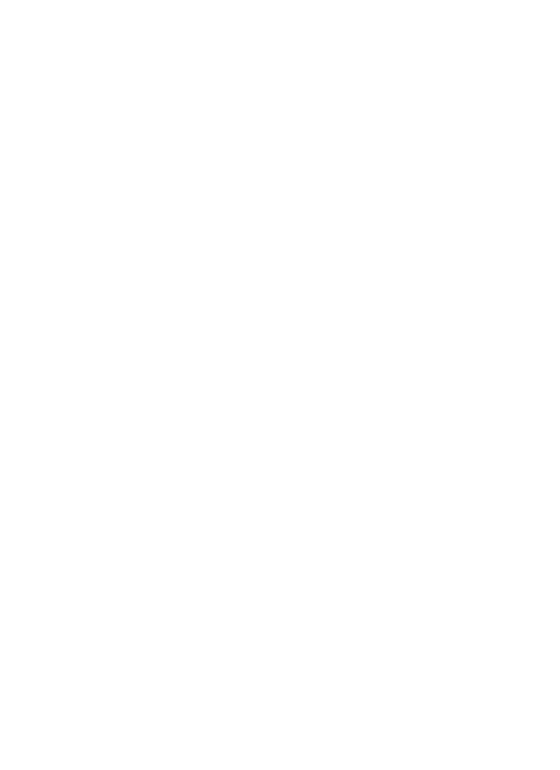 scroll, scrollTop: 0, scrollLeft: 0, axis: both 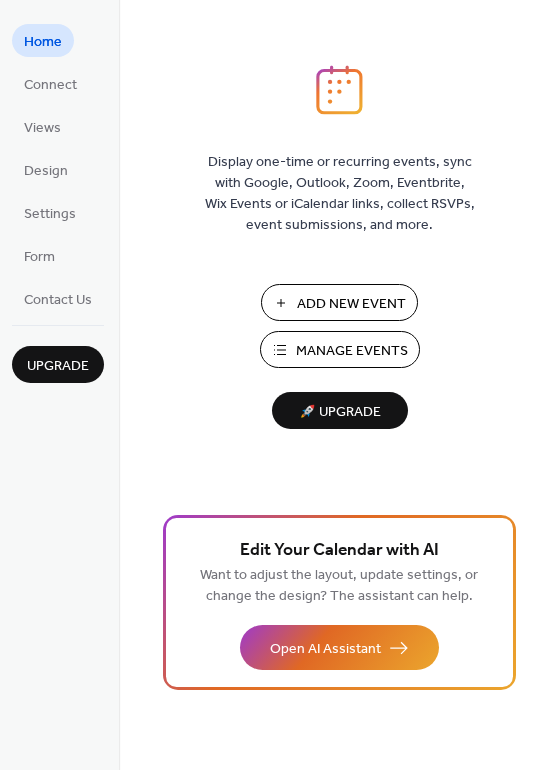 click on "Add New Event" at bounding box center [351, 304] 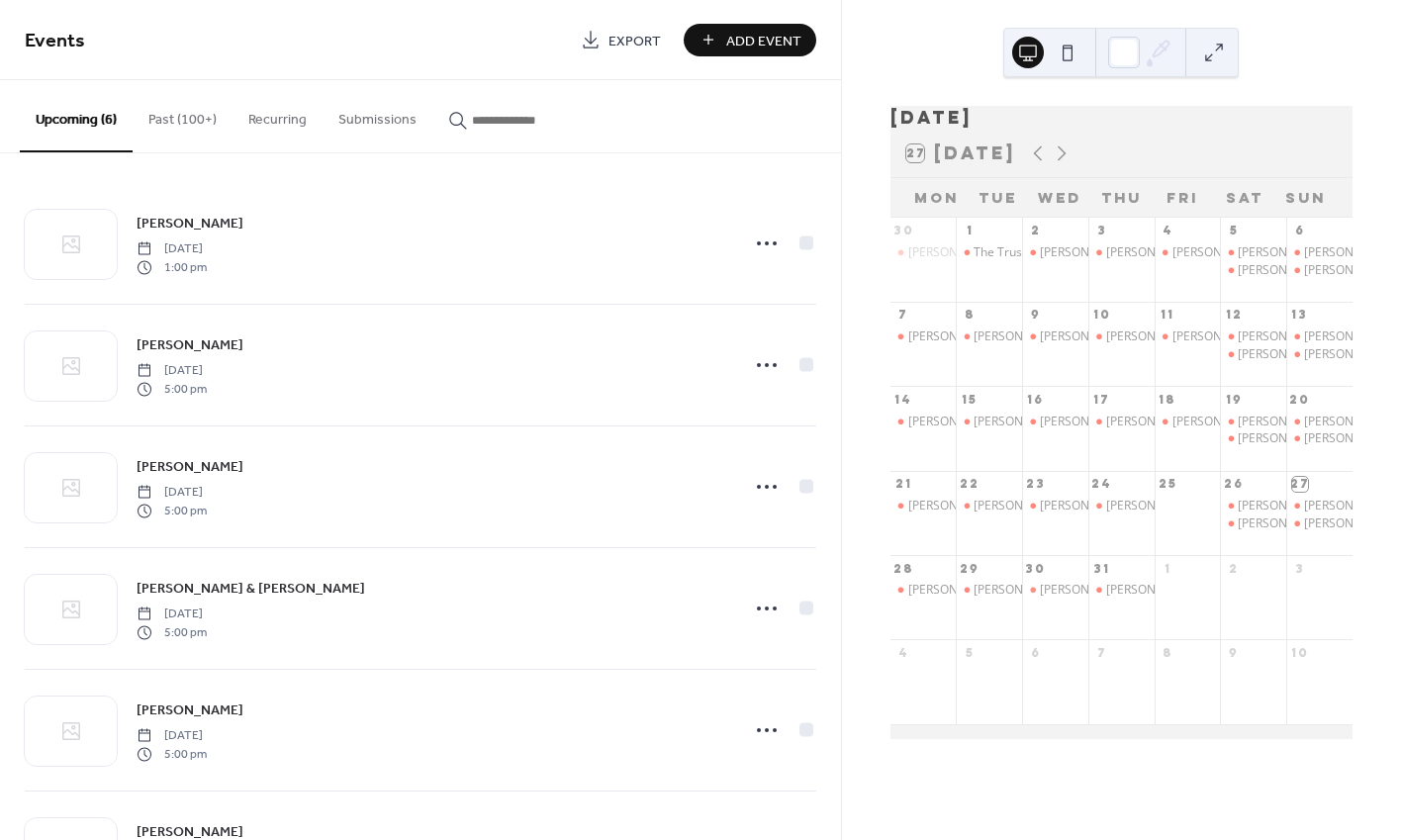scroll, scrollTop: 0, scrollLeft: 0, axis: both 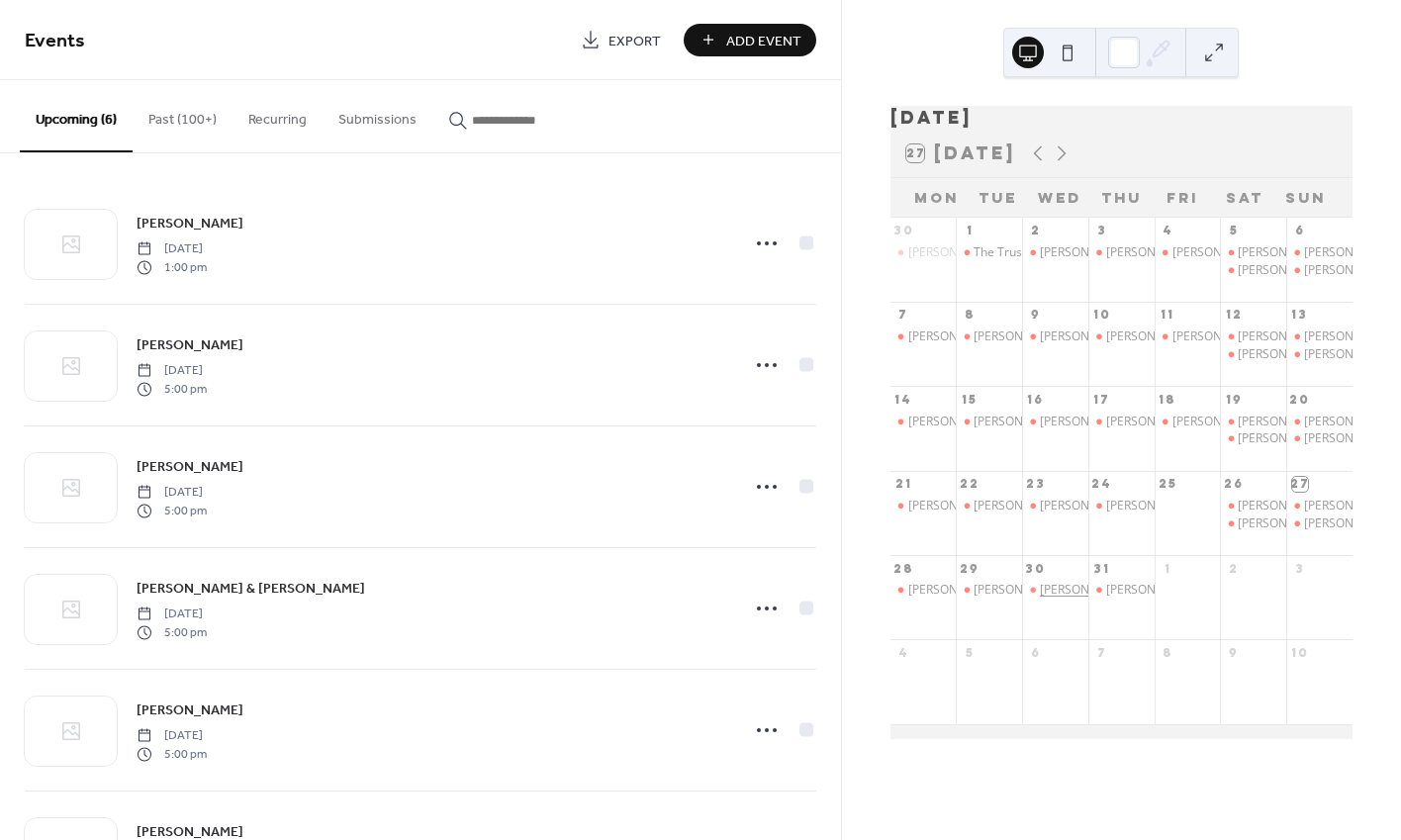 click on "[PERSON_NAME]" at bounding box center [1086, 590] 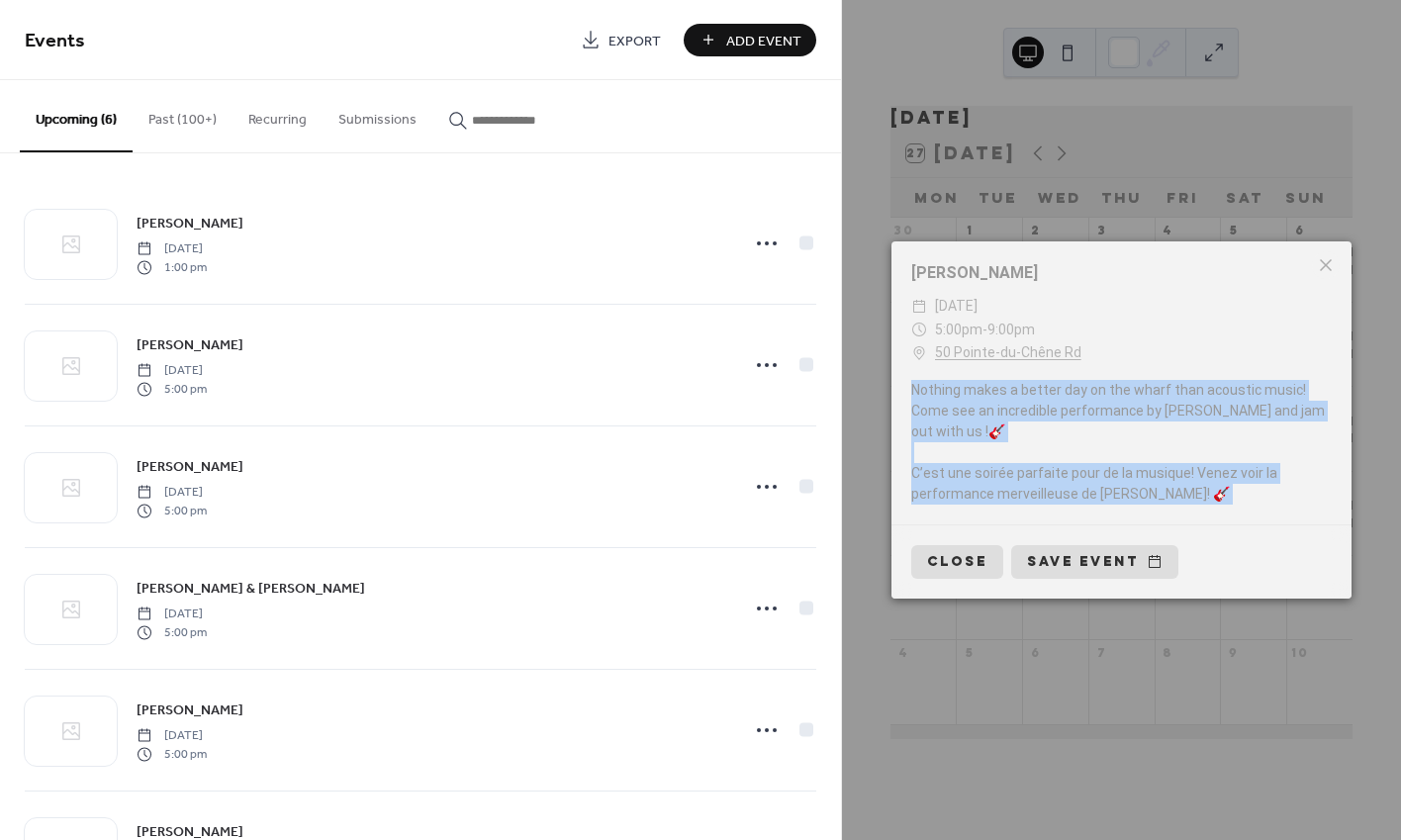 copy on "Nothing makes a better day on the wharf than acoustic music! Come see an incredible performance by Phil Black and jam out with us !🎸 C’est une soirée parfaite pour de la musique! Venez voir la performance merveilleuse de Phil Black! 🎸" 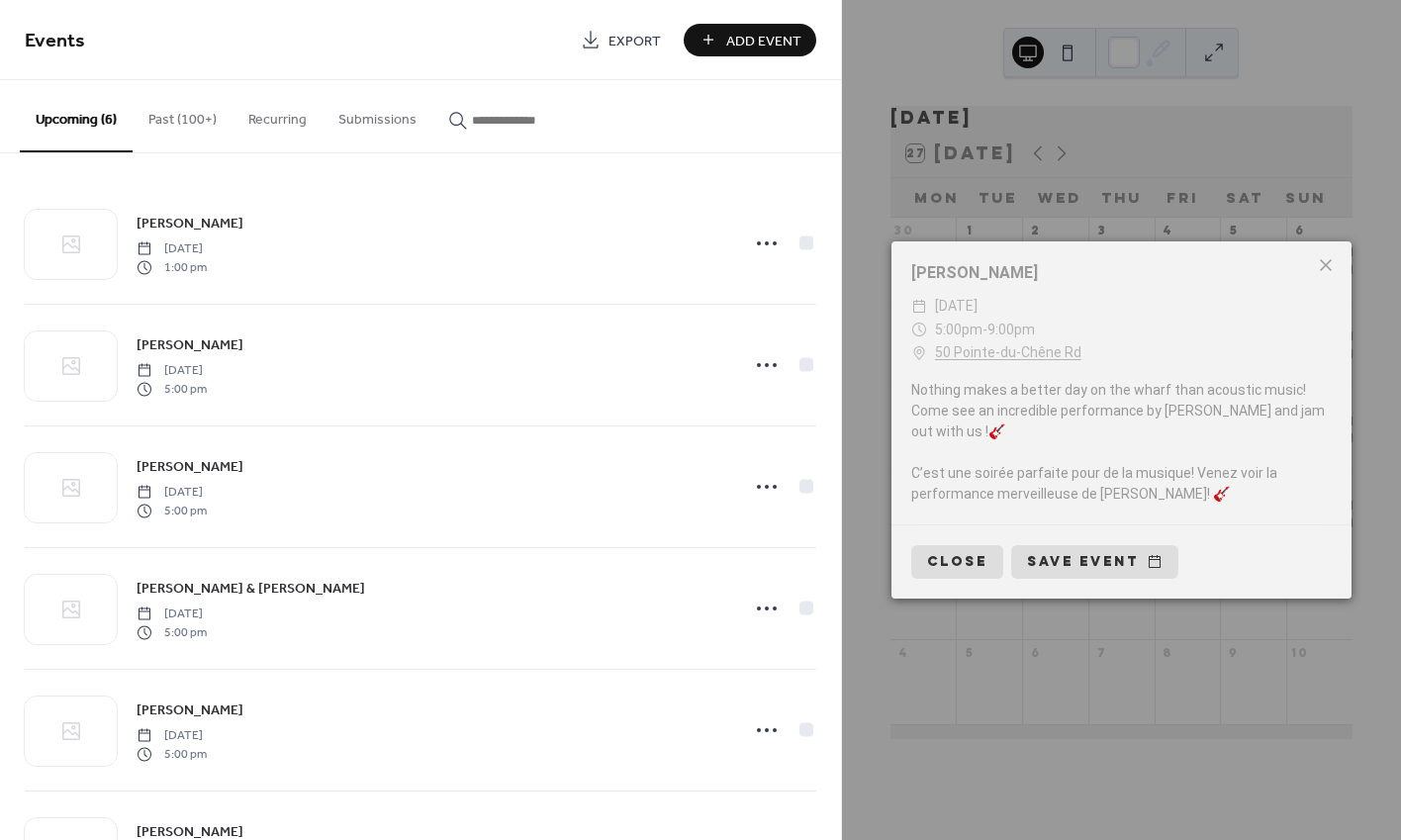 click 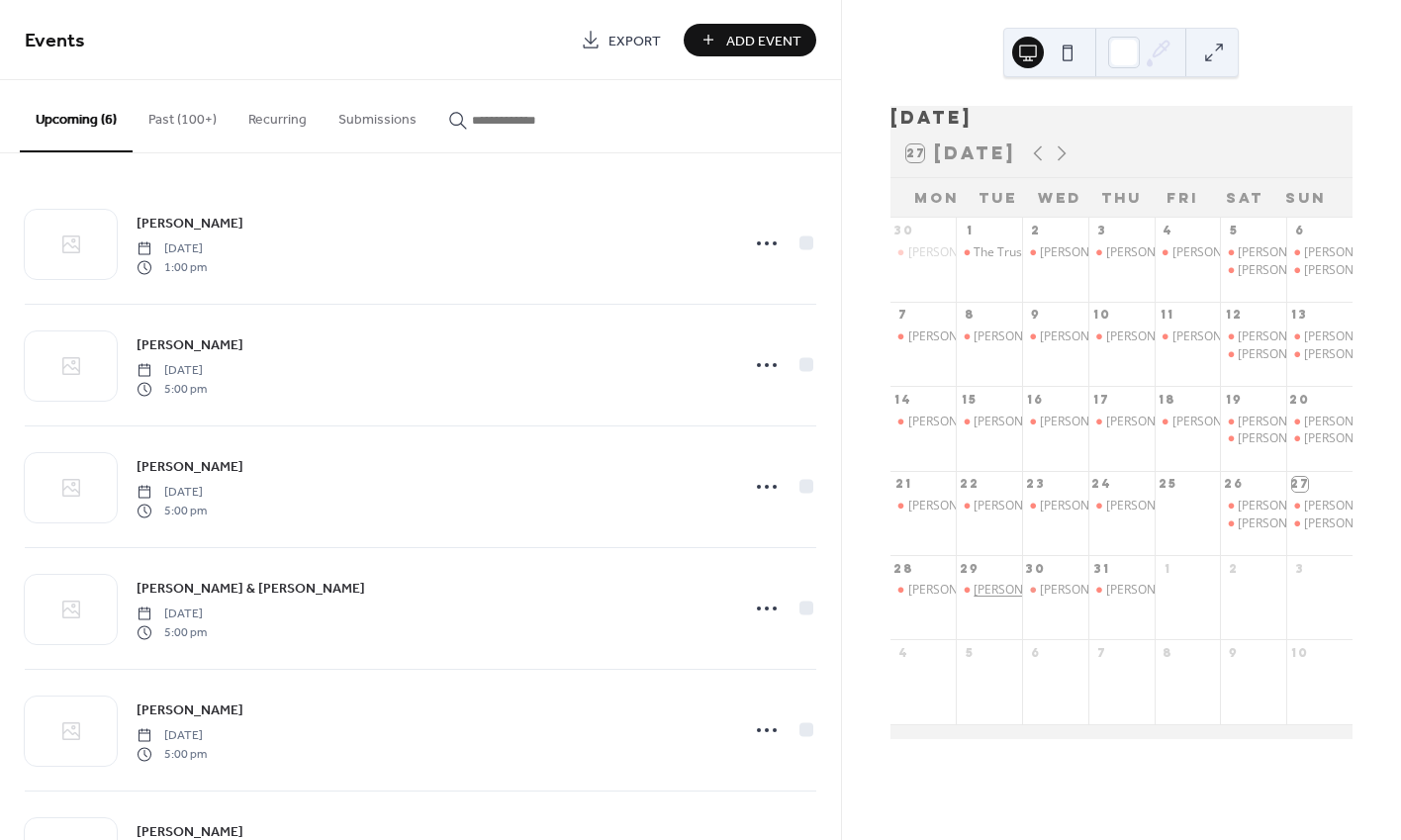 click on "[PERSON_NAME] & [PERSON_NAME]" at bounding box center [1074, 590] 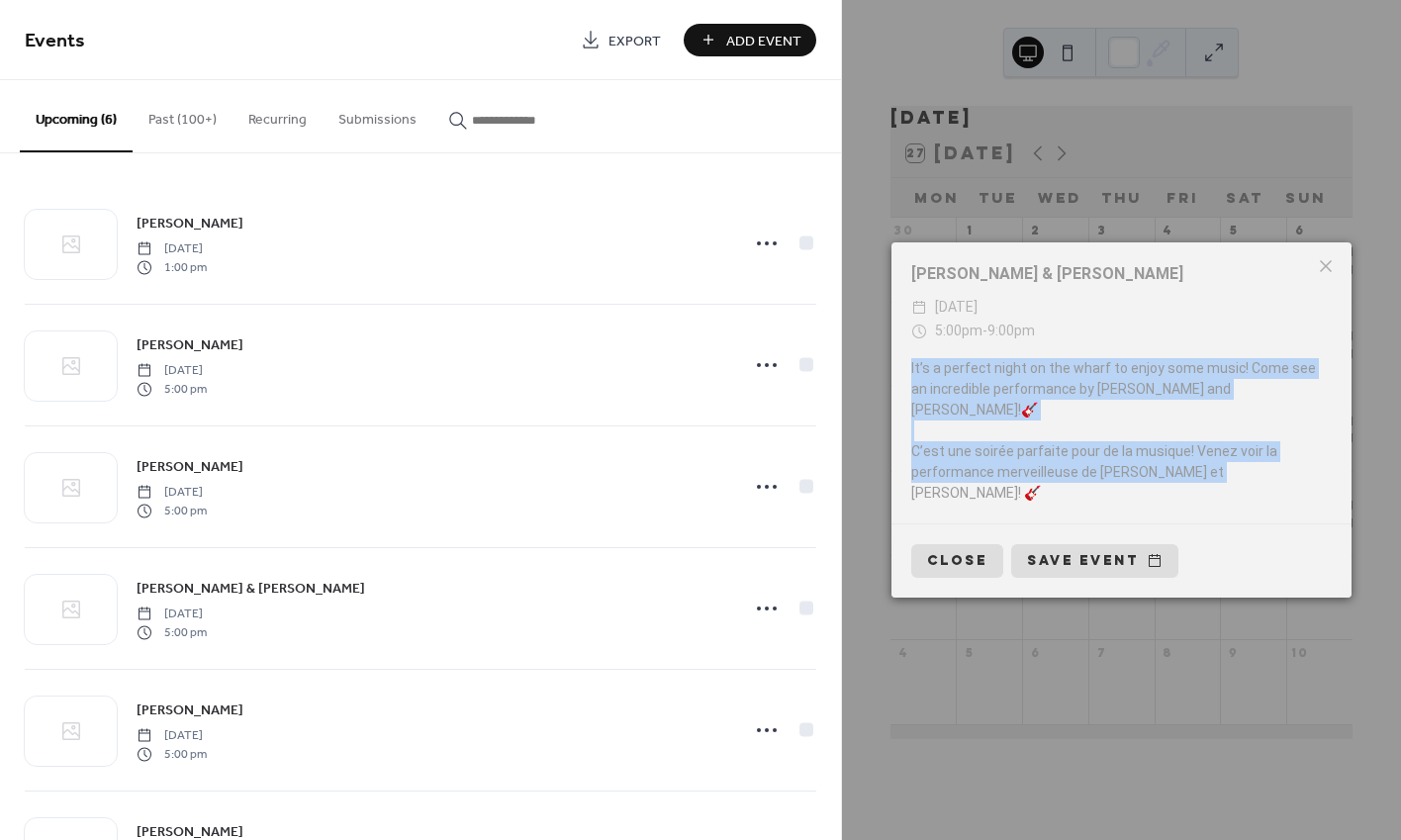 copy on "It’s a perfect night on the wharf to enjoy some music! Come see an incredible performance by Marco and Kyle!🎸 C’est une soirée parfaite pour de la musique! Venez voir la performance merveilleuse de Marco et Kyle! 🎸" 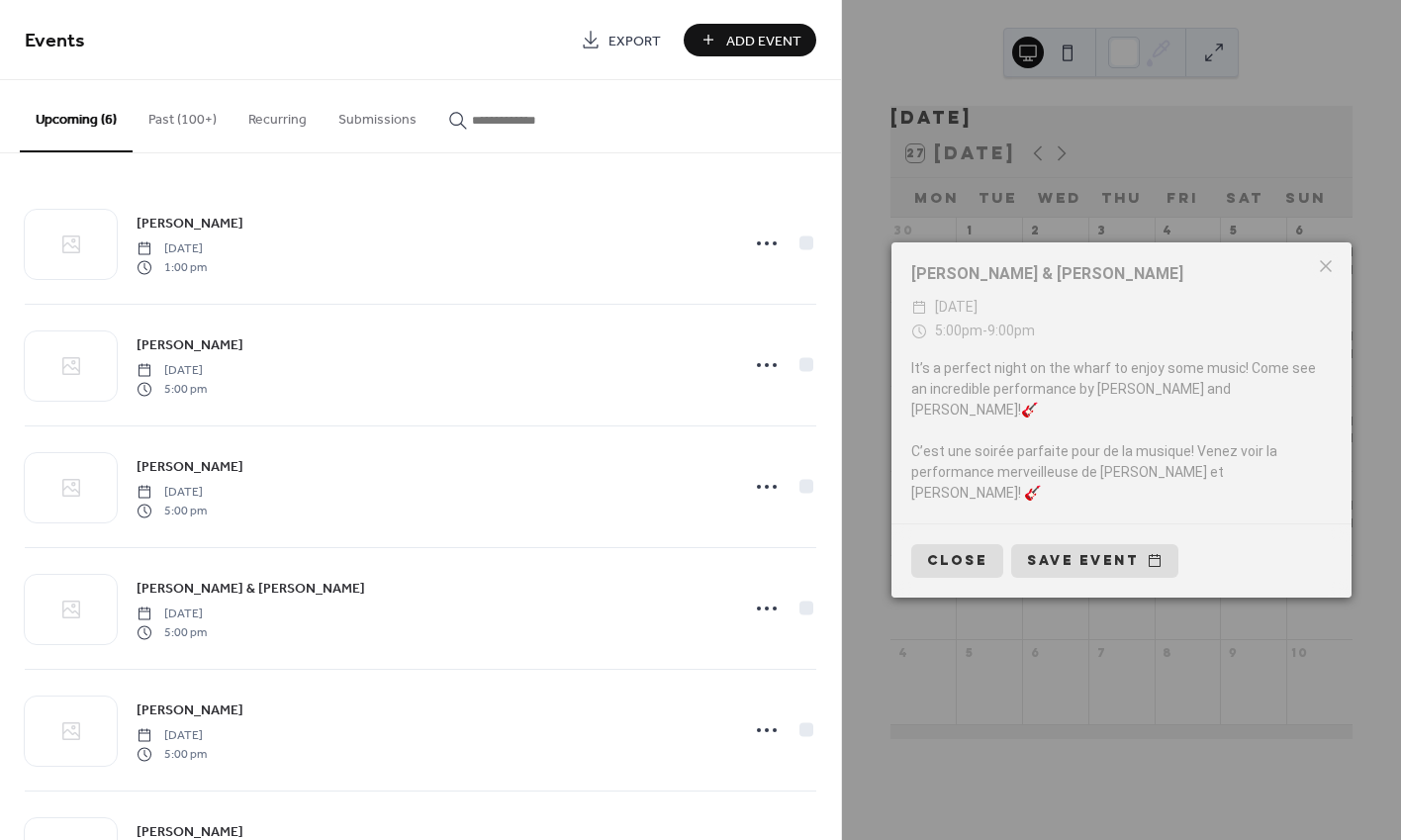 click on "Marco Rocca & Kyle Birt ​ Tuesday, July 29, 2025 ​ 5:00pm - 9:00pm It’s a perfect night on the wharf to enjoy some music! Come see an incredible performance by Marco and Kyle!🎸 C’est une soirée parfaite pour de la musique! Venez voir la performance merveilleuse de Marco et Kyle! 🎸 Close Save event" at bounding box center (1121, 420) 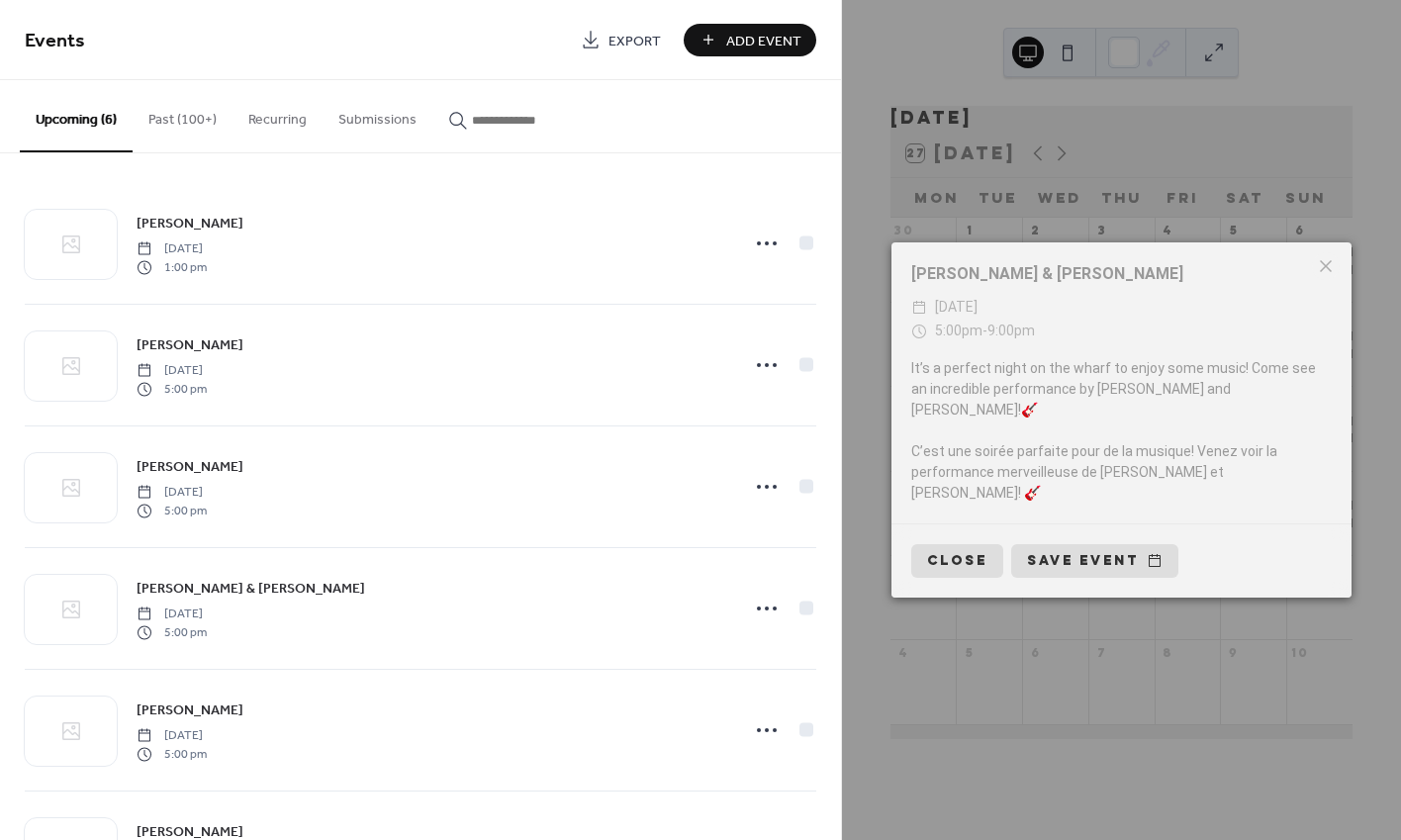 click on "Marco Rocca & Kyle Birt ​ Tuesday, July 29, 2025 ​ 5:00pm - 9:00pm It’s a perfect night on the wharf to enjoy some music! Come see an incredible performance by Marco and Kyle!🎸 C’est une soirée parfaite pour de la musique! Venez voir la performance merveilleuse de Marco et Kyle! 🎸 Close Save event" at bounding box center [1121, 420] 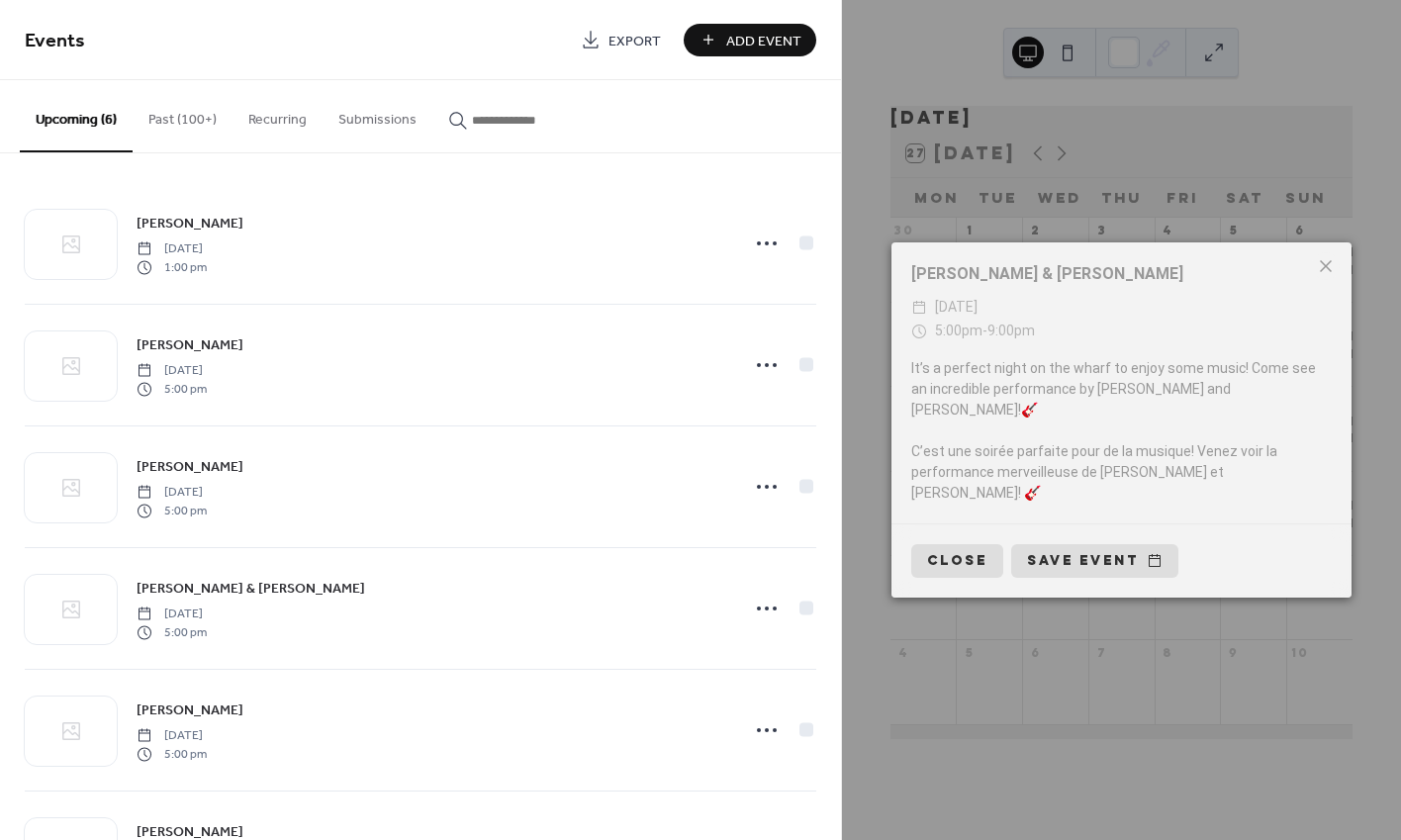 click 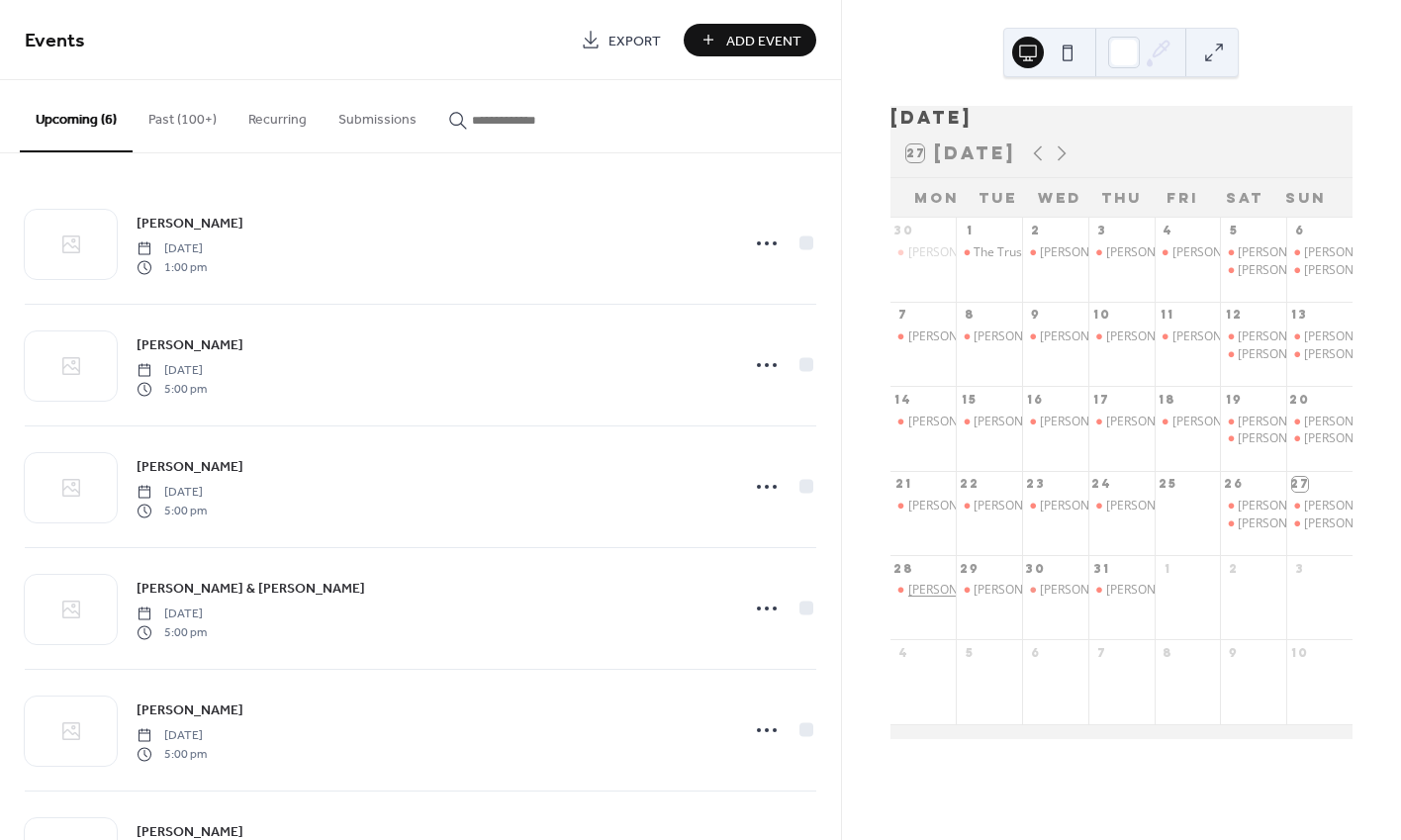 click on "[PERSON_NAME]" at bounding box center [955, 590] 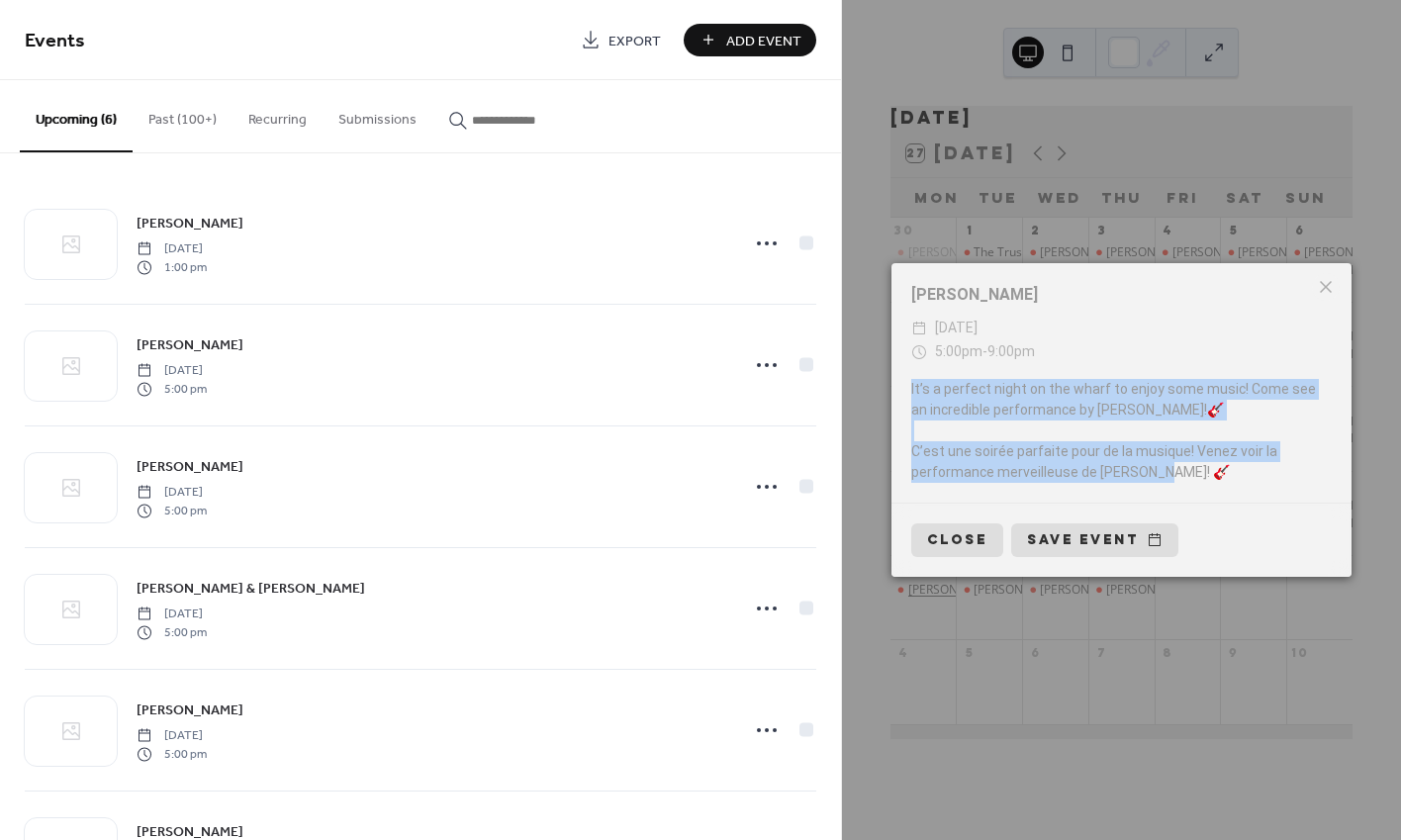 copy on "It’s a perfect night on the wharf to enjoy some music! Come see an incredible performance by Felix!🎸 C’est une soirée parfaite pour de la musique! Venez voir la performance merveilleuse de Felix! 🎸" 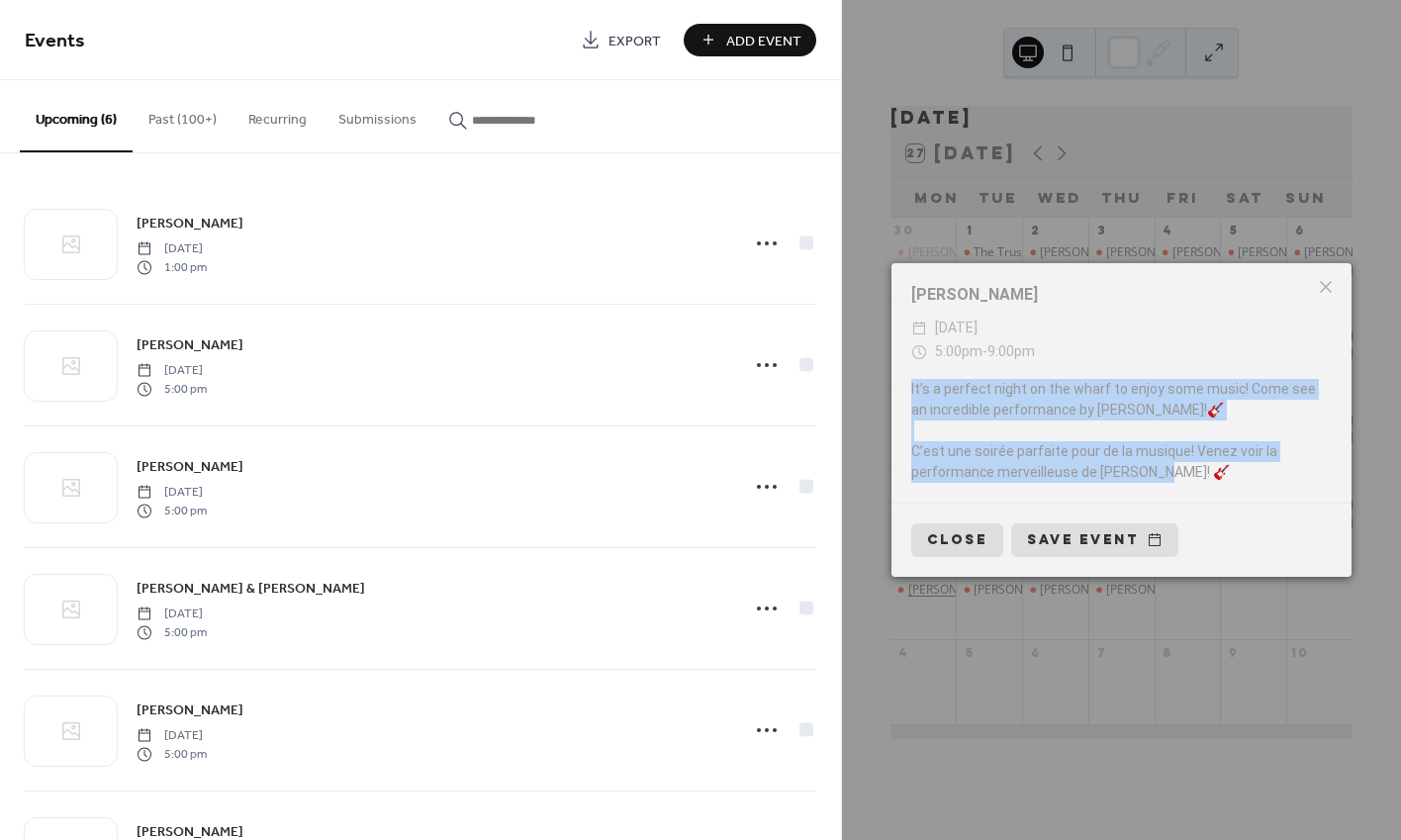 copy on "It’s a perfect night on the wharf to enjoy some music! Come see an incredible performance by Felix!🎸 C’est une soirée parfaite pour de la musique! Venez voir la performance merveilleuse de Felix! 🎸" 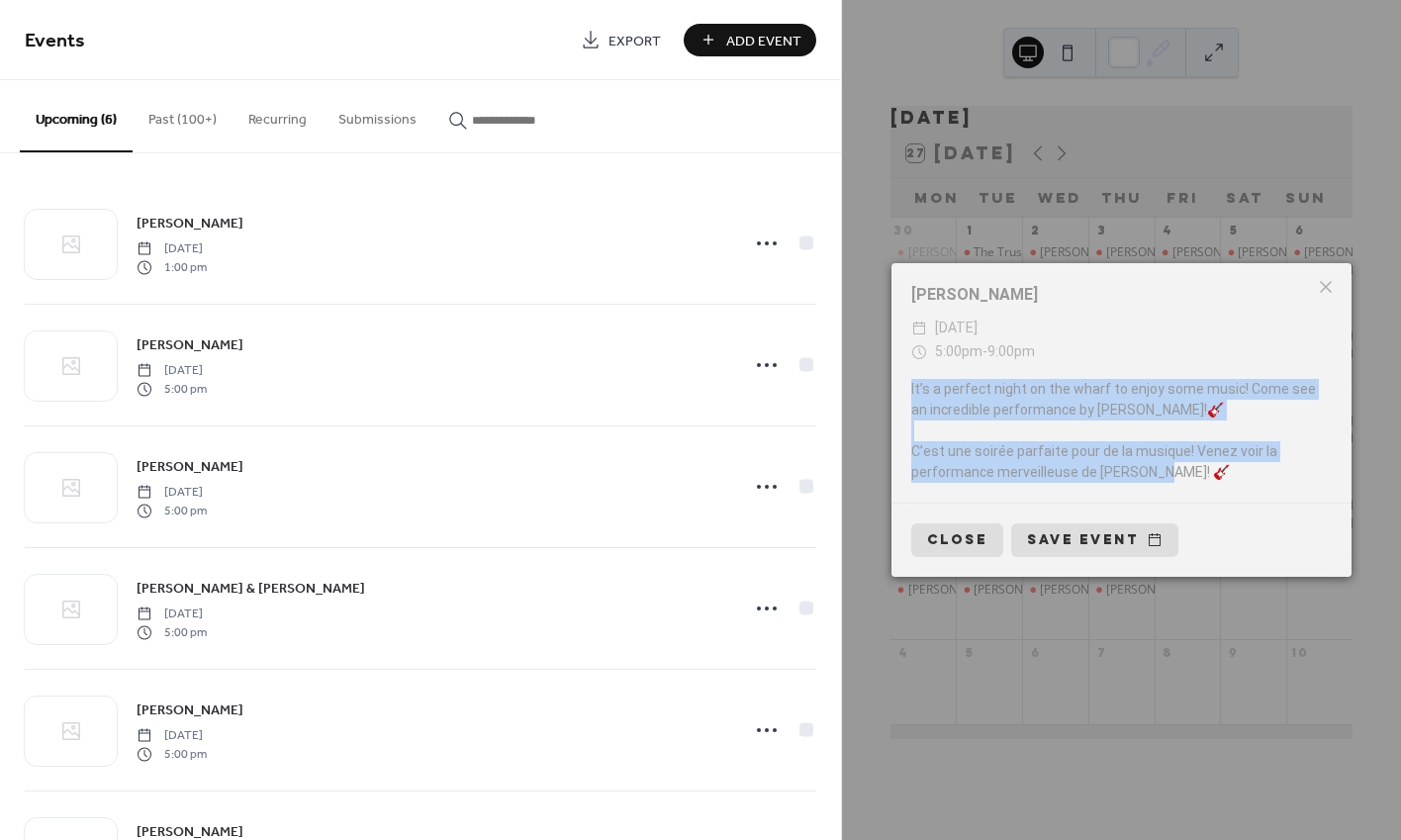 click on "Felix Belliveau ​ Monday, July 28, 2025 ​ 5:00pm - 9:00pm It’s a perfect night on the wharf to enjoy some music! Come see an incredible performance by Felix!🎸 C’est une soirée parfaite pour de la musique! Venez voir la performance merveilleuse de Felix! 🎸 Close Save event" at bounding box center (1121, 420) 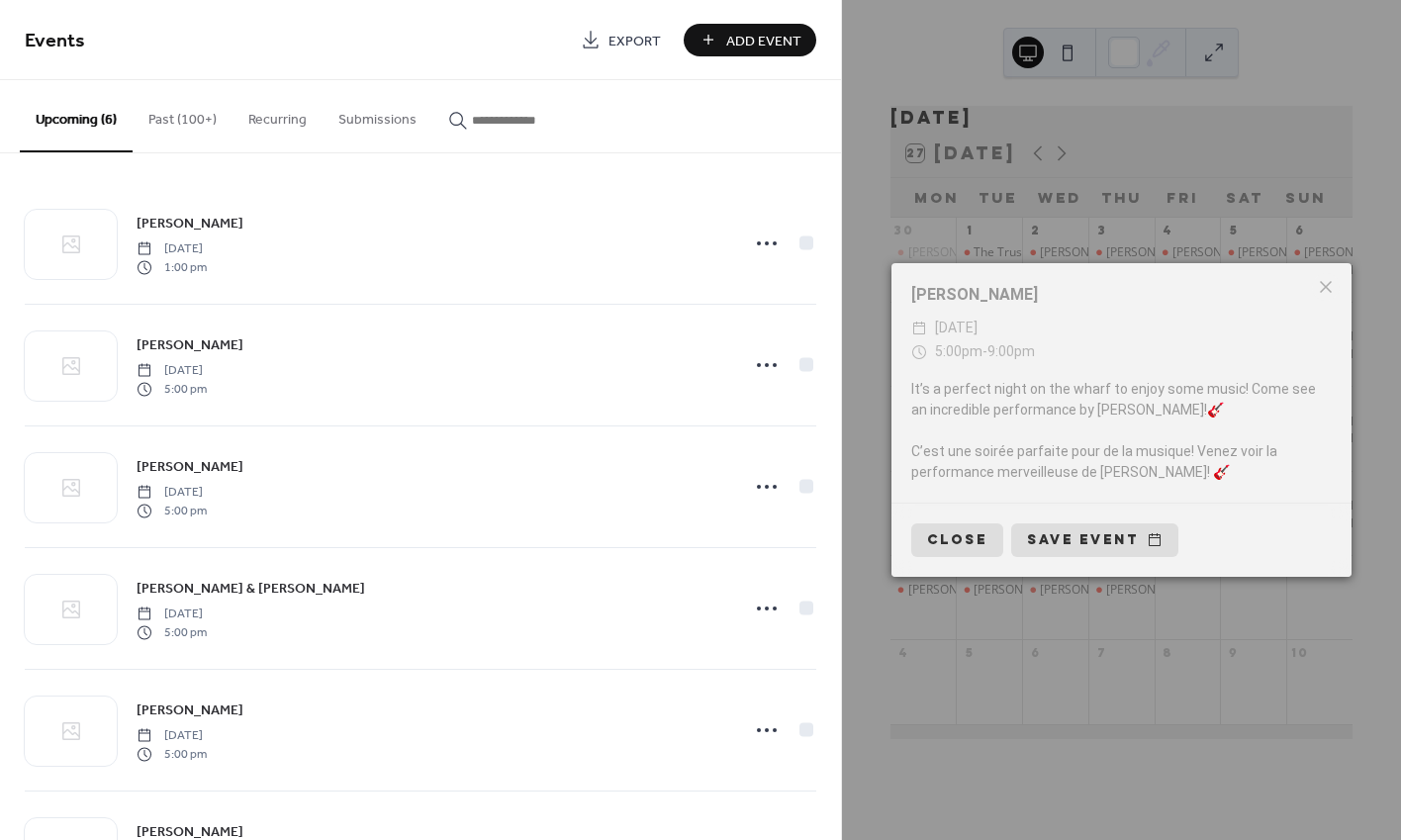 click on "Close" at bounding box center [957, 540] 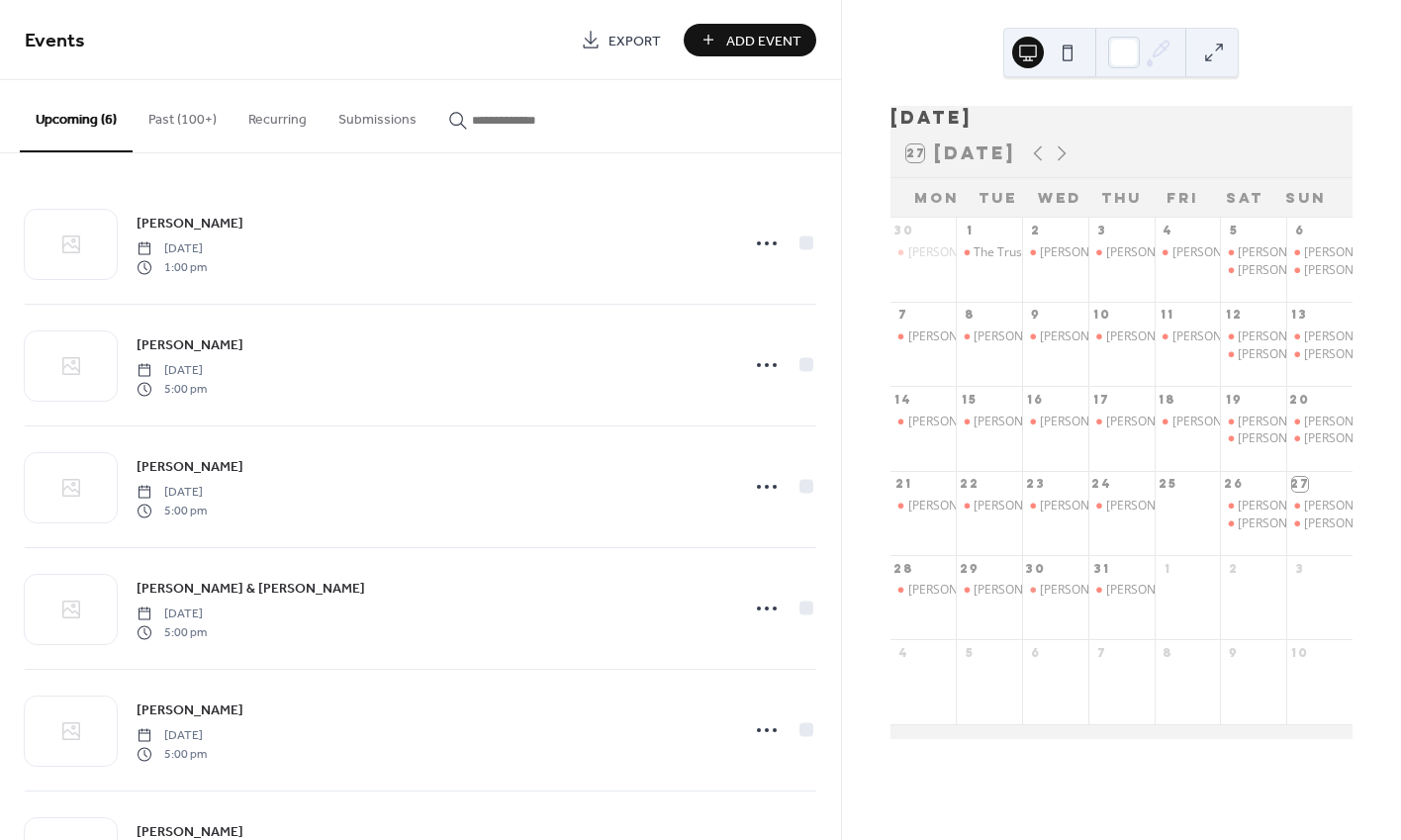 click at bounding box center (1187, 607) 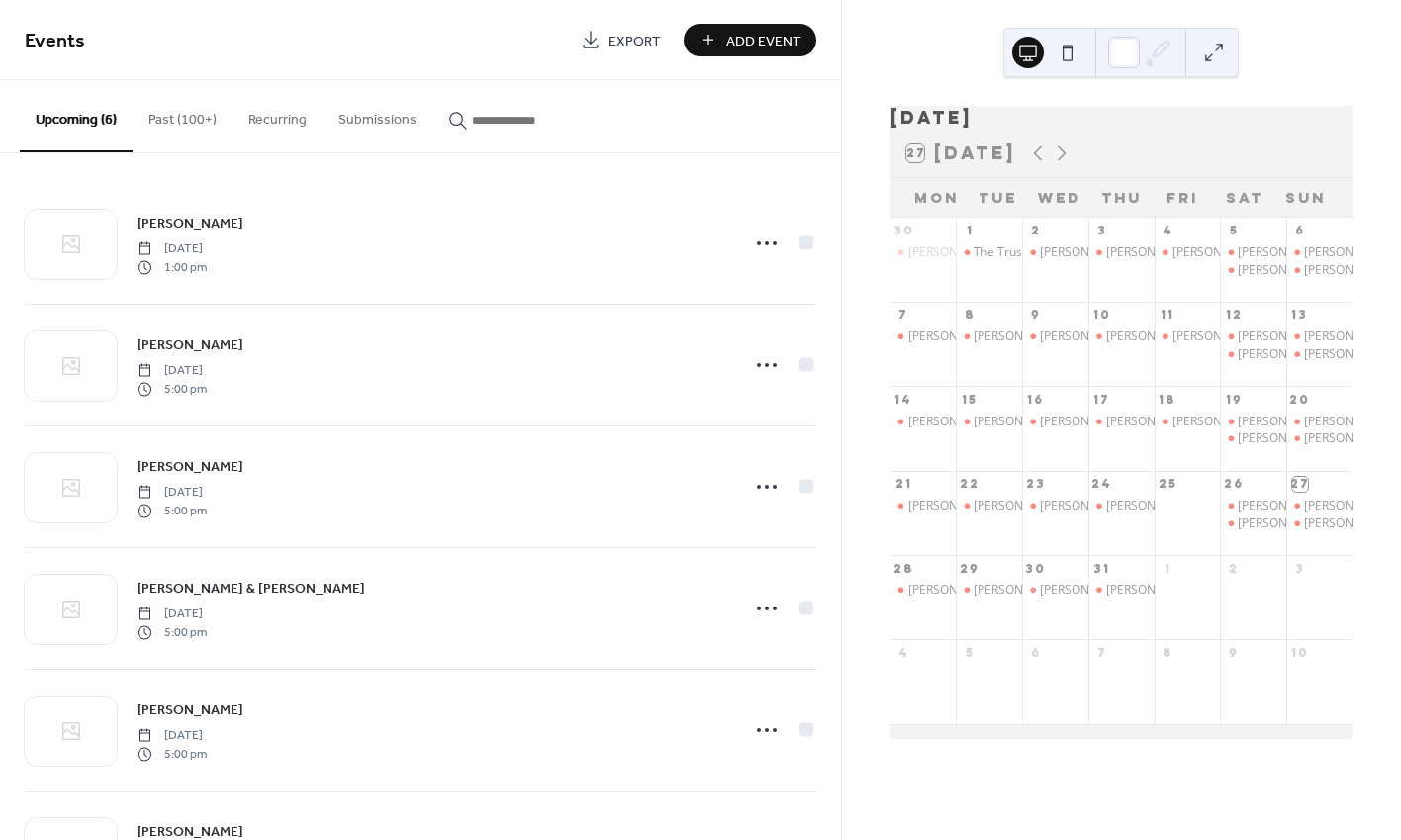 click on "Add Event" at bounding box center (764, 41) 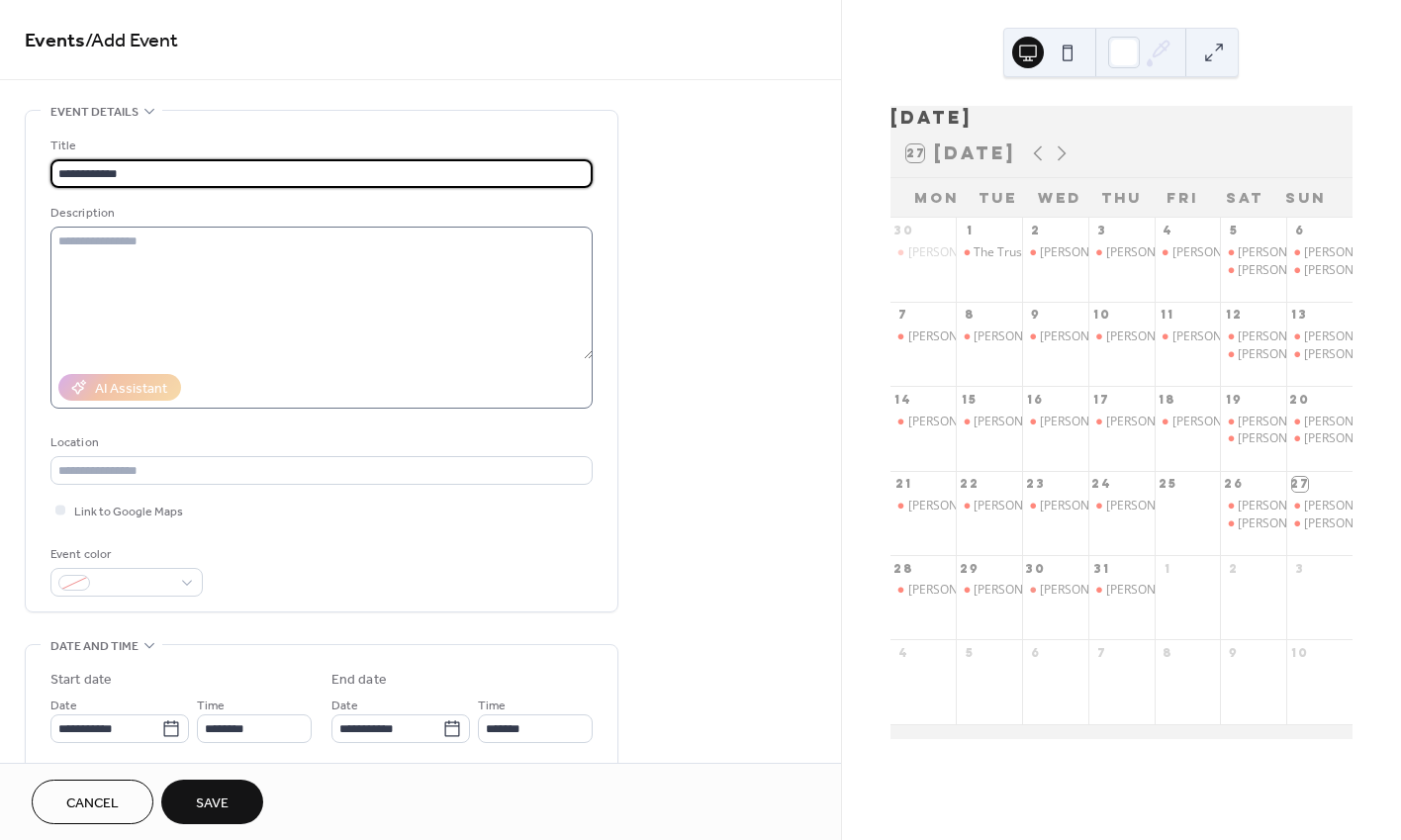 type on "**********" 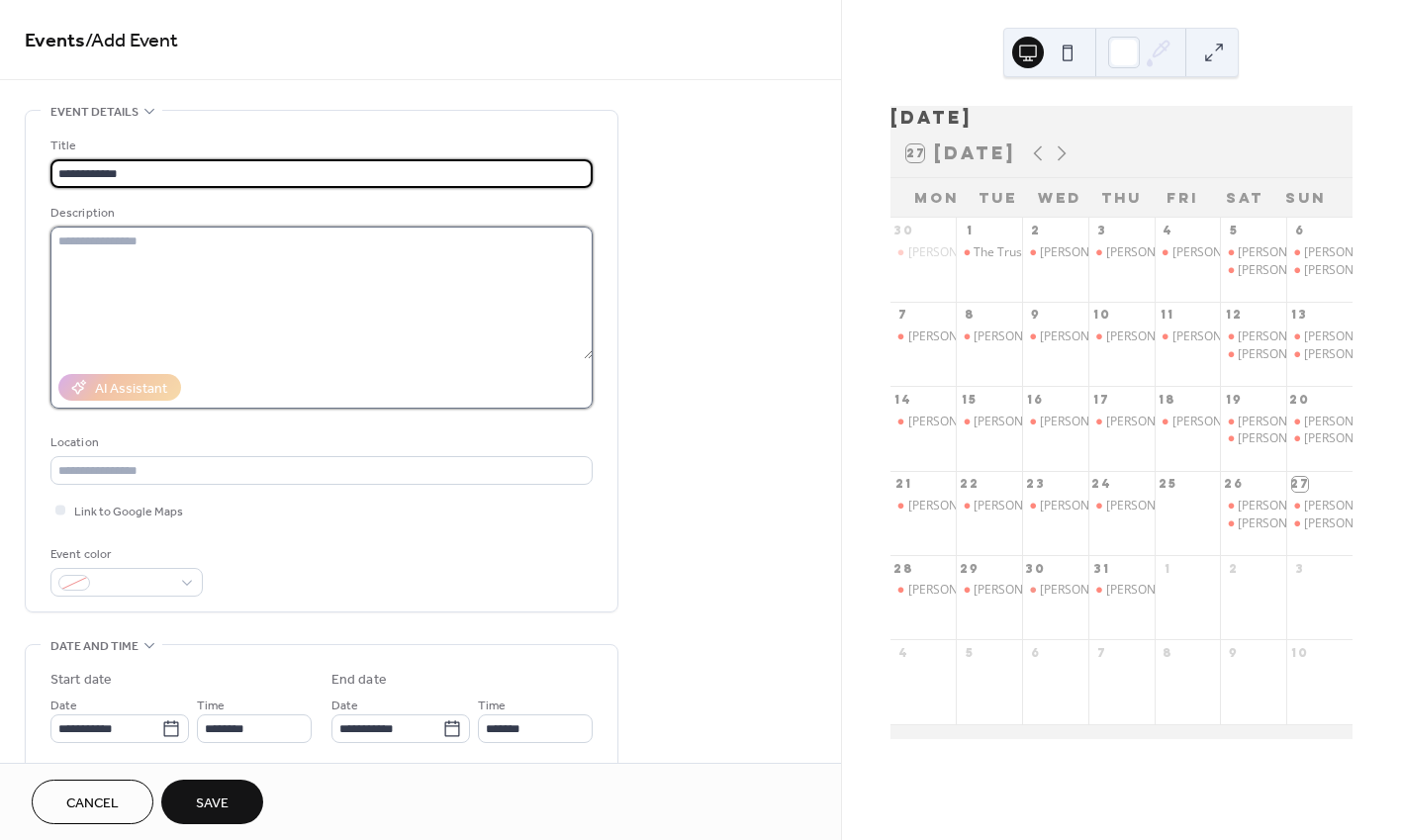 click at bounding box center (322, 293) 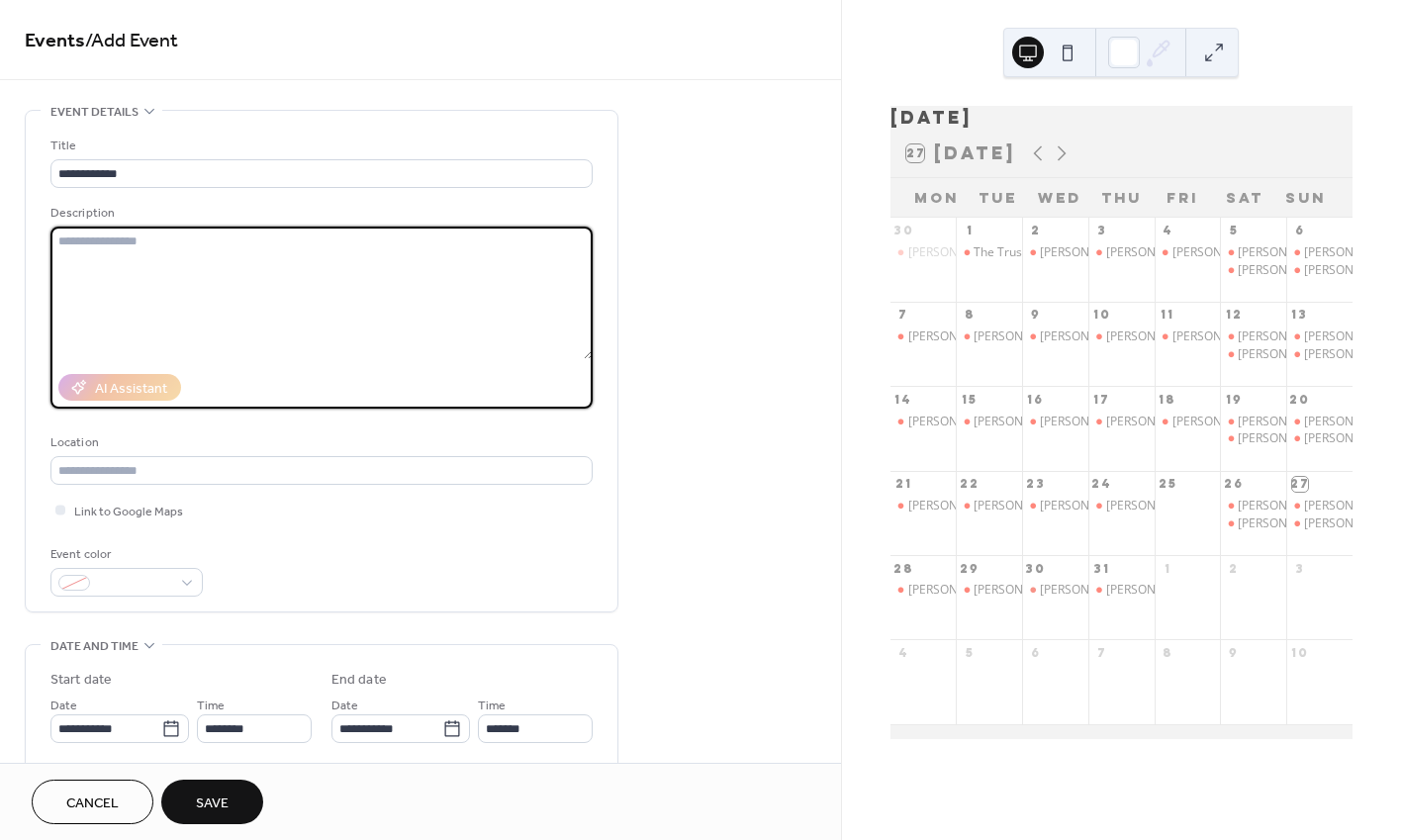 paste on "**********" 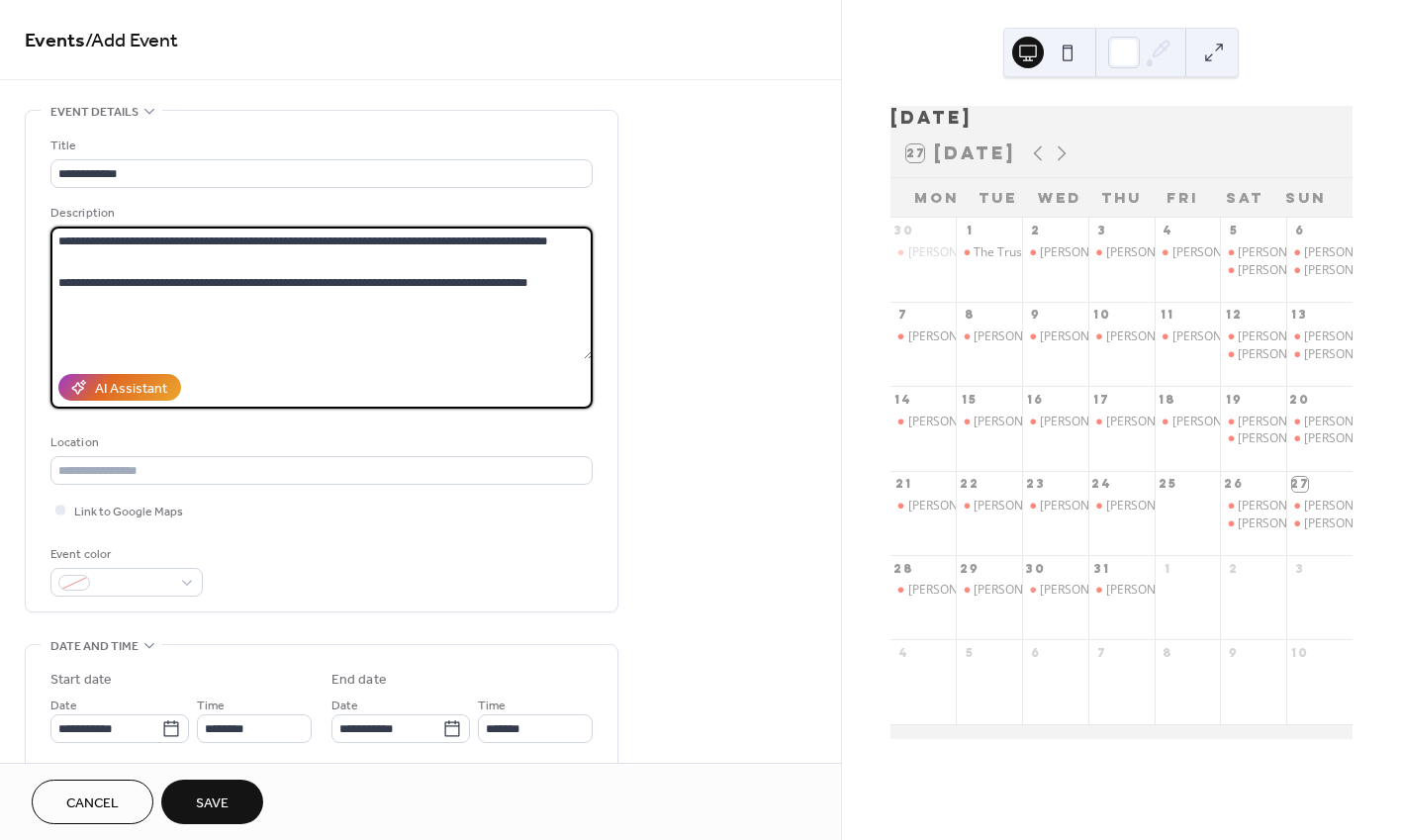 scroll, scrollTop: 60, scrollLeft: 0, axis: vertical 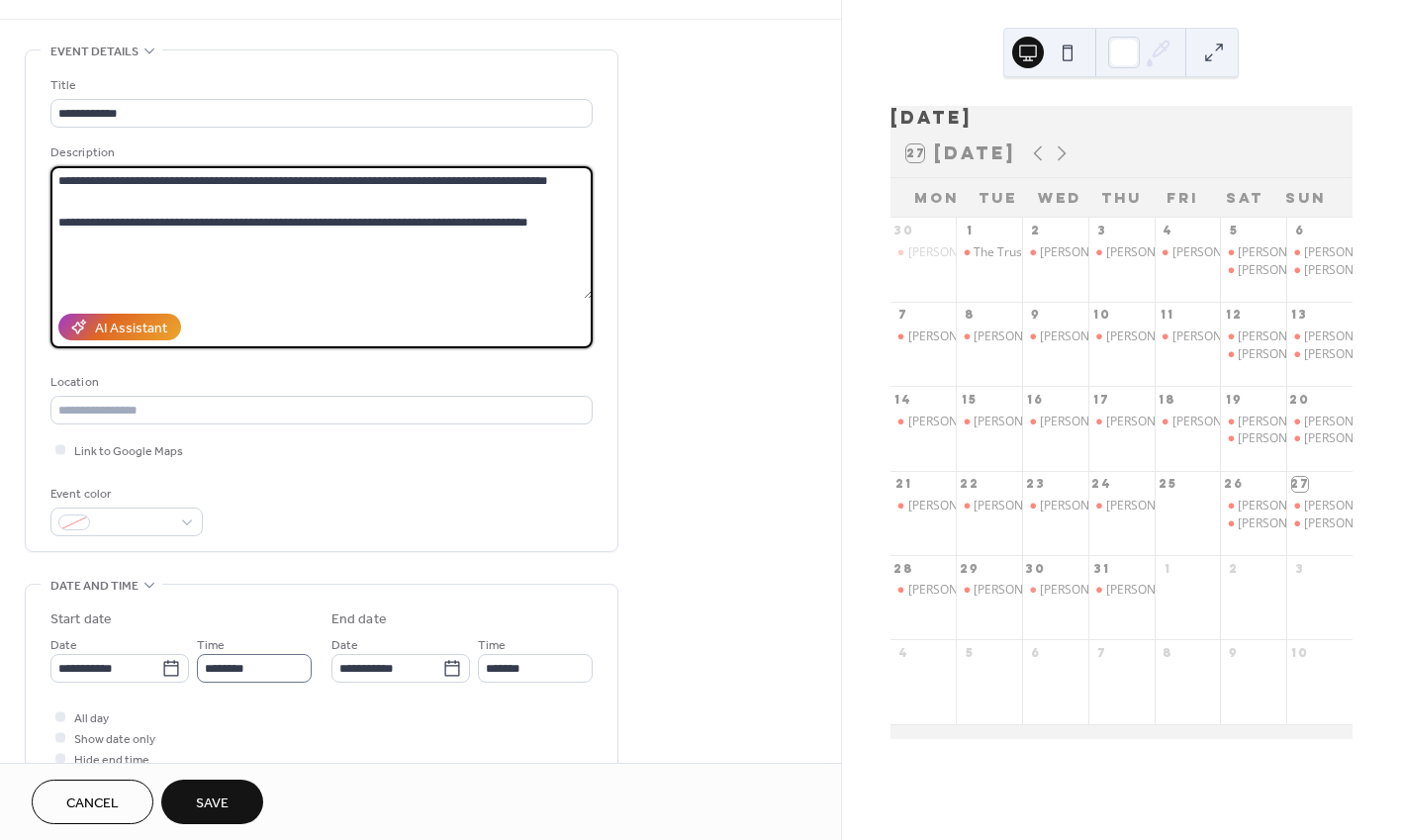 type on "**********" 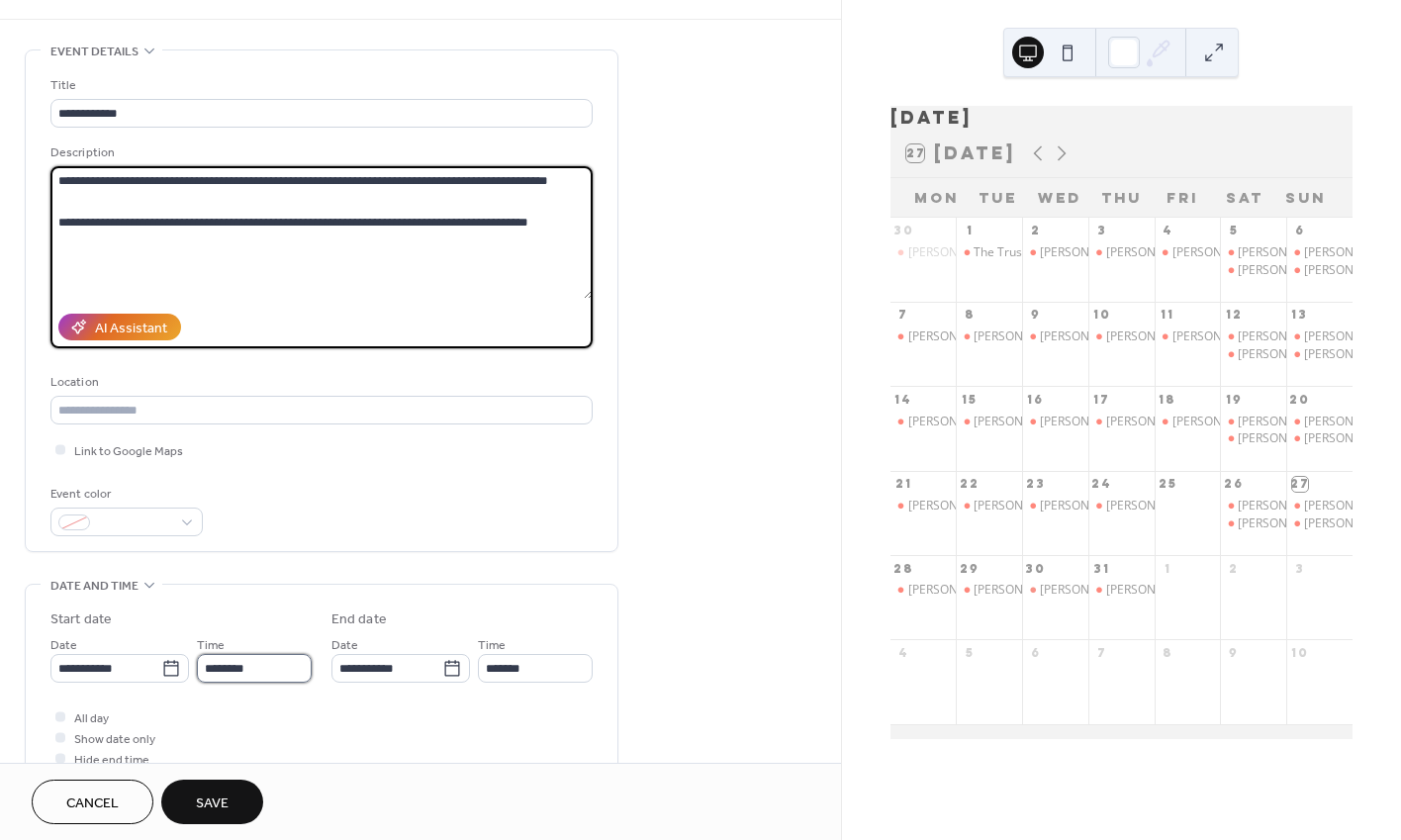 click on "********" at bounding box center (254, 668) 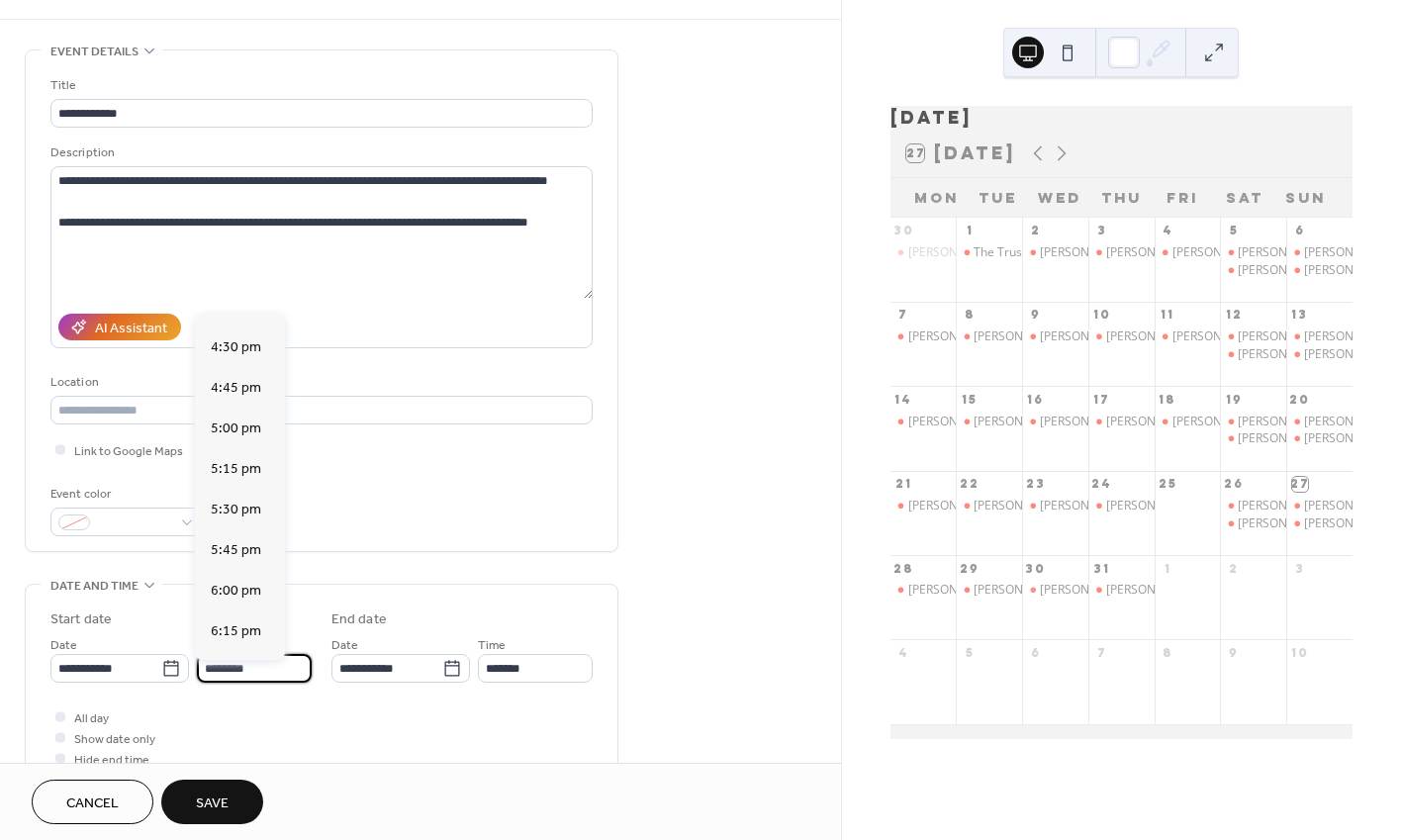 scroll, scrollTop: 2667, scrollLeft: 0, axis: vertical 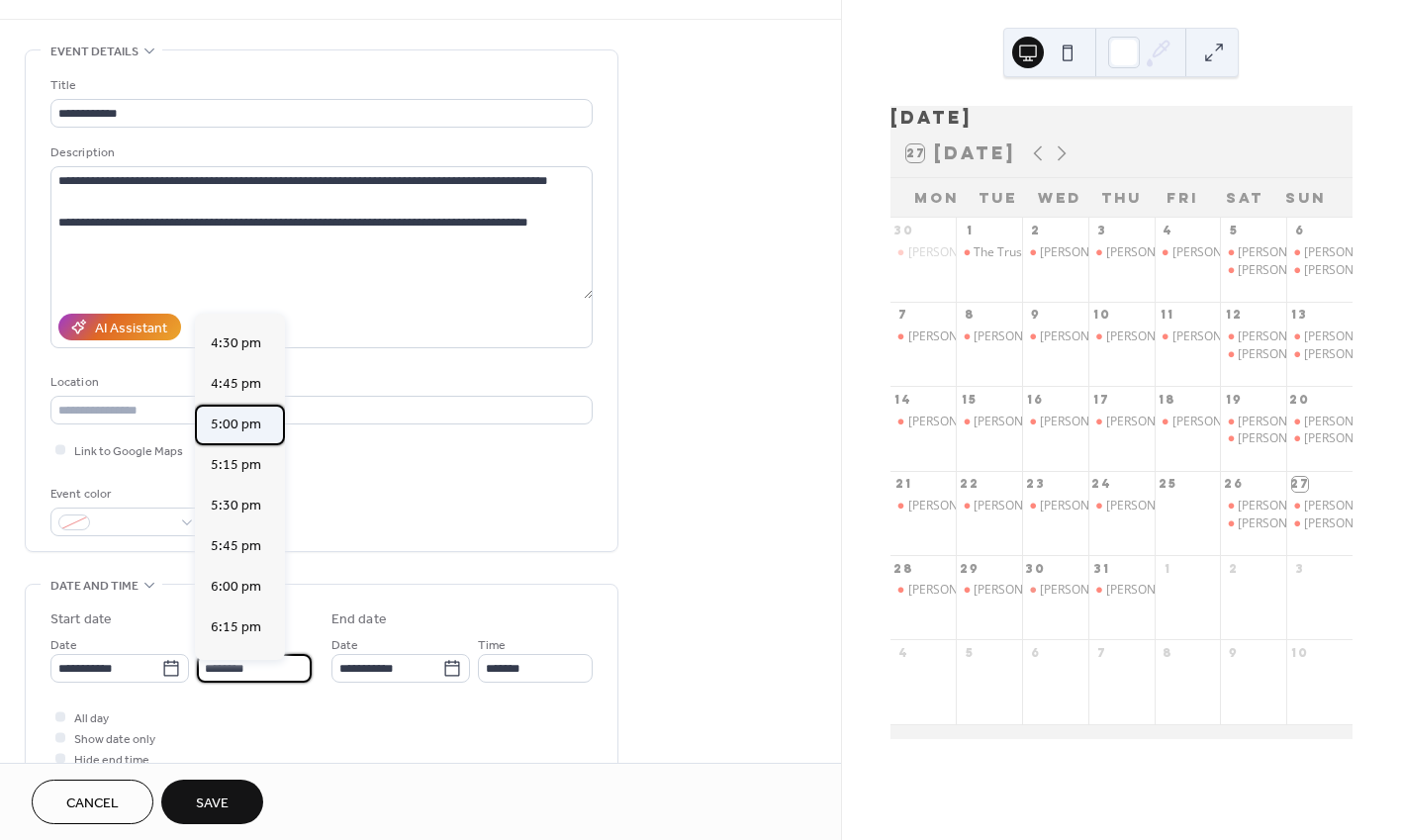 click on "5:00 pm" at bounding box center (235, 424) 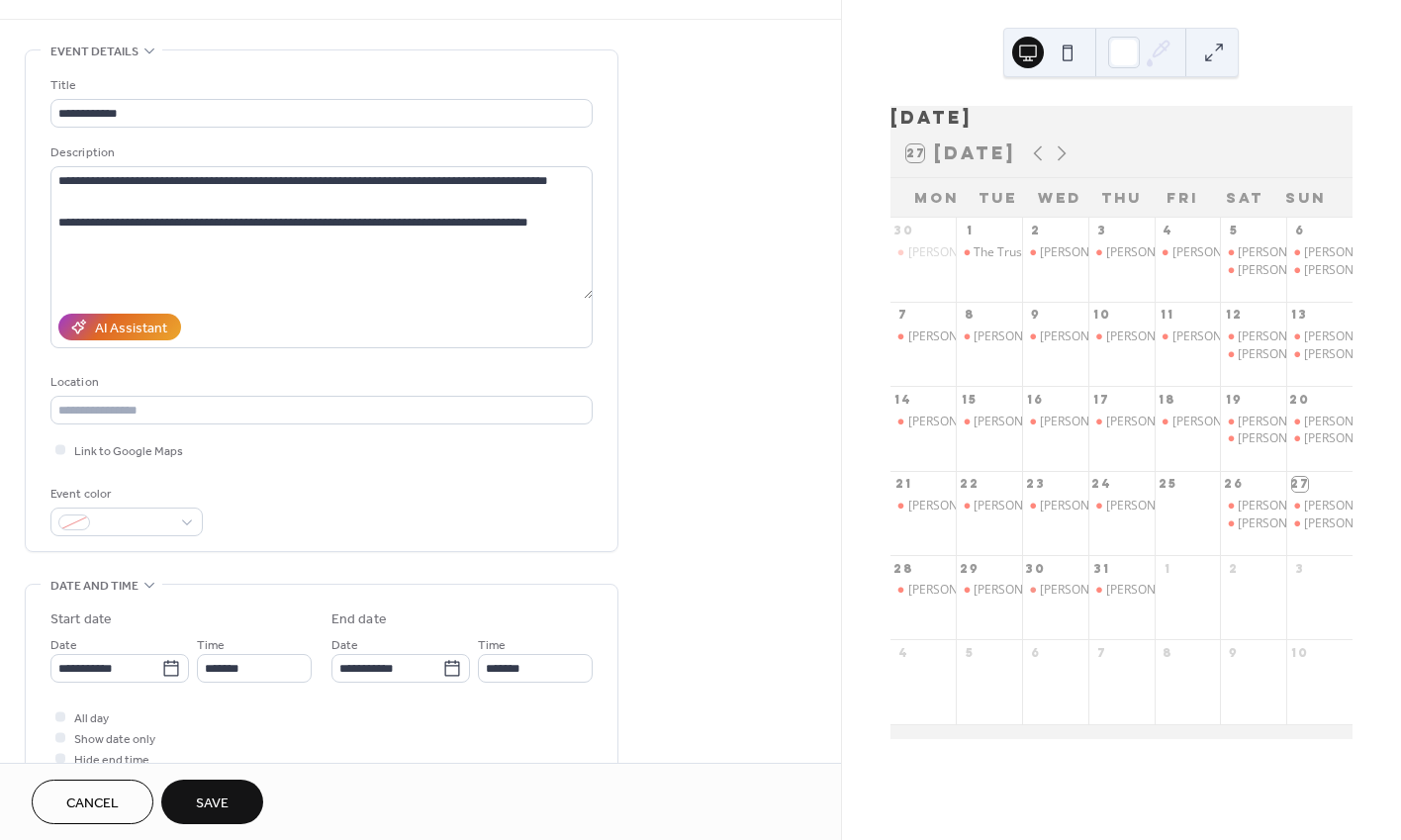 type on "*******" 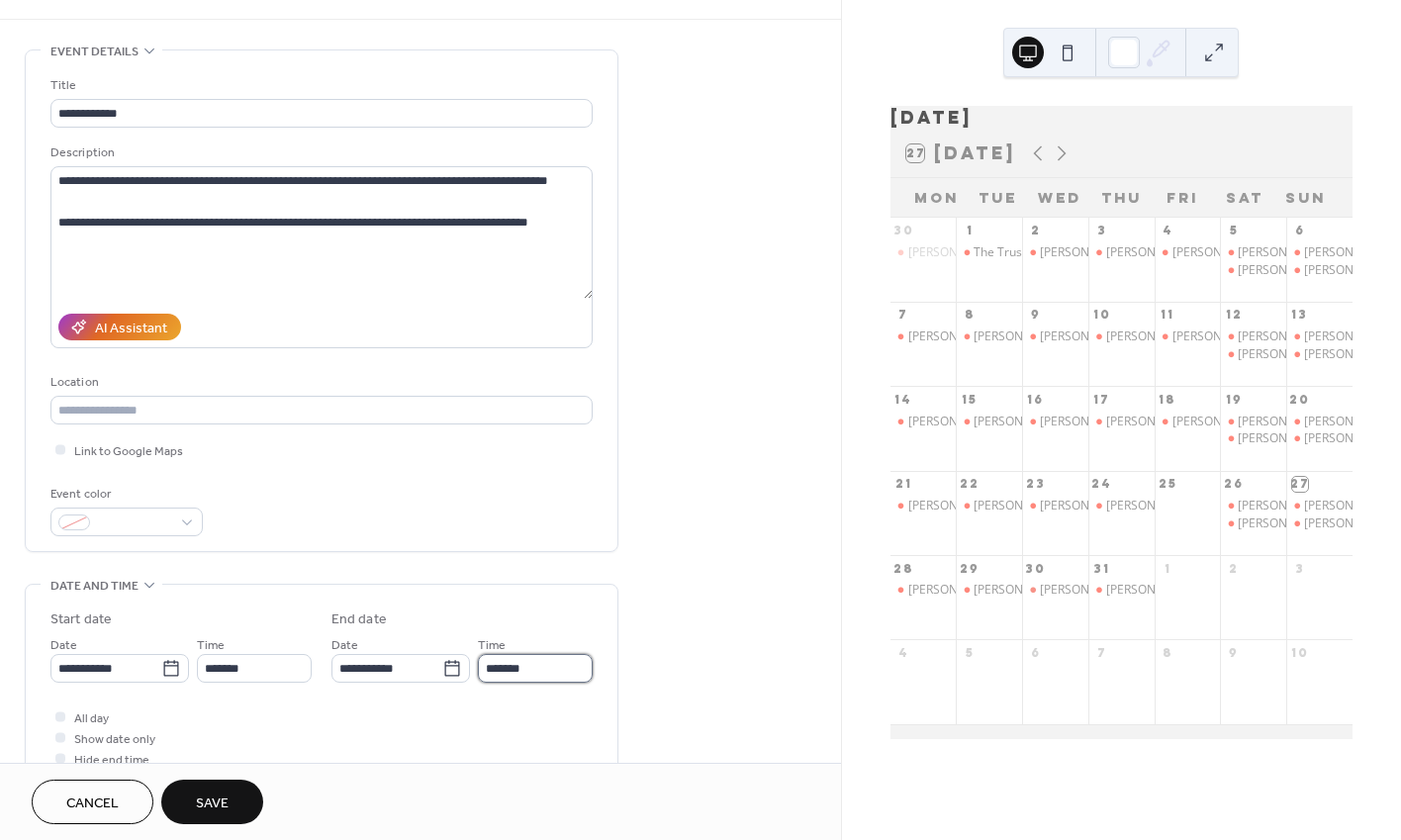 click on "*******" at bounding box center (535, 668) 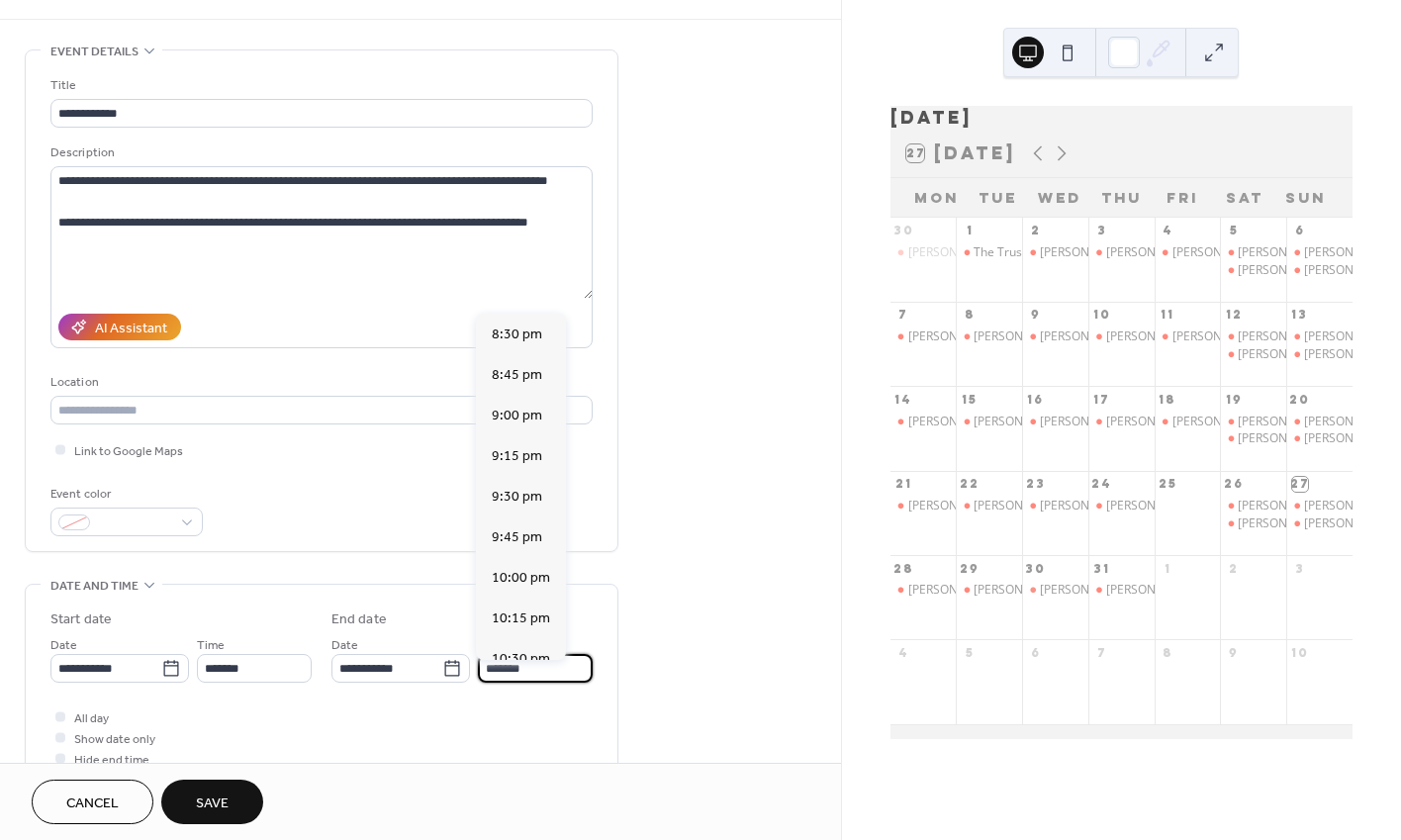scroll, scrollTop: 528, scrollLeft: 0, axis: vertical 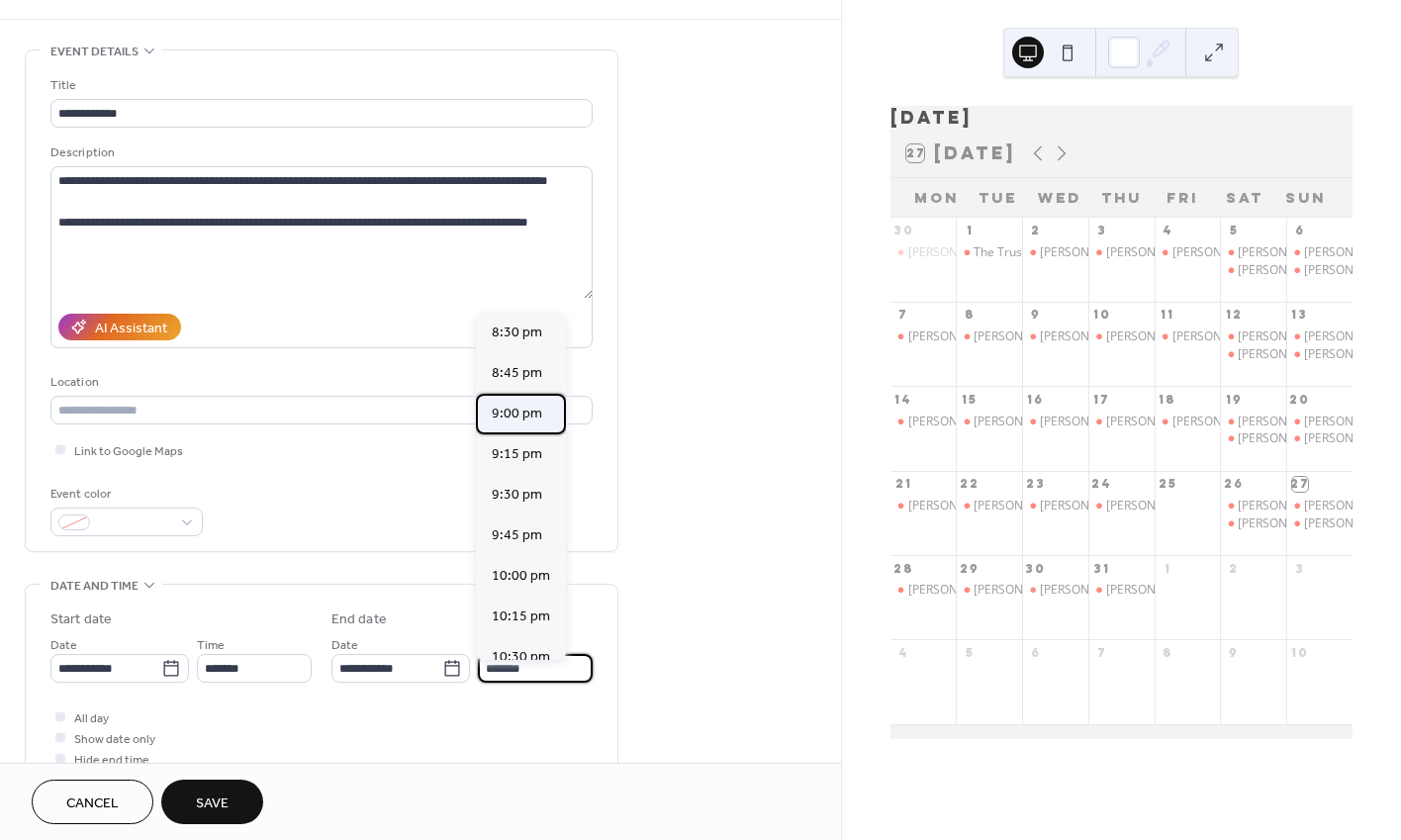 click on "9:00 pm" at bounding box center [516, 414] 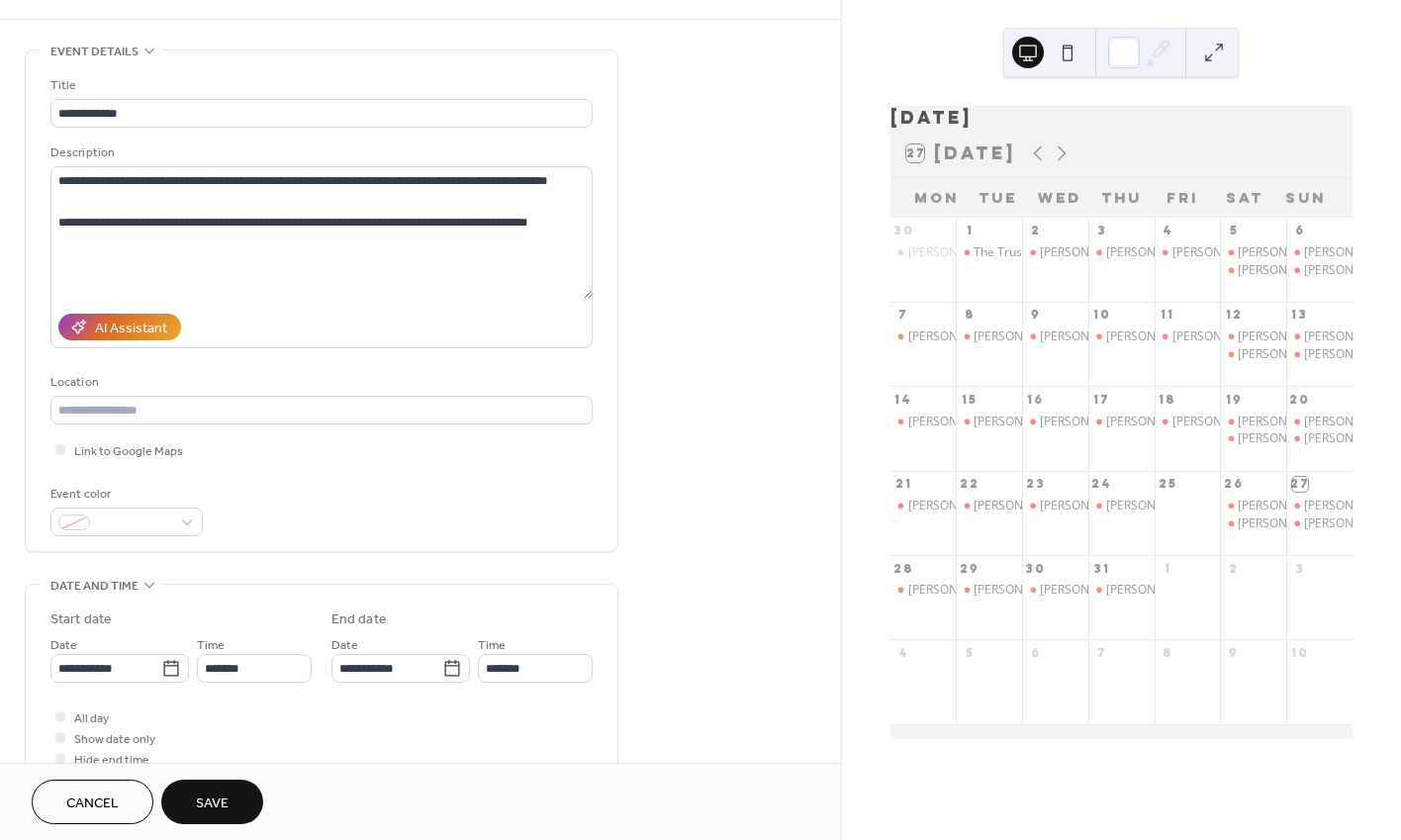 type on "*******" 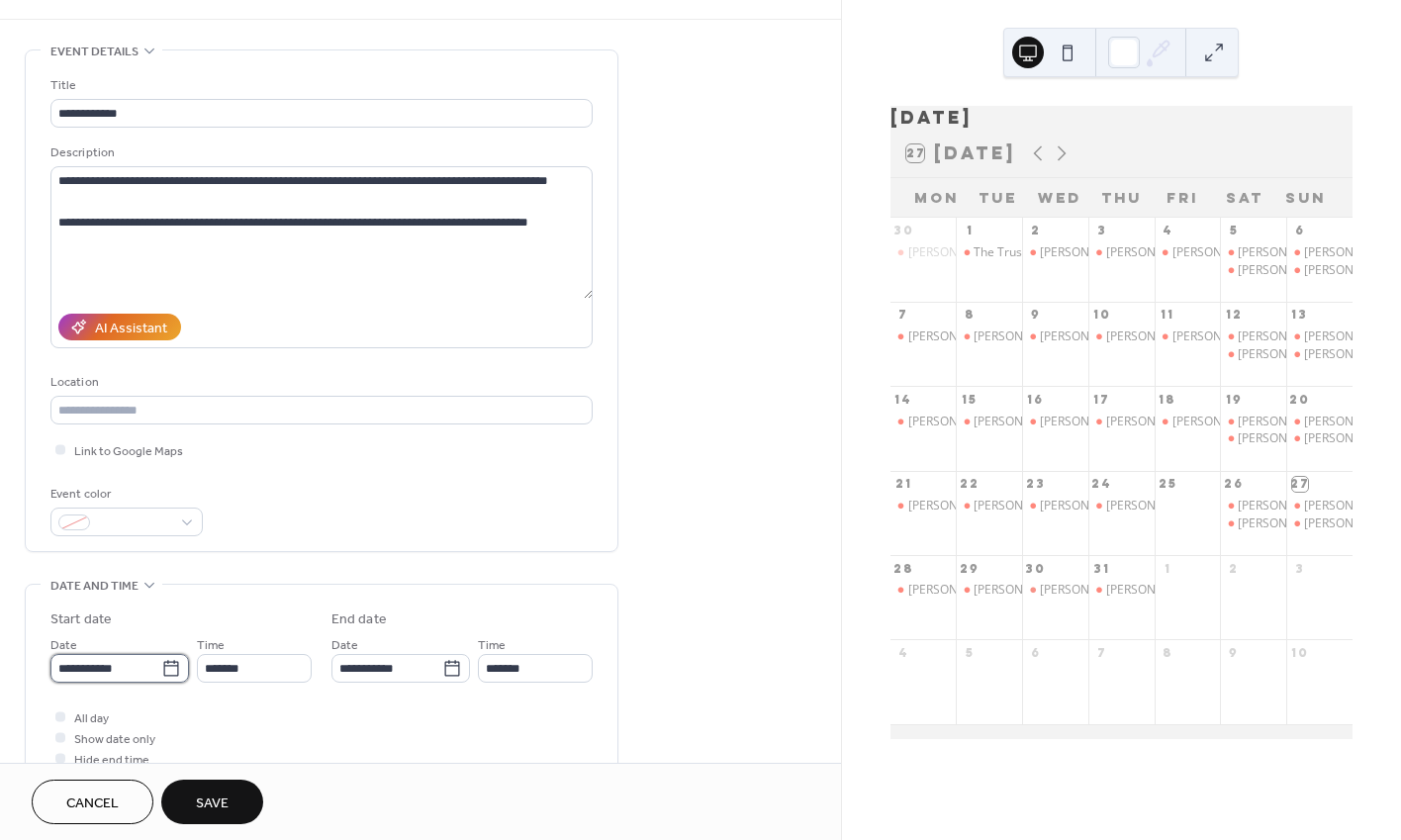 click on "**********" at bounding box center (106, 668) 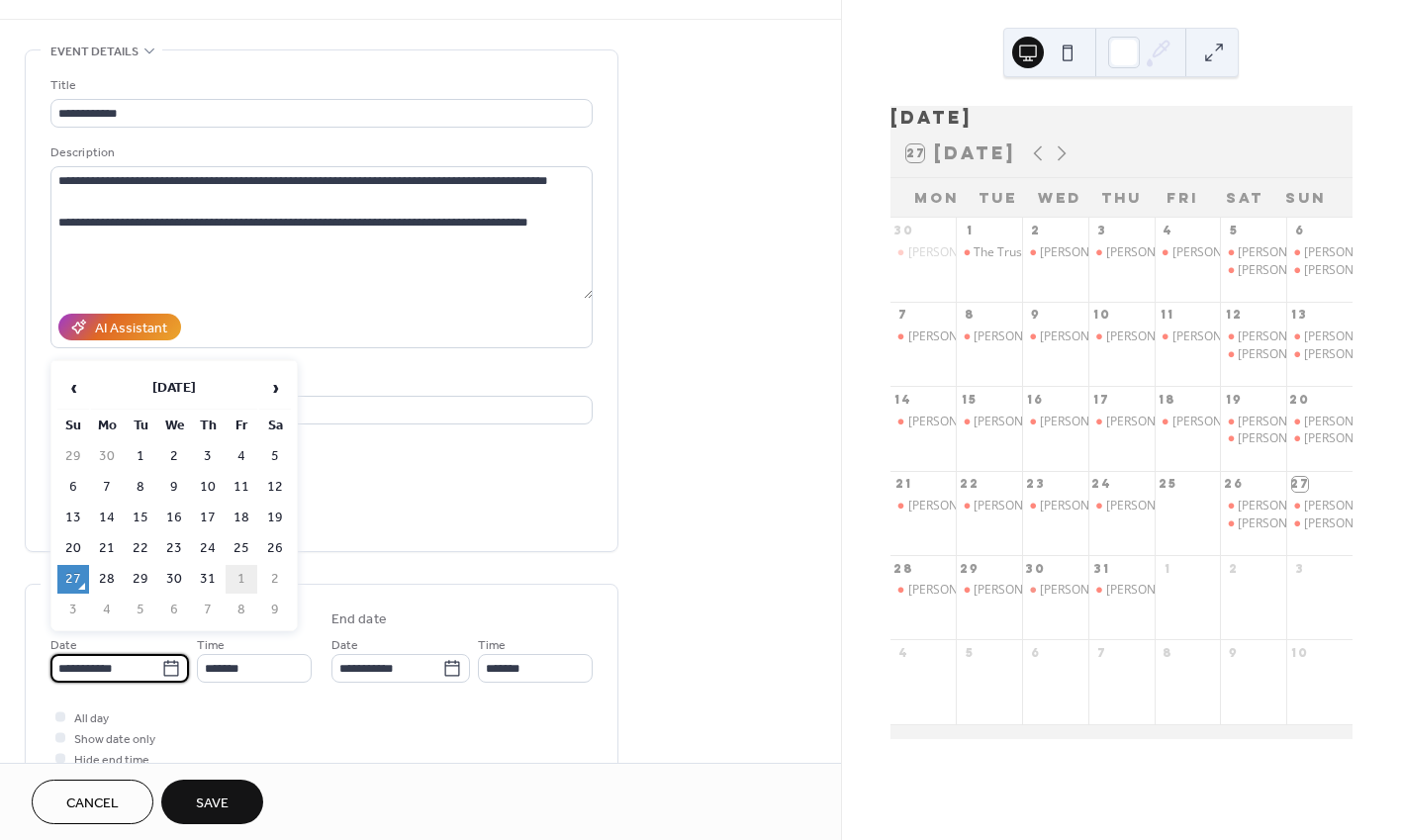 click on "1" at bounding box center [241, 579] 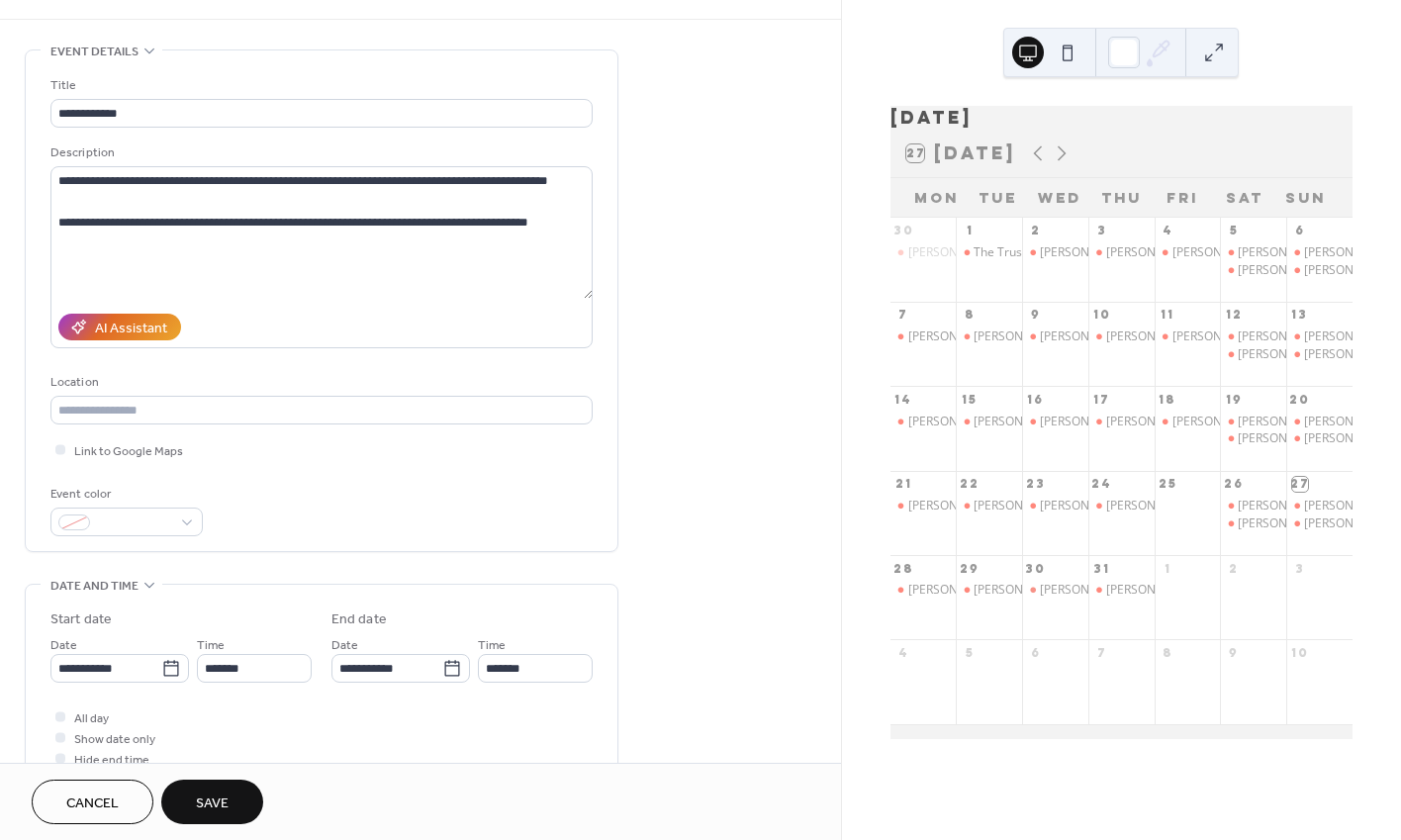 type on "**********" 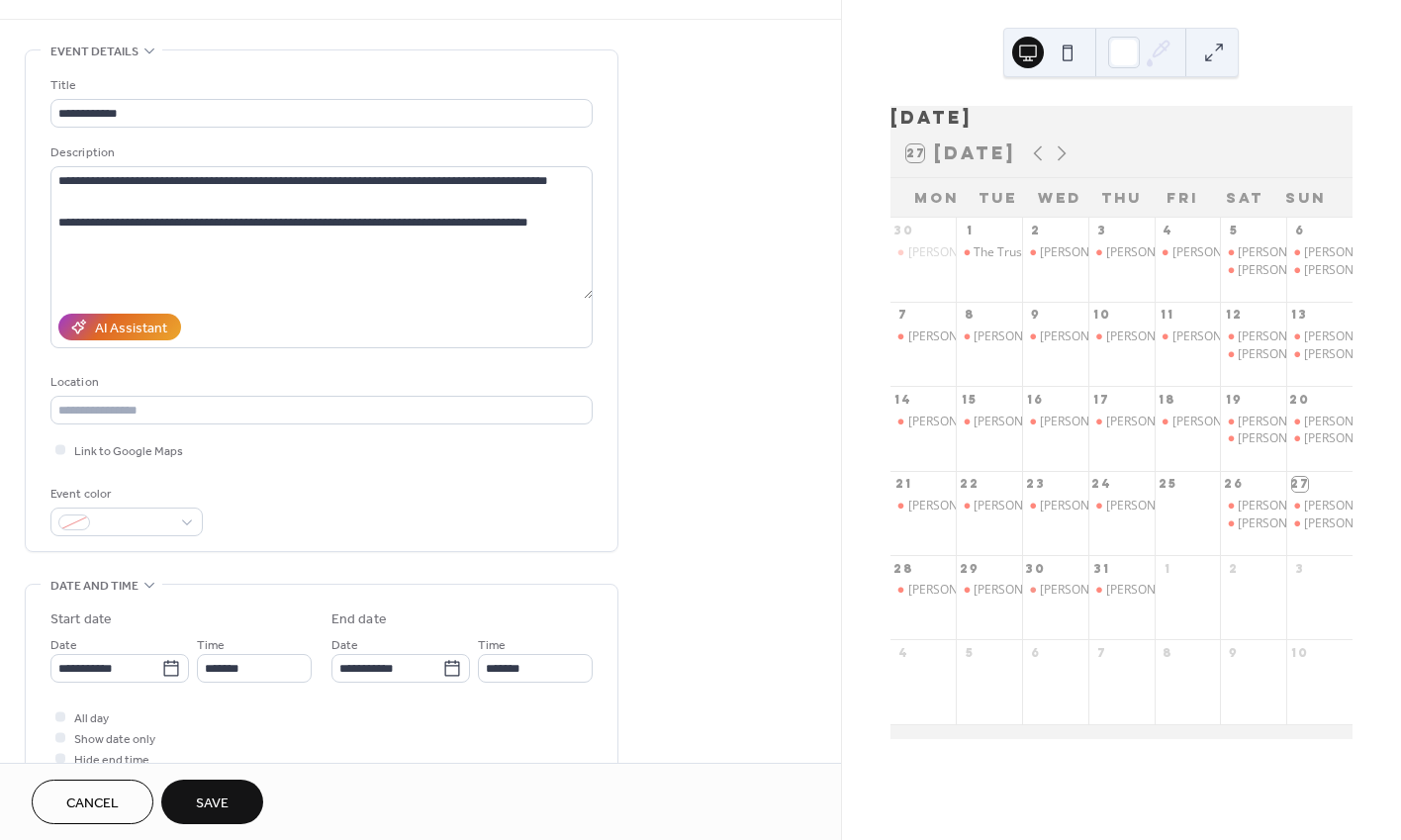 type on "**********" 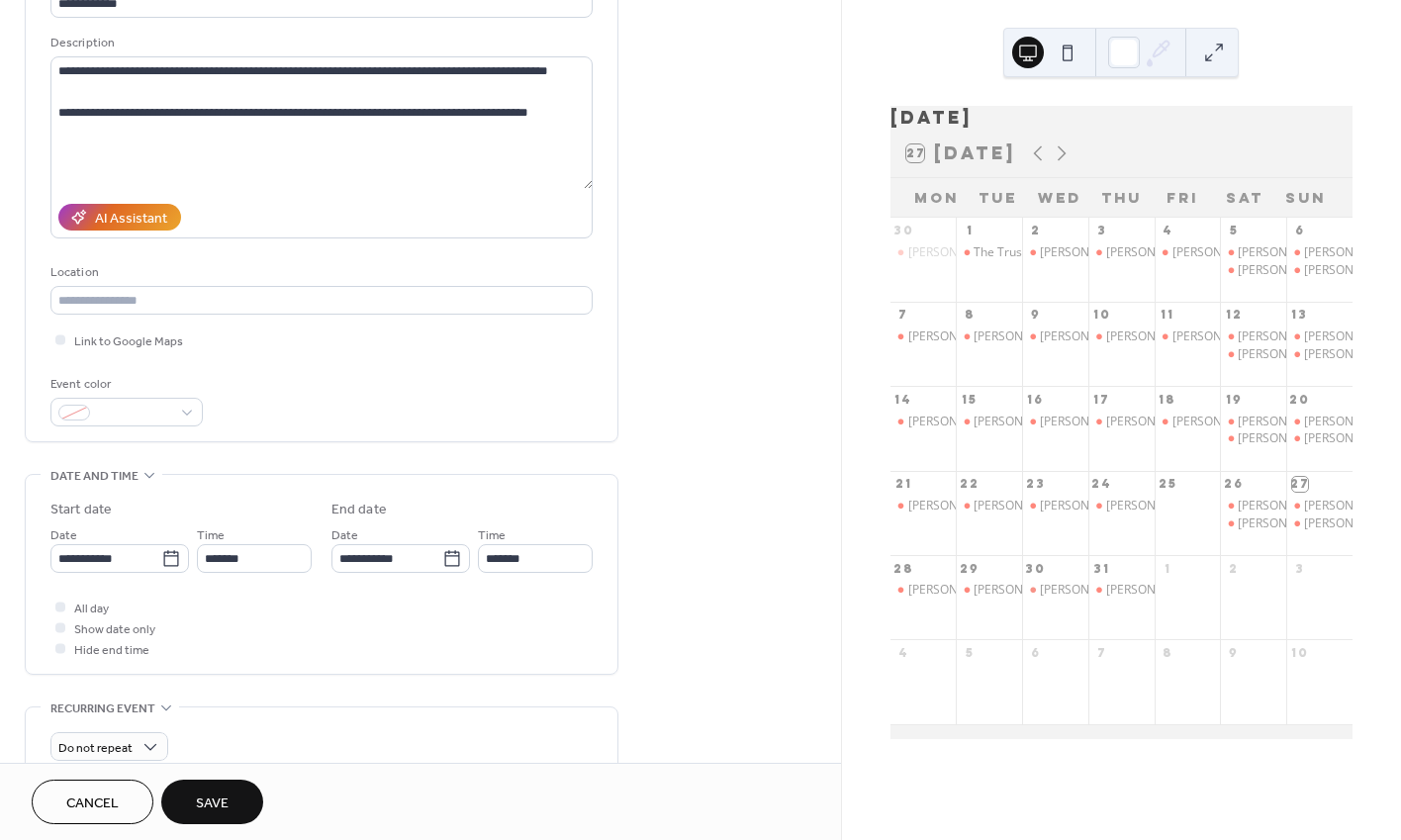 scroll, scrollTop: 188, scrollLeft: 0, axis: vertical 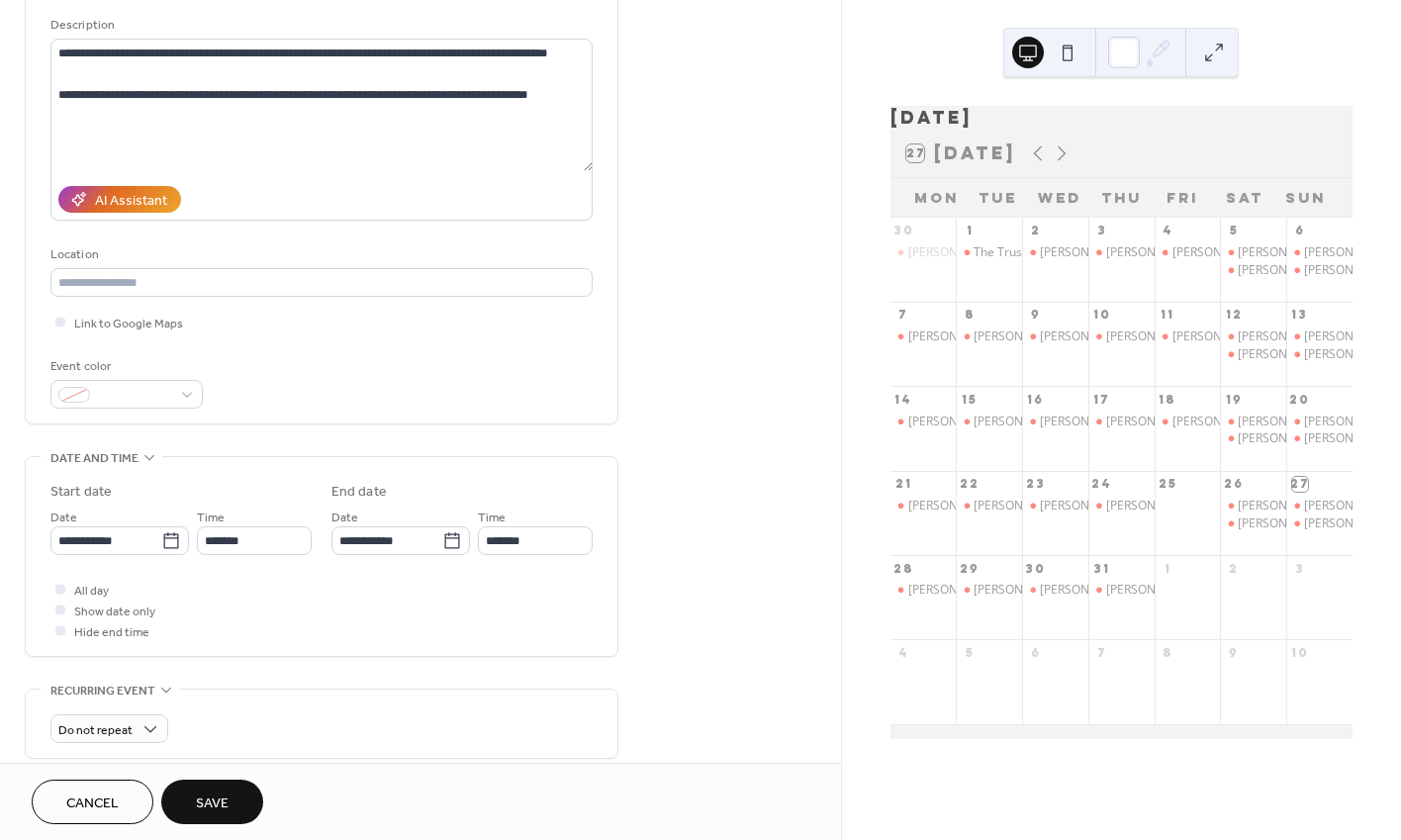 click on "Save" at bounding box center (212, 803) 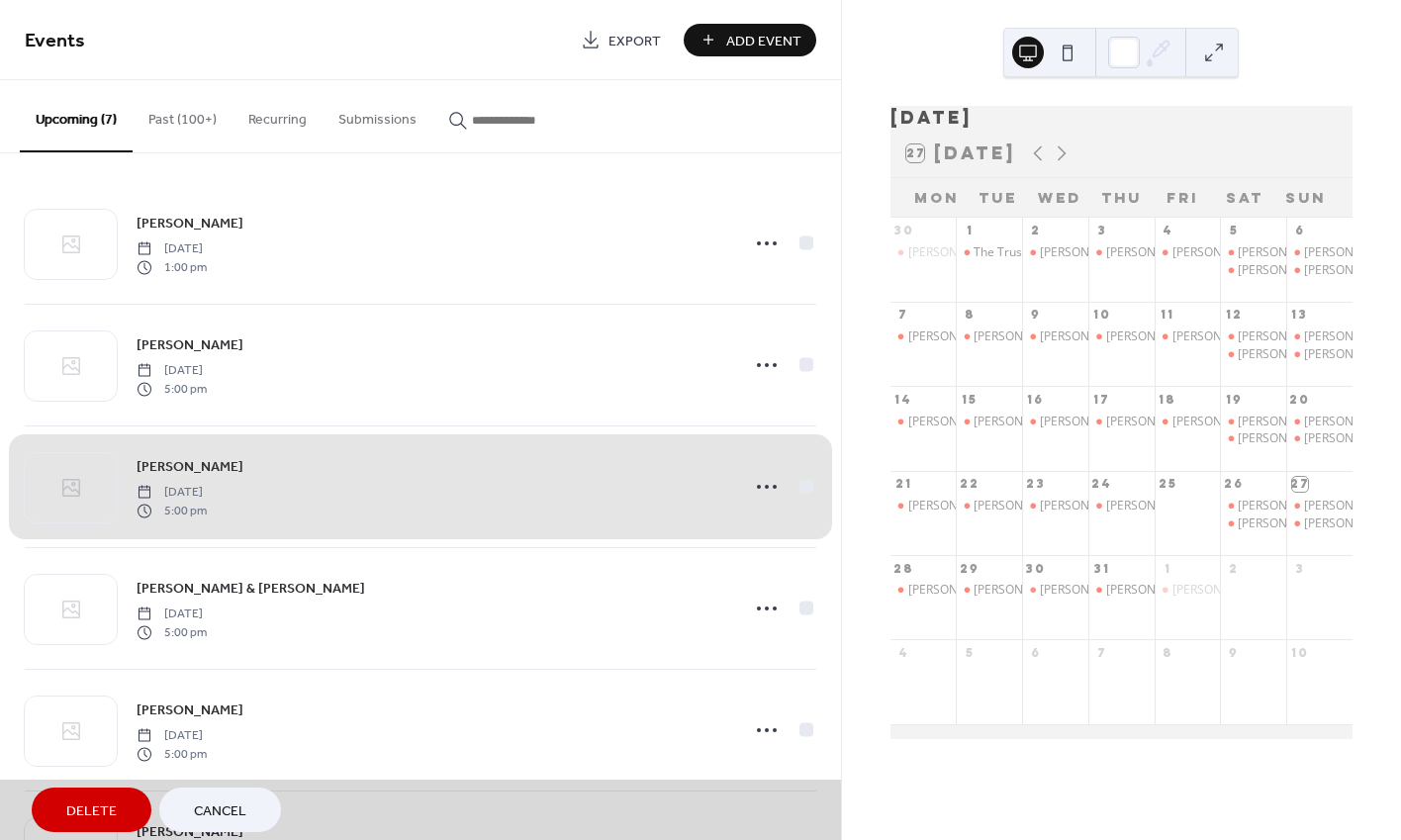 scroll, scrollTop: 0, scrollLeft: 0, axis: both 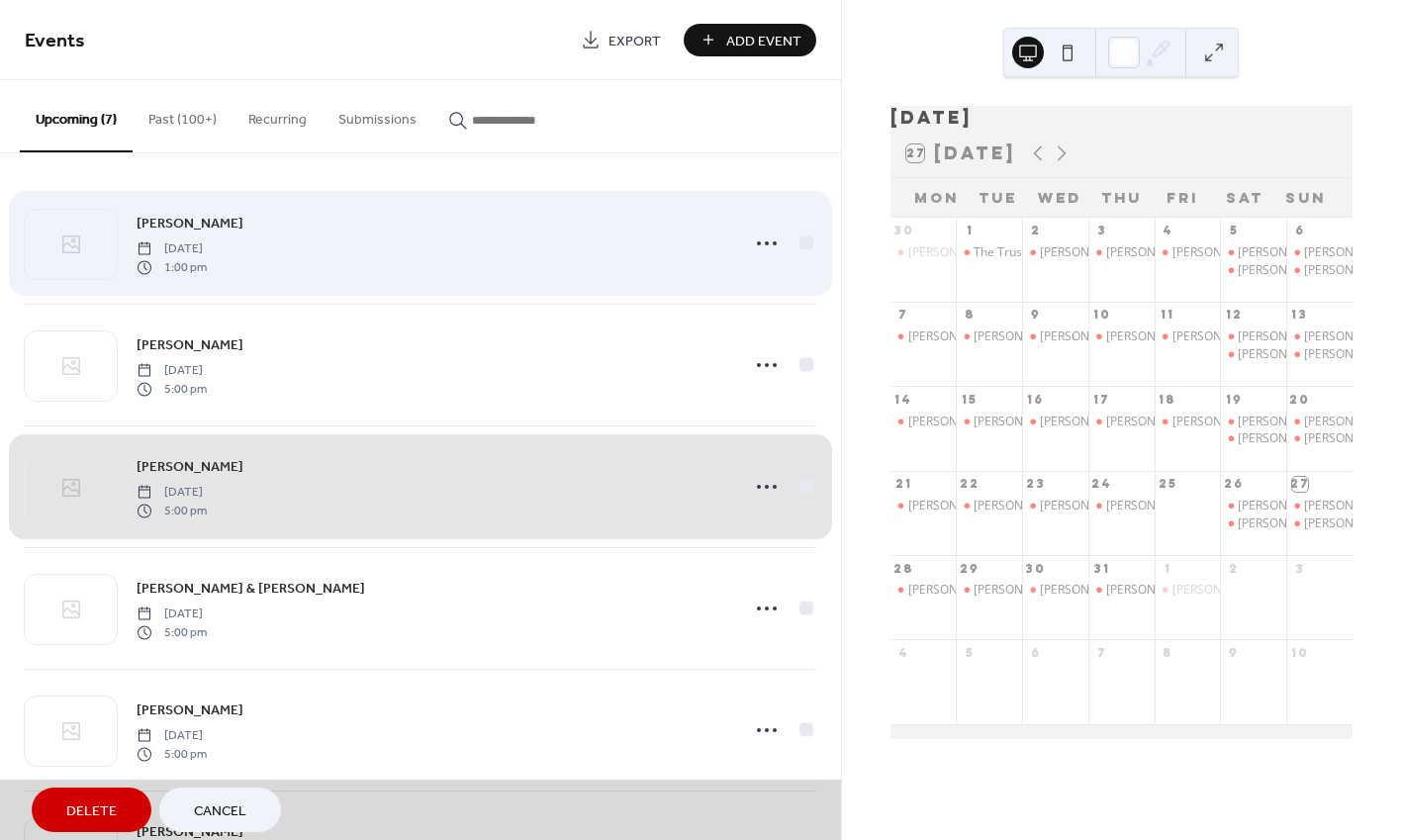 click on "Marco Rocca Sunday, July 27, 2025 1:00 pm" at bounding box center (420, 243) 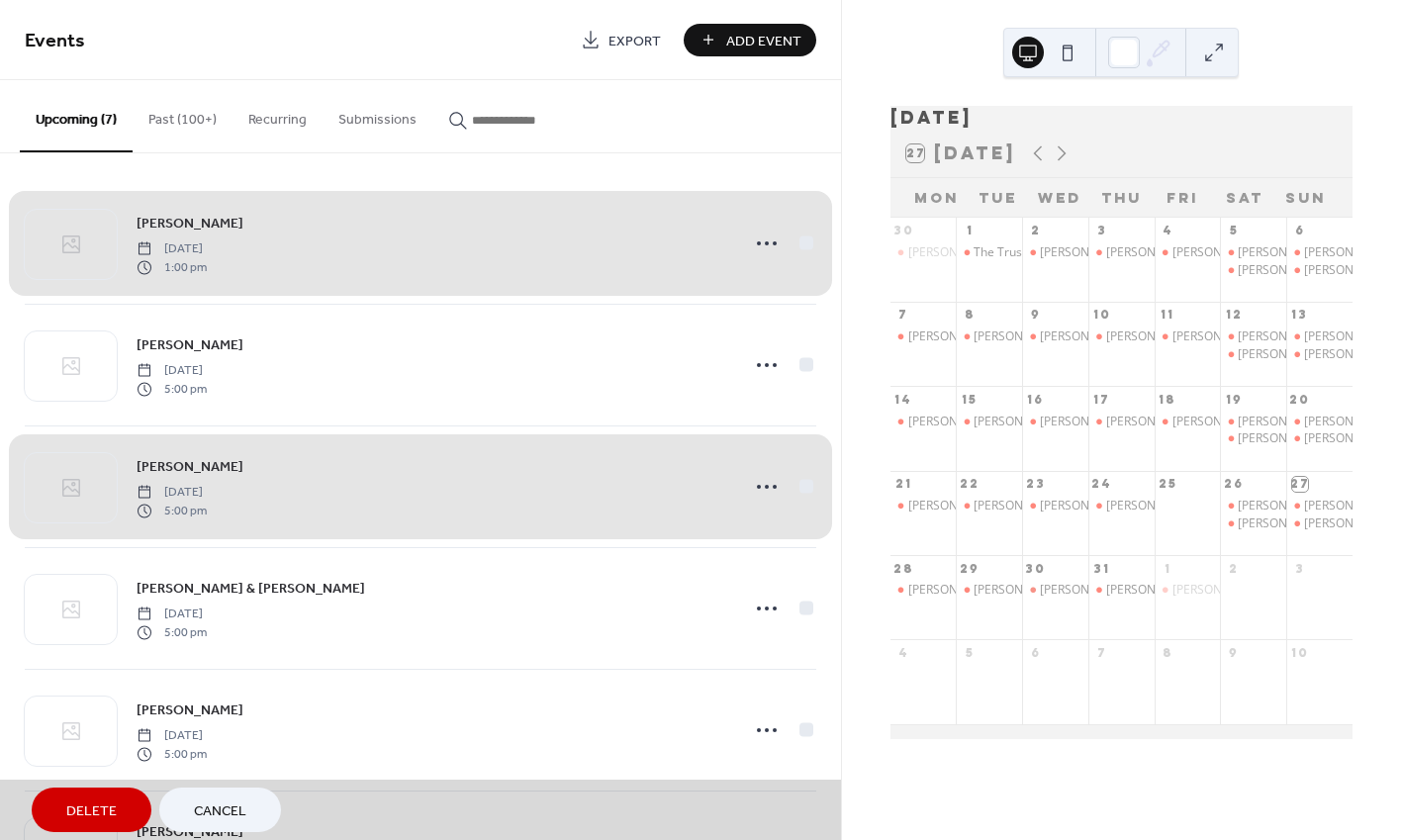 click on "Marco Rocca Sunday, July 27, 2025 1:00 pm" at bounding box center (420, 243) 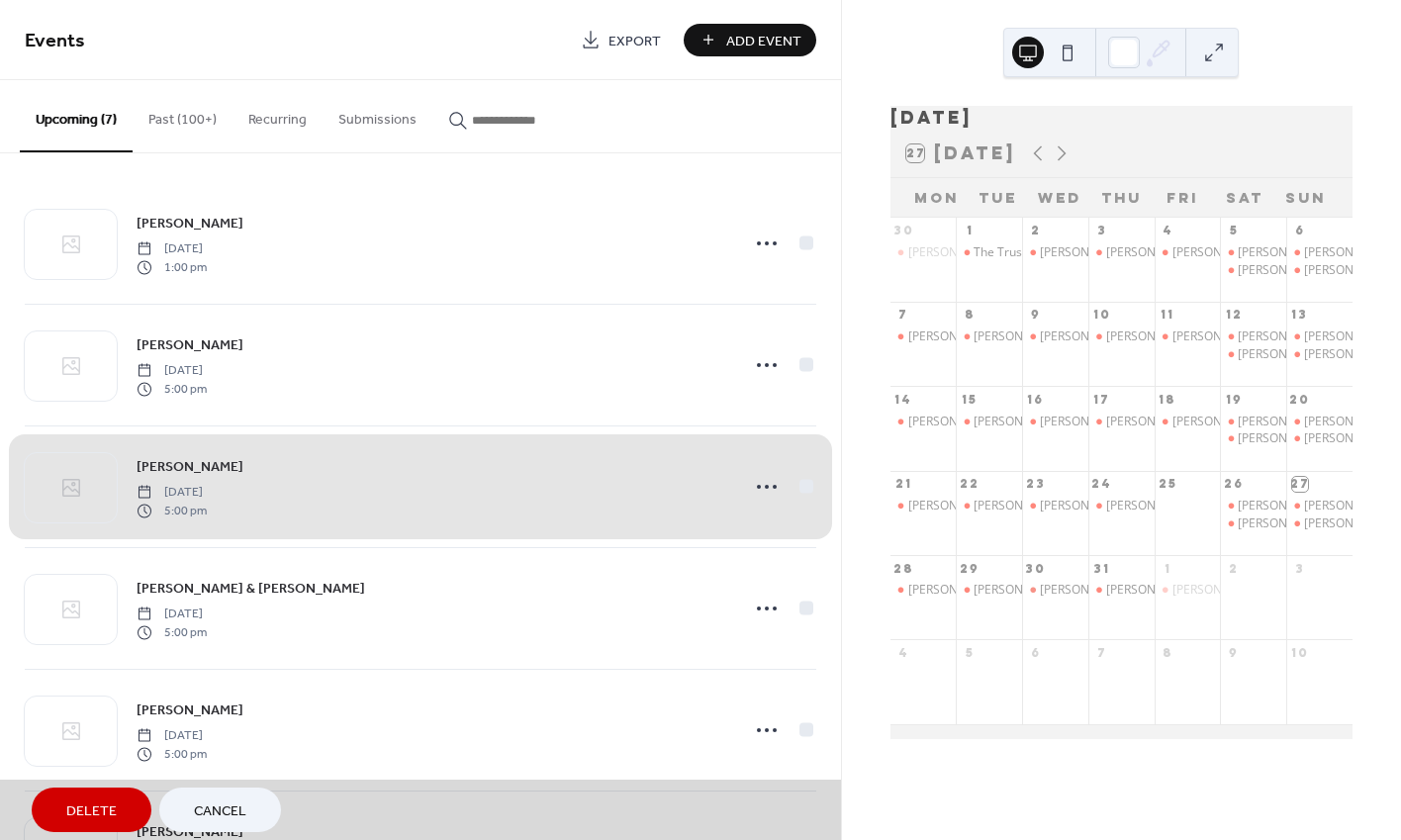 click on "[PERSON_NAME] [DATE] 5:00 pm" at bounding box center (420, 487) 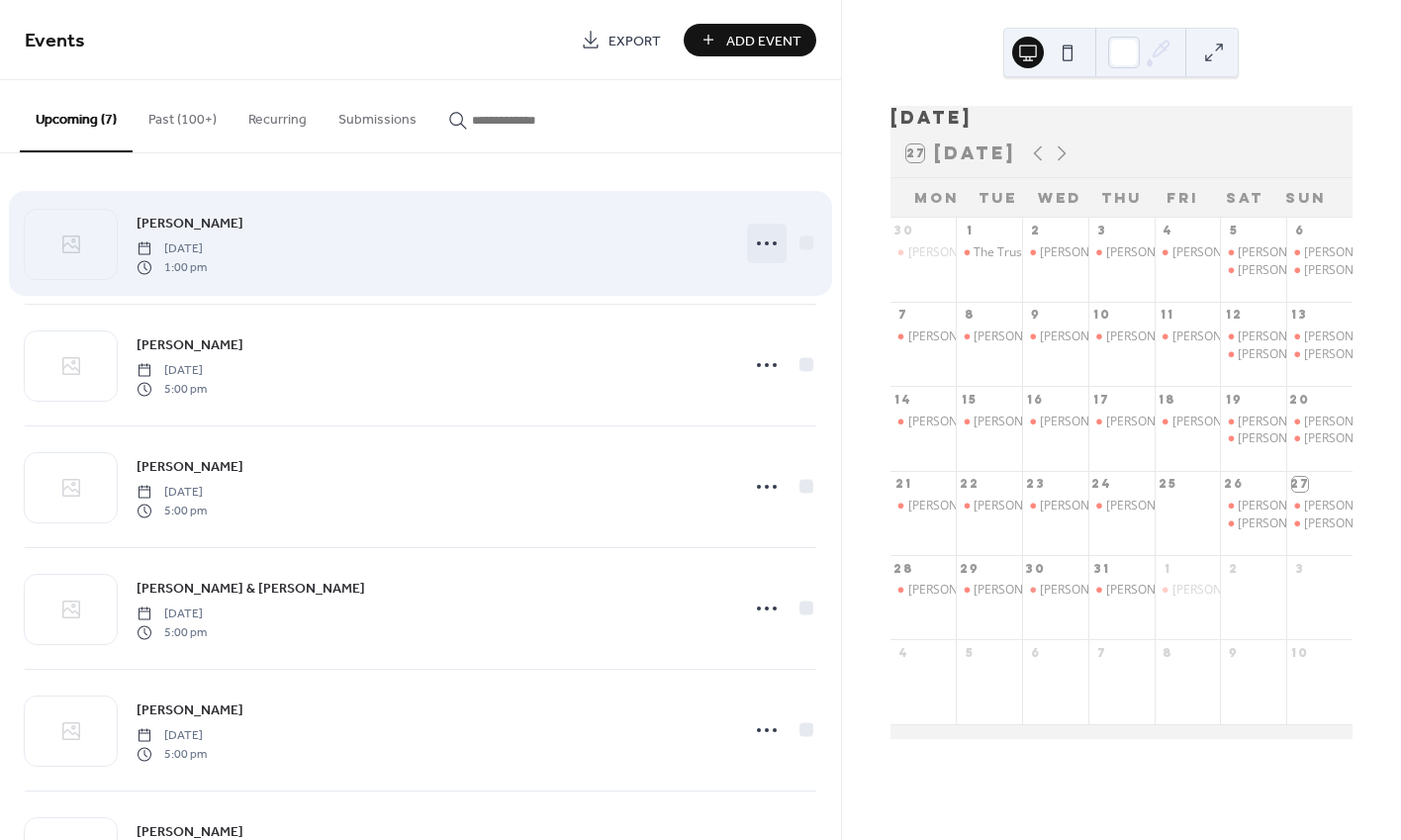 click 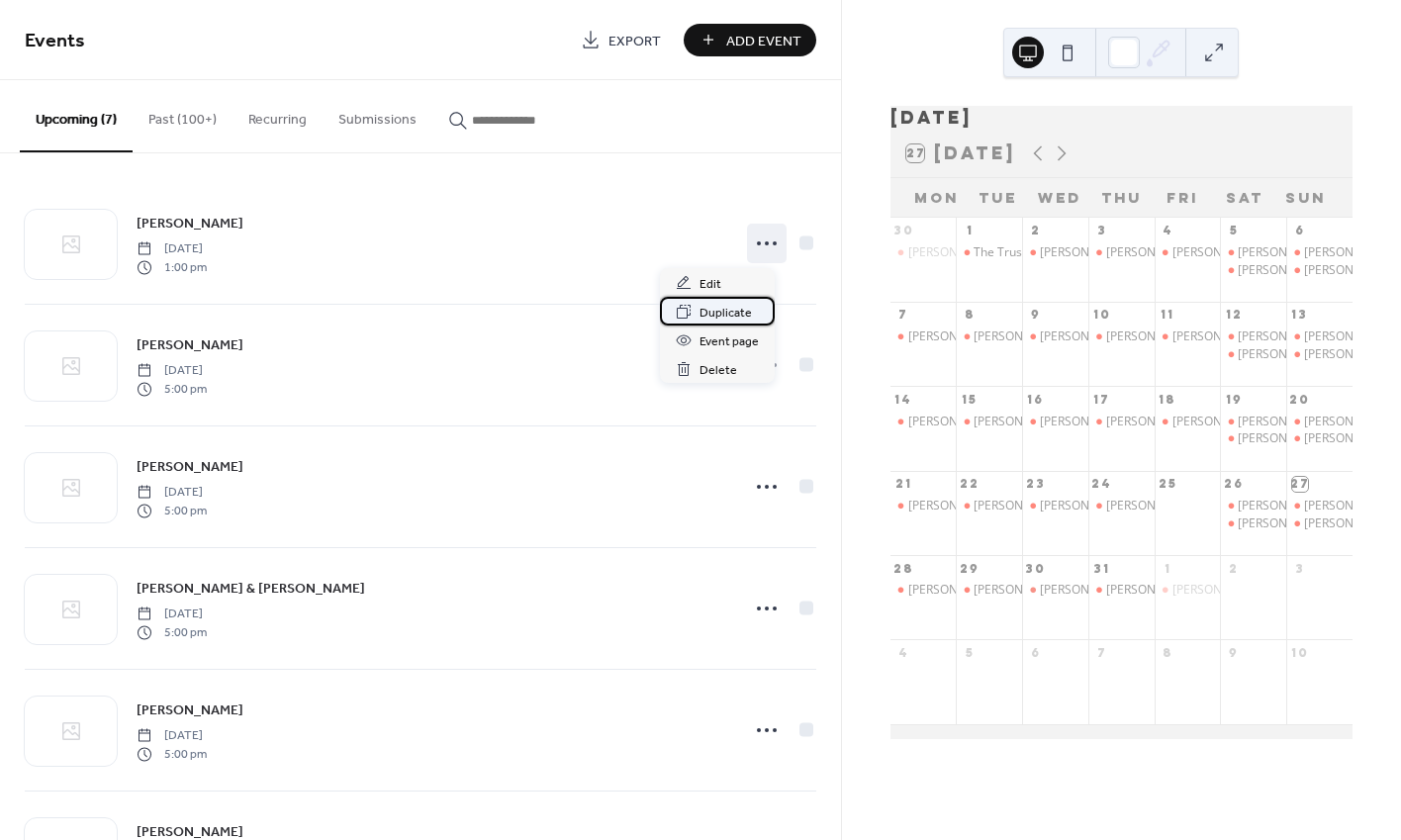 click on "Duplicate" at bounding box center (725, 313) 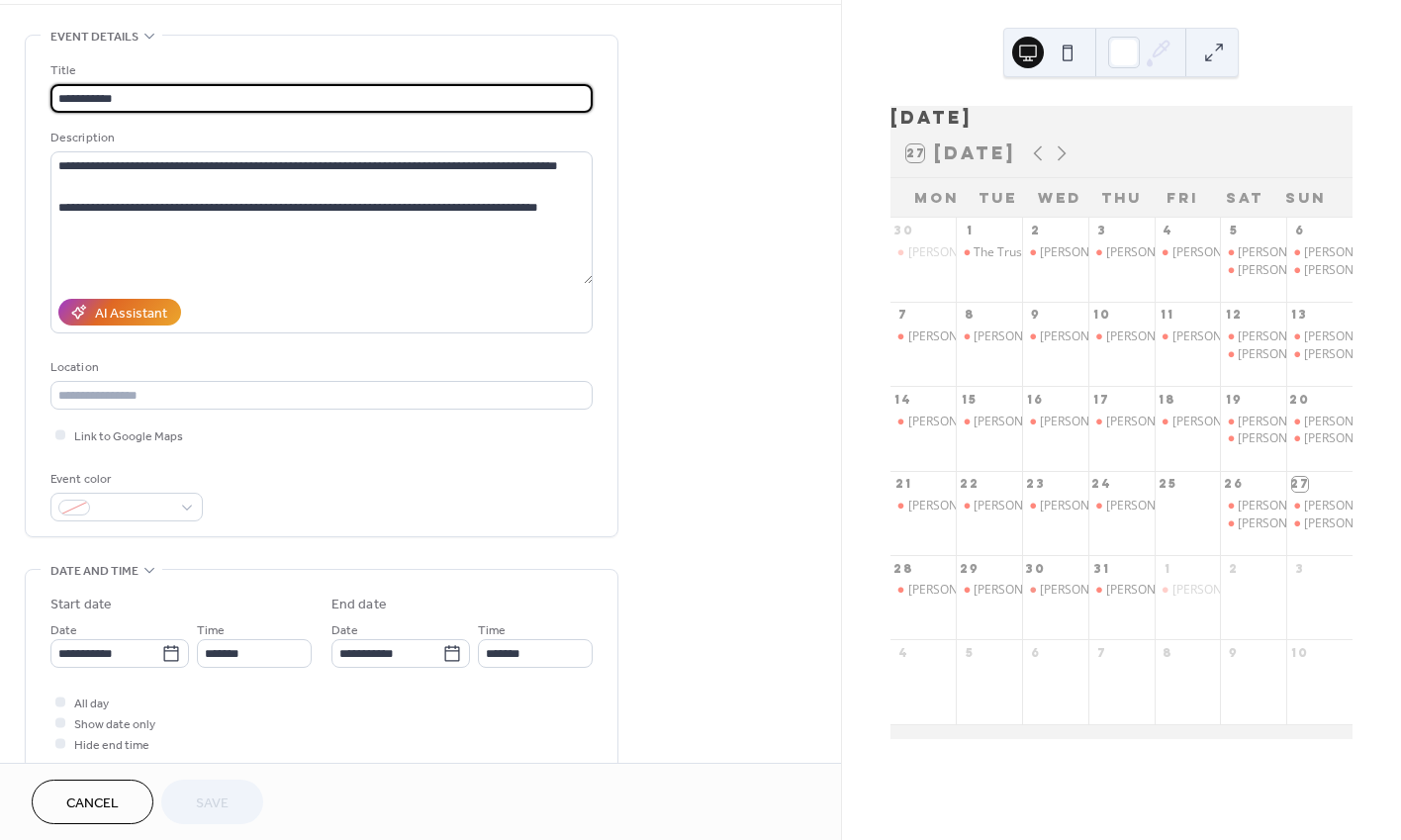 scroll, scrollTop: 76, scrollLeft: 0, axis: vertical 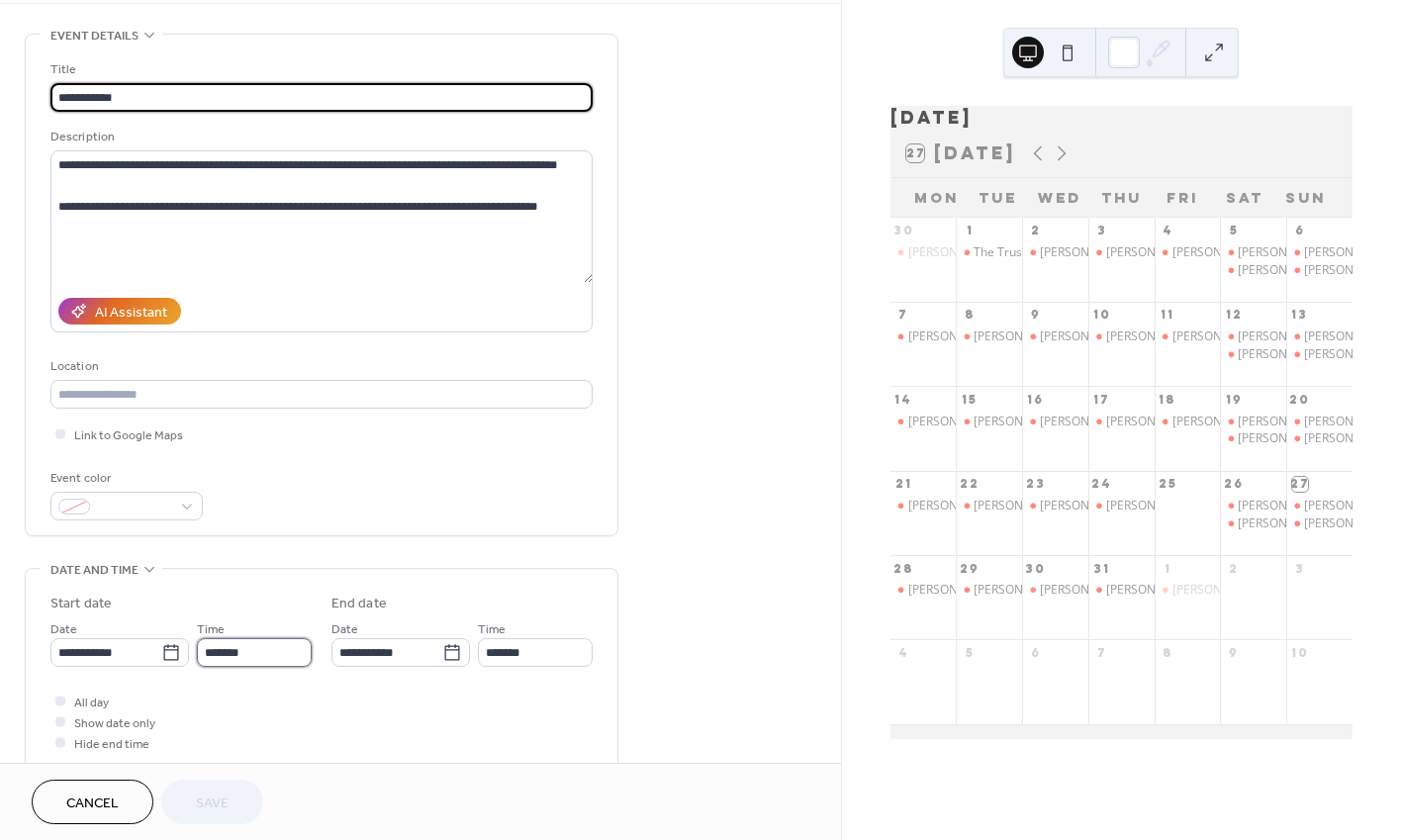 click on "*******" at bounding box center [254, 652] 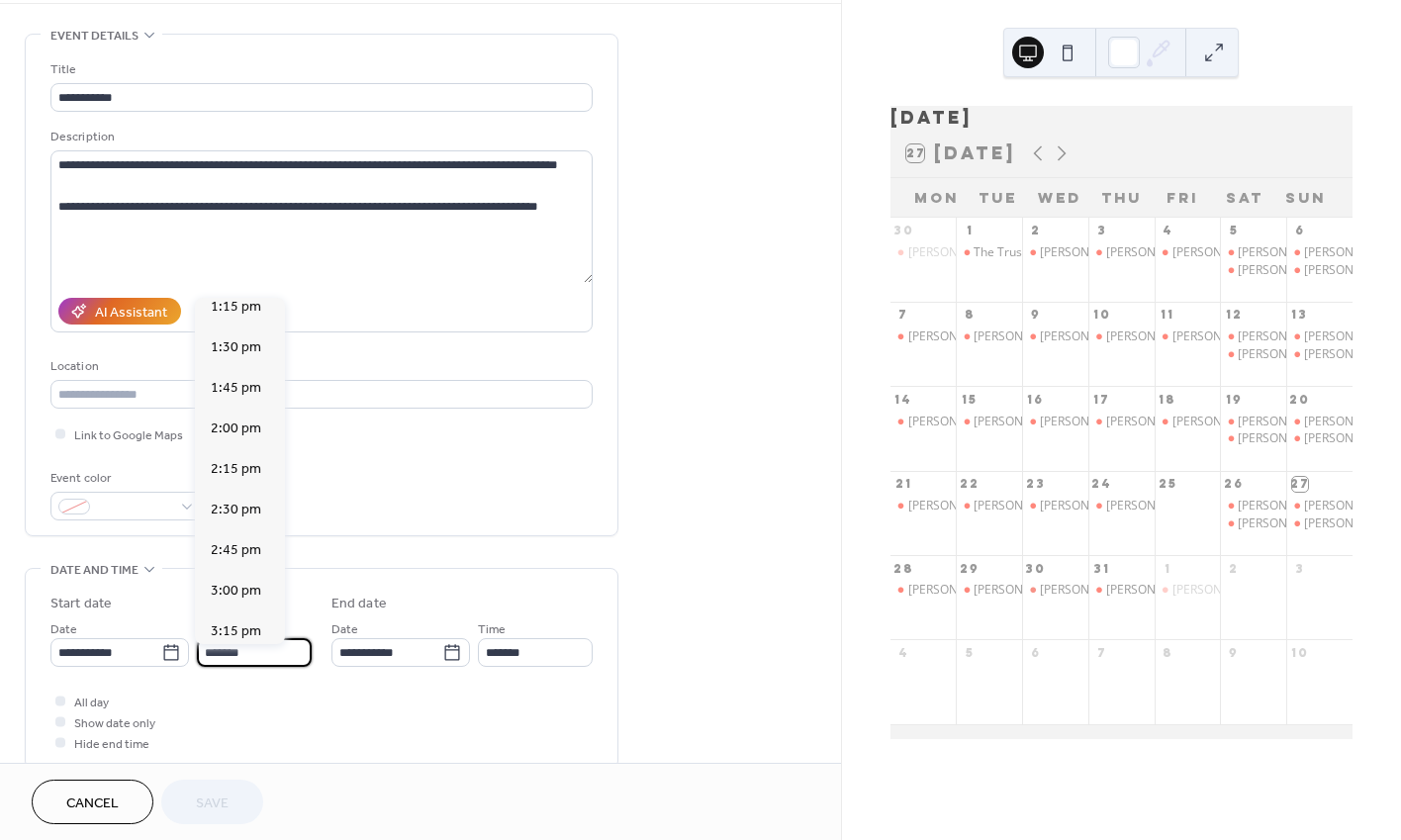 scroll, scrollTop: 2826, scrollLeft: 0, axis: vertical 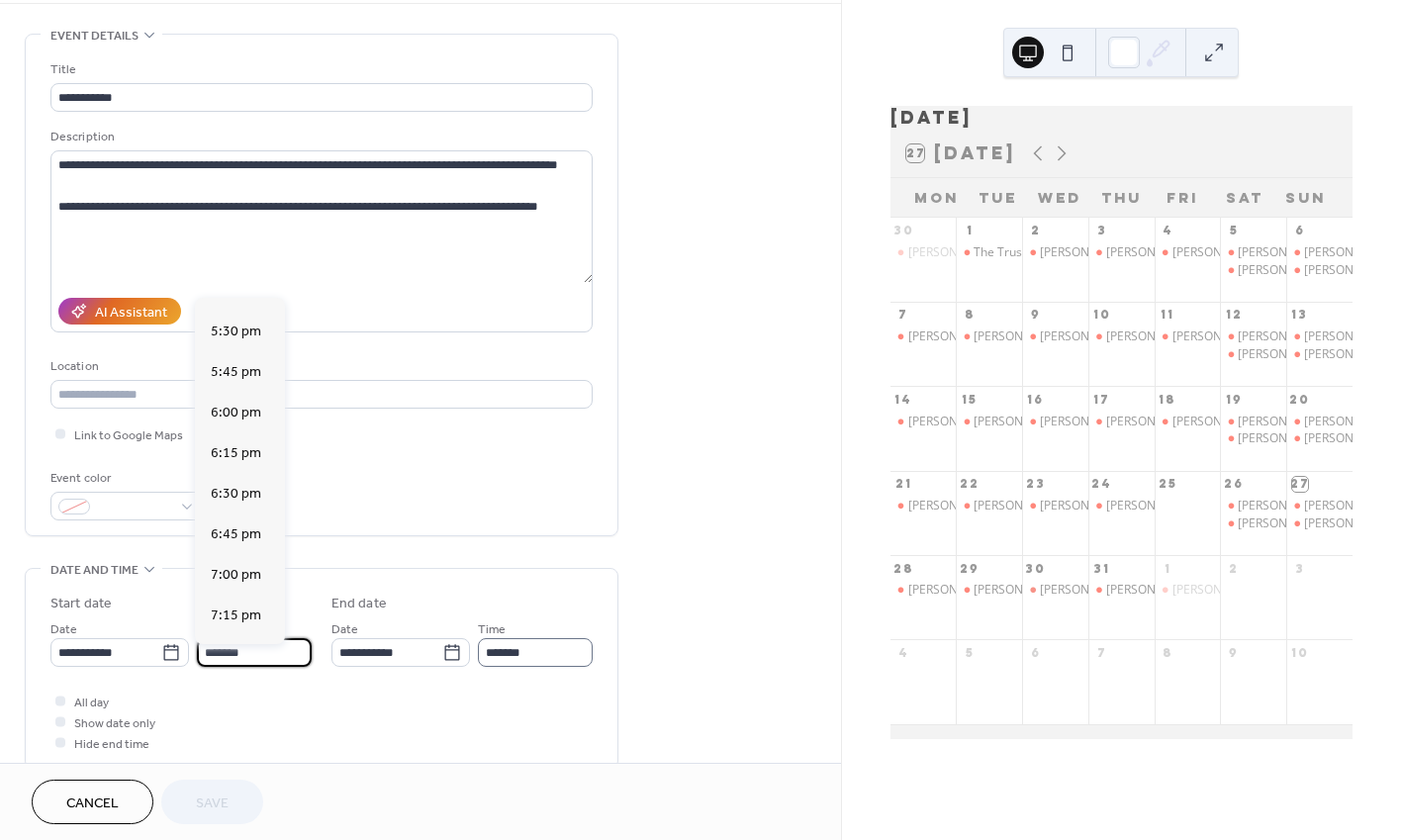 type on "*******" 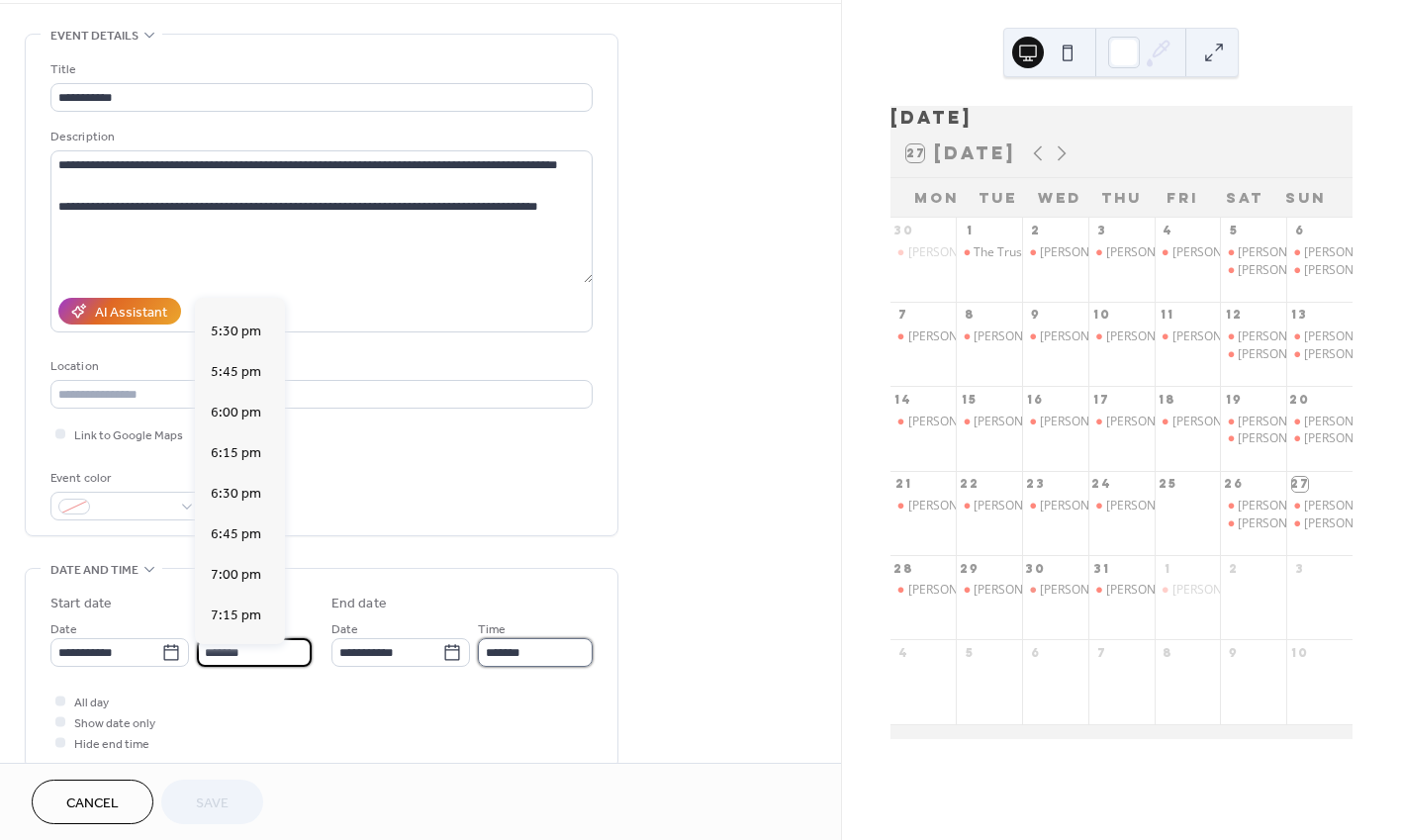 click on "*******" at bounding box center (535, 652) 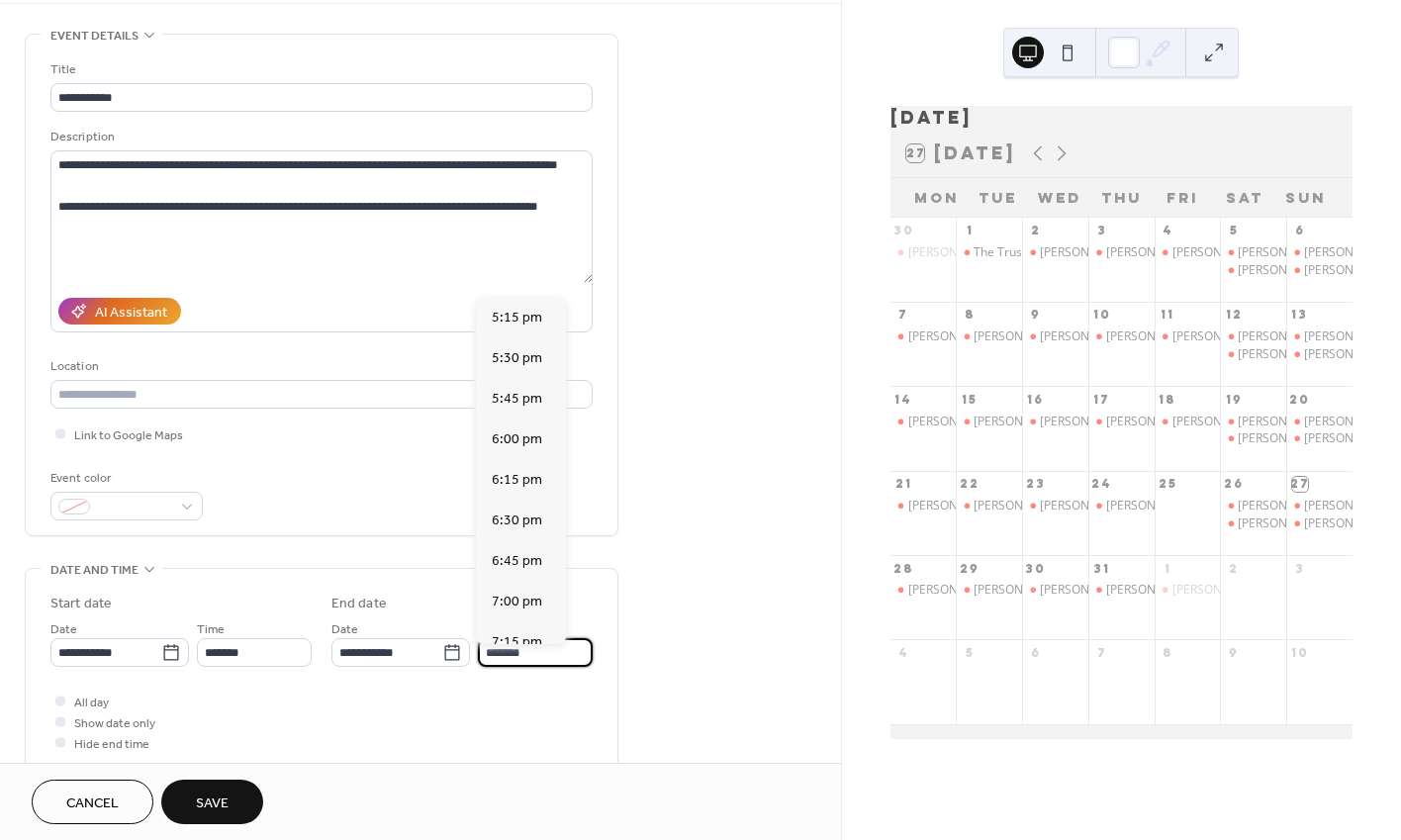 scroll, scrollTop: 457, scrollLeft: 0, axis: vertical 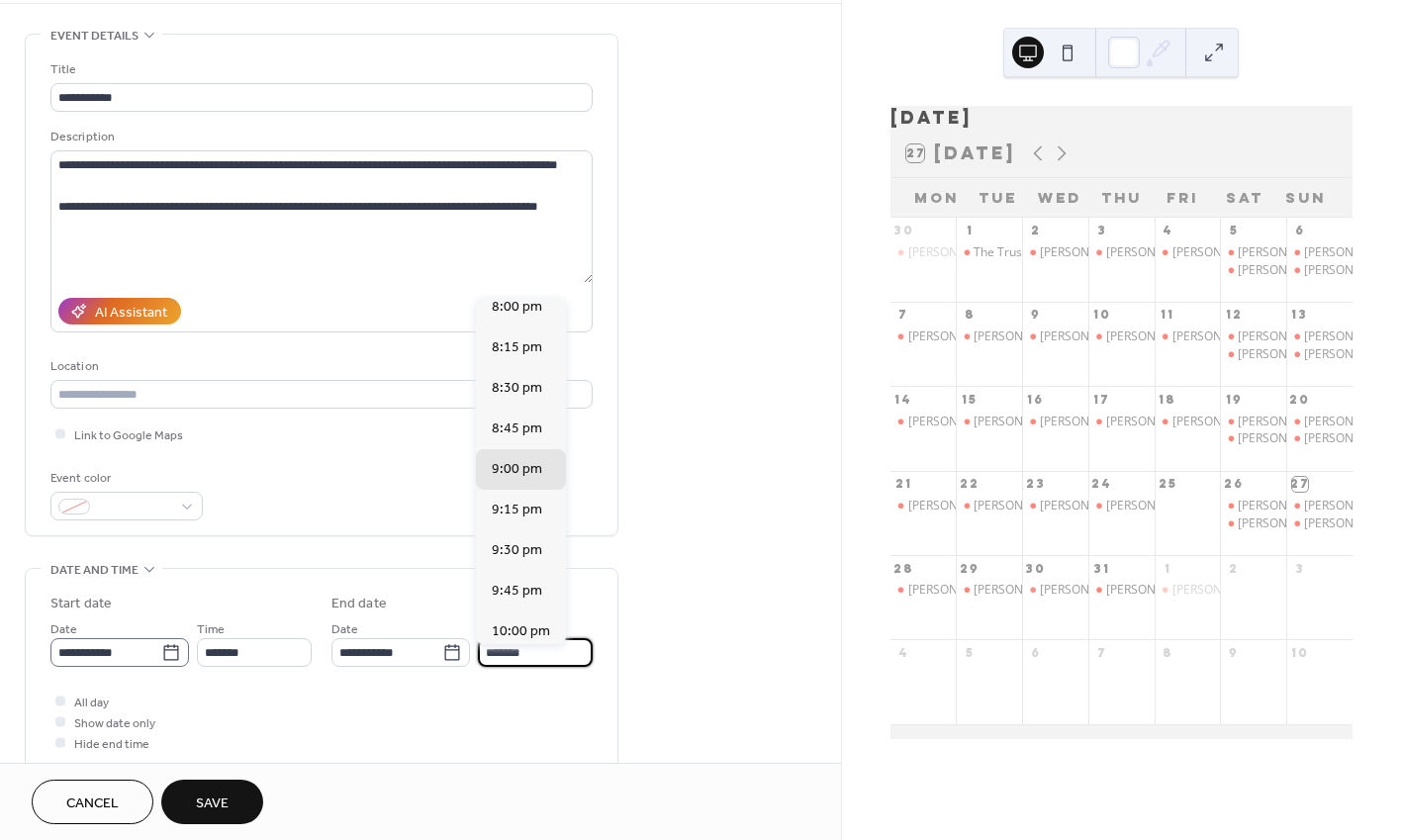 type on "*******" 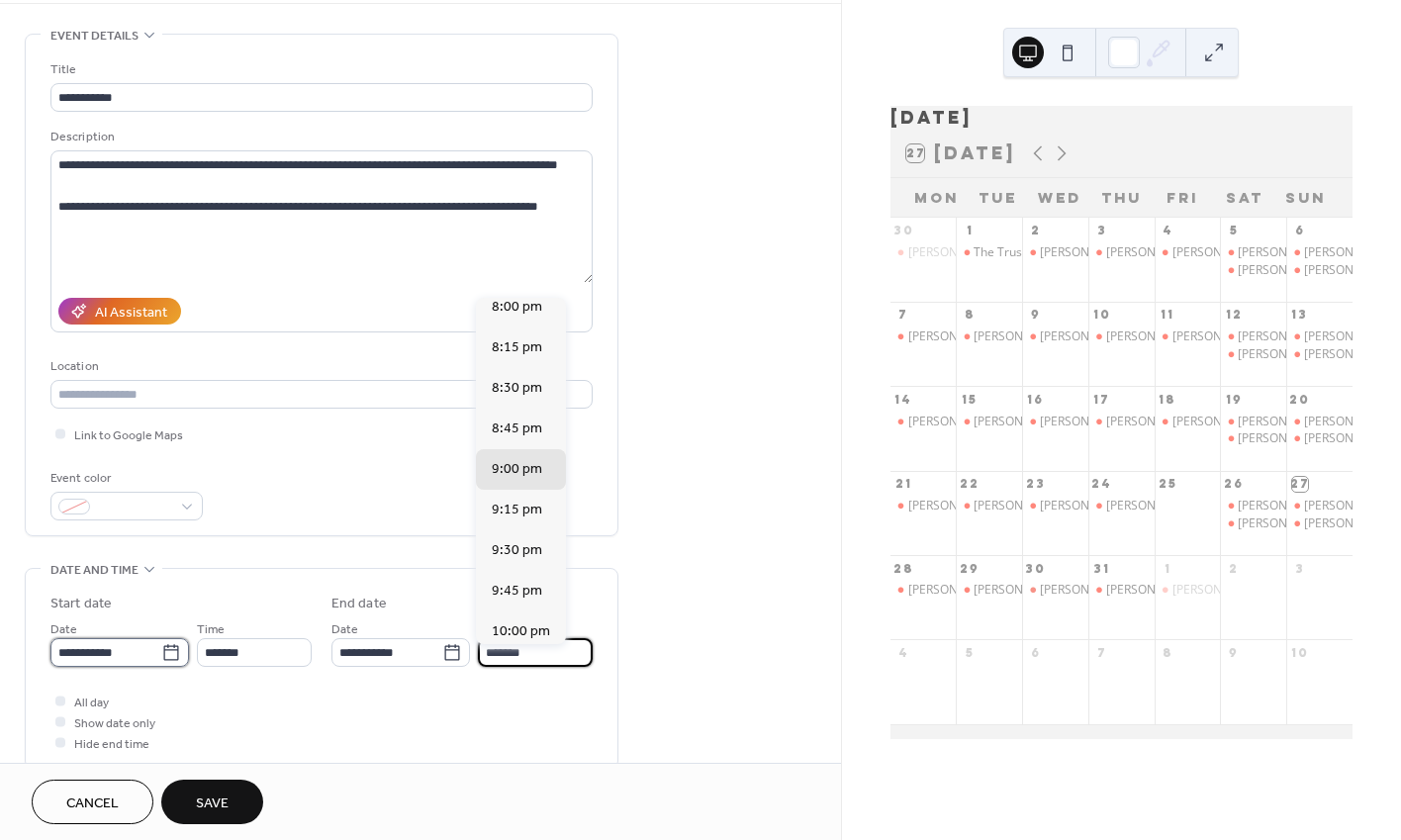 click on "**********" at bounding box center (106, 652) 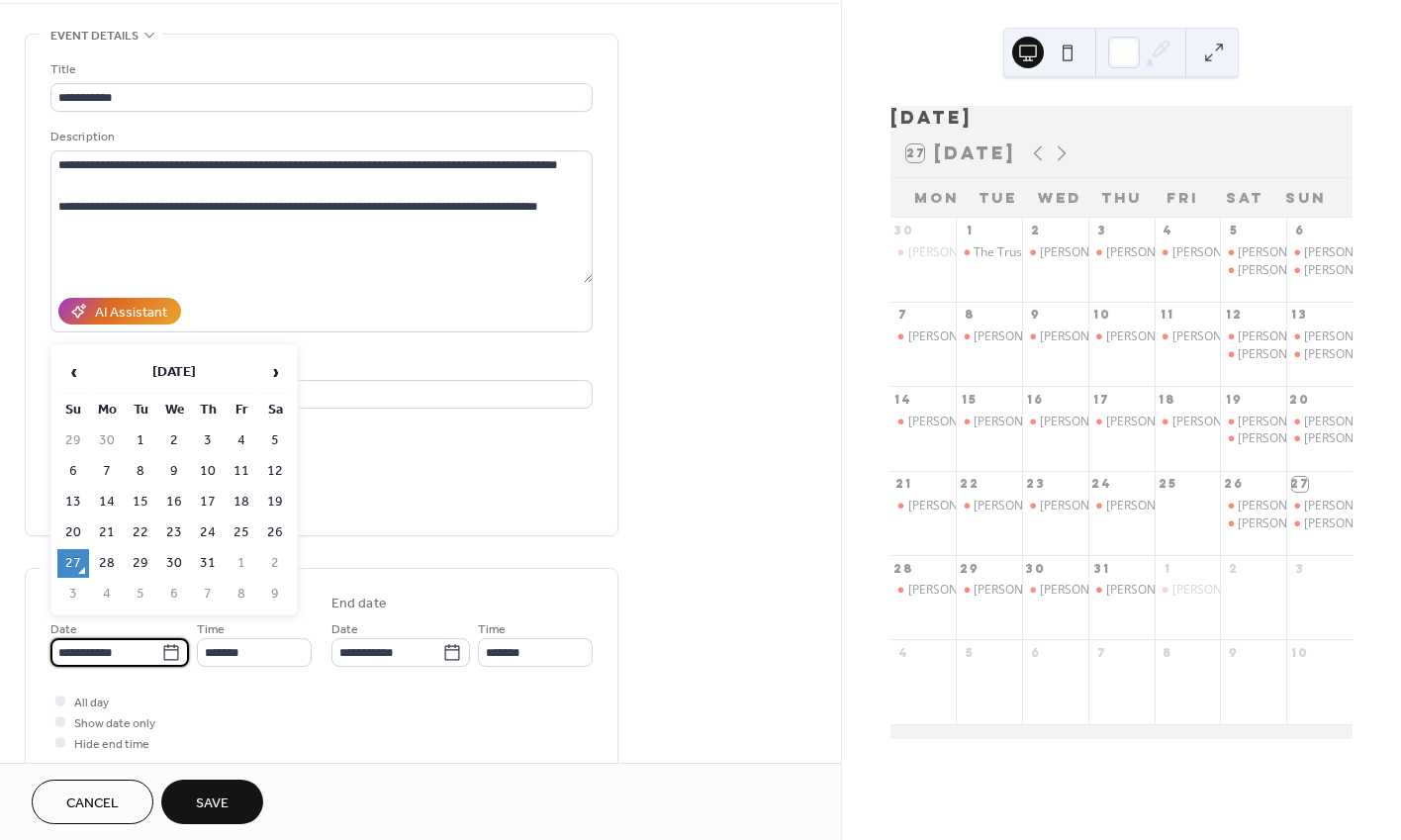 click on "**********" at bounding box center [106, 652] 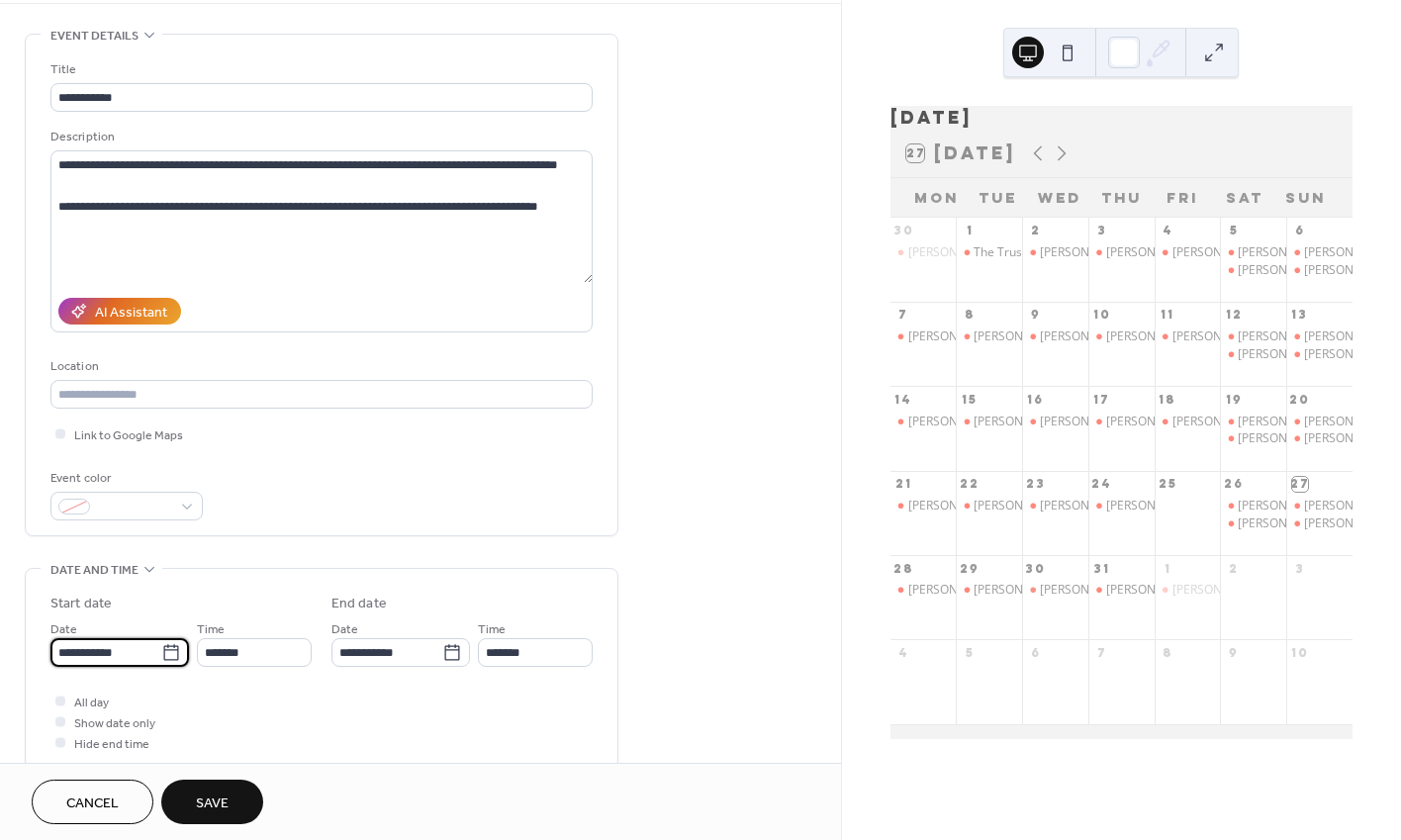click 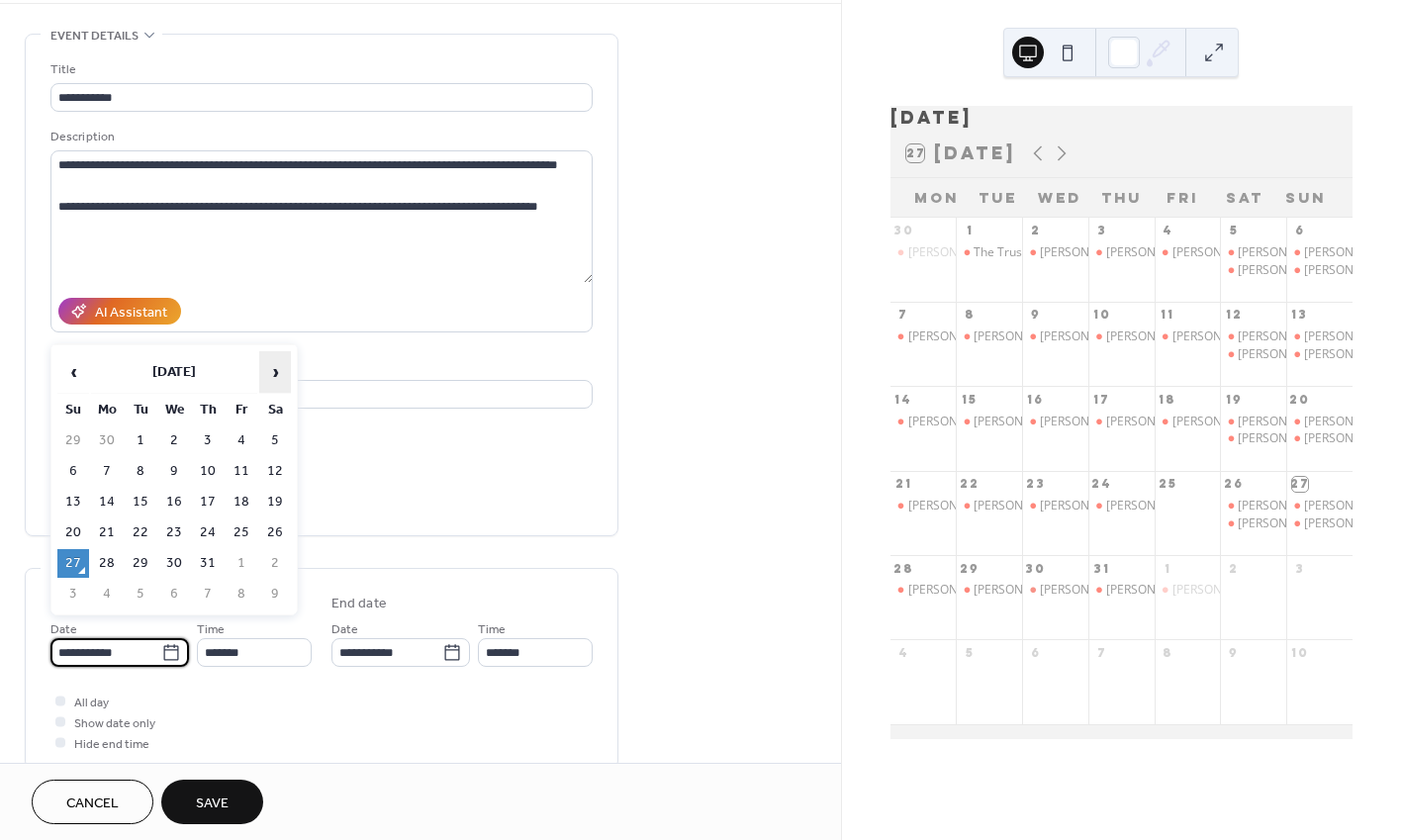 click on "›" at bounding box center [275, 372] 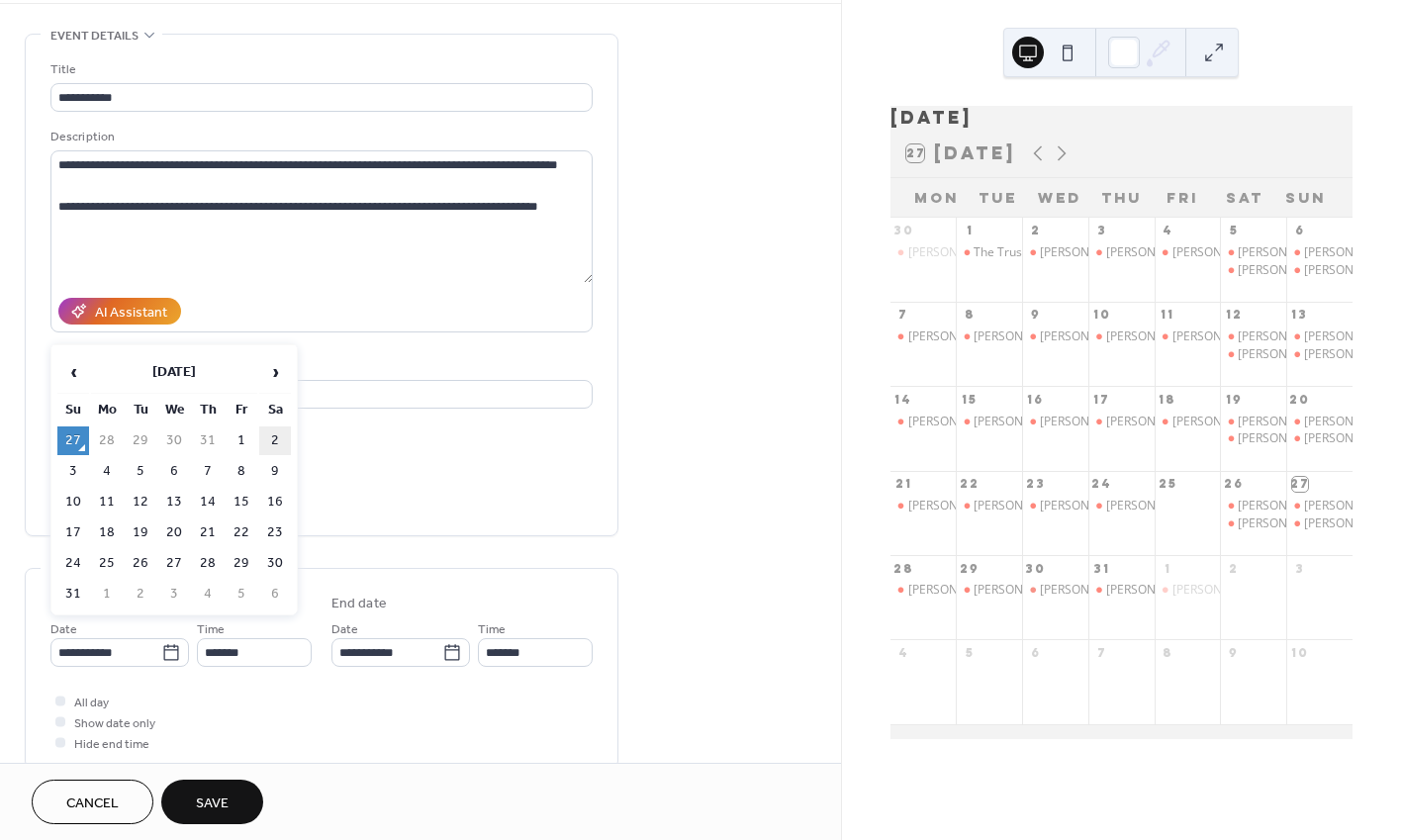 click on "2" at bounding box center [275, 440] 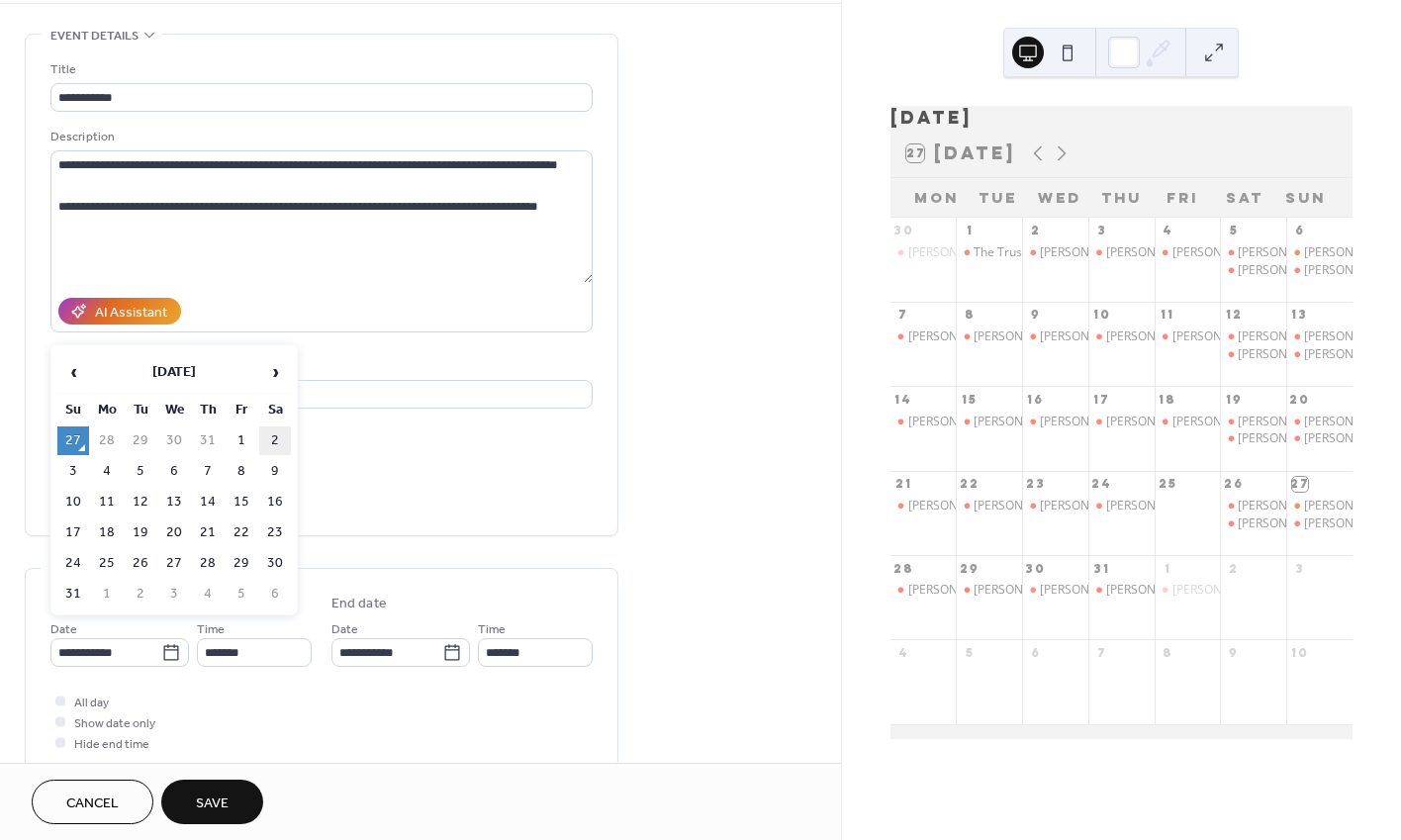 type on "**********" 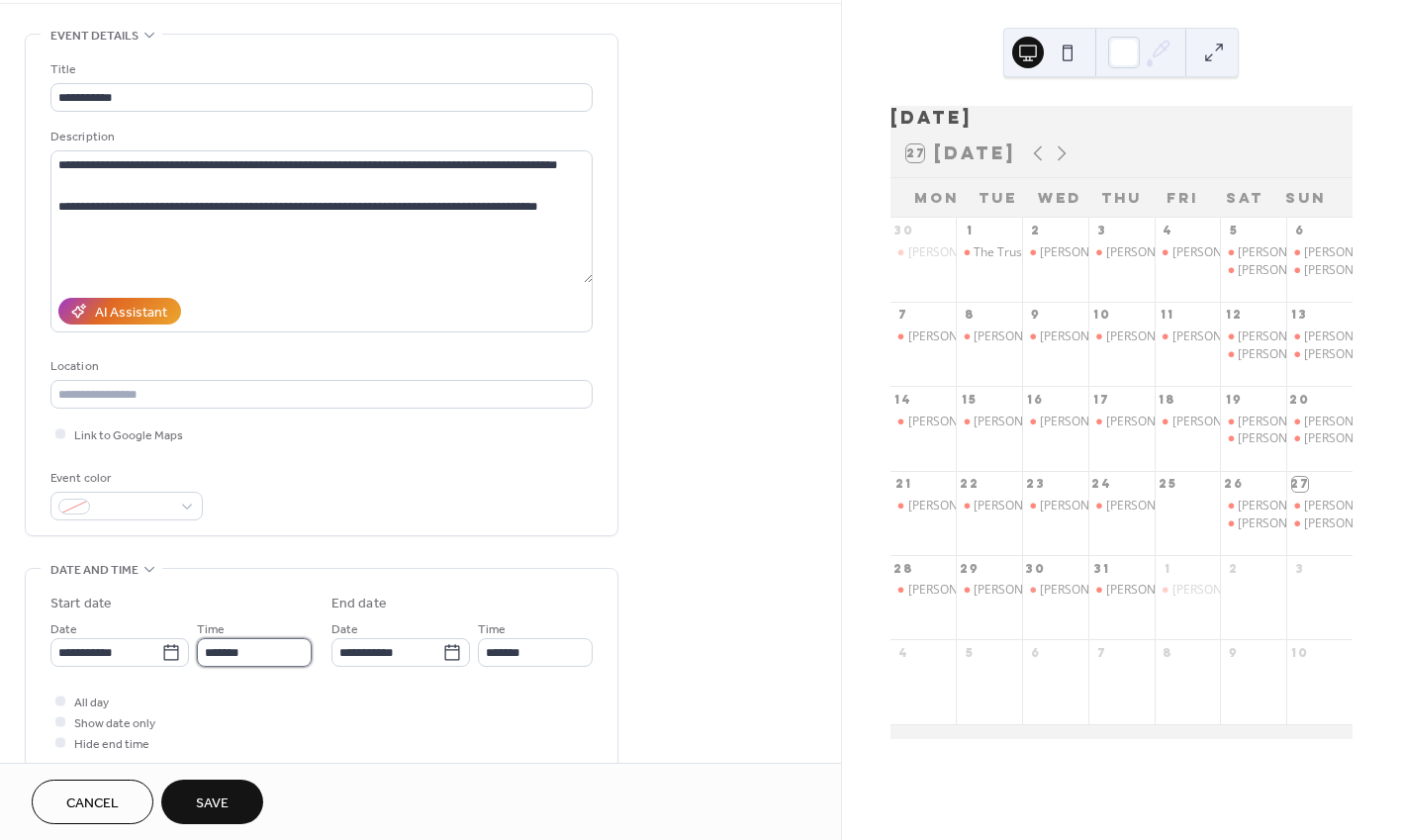 click on "*******" at bounding box center [254, 652] 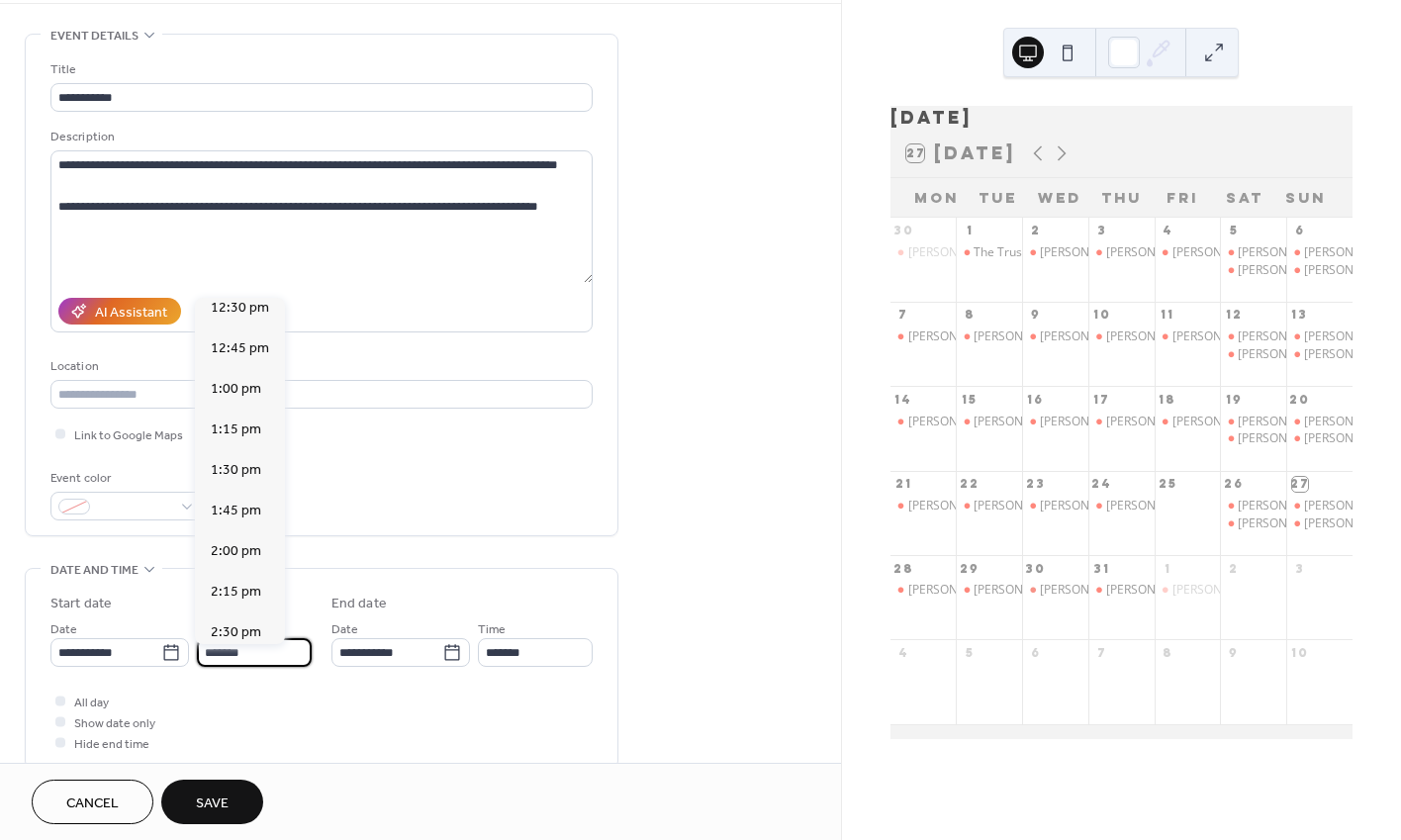 scroll, scrollTop: 1983, scrollLeft: 0, axis: vertical 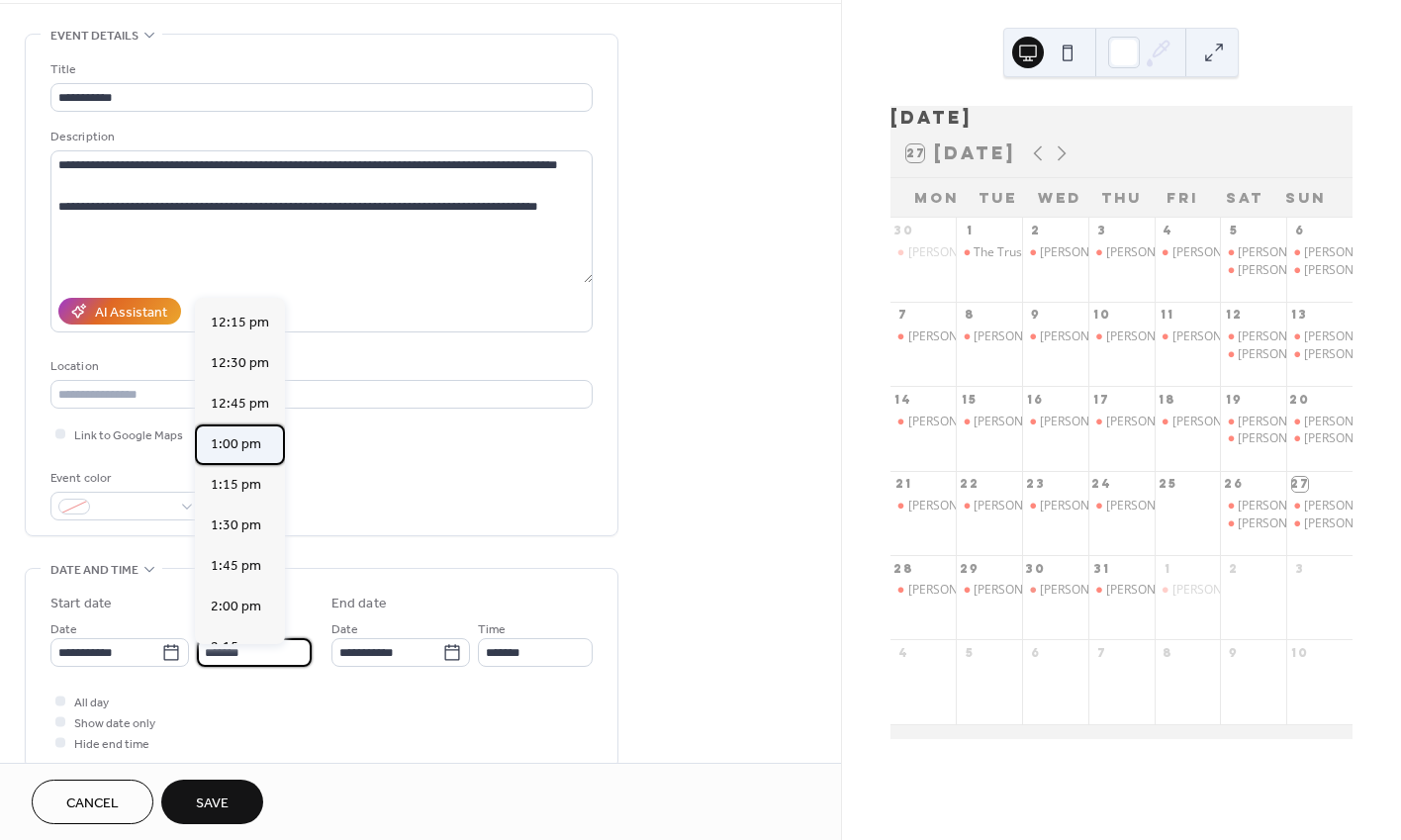 click on "1:00 pm" at bounding box center (239, 444) 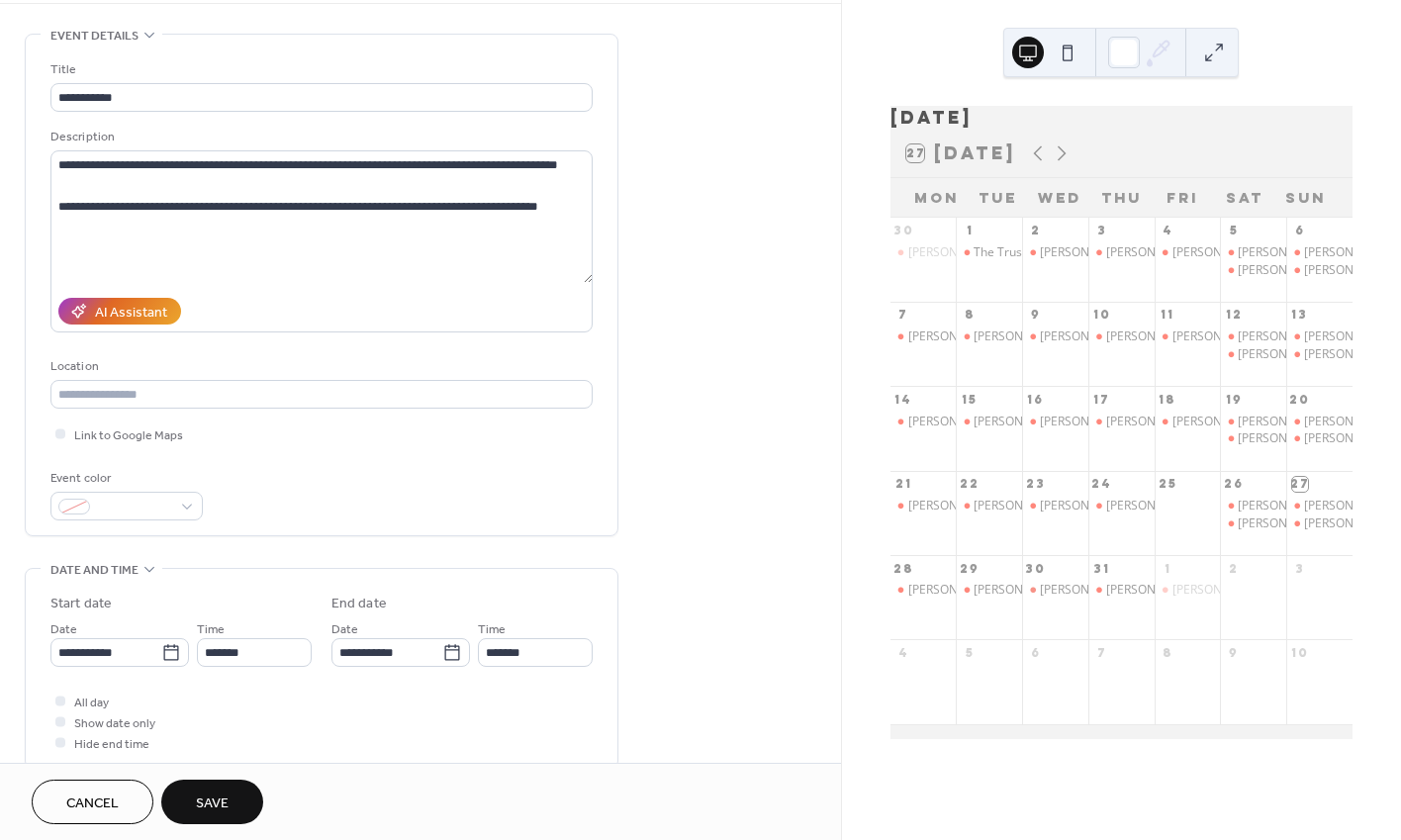 type on "*******" 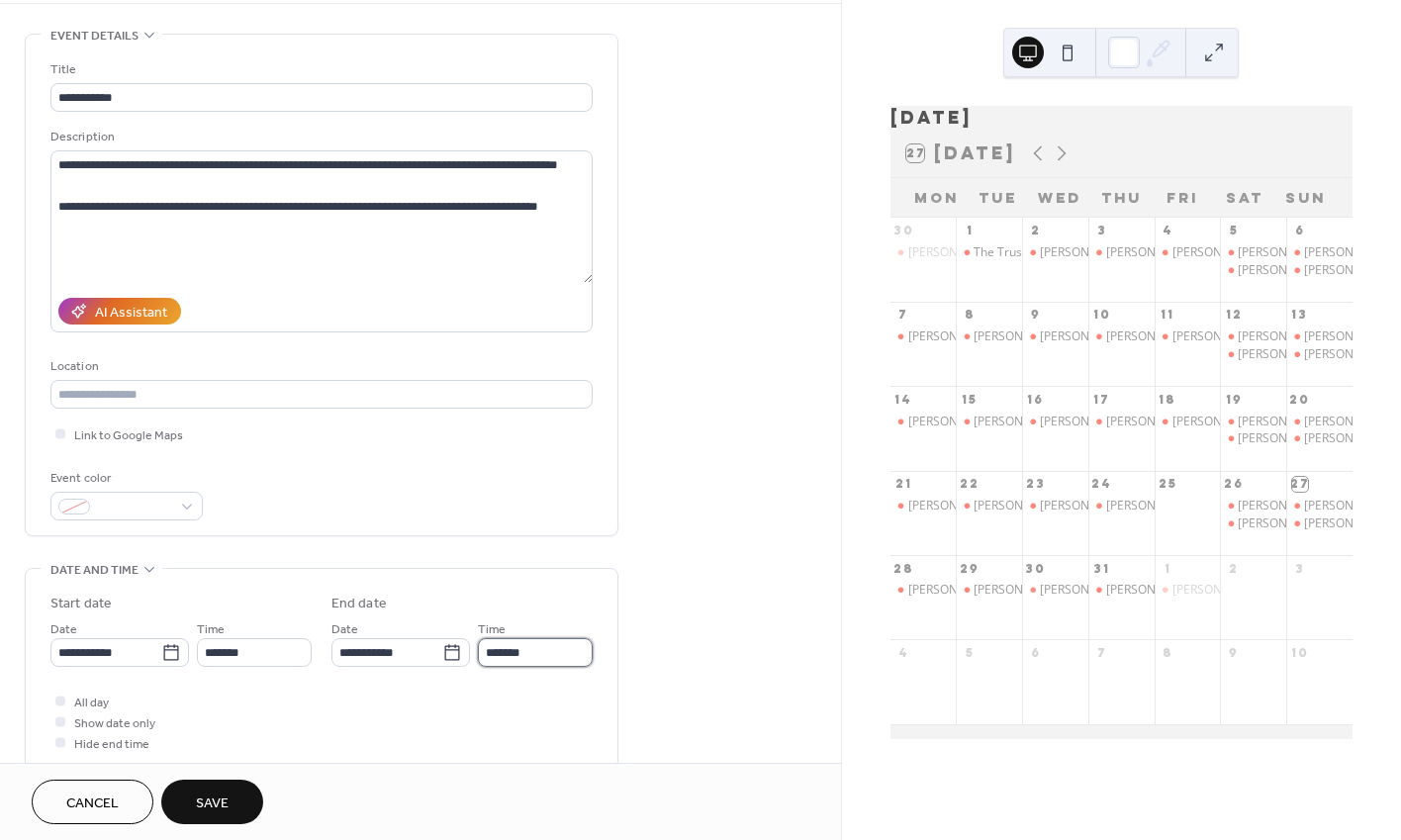 click on "*******" at bounding box center [535, 652] 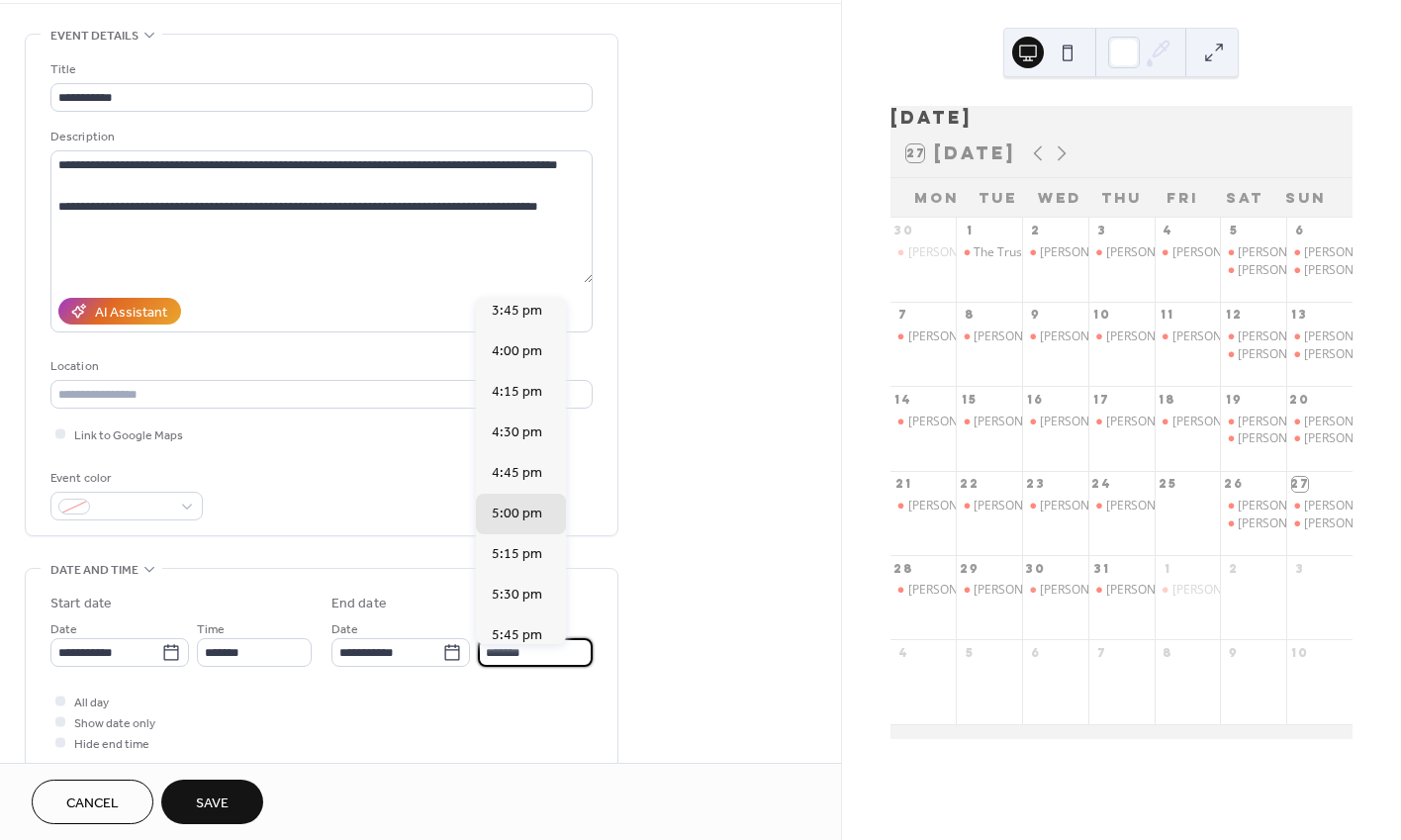 scroll, scrollTop: 402, scrollLeft: 0, axis: vertical 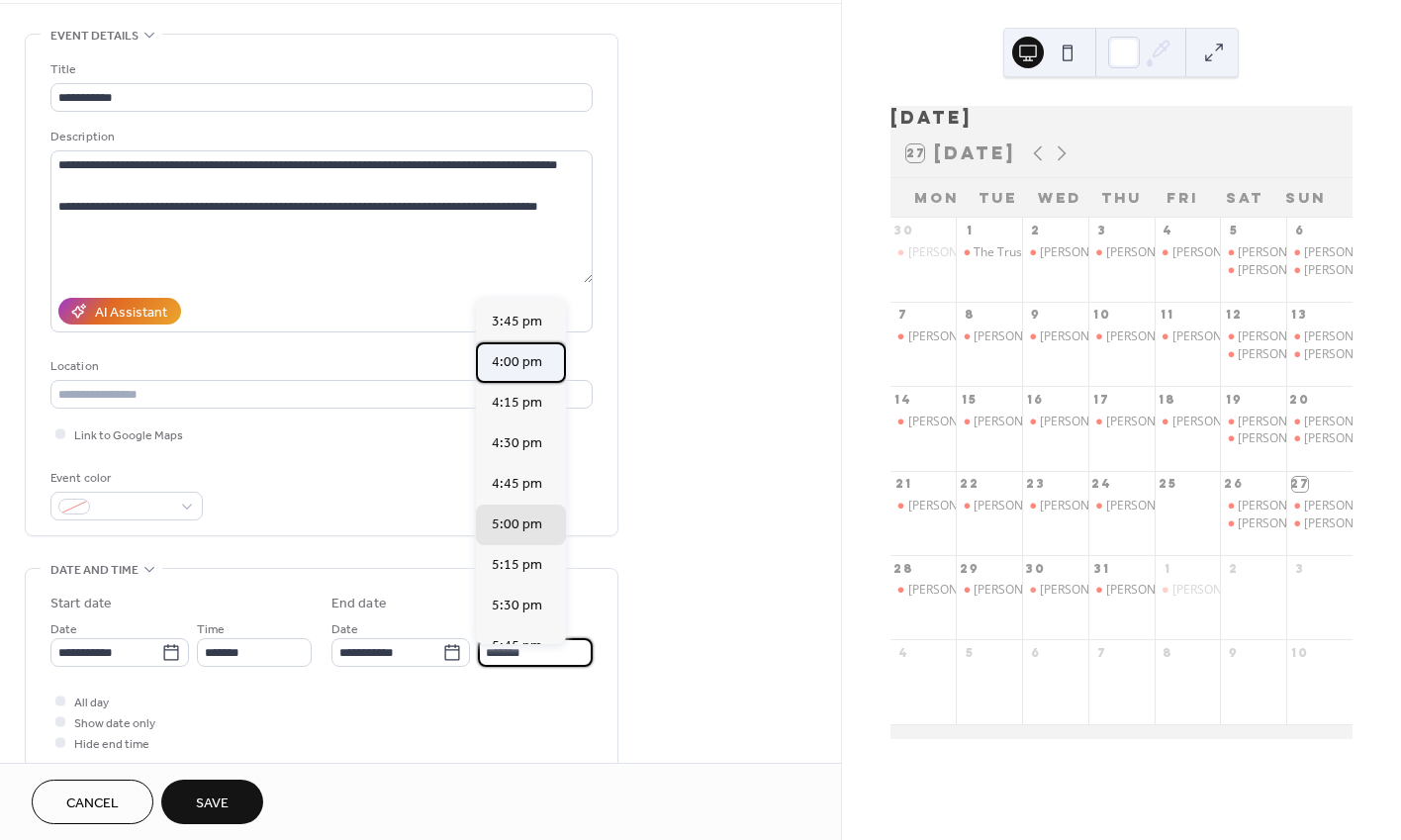 click on "4:00 pm" at bounding box center (516, 362) 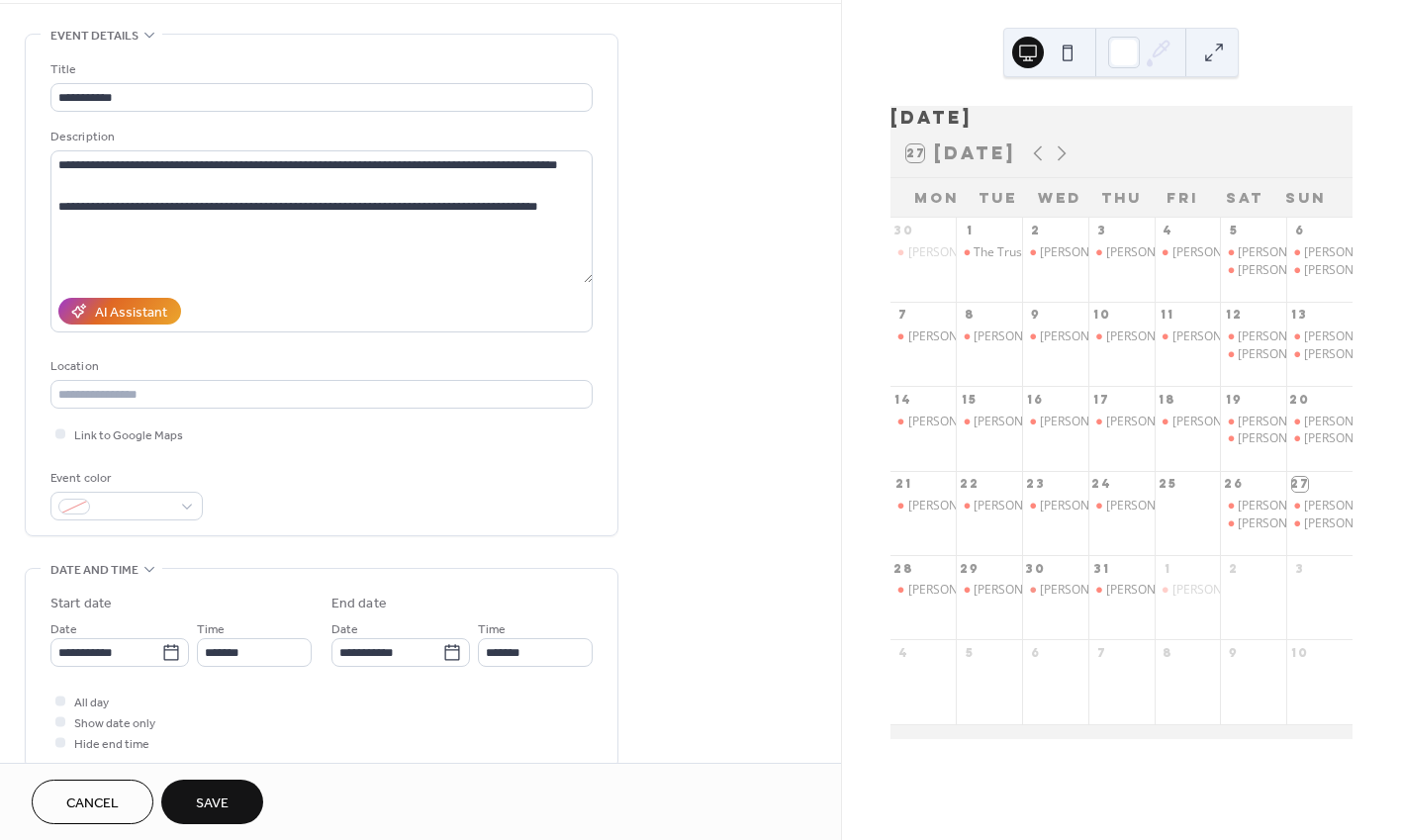 type on "*******" 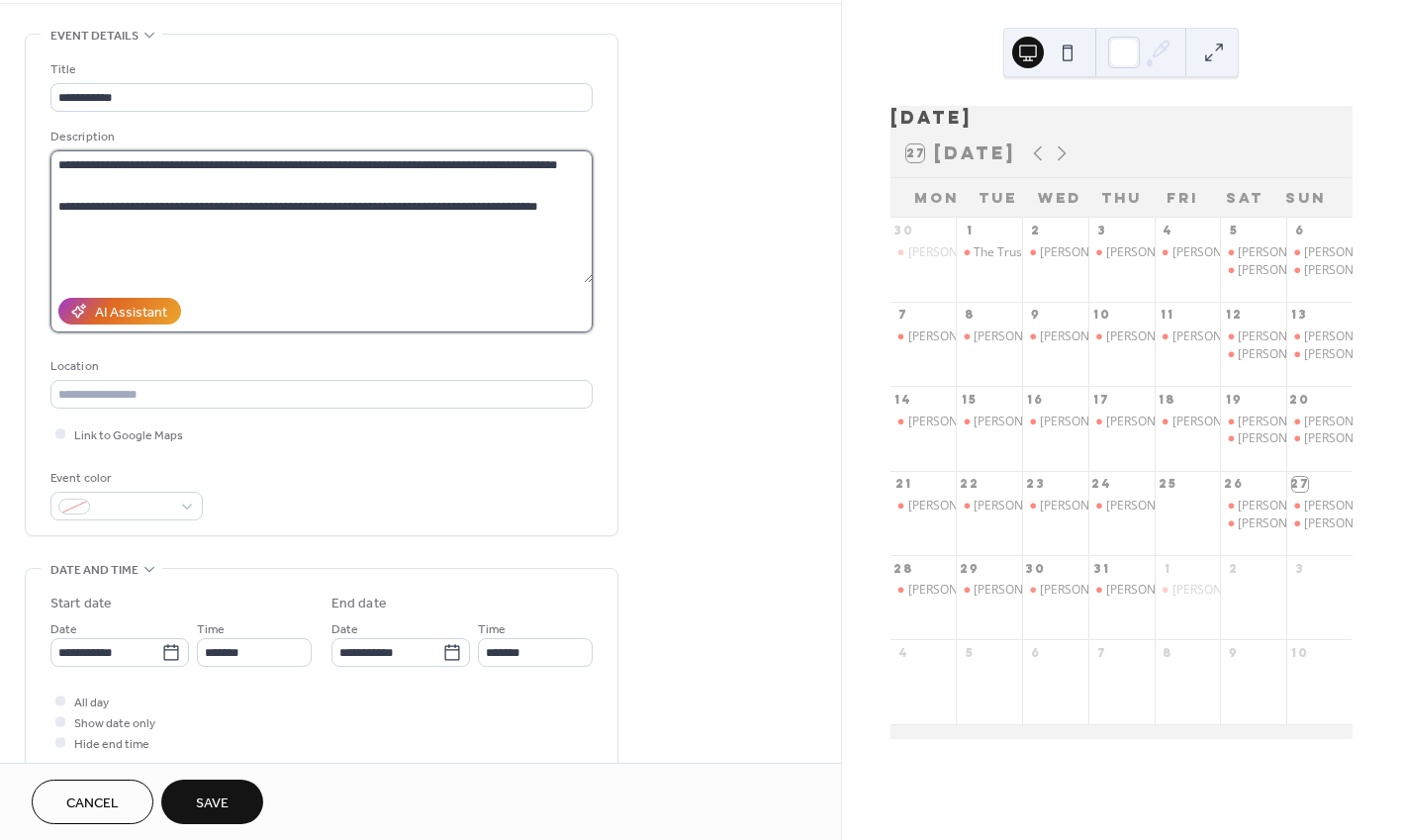 click on "**********" at bounding box center (322, 217) 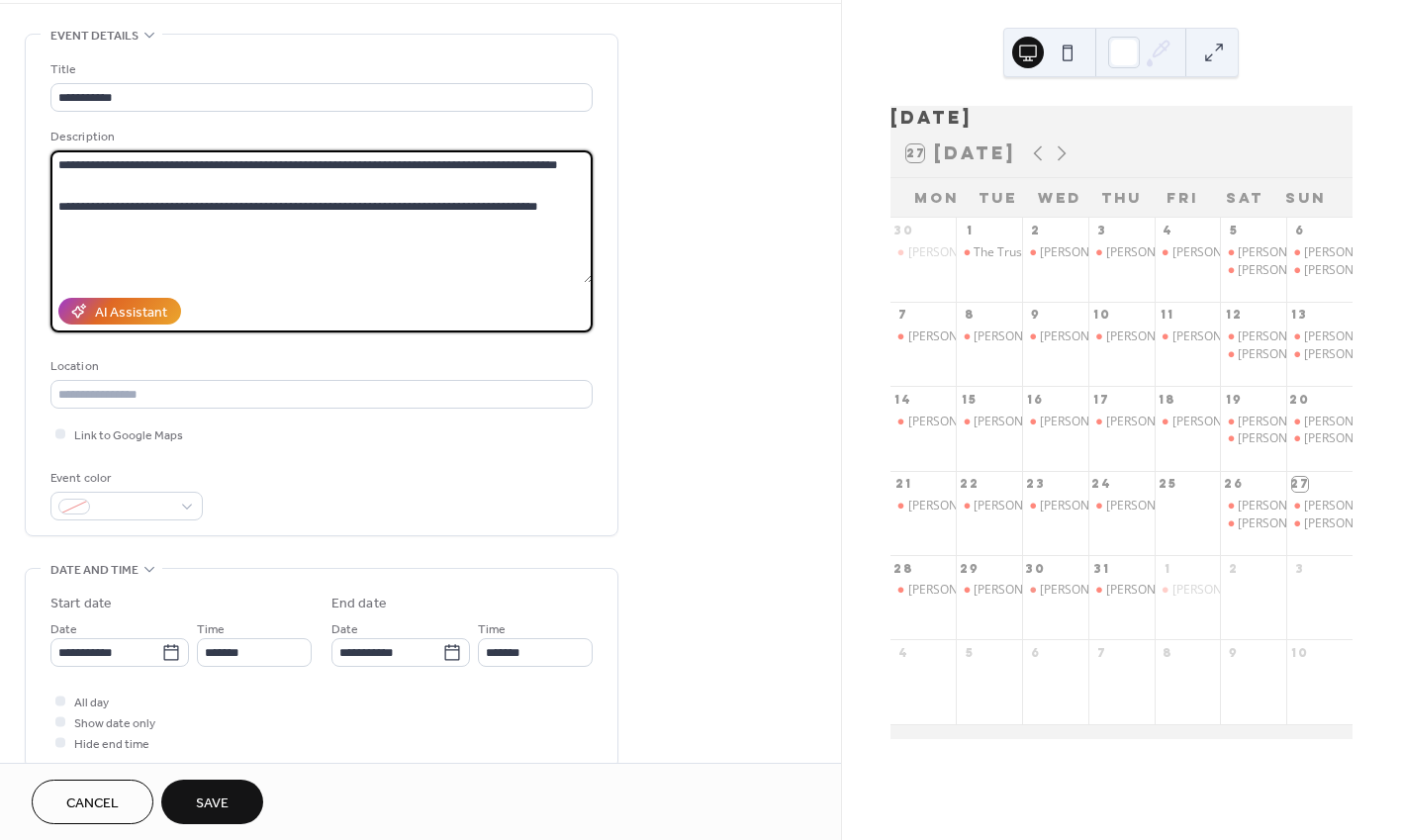 click on "**********" at bounding box center (322, 217) 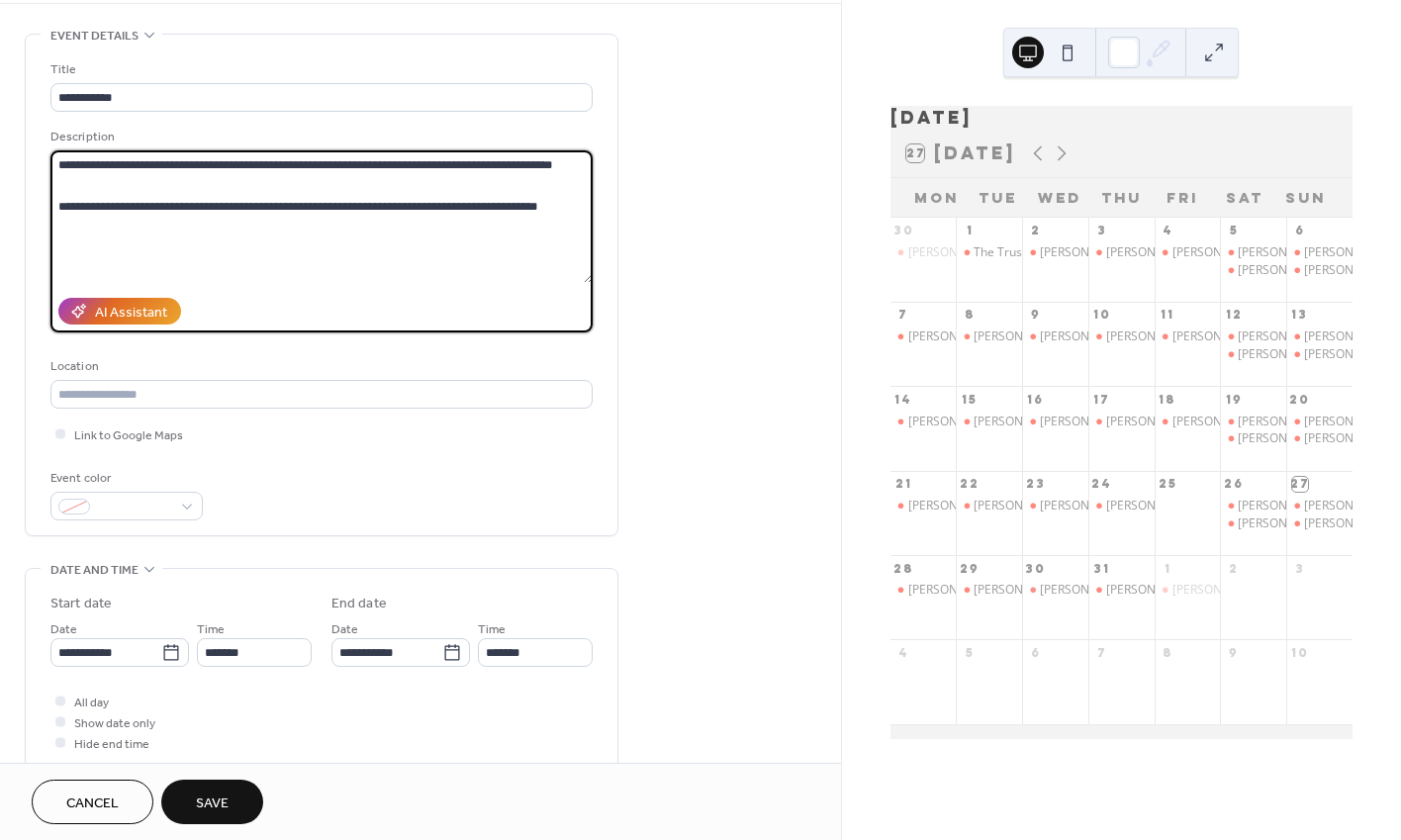 click on "**********" at bounding box center (322, 217) 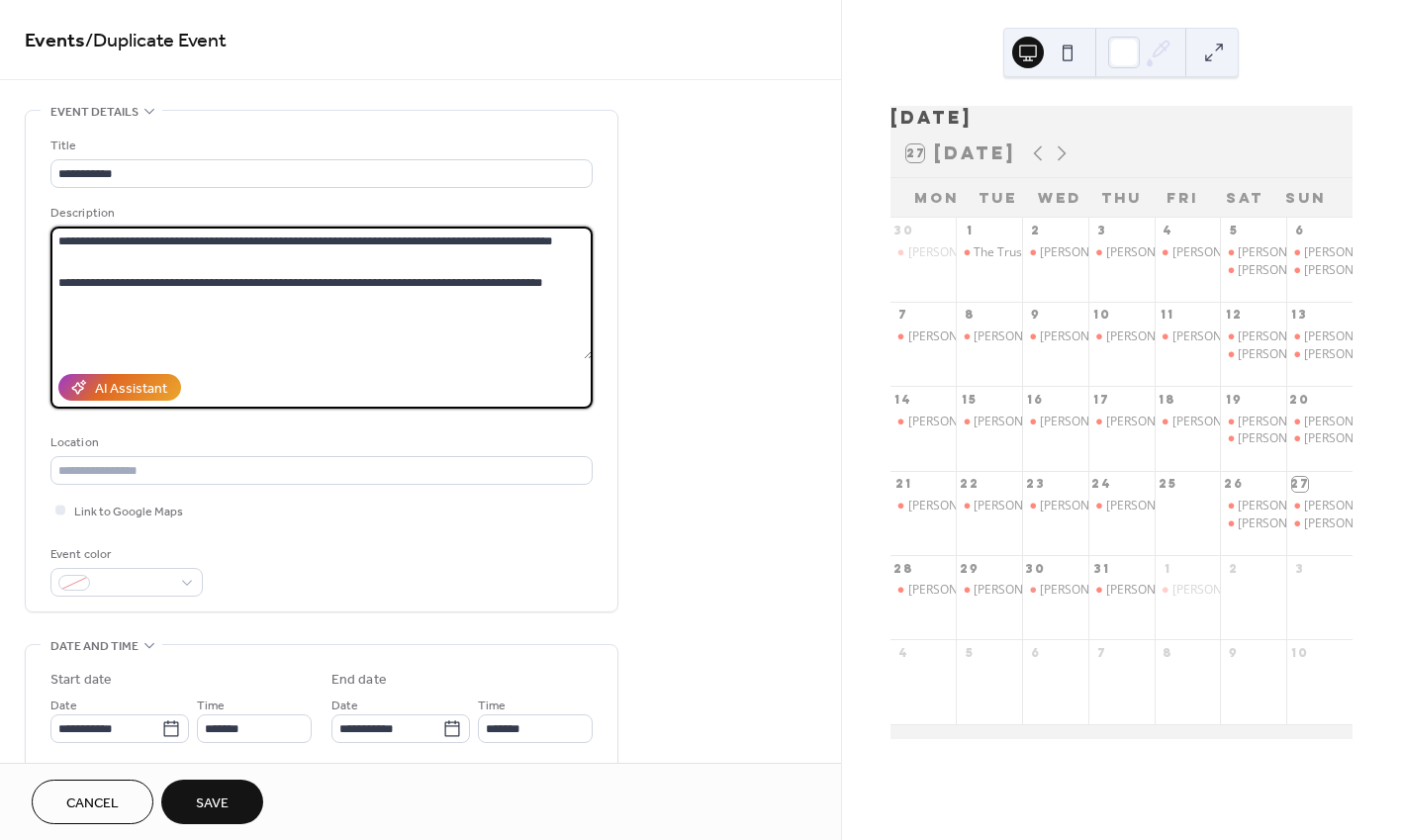 scroll, scrollTop: 0, scrollLeft: 0, axis: both 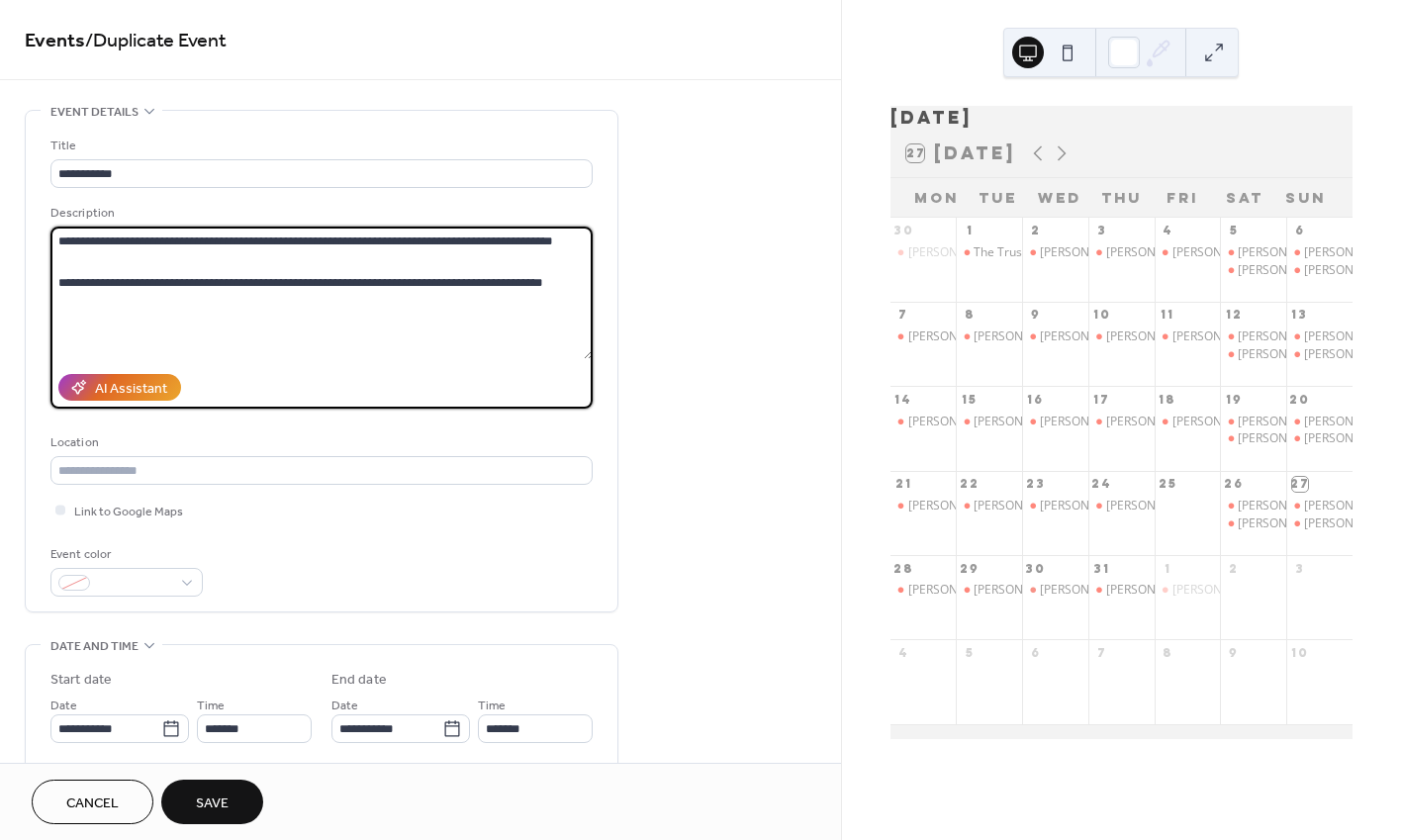 type on "**********" 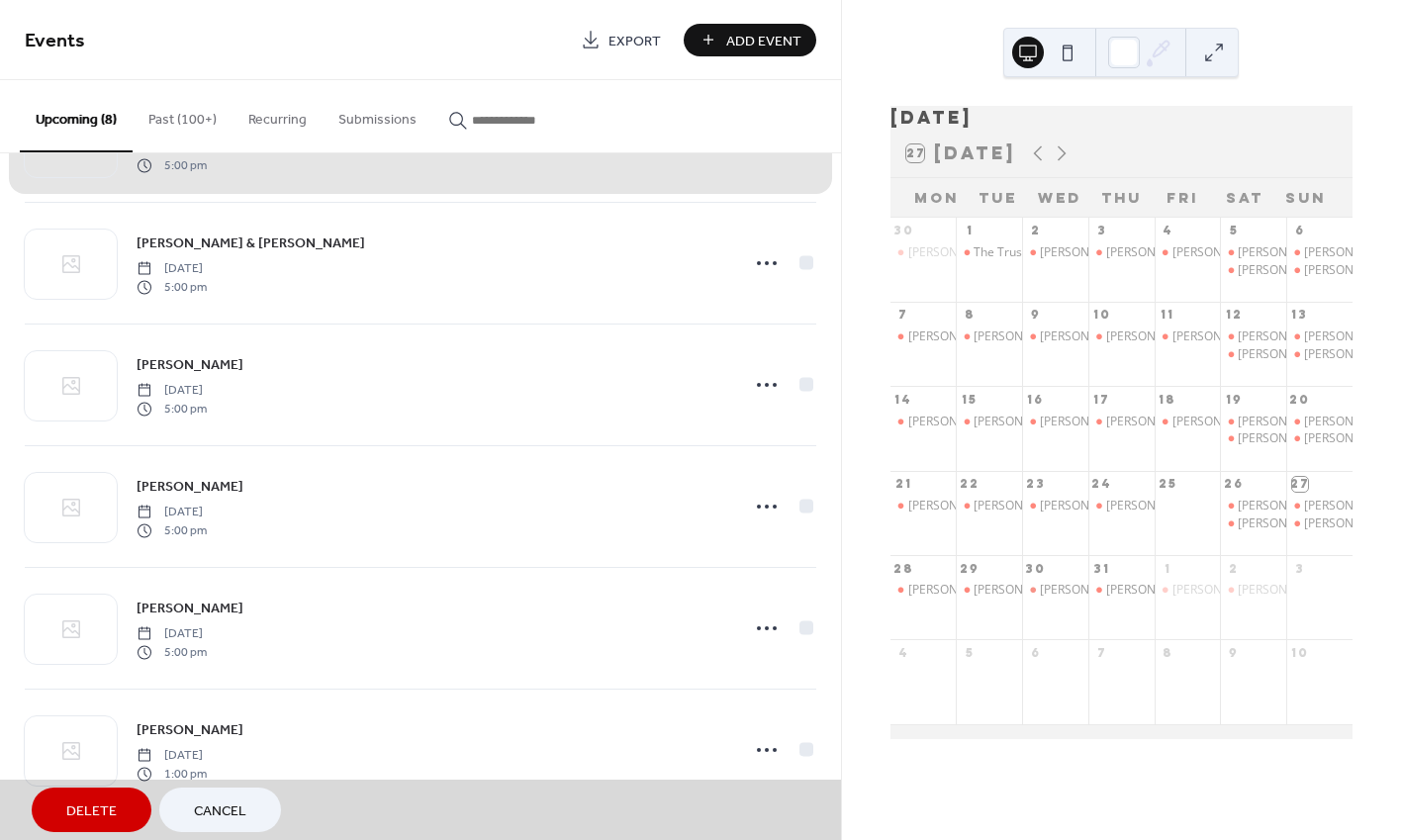 scroll, scrollTop: 346, scrollLeft: 0, axis: vertical 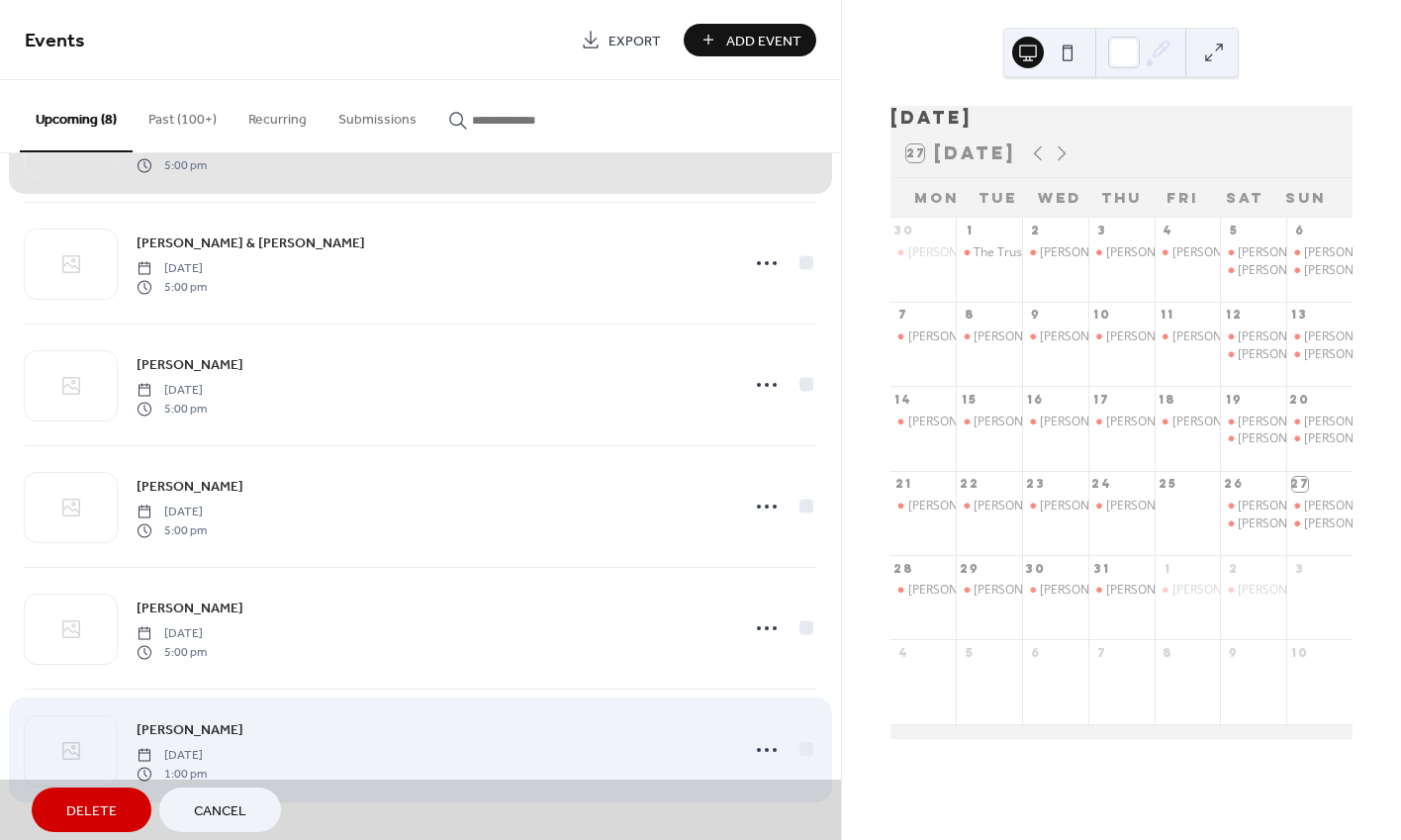 click on "[PERSON_NAME] [DATE] 1:00 pm" at bounding box center (420, 750) 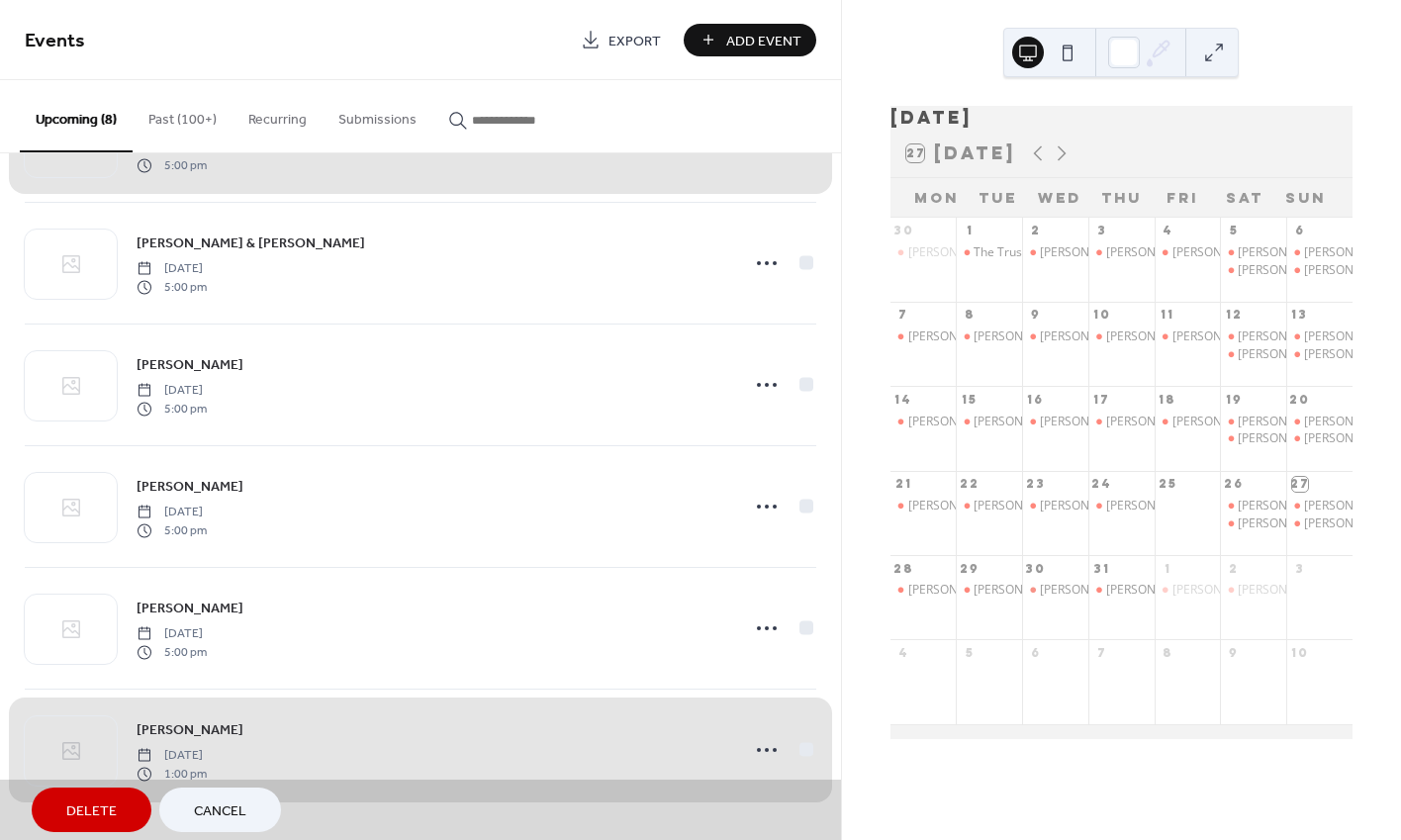 click on "[PERSON_NAME] [DATE] 1:00 pm" at bounding box center (420, 750) 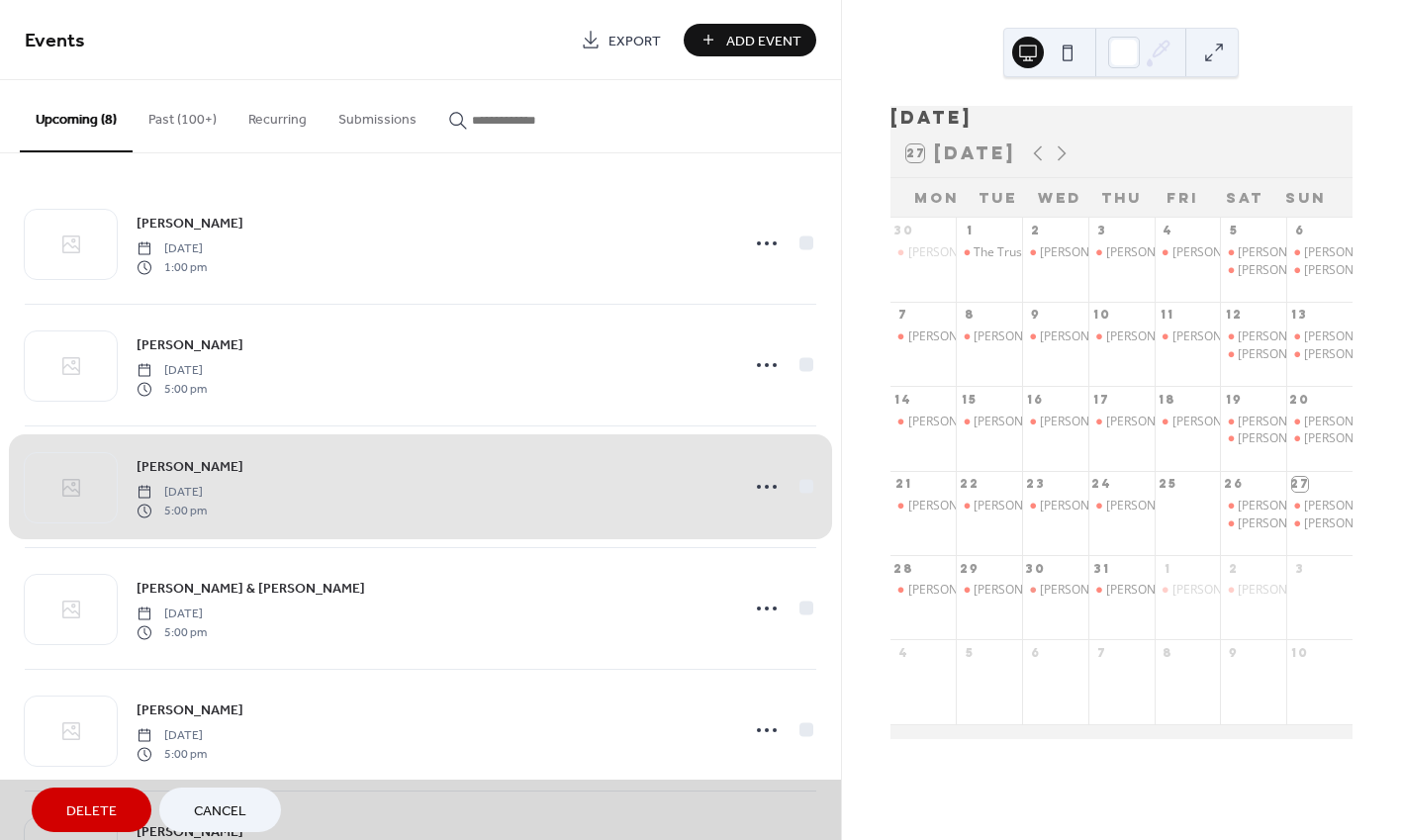 scroll, scrollTop: 0, scrollLeft: 0, axis: both 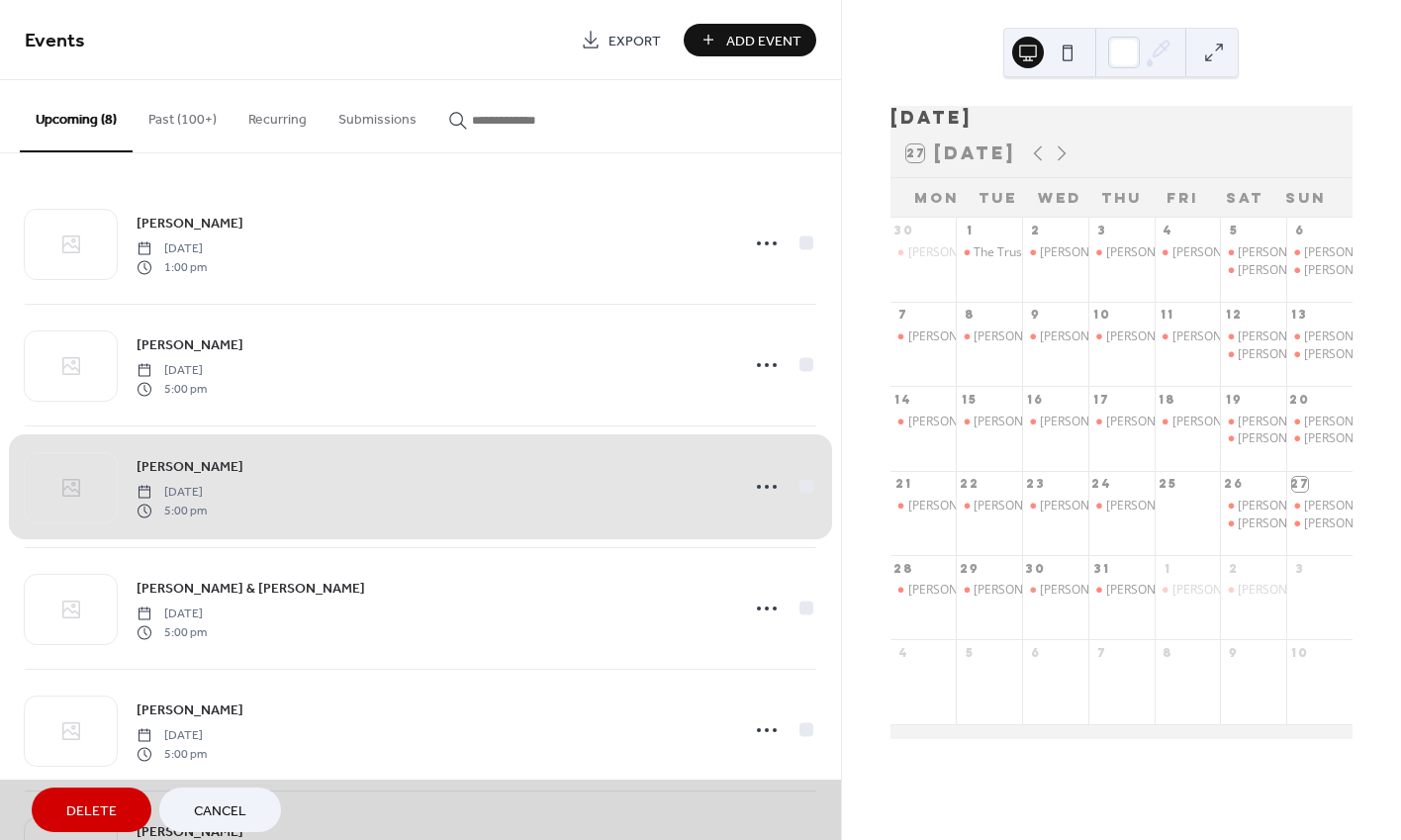 click on "[PERSON_NAME] [DATE] 5:00 pm" at bounding box center (420, 487) 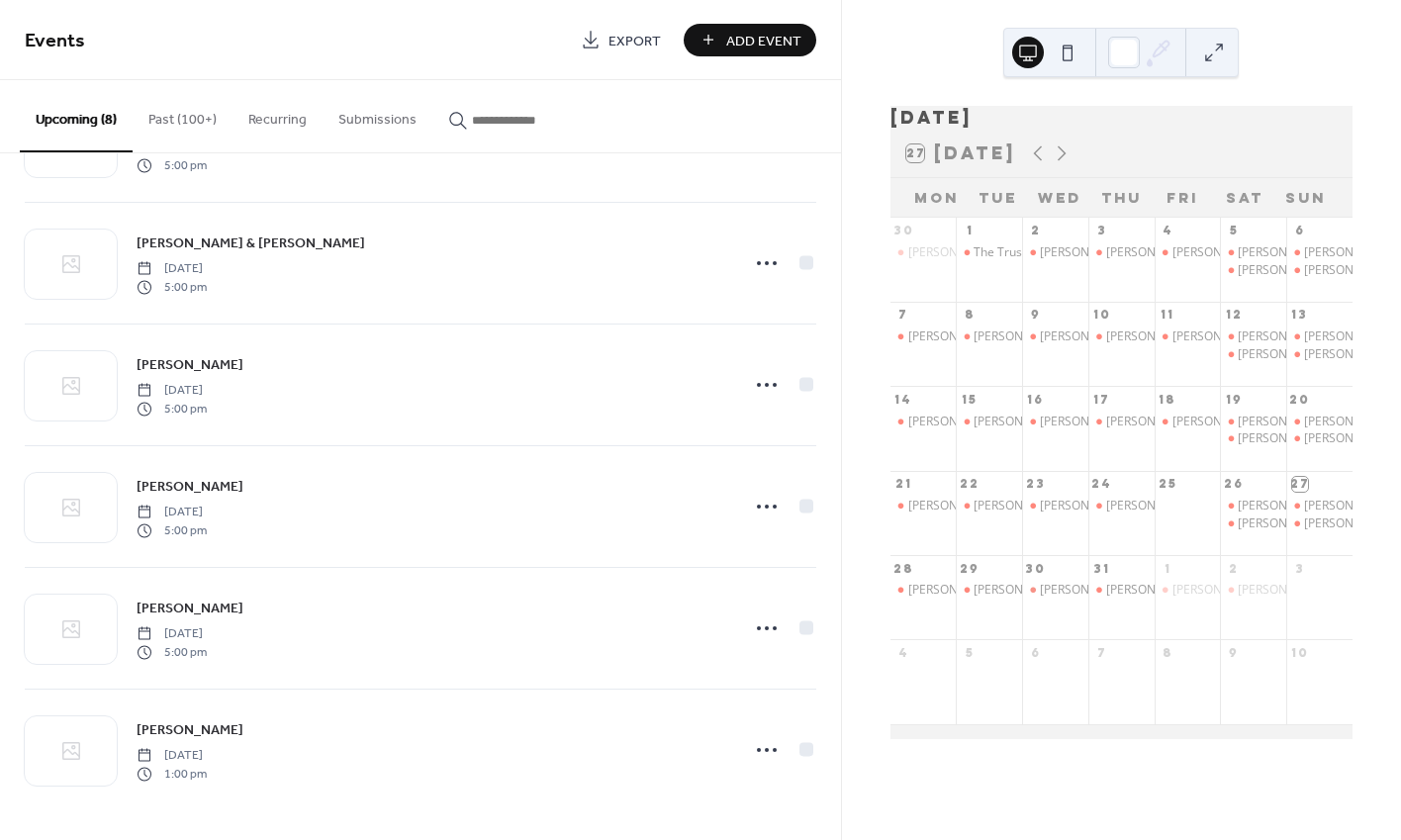 scroll, scrollTop: 346, scrollLeft: 0, axis: vertical 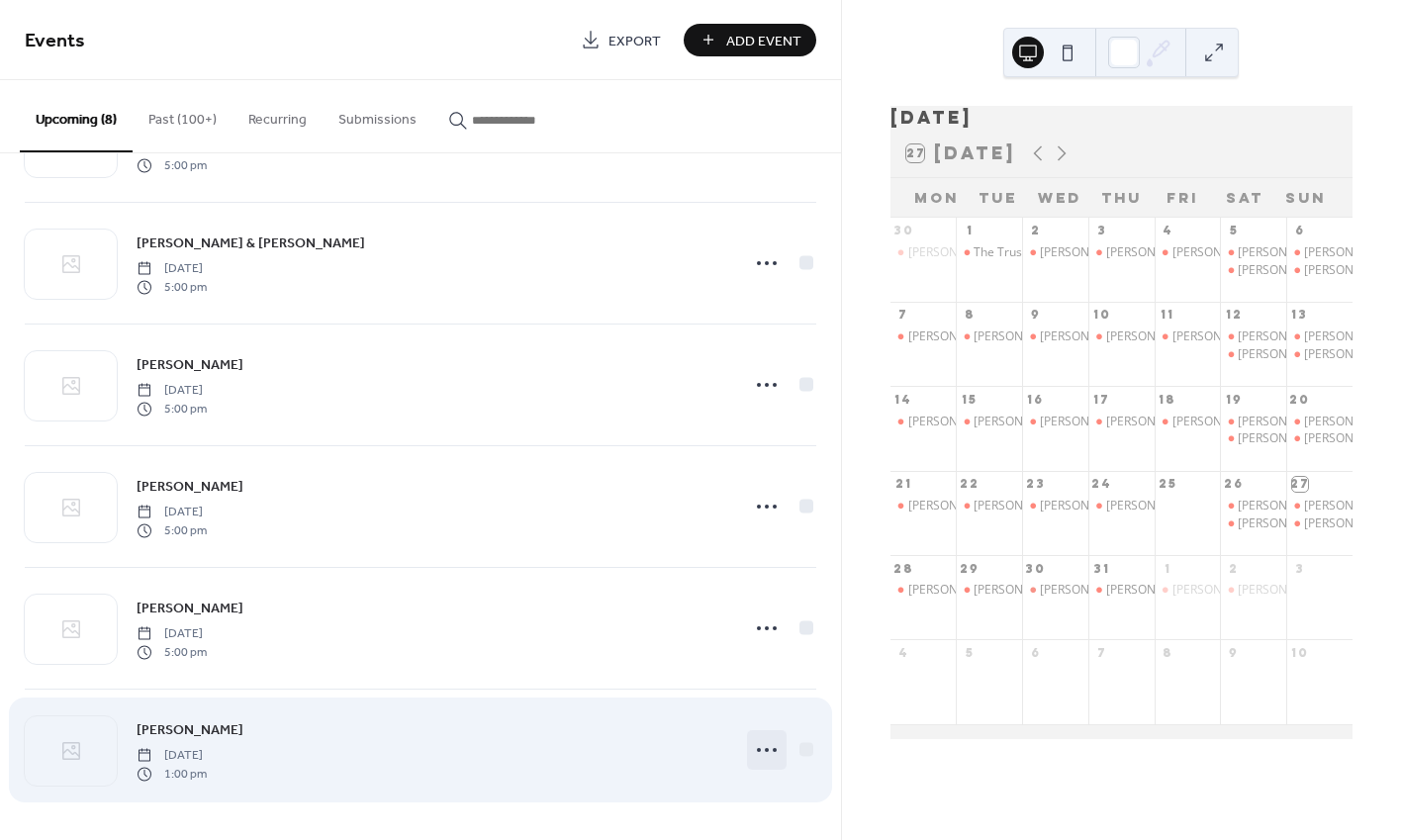 click 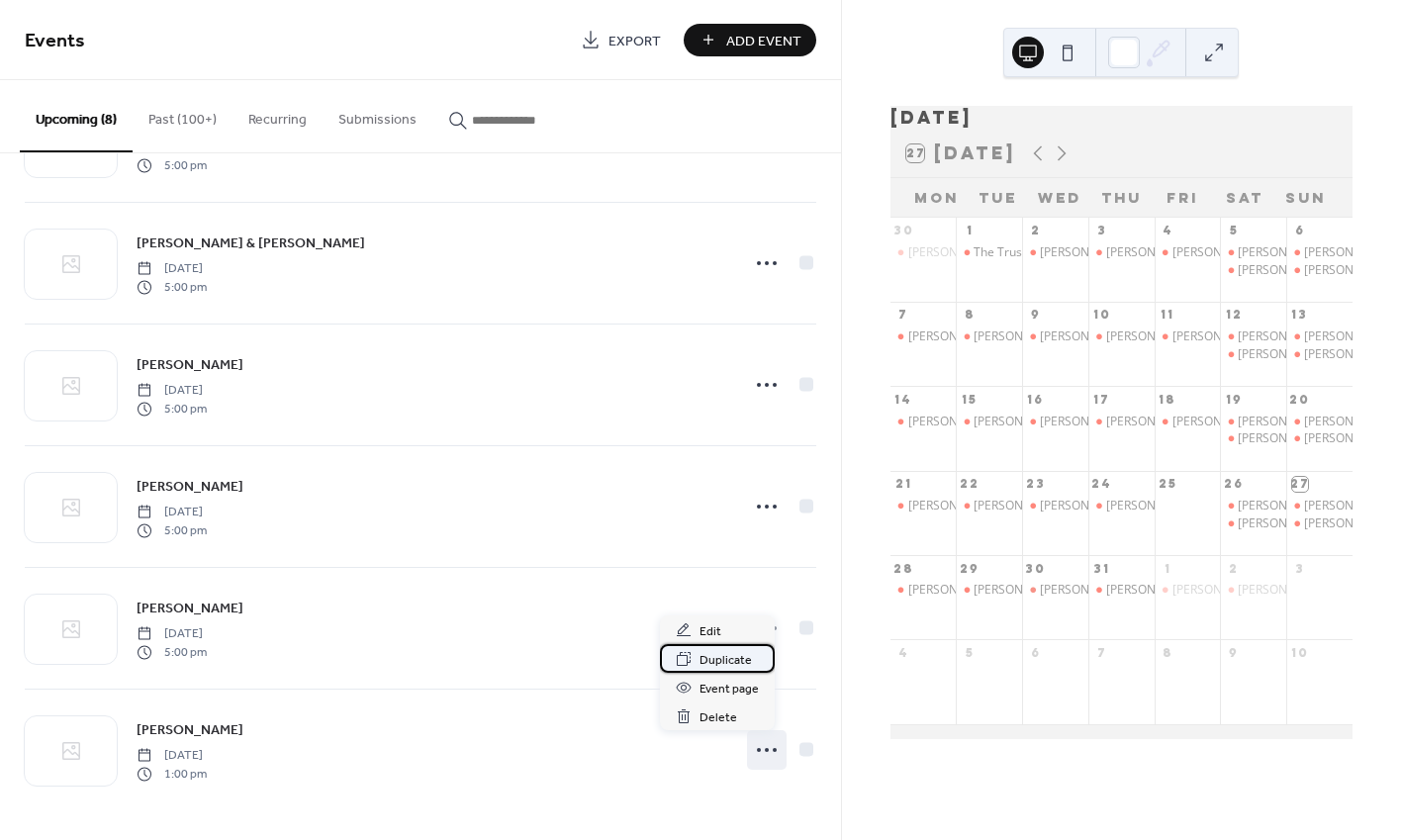 click on "Duplicate" at bounding box center [725, 660] 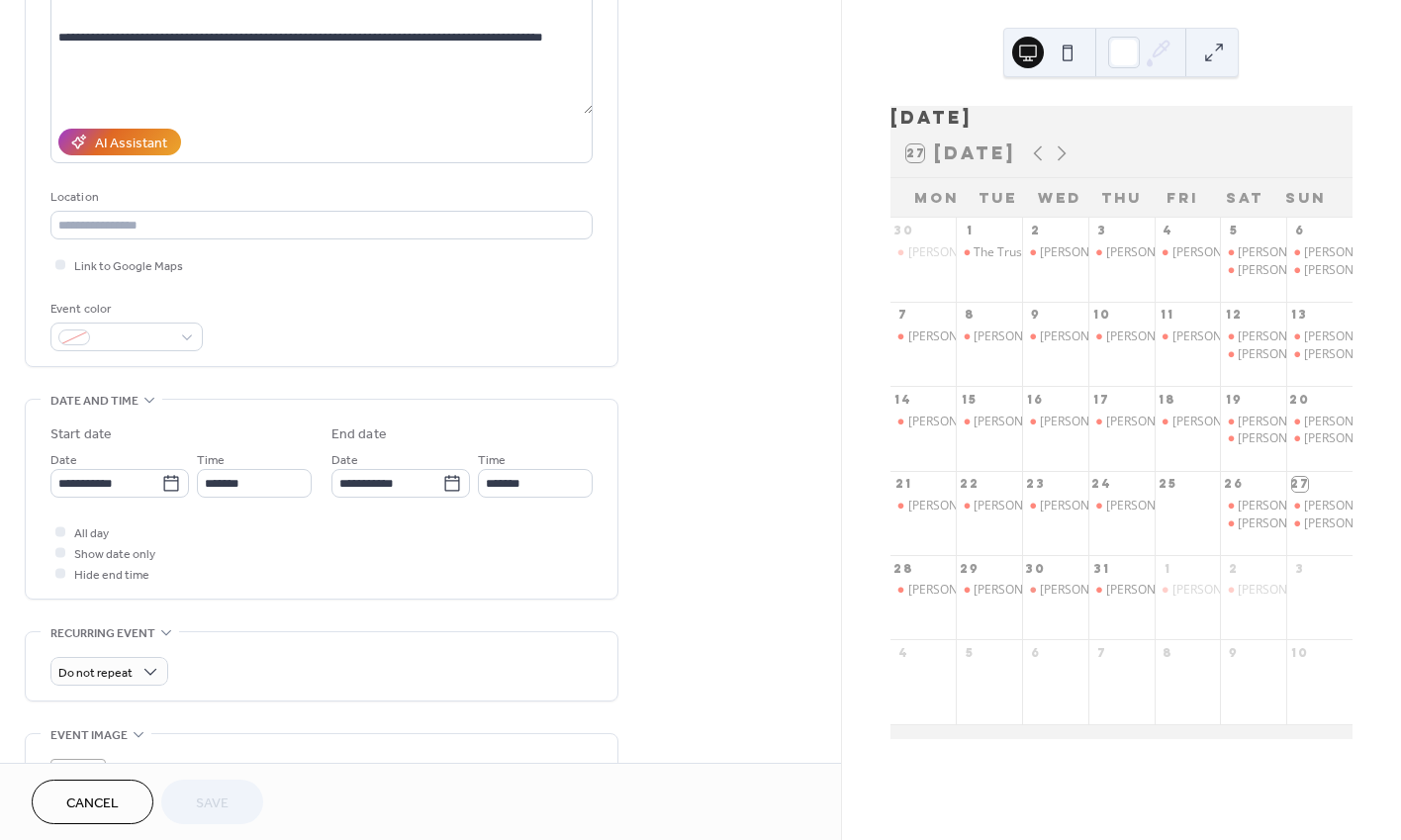 scroll, scrollTop: 255, scrollLeft: 0, axis: vertical 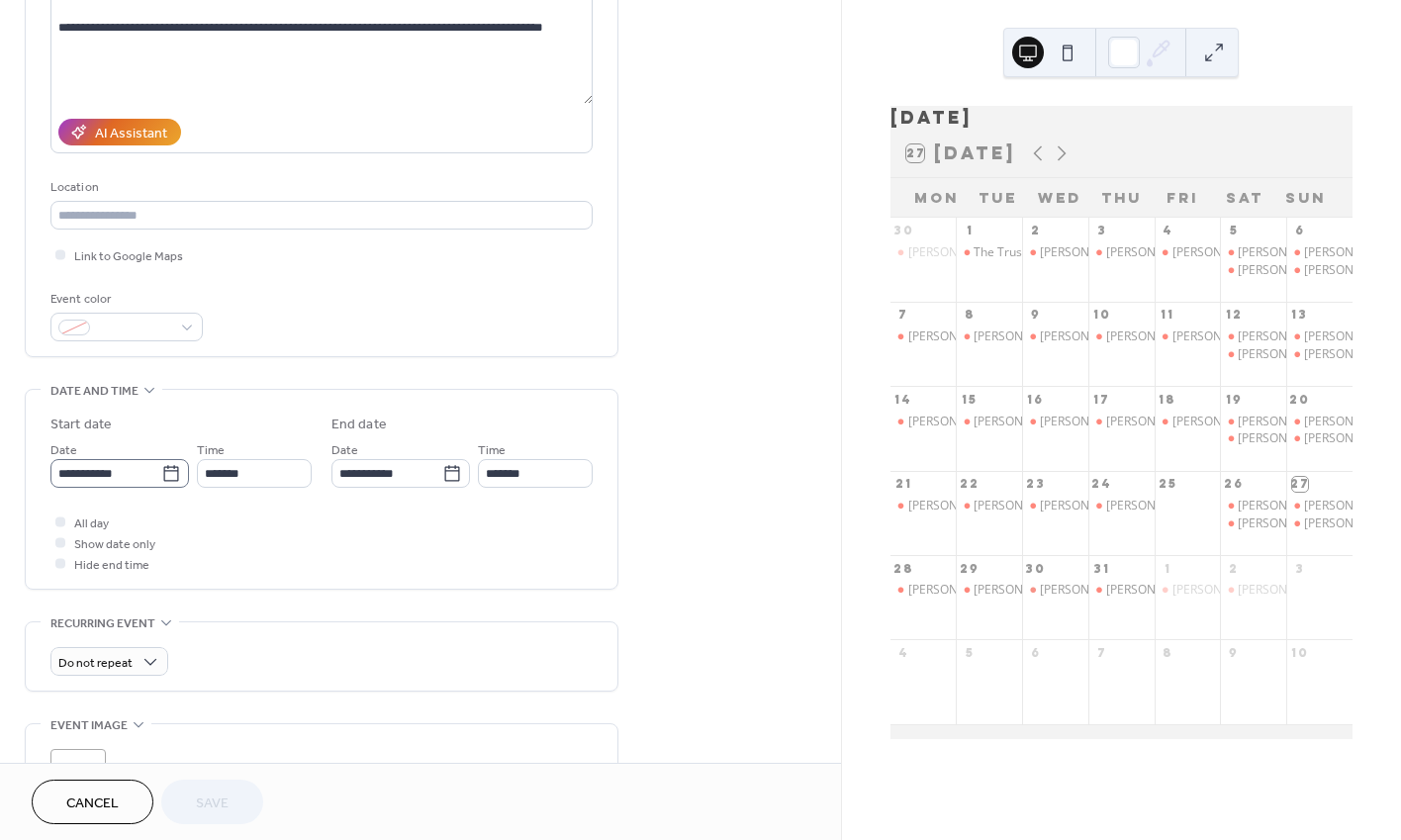 click 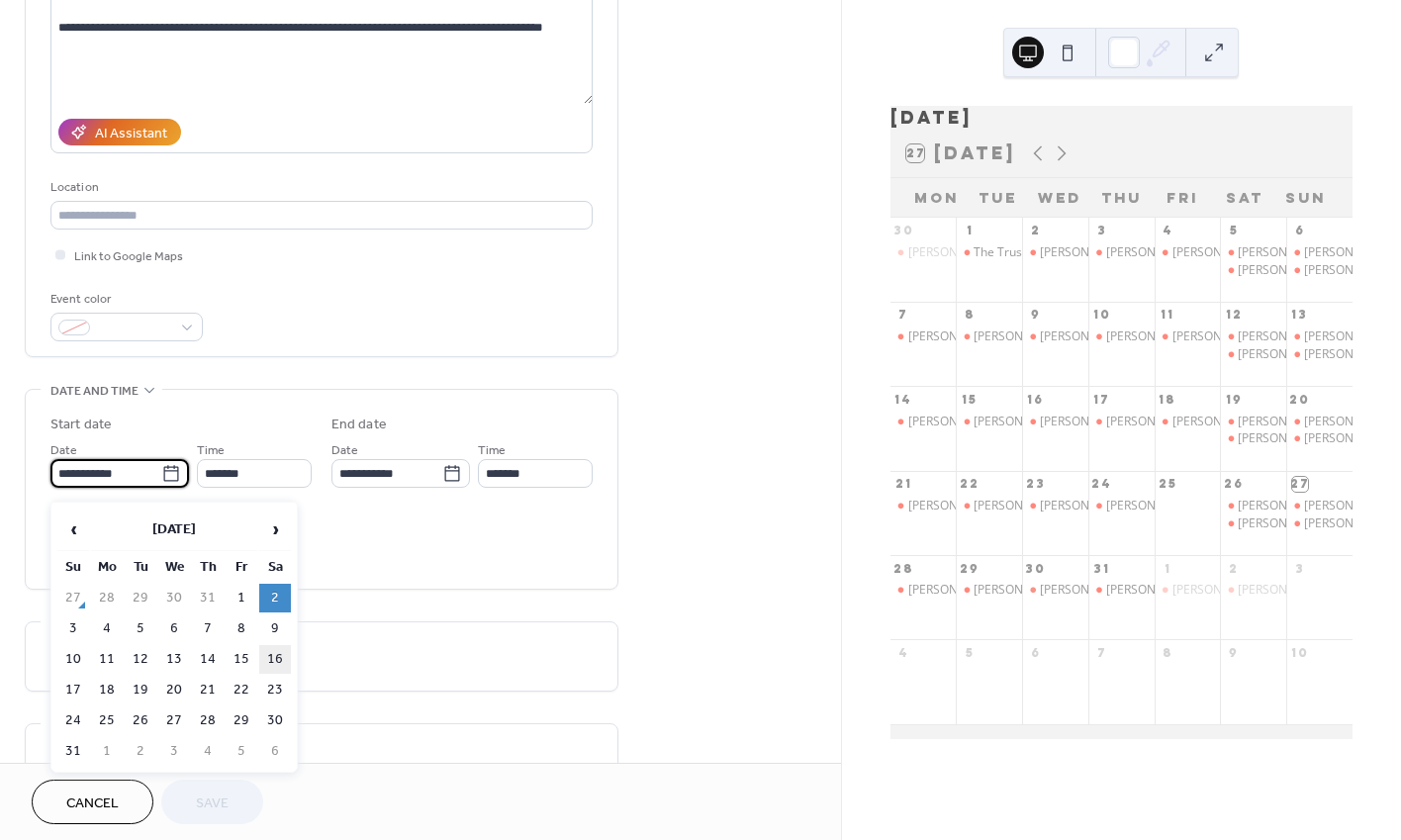 click on "16" at bounding box center [275, 659] 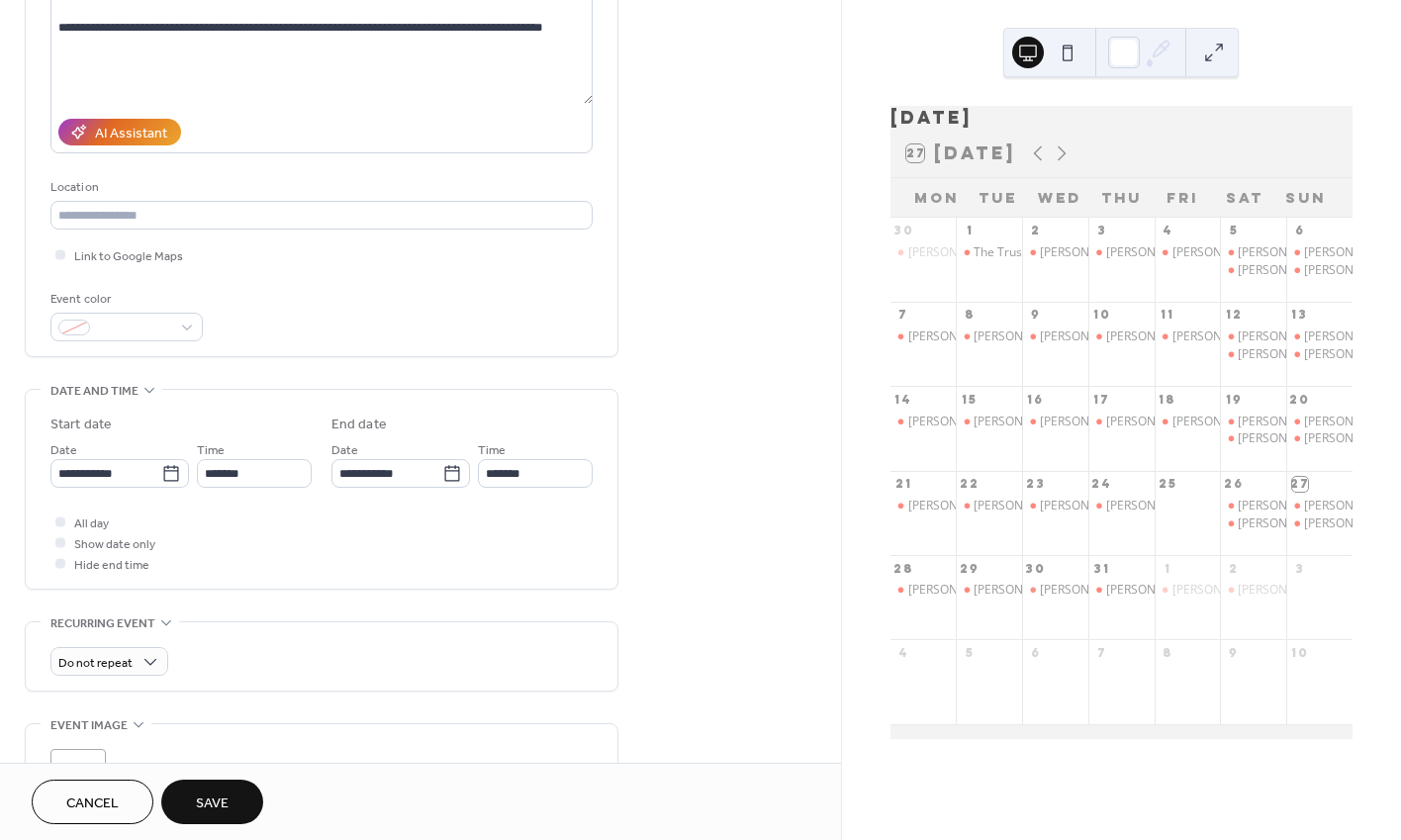 type on "**********" 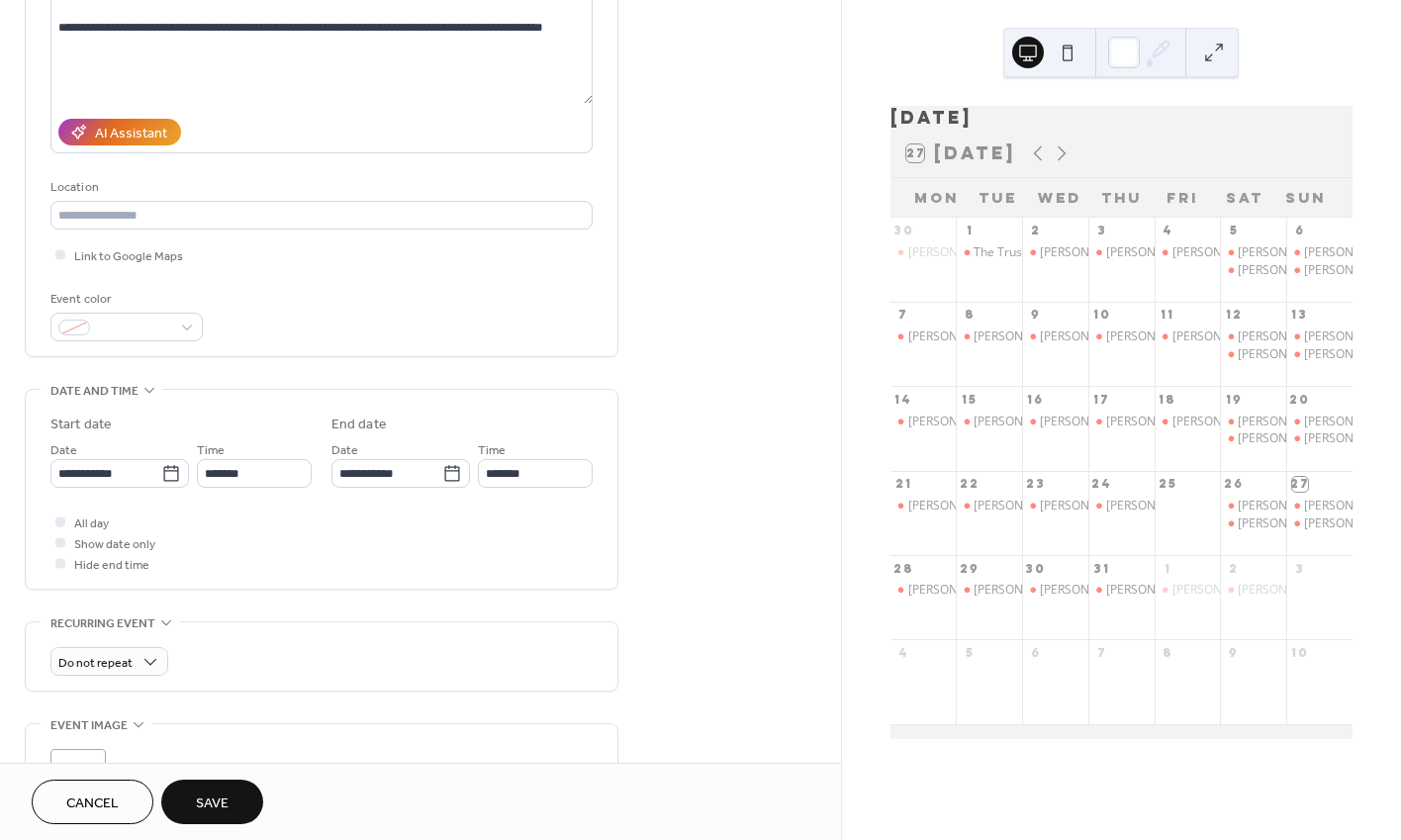 type on "**********" 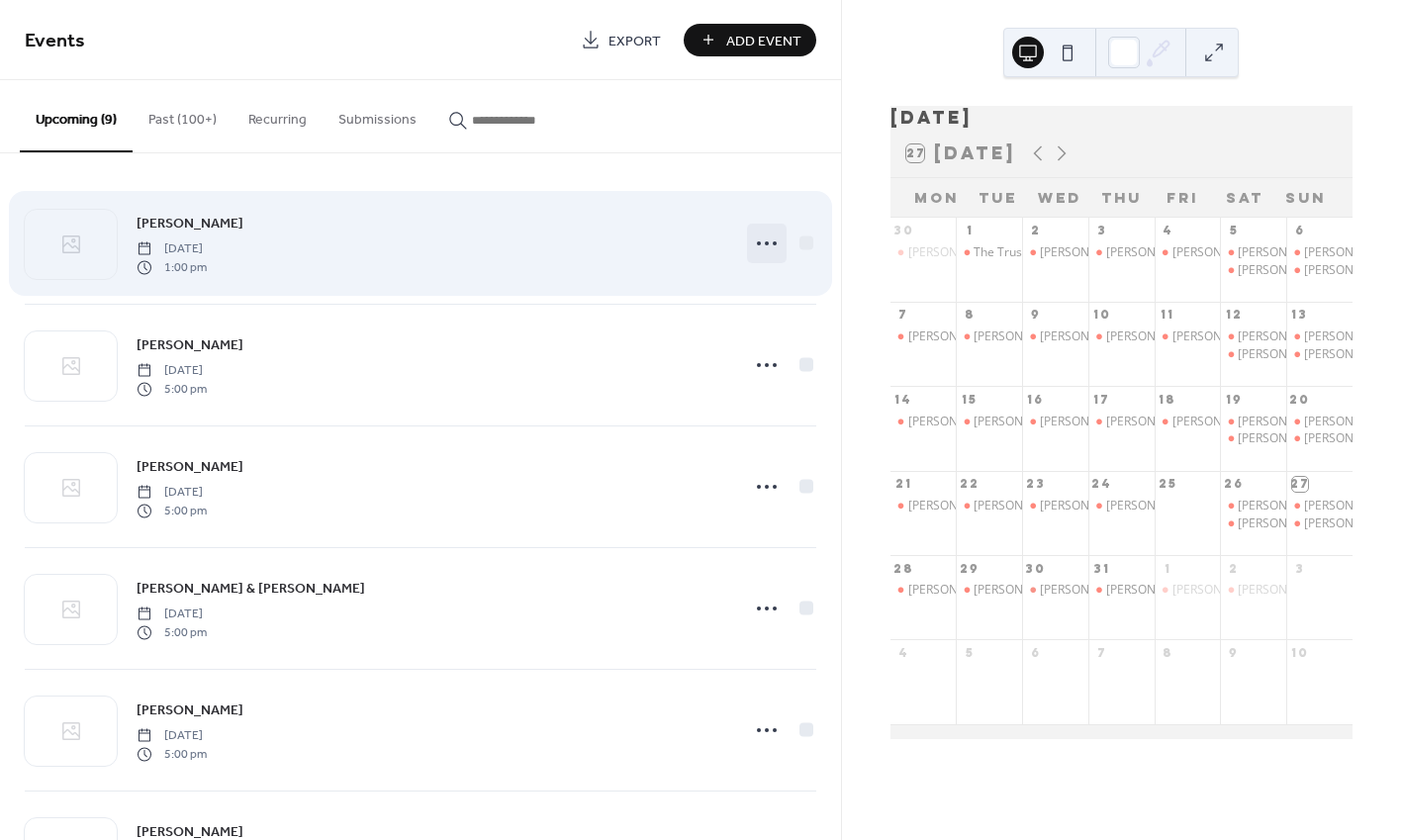 click 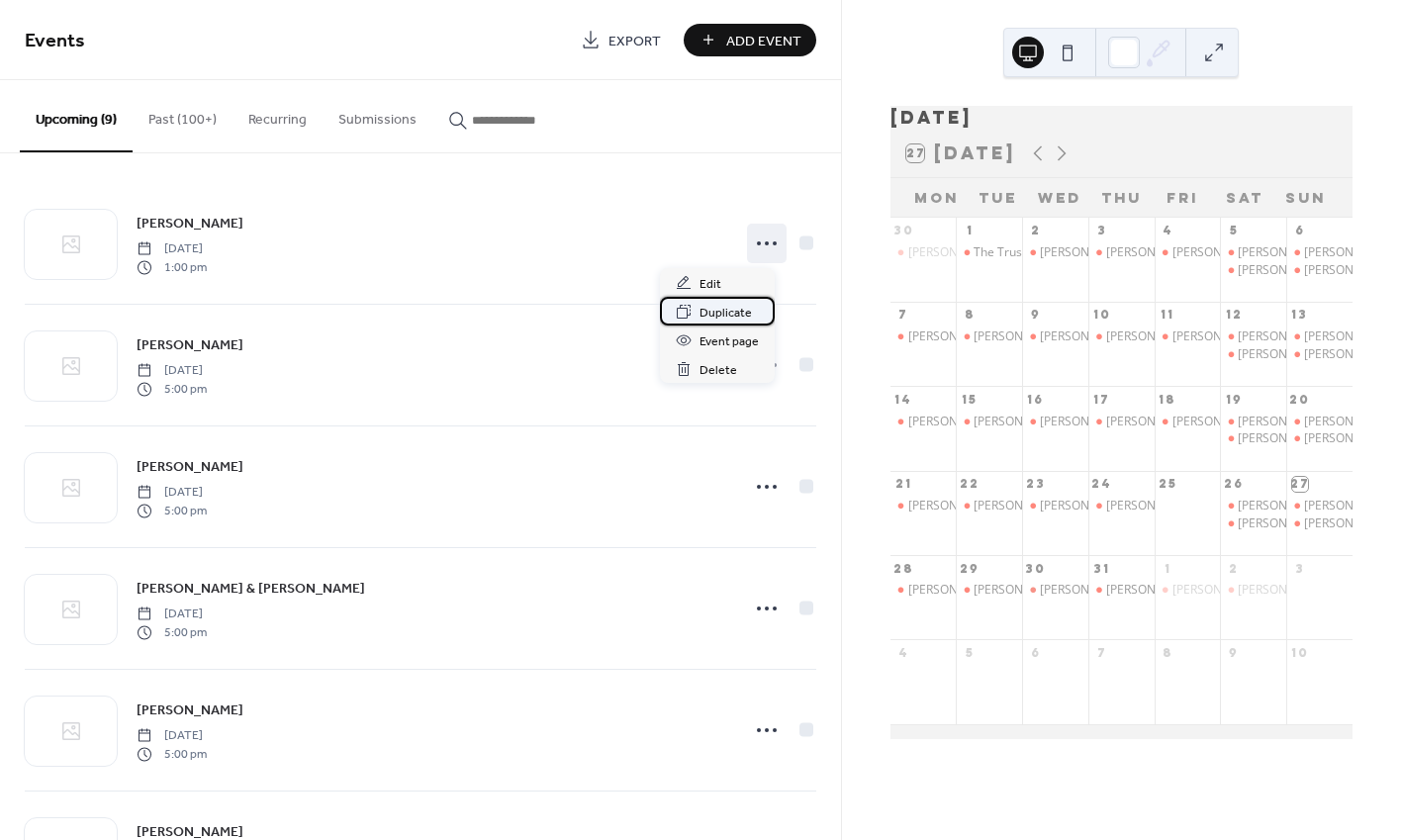 click on "Duplicate" at bounding box center [725, 313] 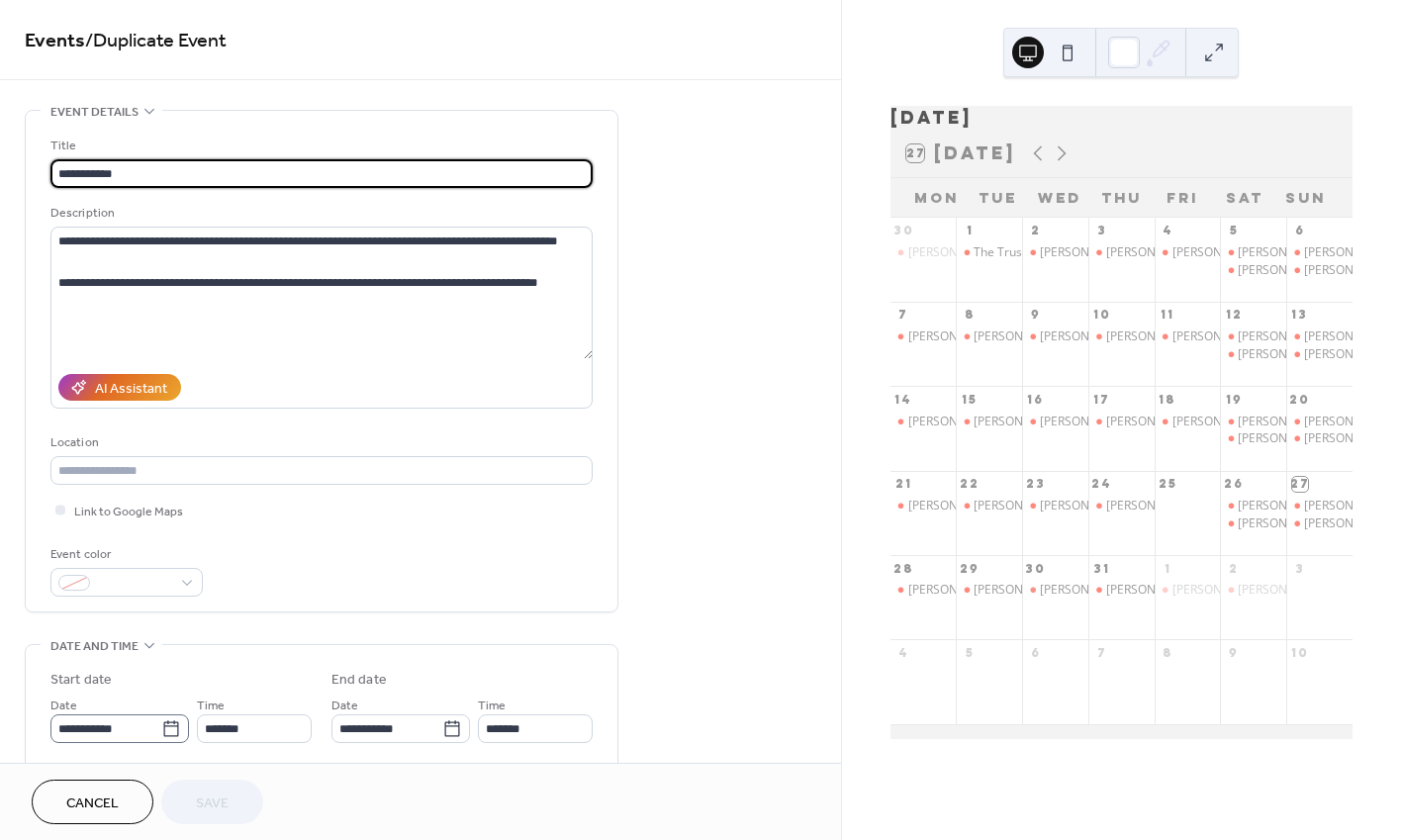 click 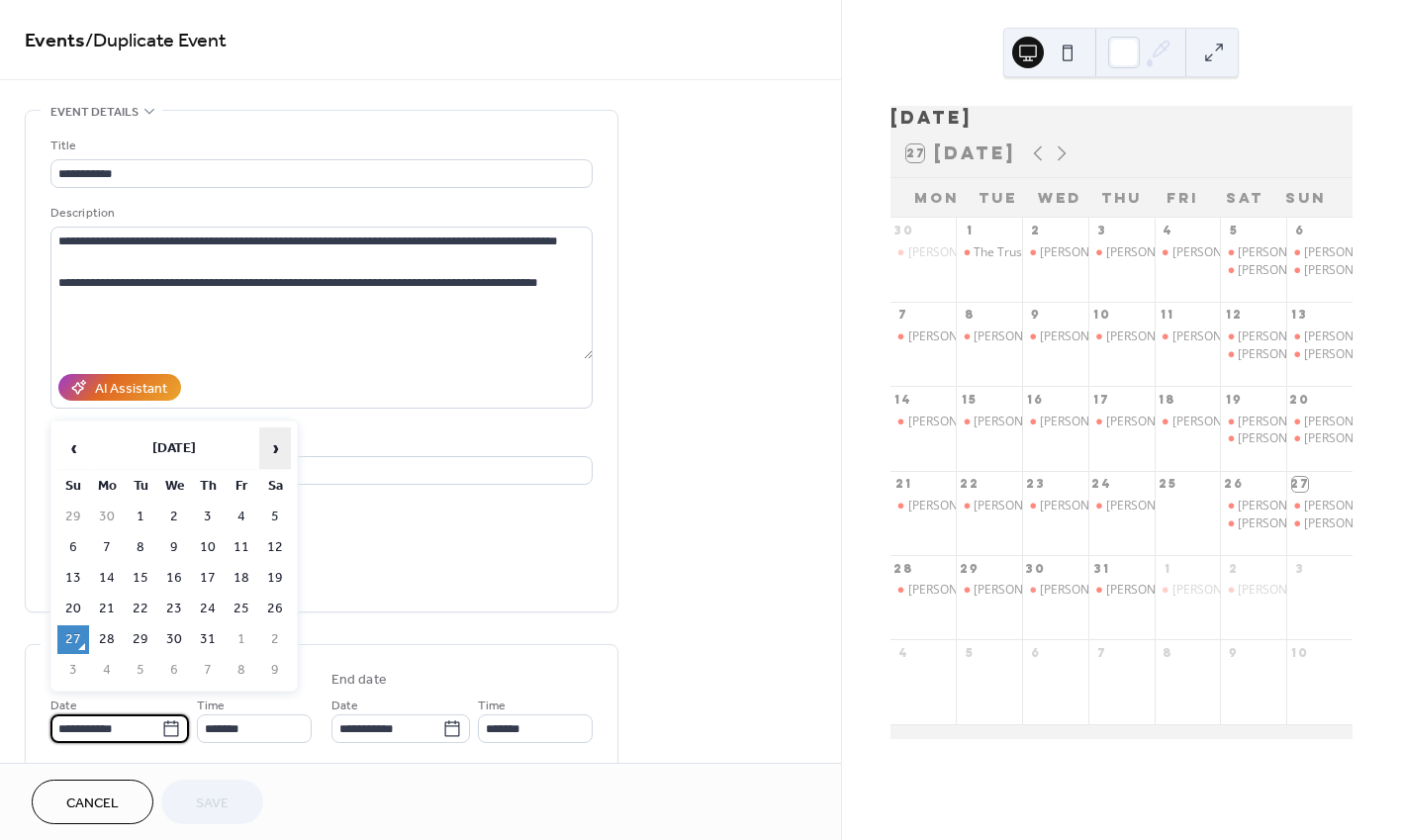 click on "›" at bounding box center [275, 448] 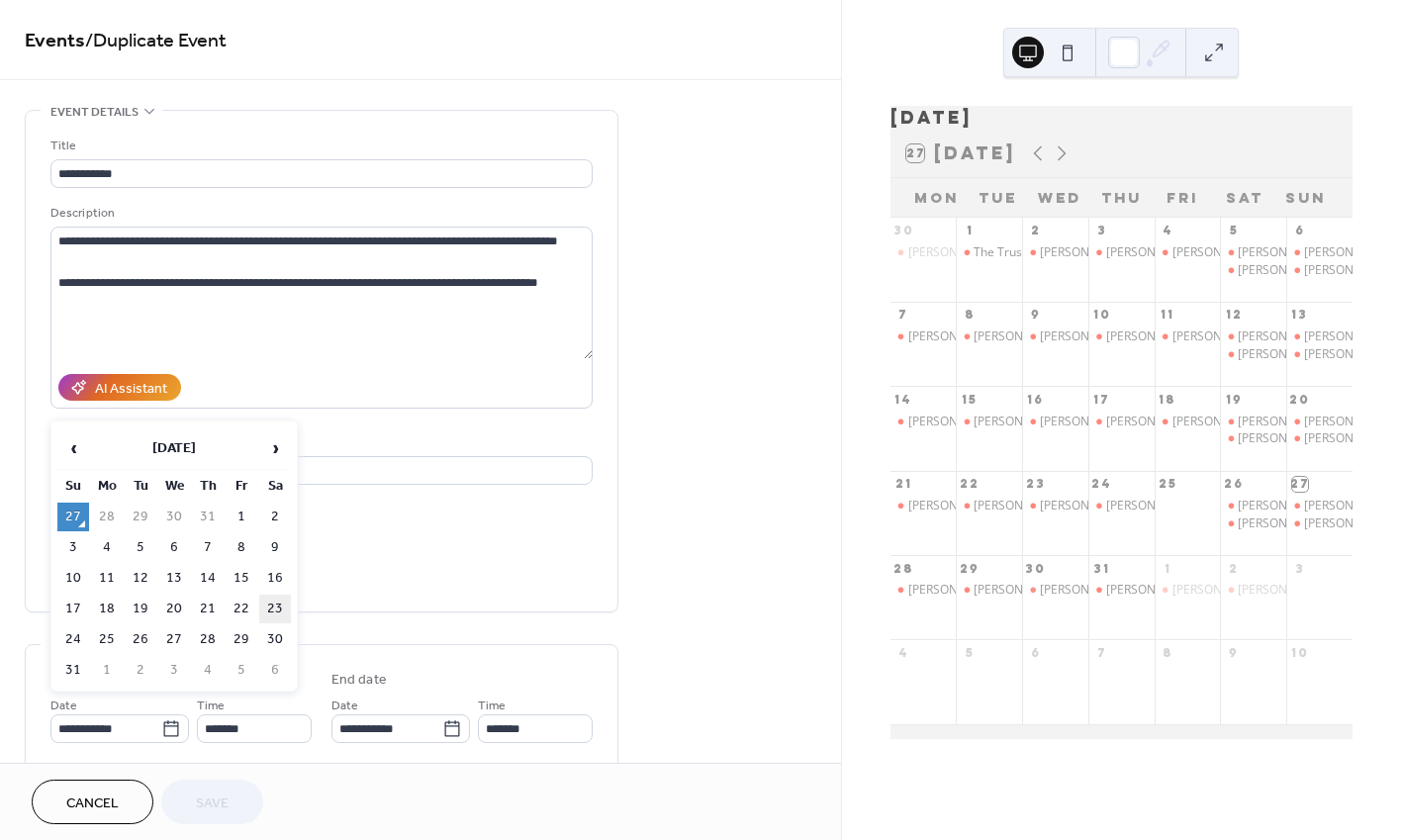 click on "23" at bounding box center [275, 608] 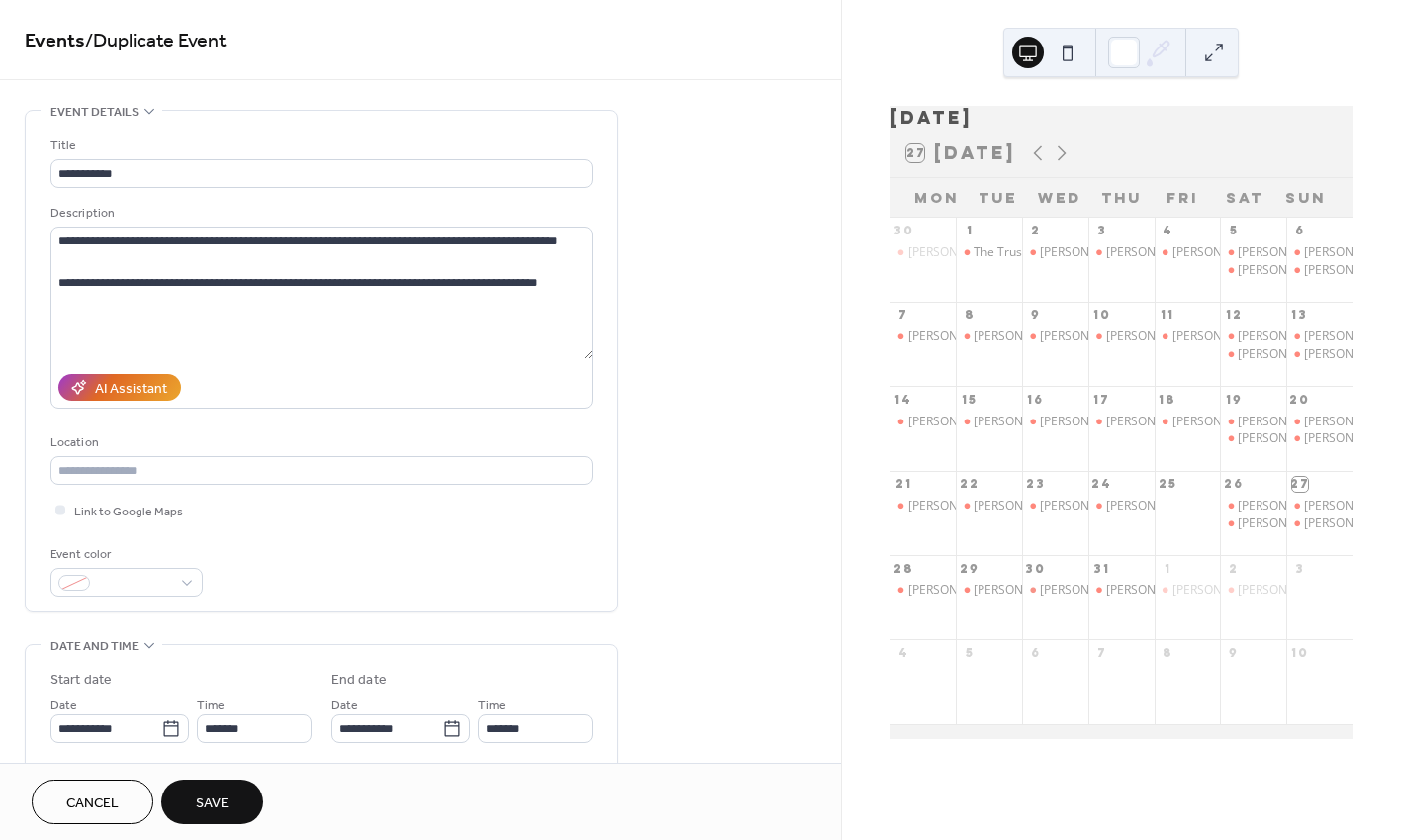type on "**********" 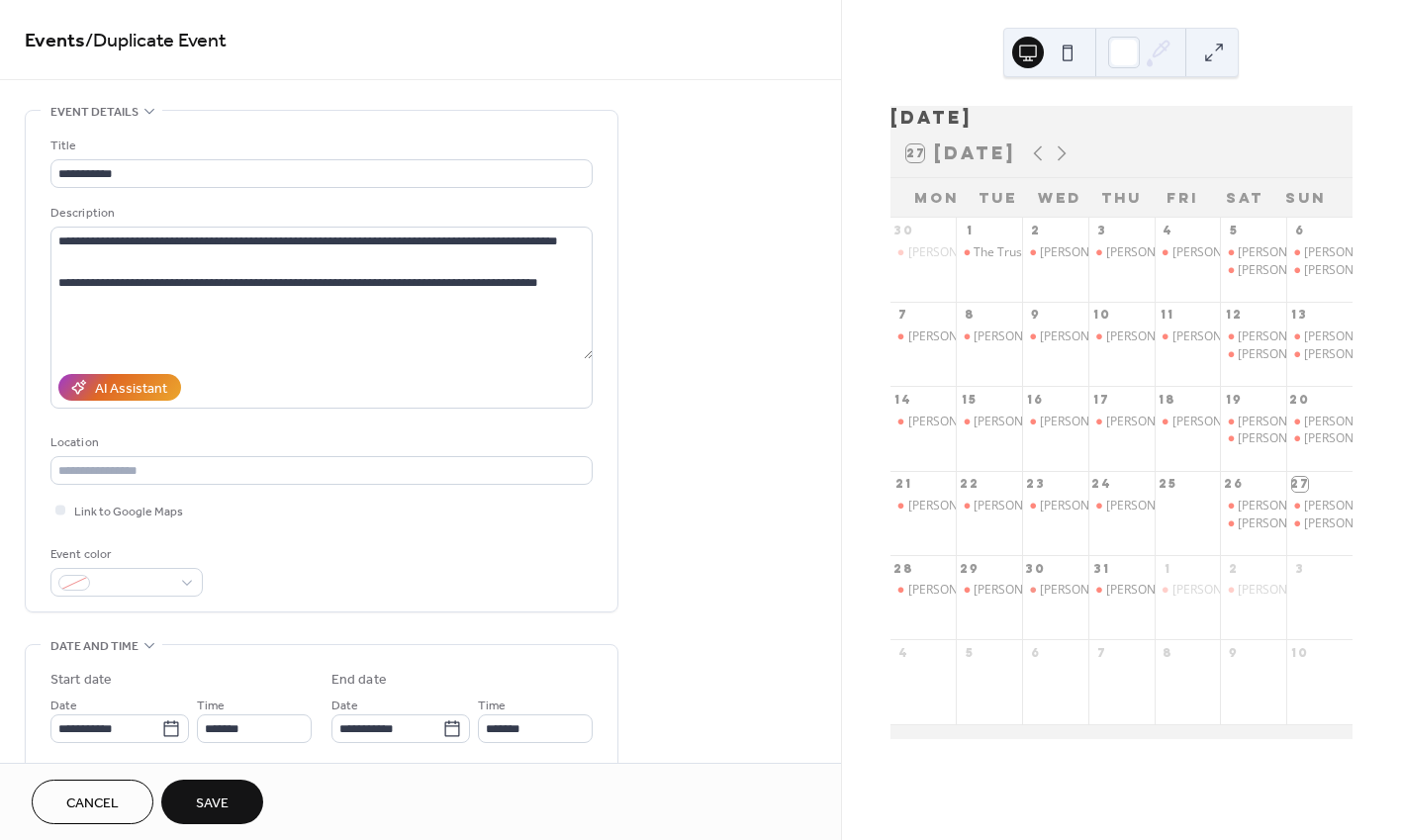 type on "**********" 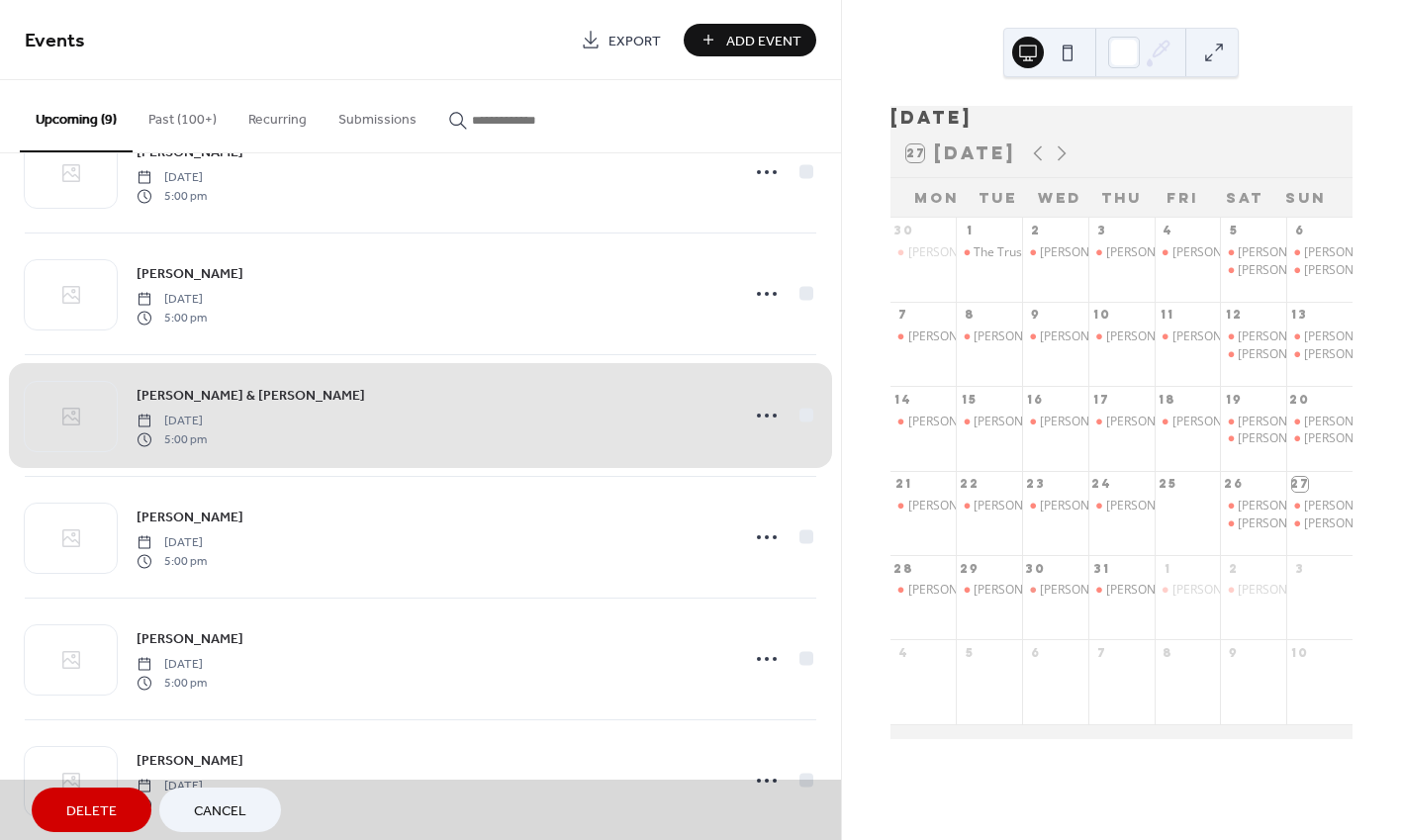 scroll, scrollTop: 198, scrollLeft: 0, axis: vertical 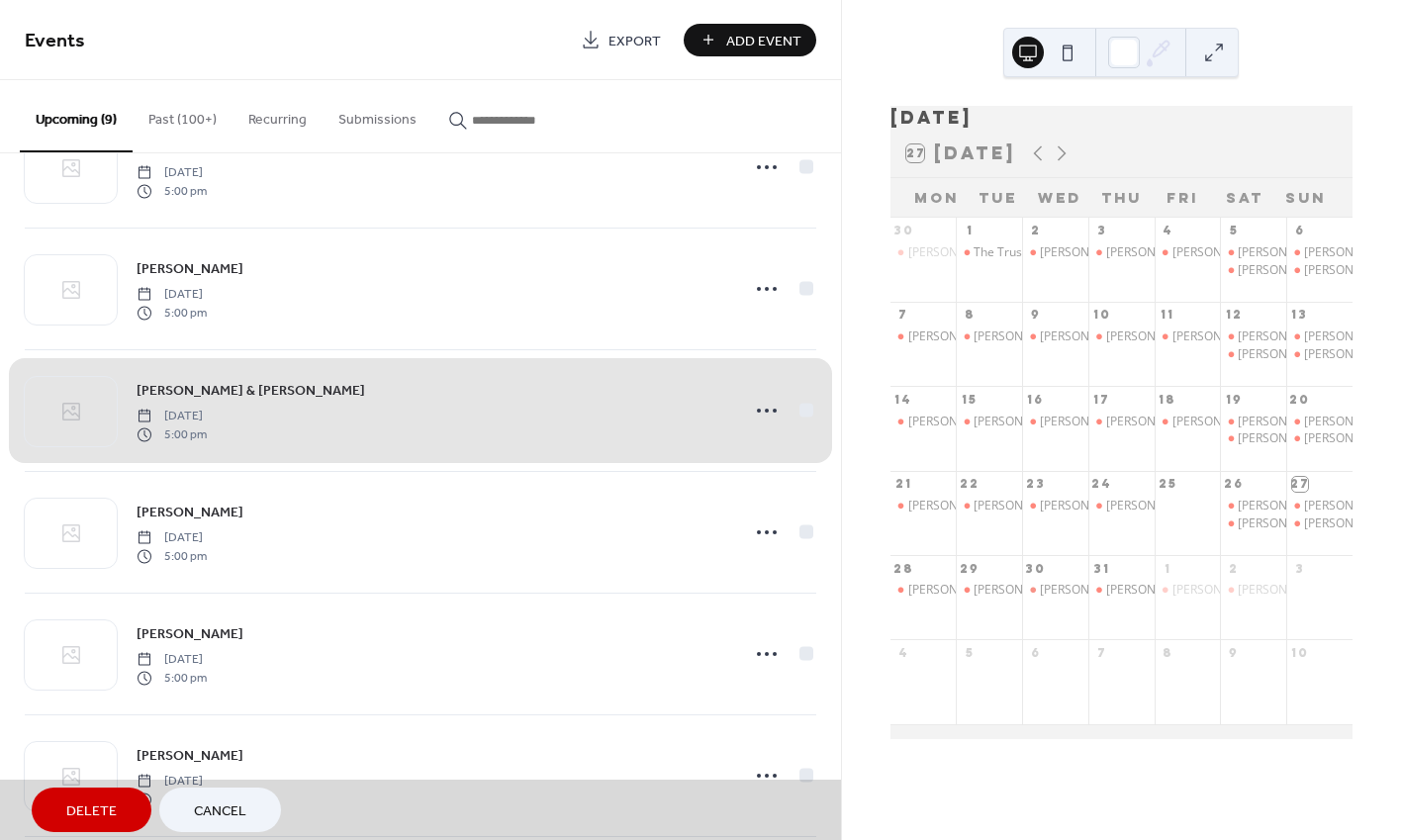 click on "[PERSON_NAME] & [PERSON_NAME] [DATE] 5:00 pm" at bounding box center (420, 411) 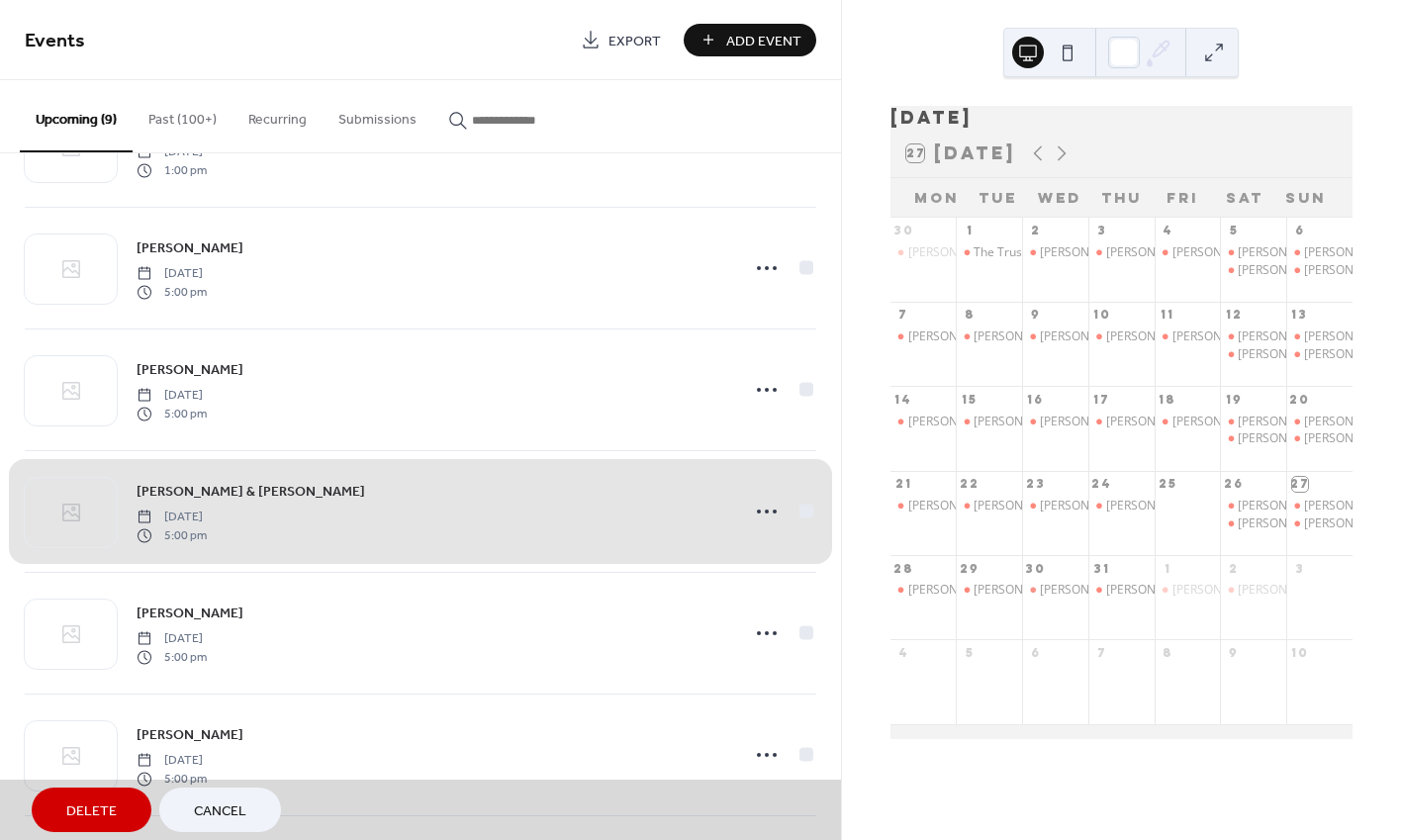 scroll, scrollTop: 121, scrollLeft: 0, axis: vertical 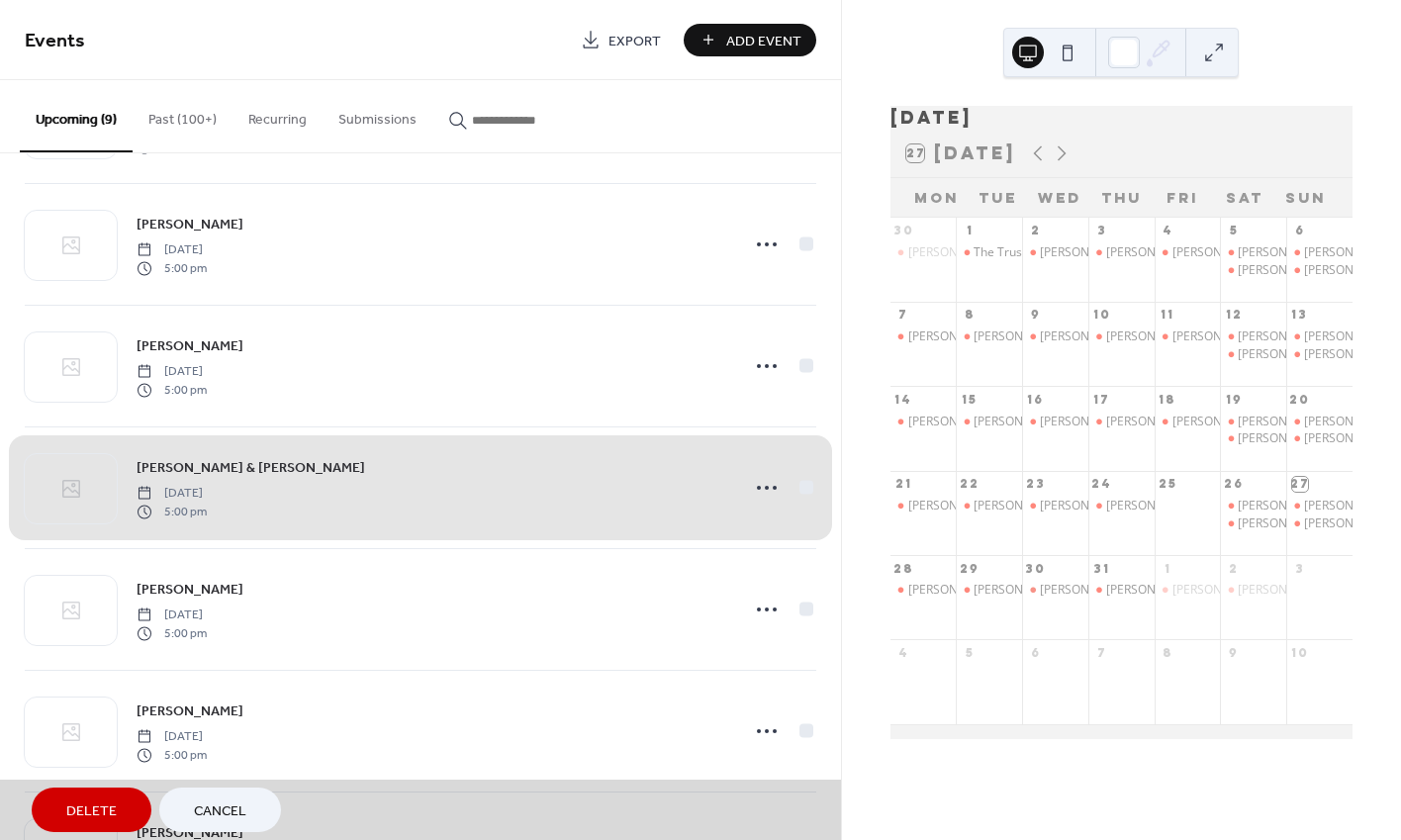 click on "[PERSON_NAME] & [PERSON_NAME] [DATE] 5:00 pm" at bounding box center [420, 488] 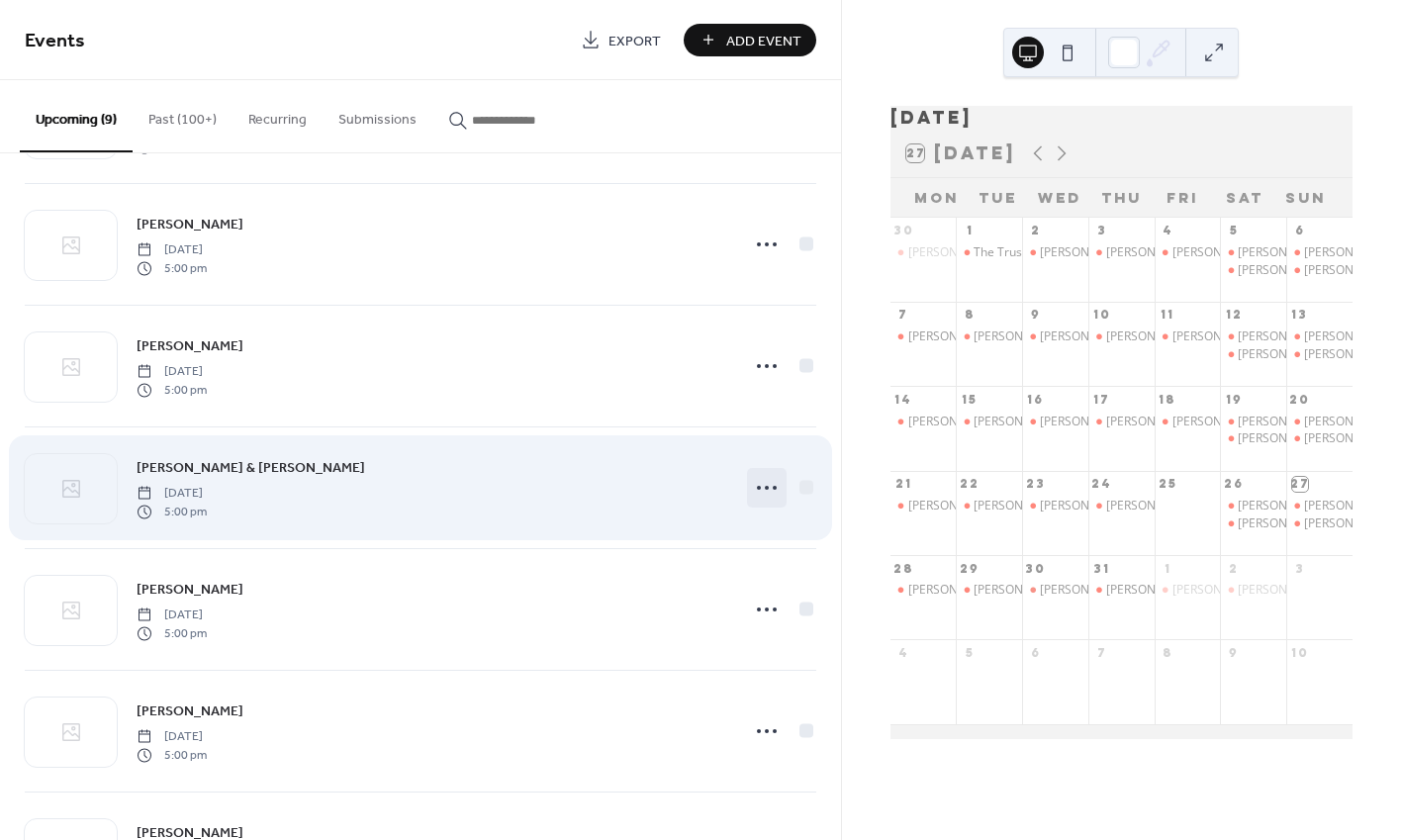 click 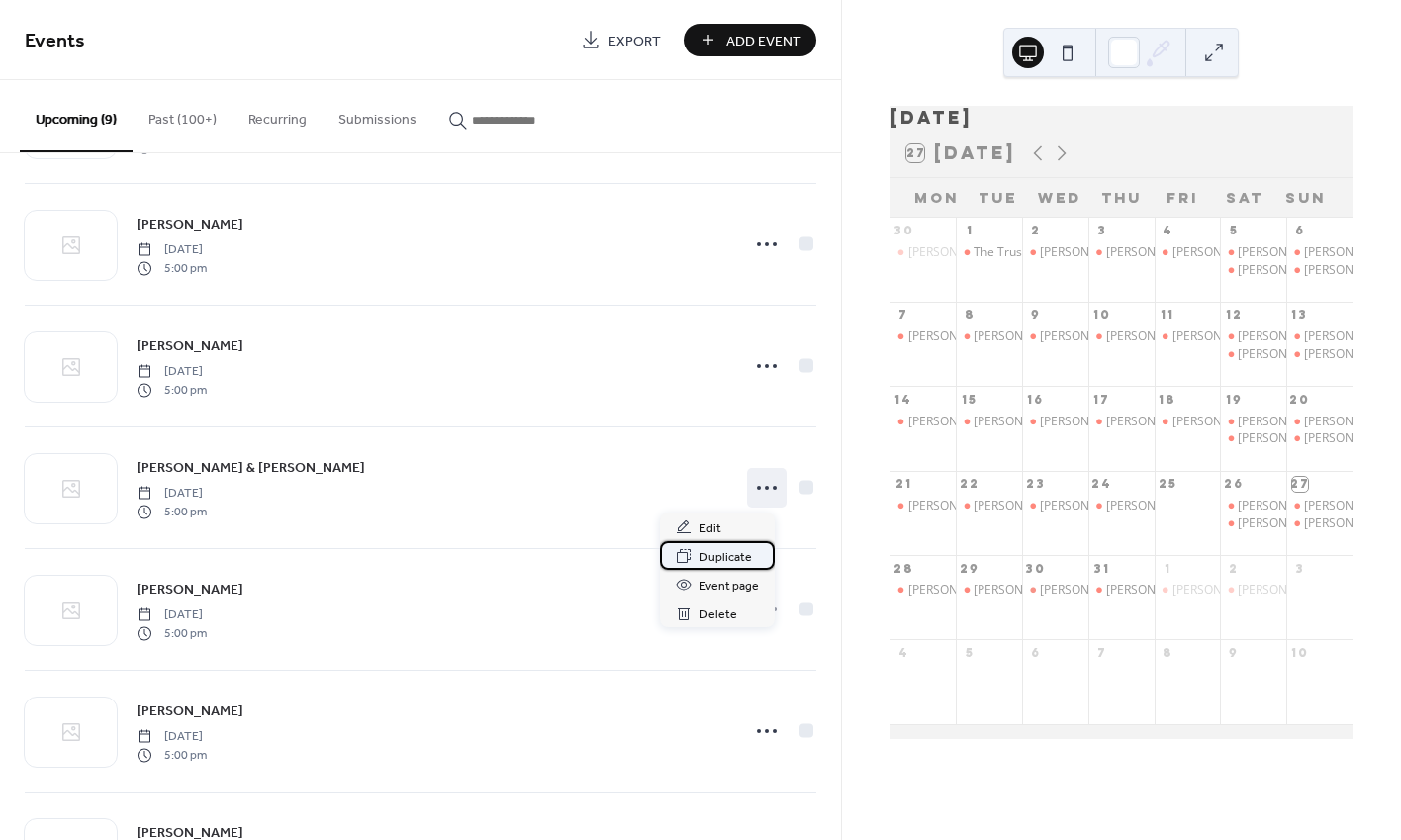 click on "Duplicate" at bounding box center (725, 557) 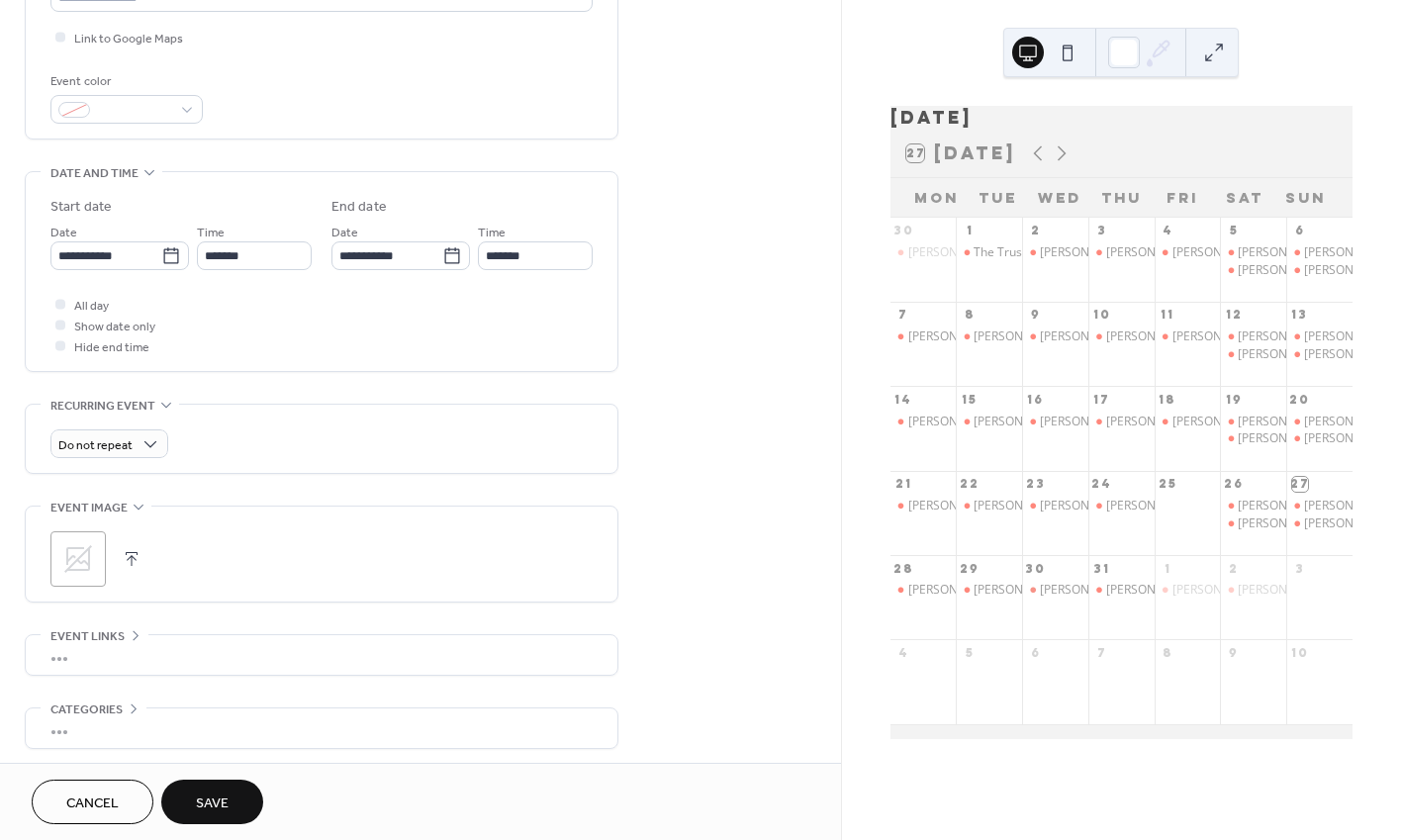 scroll, scrollTop: 475, scrollLeft: 0, axis: vertical 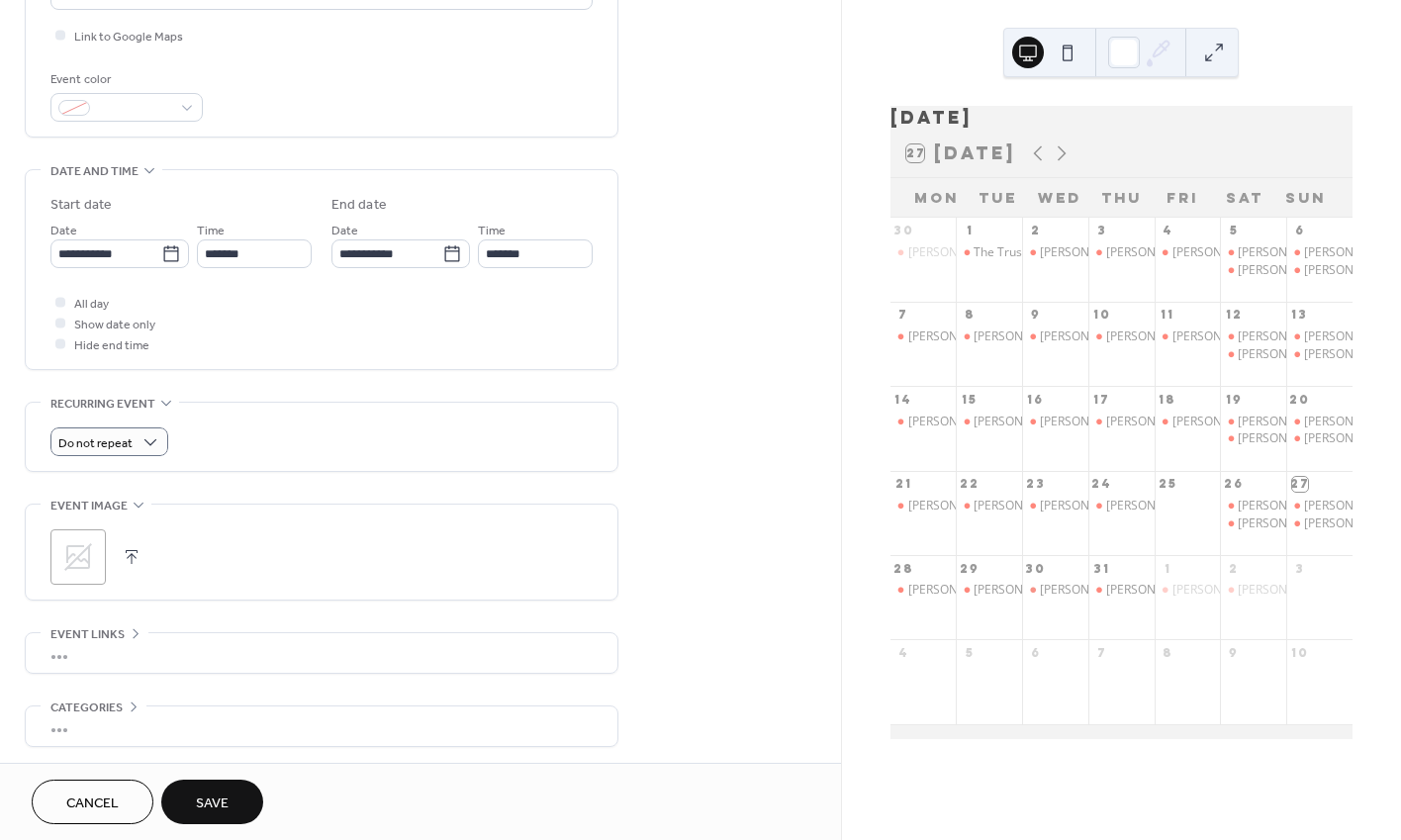 type on "**********" 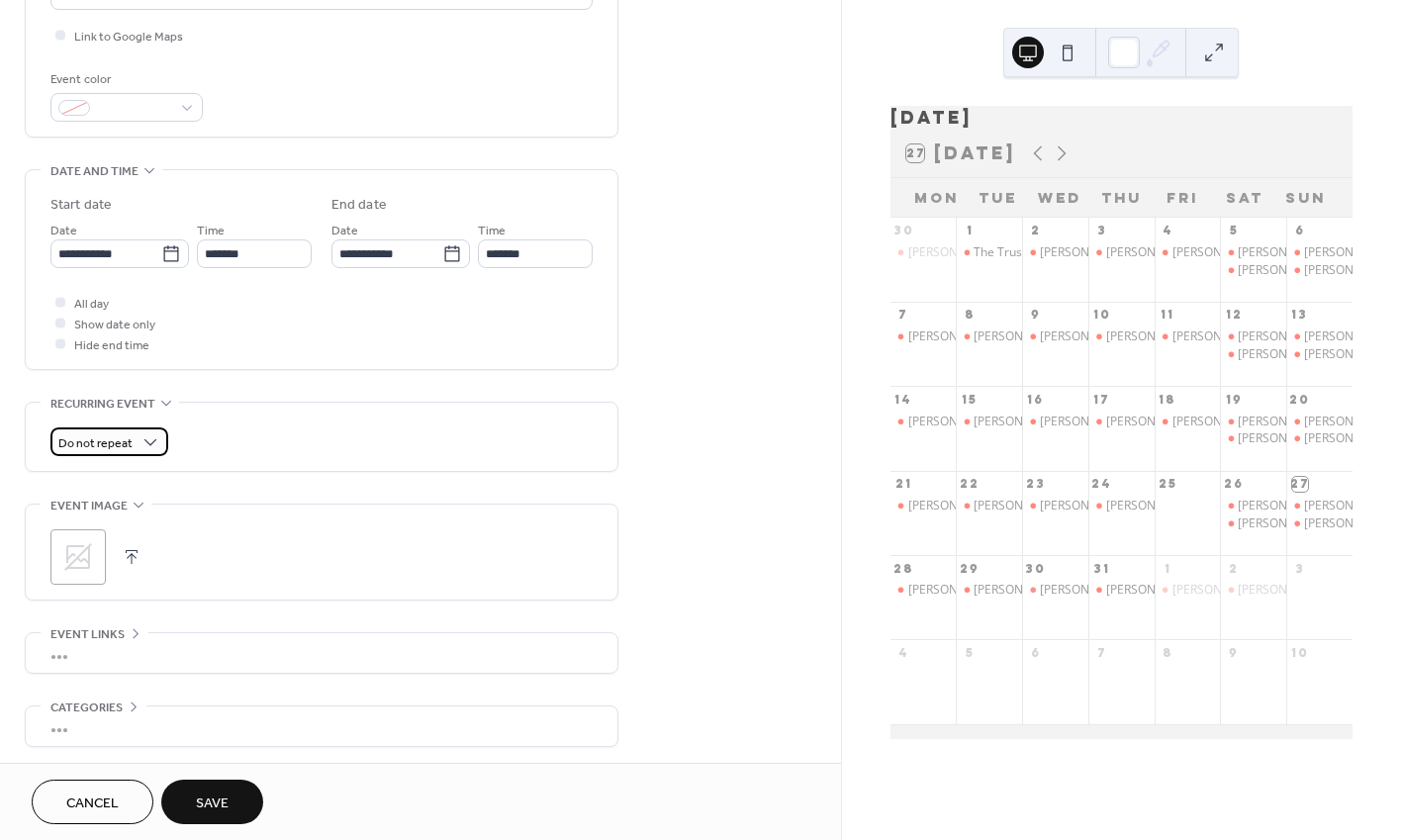 click on "Do not repeat" at bounding box center (95, 443) 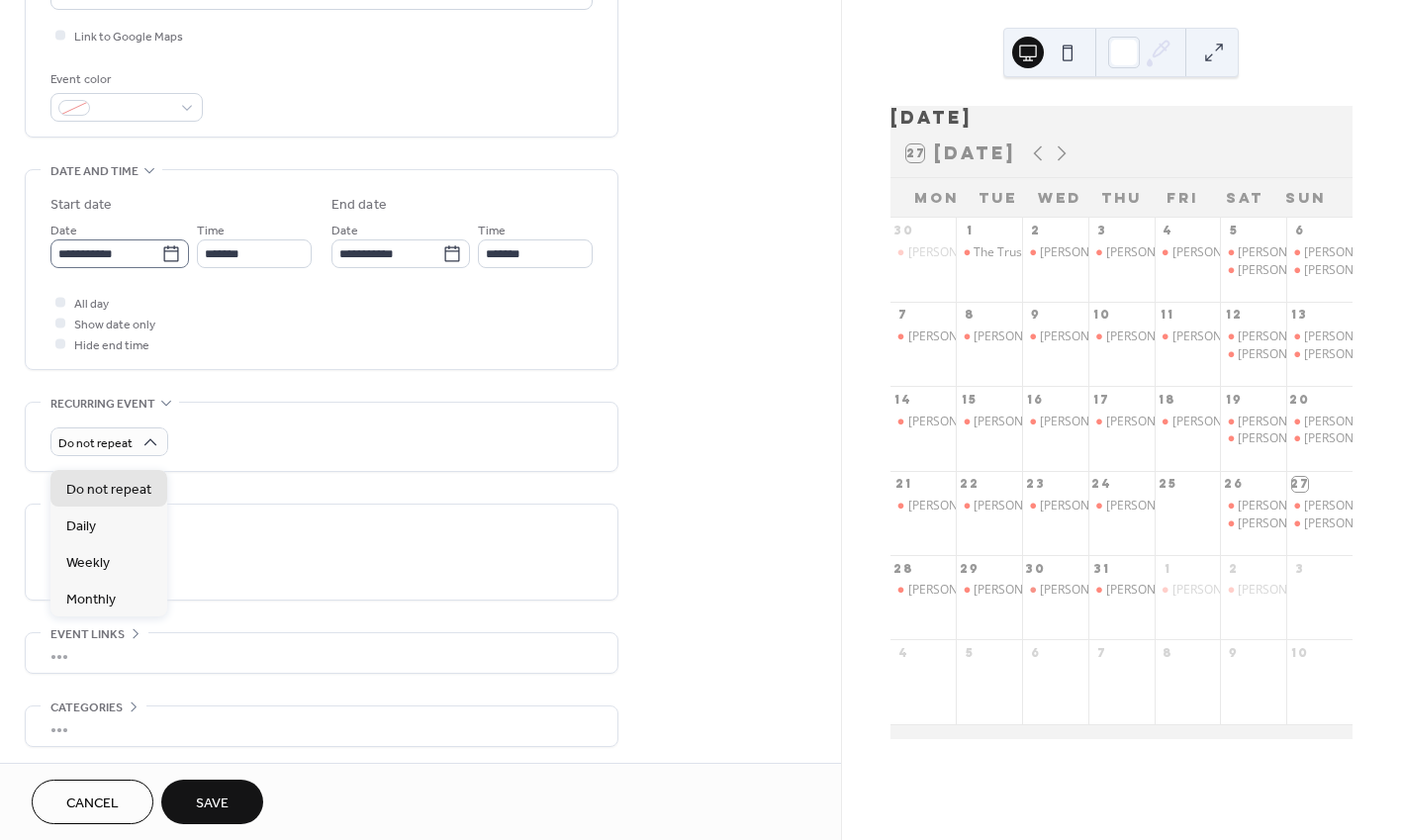 click 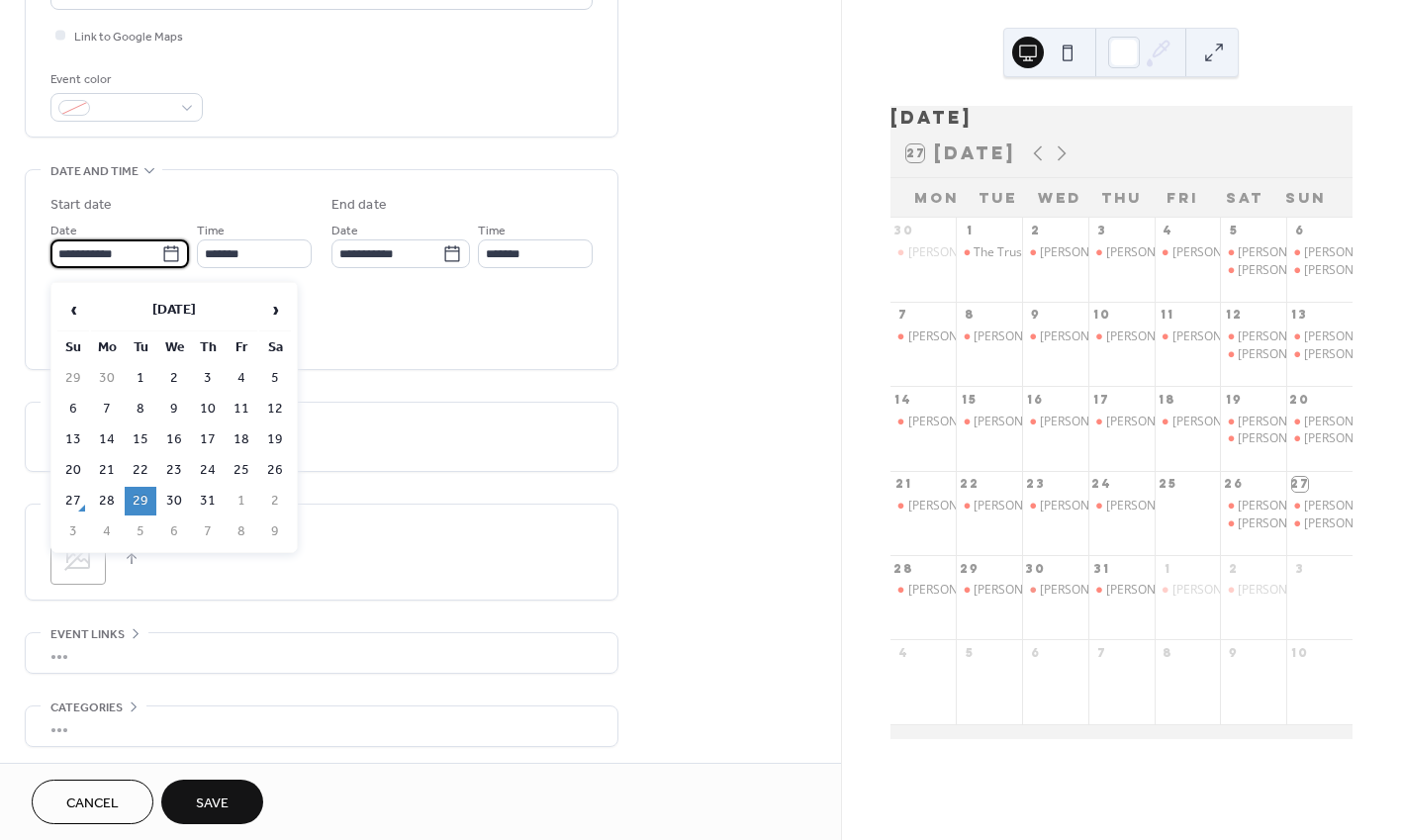 click 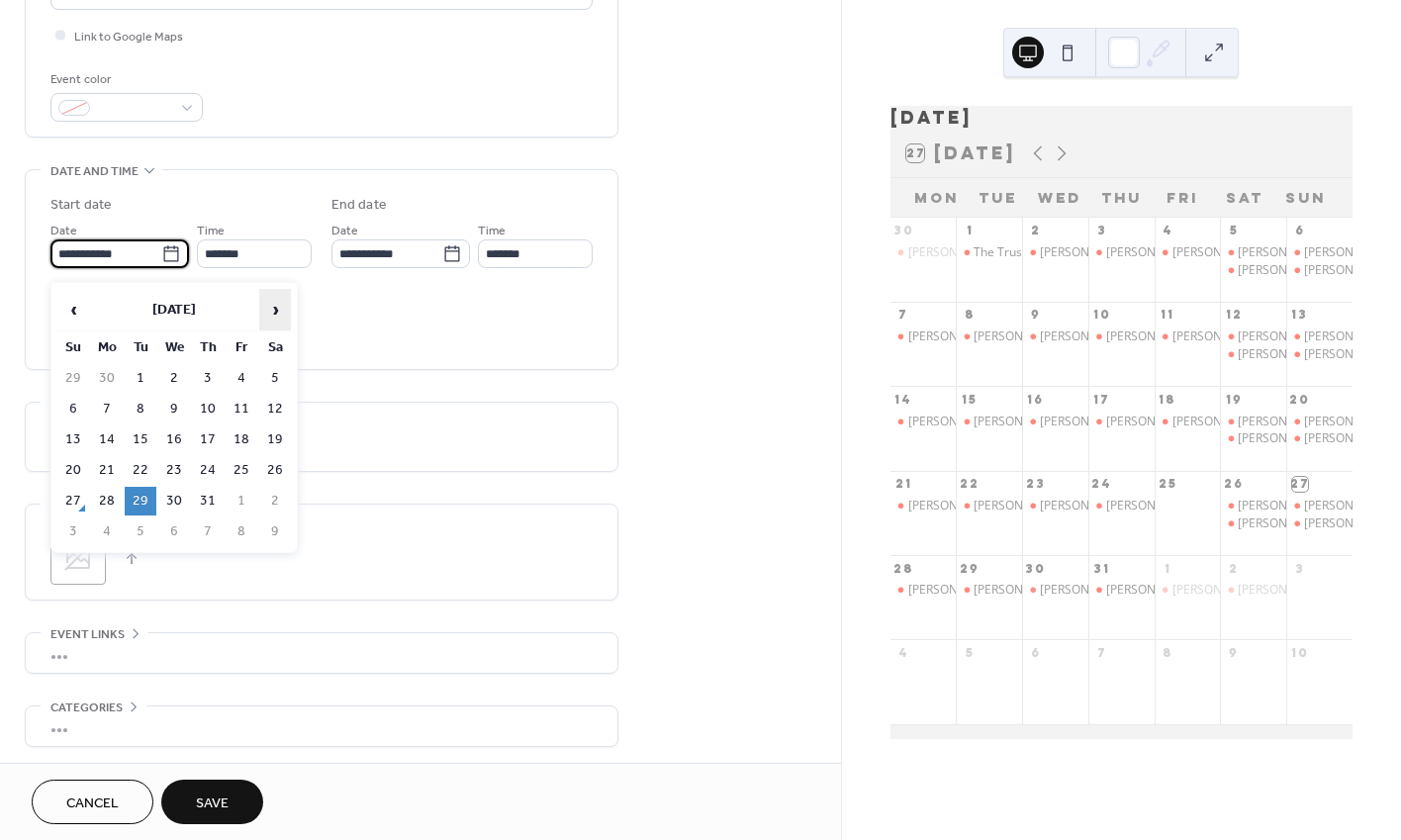 click on "›" at bounding box center [275, 310] 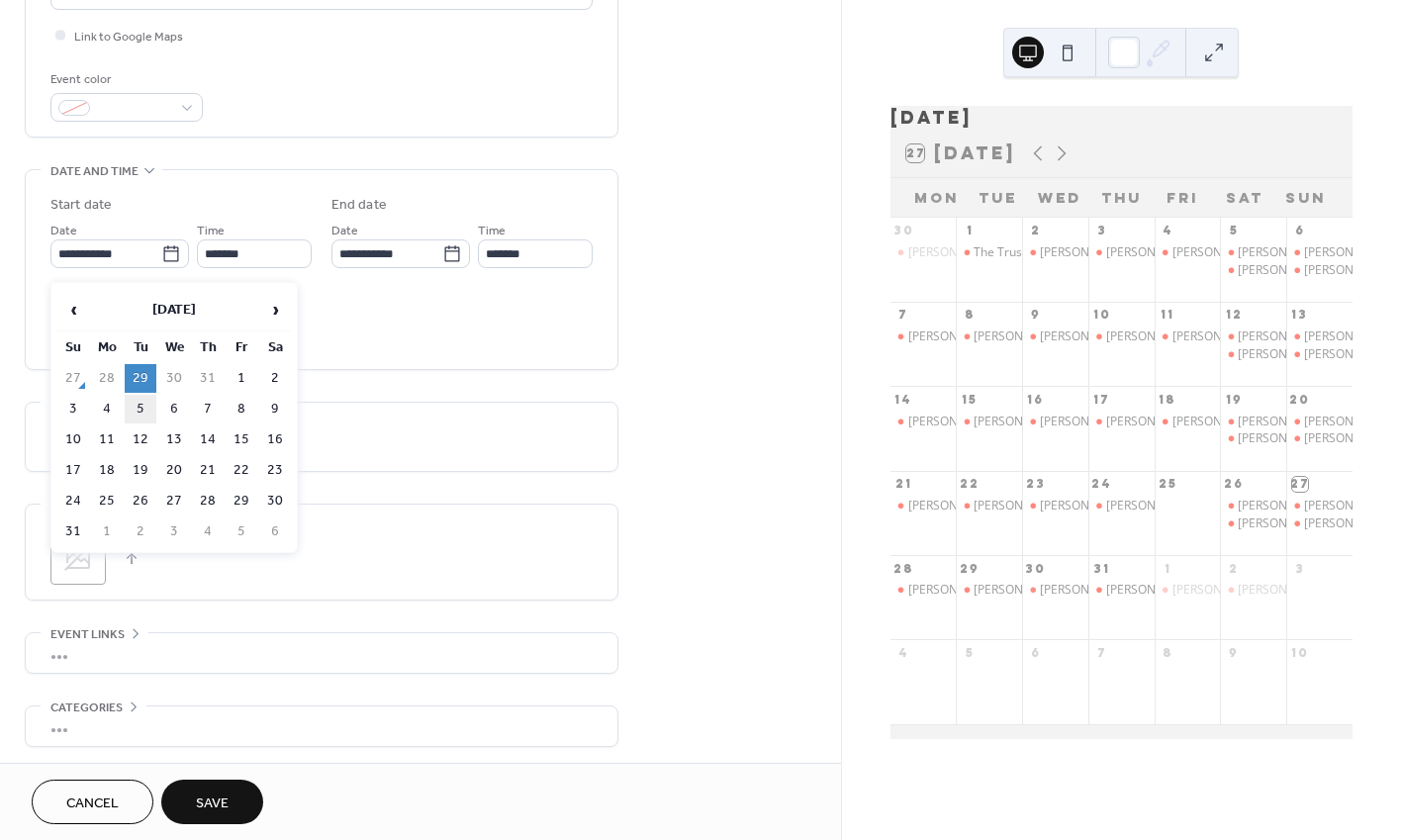 click on "5" at bounding box center (140, 409) 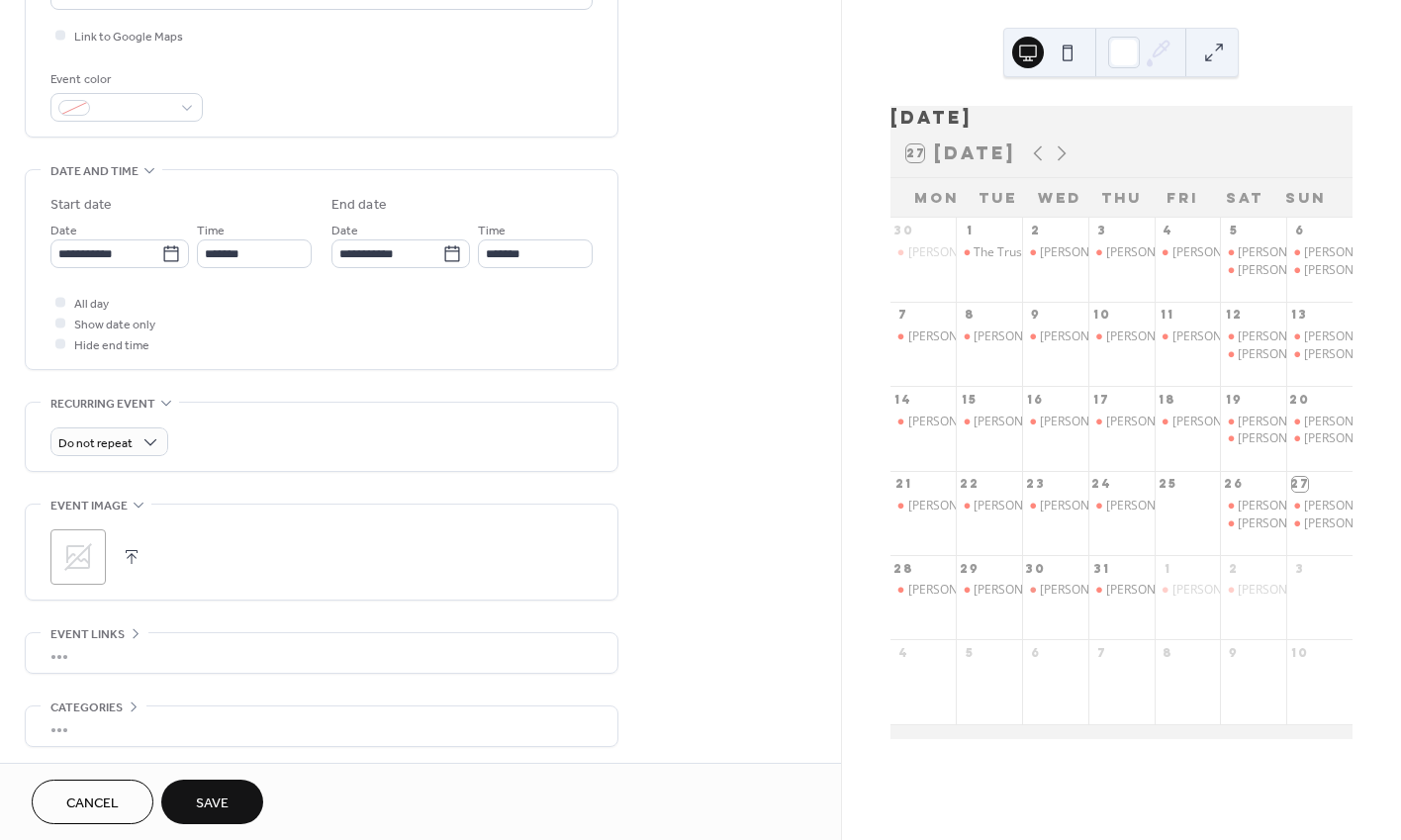 type on "**********" 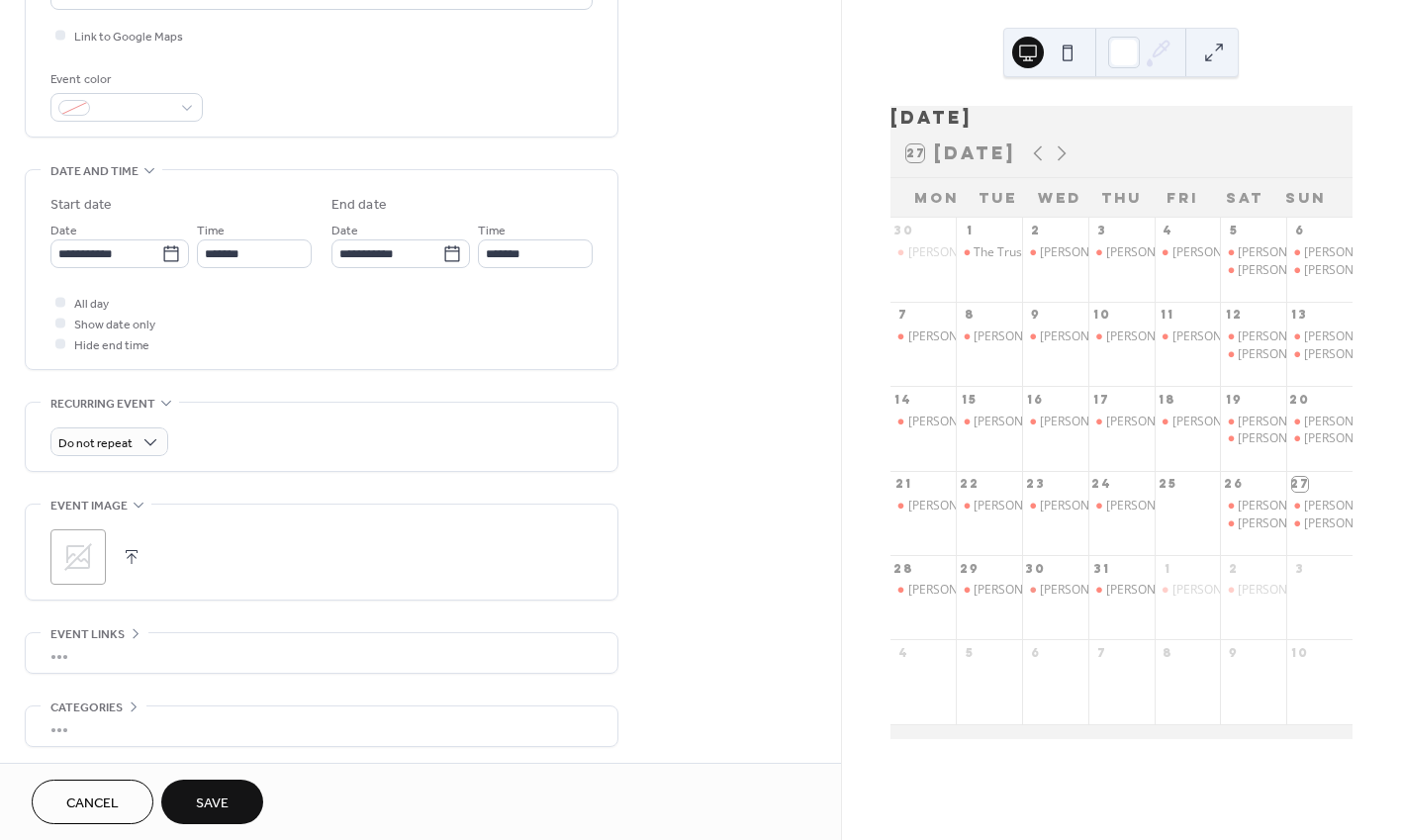 type on "**********" 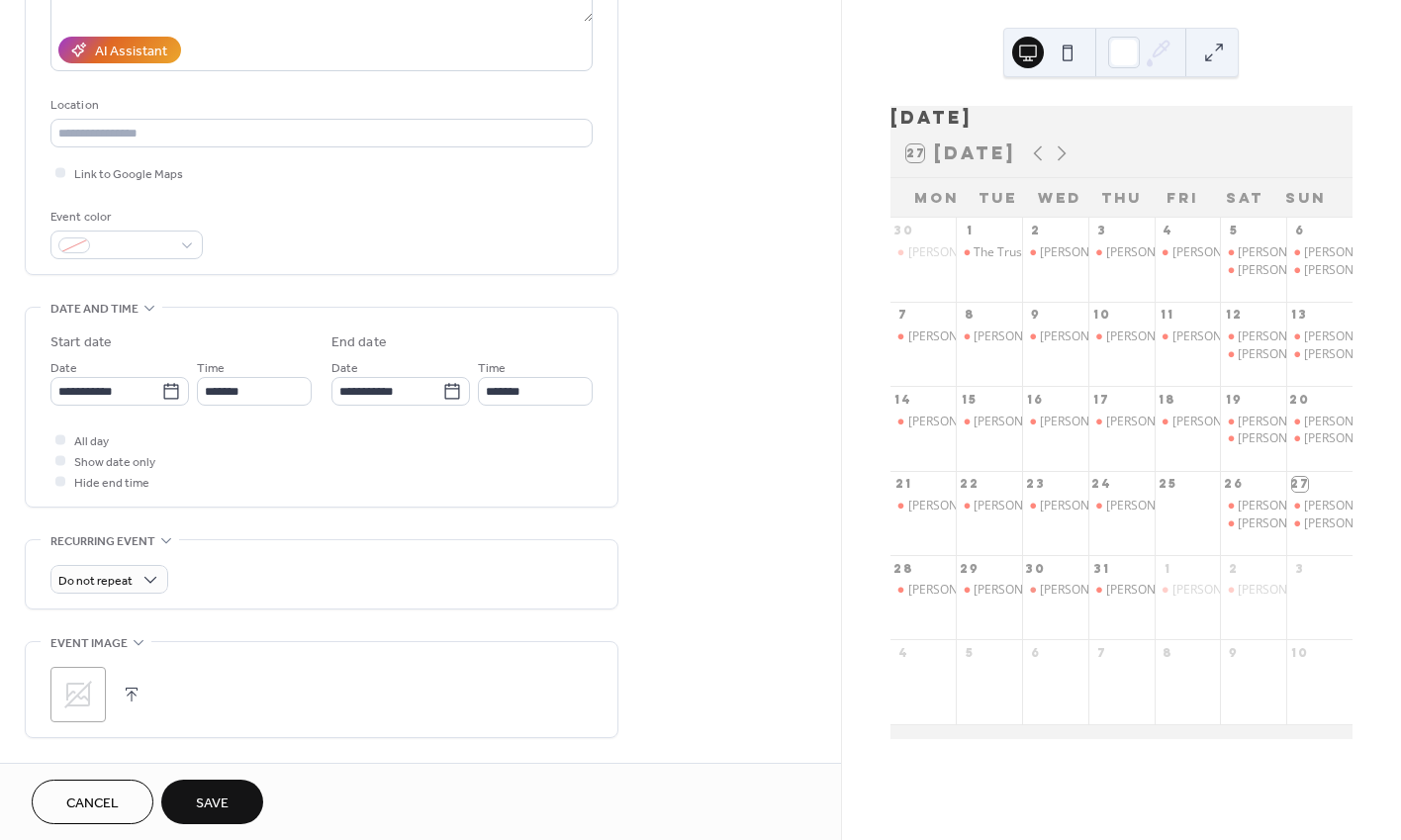 scroll, scrollTop: 442, scrollLeft: 0, axis: vertical 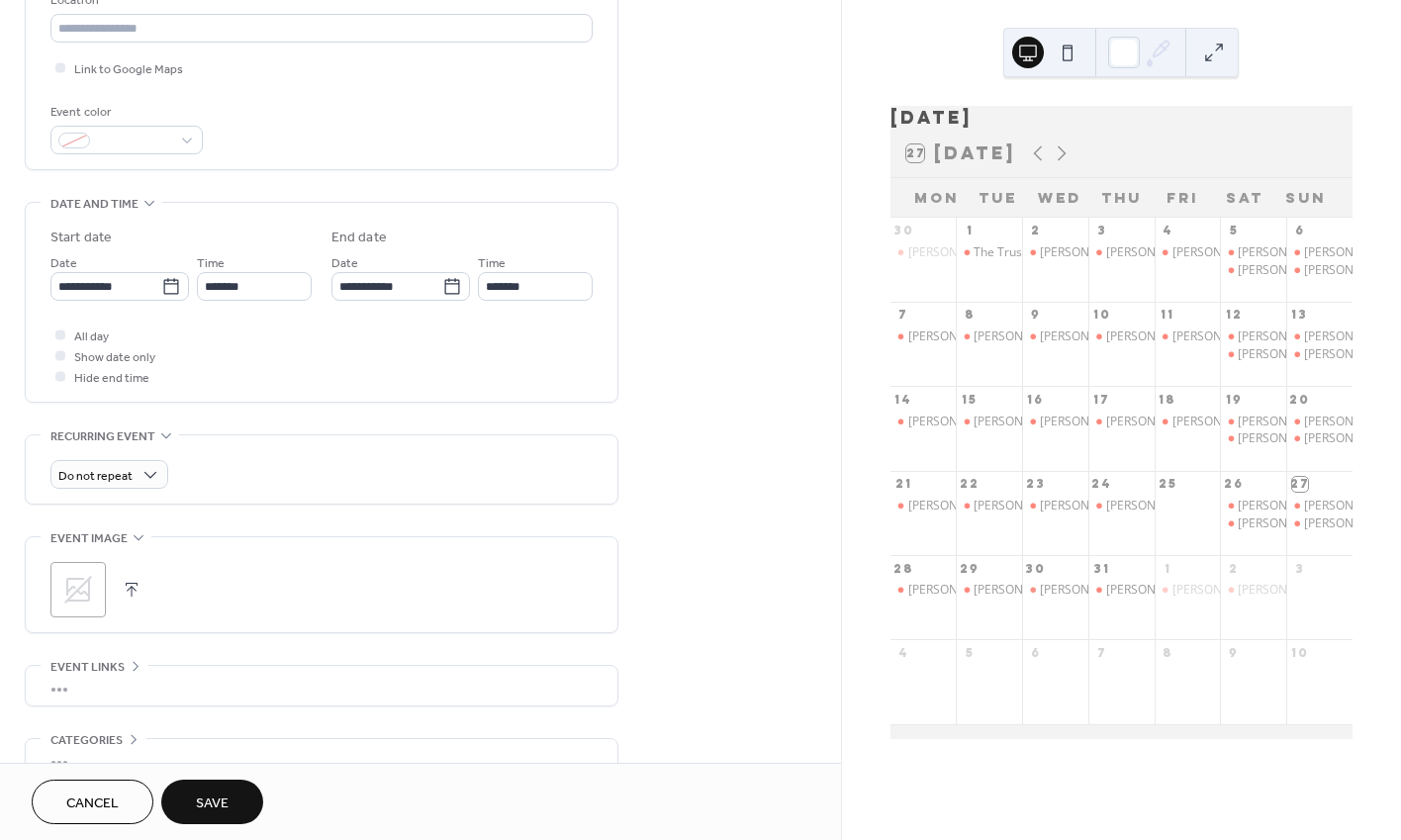 click on "Save" at bounding box center [212, 803] 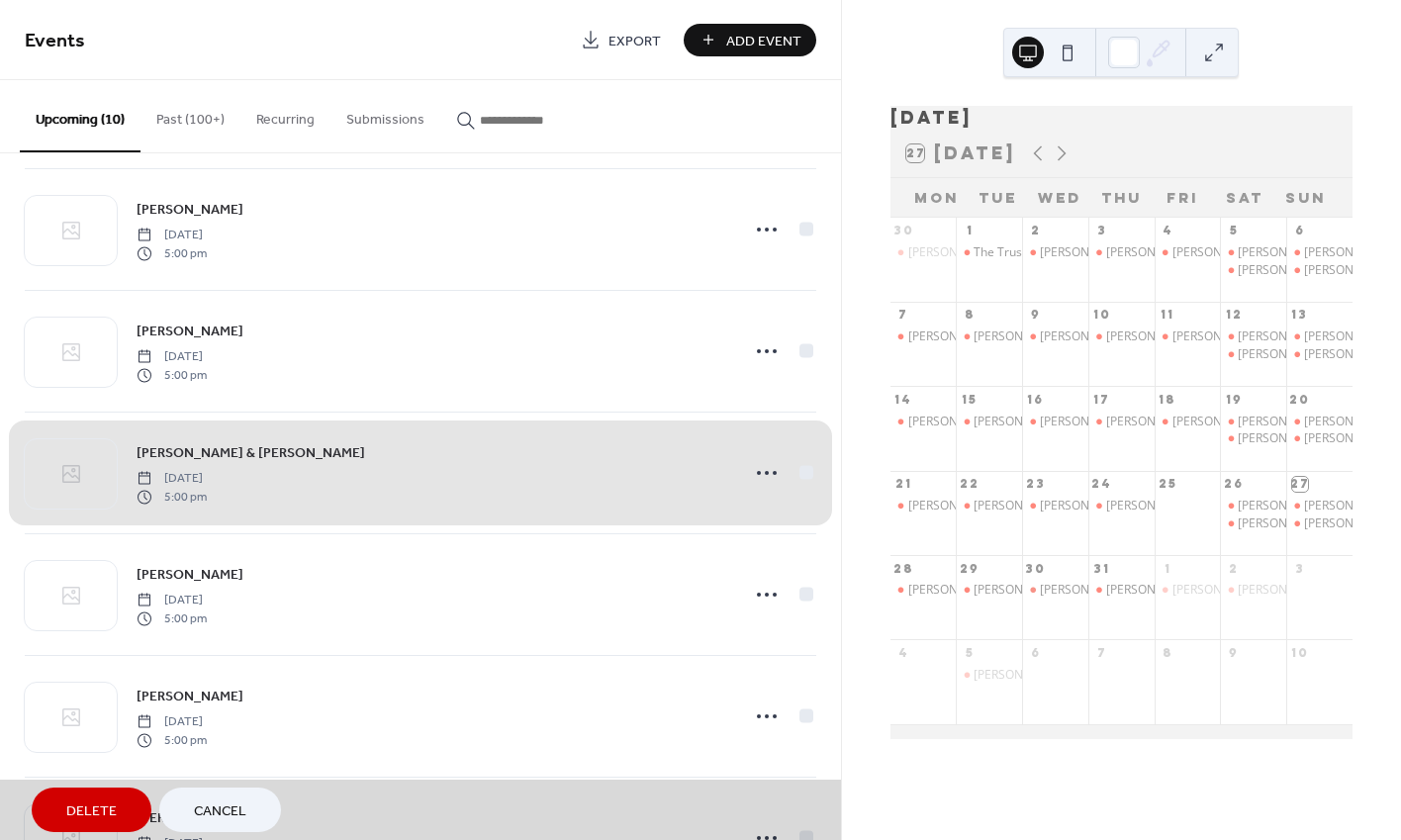 scroll, scrollTop: 115, scrollLeft: 0, axis: vertical 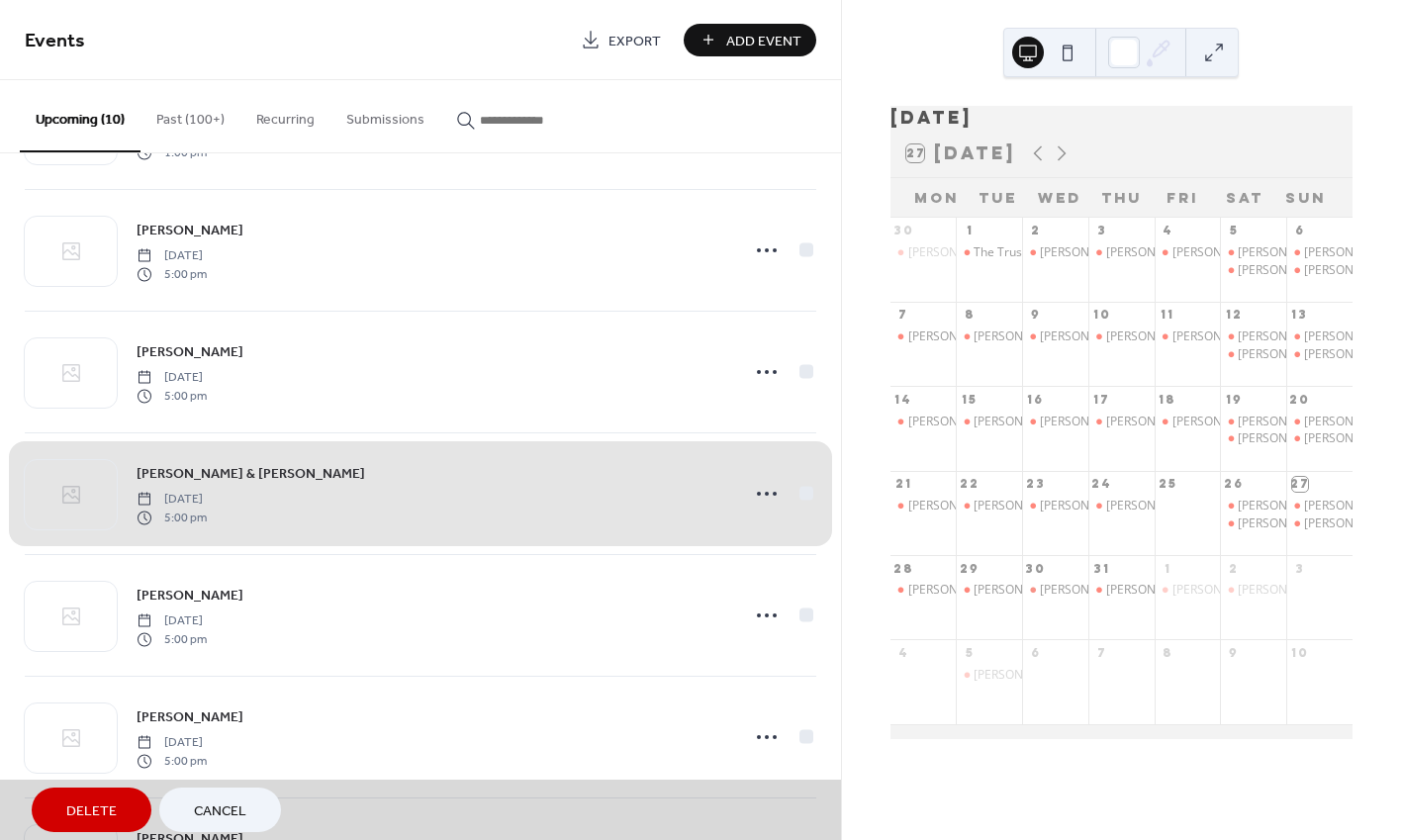 click on "[PERSON_NAME] & [PERSON_NAME] [DATE] 5:00 pm" at bounding box center [420, 494] 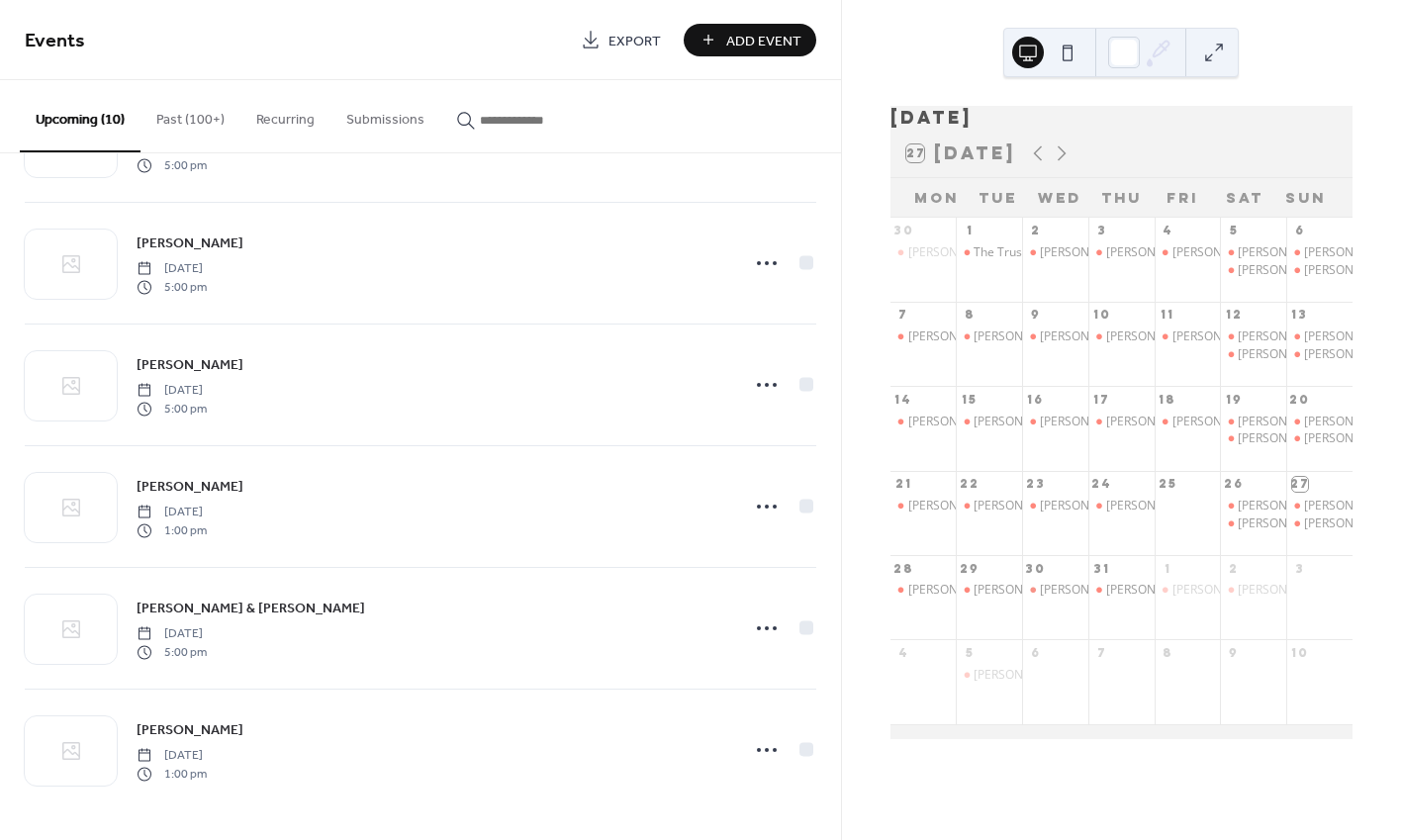 scroll, scrollTop: 590, scrollLeft: 0, axis: vertical 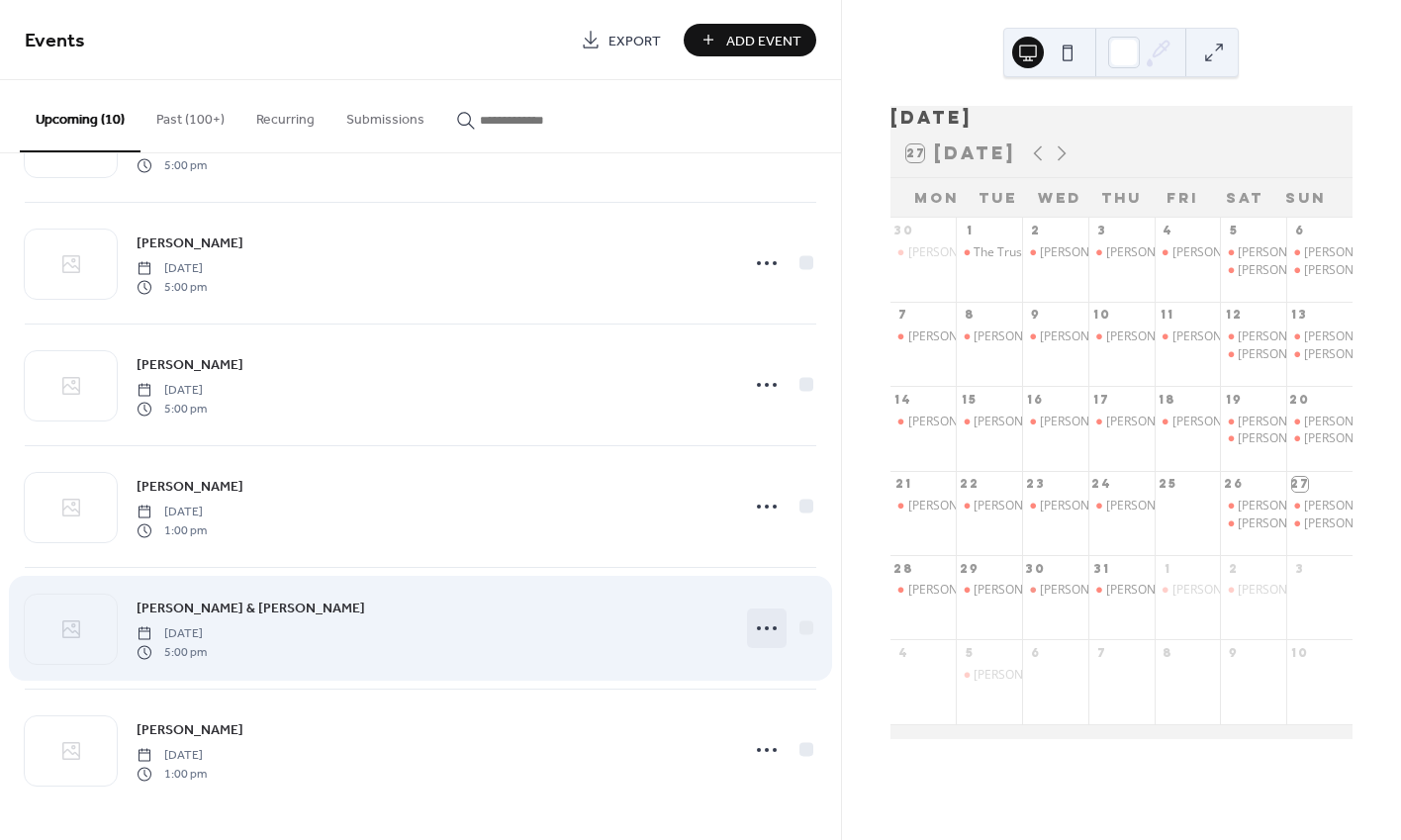 click 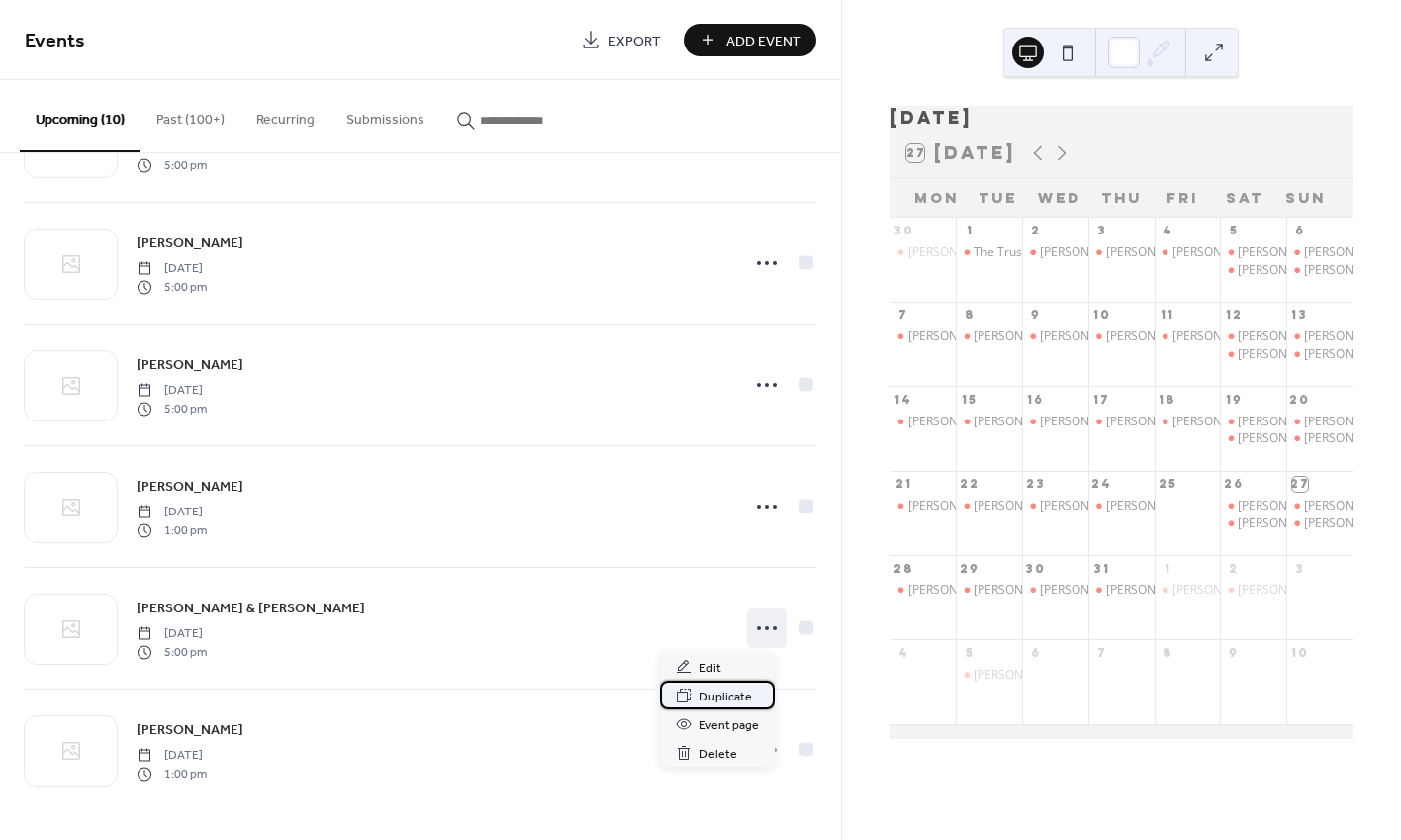 click on "Duplicate" at bounding box center [725, 697] 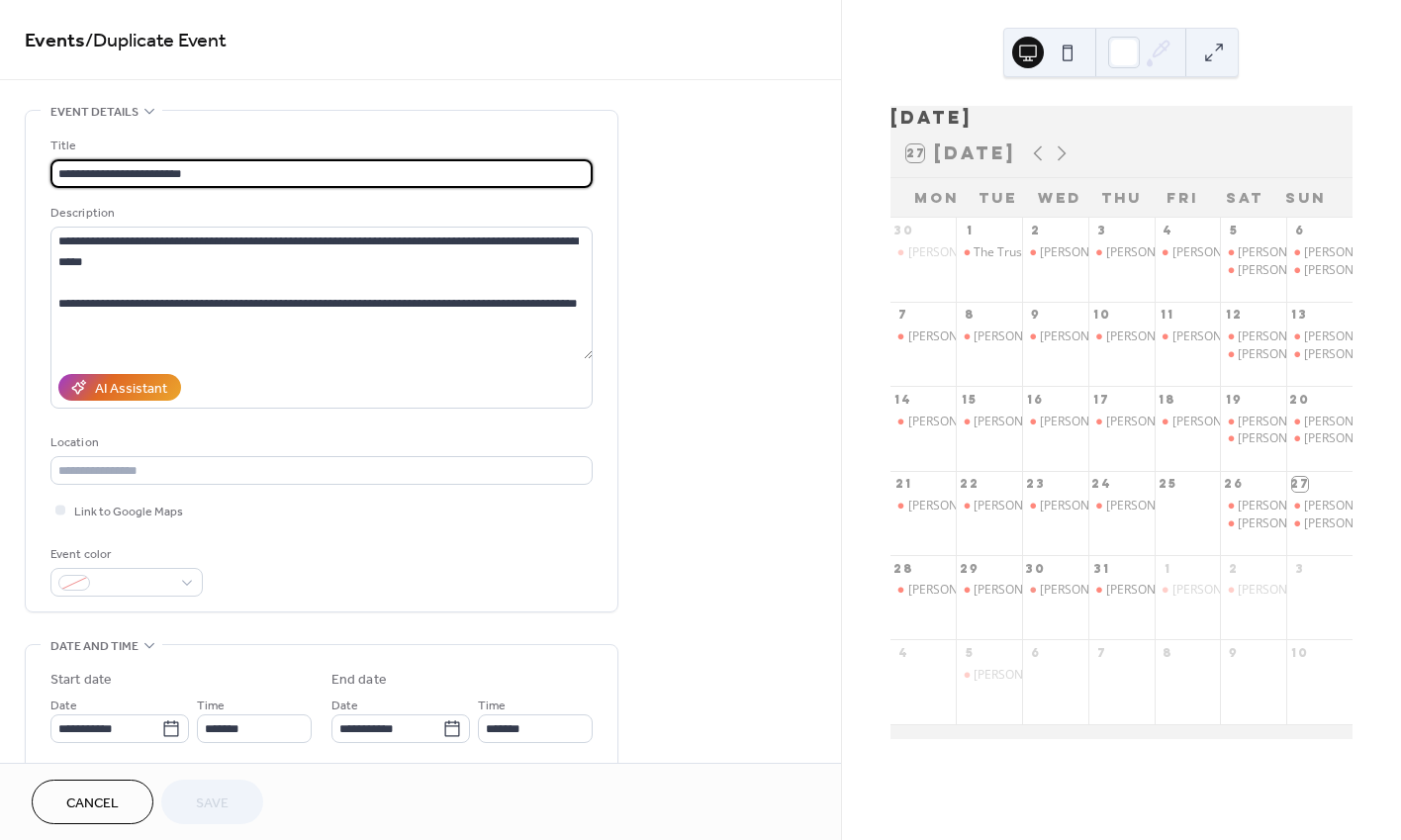 scroll, scrollTop: 95, scrollLeft: 0, axis: vertical 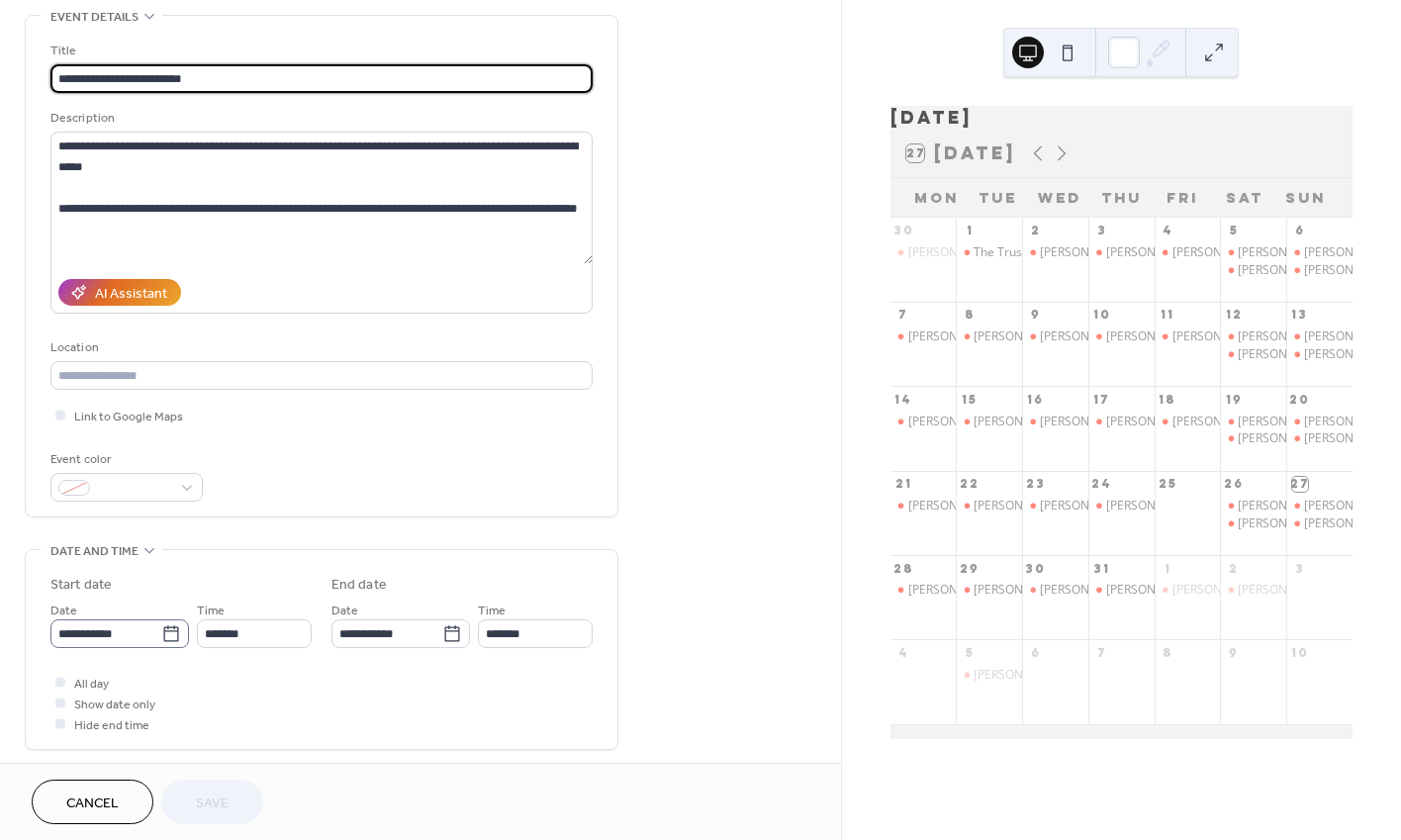 click 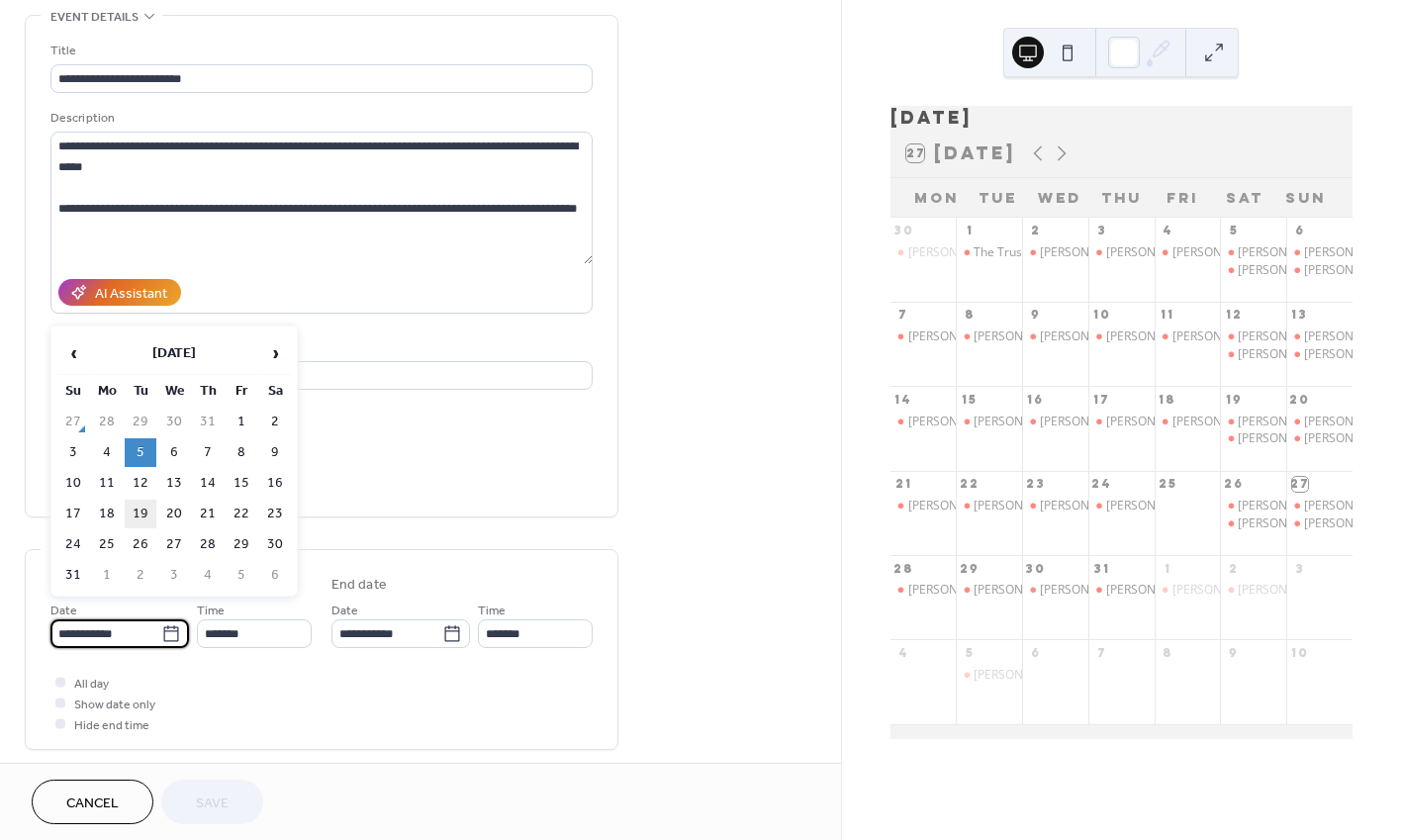 click on "19" at bounding box center (140, 513) 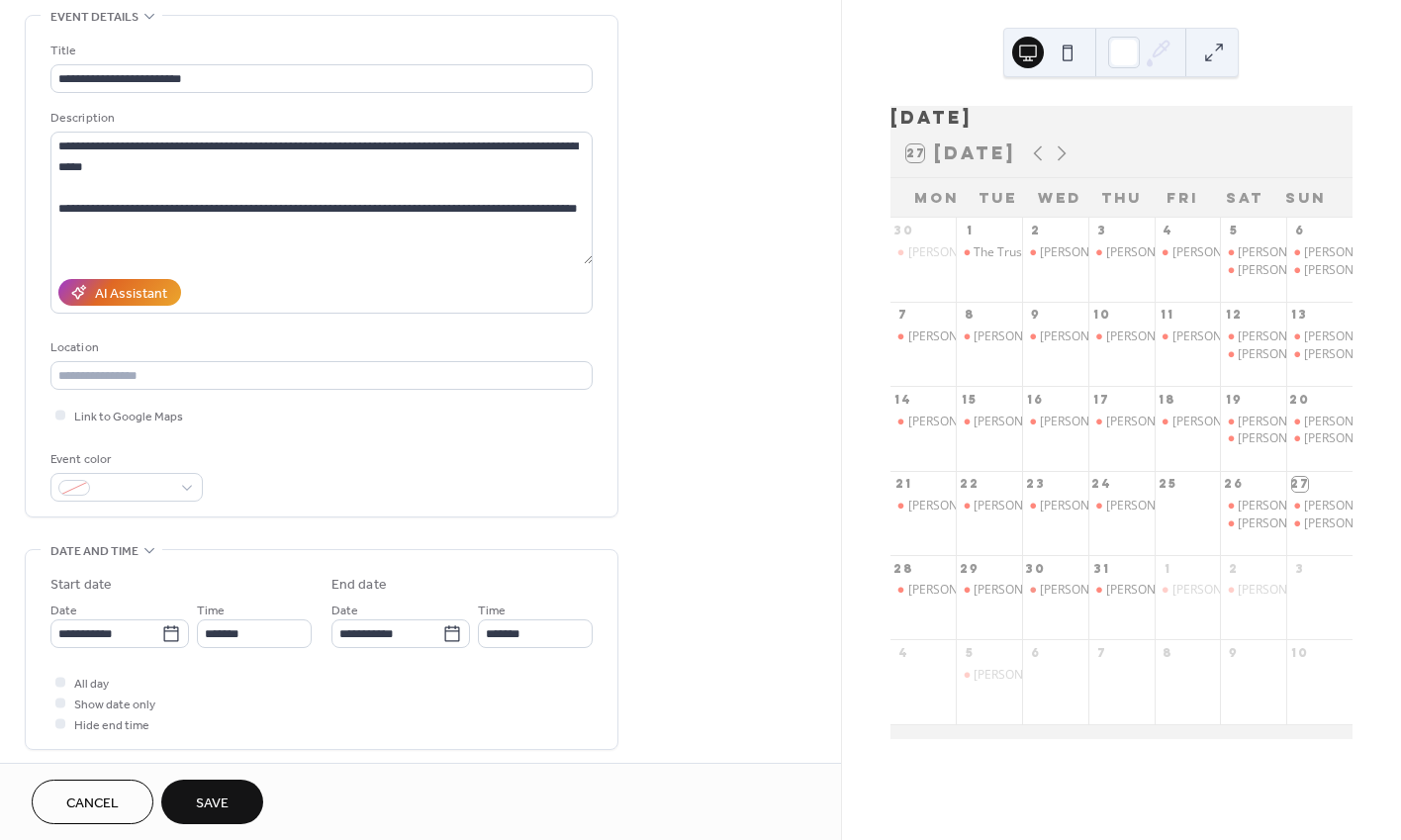 type on "**********" 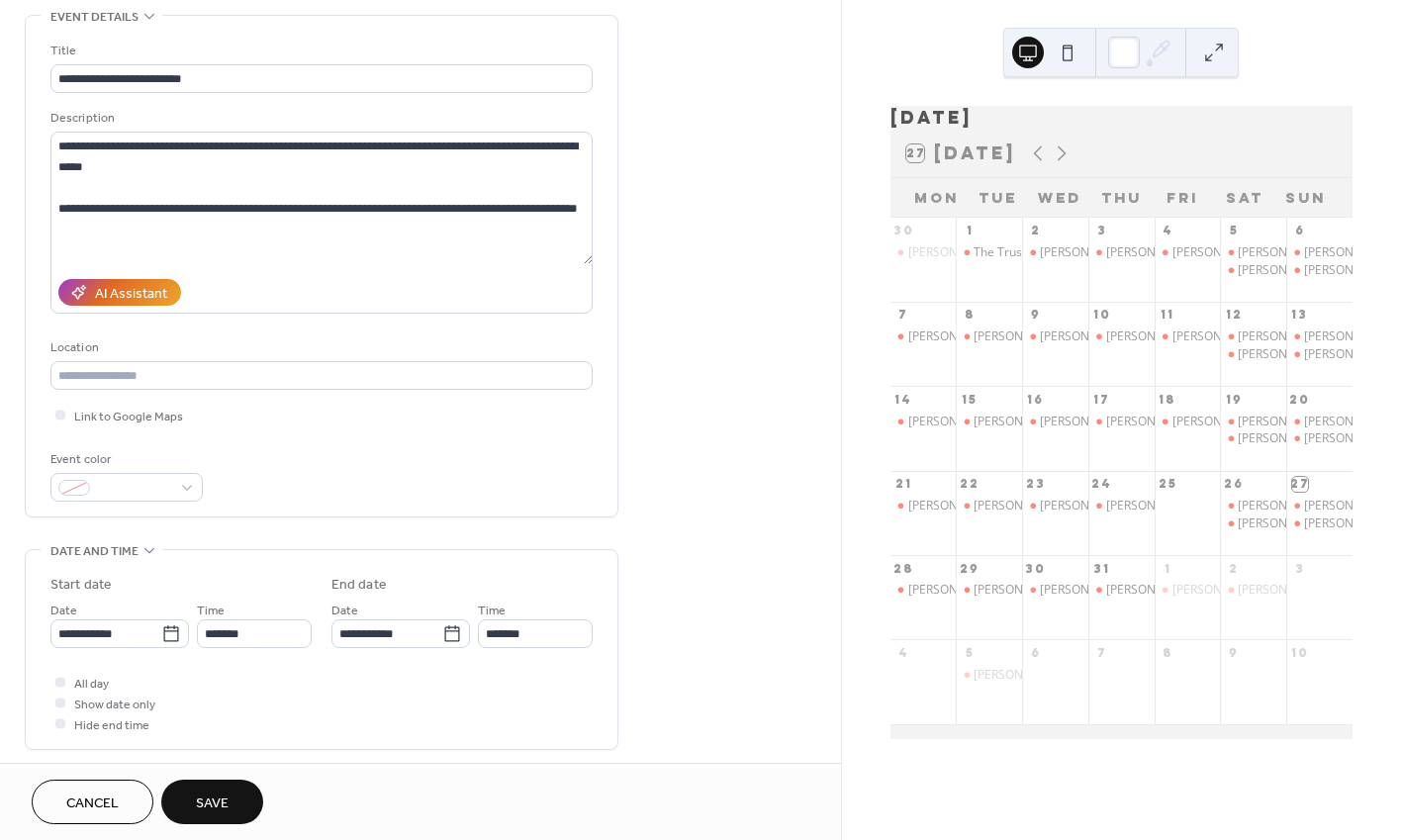 type on "**********" 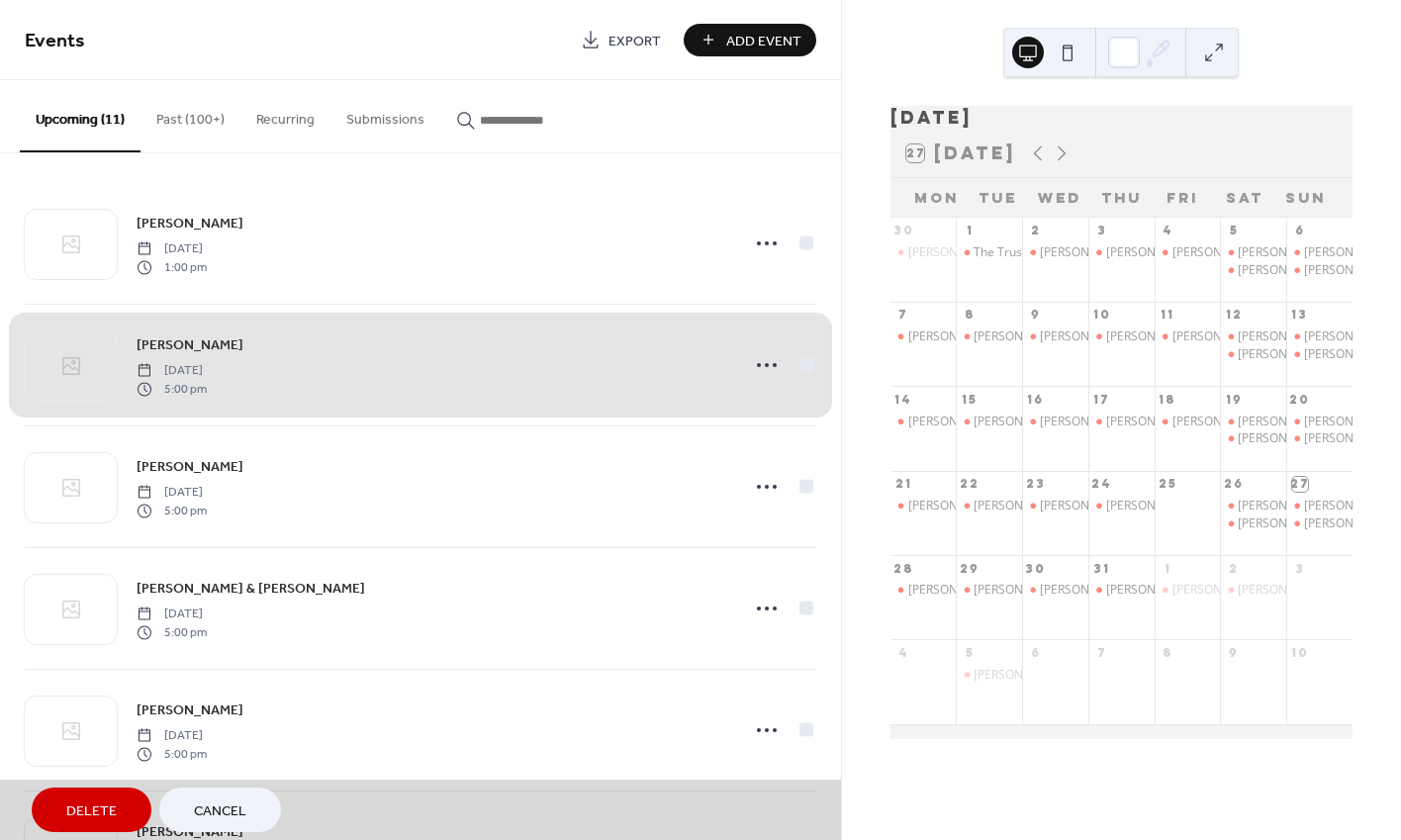 scroll, scrollTop: 0, scrollLeft: 0, axis: both 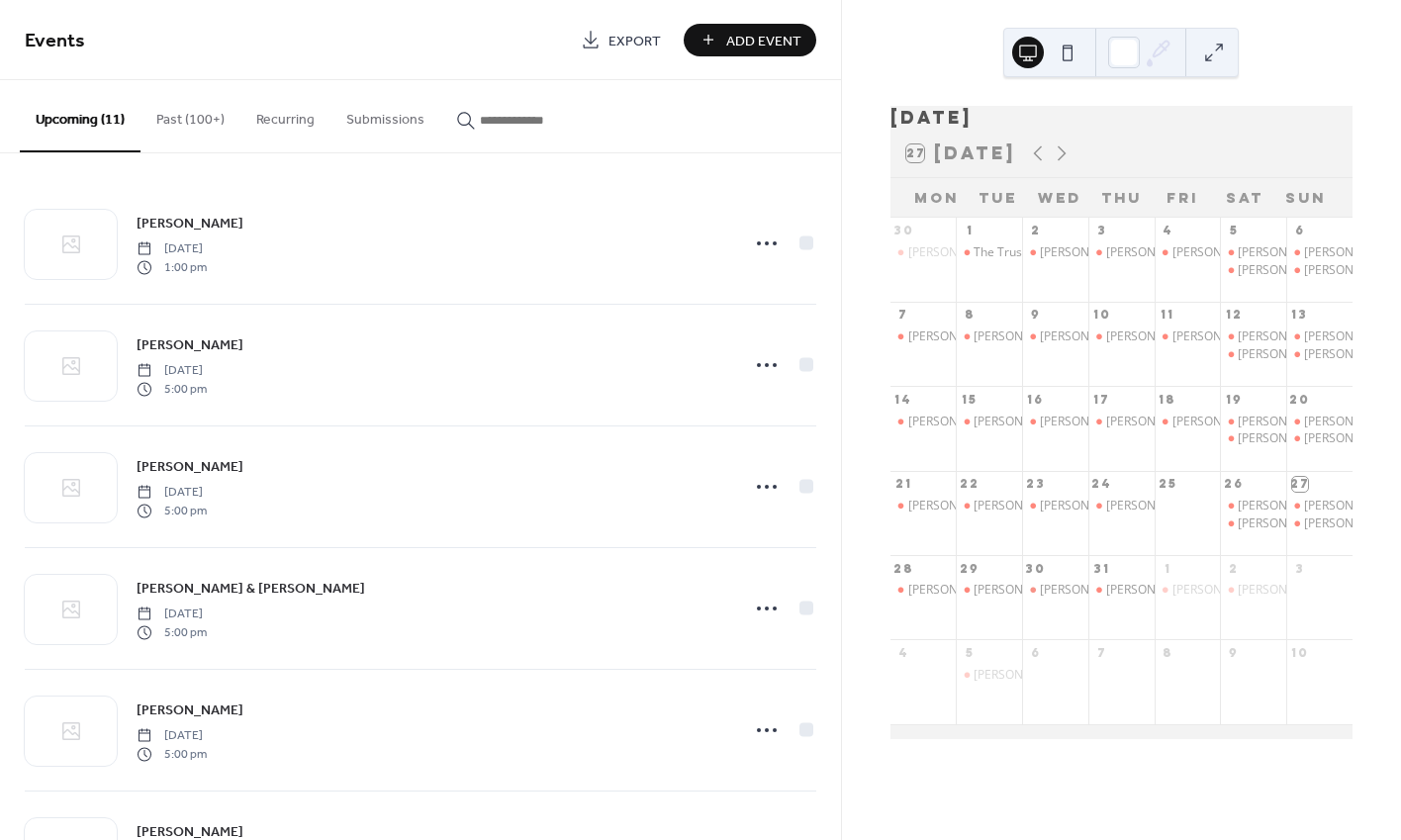 click on "Past (100+)" at bounding box center (190, 115) 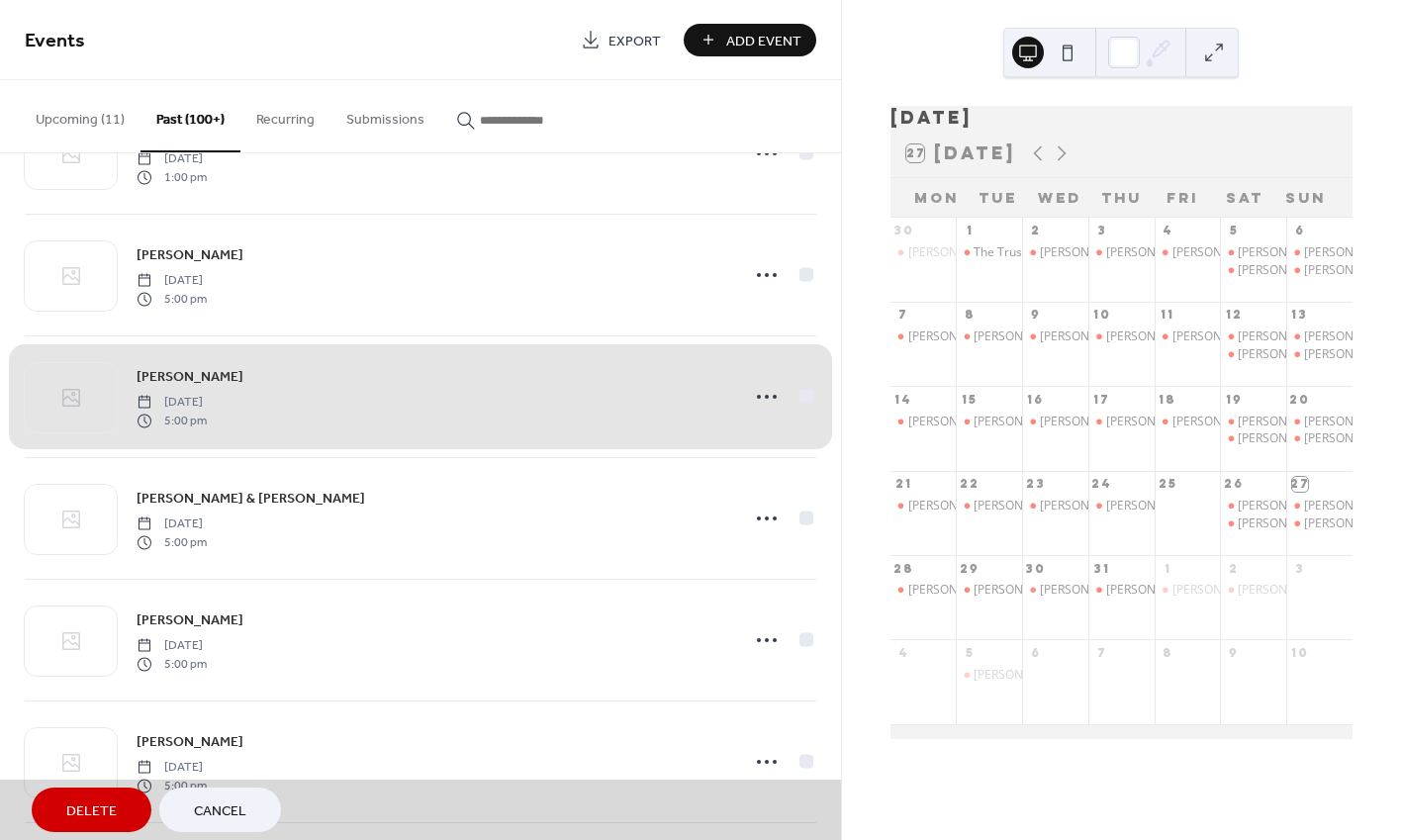 scroll, scrollTop: 307, scrollLeft: 0, axis: vertical 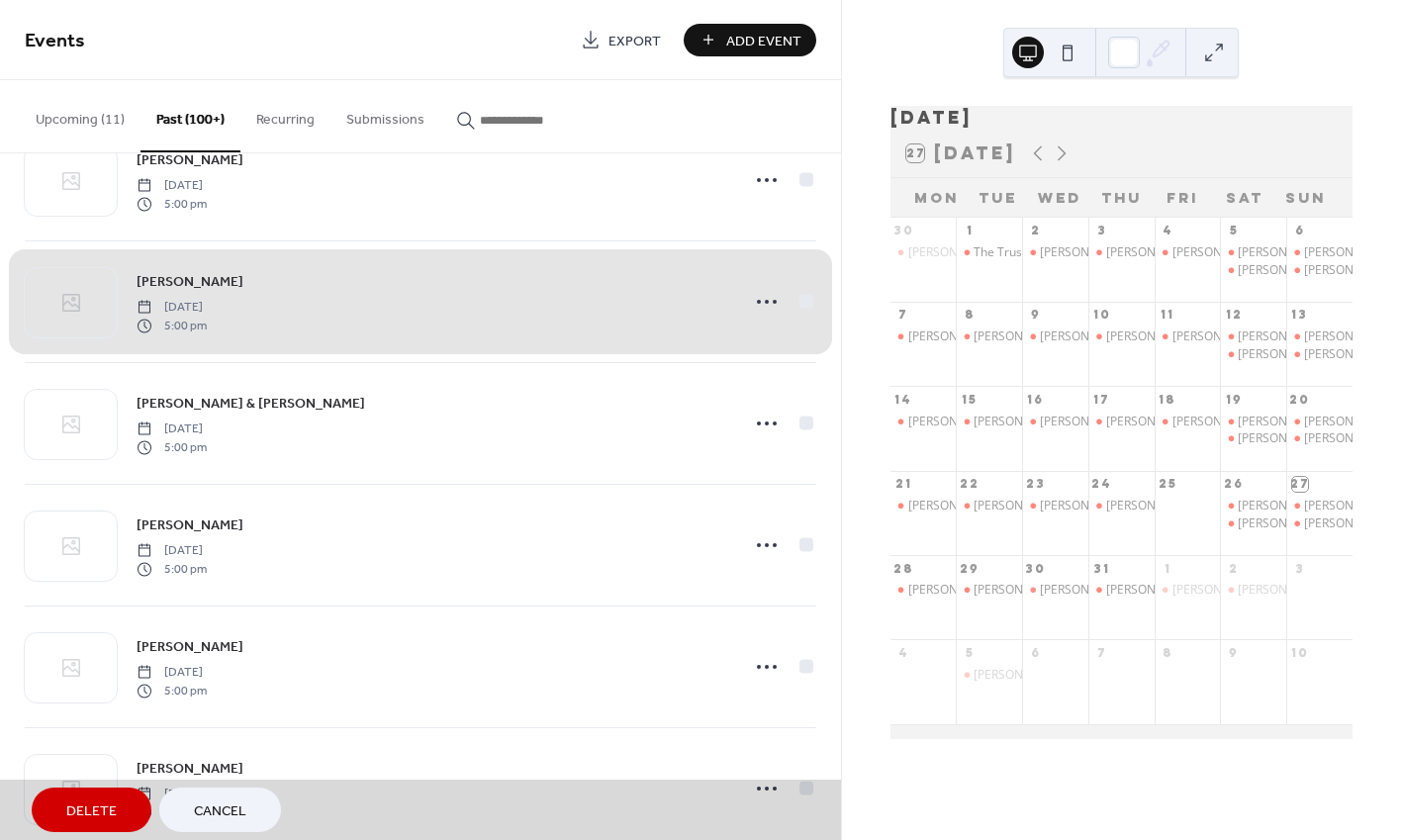 click on "Barry Williams Wednesday, July 23, 2025 5:00 pm" at bounding box center [420, 302] 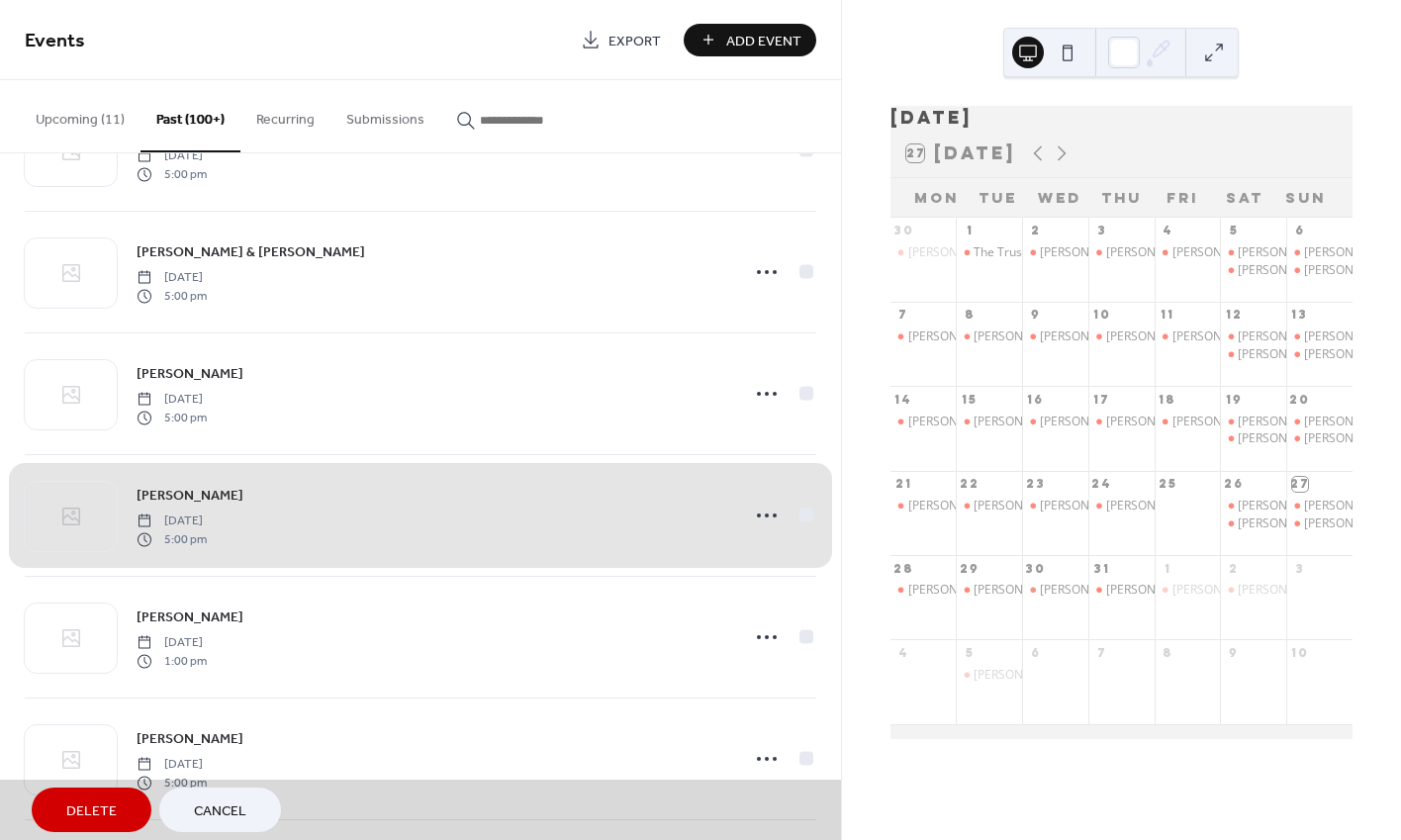 scroll, scrollTop: 709, scrollLeft: 0, axis: vertical 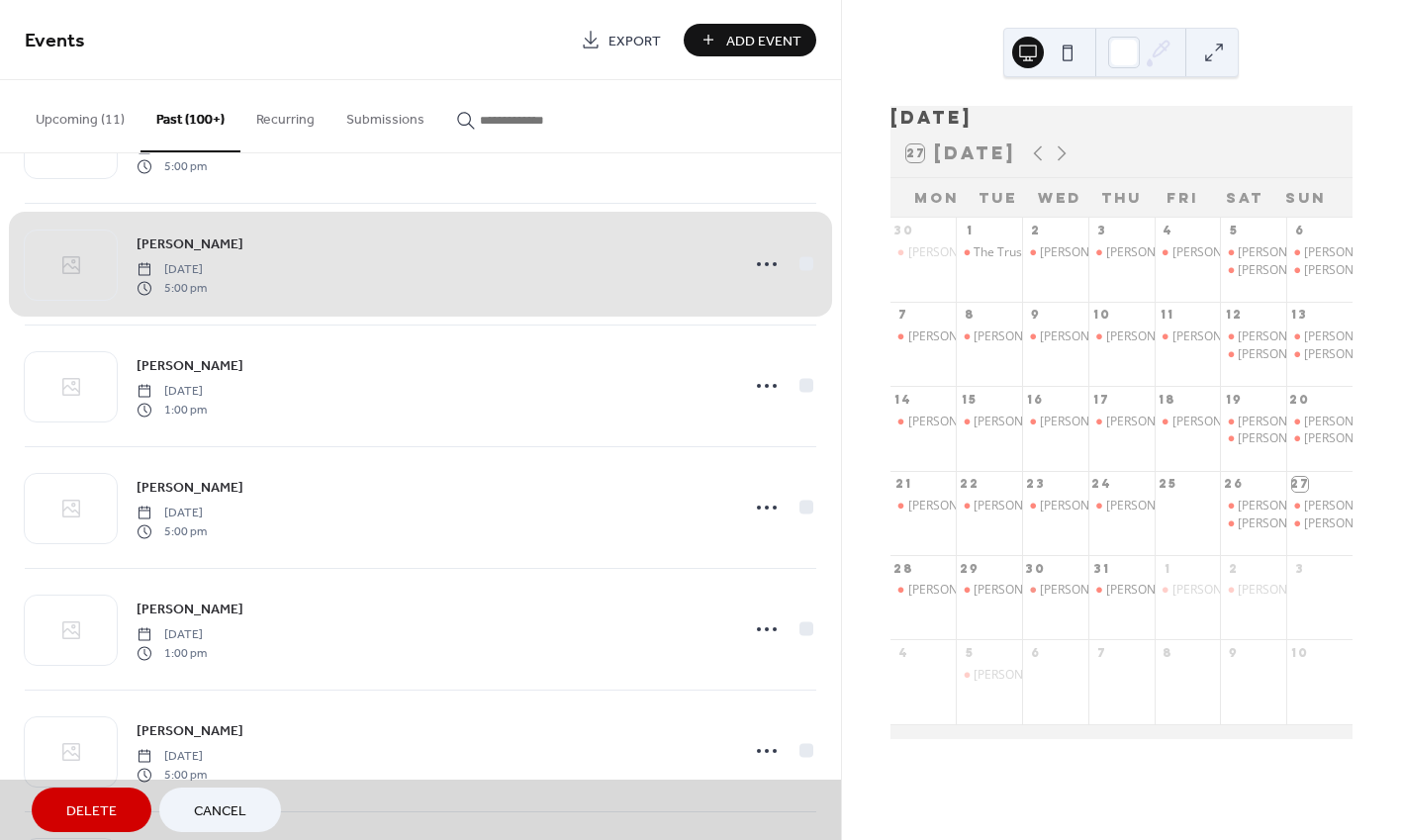 click on "Marco Rocca Sunday, July 20, 2025 5:00 pm" at bounding box center [420, 264] 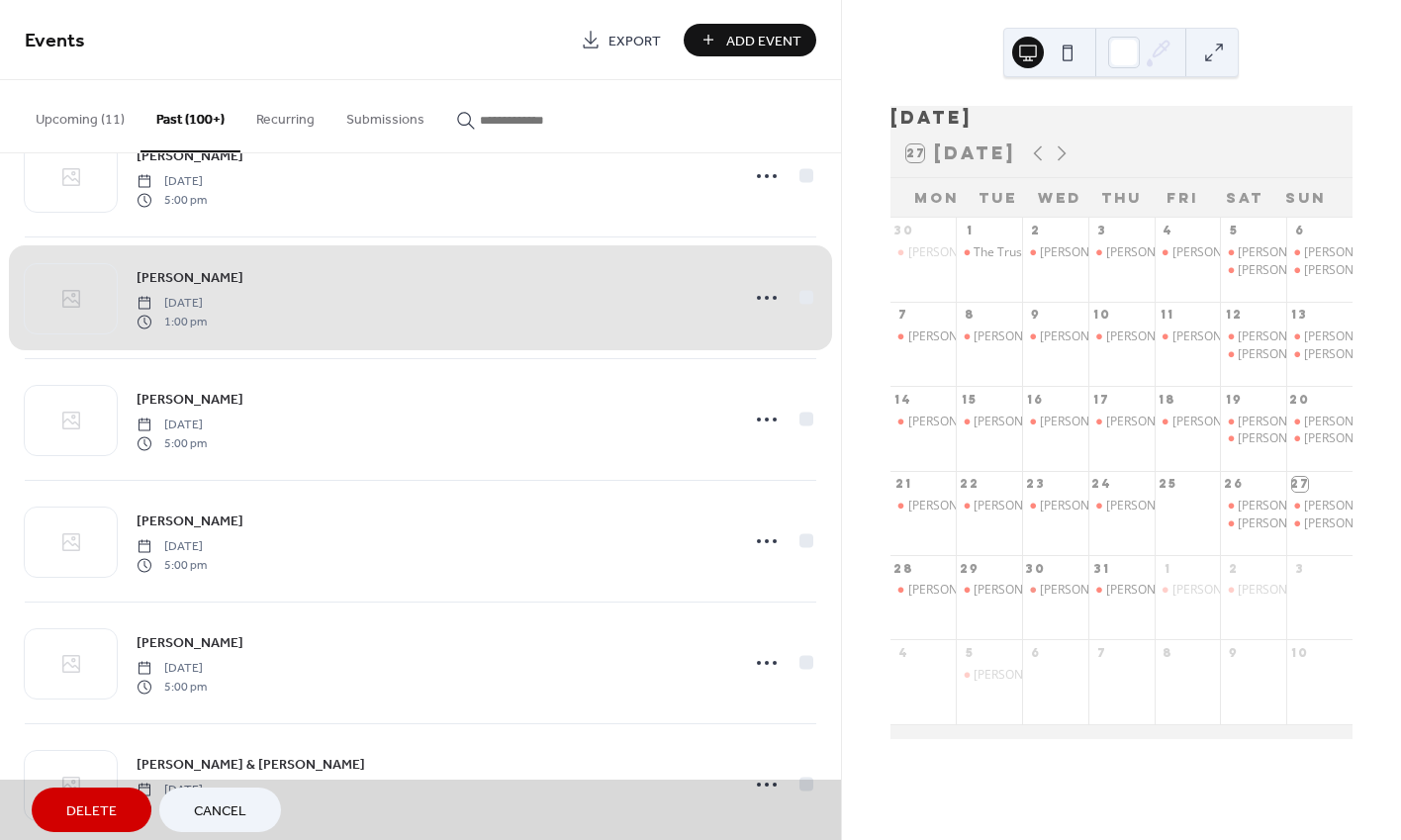 scroll, scrollTop: 1095, scrollLeft: 0, axis: vertical 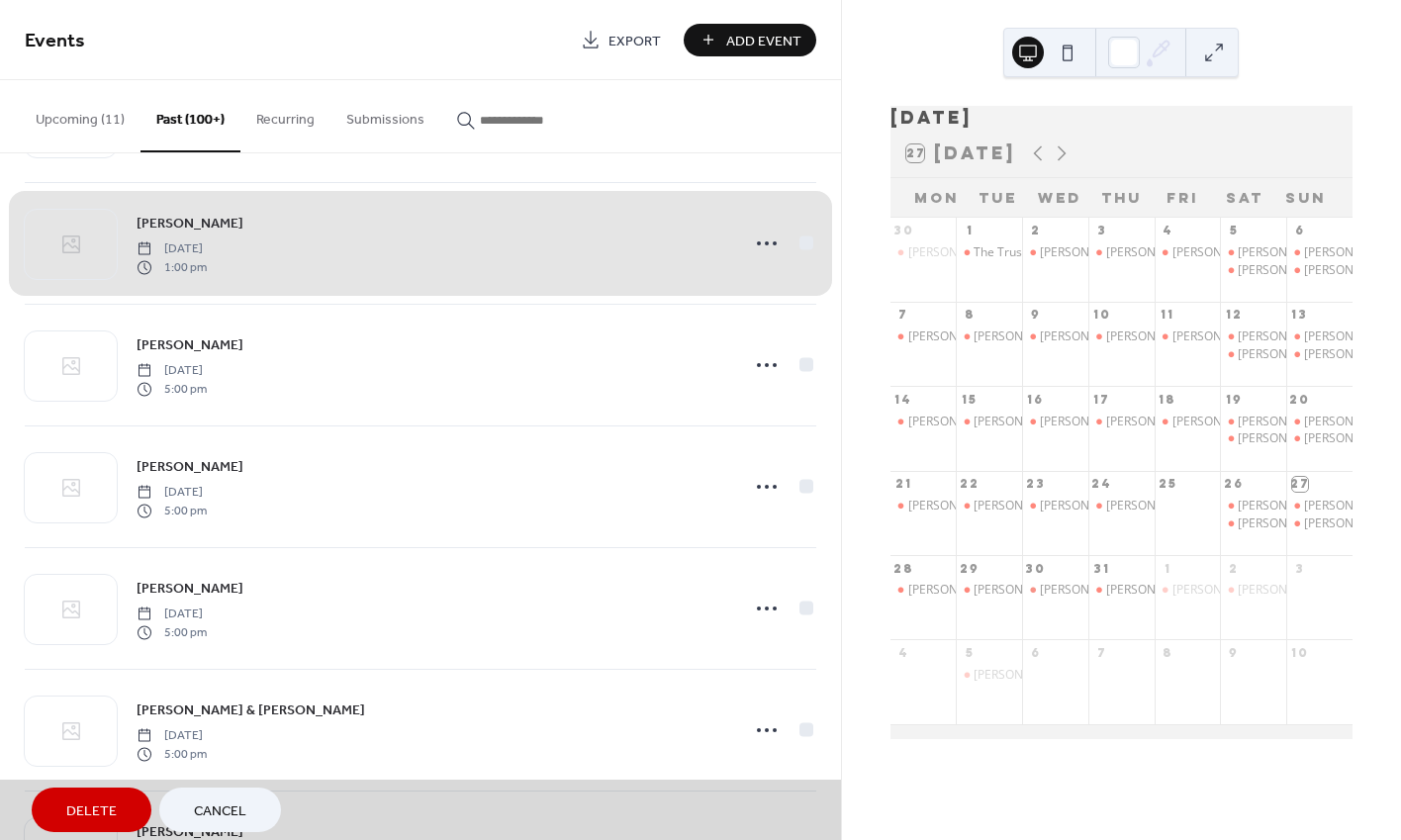 click on "Paul Lea Saturday, July 19, 2025 1:00 pm" at bounding box center (420, 243) 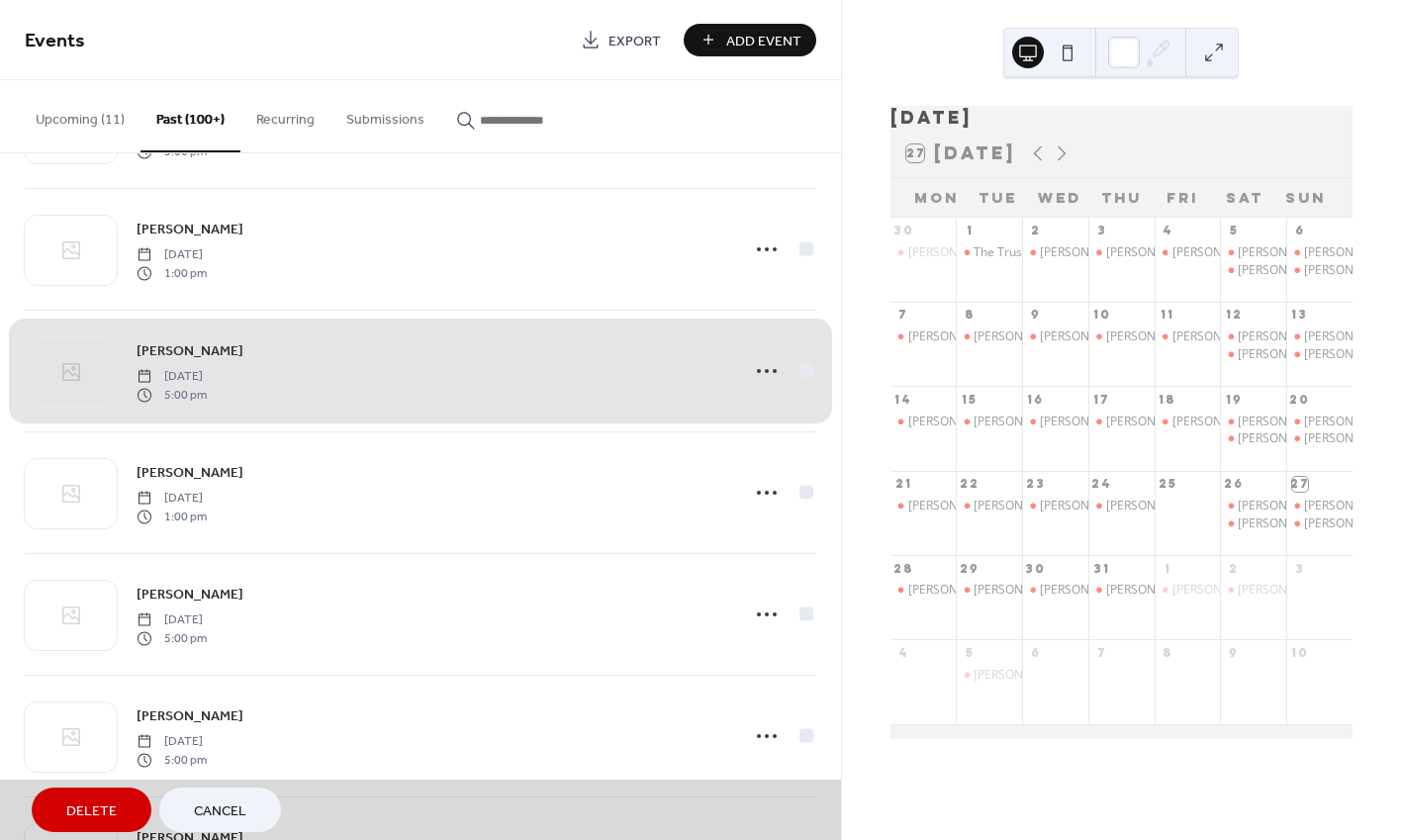 scroll, scrollTop: 3027, scrollLeft: 0, axis: vertical 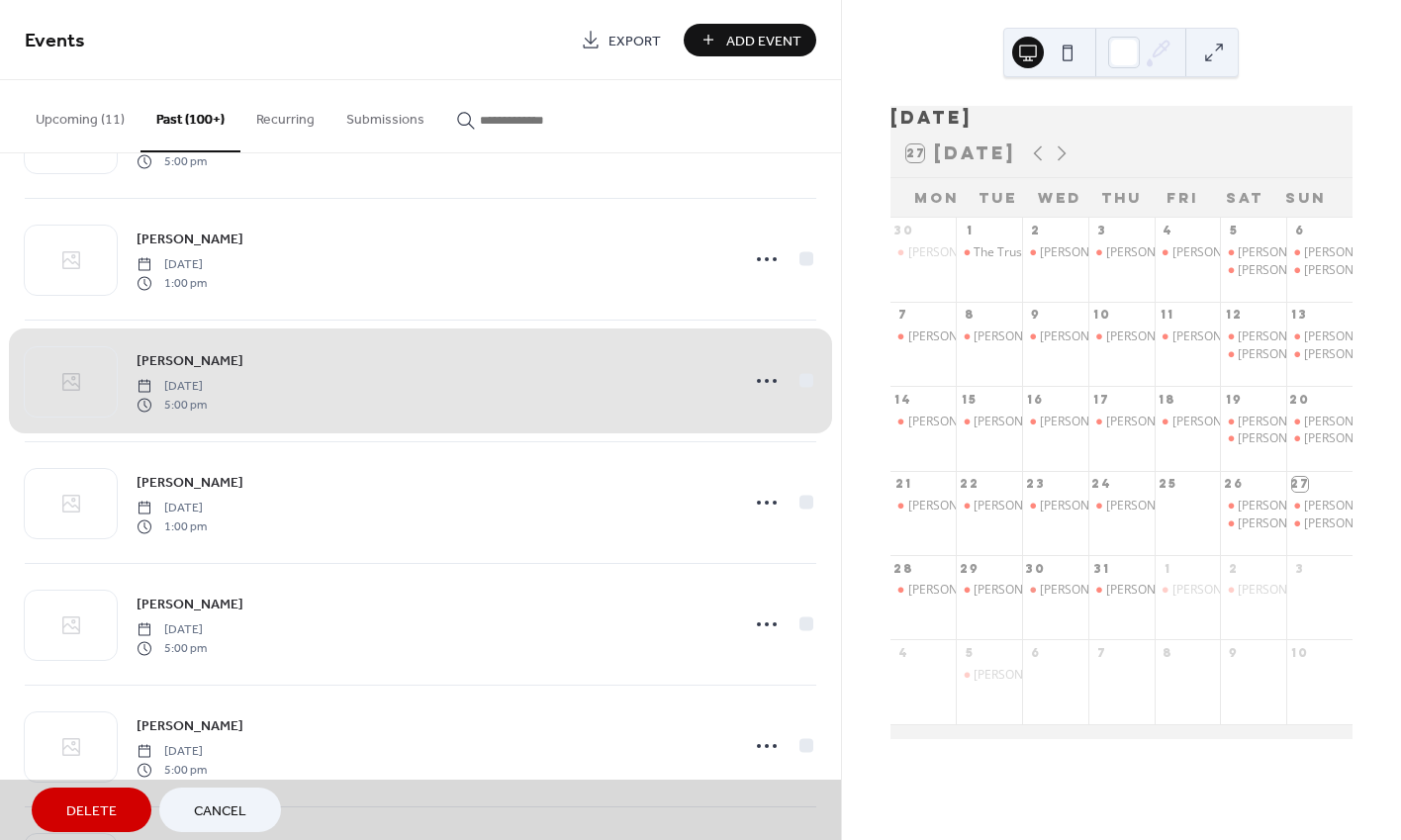 click on "Jason Melanson Saturday, July 5, 2025 5:00 pm" at bounding box center (420, 381) 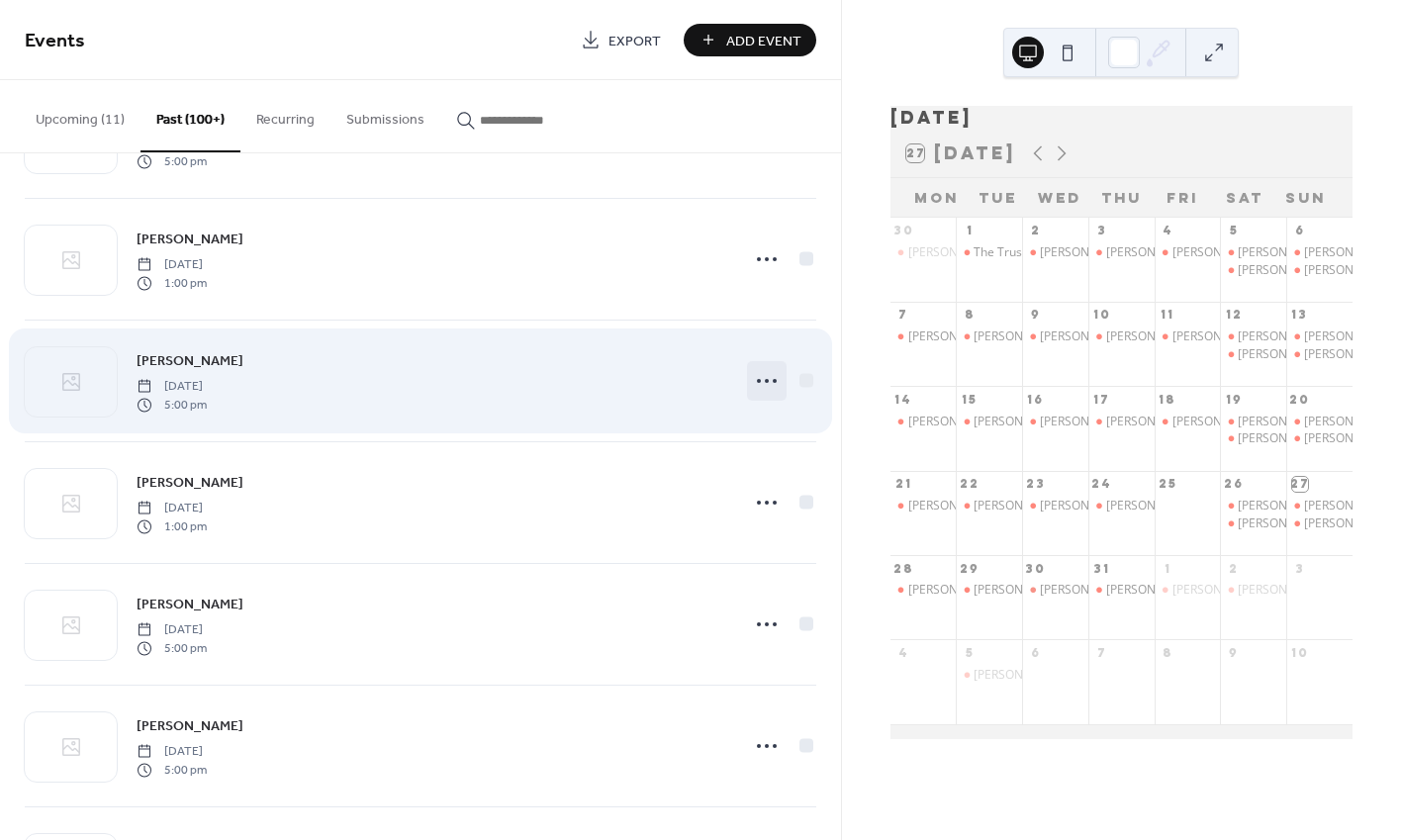 click 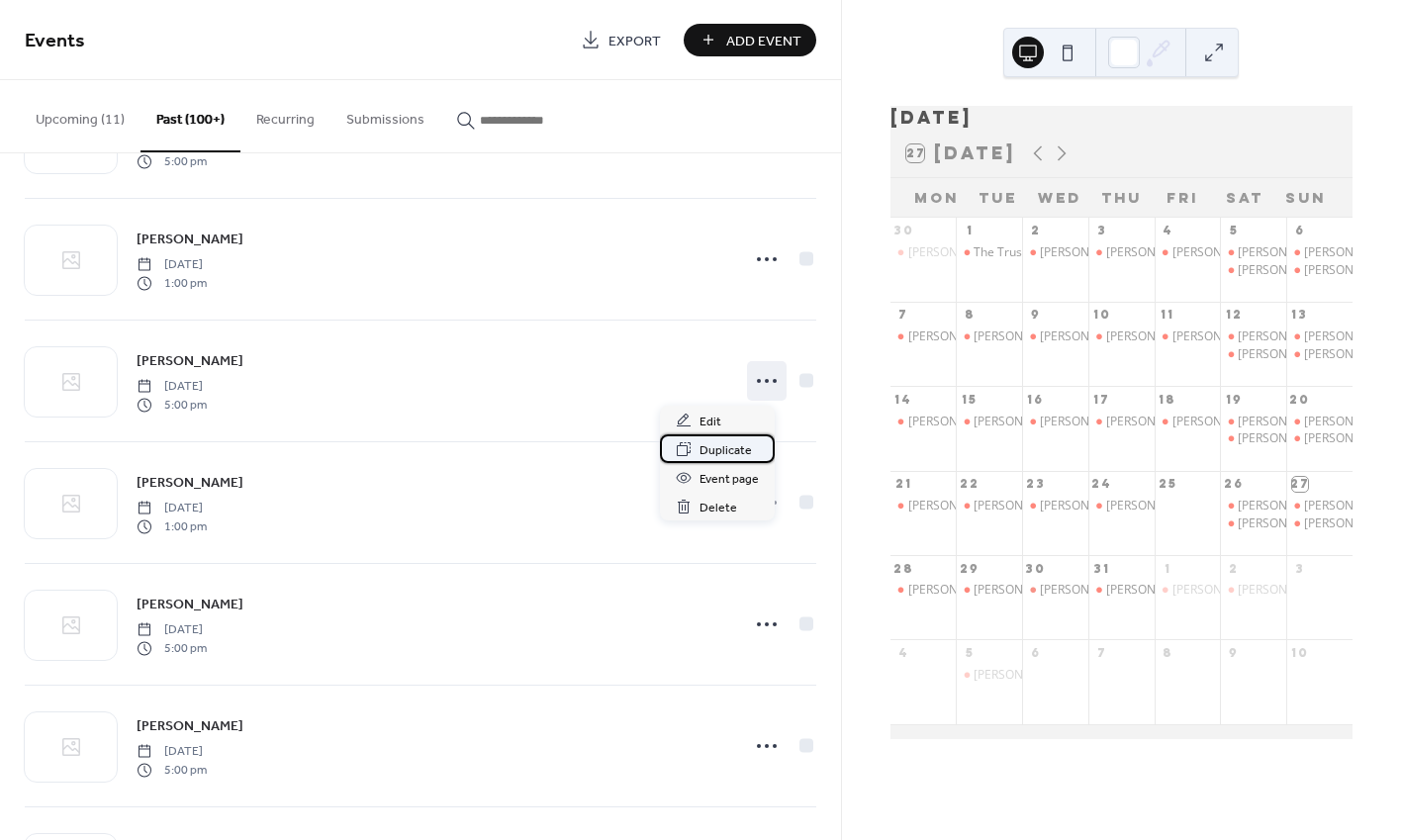 click on "Duplicate" at bounding box center [725, 450] 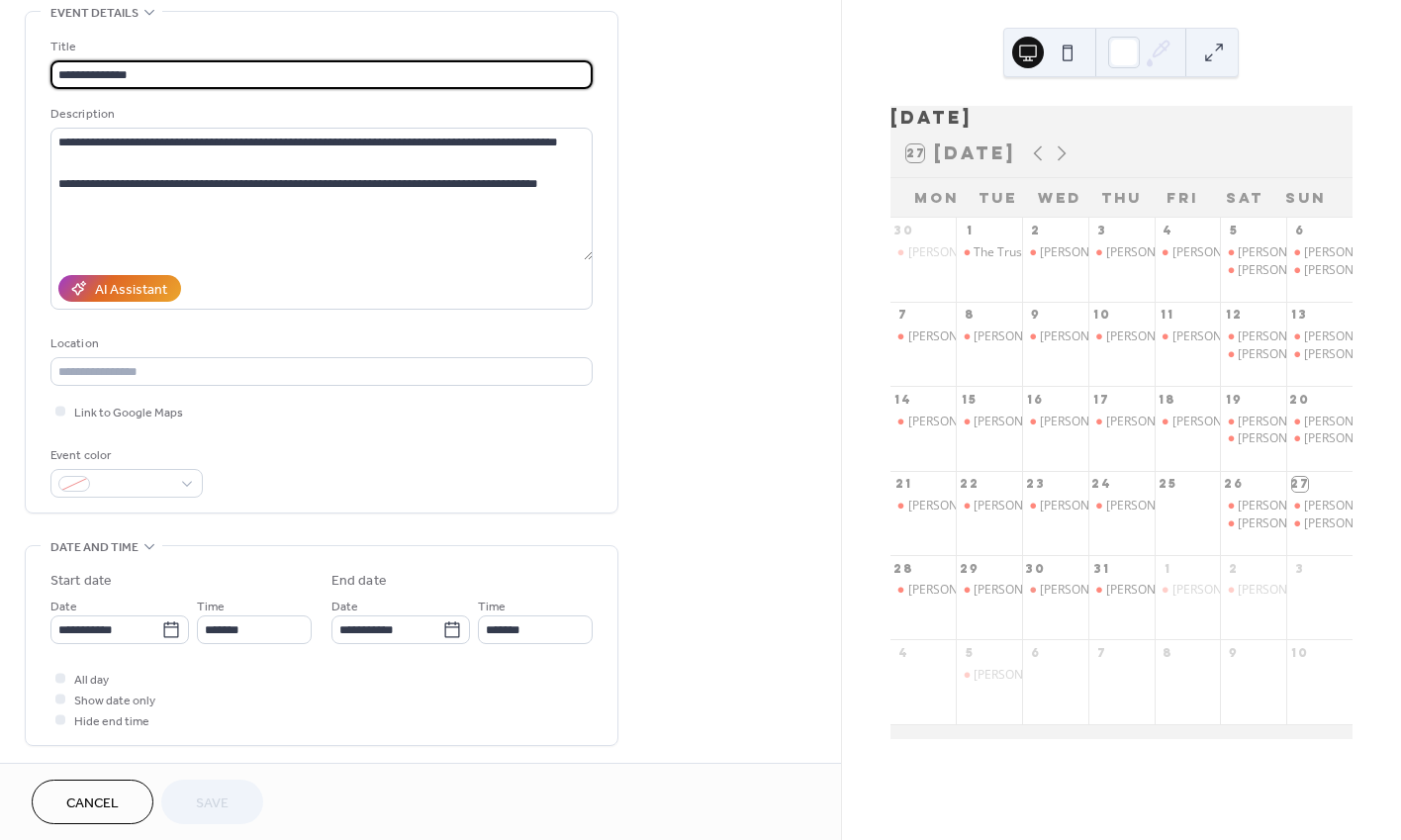 scroll, scrollTop: 95, scrollLeft: 0, axis: vertical 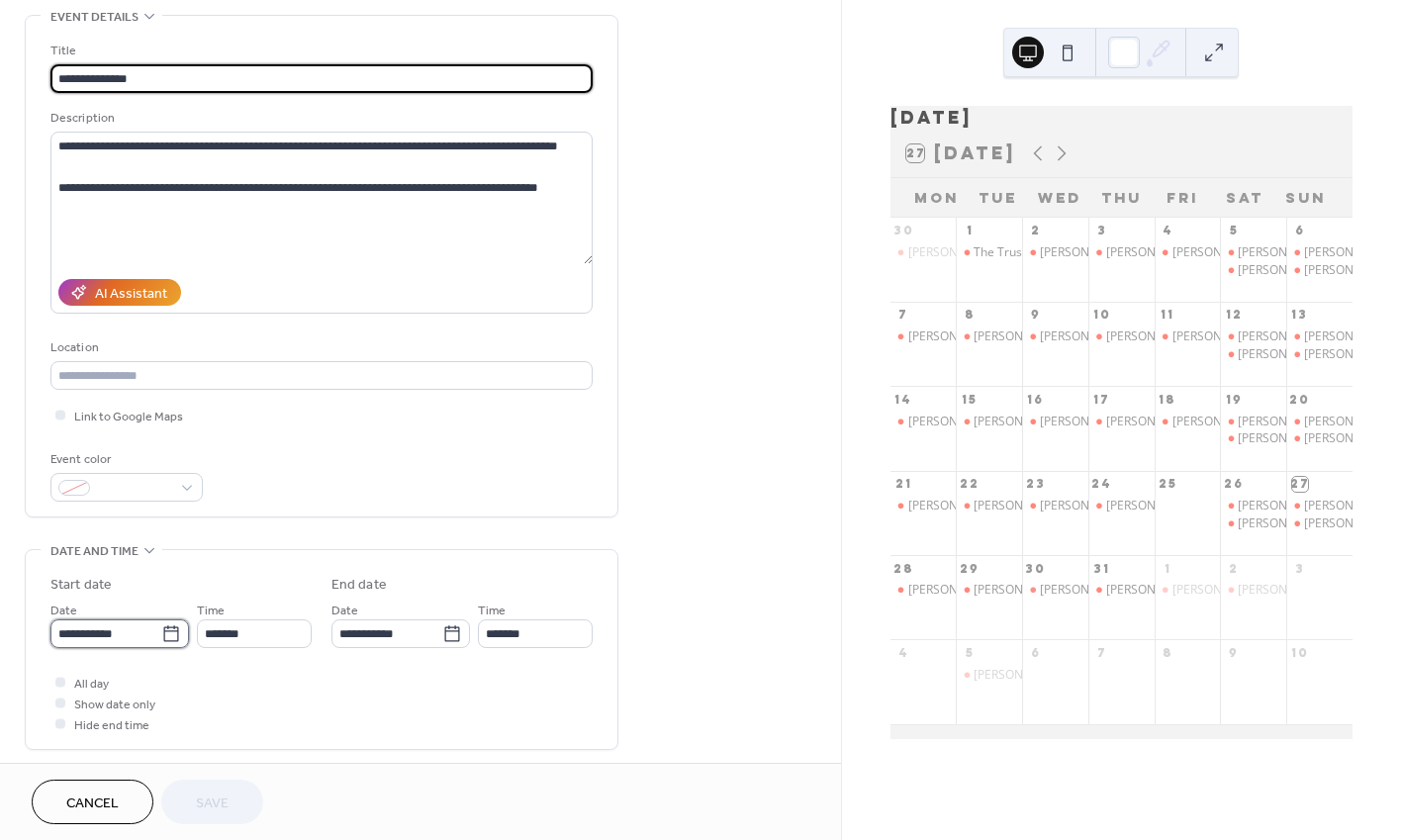 click on "**********" at bounding box center (106, 633) 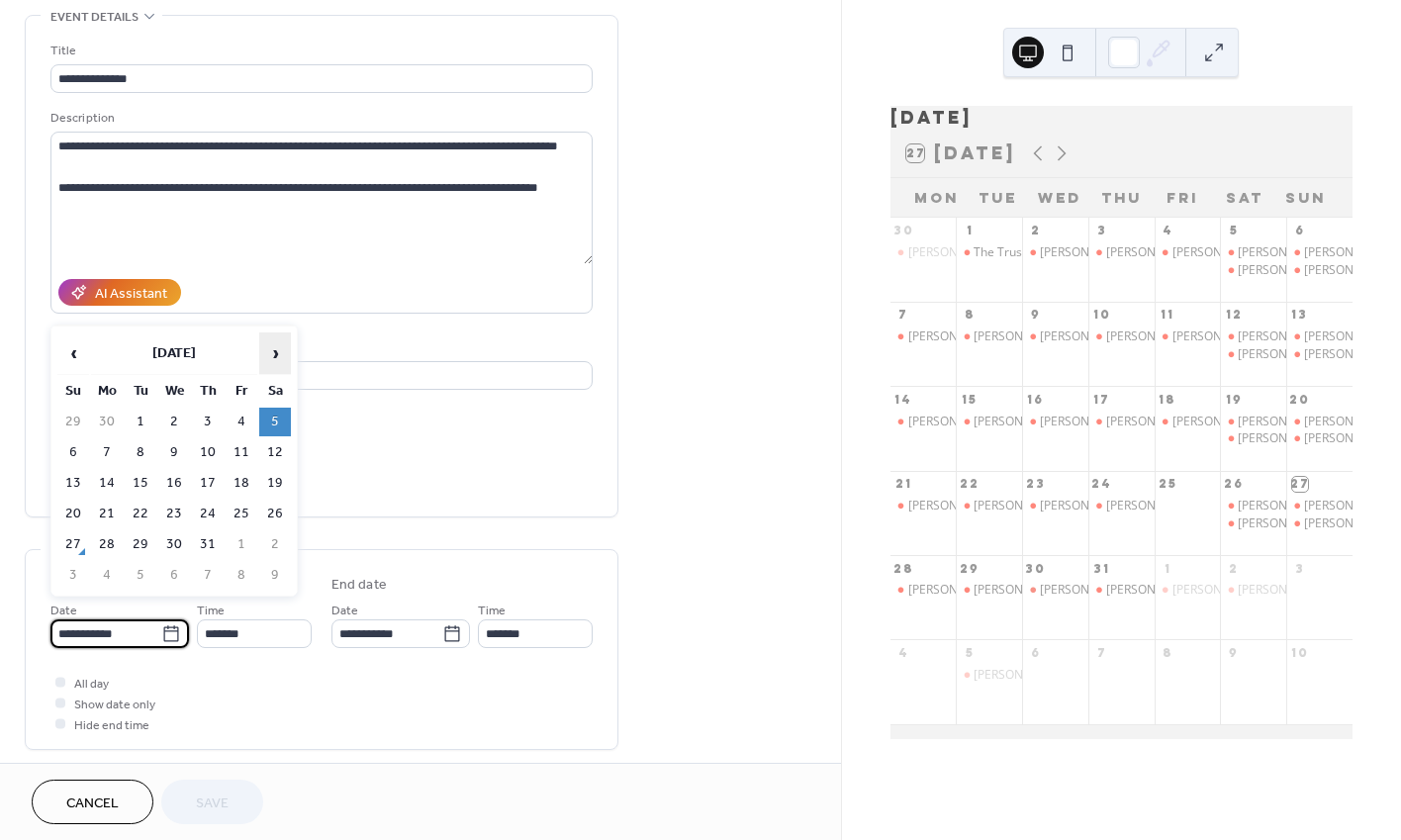 click on "›" at bounding box center [275, 353] 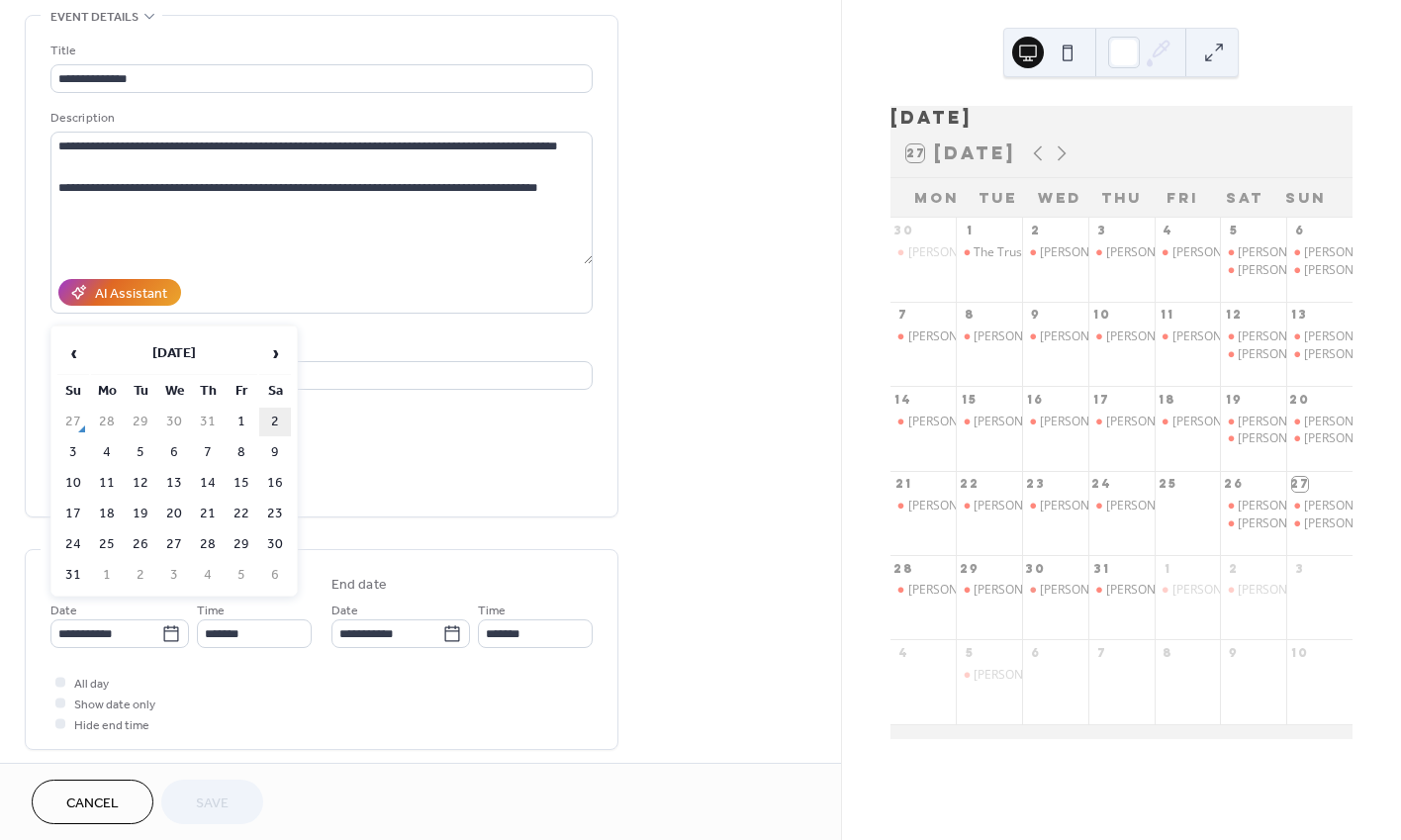 click on "2" at bounding box center [275, 421] 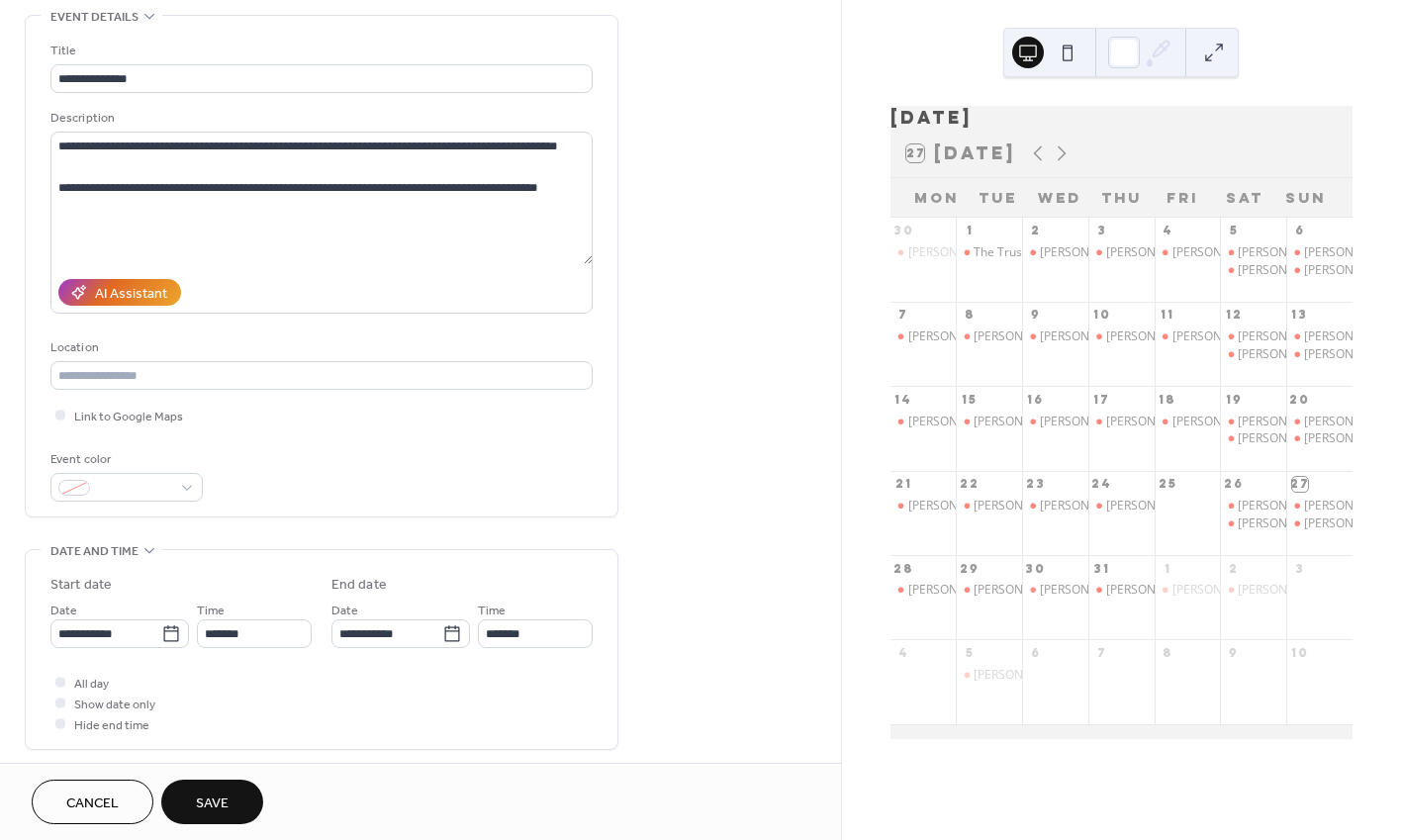 type on "**********" 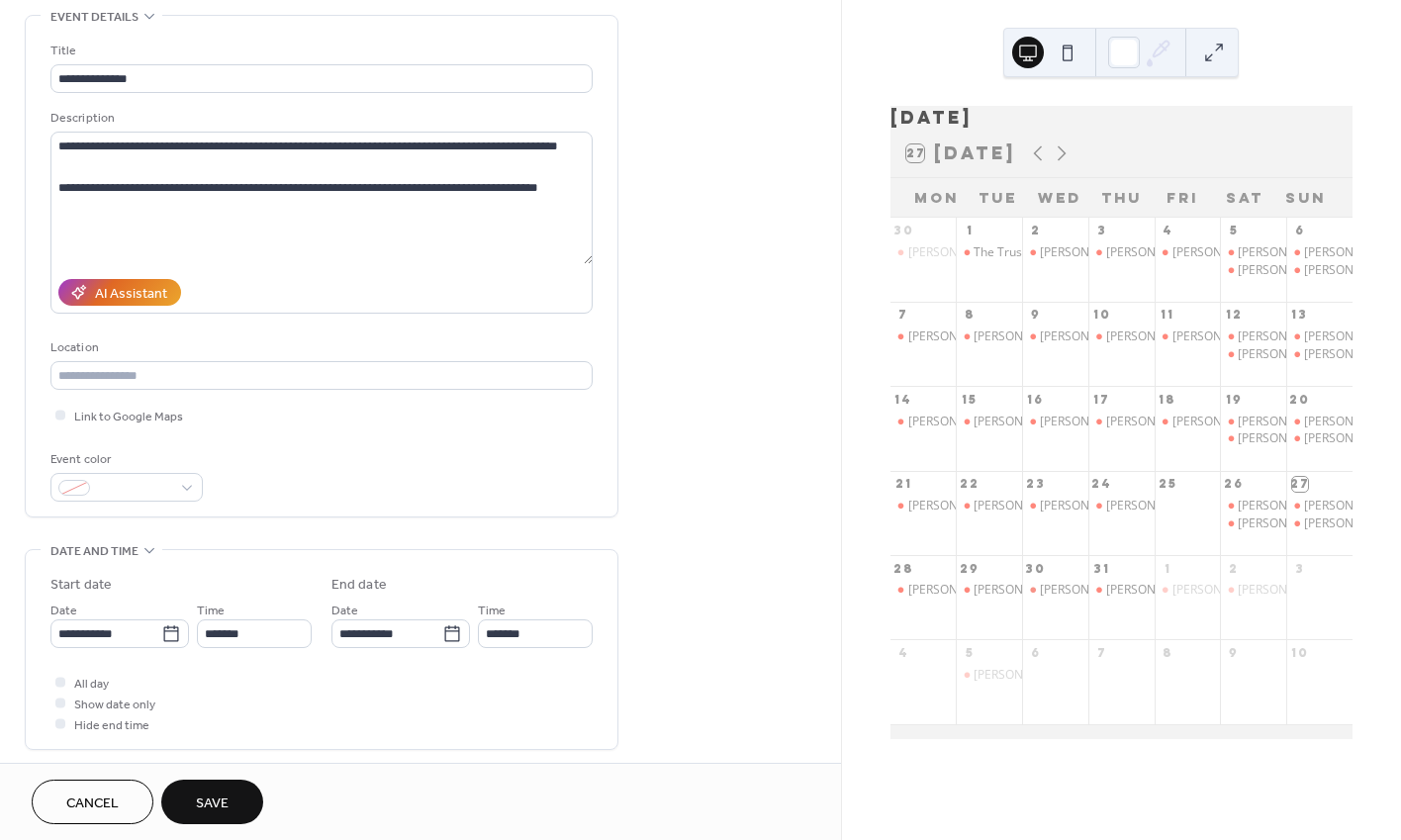 type on "**********" 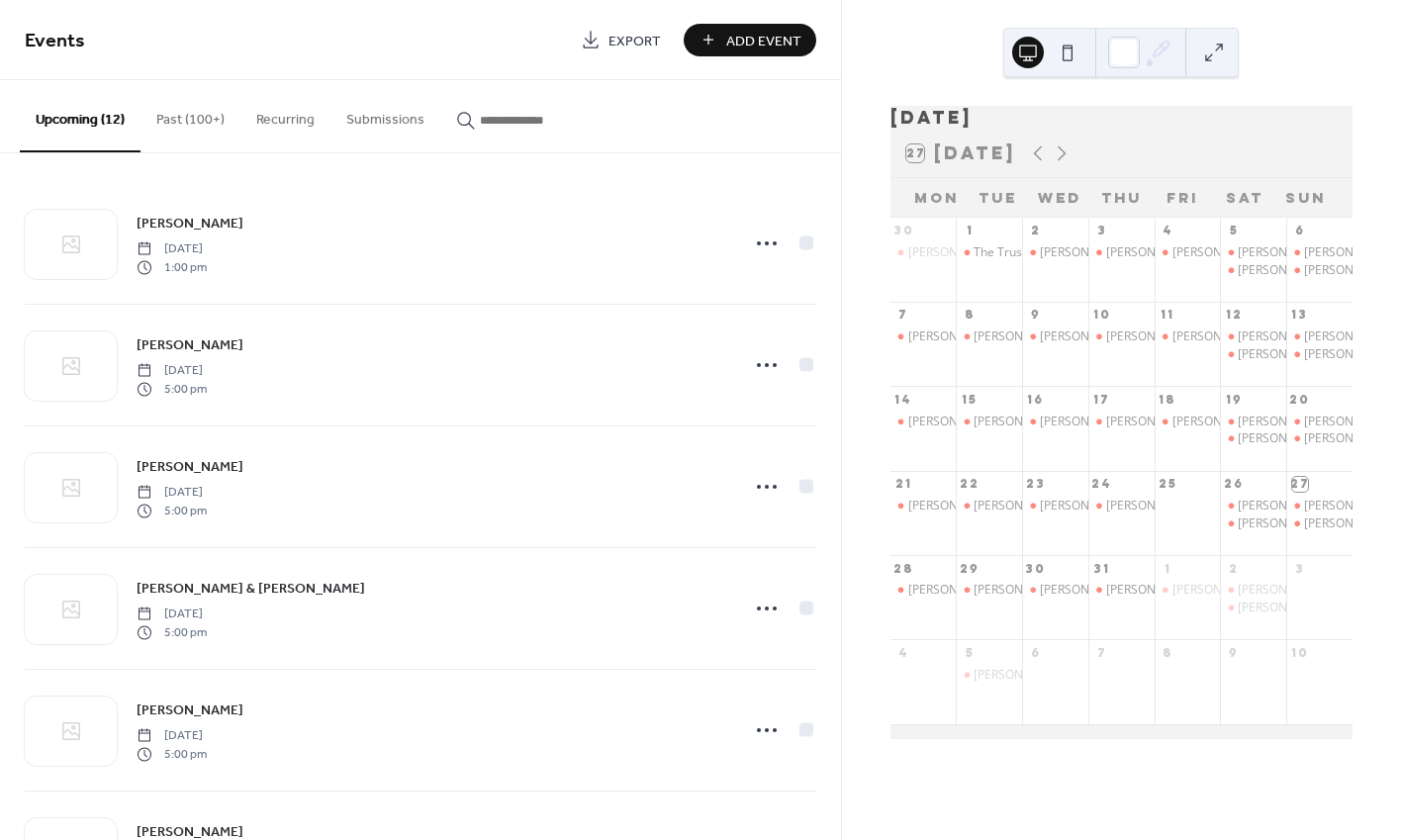 click at bounding box center (527, 115) 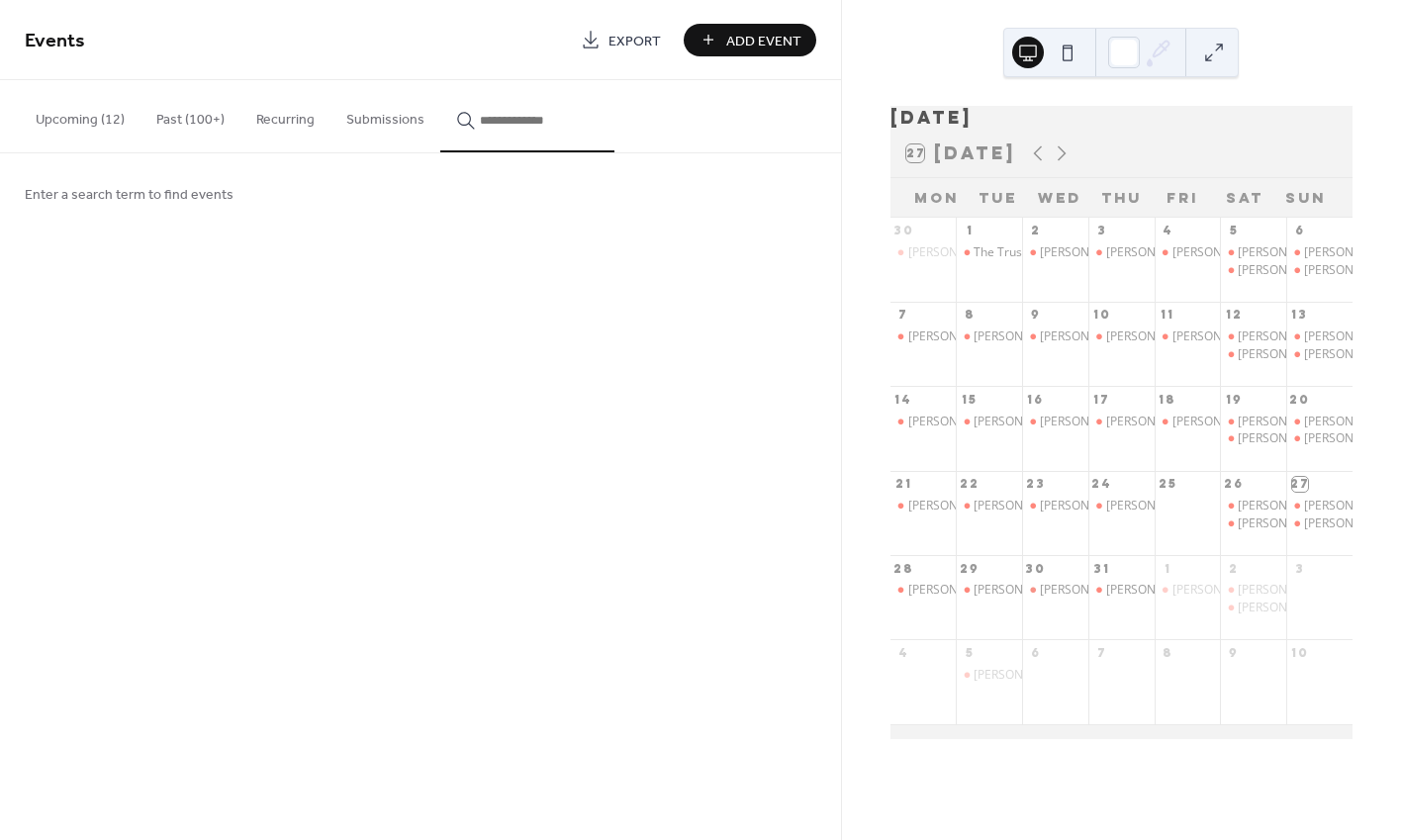 click on "Past (100+)" at bounding box center [190, 115] 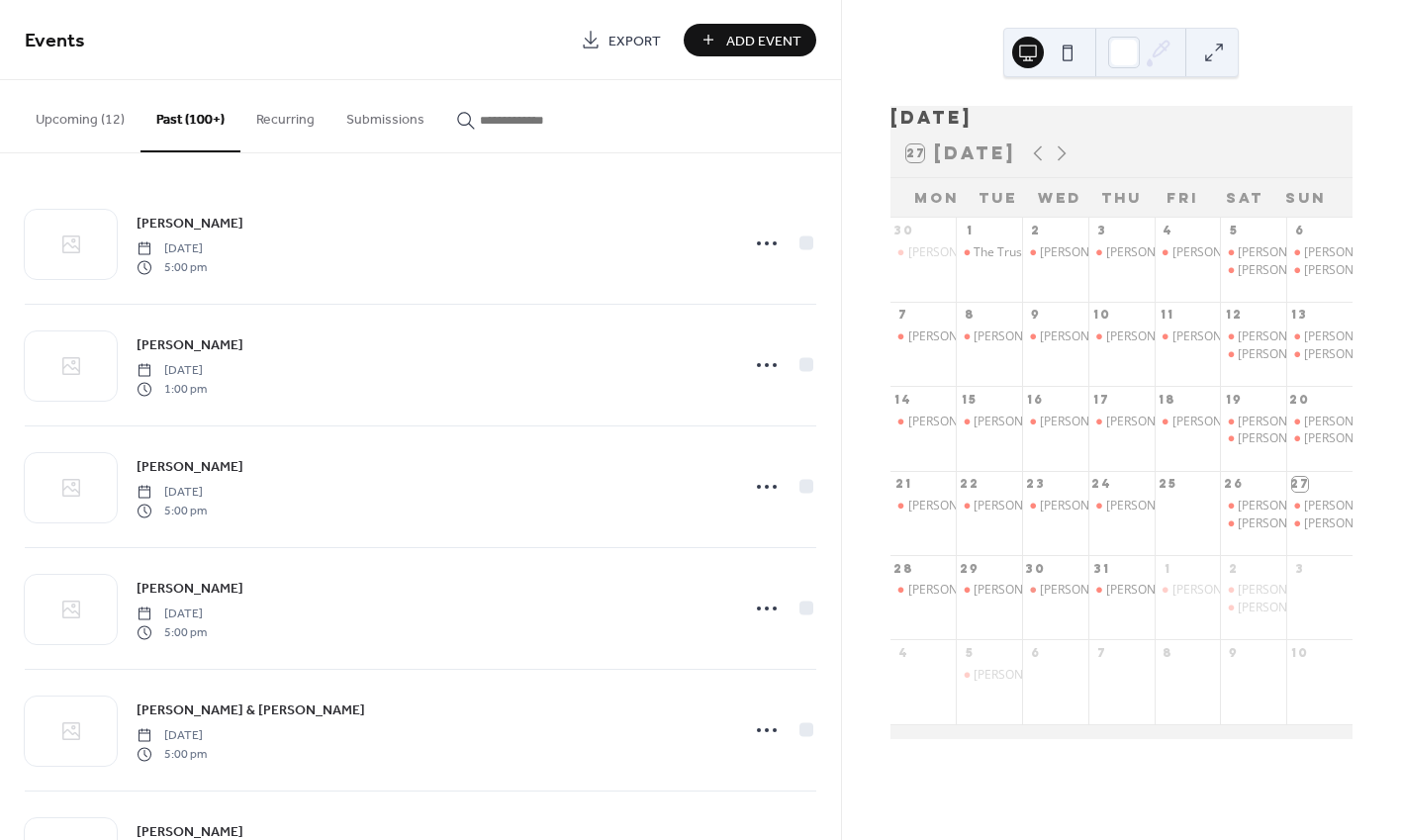 click at bounding box center (539, 120) 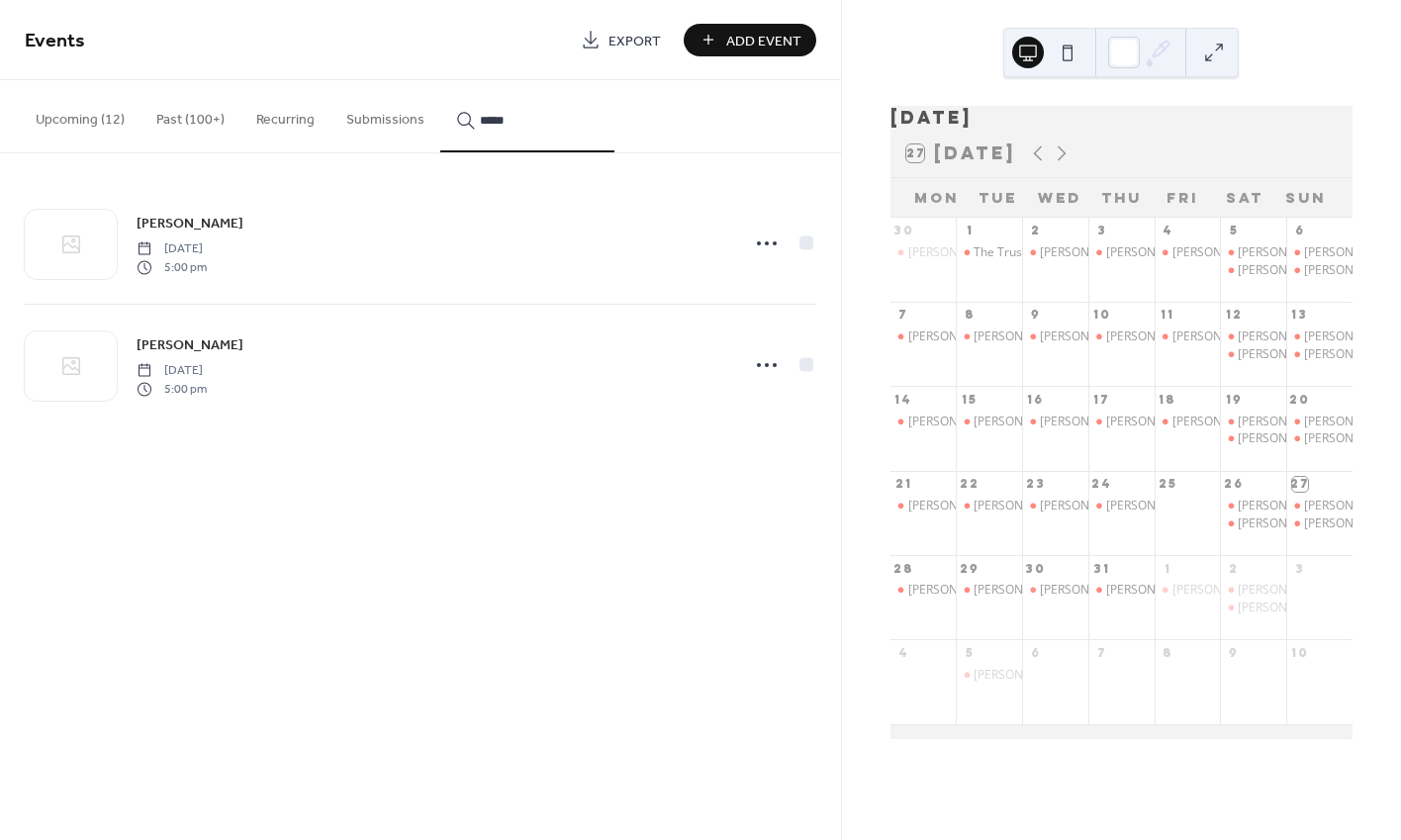 type on "*****" 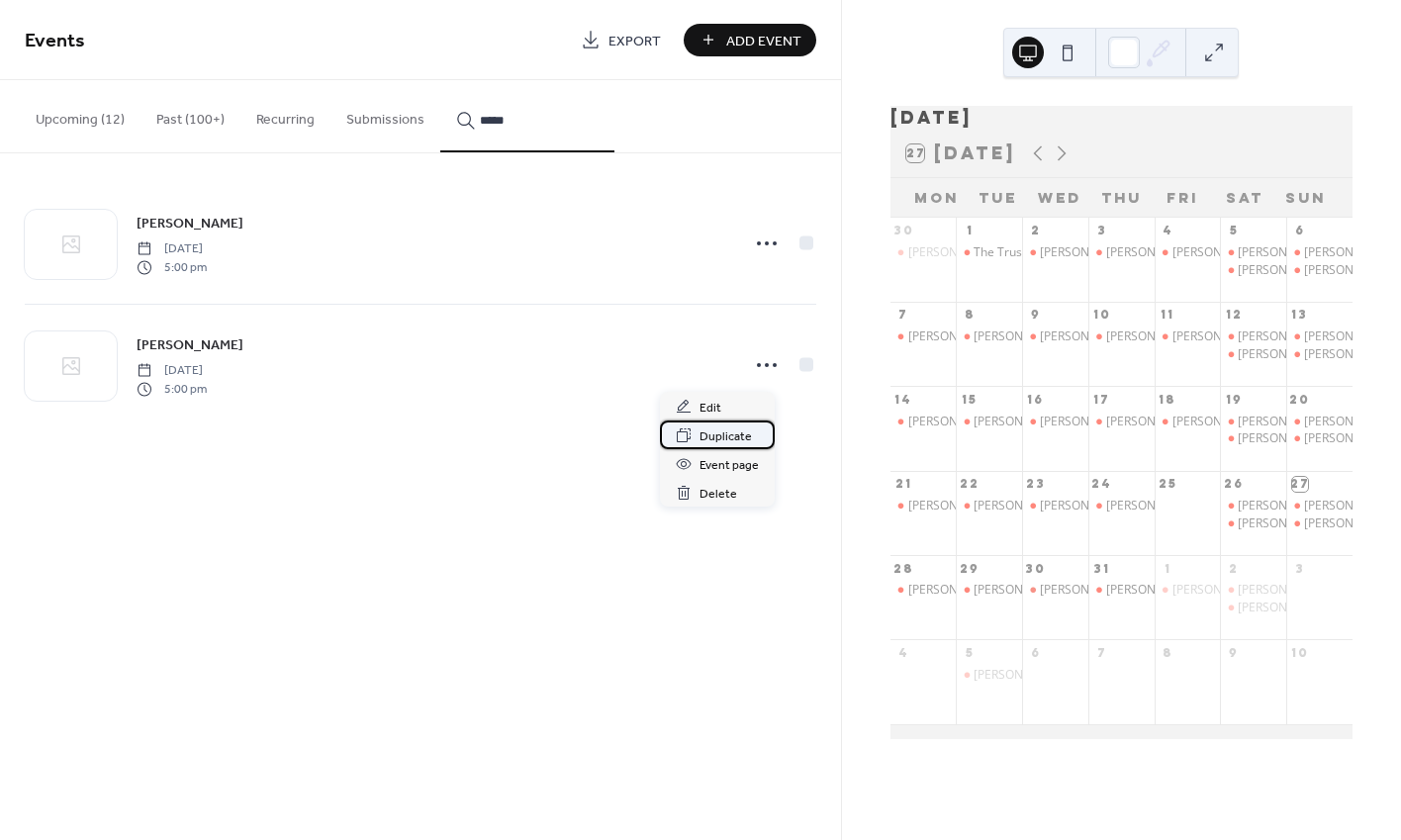 click on "Duplicate" at bounding box center (717, 434) 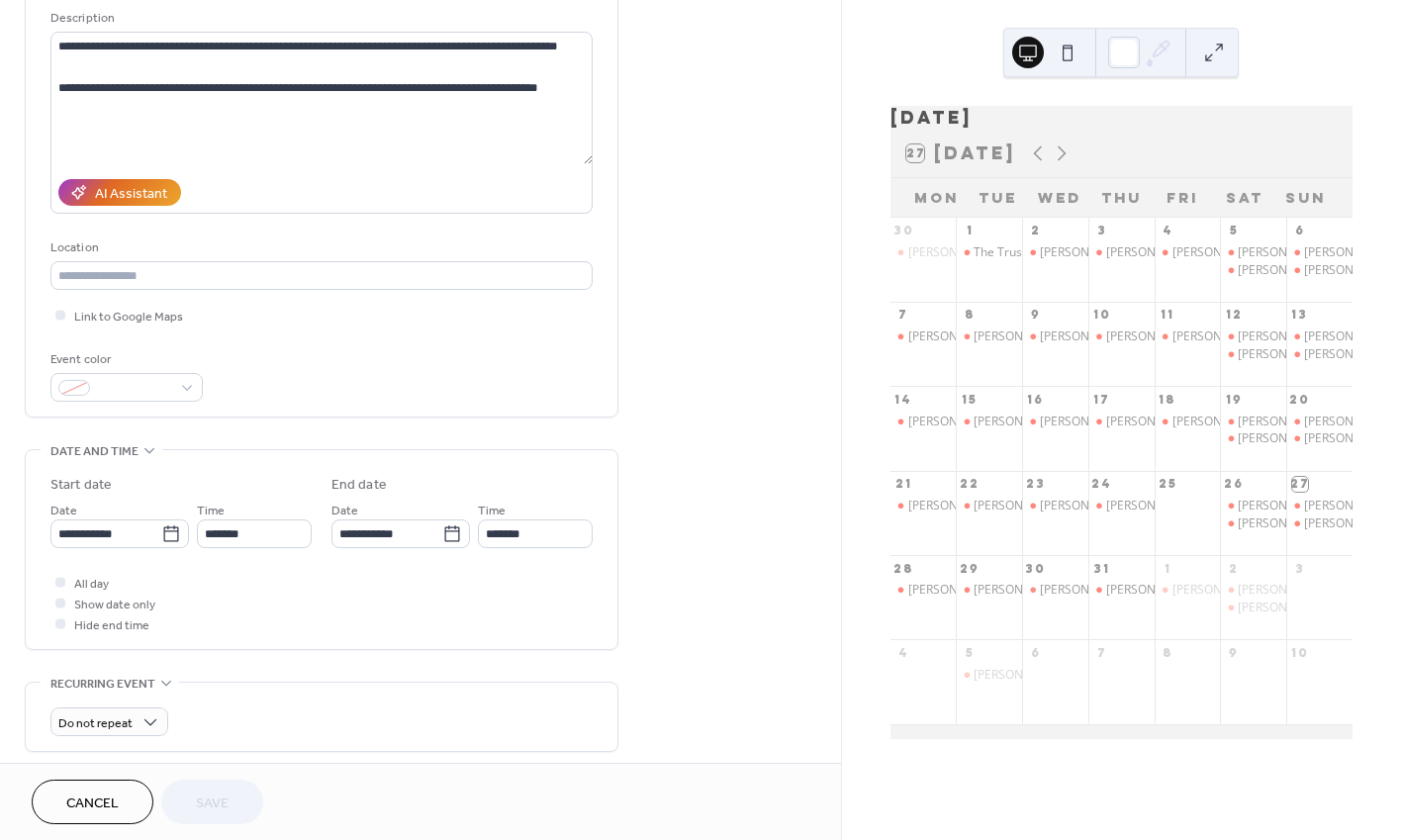 scroll, scrollTop: 209, scrollLeft: 0, axis: vertical 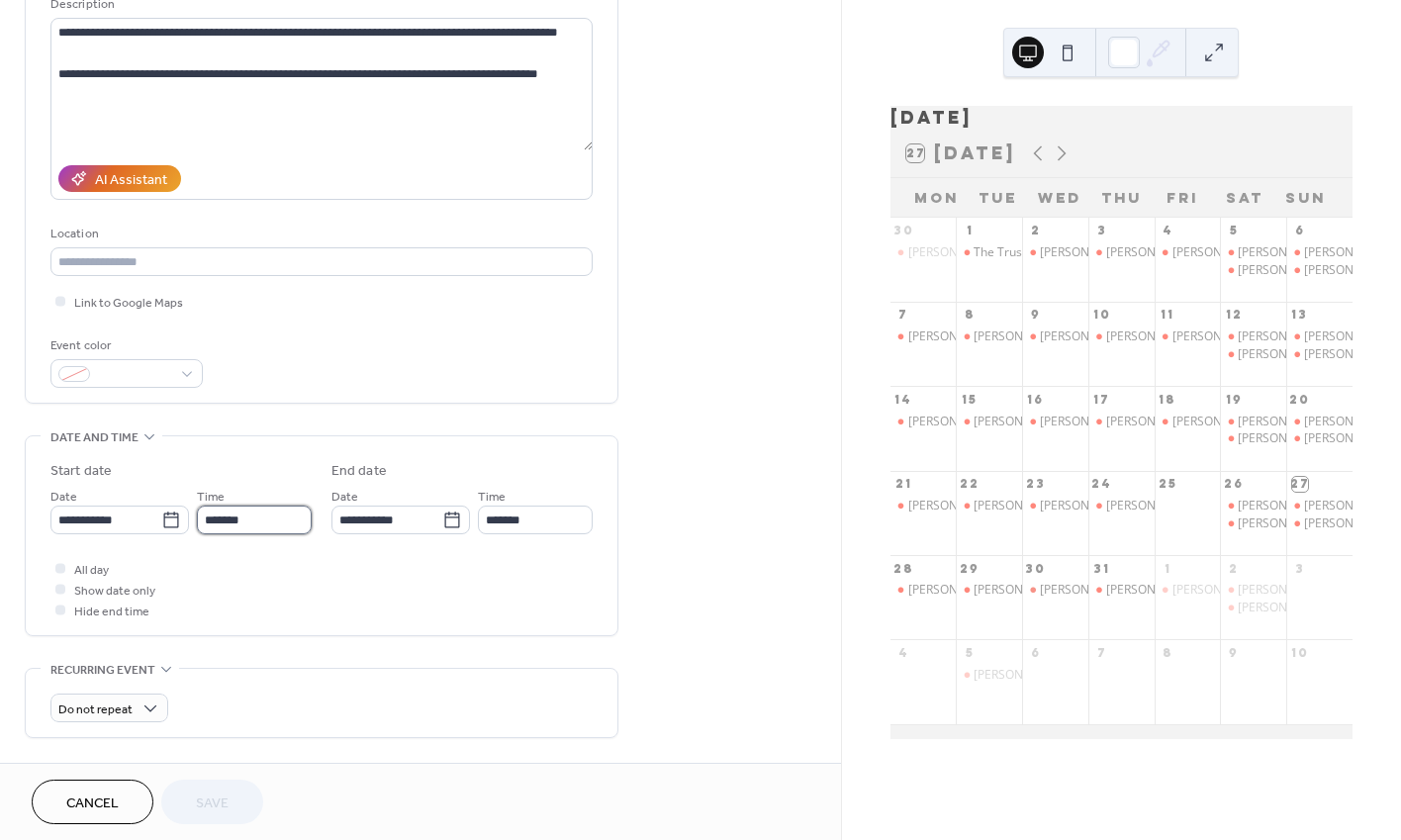 click on "*******" at bounding box center [254, 519] 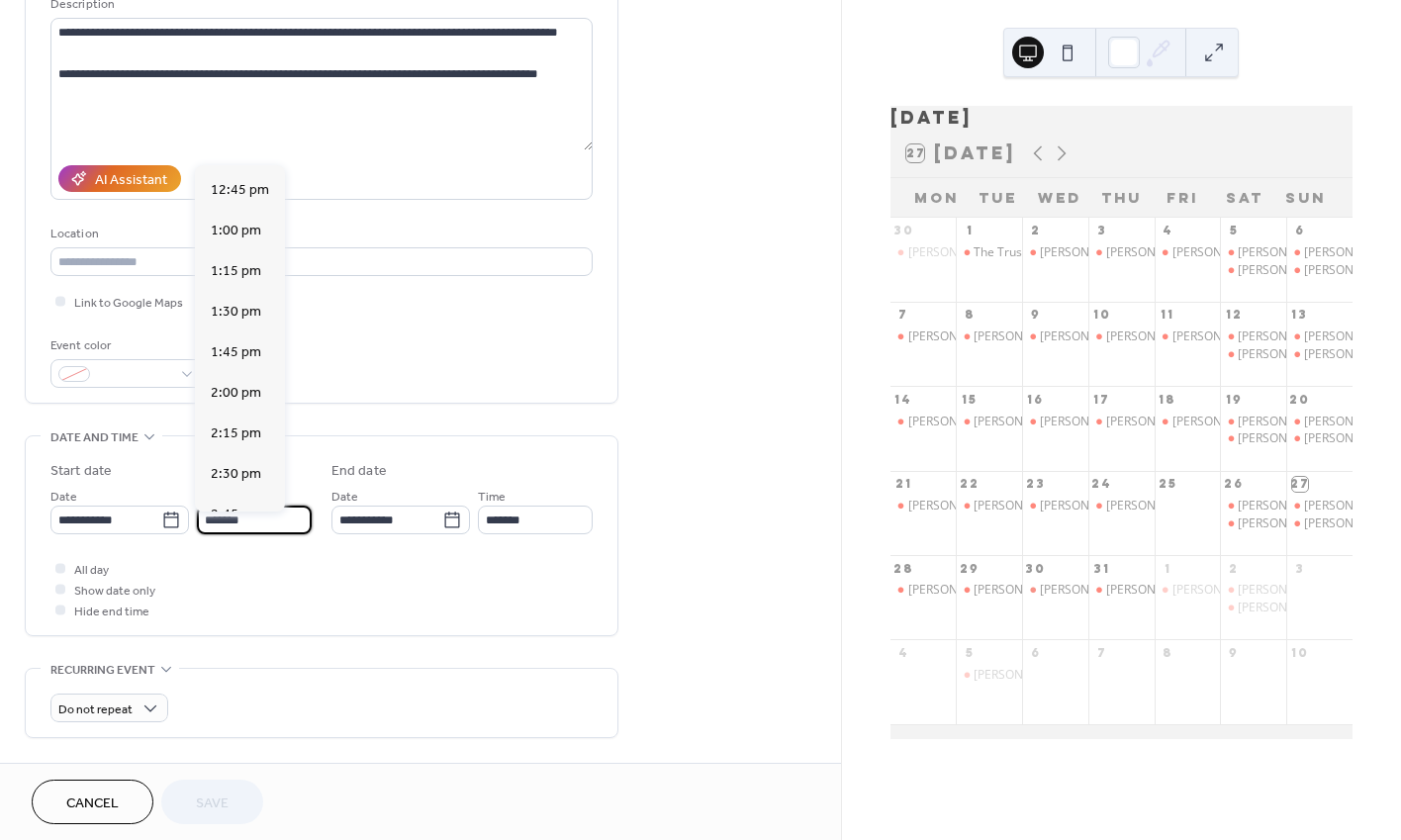 scroll, scrollTop: 2060, scrollLeft: 0, axis: vertical 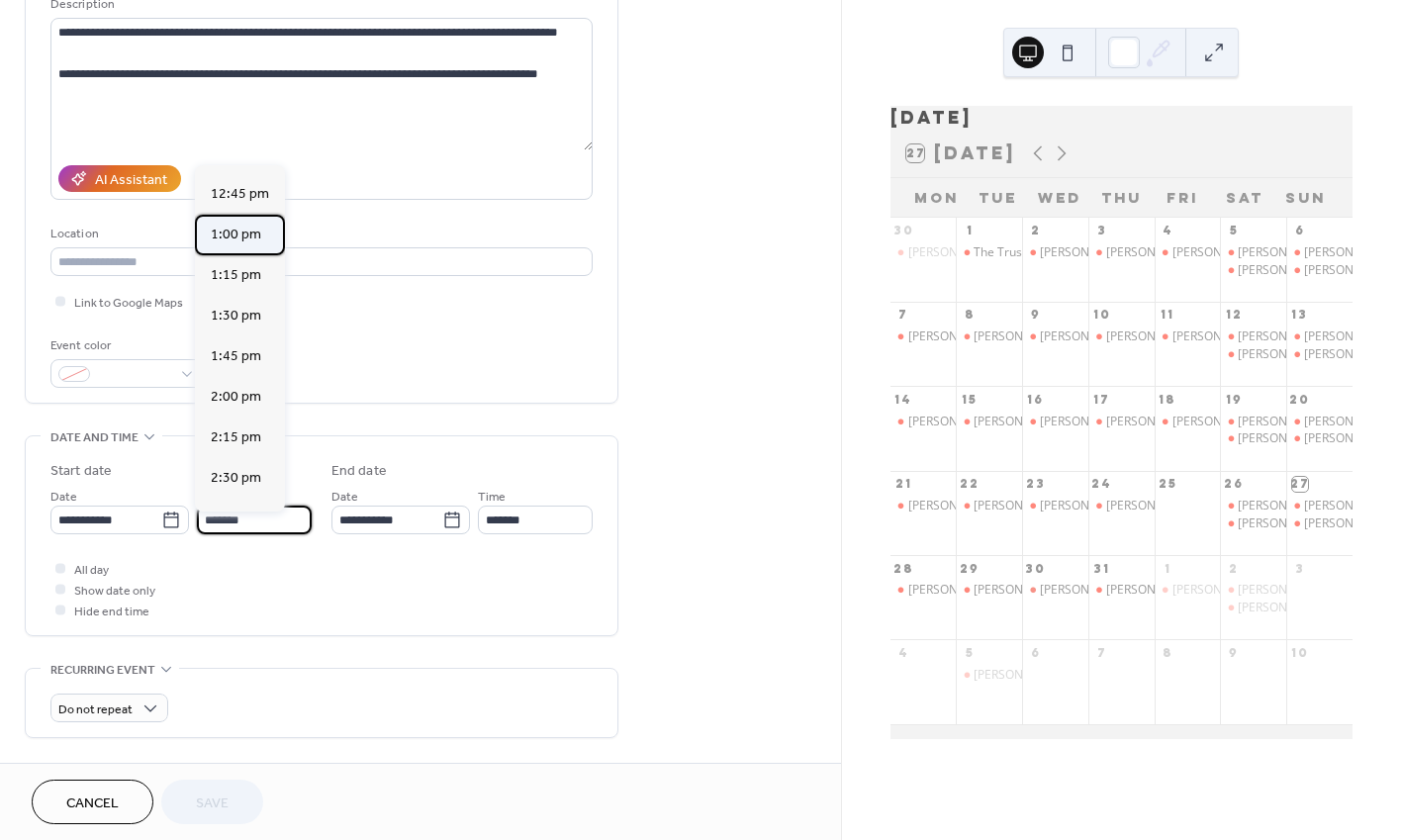 click on "1:00 pm" at bounding box center [235, 234] 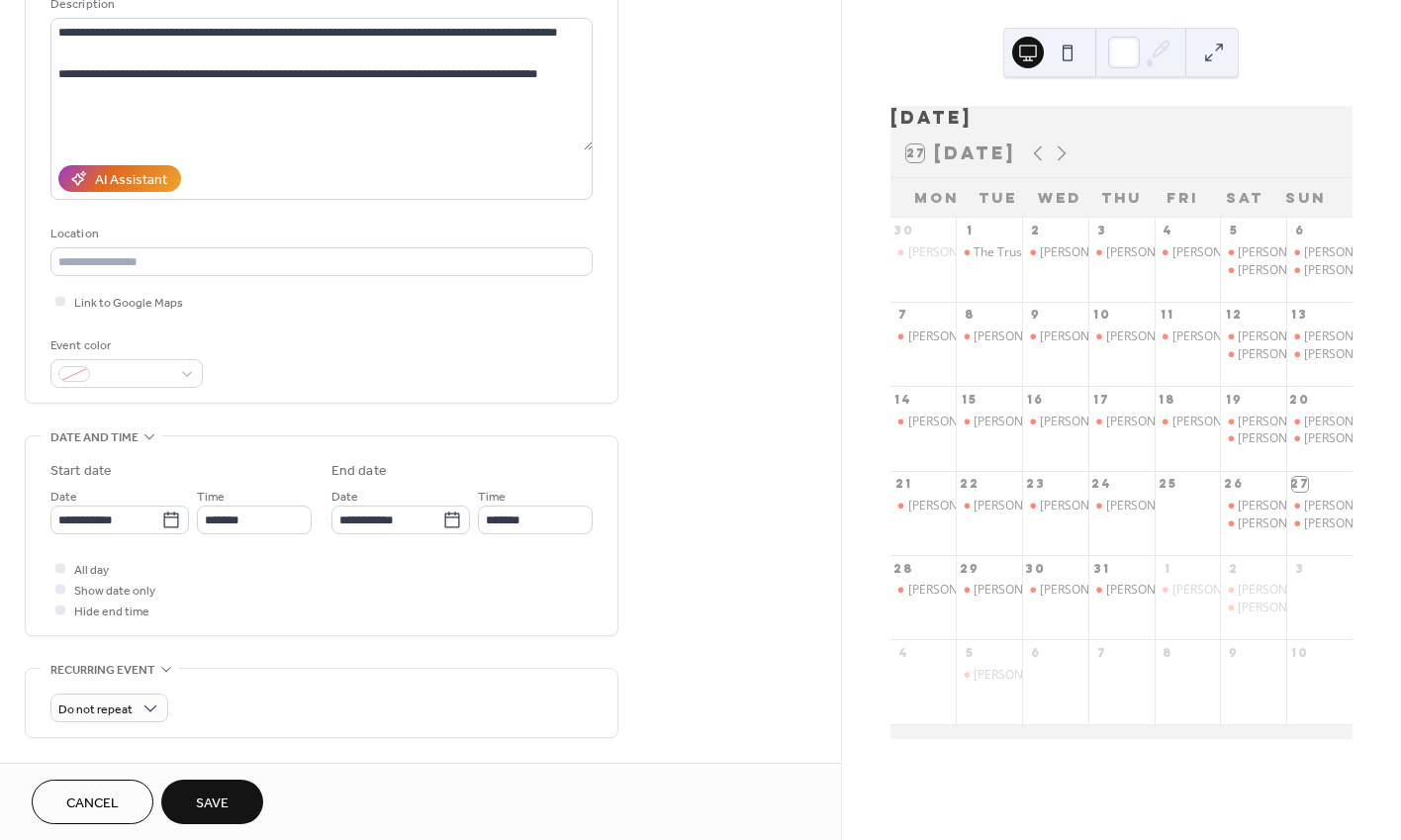 type on "*******" 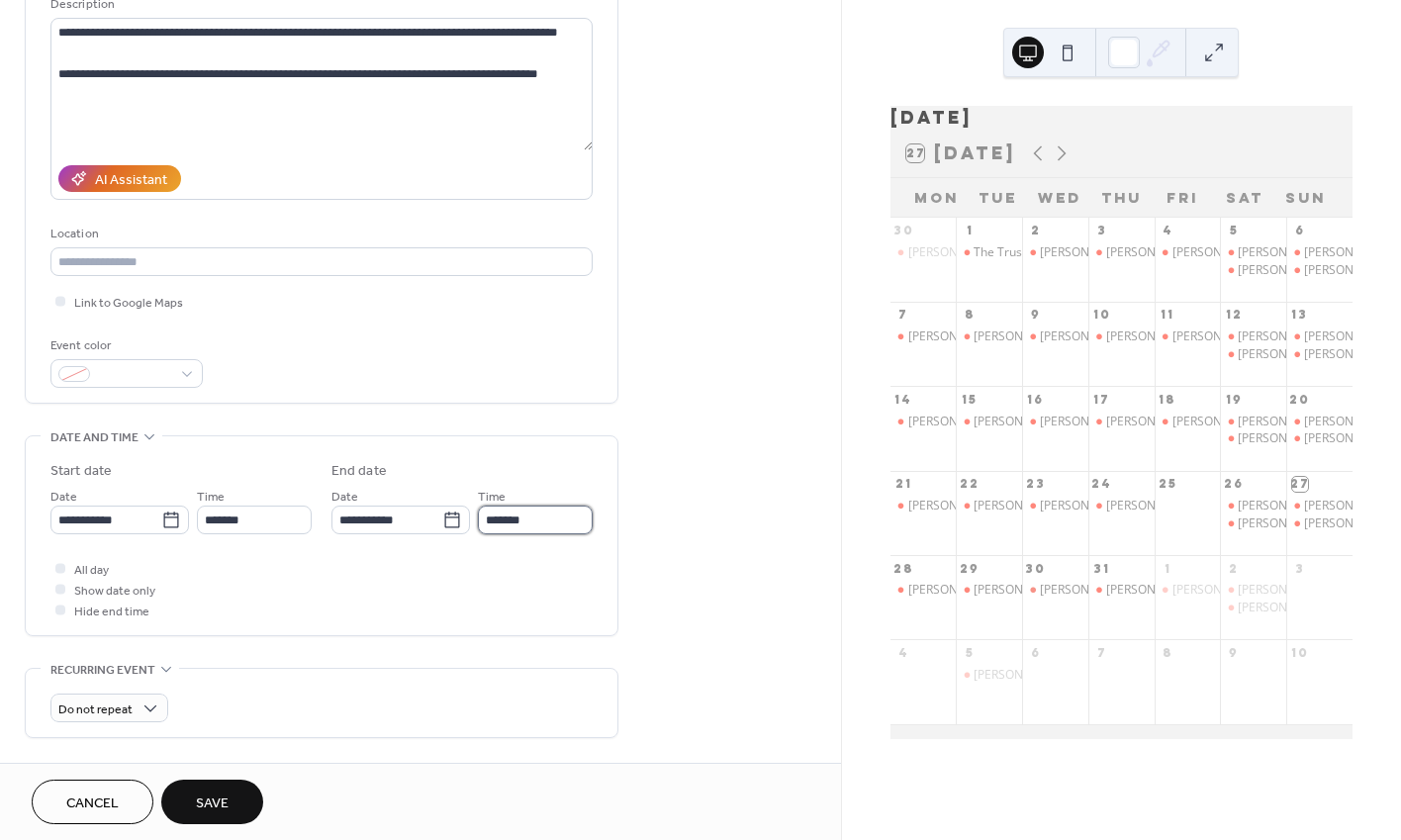 click on "*******" at bounding box center [535, 519] 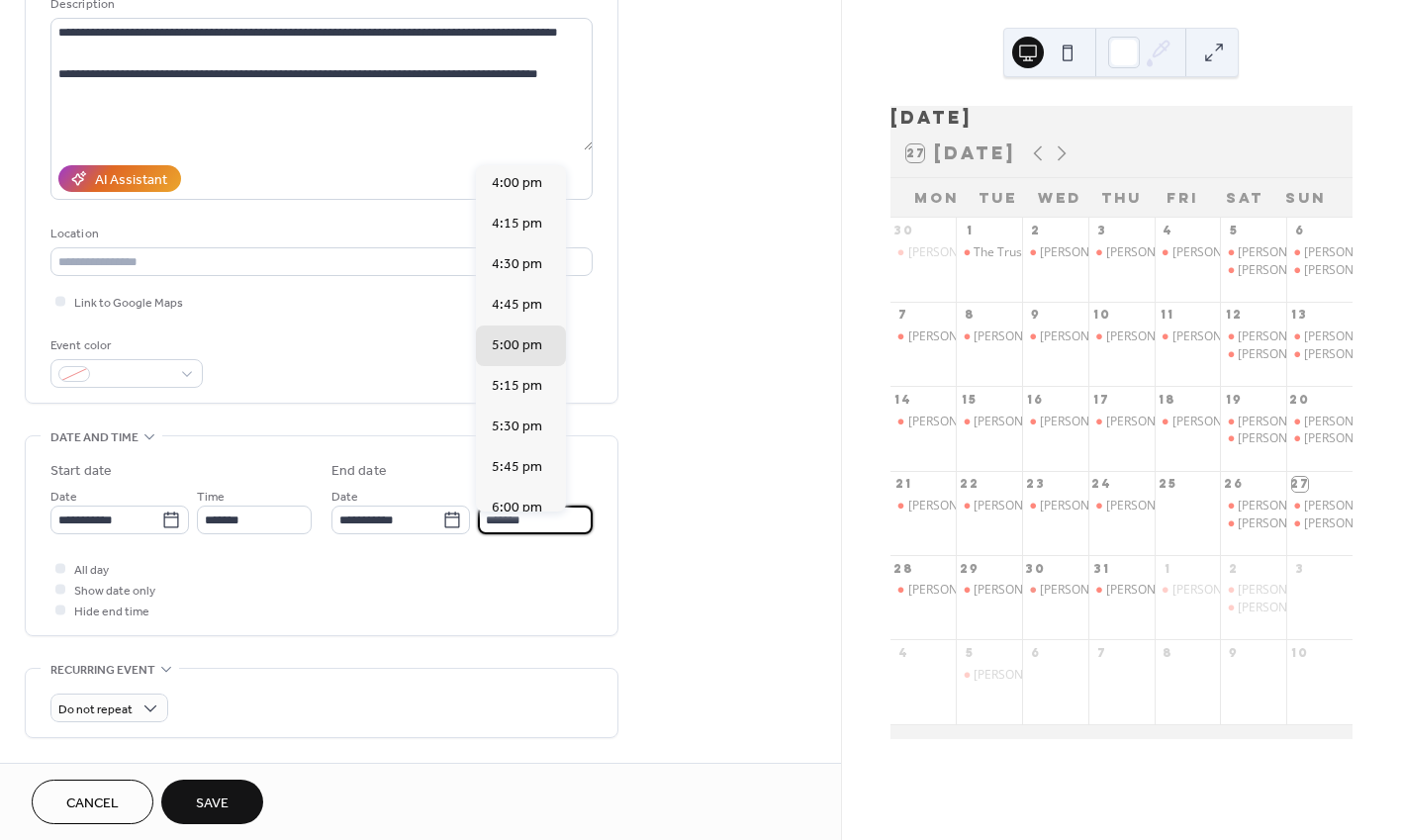 scroll, scrollTop: 438, scrollLeft: 0, axis: vertical 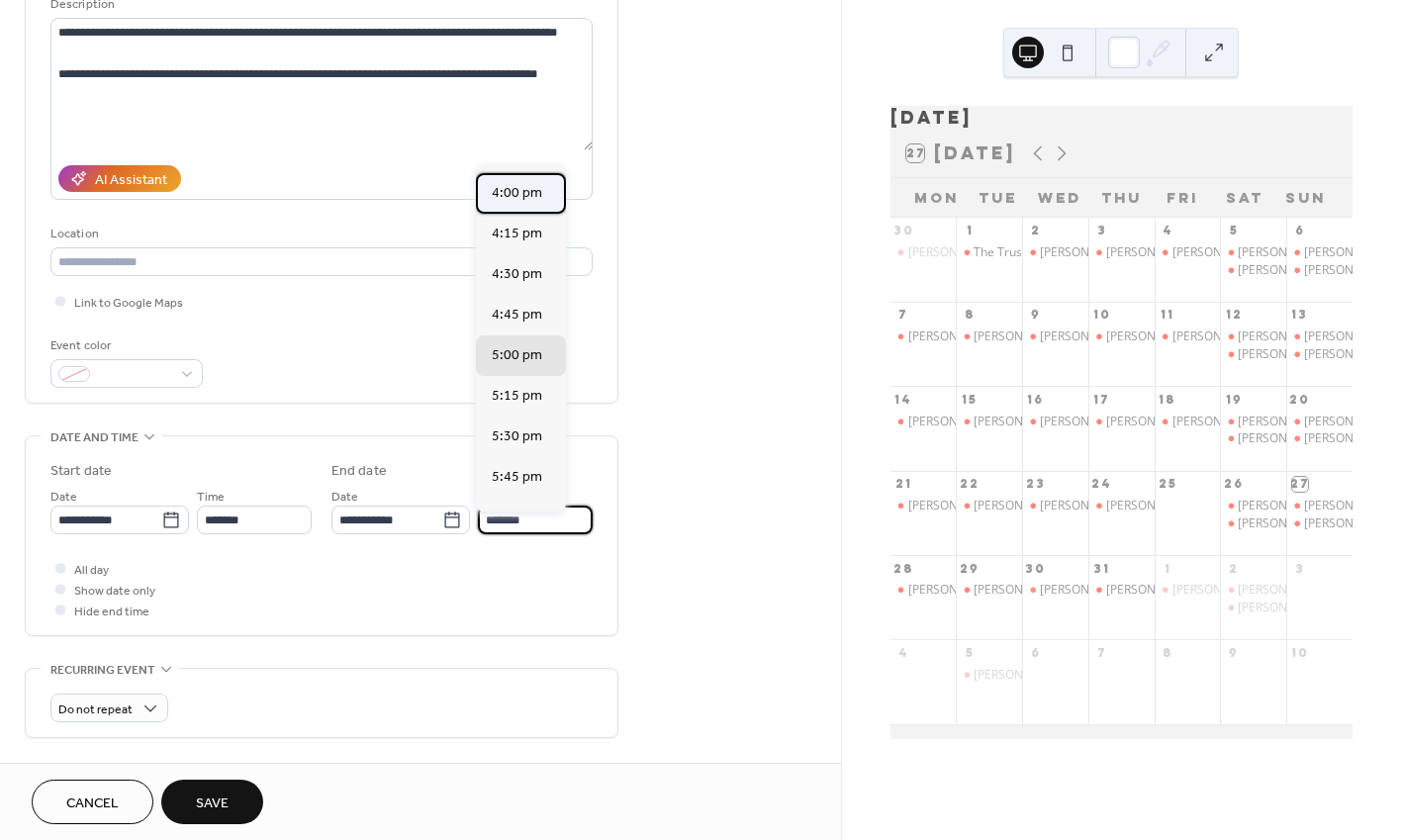 click on "4:00 pm" at bounding box center [516, 193] 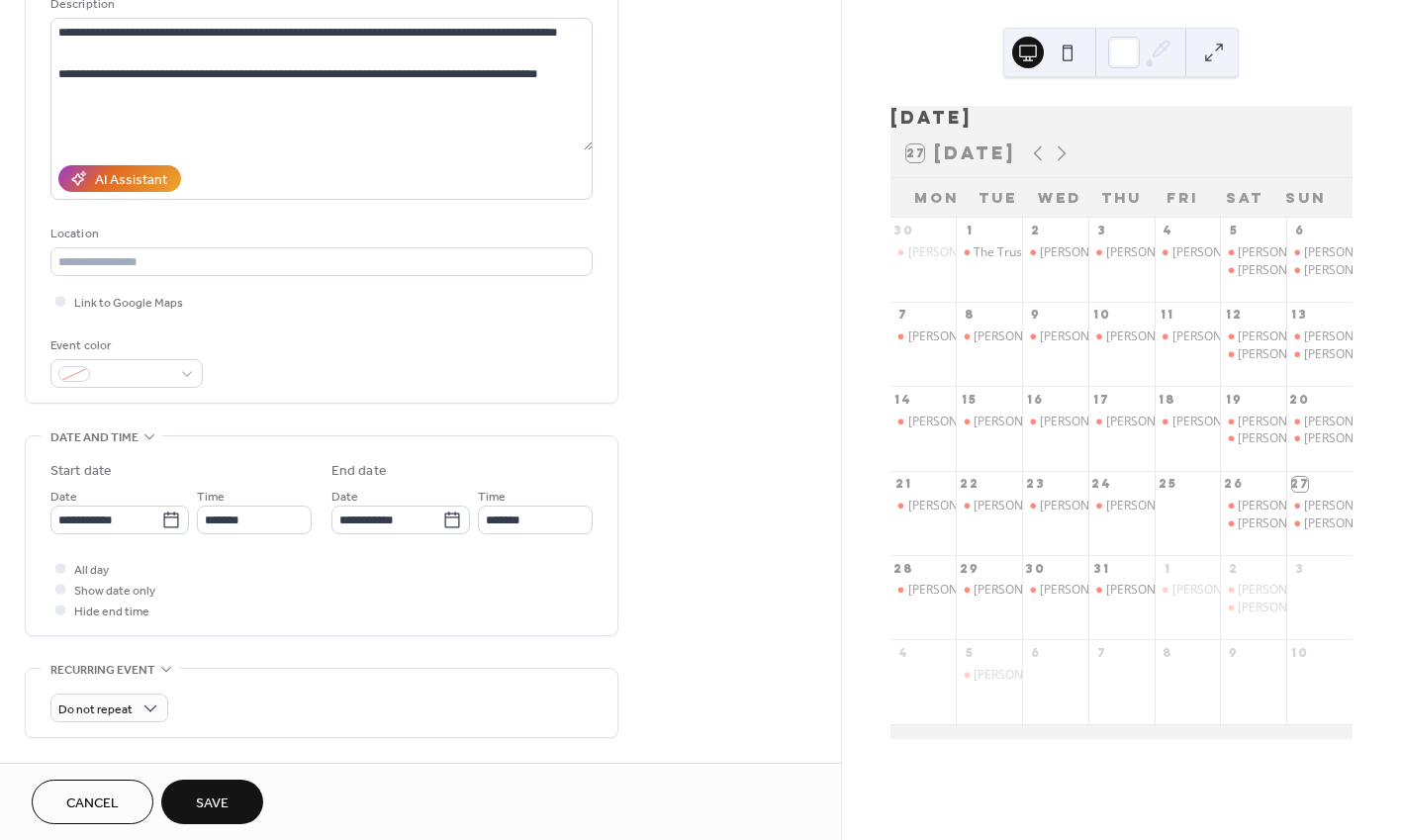 type on "*******" 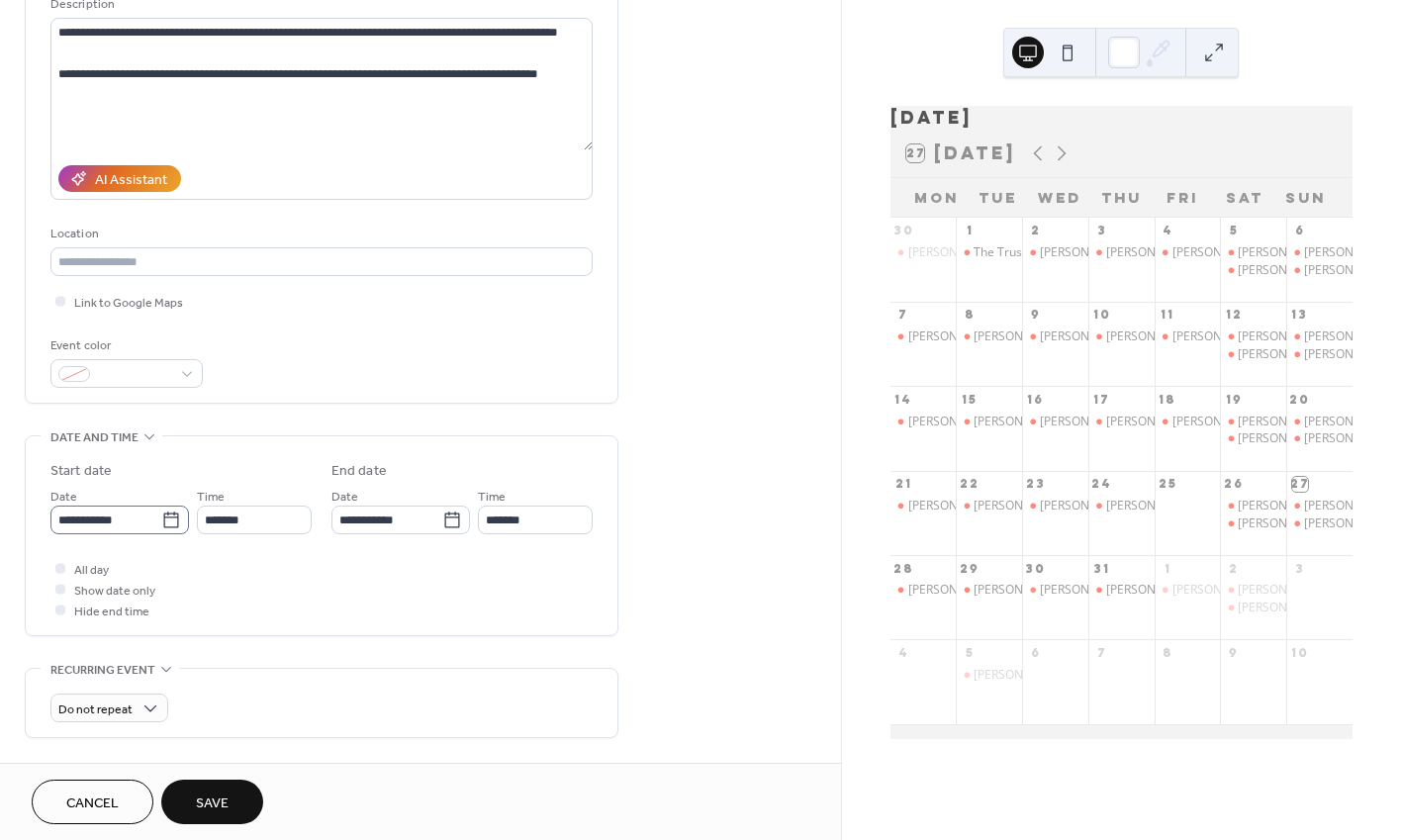 click on "**********" at bounding box center (120, 519) 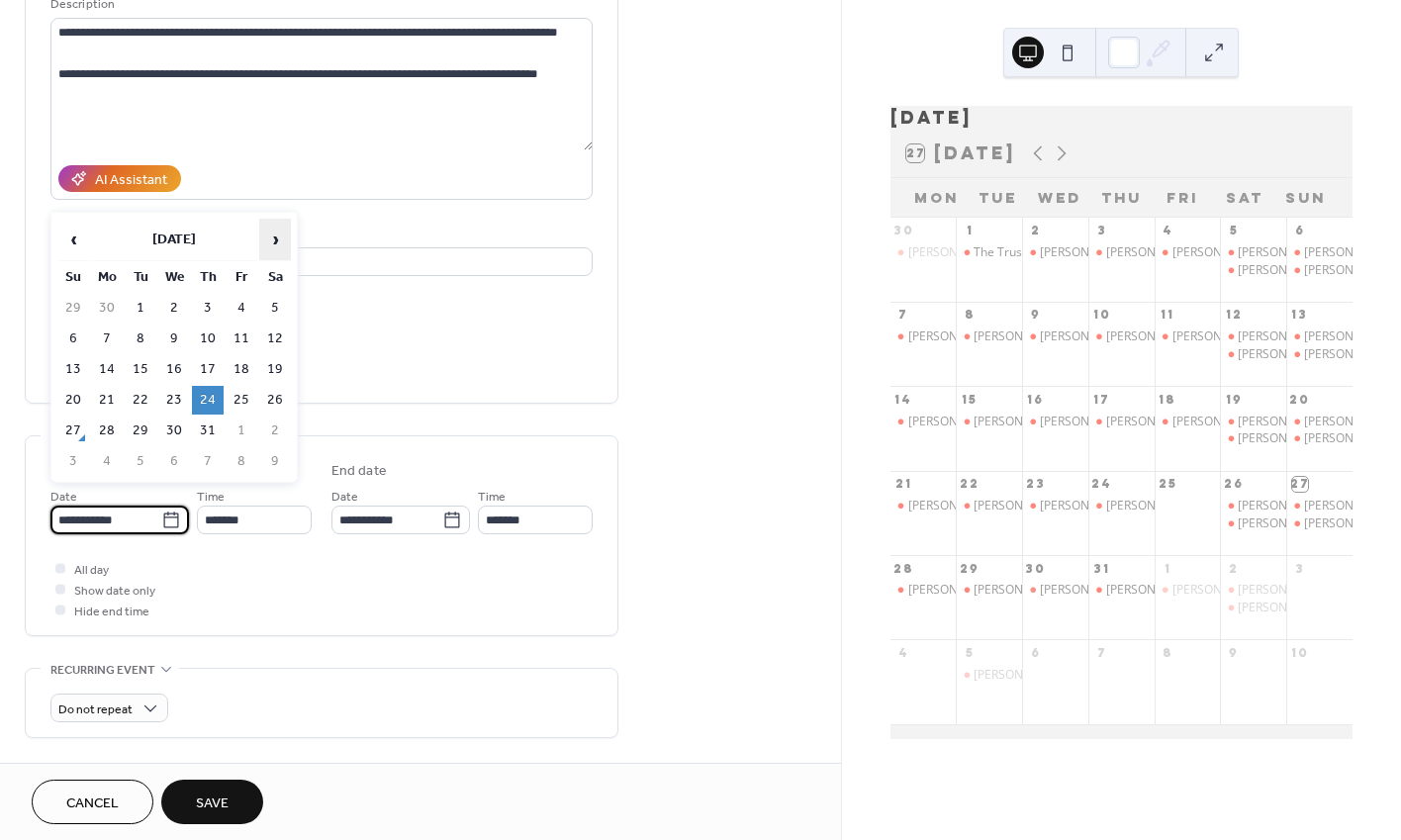 click on "›" at bounding box center (275, 239) 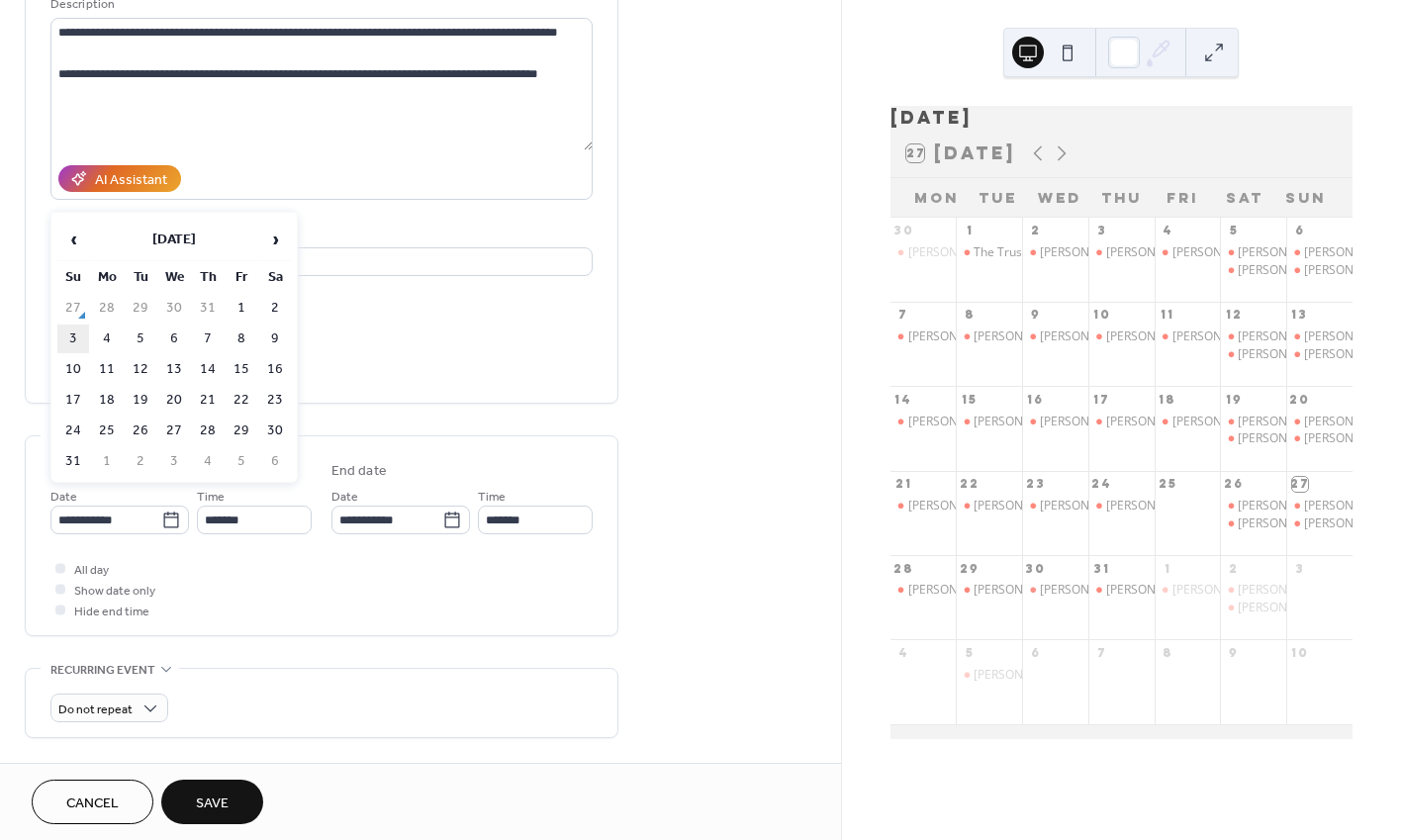 click on "3" at bounding box center (73, 338) 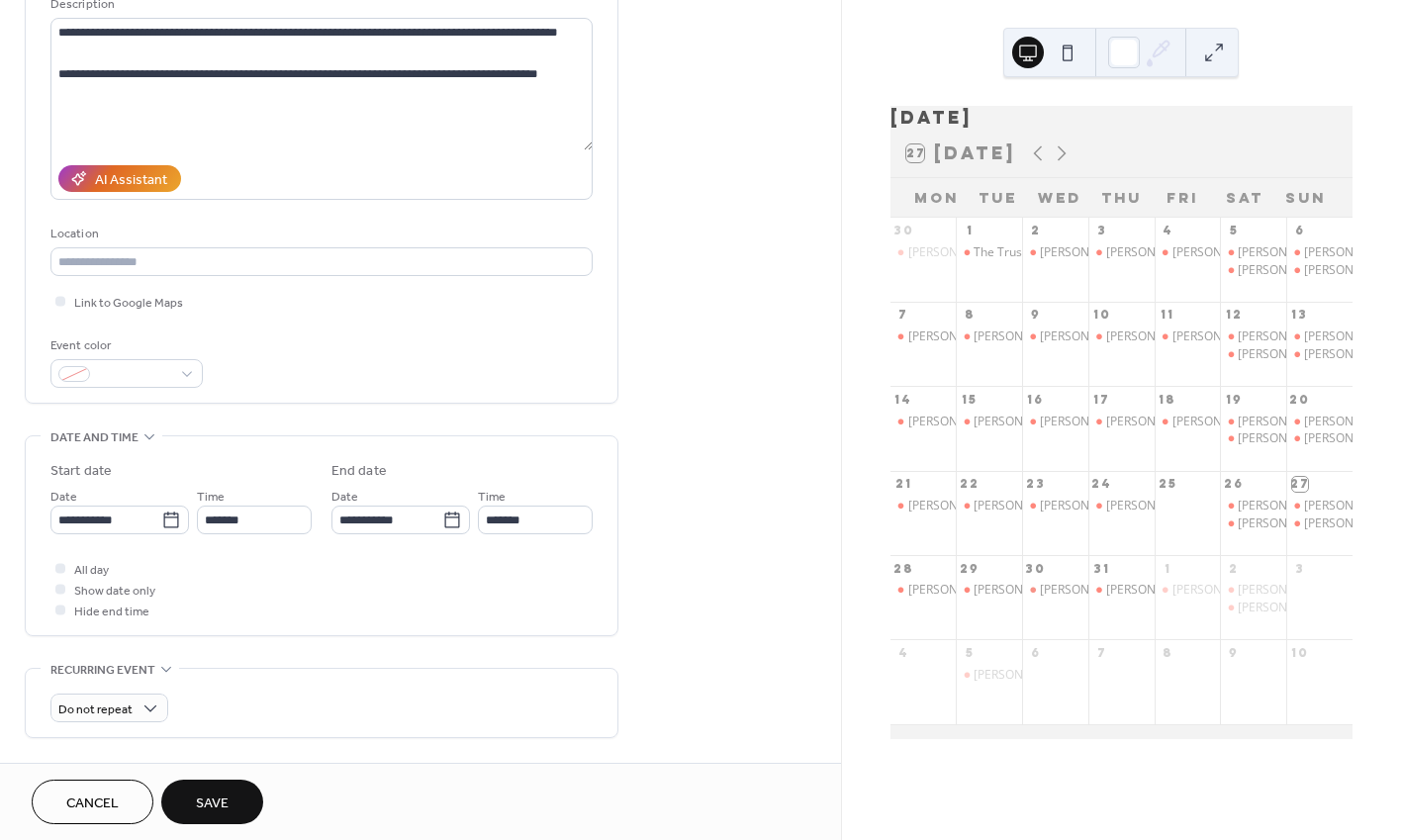 type on "**********" 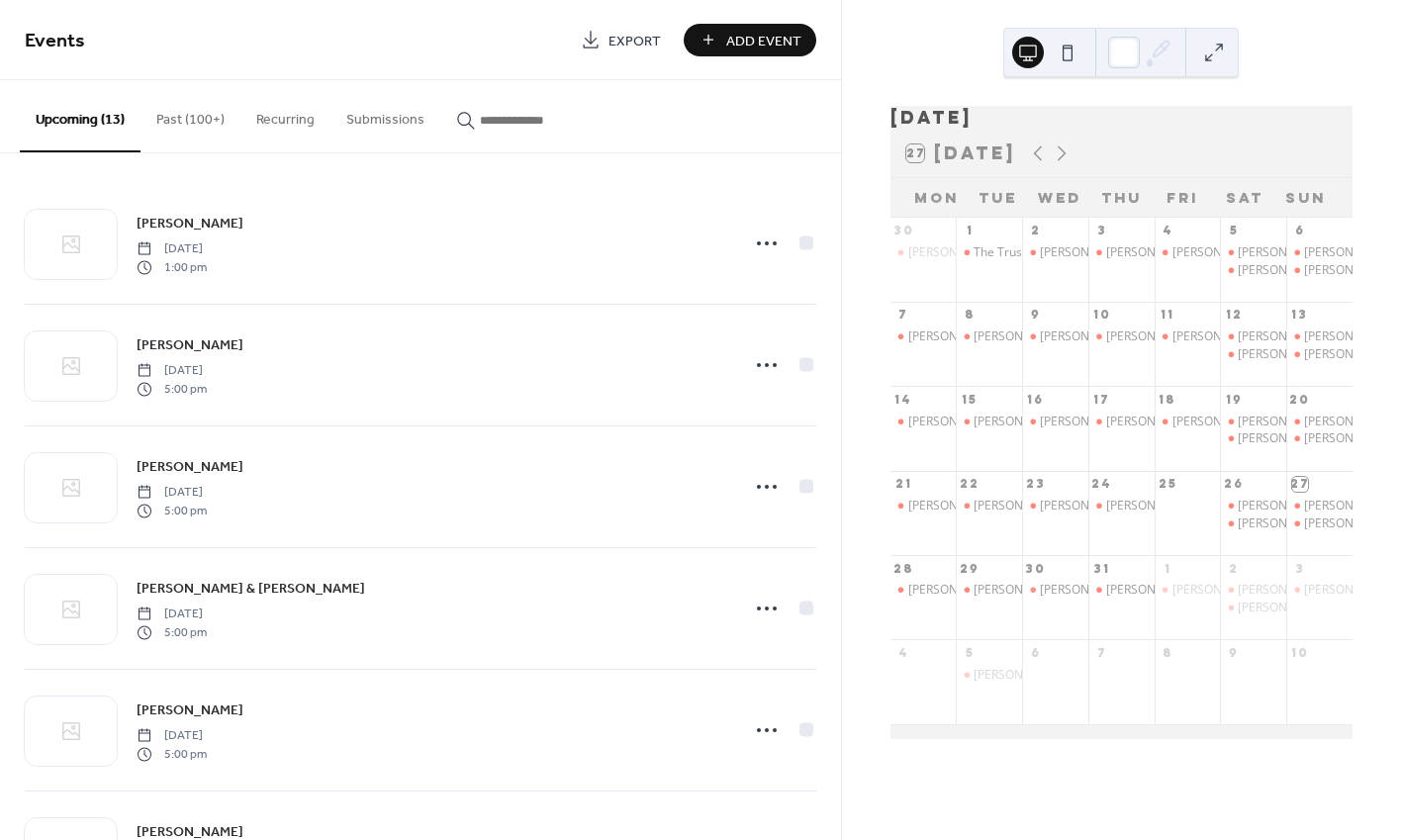 click at bounding box center (539, 120) 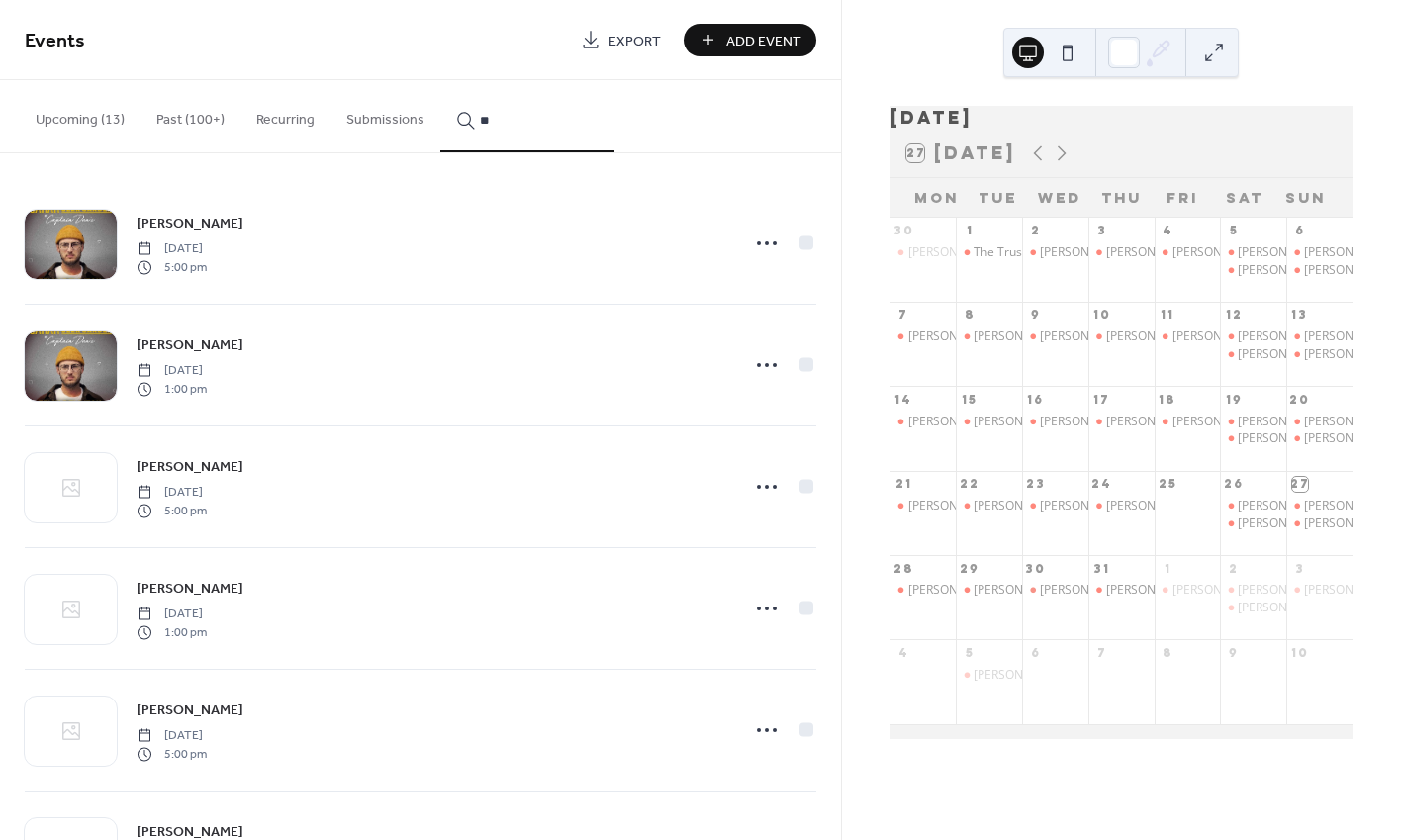 type on "*" 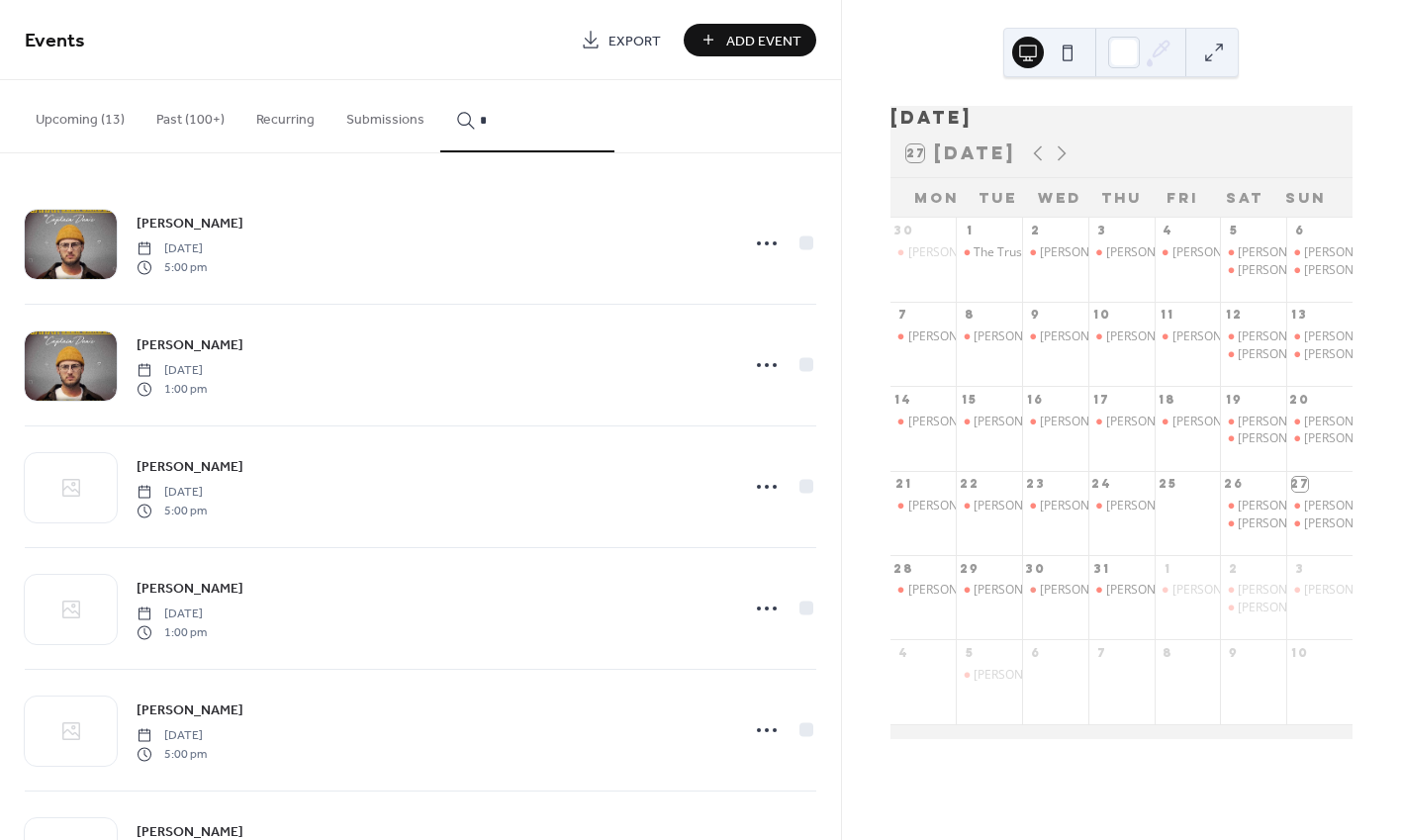 type 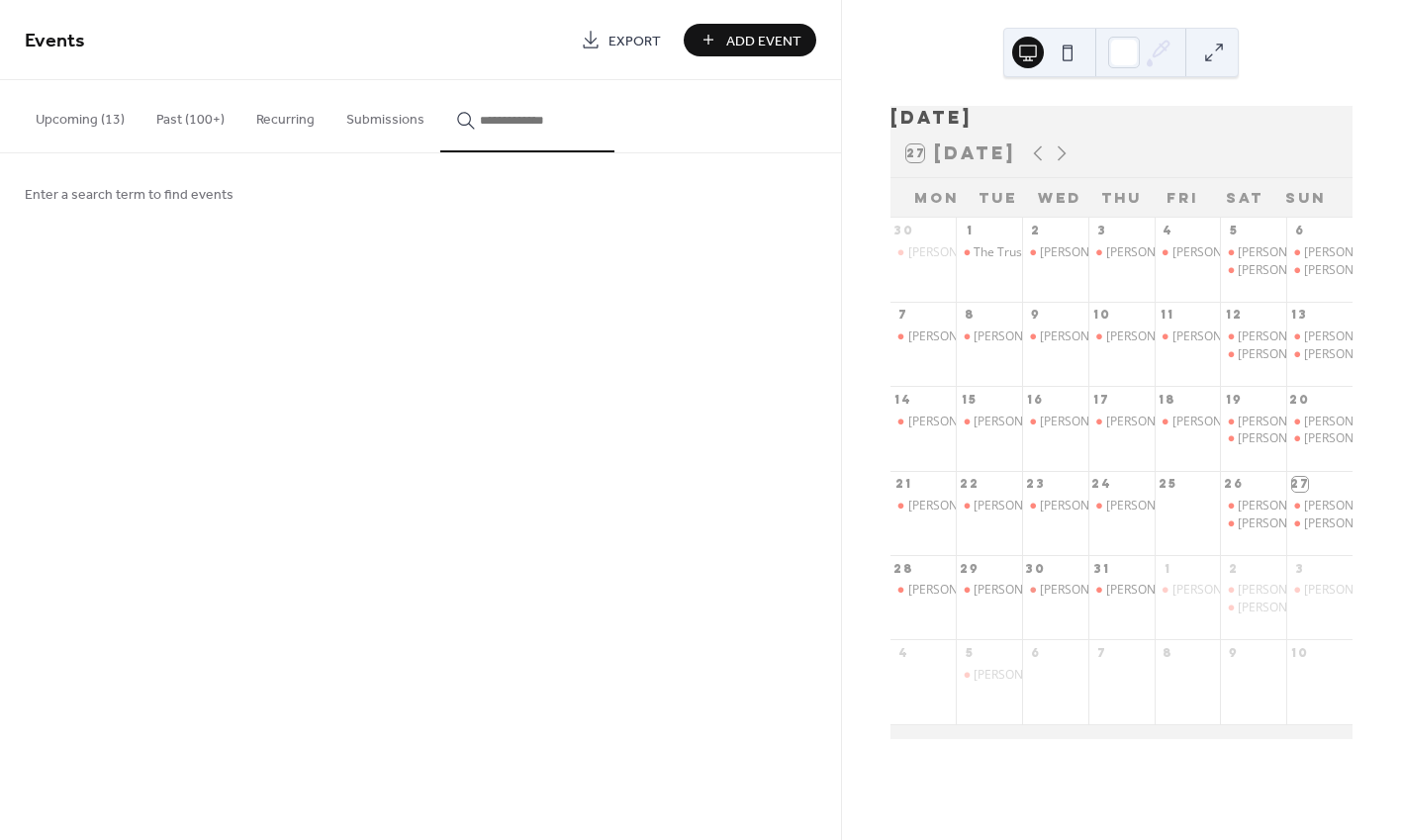 click on "Past (100+)" at bounding box center (190, 115) 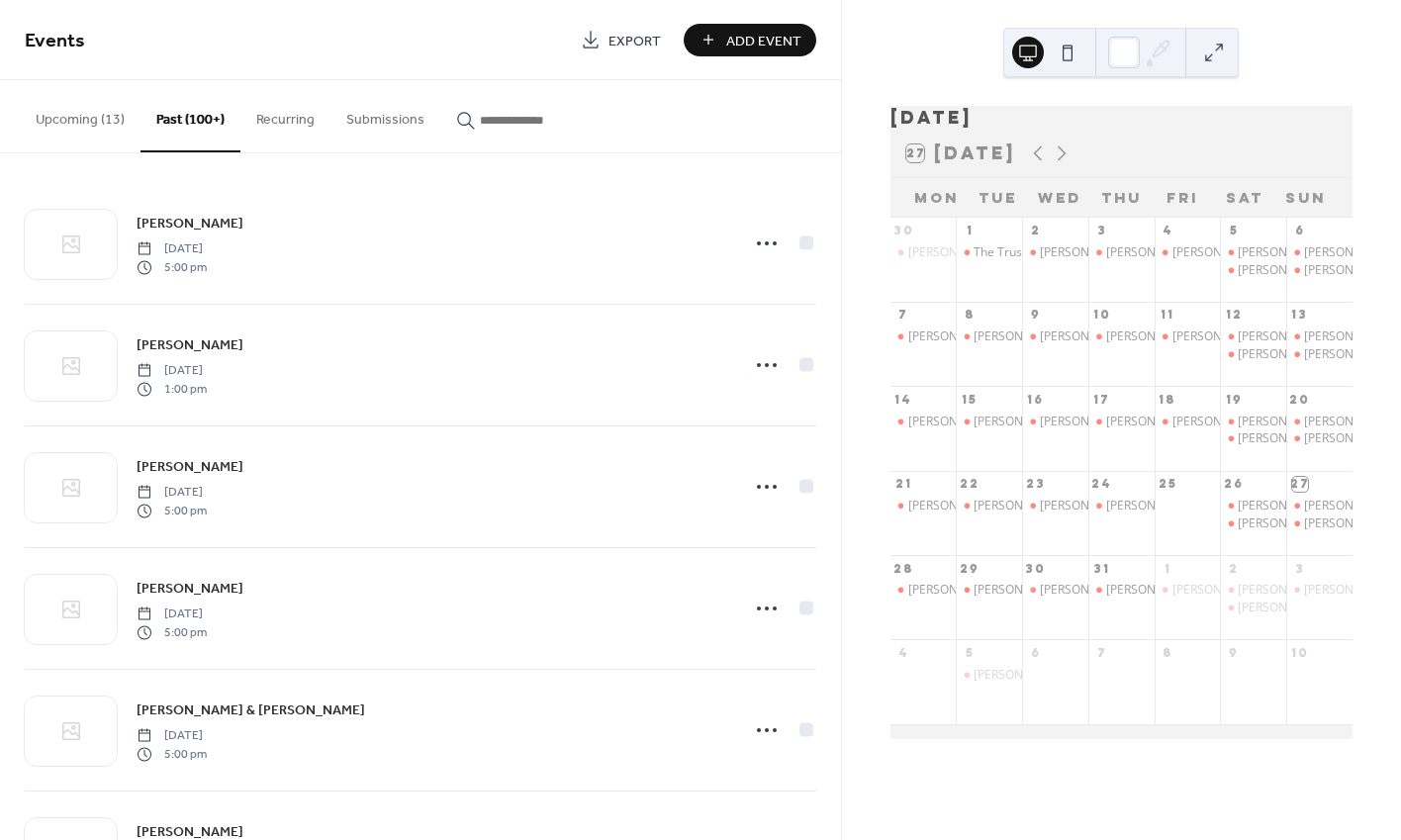 click at bounding box center [527, 115] 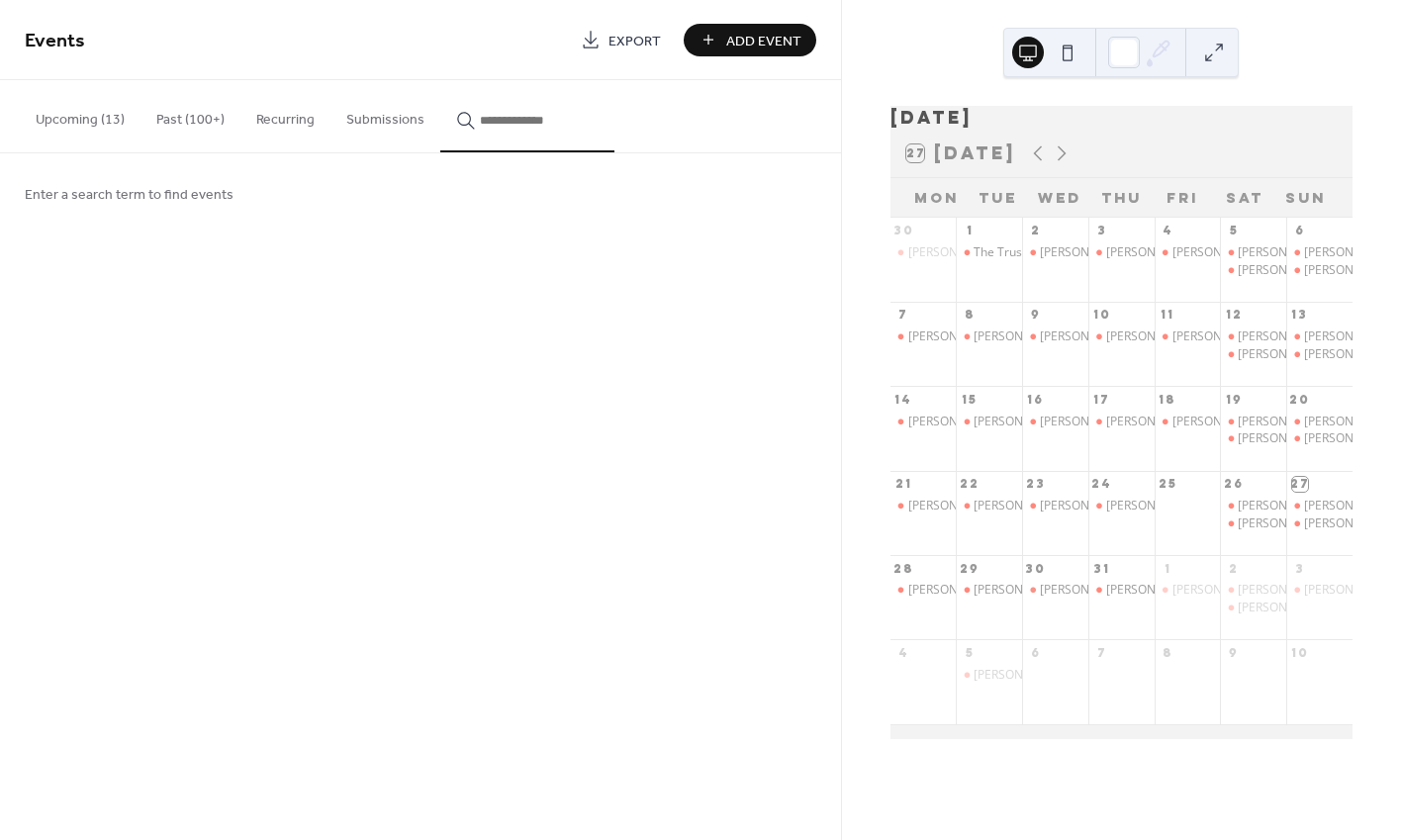 type 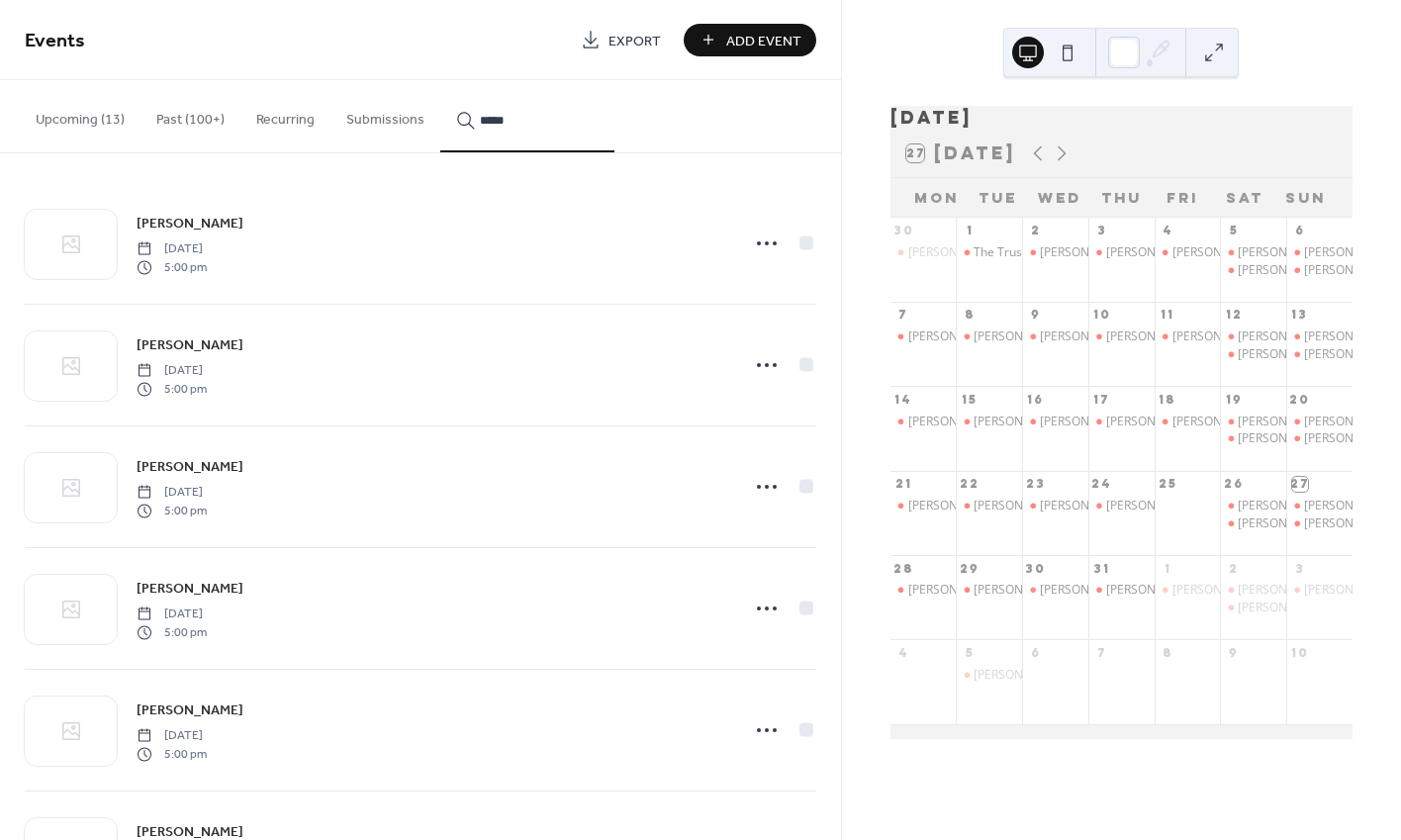 type on "*****" 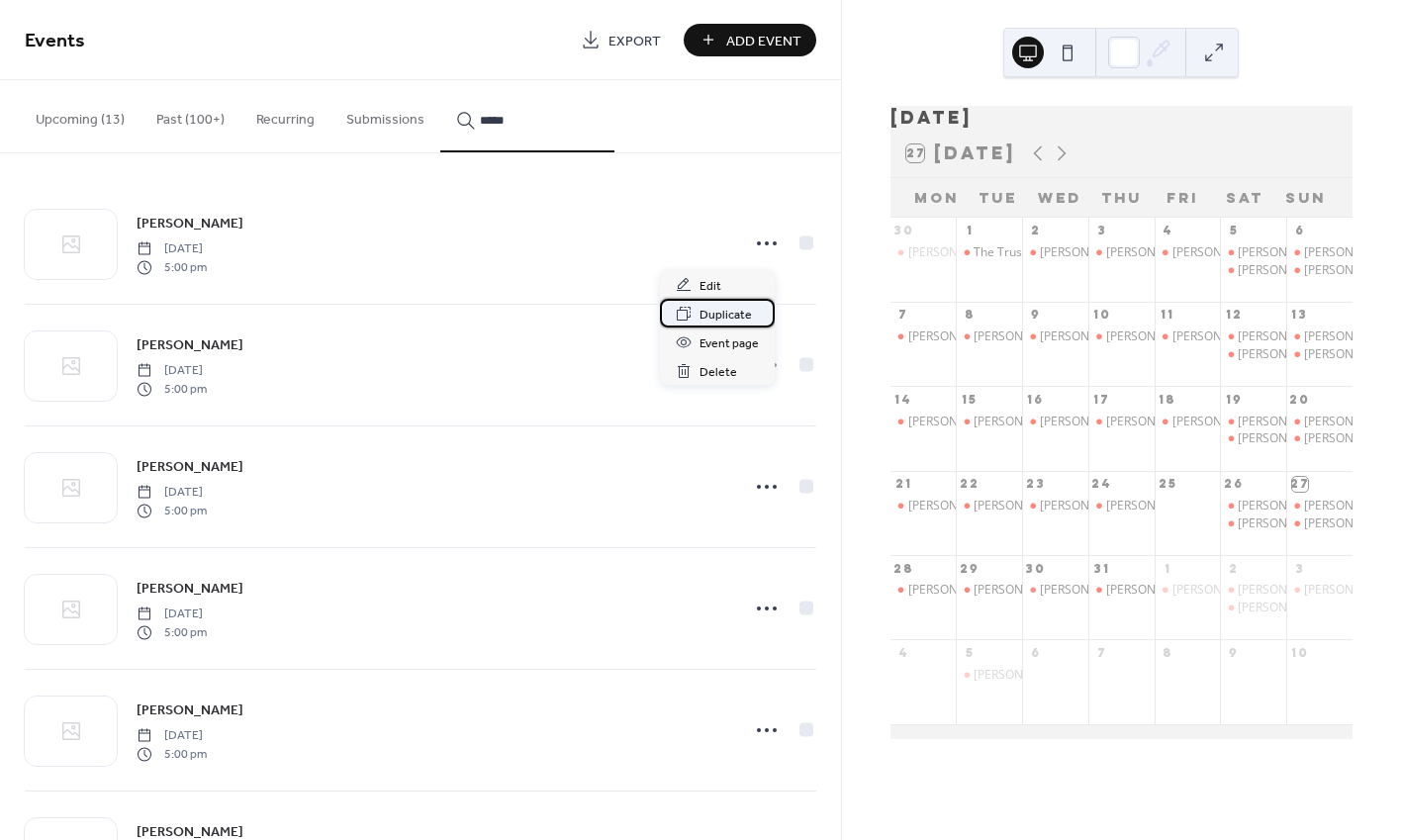 click on "Duplicate" at bounding box center [725, 315] 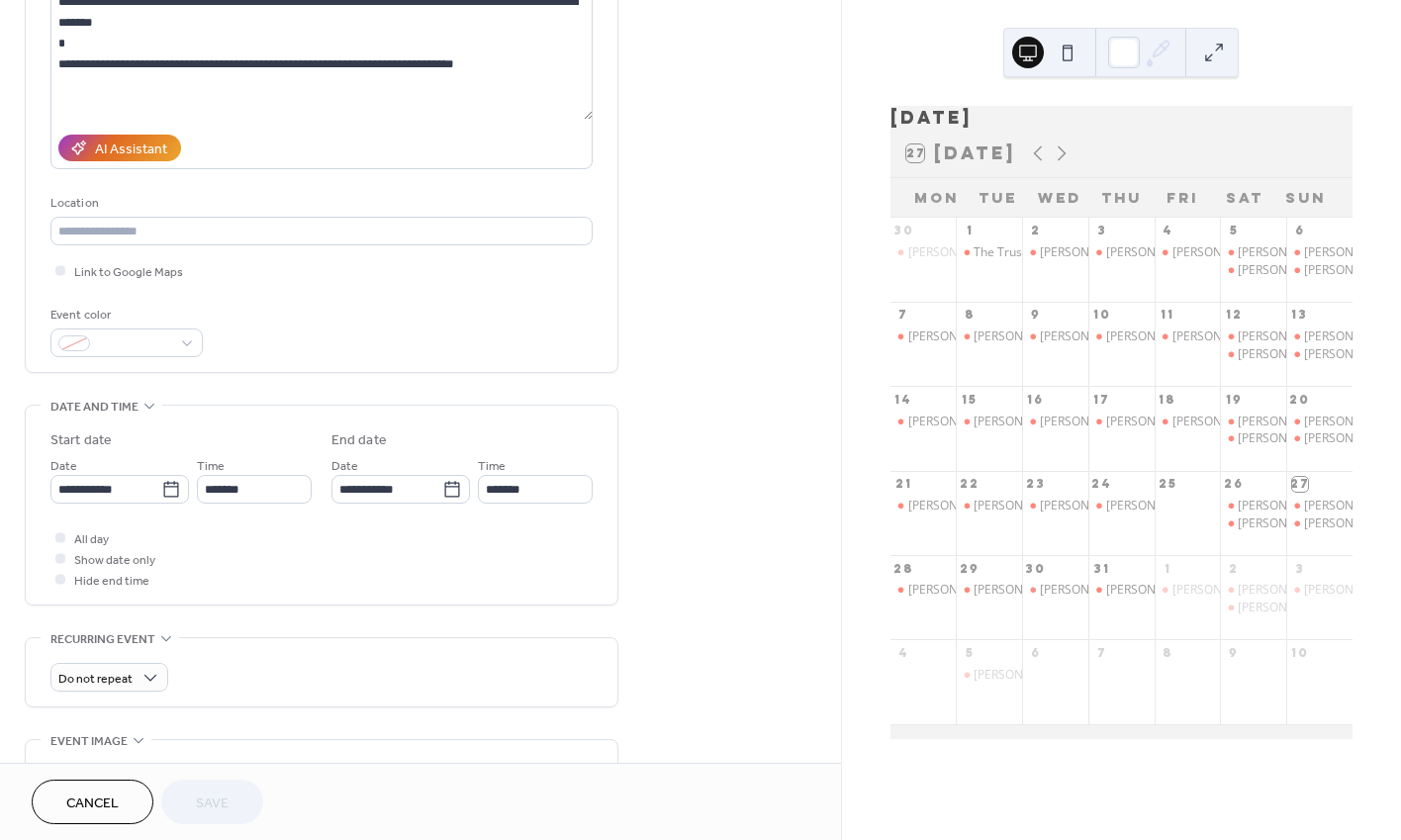 scroll, scrollTop: 235, scrollLeft: 0, axis: vertical 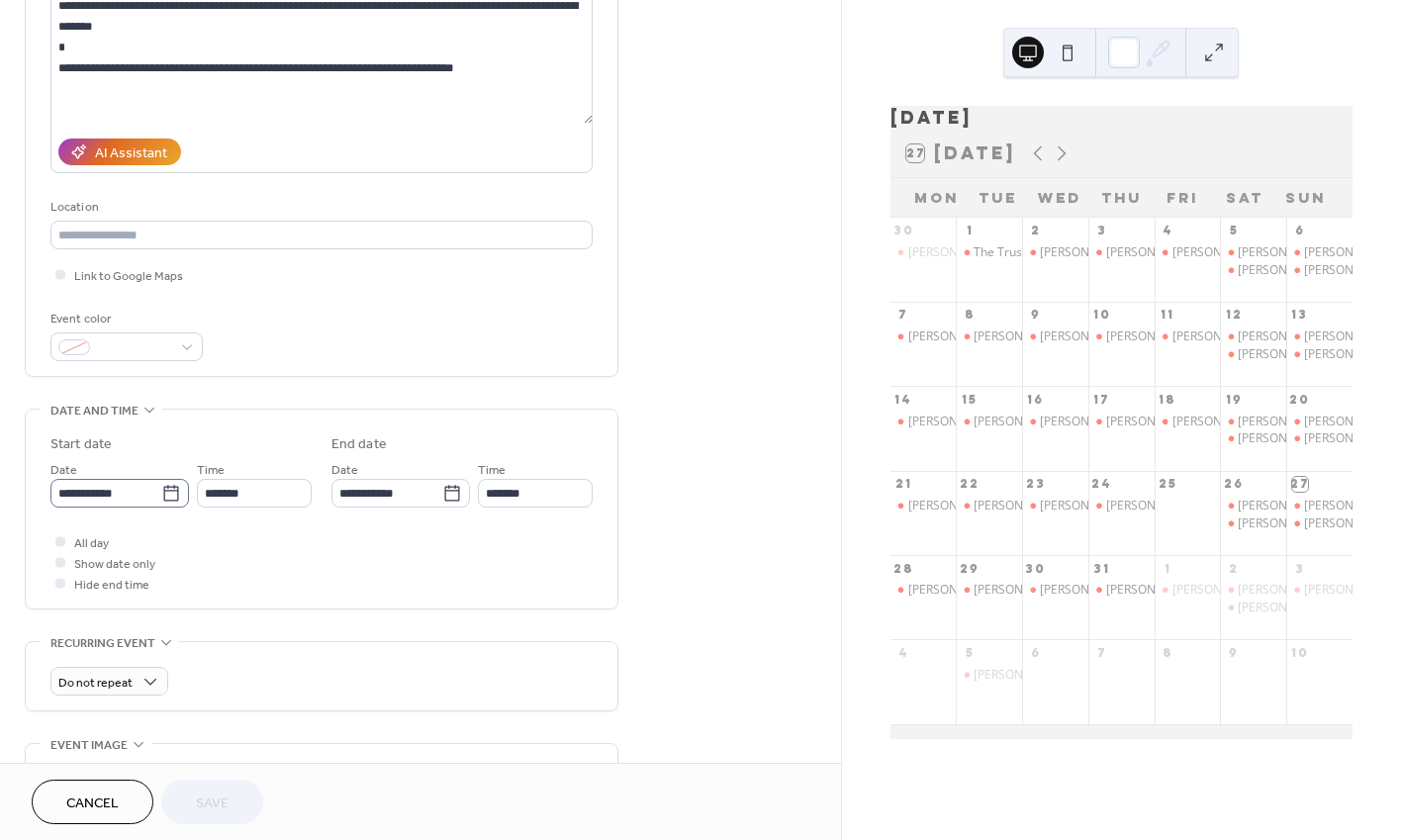 click 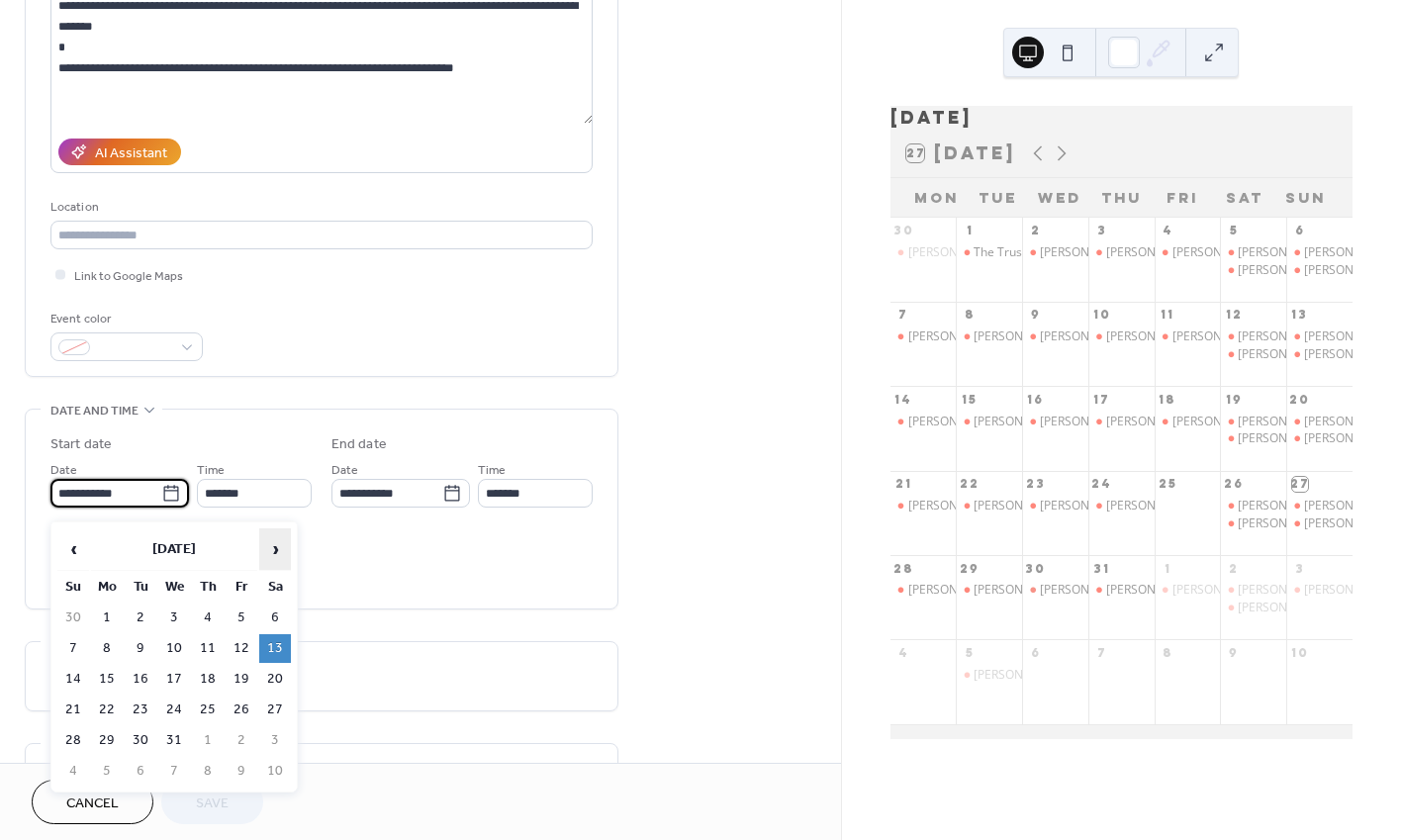 click on "›" at bounding box center (275, 549) 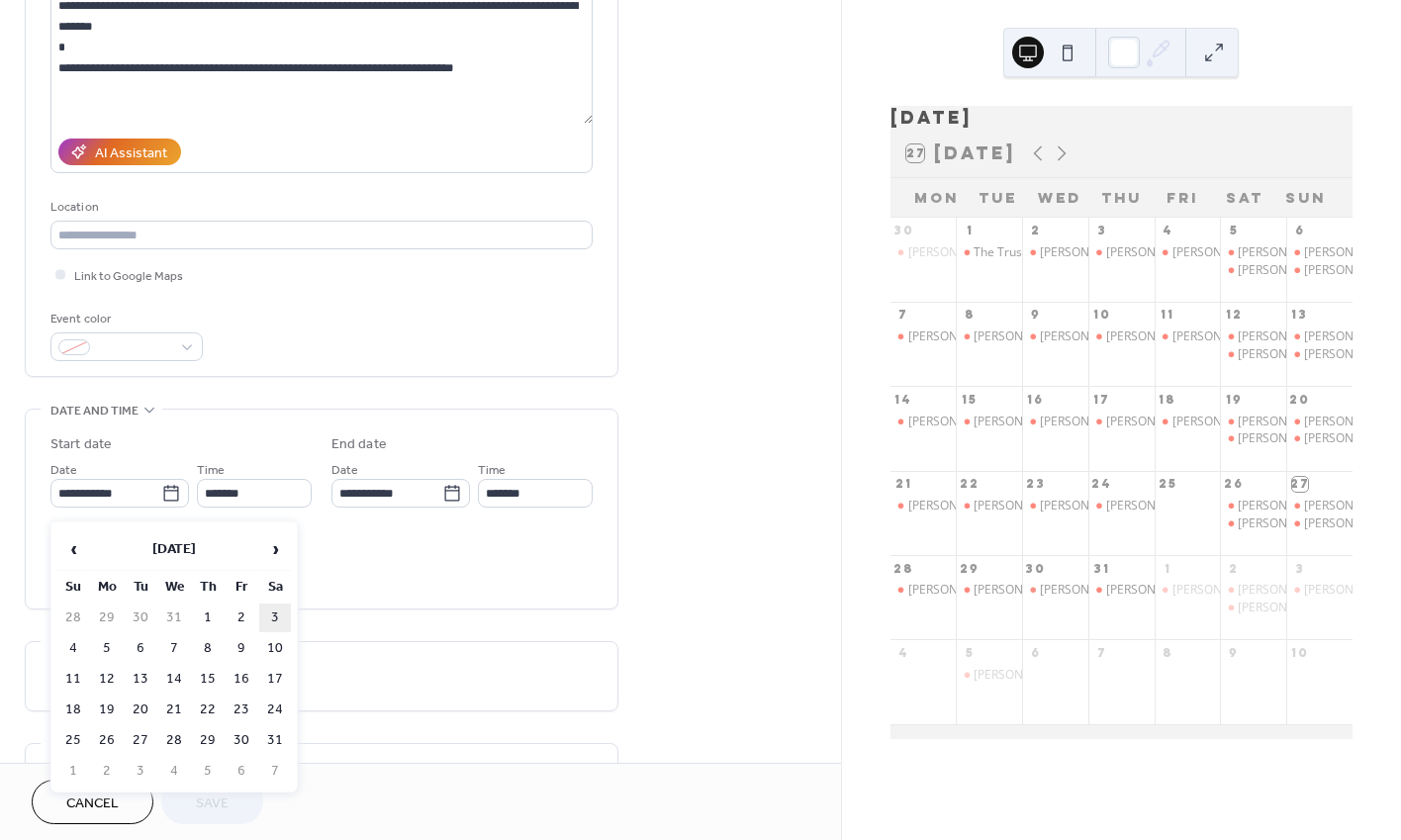 click on "3" at bounding box center (275, 617) 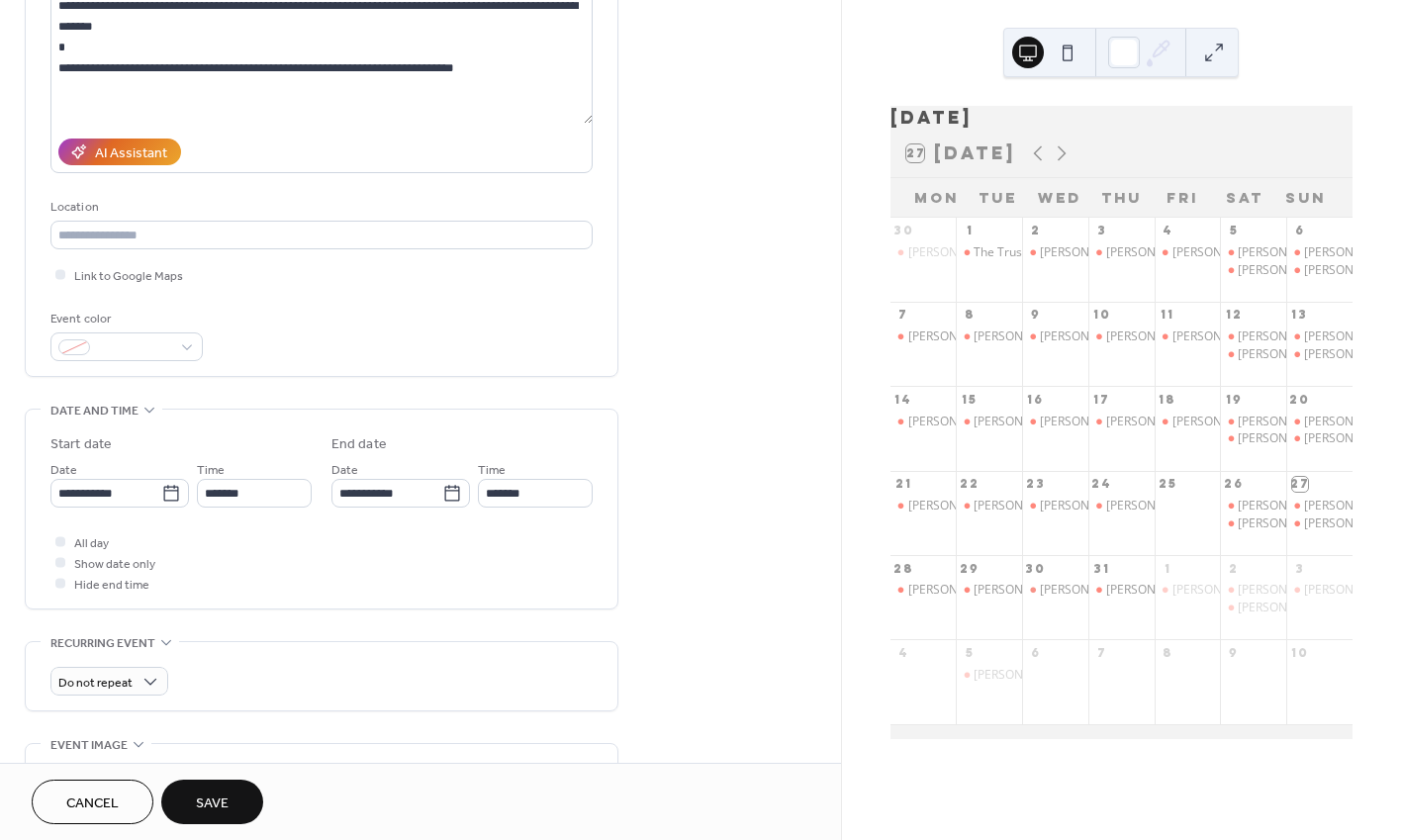 type on "**********" 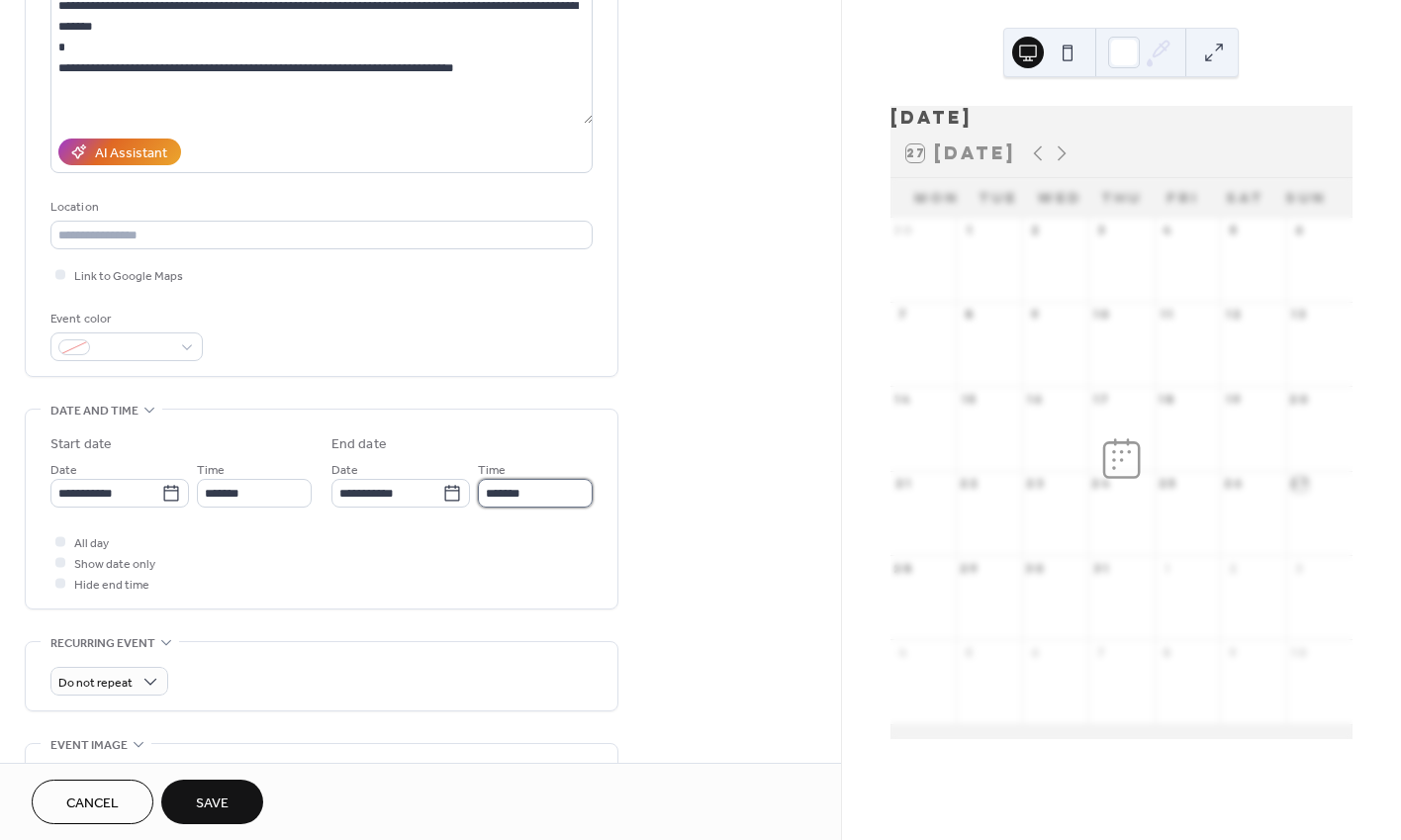 click on "*******" at bounding box center (535, 493) 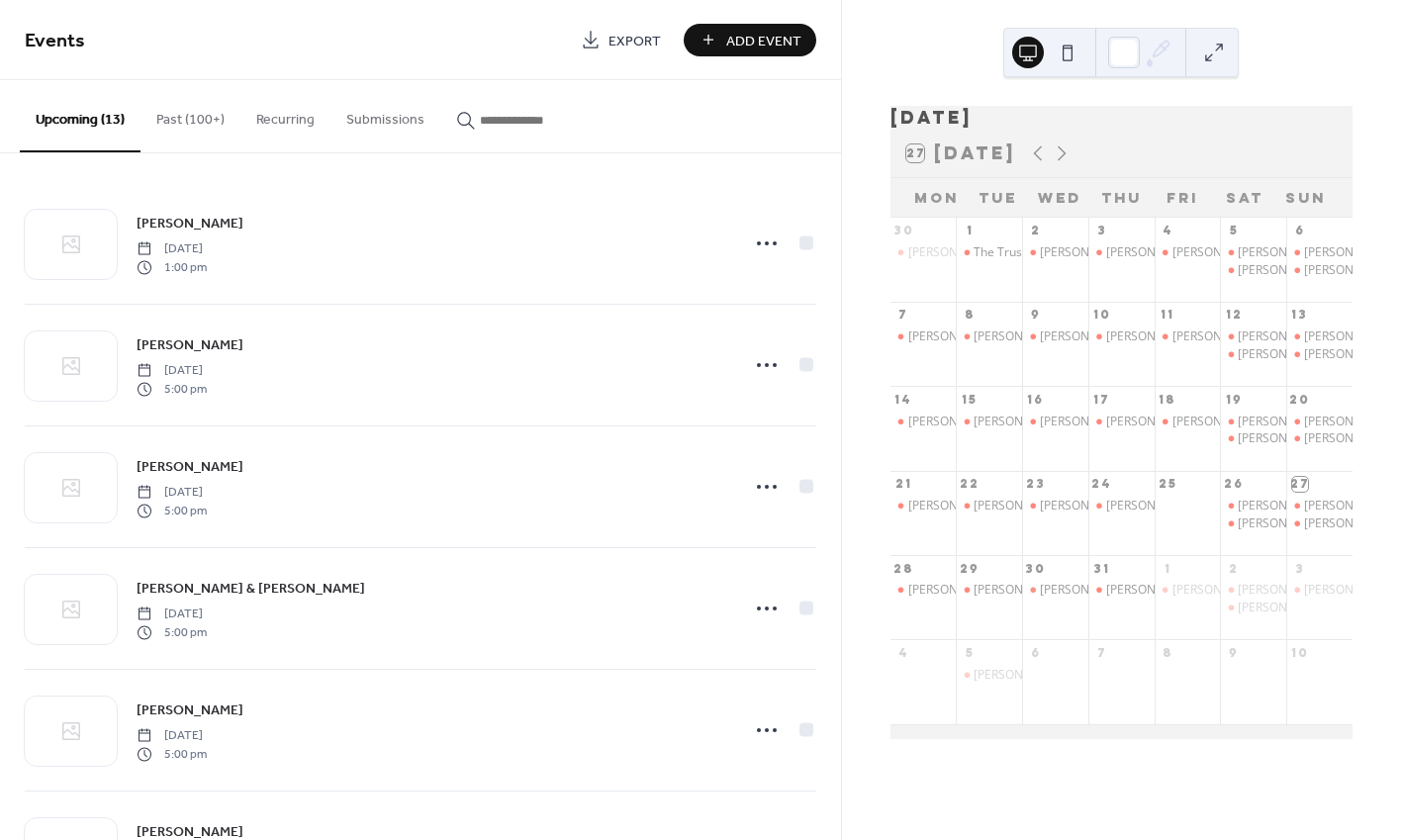 click on "Past (100+)" at bounding box center [190, 115] 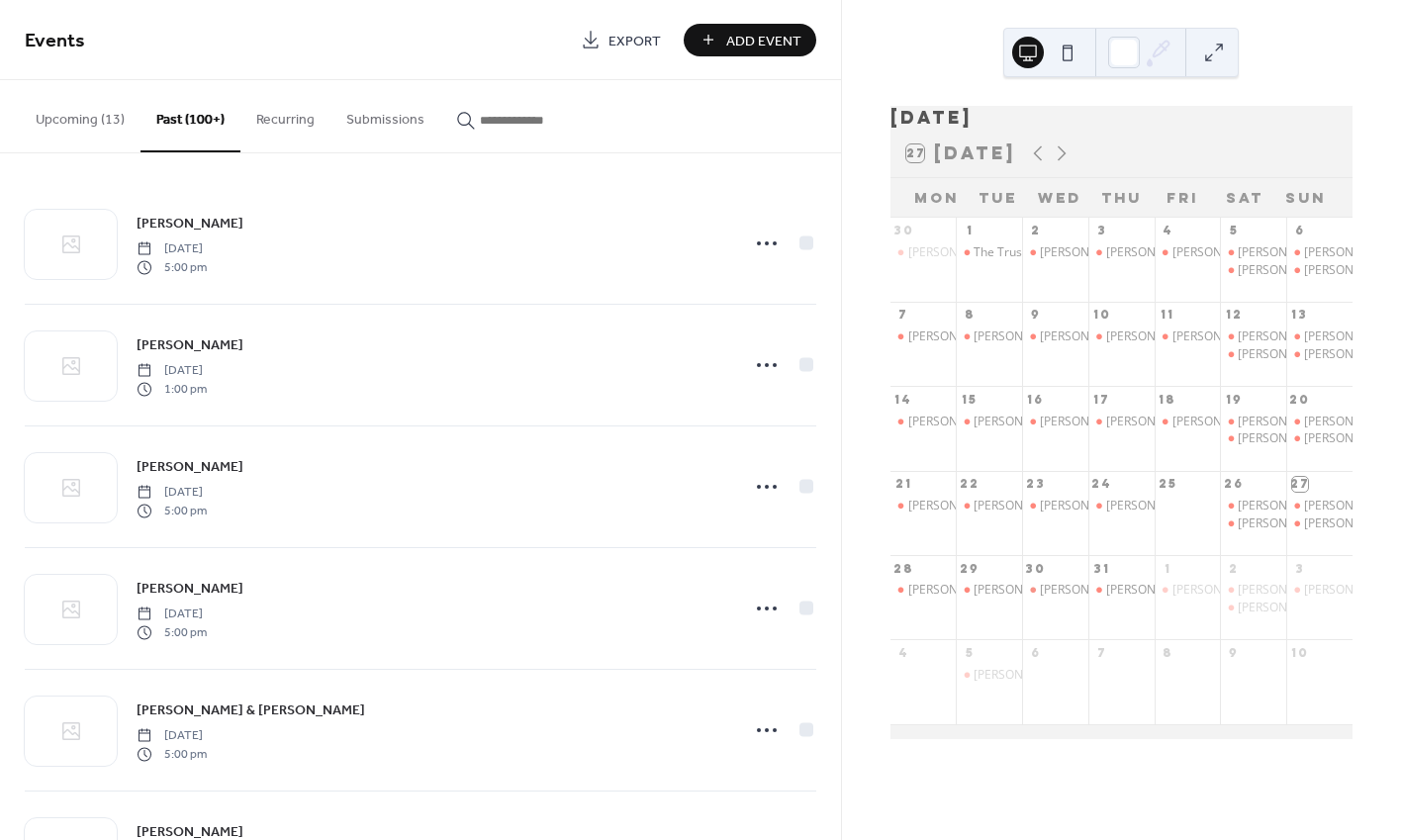click on "Upcoming (13)" at bounding box center (80, 115) 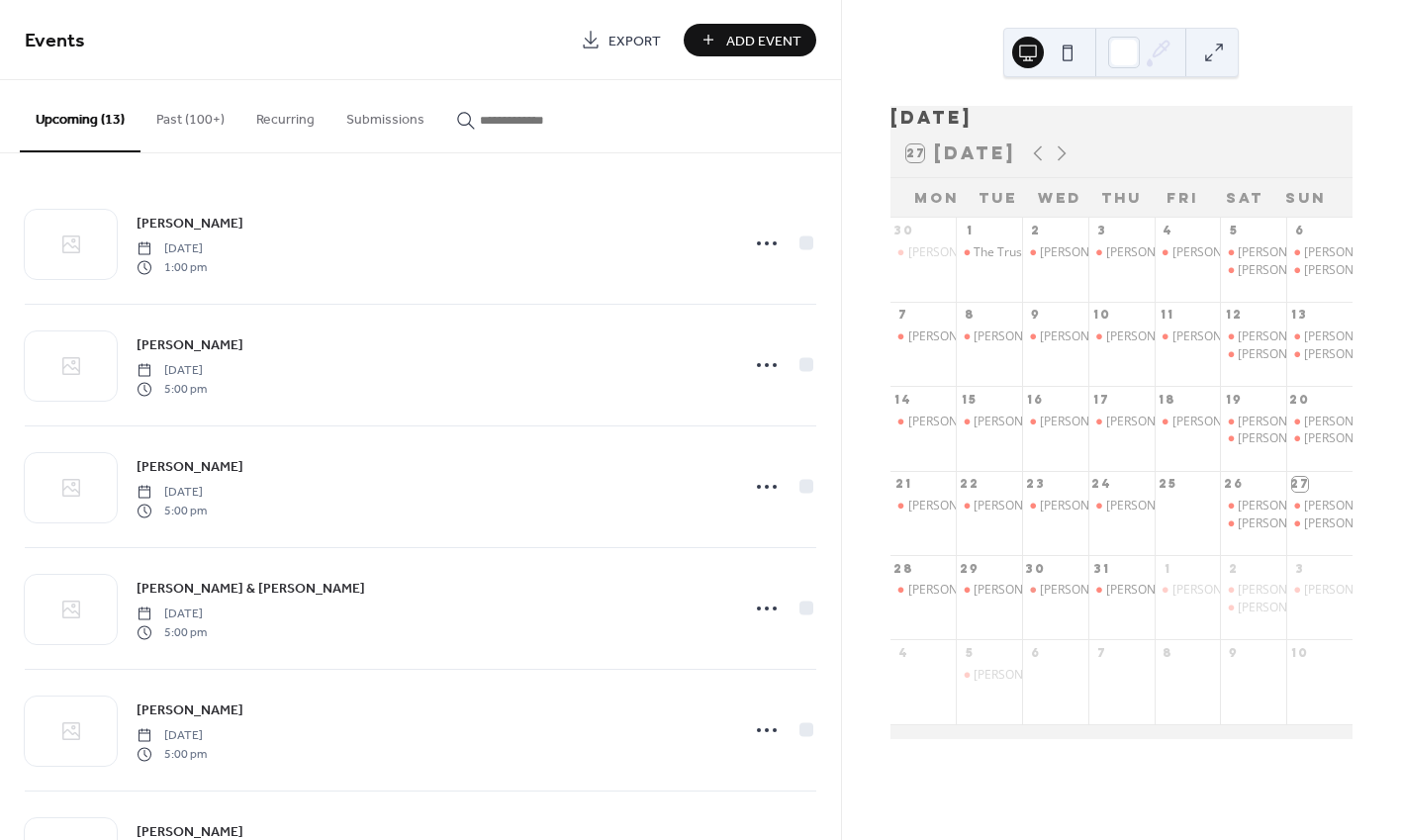 click on "Past (100+)" at bounding box center [190, 115] 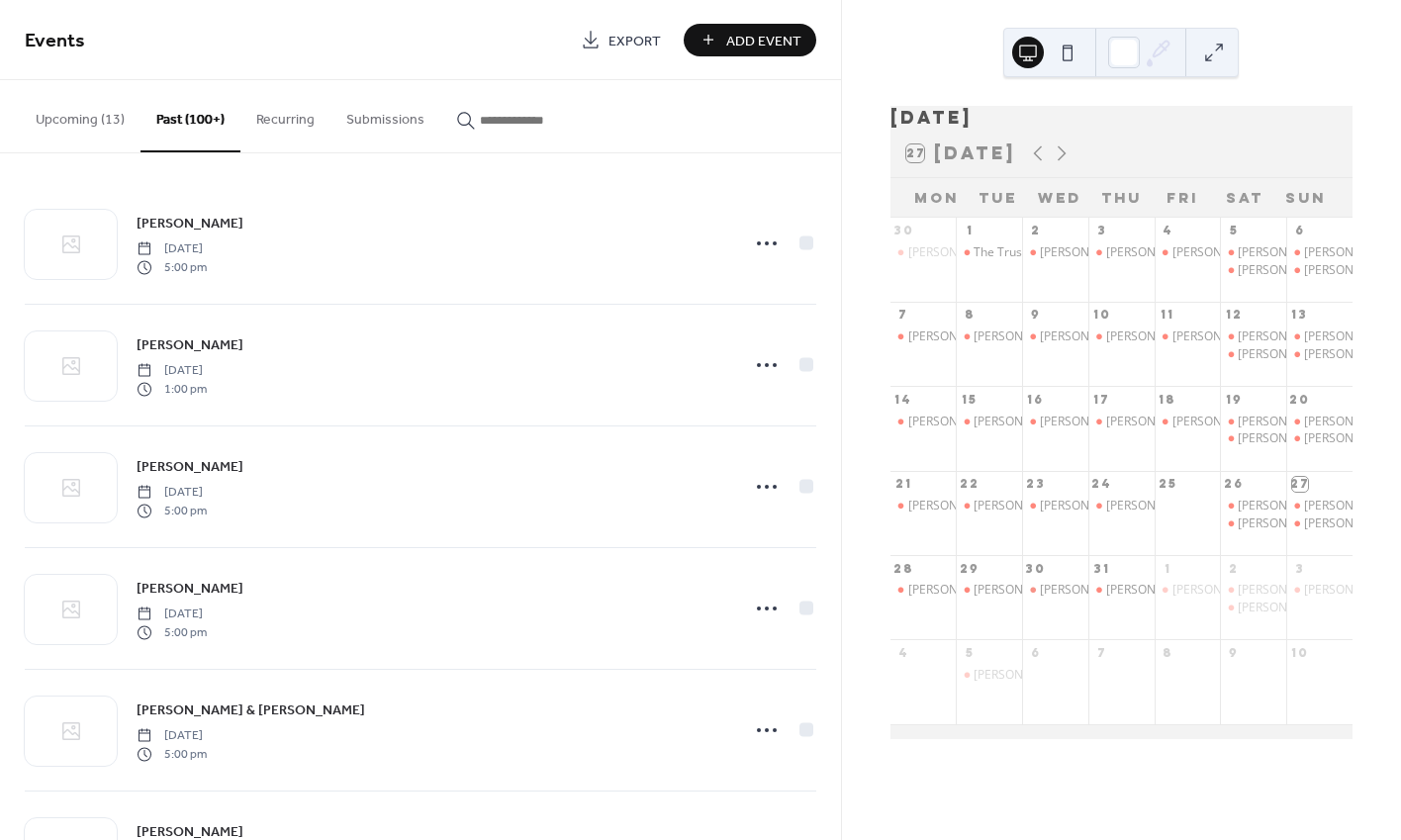 click on "Upcoming (13) Past (100+) Recurring Submissions" at bounding box center (420, 117) 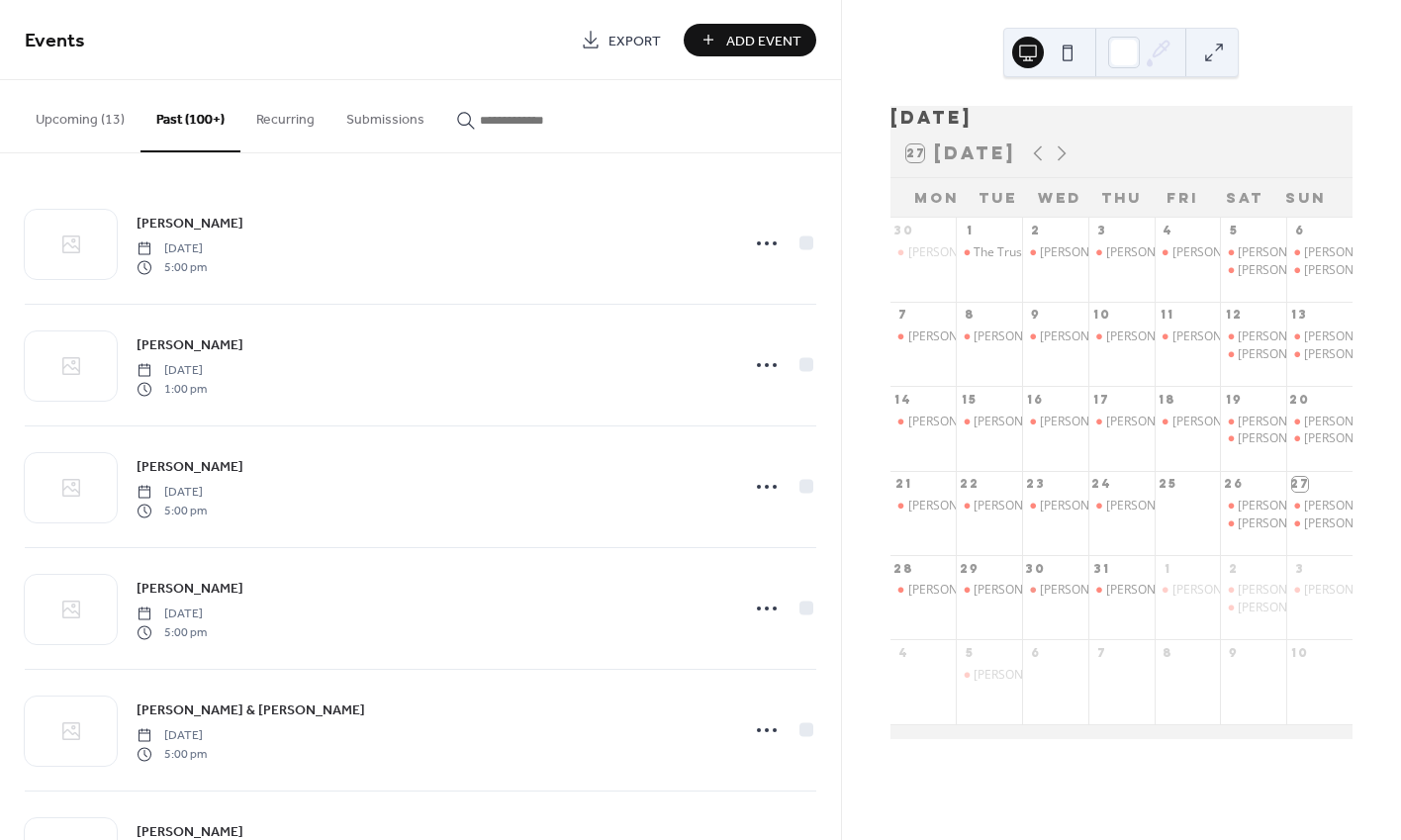 click at bounding box center [539, 120] 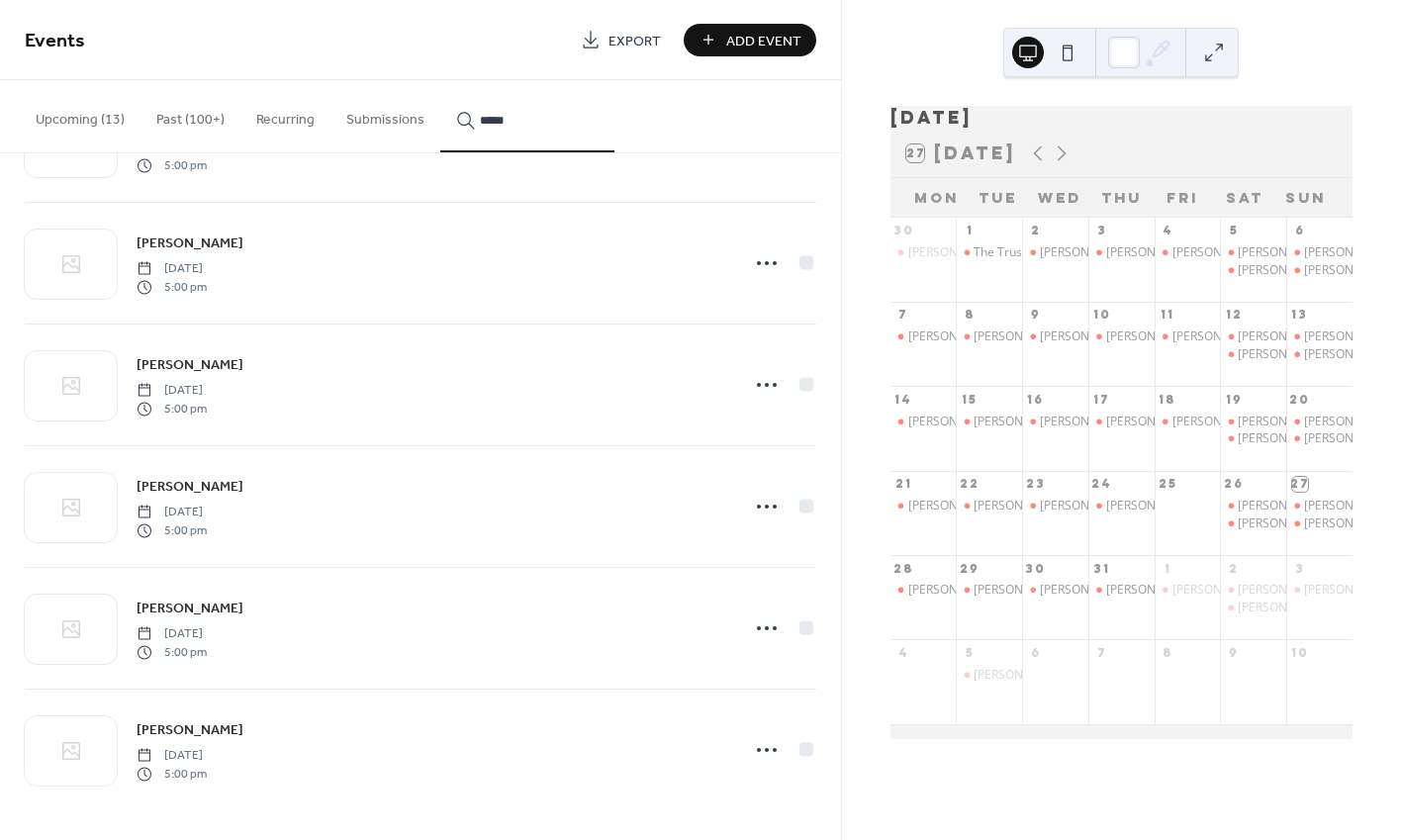 scroll, scrollTop: 227, scrollLeft: 0, axis: vertical 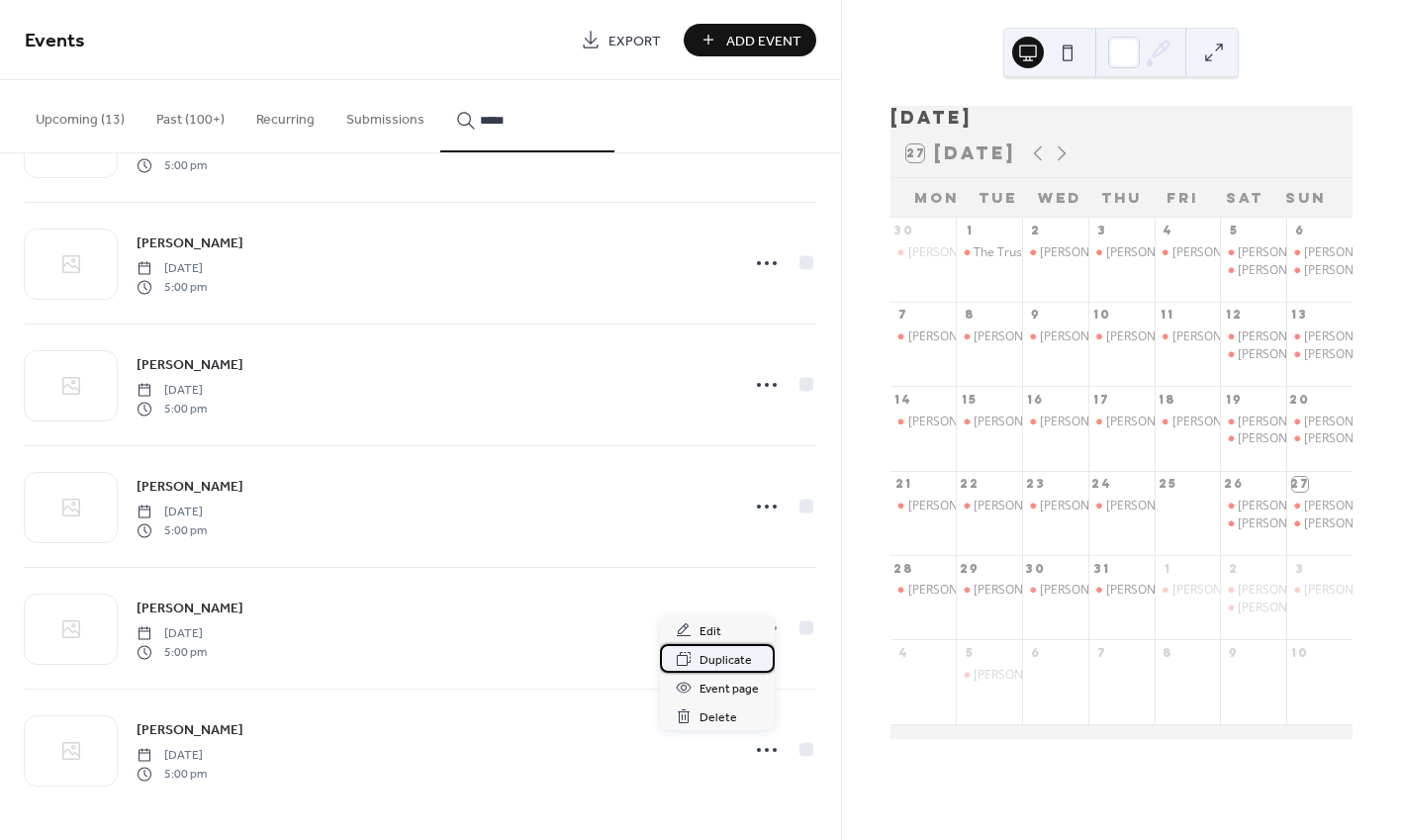 click on "Duplicate" at bounding box center (717, 658) 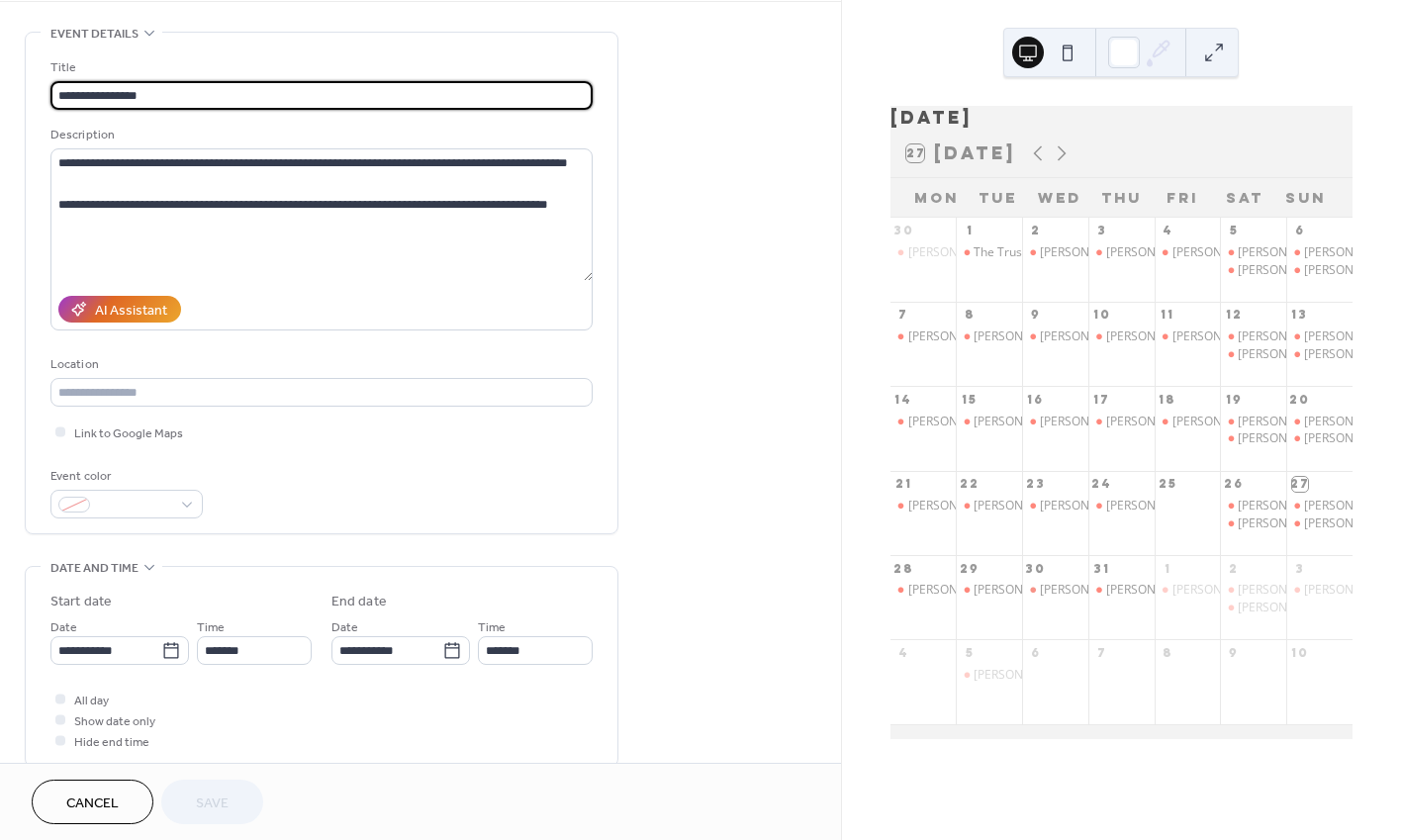 scroll, scrollTop: 194, scrollLeft: 0, axis: vertical 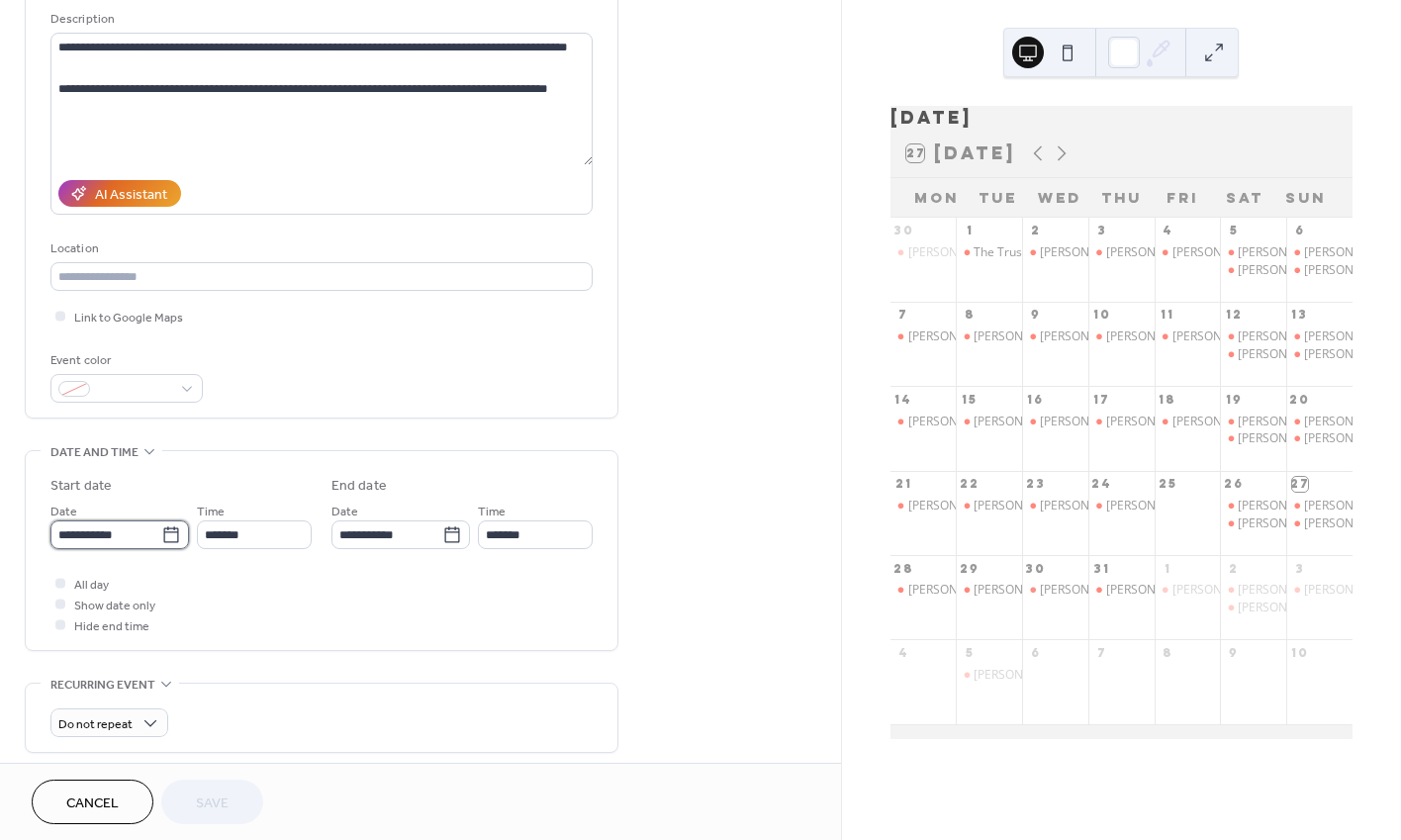 click on "**********" at bounding box center [106, 534] 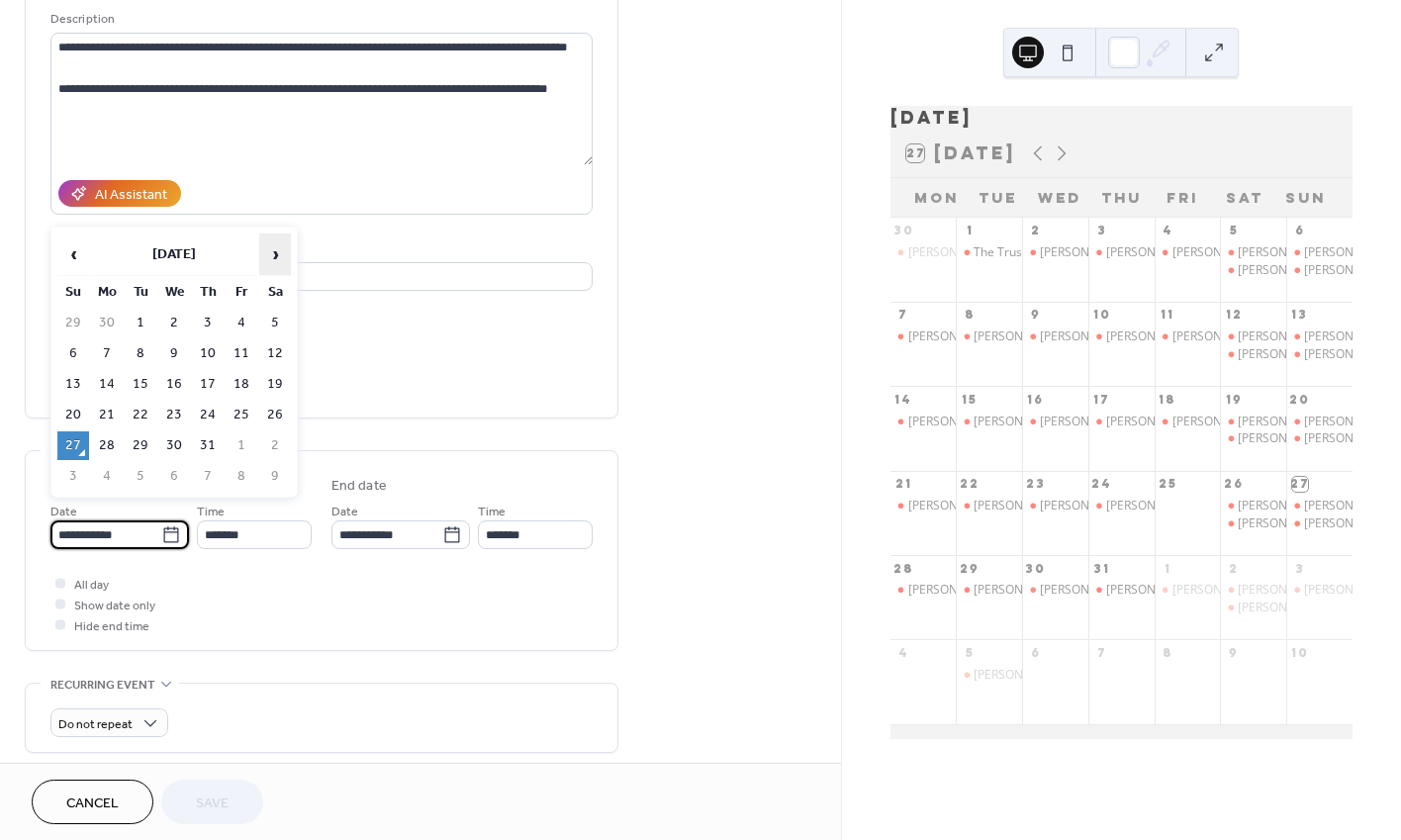 click on "›" at bounding box center (275, 254) 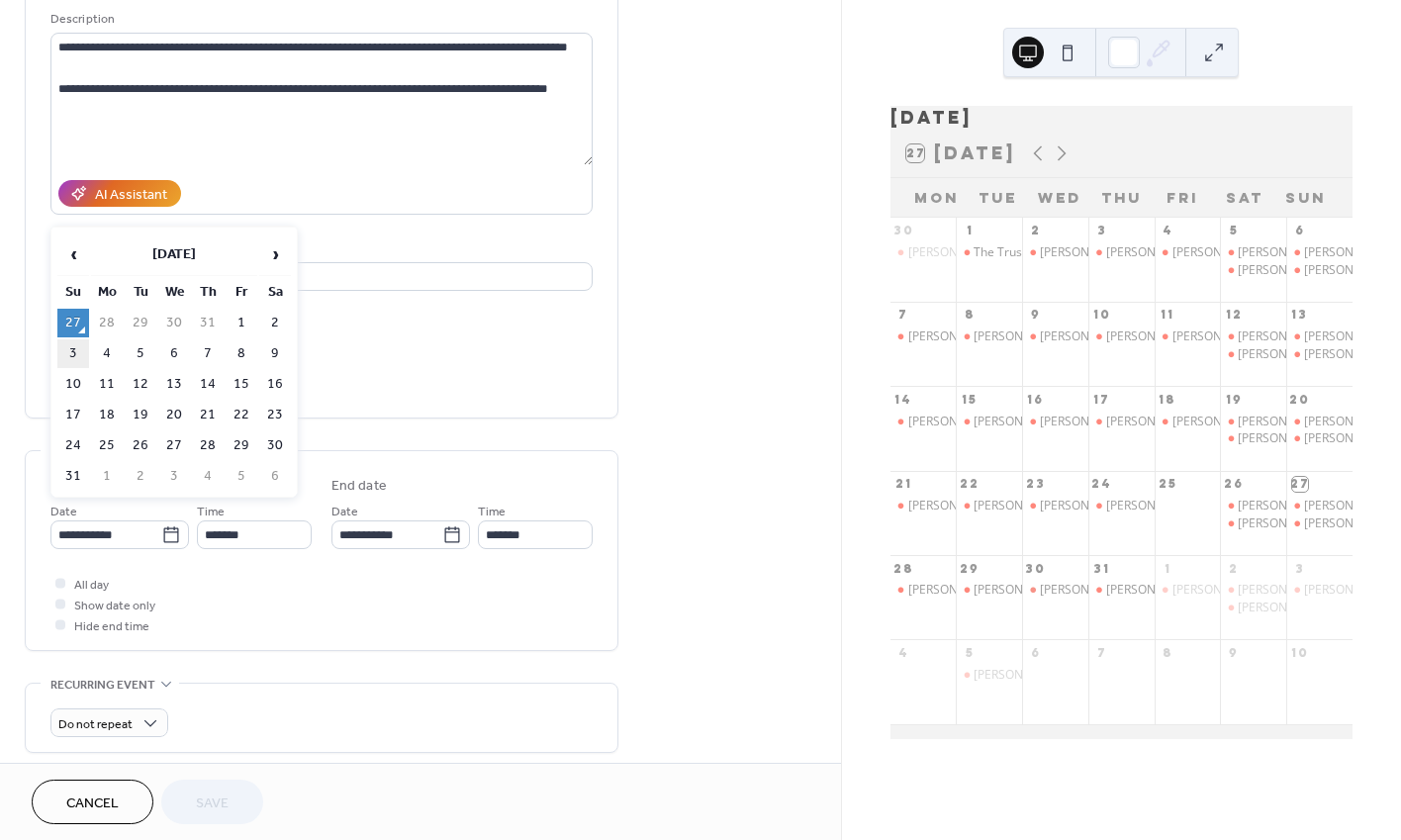 click on "3" at bounding box center [73, 353] 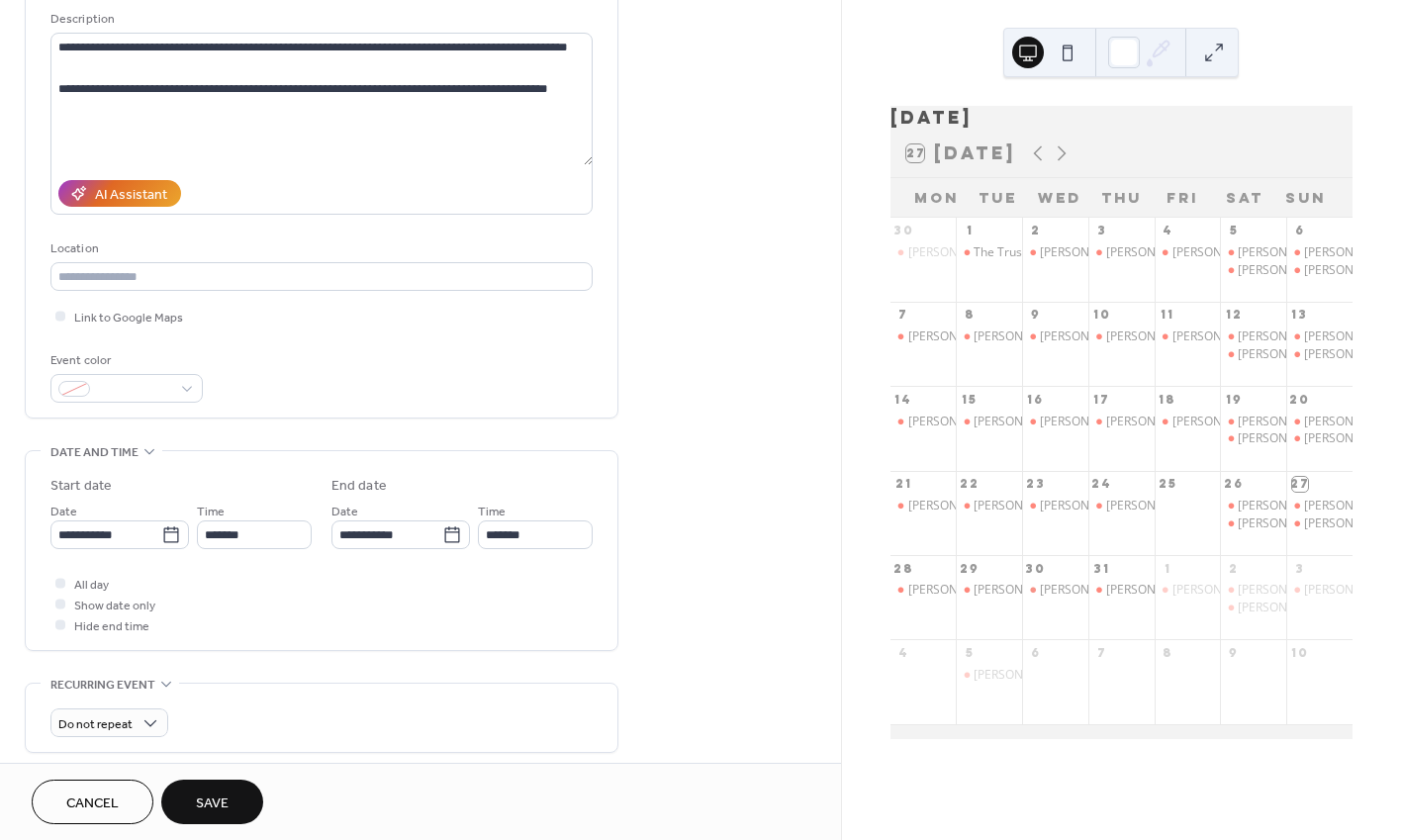 type on "**********" 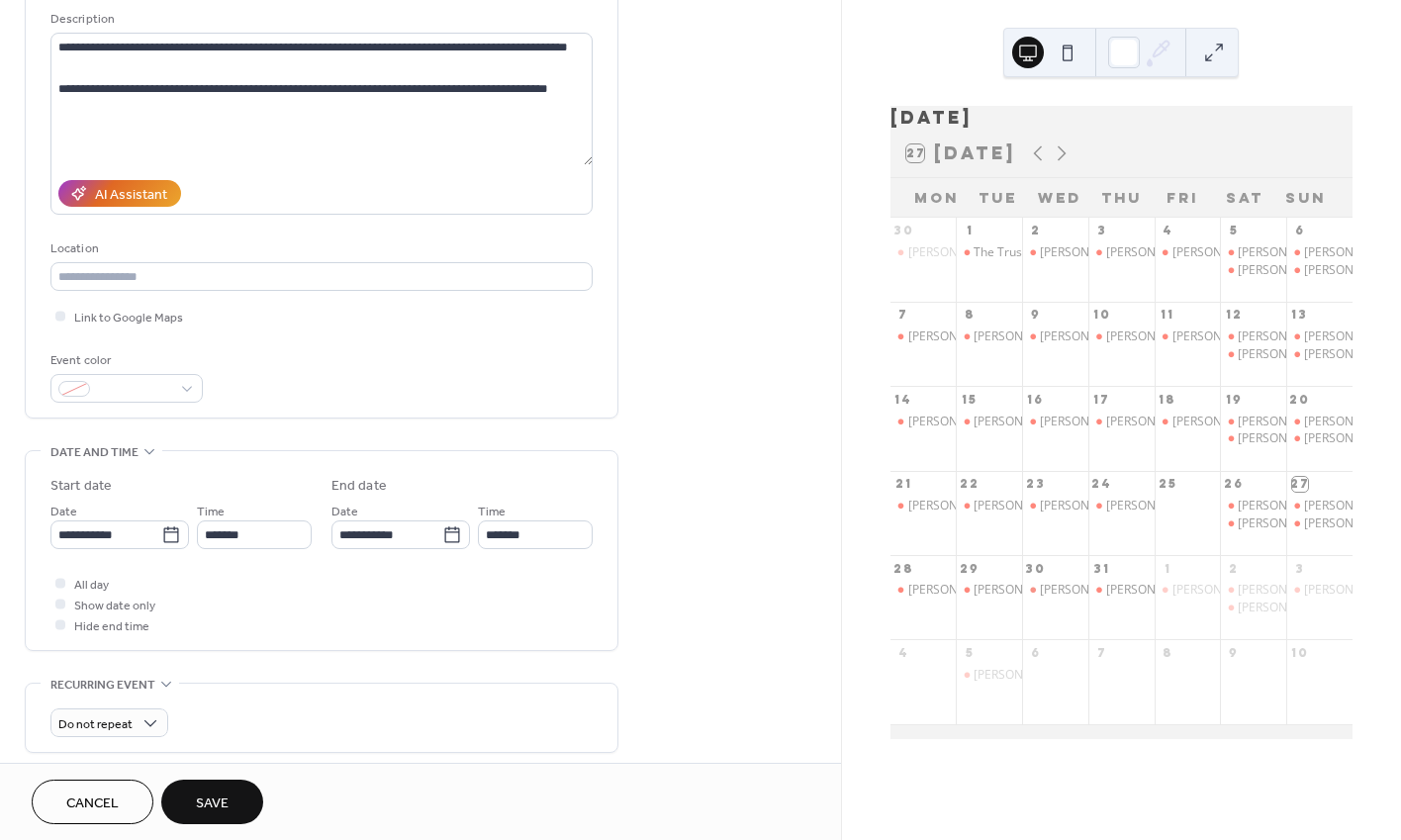 type on "**********" 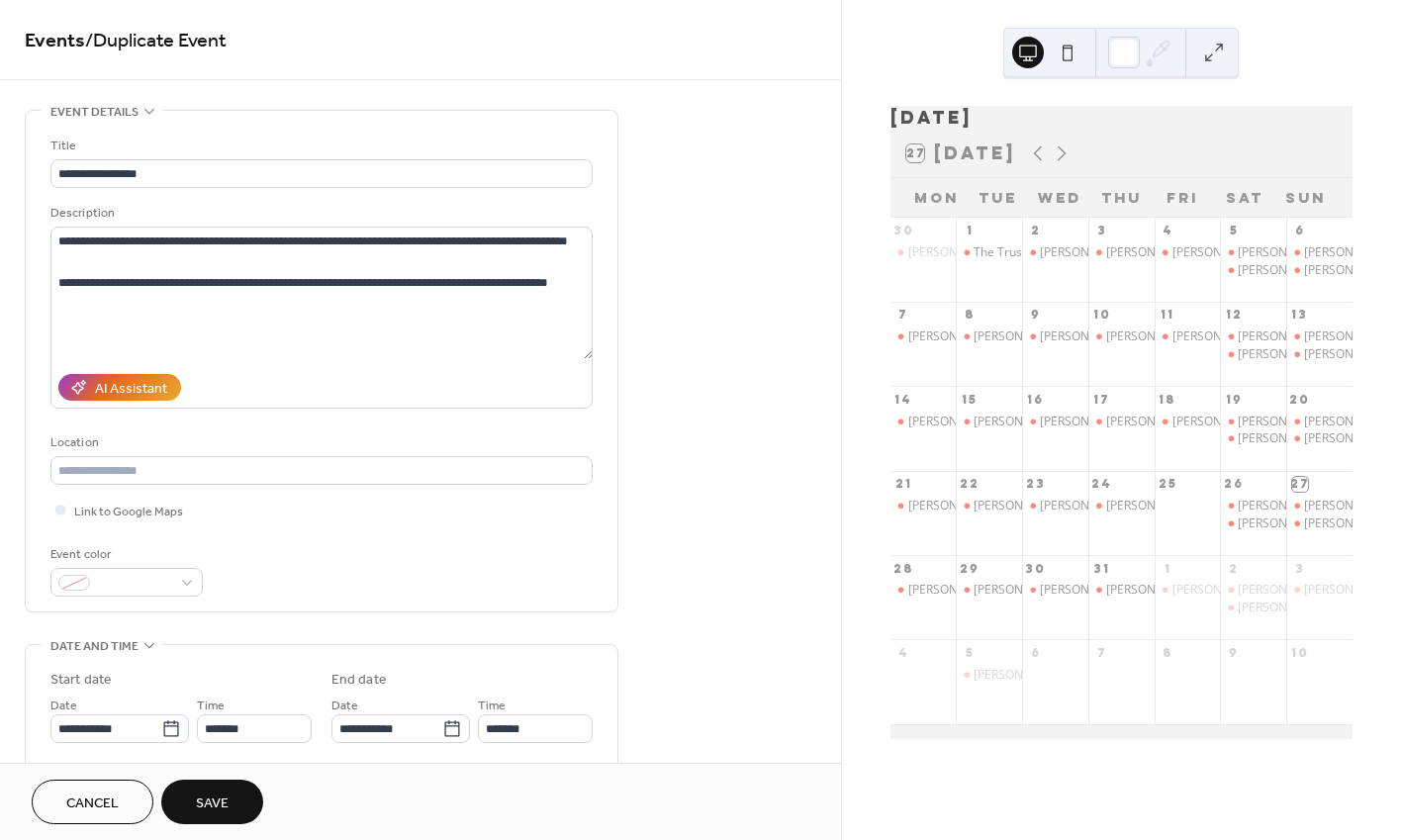 scroll, scrollTop: 0, scrollLeft: 0, axis: both 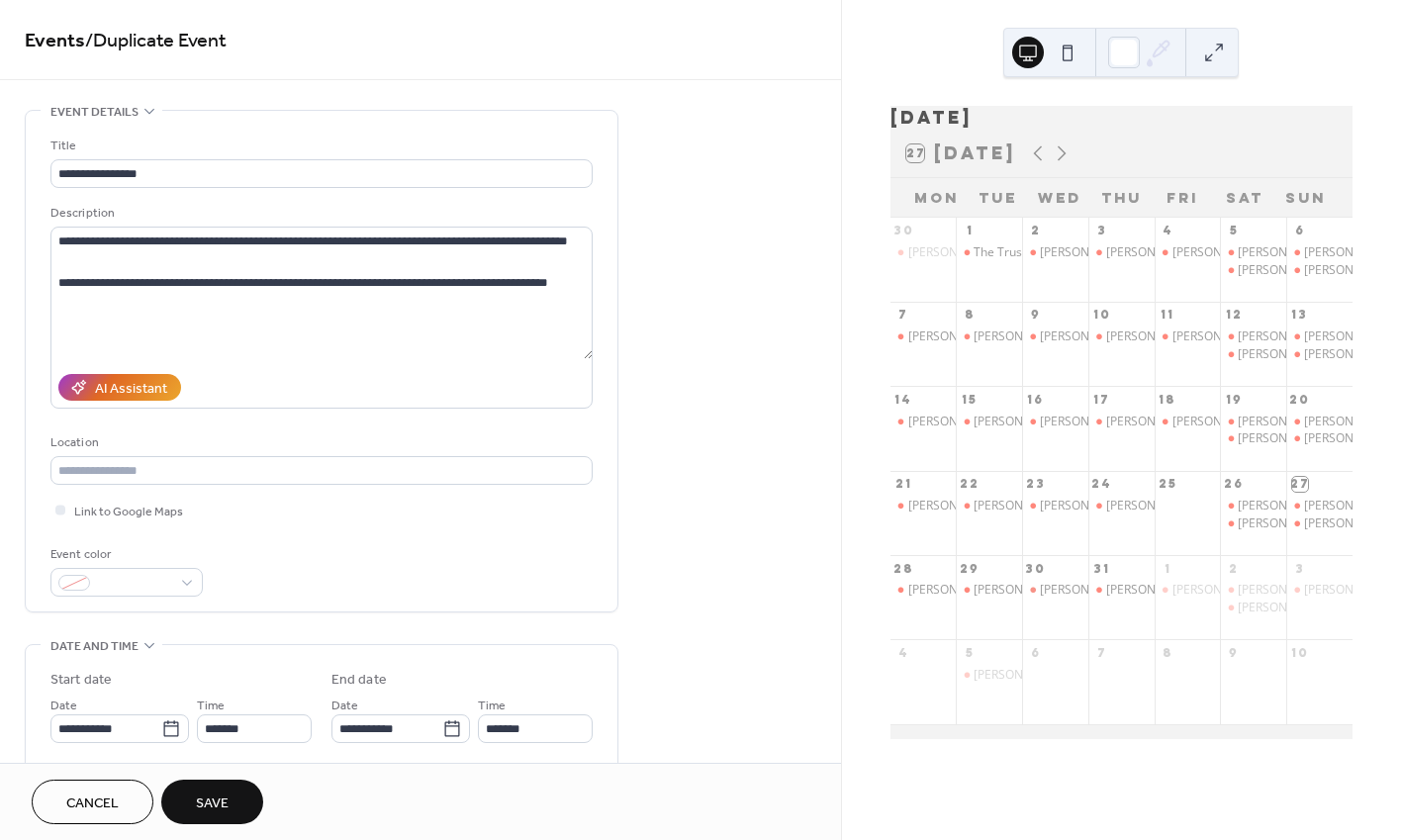 click on "Save" at bounding box center (212, 801) 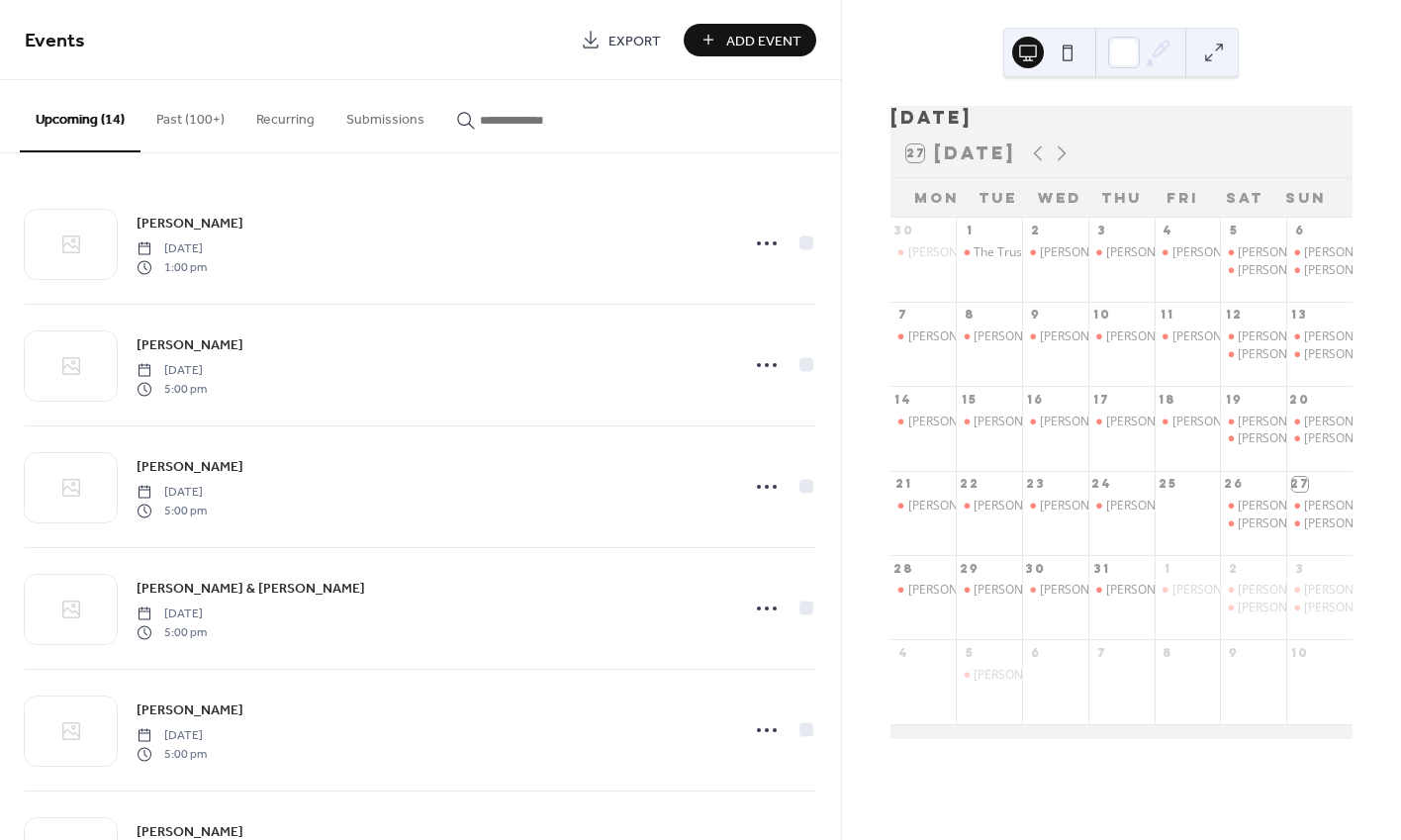 click at bounding box center [1187, 522] 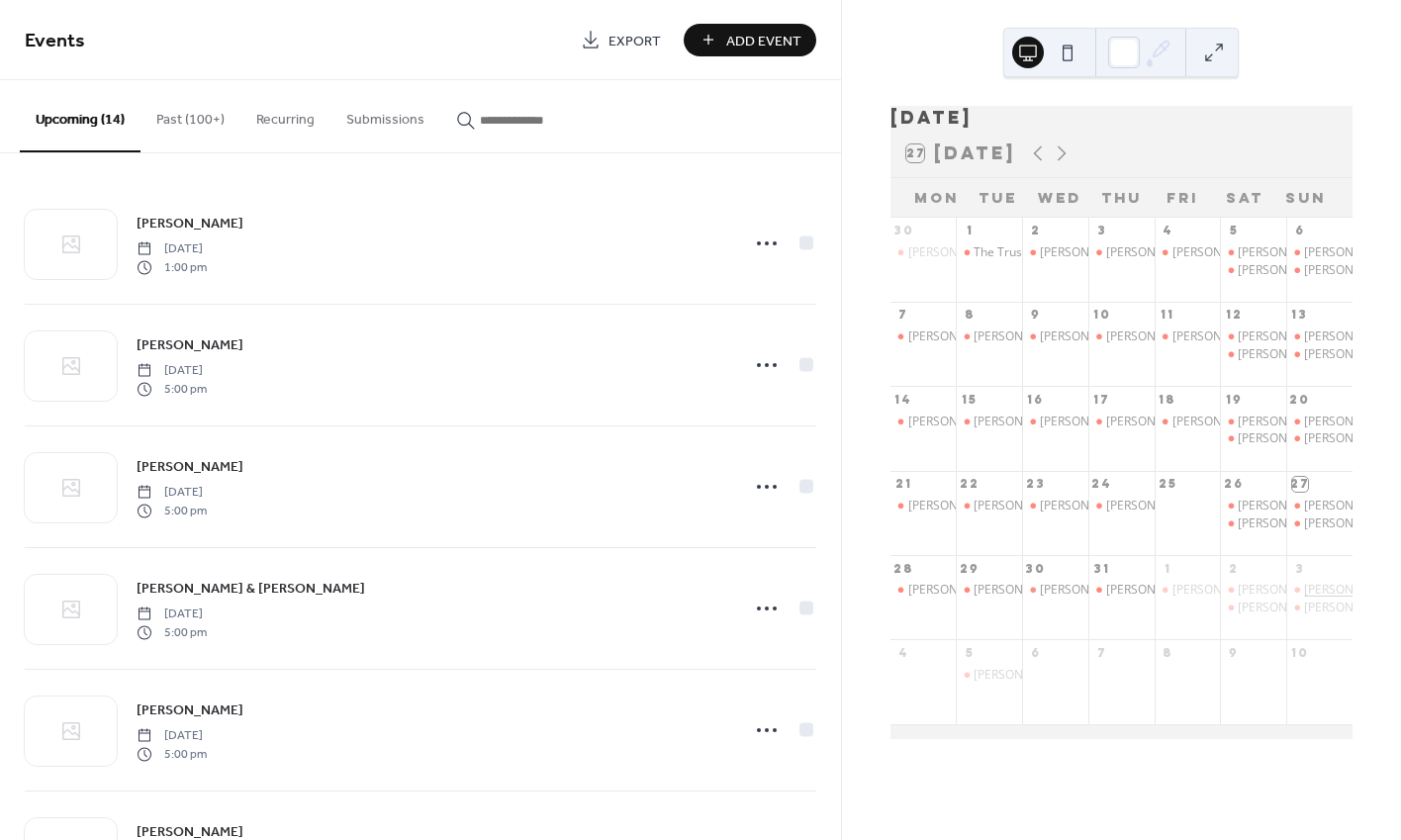 click on "[PERSON_NAME]" at bounding box center (1351, 590) 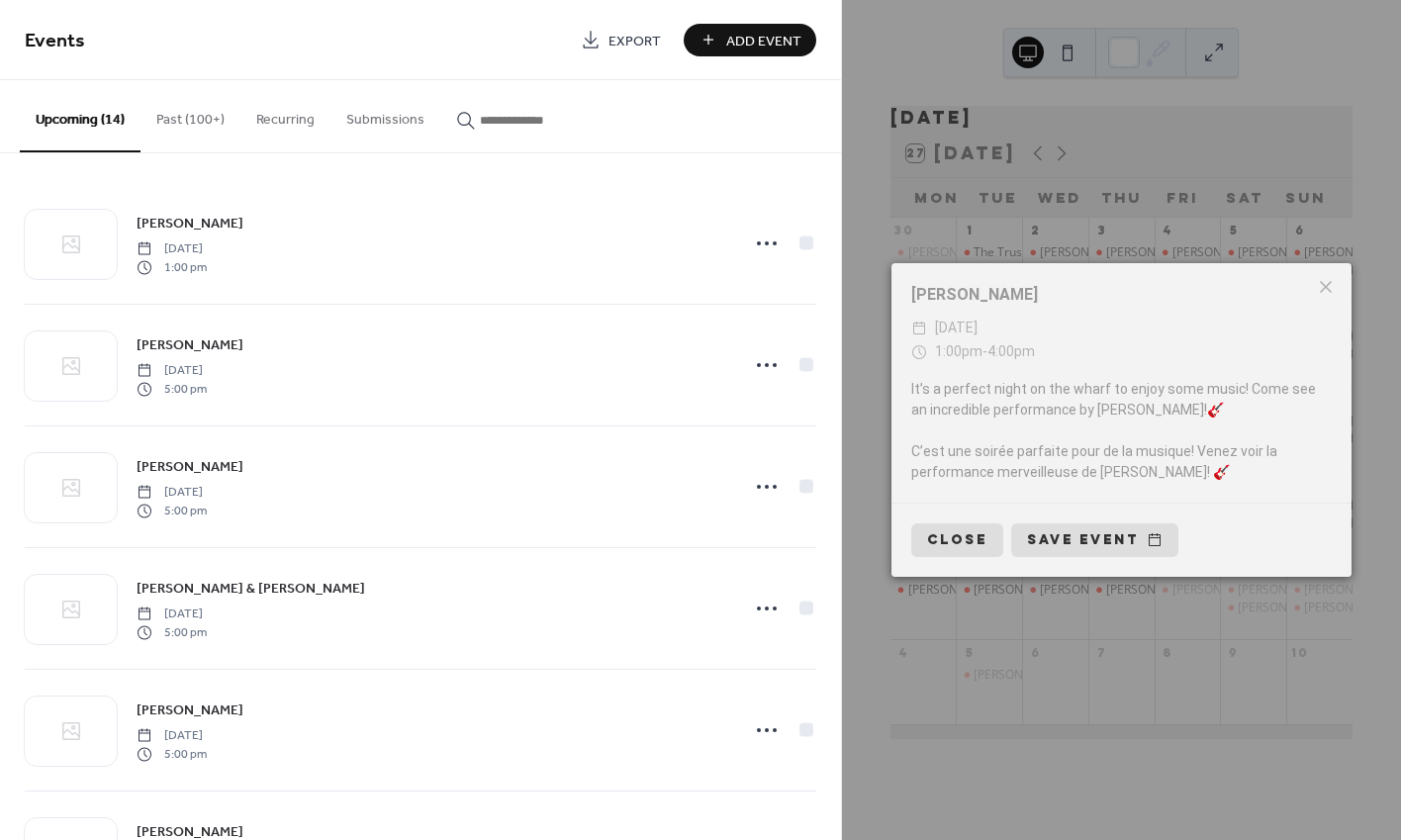 click on "Save event" at bounding box center (1094, 540) 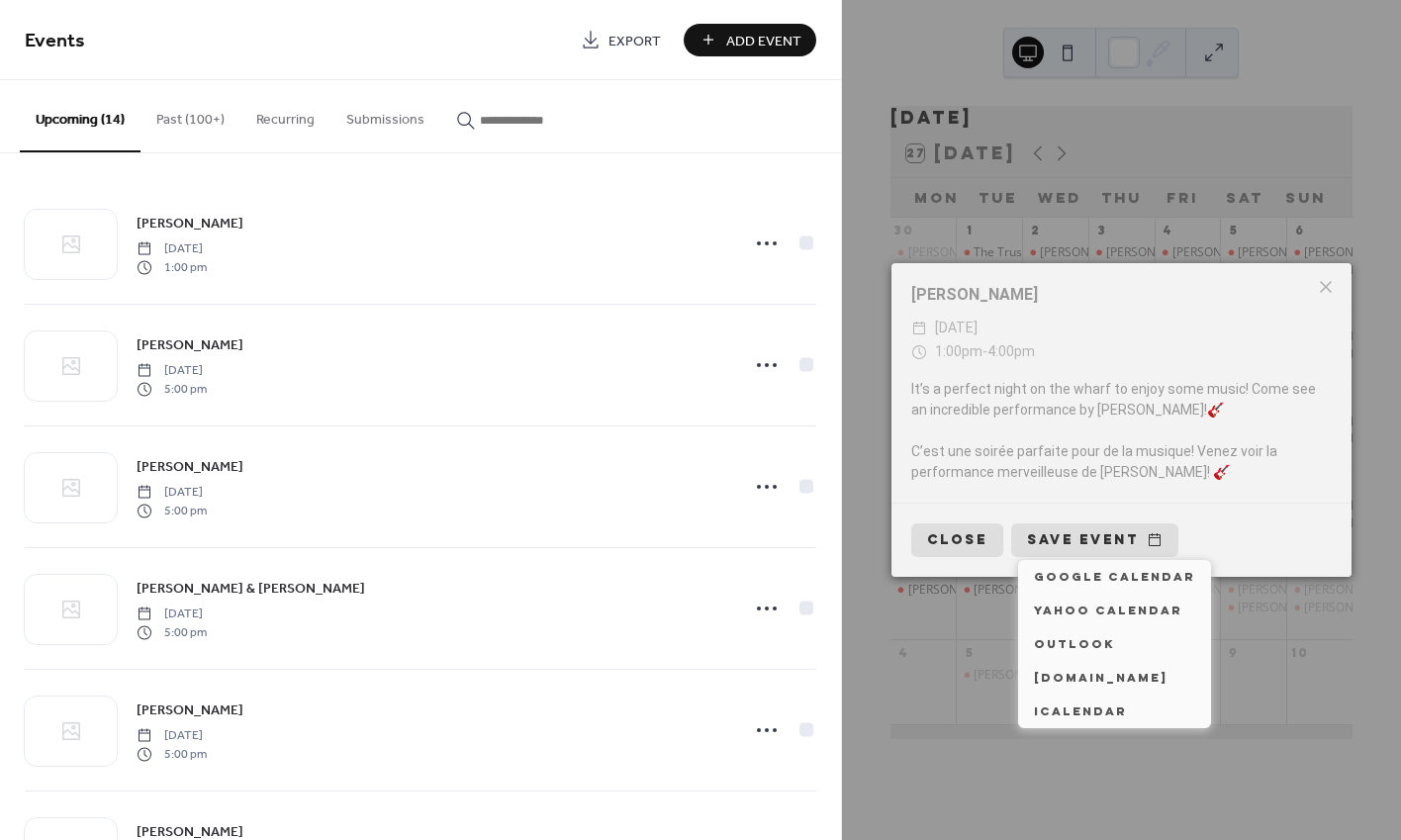 click on "Andre Bourgeois ​ Sunday, August 3, 2025 ​ 1:00pm - 4:00pm It’s a perfect night on the wharf to enjoy some music! Come see an incredible performance by Andre!🎸 C’est une soirée parfaite pour de la musique! Venez voir la performance merveilleuse de Andre! 🎸 Close Save event" at bounding box center [1121, 420] 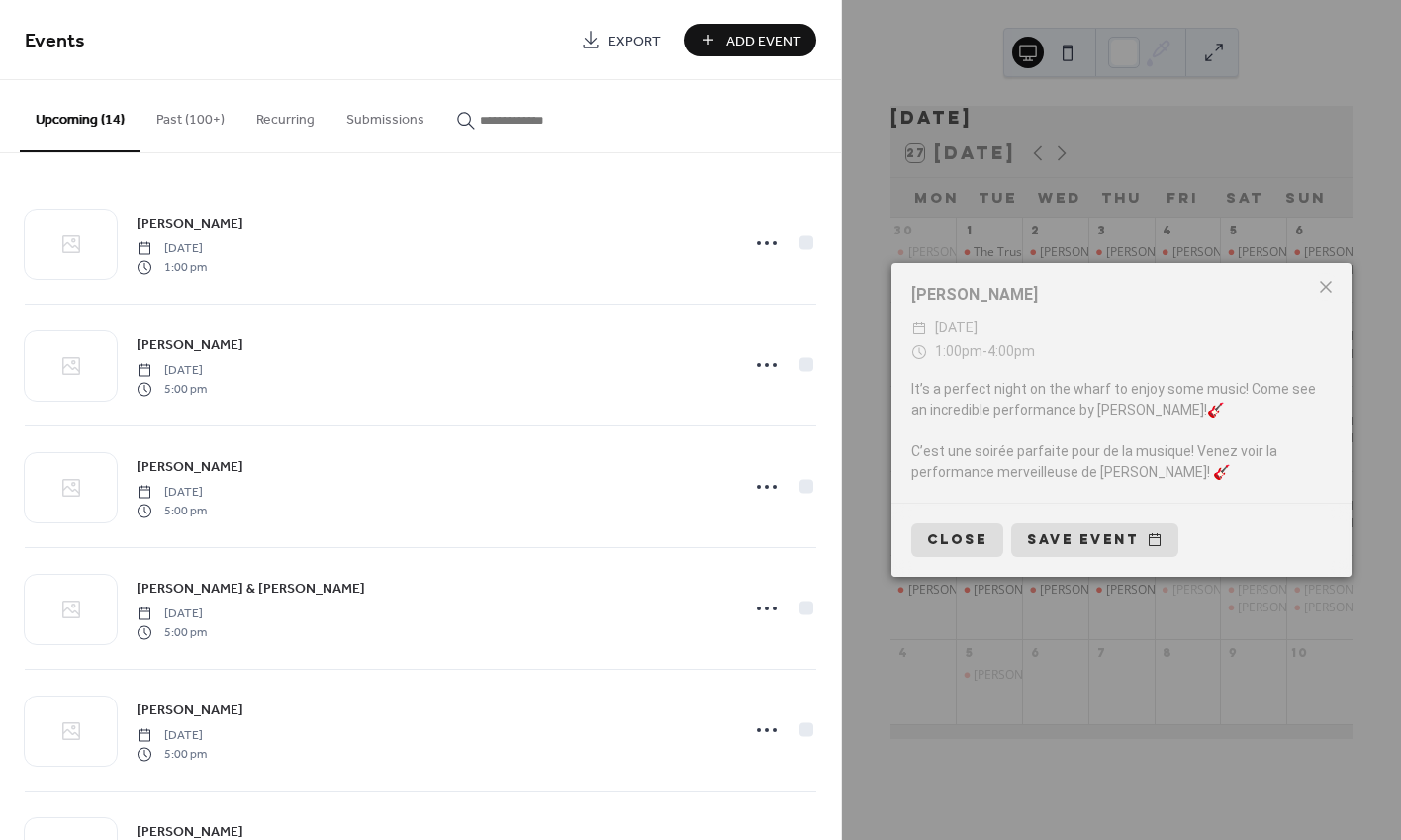 click 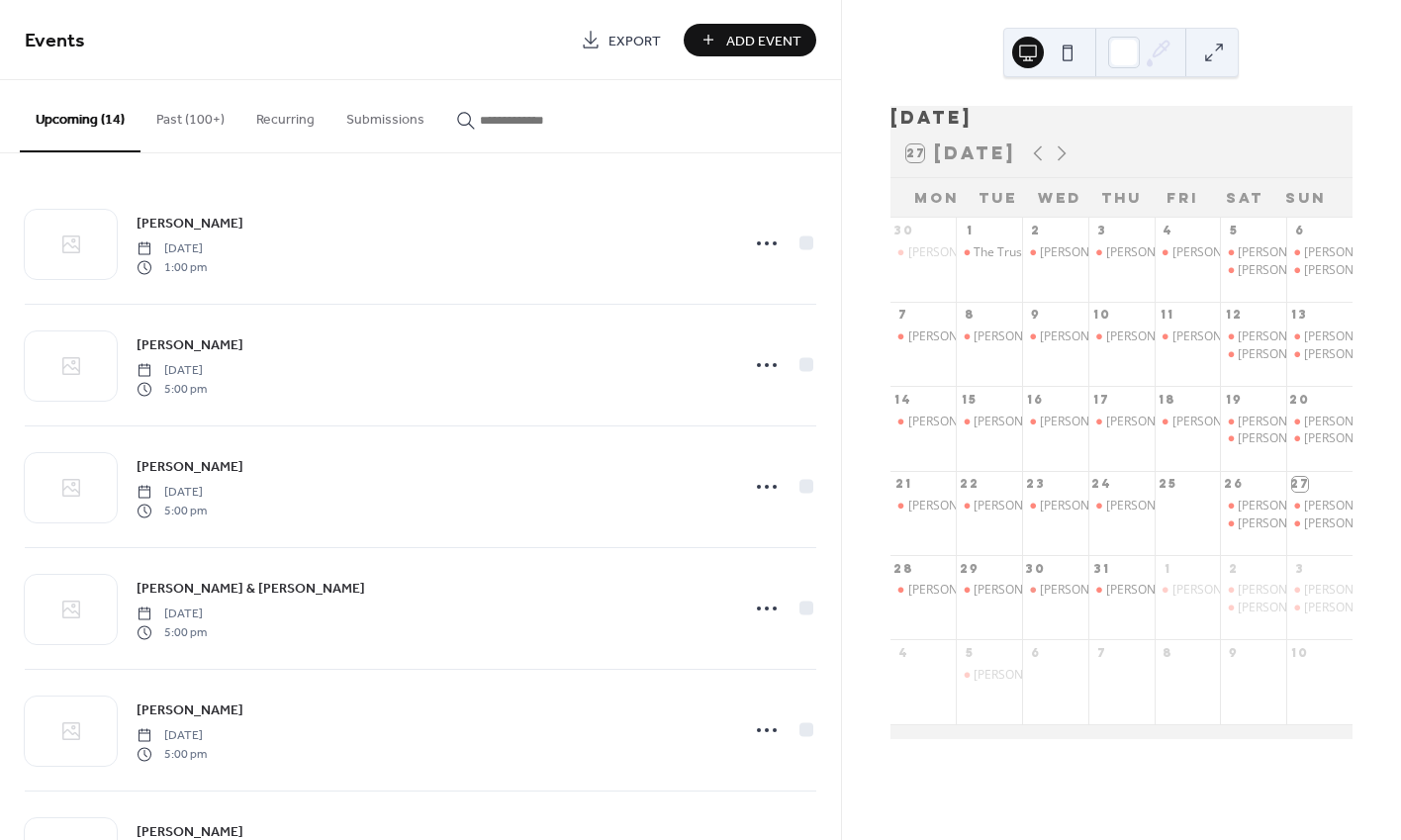 click on "July 2025 27 Today Mon Tue Wed Thu Fri Sat Sun 30 Phil Black 1 The Trusty Shoes  with Serge LeBlanc 2 Felix Belliveau 3 André Bourgeois 4 Reg Cormier 5 Marco Rocca Jason Melanson 6 Mike Tibz Brenden Furlotte 7 Felix Belliveau 8 Phil Black & Kyle Birt 9 Marty Surette 10 Jerry O’Neil 11 Tim Melanson 12 Jerry O’Neil Pierre Ouellette  13 Cameron Molloy Marco Rocca 14 Andre Saulnier  15 Marco Rocca & Kyle Birt 16 Felix Belliveau 17 Norm Gallant 18 Reg Cormier 19 Paul Lea Barry Williams 20 Kelsey Albert Marco Rocca 21 Tim Melanson 22 Phil Black & Kyle Birt 23 Barry Williams 24 Andre Bourgeois 25 26 Marty Surette Jerry O’Neil 27 Marco Rocca Brenden Furlotte 28 Felix Belliveau 29 Marco Rocca & Kyle Birt 30 Phil Black 31 Kelsey Albert 1 Tim Melanson 2 Marco Rocca Jason Melanson 3 Andre Bourgeois Brenden Furlotte 4 5 Marco Rocca & Kyle Blaine 6 7 8 9 10" at bounding box center (1121, 420) 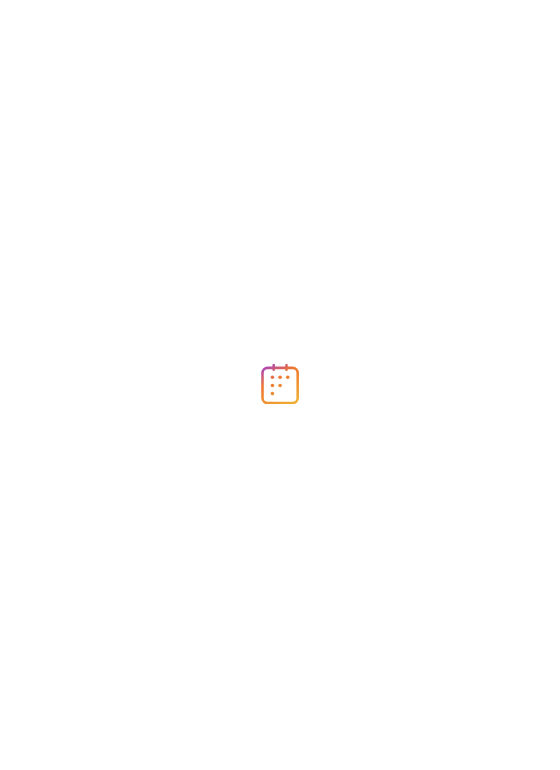 scroll, scrollTop: 0, scrollLeft: 0, axis: both 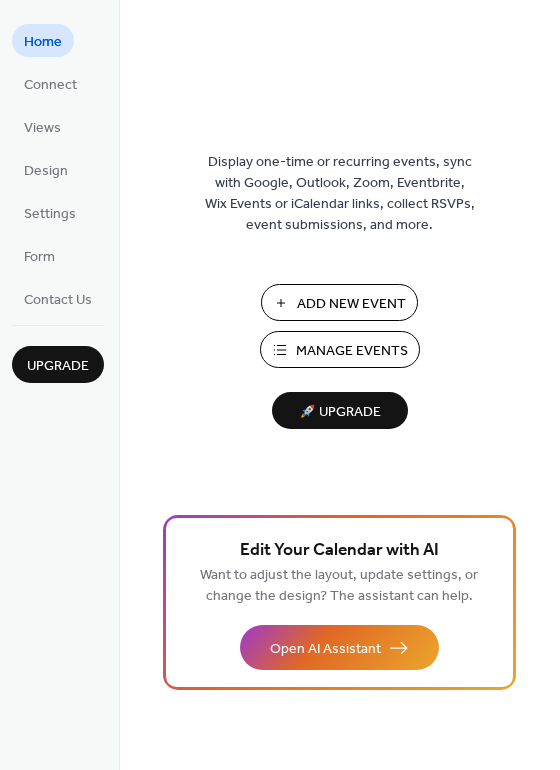 click on "Manage Events" at bounding box center (352, 351) 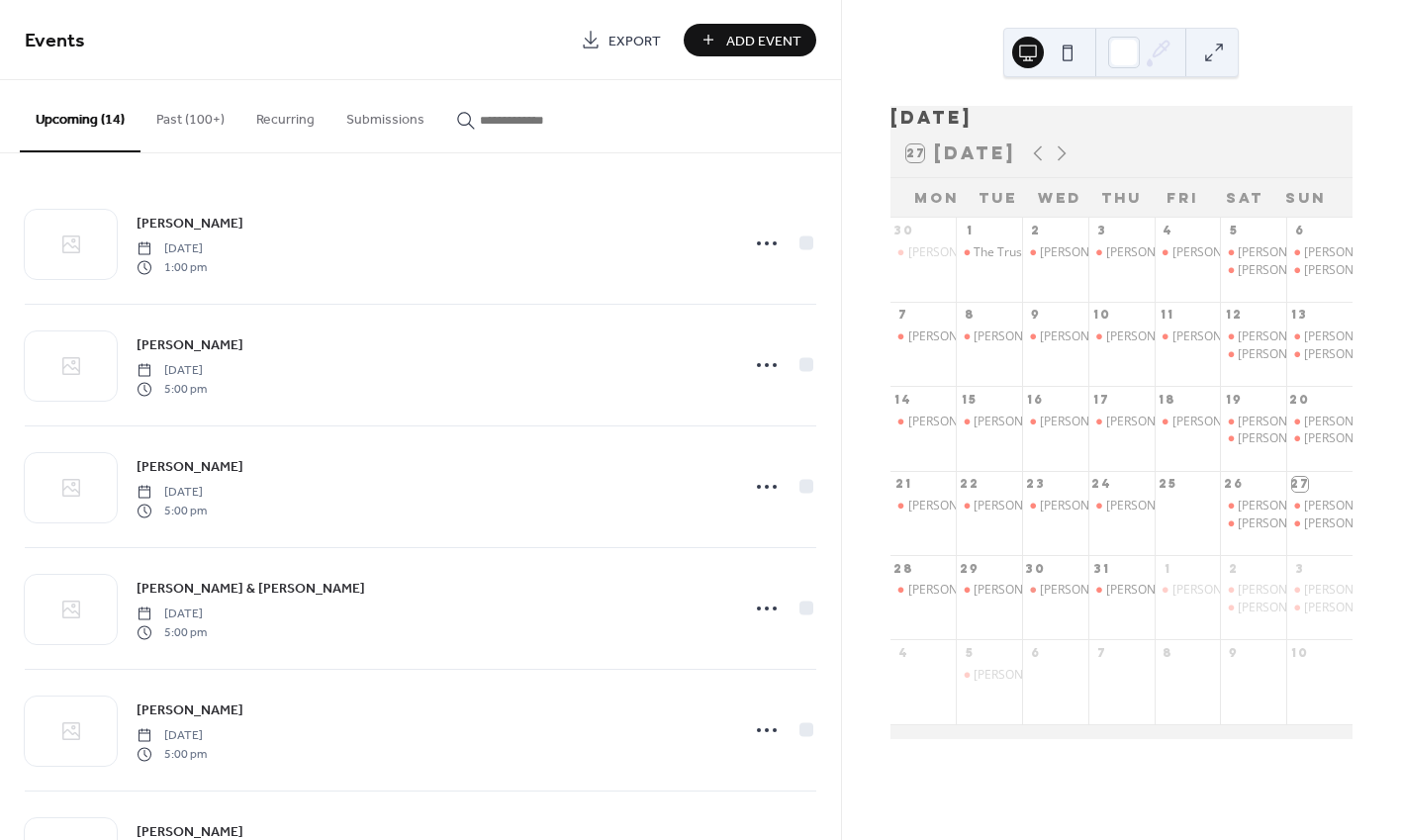 scroll, scrollTop: 0, scrollLeft: 0, axis: both 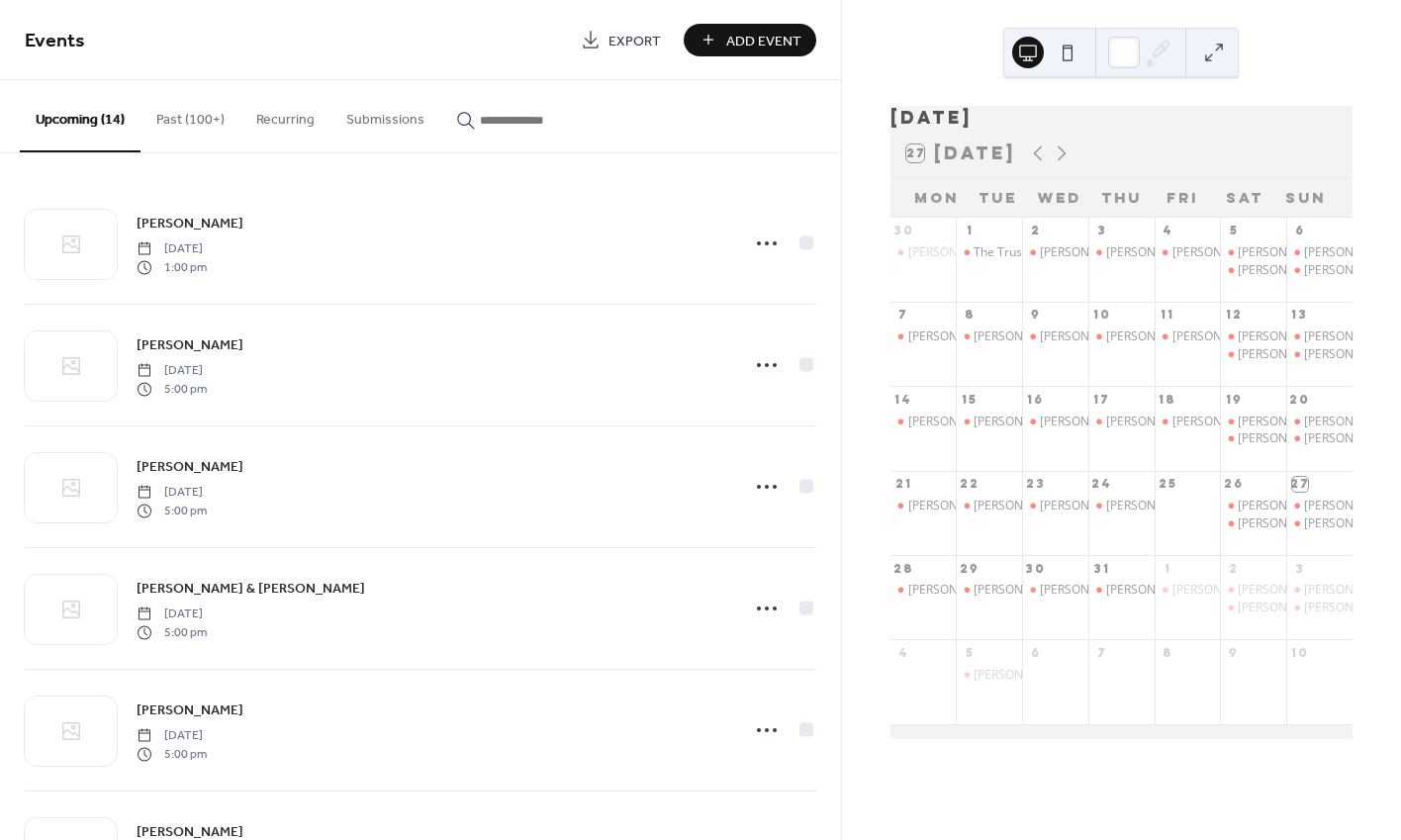 click at bounding box center (539, 120) 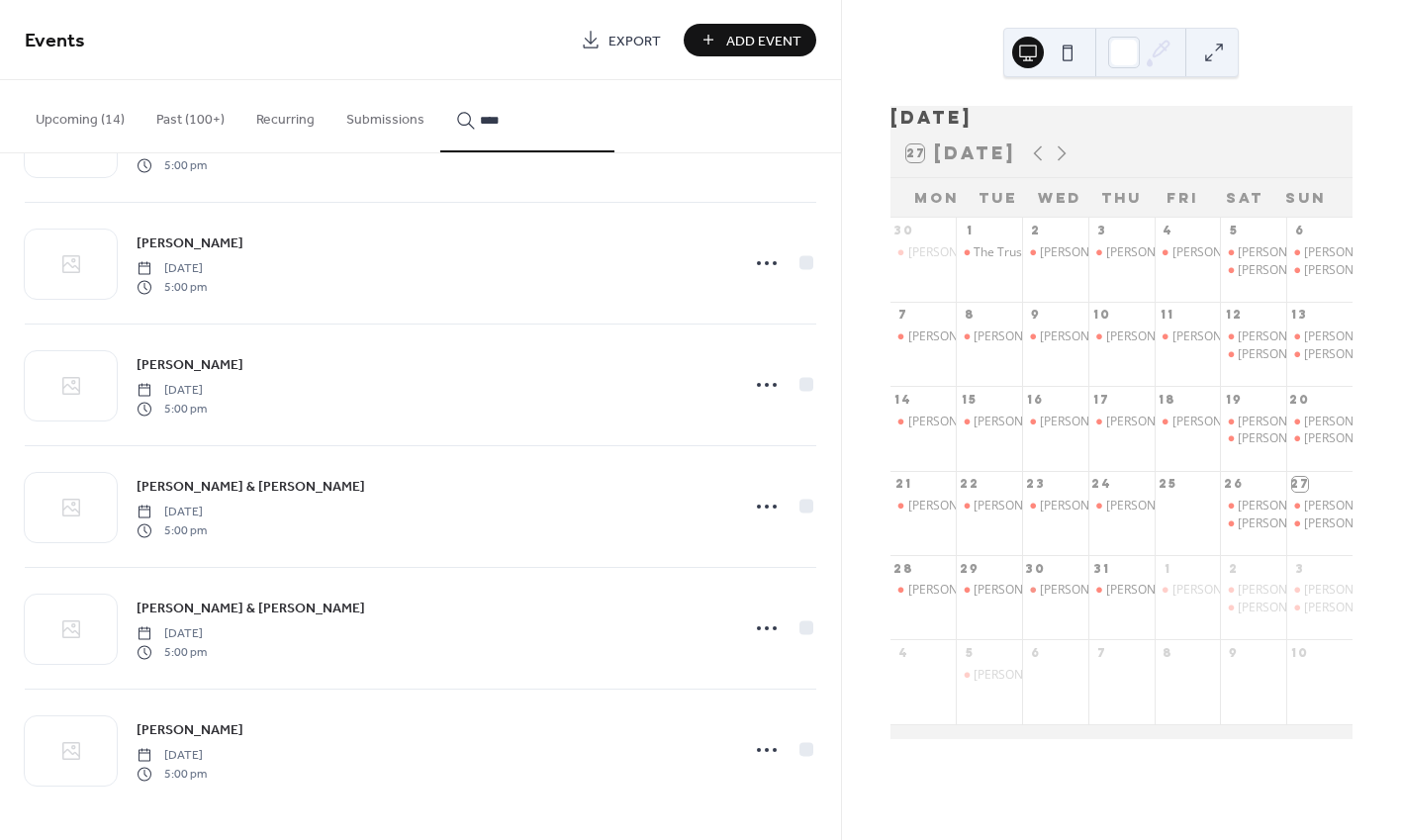 scroll, scrollTop: 957, scrollLeft: 0, axis: vertical 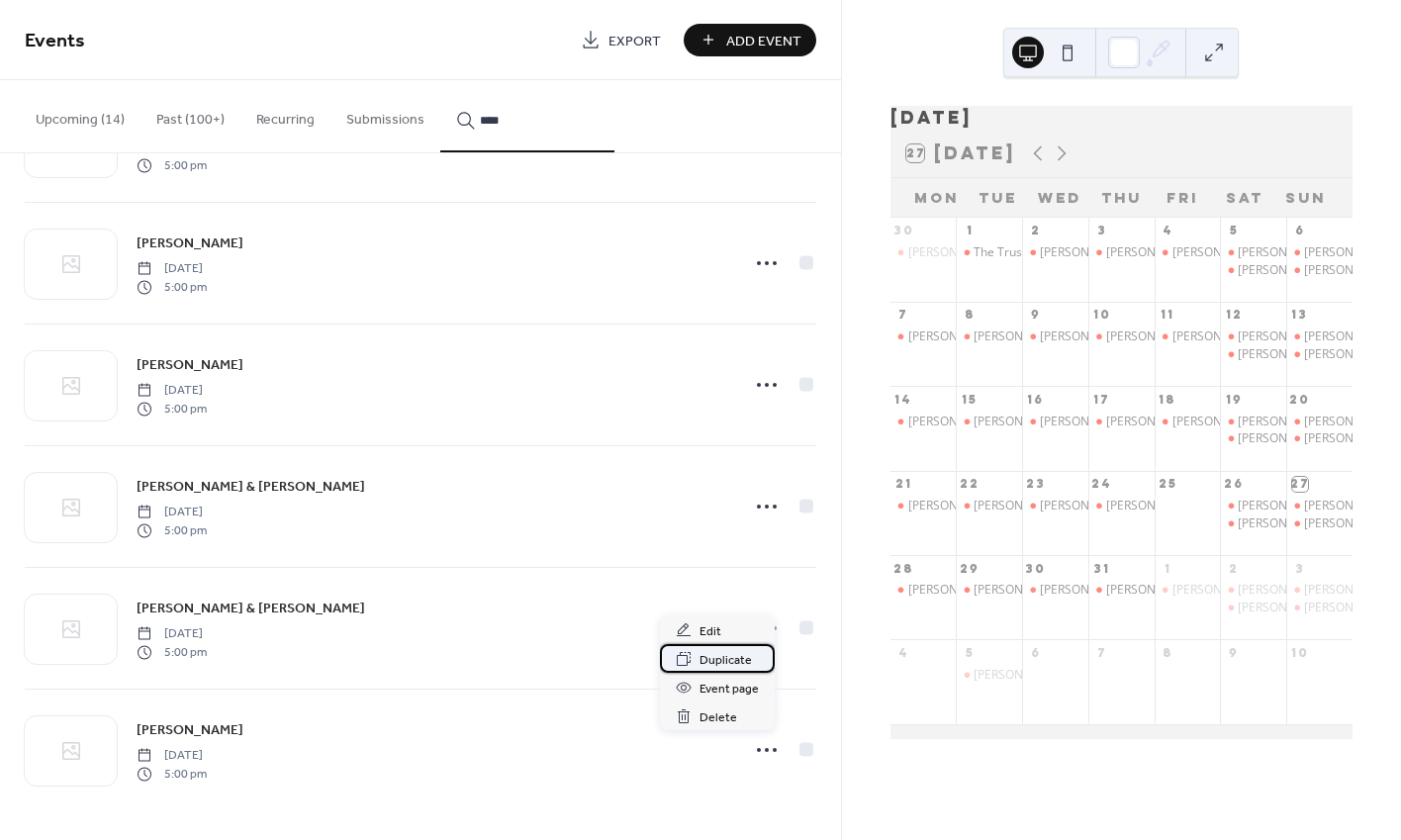 click on "Duplicate" at bounding box center (717, 658) 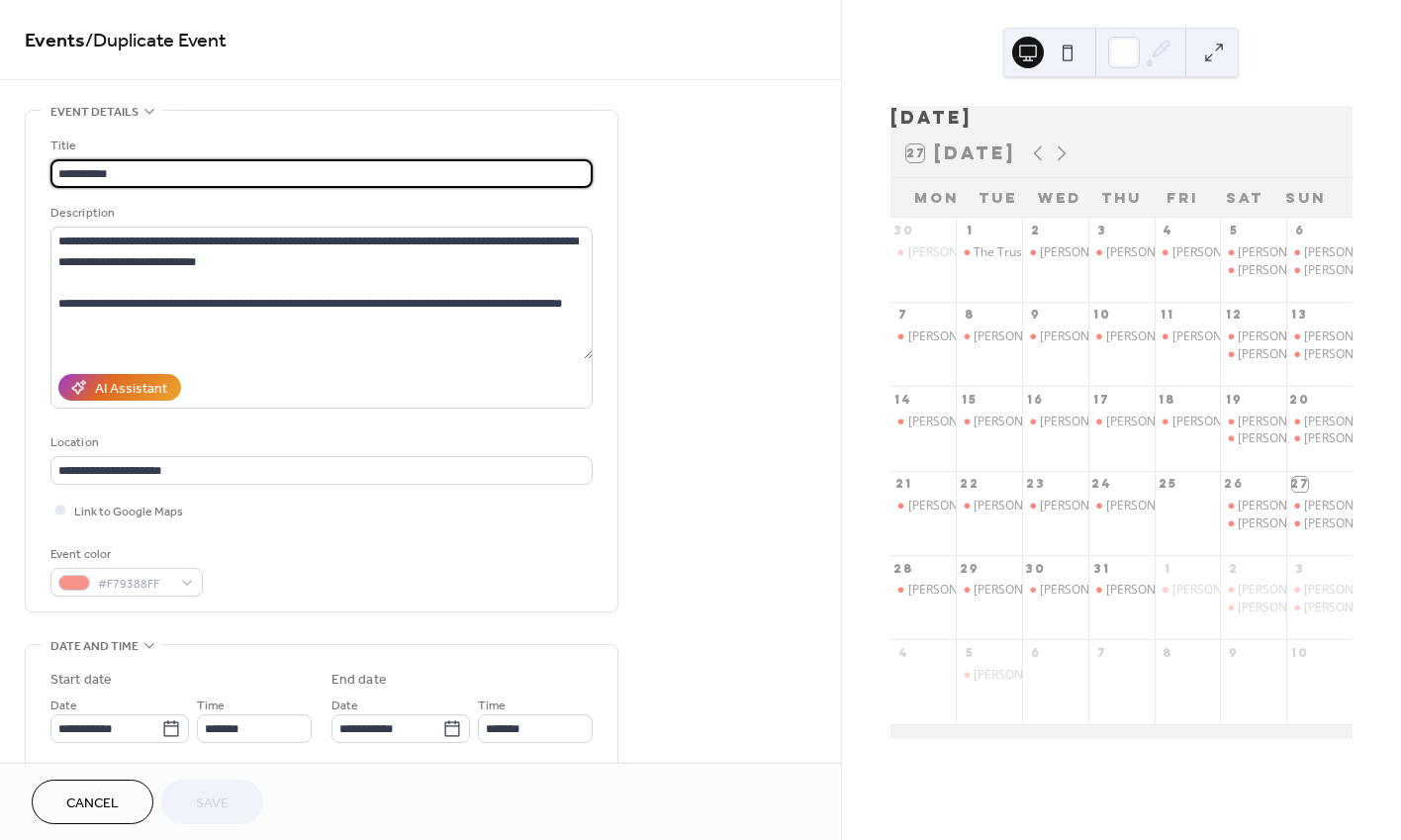 scroll, scrollTop: 79, scrollLeft: 0, axis: vertical 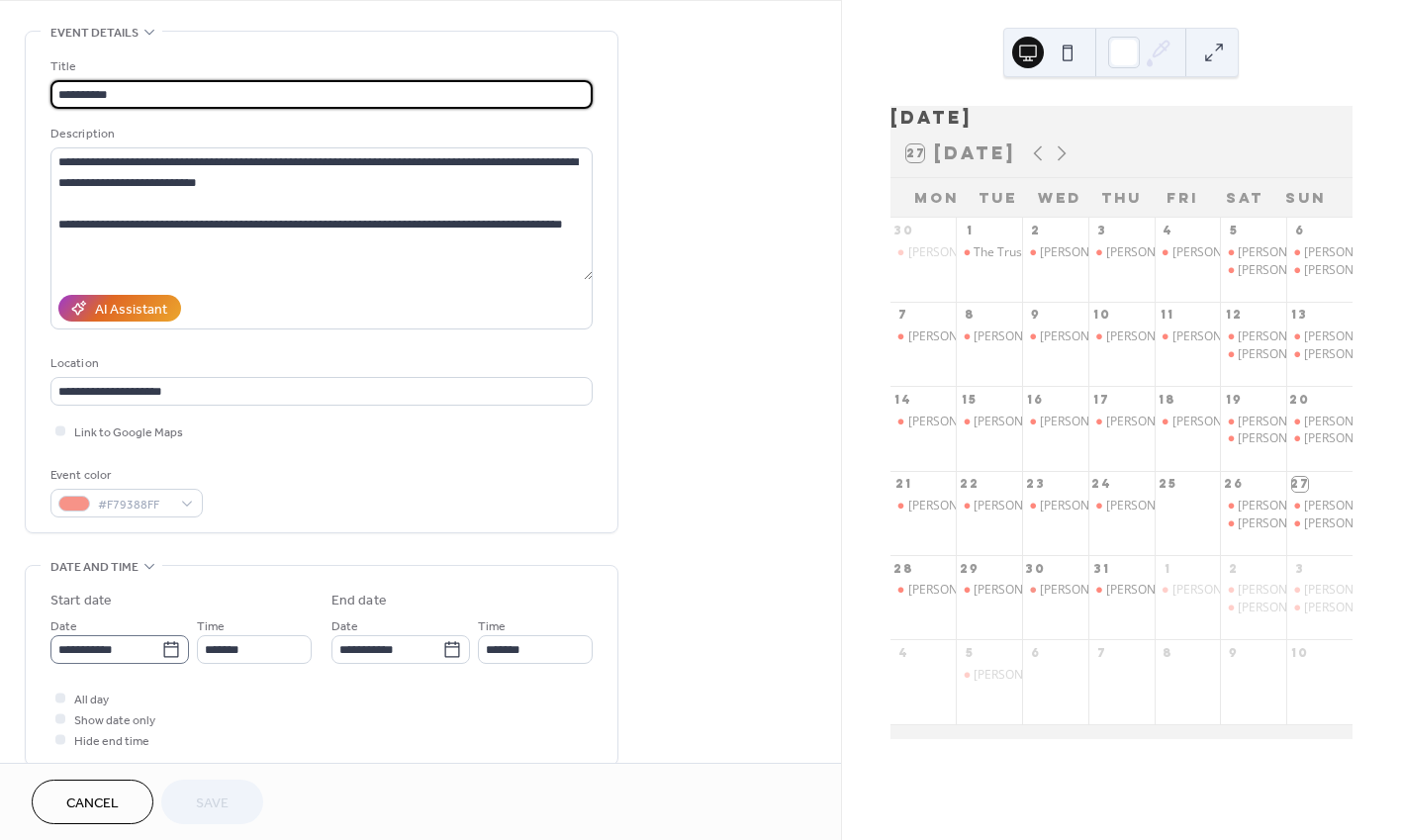 click 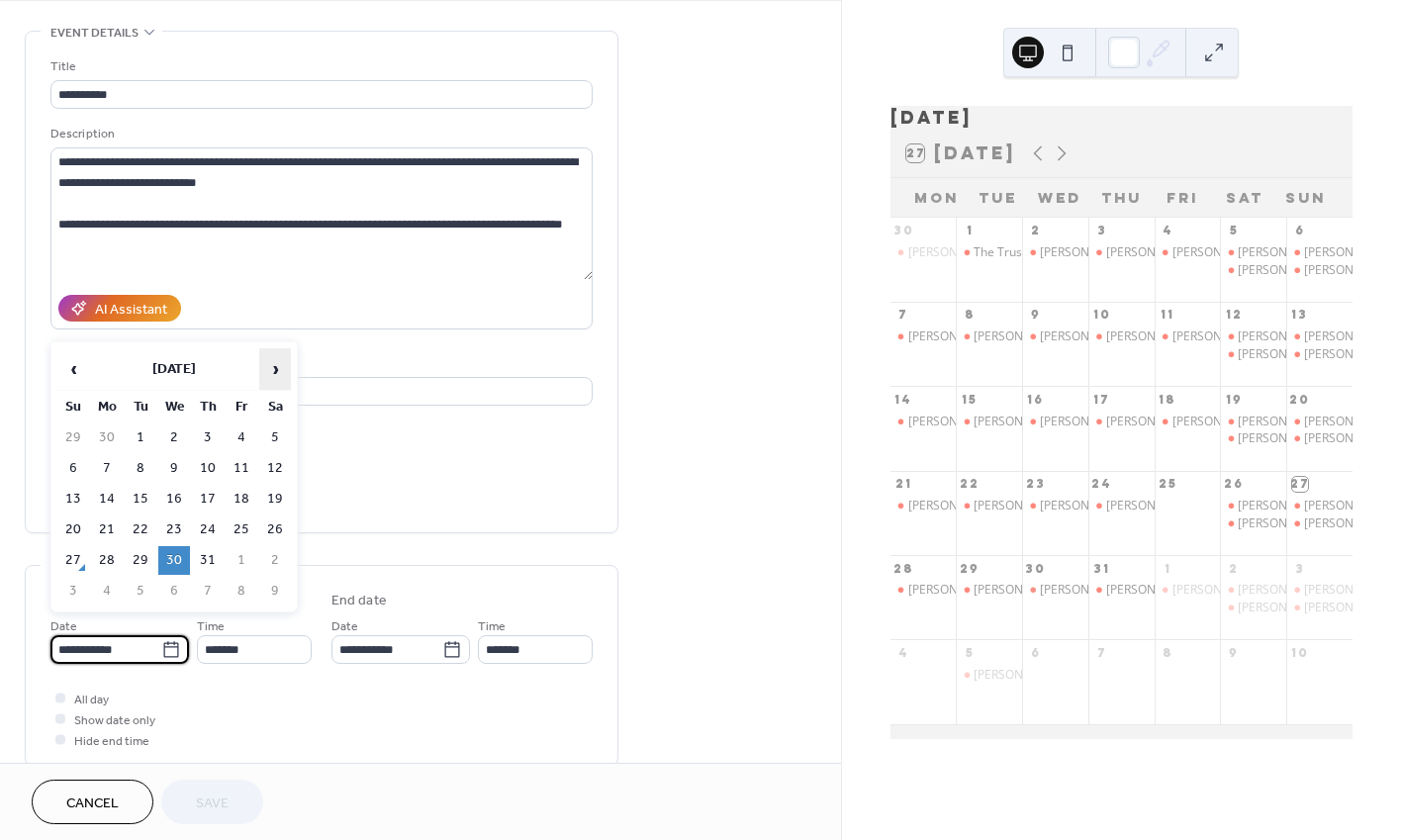 click on "›" at bounding box center [275, 369] 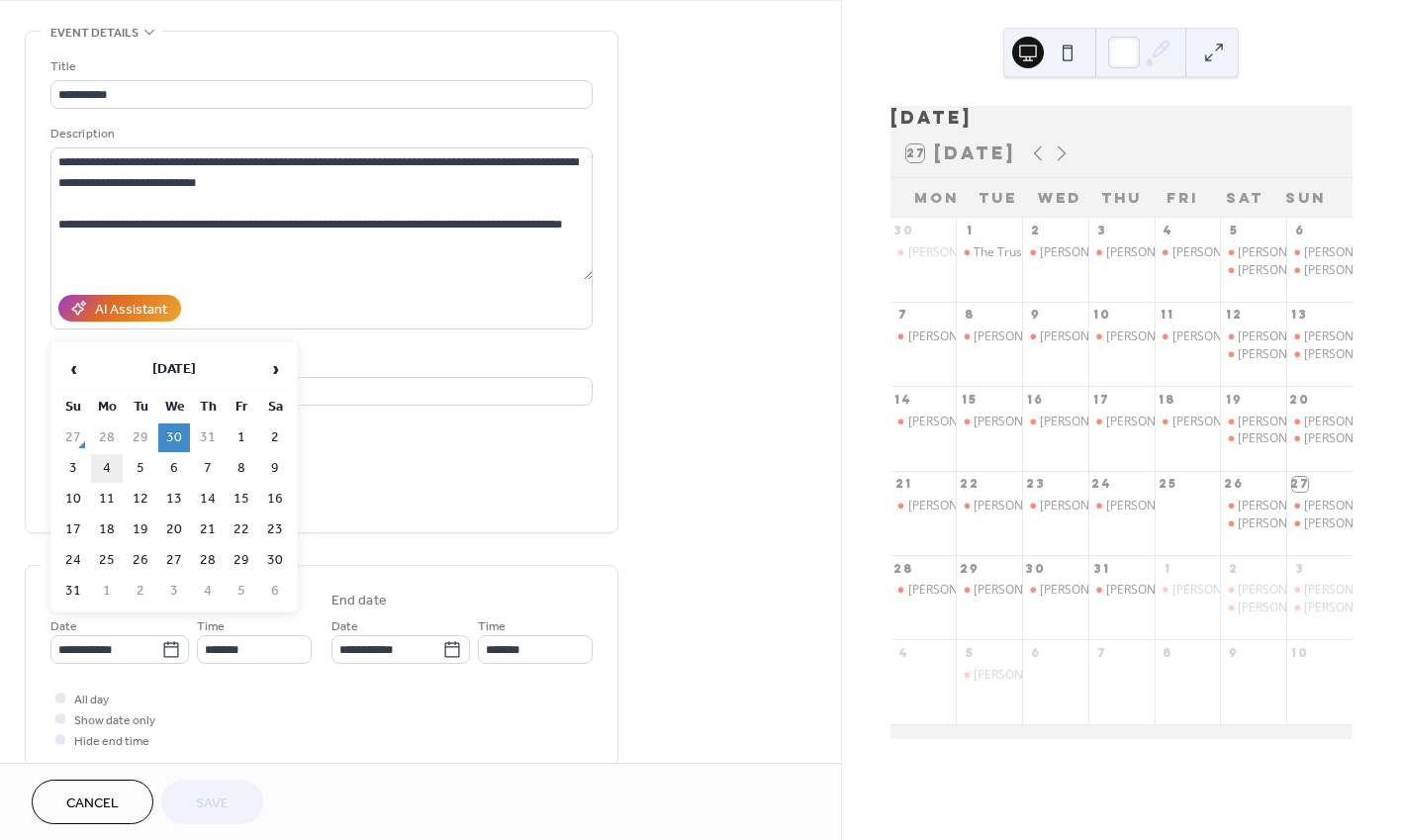 click on "4" at bounding box center [107, 468] 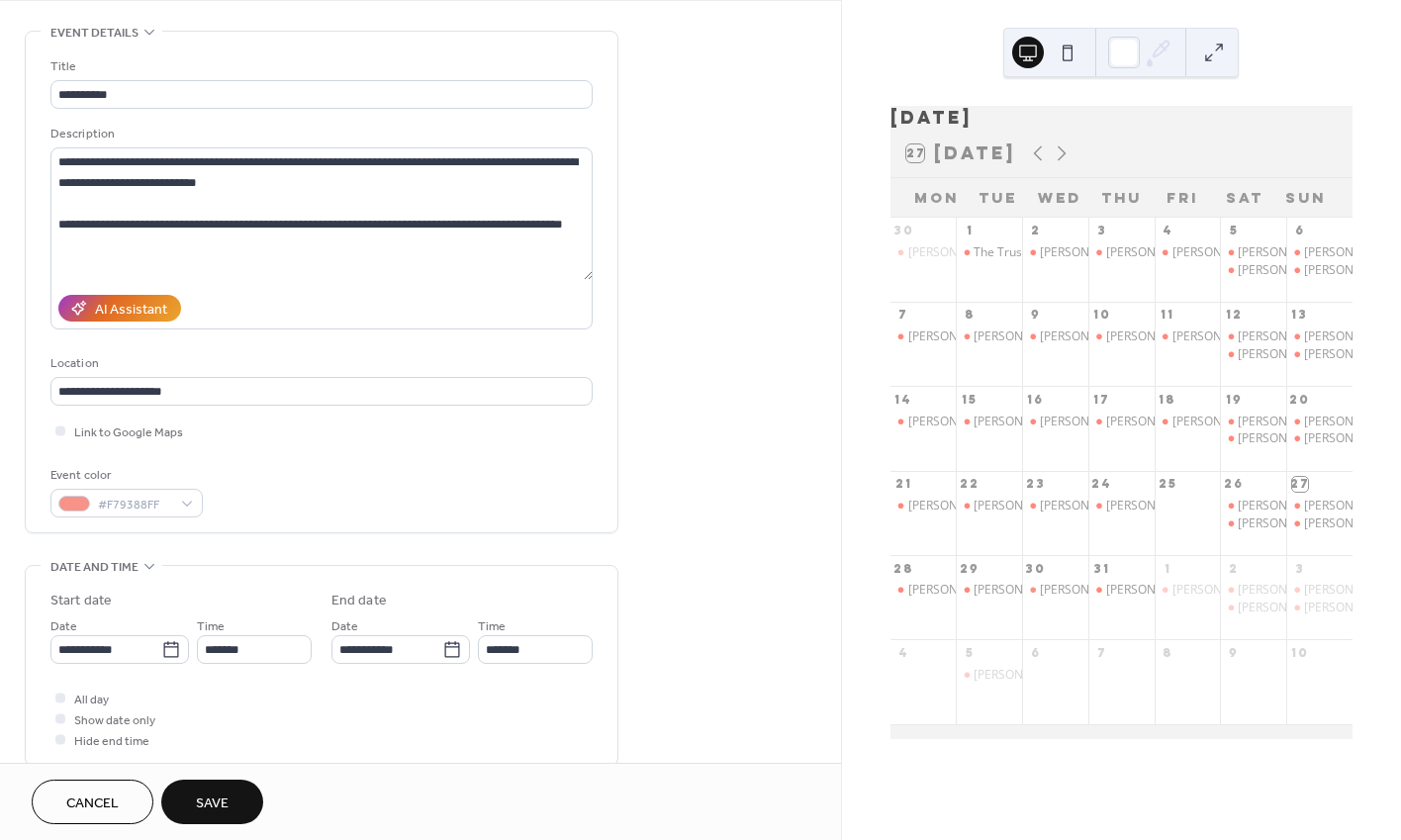 type on "**********" 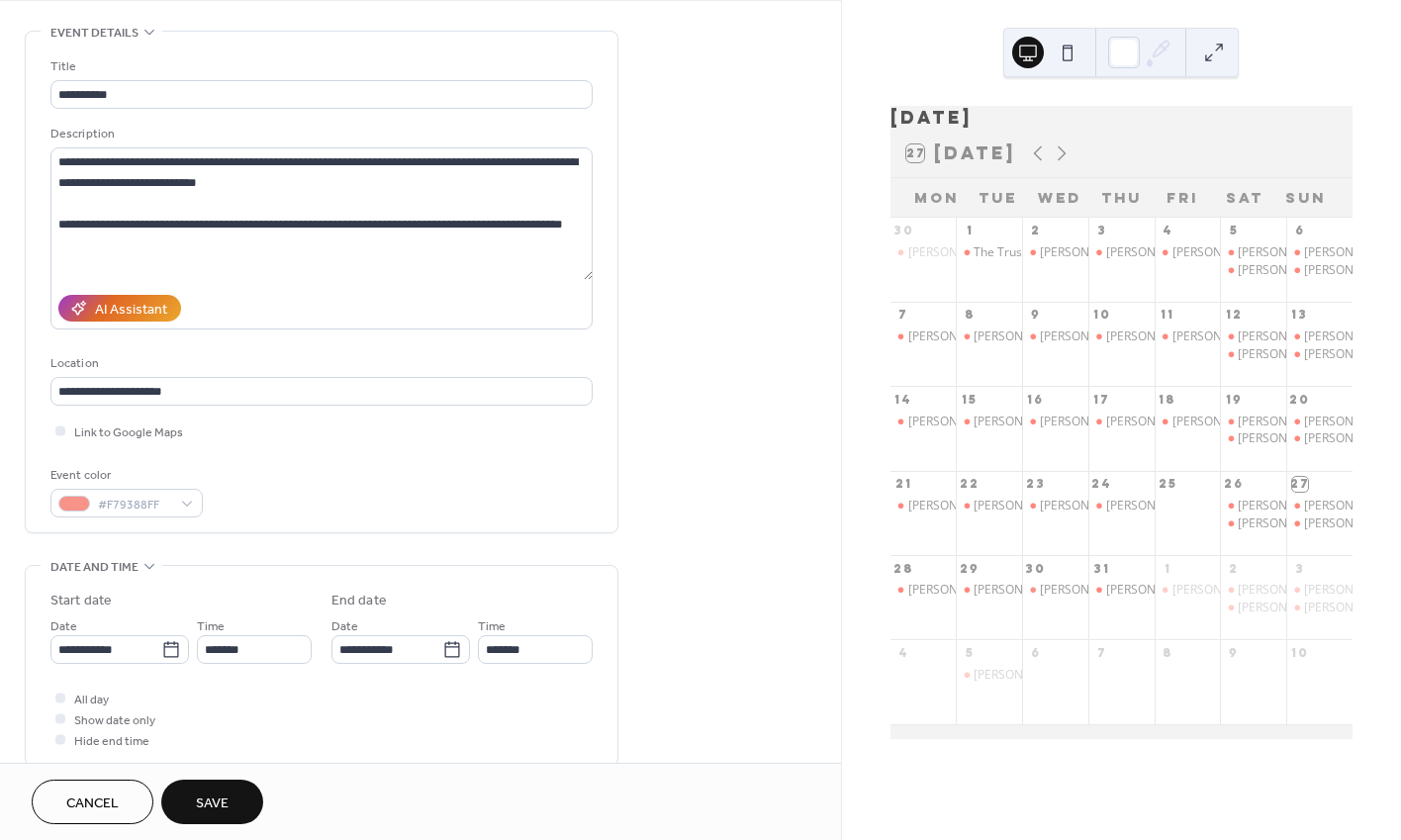 click on "Save" at bounding box center [212, 801] 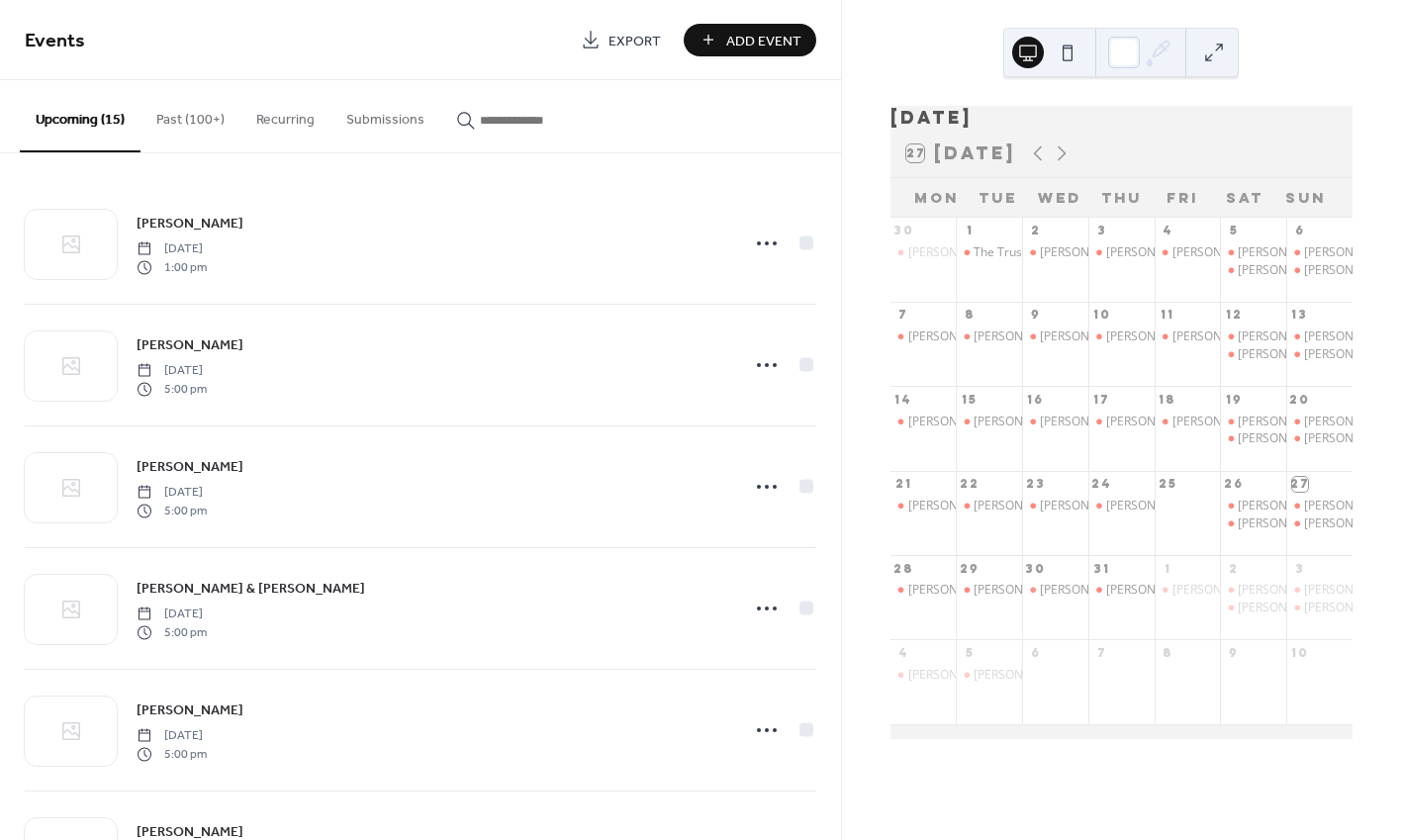 click at bounding box center (539, 120) 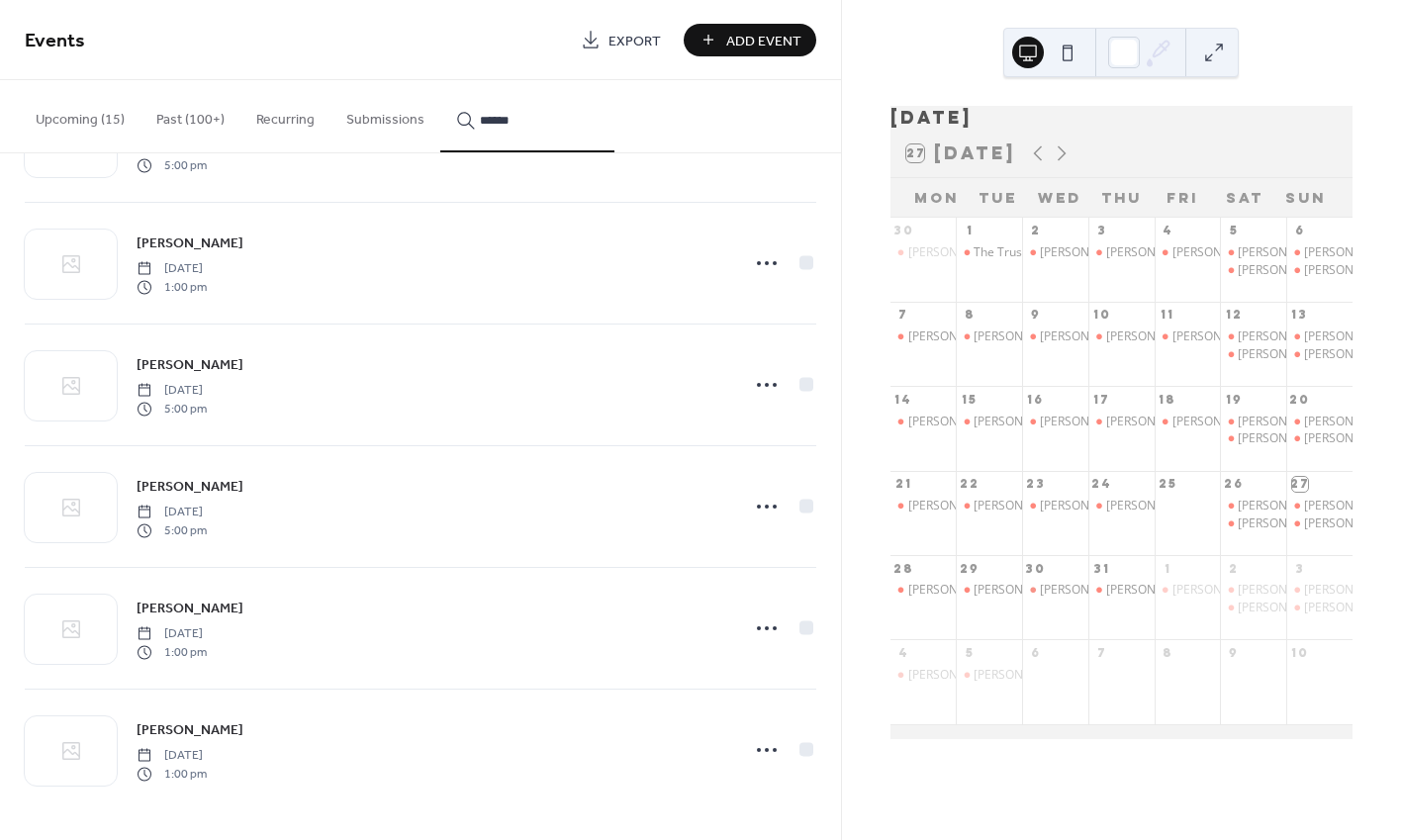 scroll, scrollTop: 105, scrollLeft: 0, axis: vertical 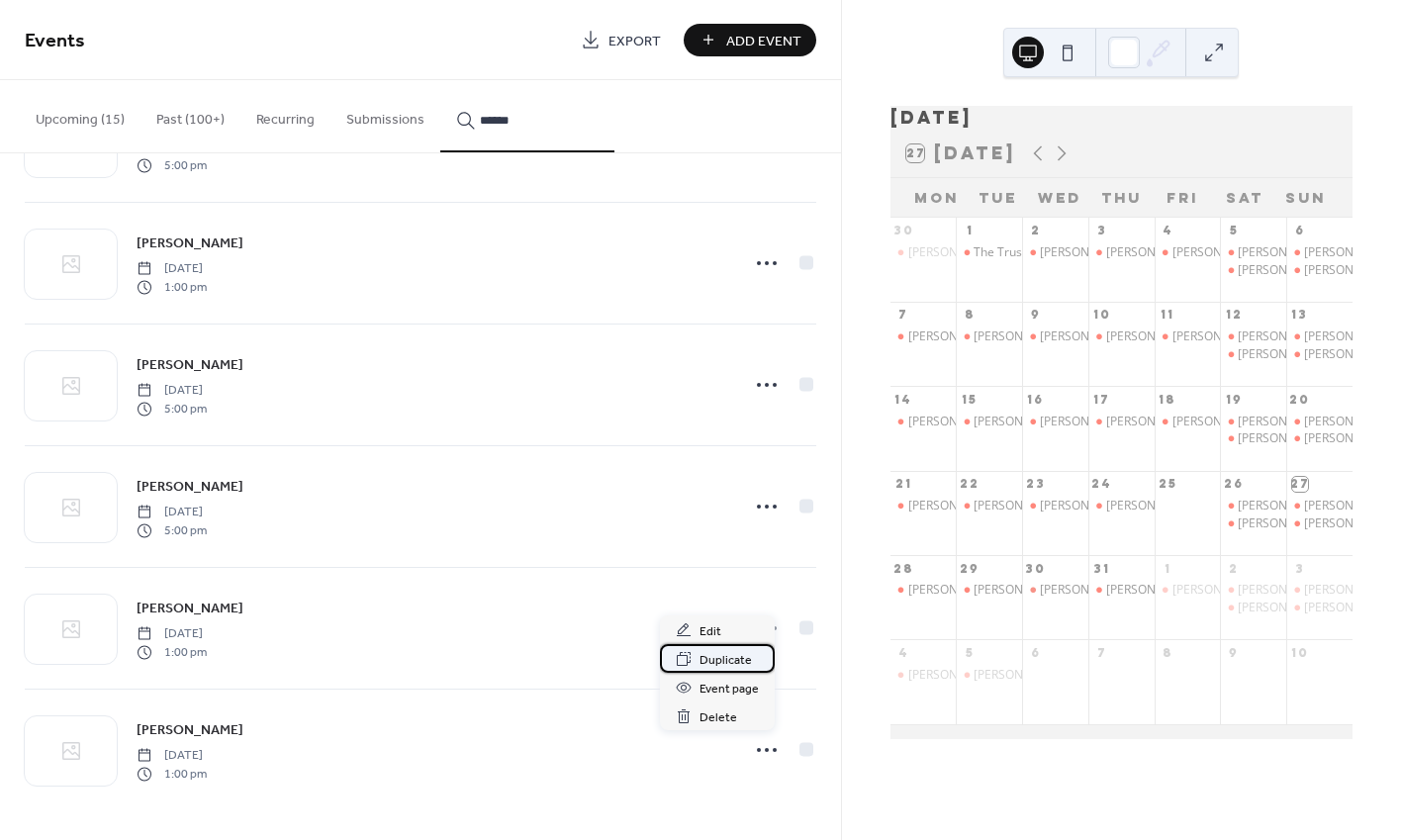 click on "Duplicate" at bounding box center [725, 660] 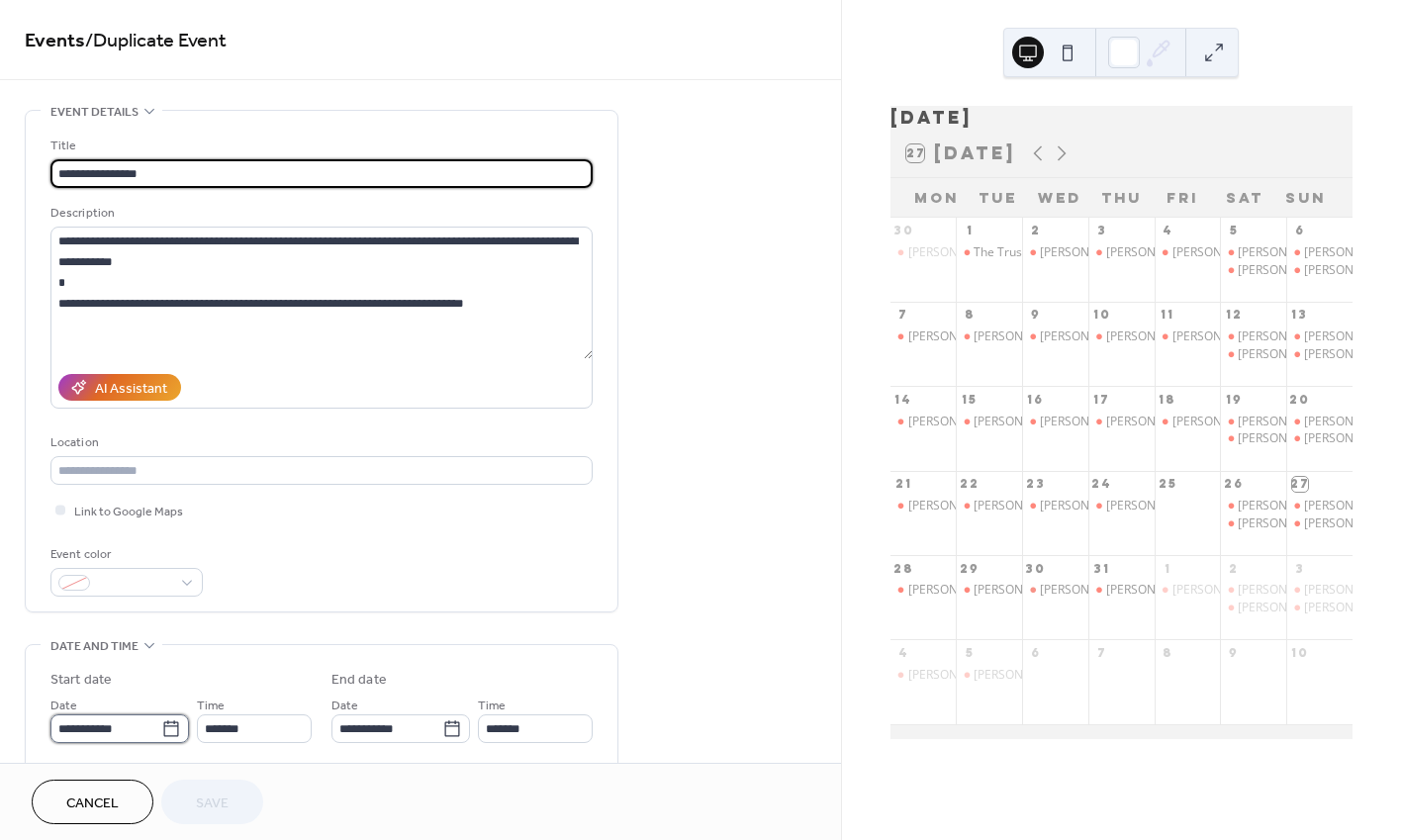 click on "**********" at bounding box center (106, 728) 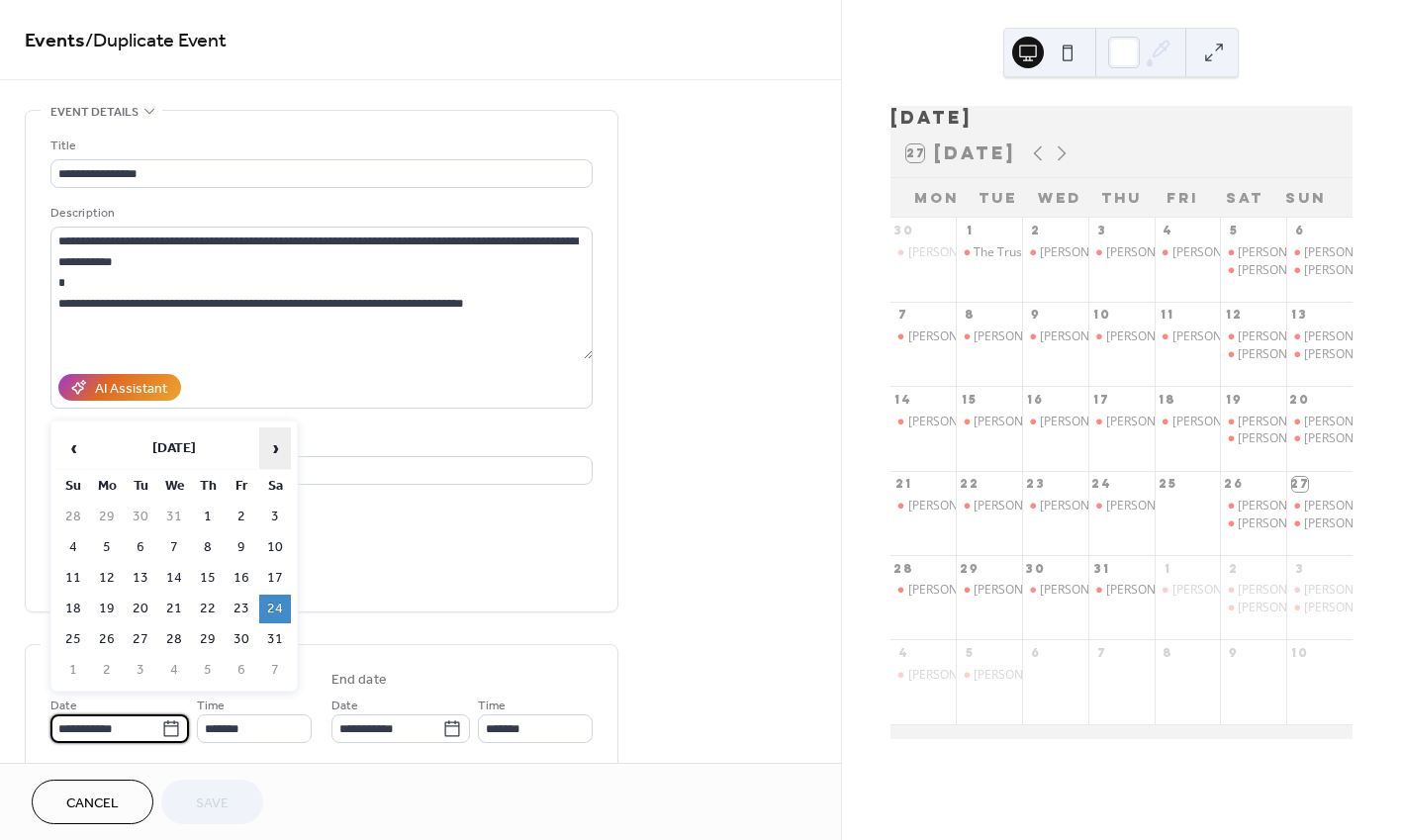 click on "›" at bounding box center [275, 448] 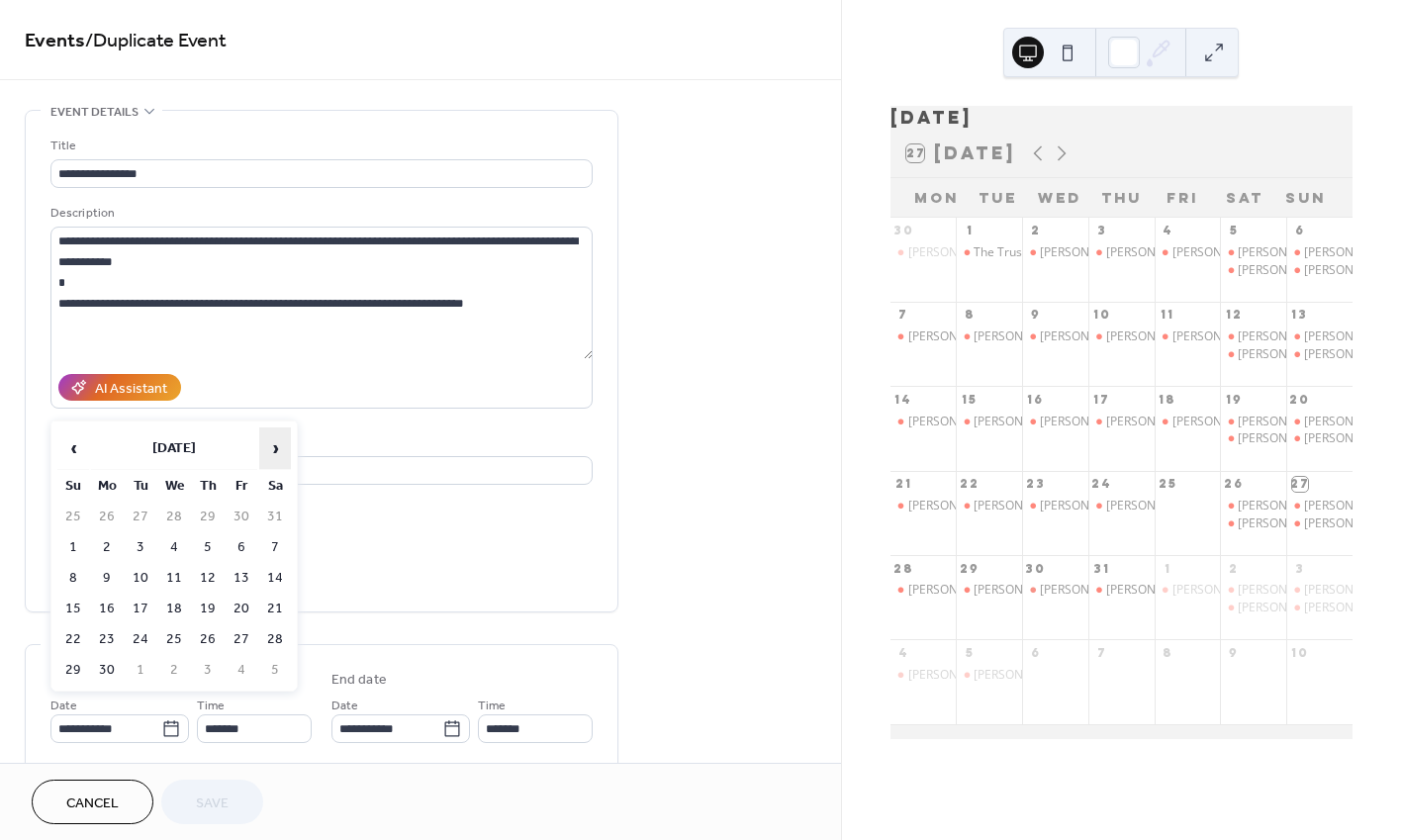click on "›" at bounding box center [275, 448] 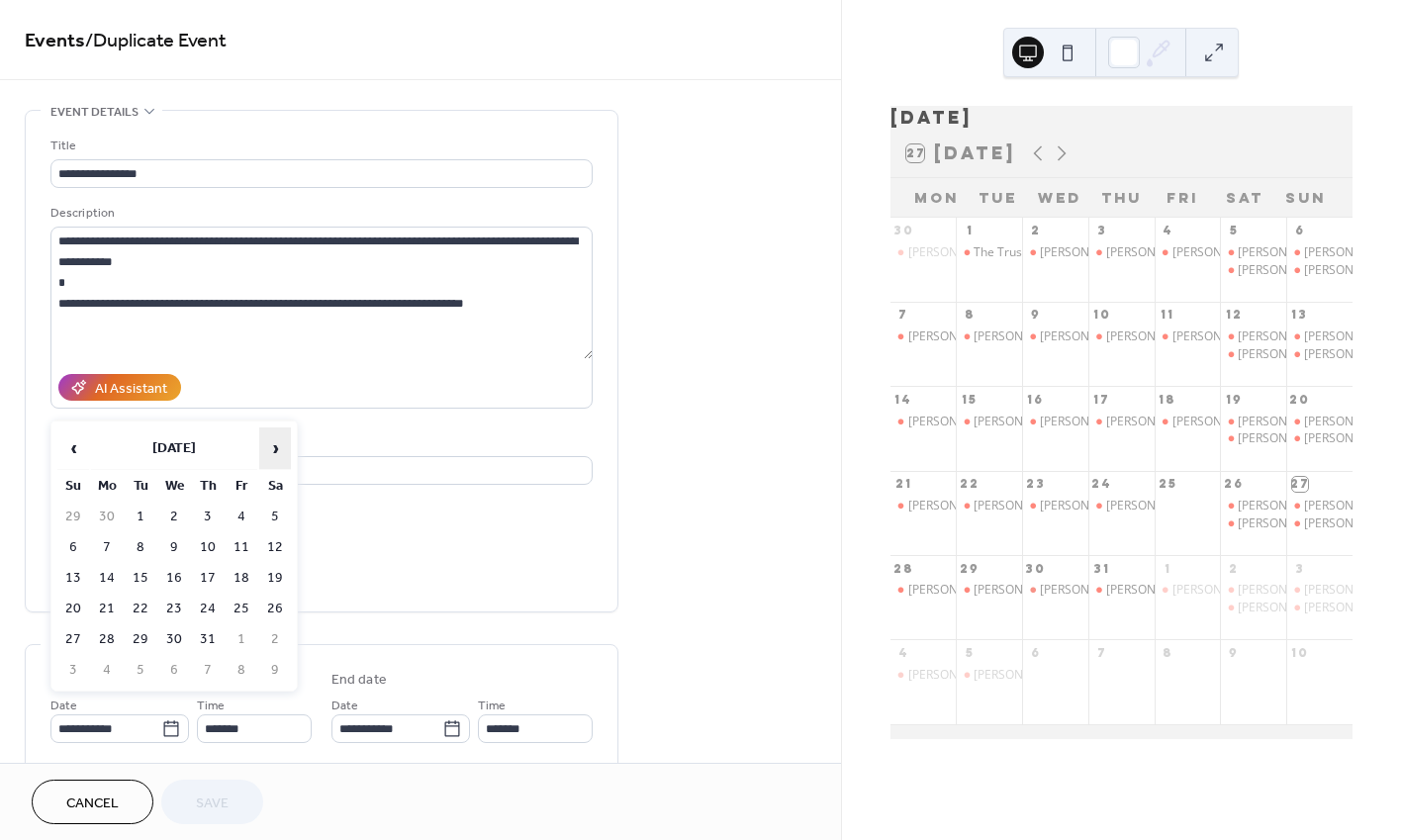 click on "›" at bounding box center (275, 448) 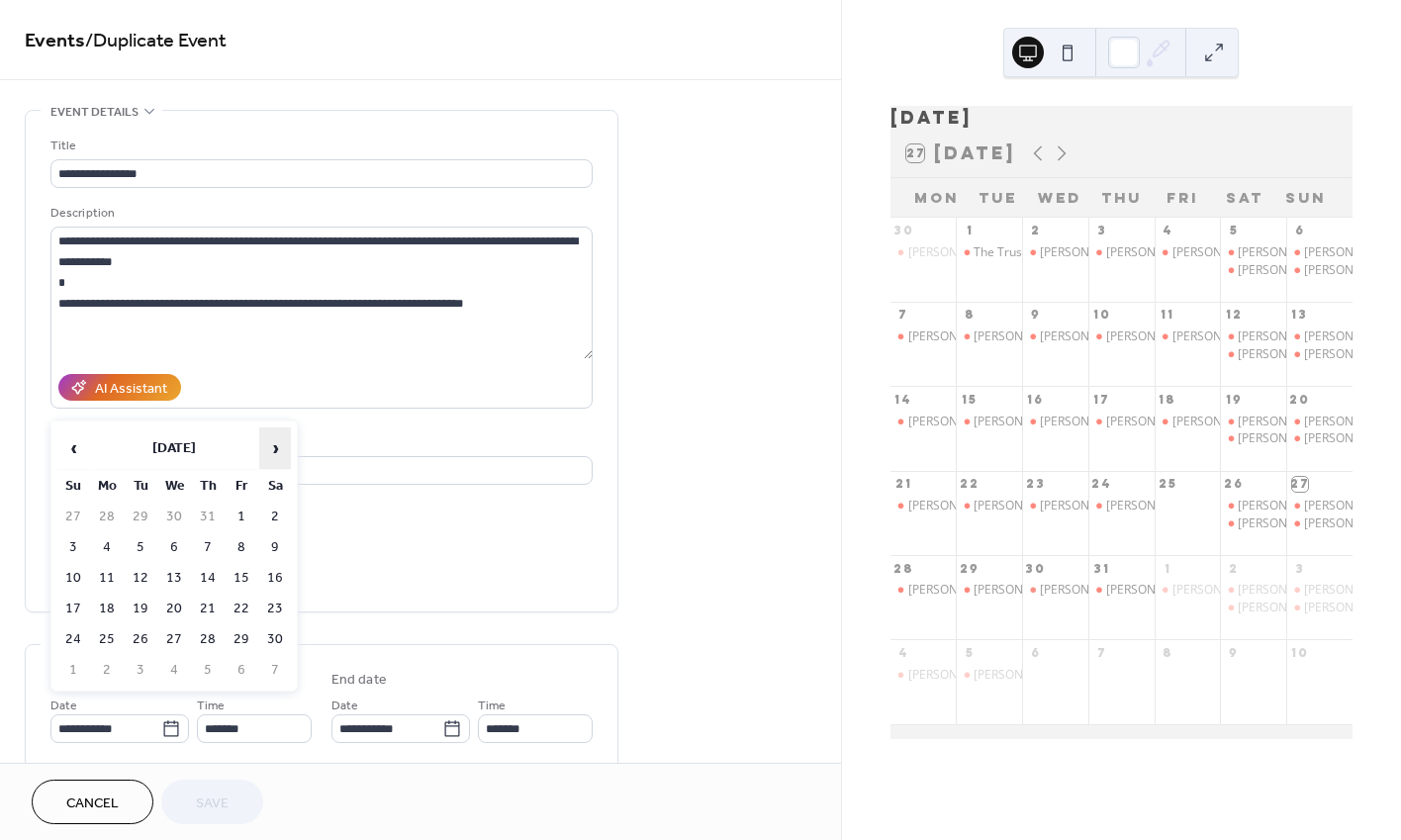 click on "›" at bounding box center [275, 448] 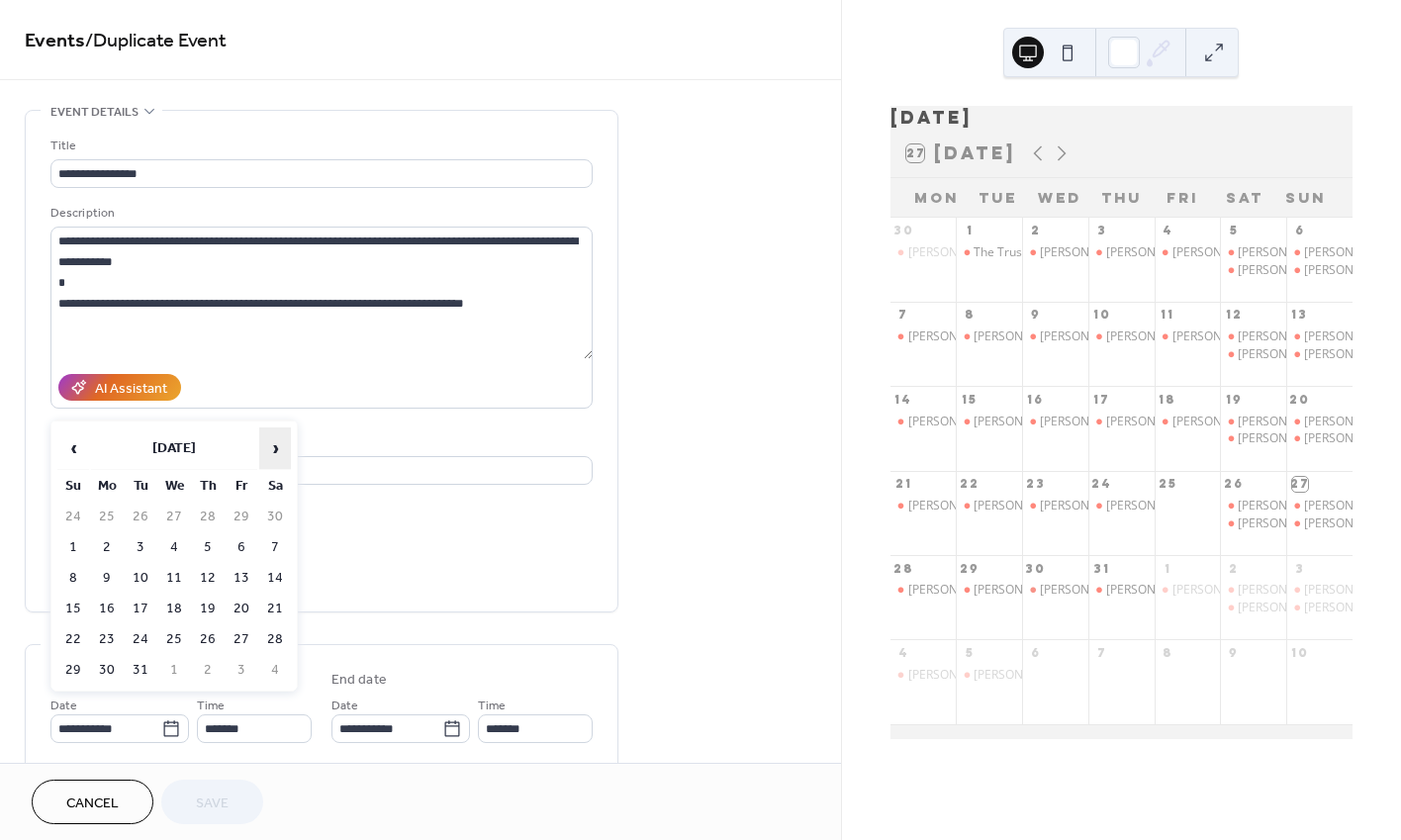 click on "›" at bounding box center [275, 448] 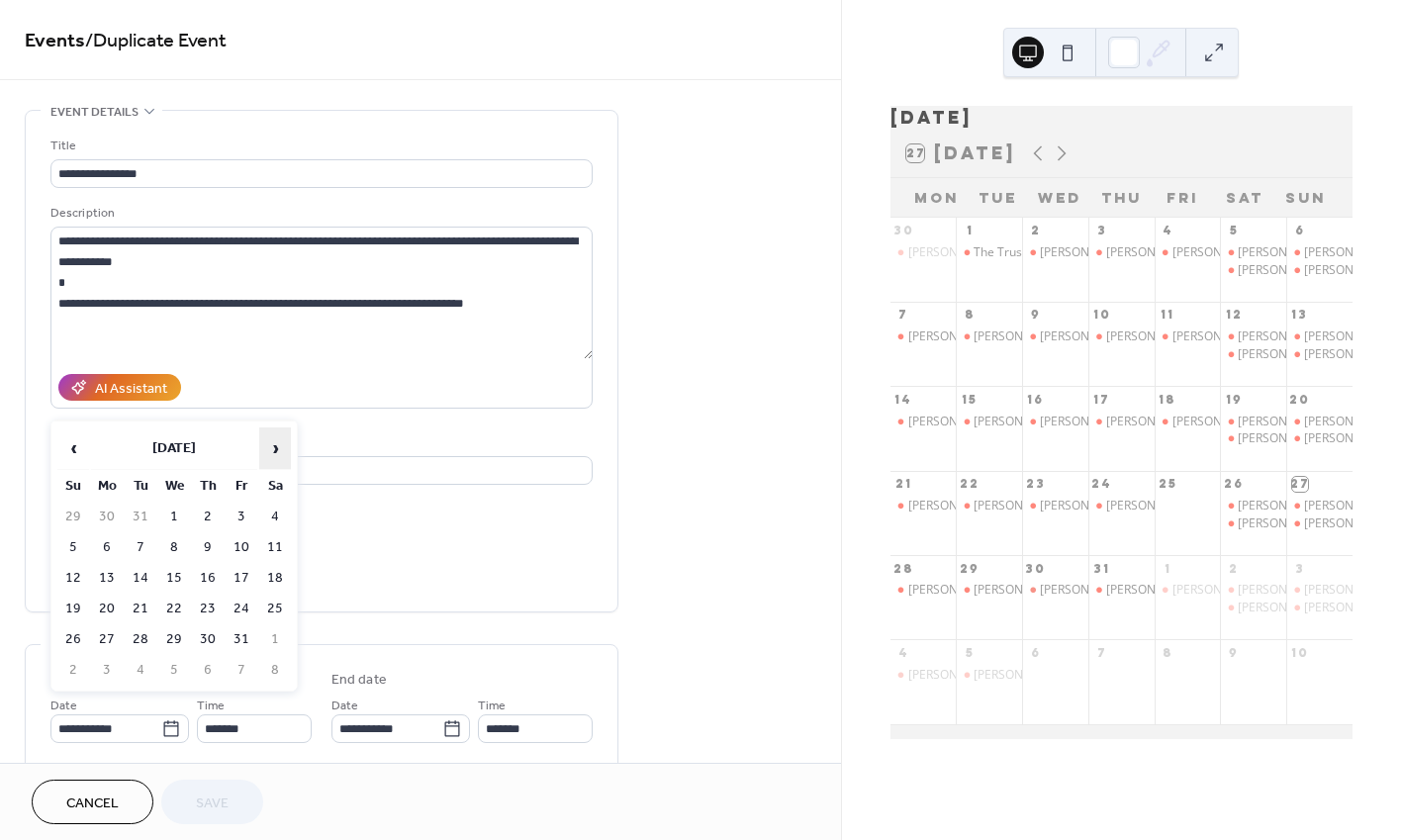 click on "›" at bounding box center (275, 448) 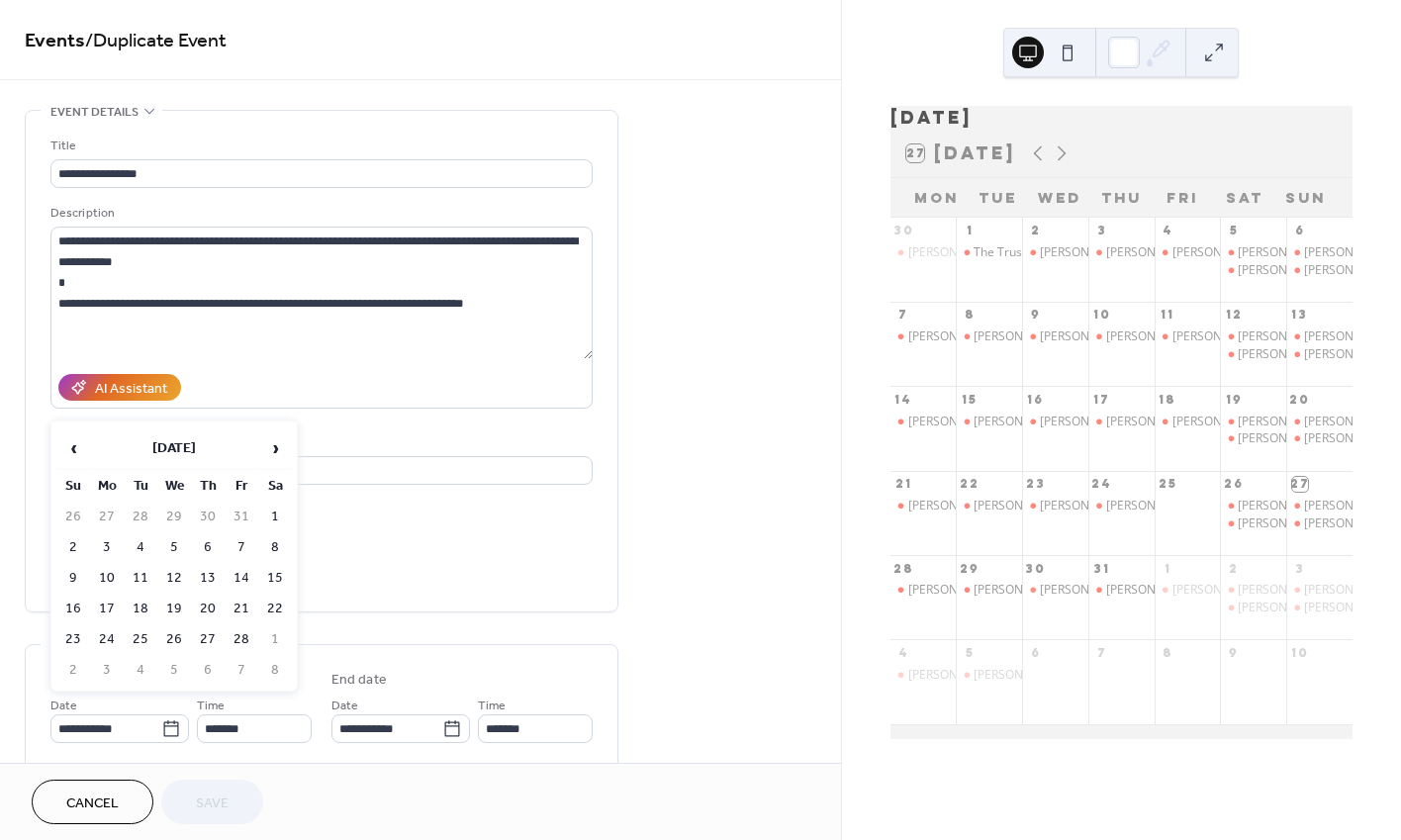 click on "Location" at bounding box center (320, 442) 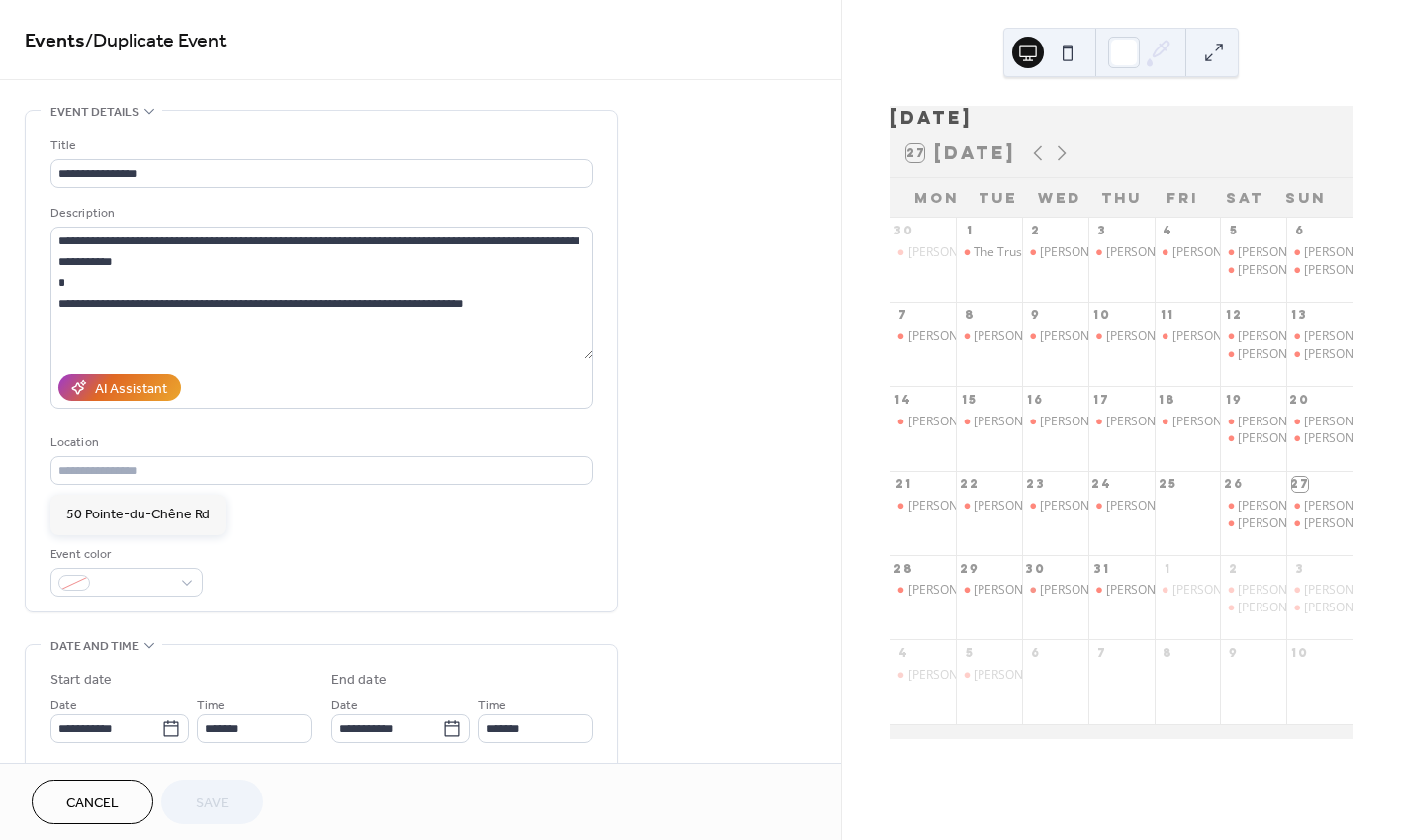 click on "Location" at bounding box center (320, 442) 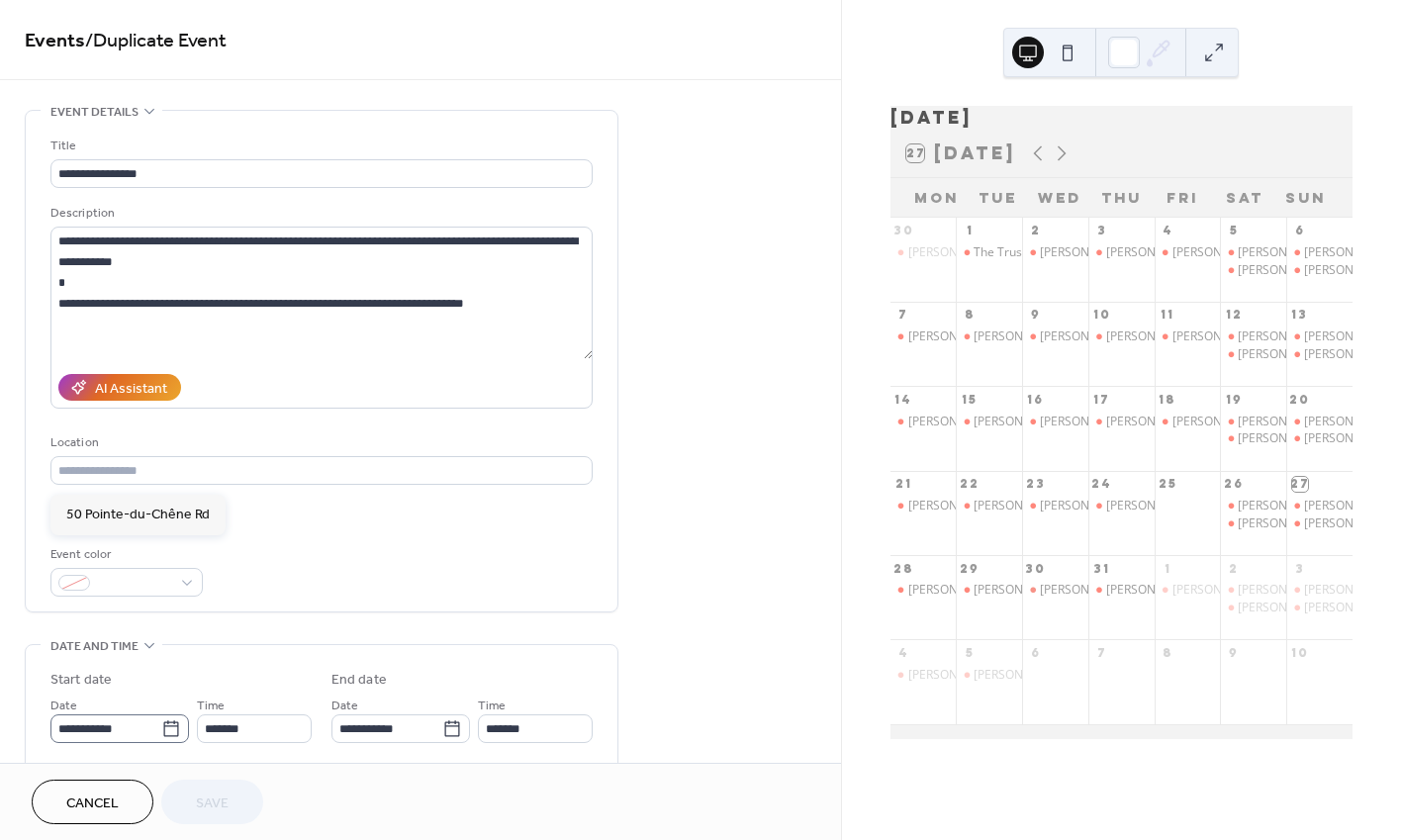 click 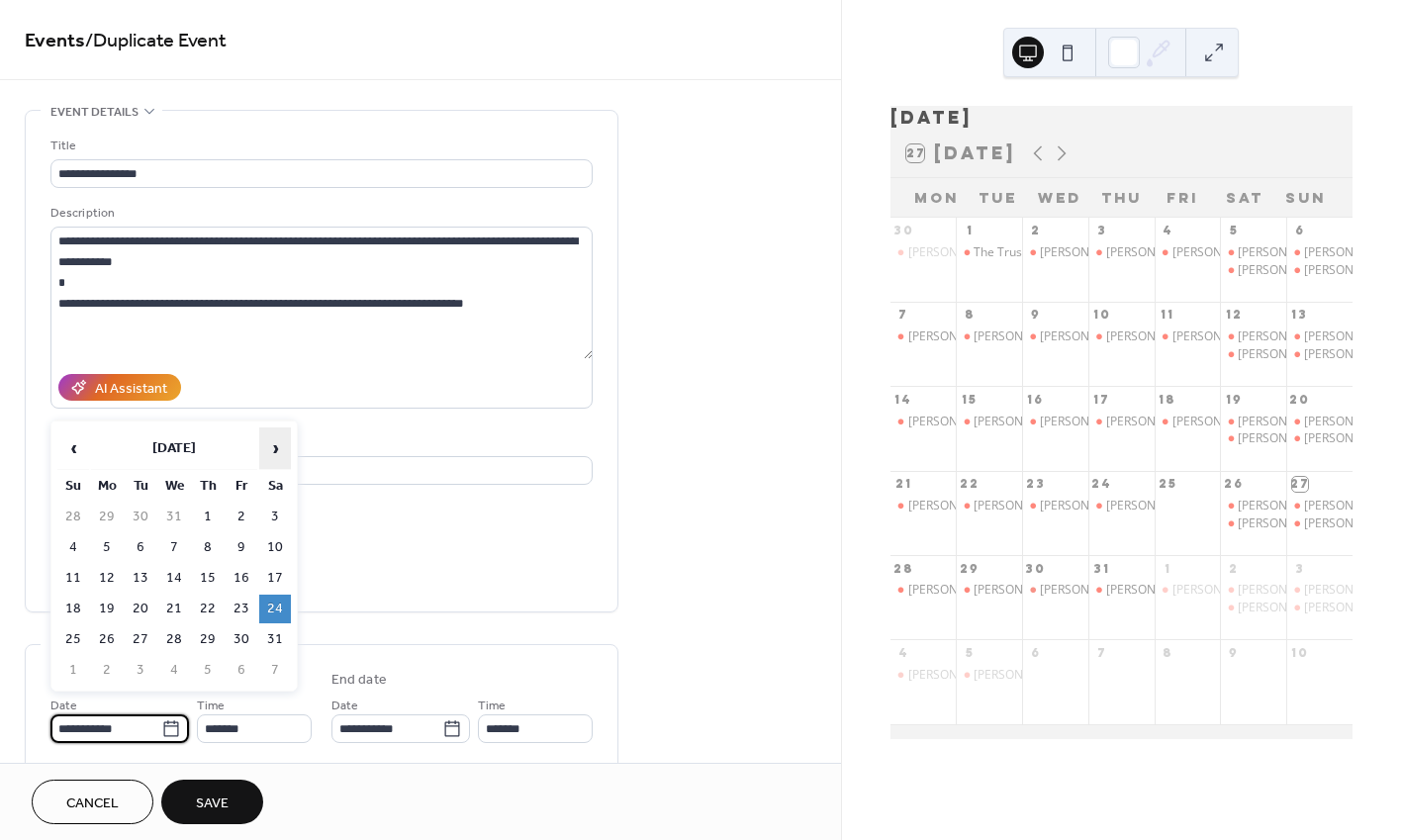 click on "›" at bounding box center (275, 448) 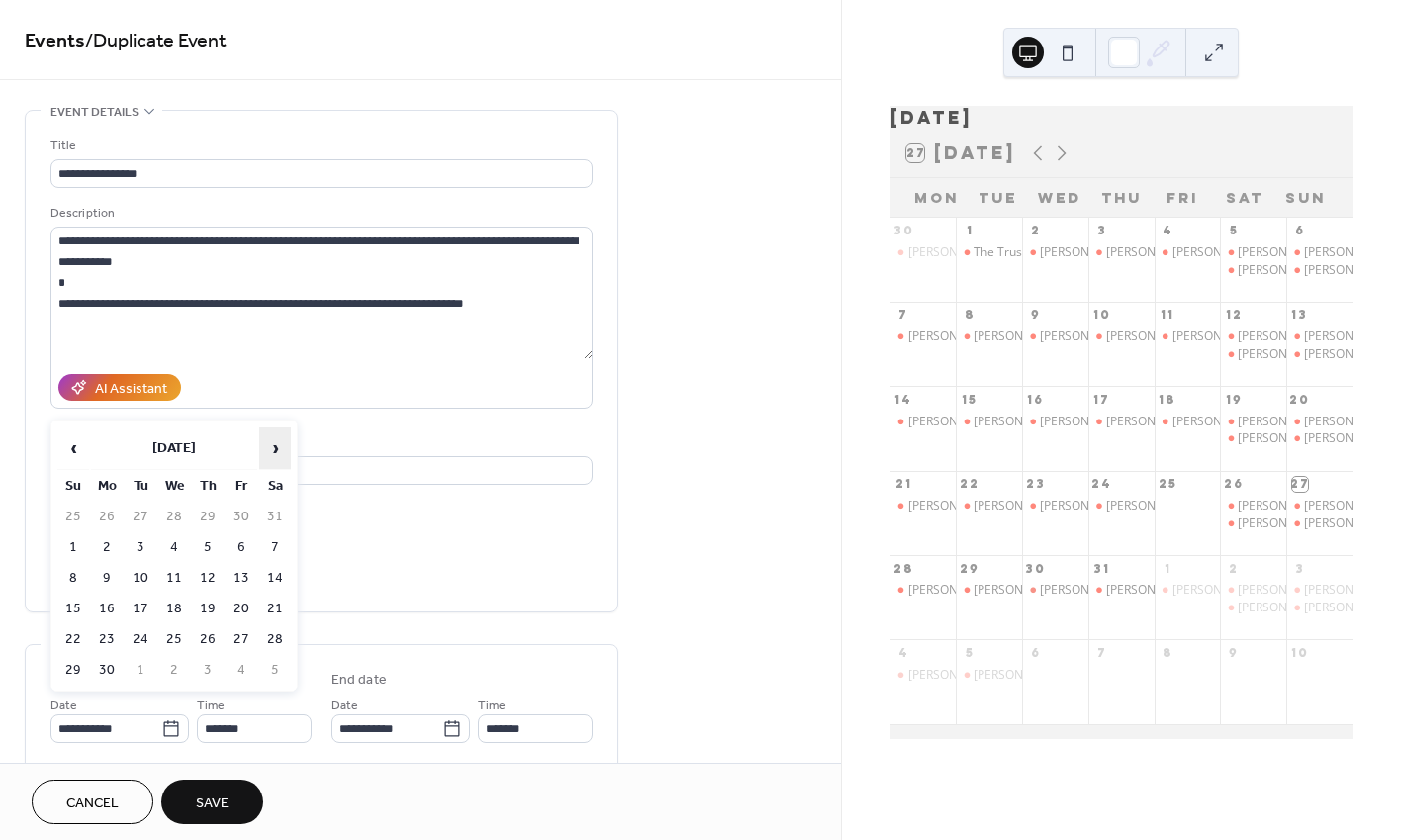 click on "›" at bounding box center [275, 448] 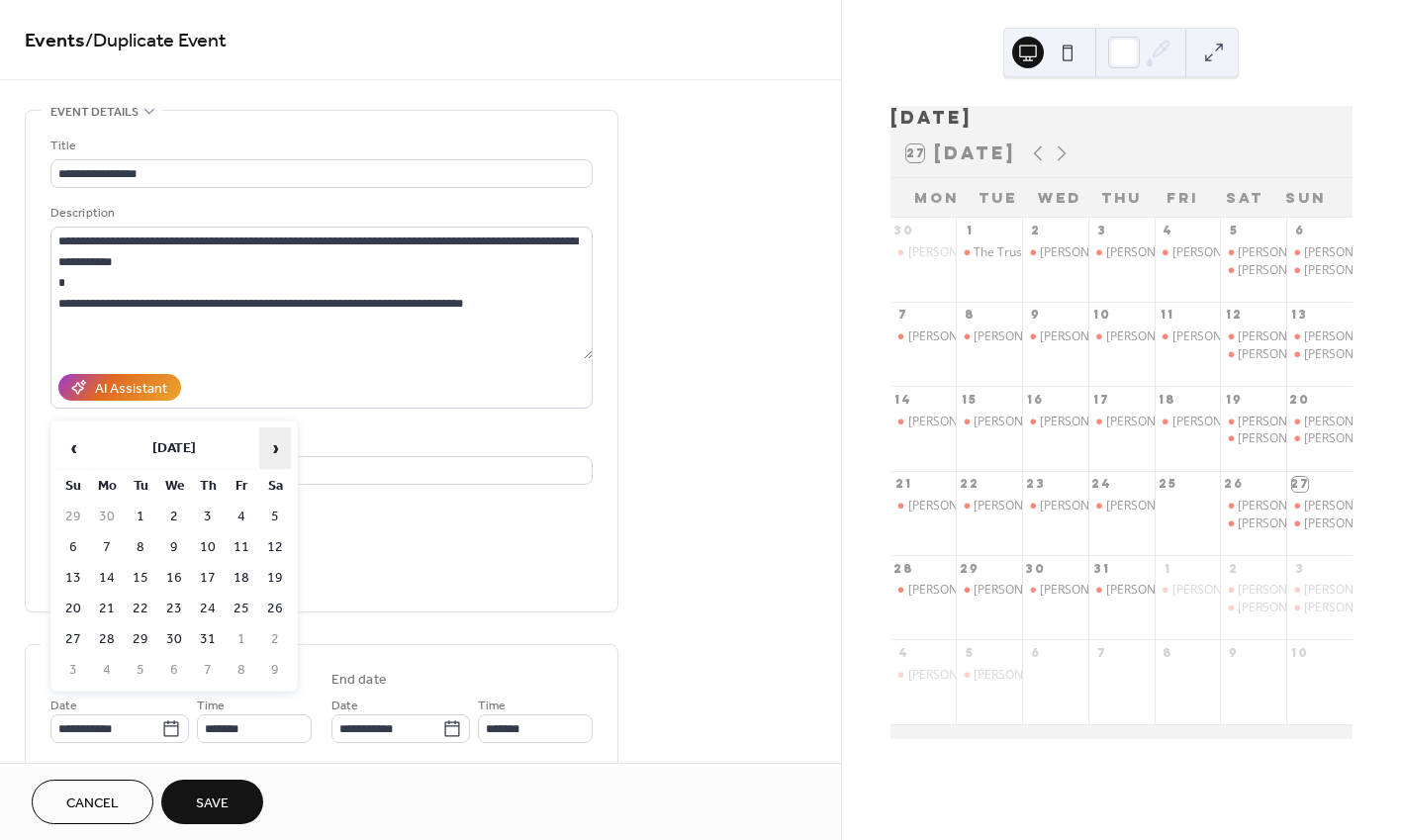 click on "›" at bounding box center (275, 448) 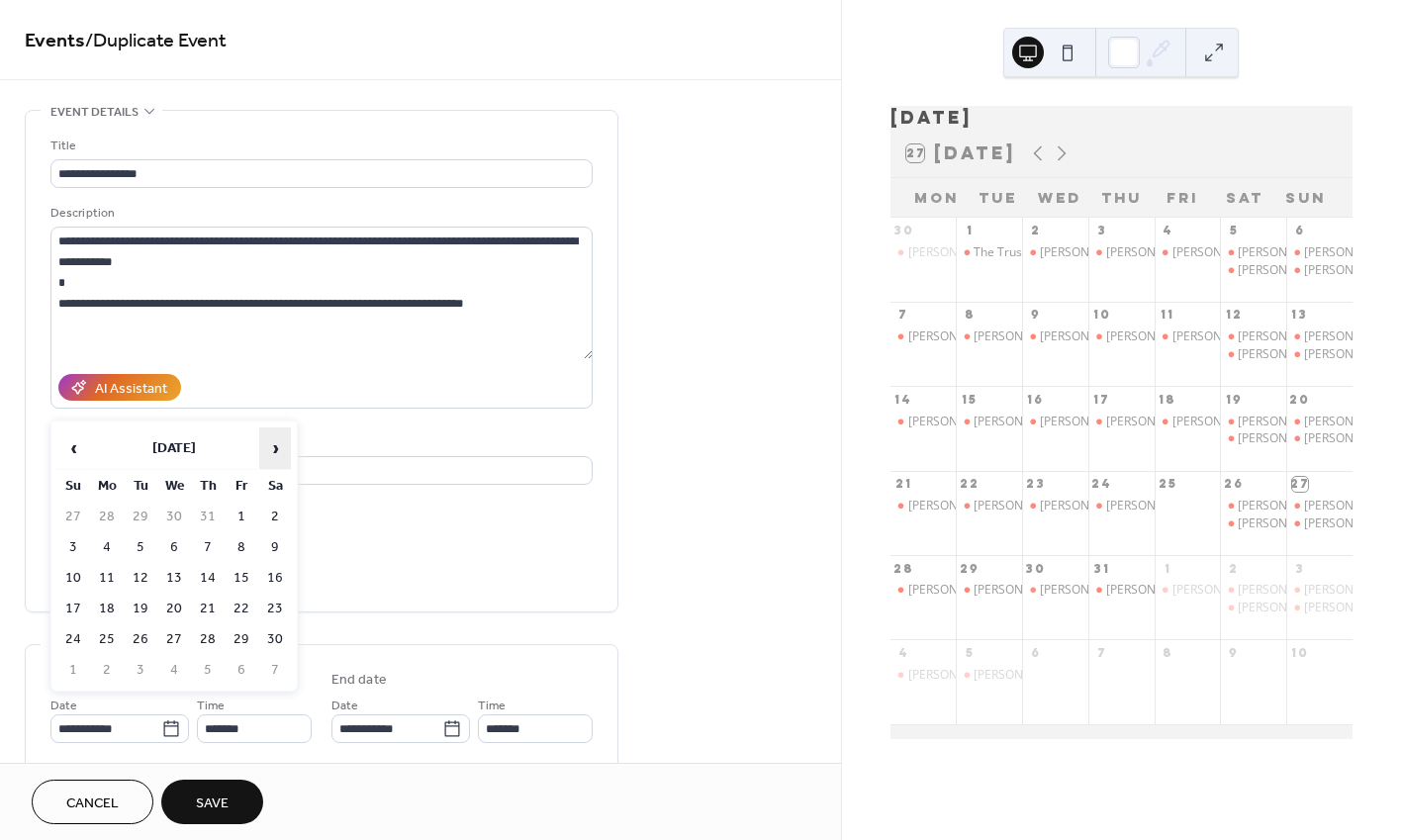 click on "›" at bounding box center [275, 448] 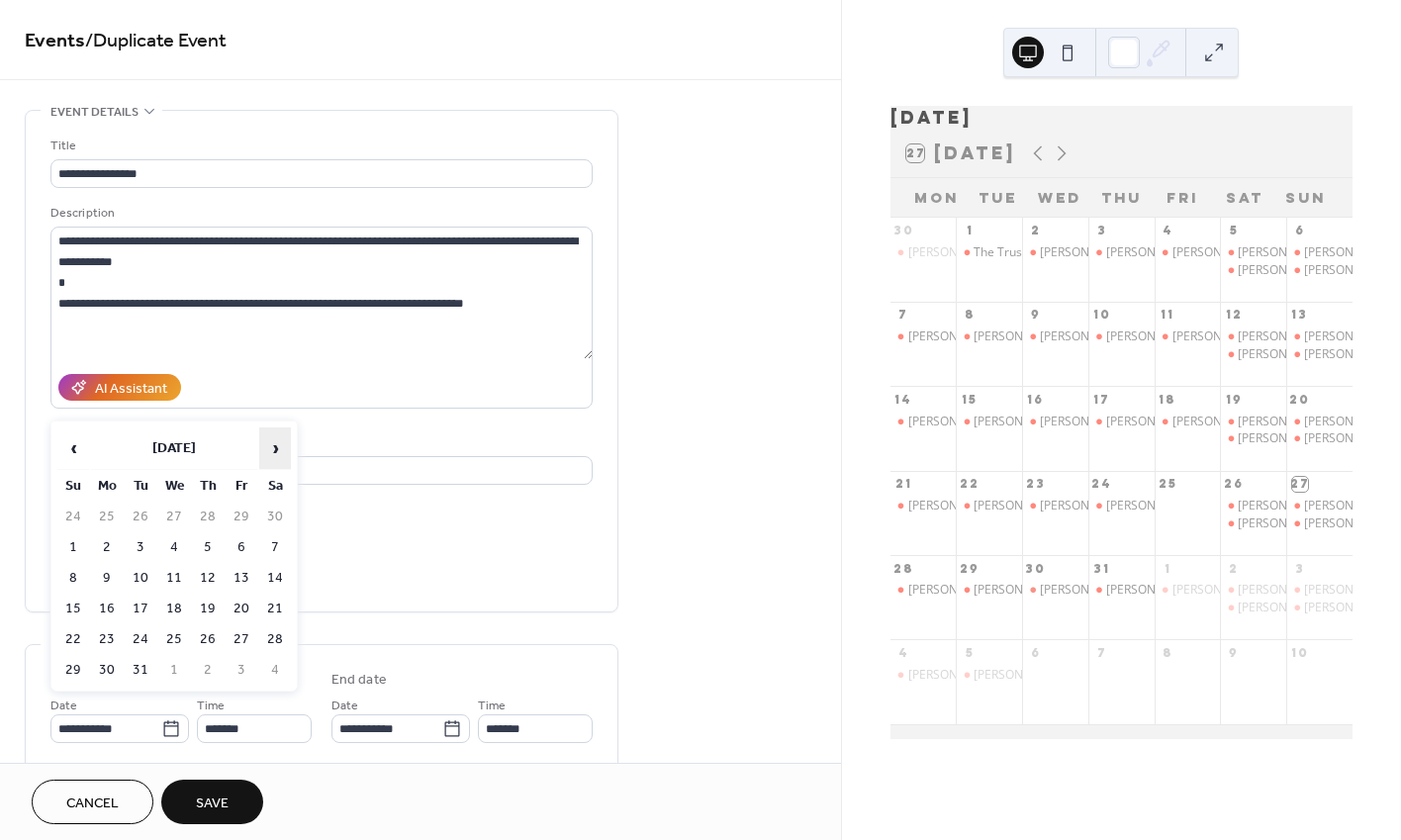 click on "›" at bounding box center (275, 448) 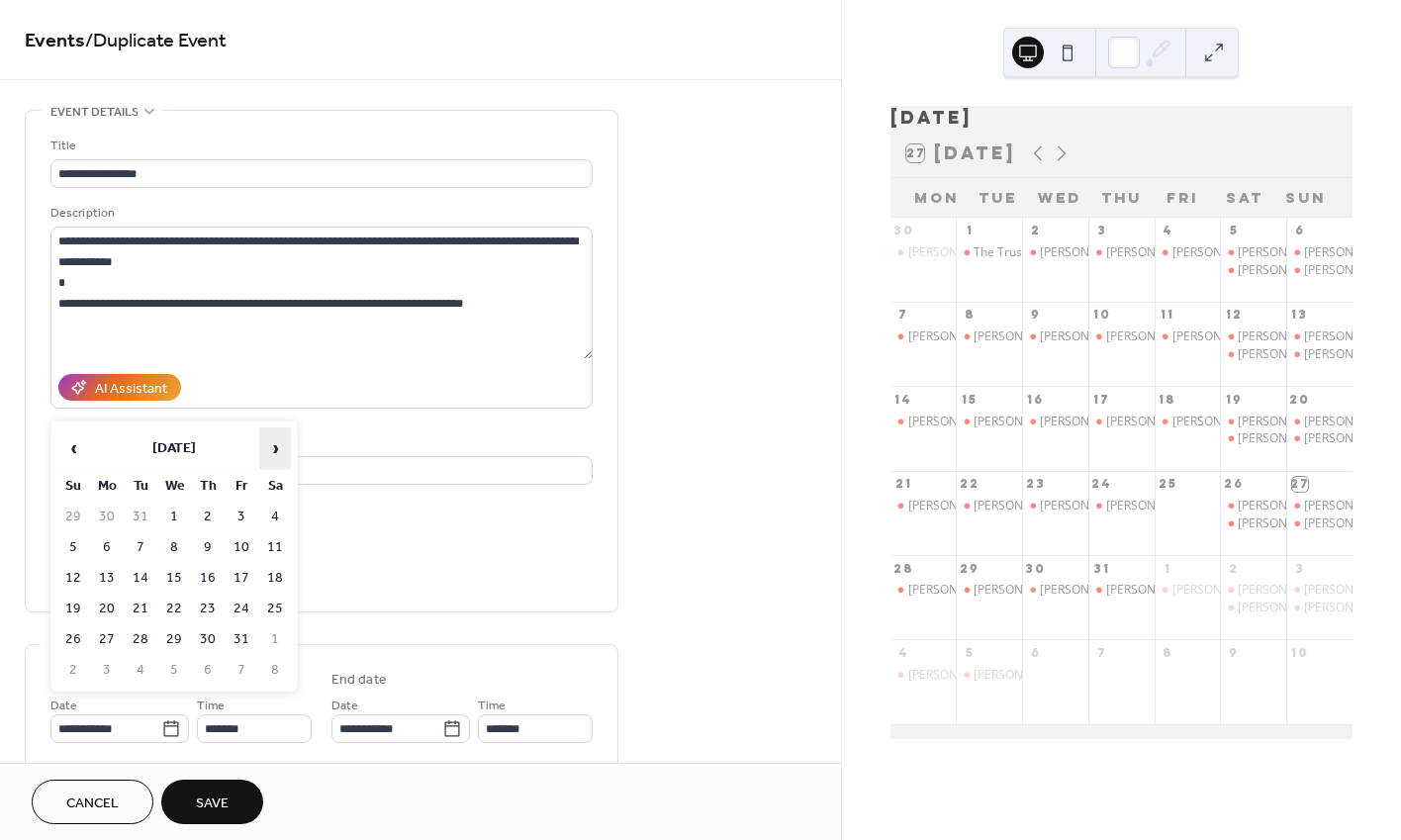 click on "›" at bounding box center (275, 448) 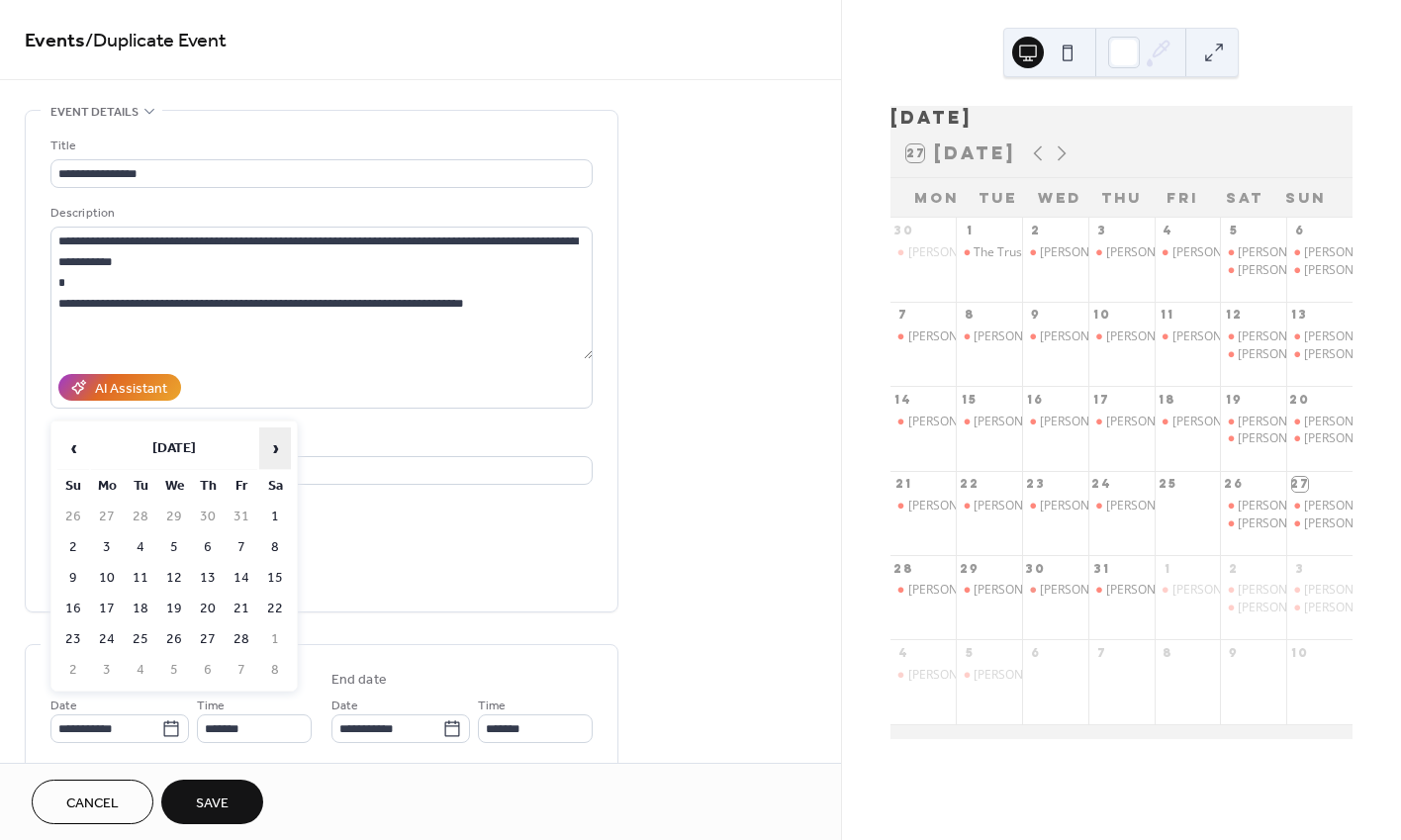 click on "›" at bounding box center [275, 448] 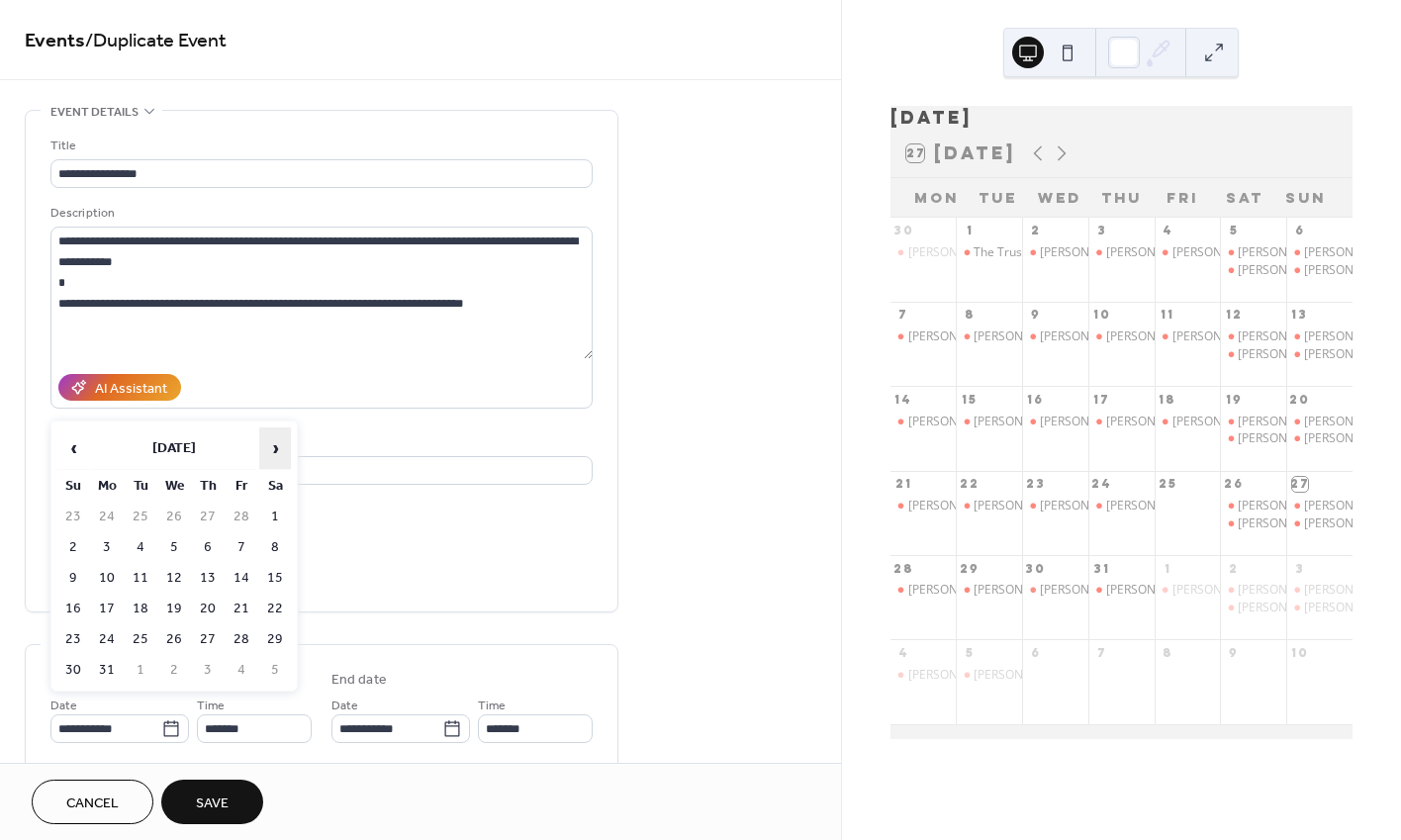 click on "›" at bounding box center [275, 448] 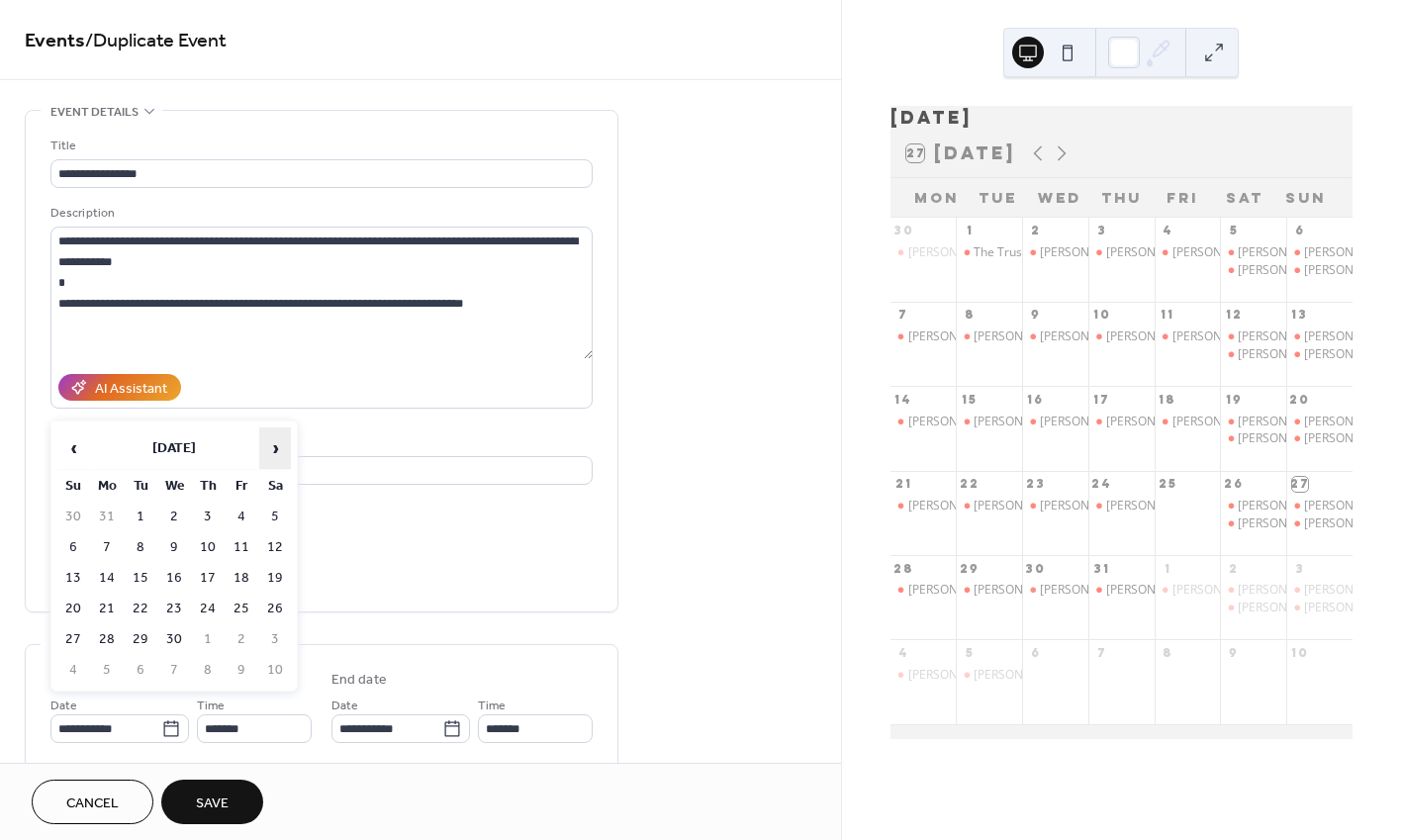 click on "›" at bounding box center (275, 448) 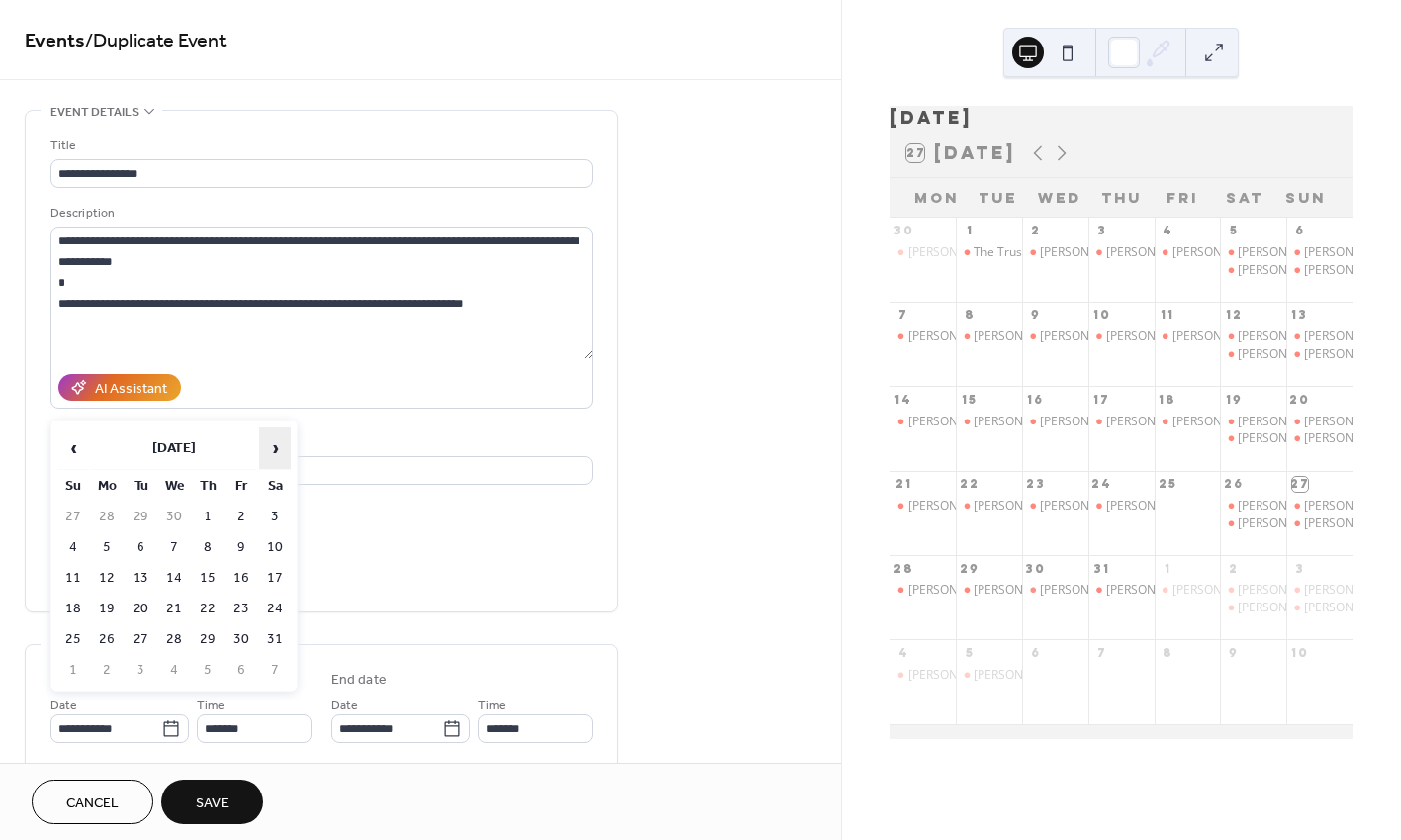 click on "›" at bounding box center [275, 448] 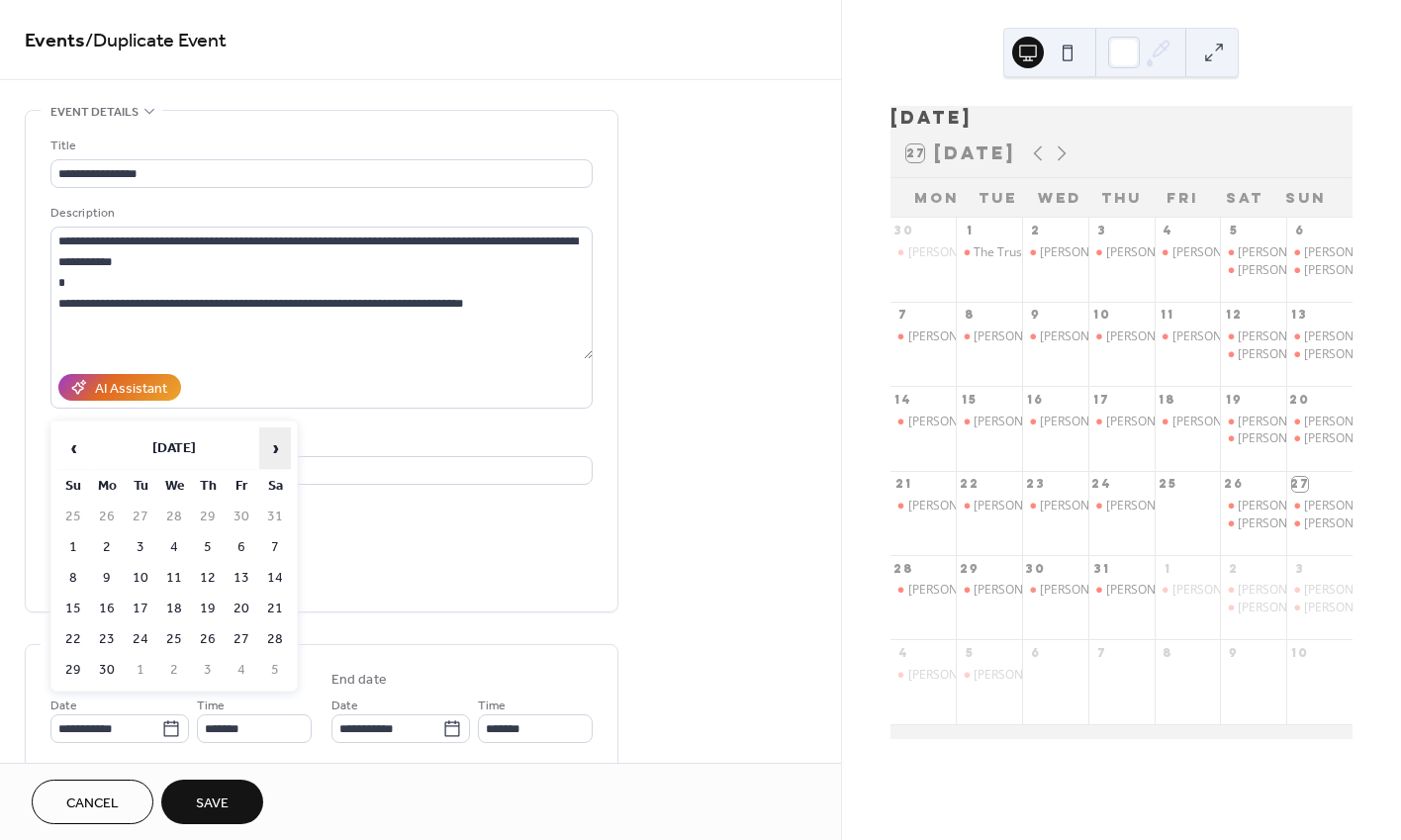 click on "›" at bounding box center [275, 448] 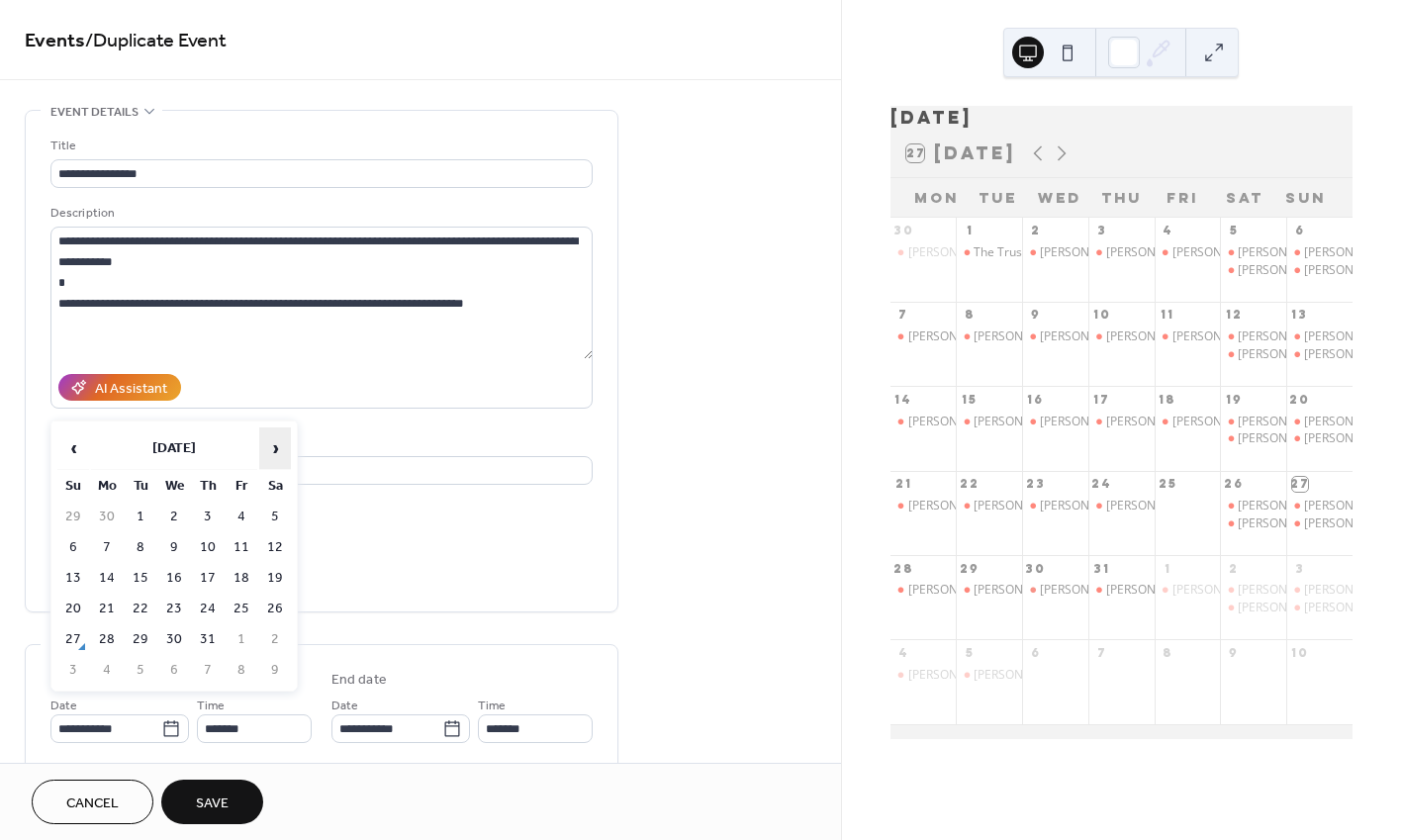 click on "›" at bounding box center (275, 448) 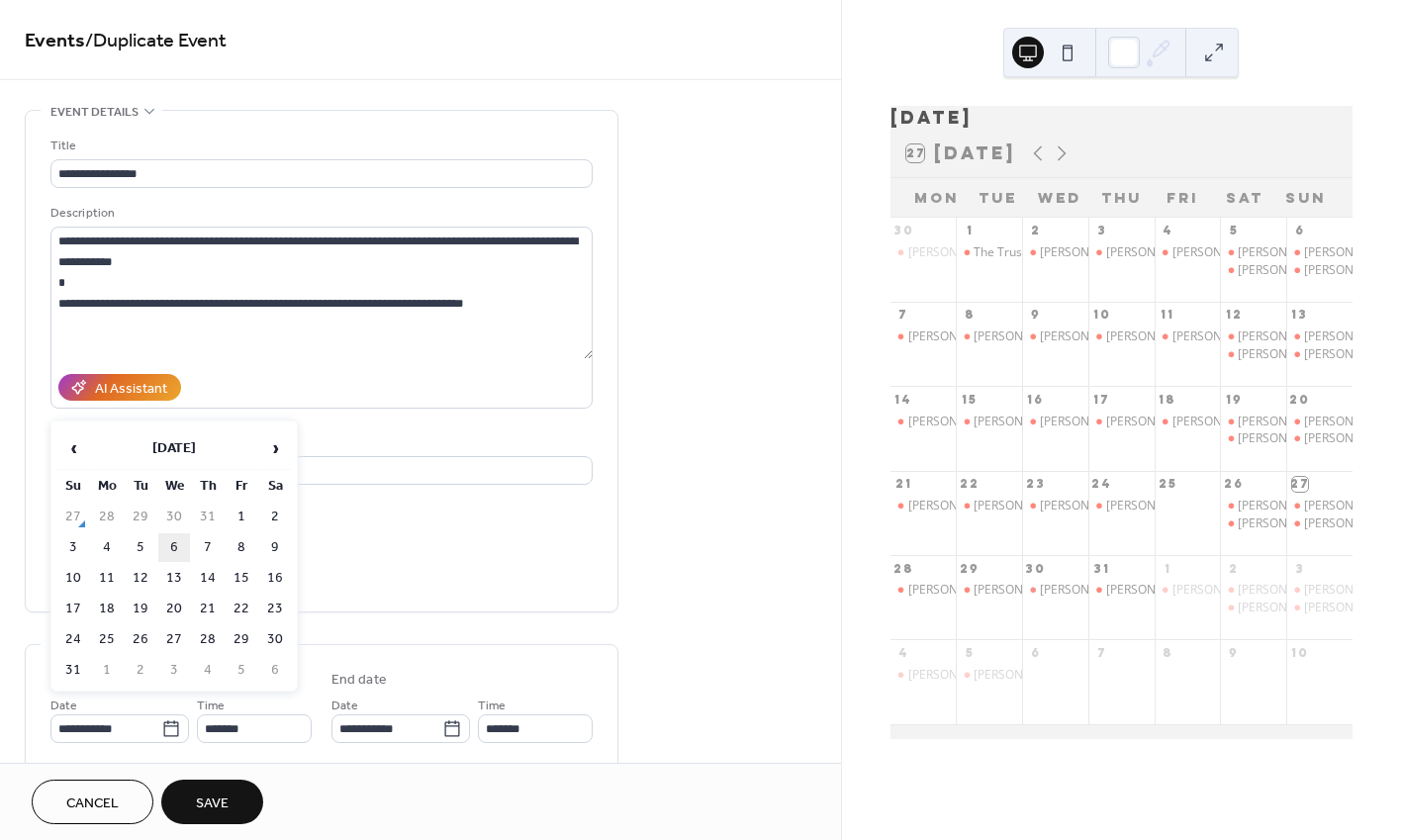 click on "6" at bounding box center (174, 547) 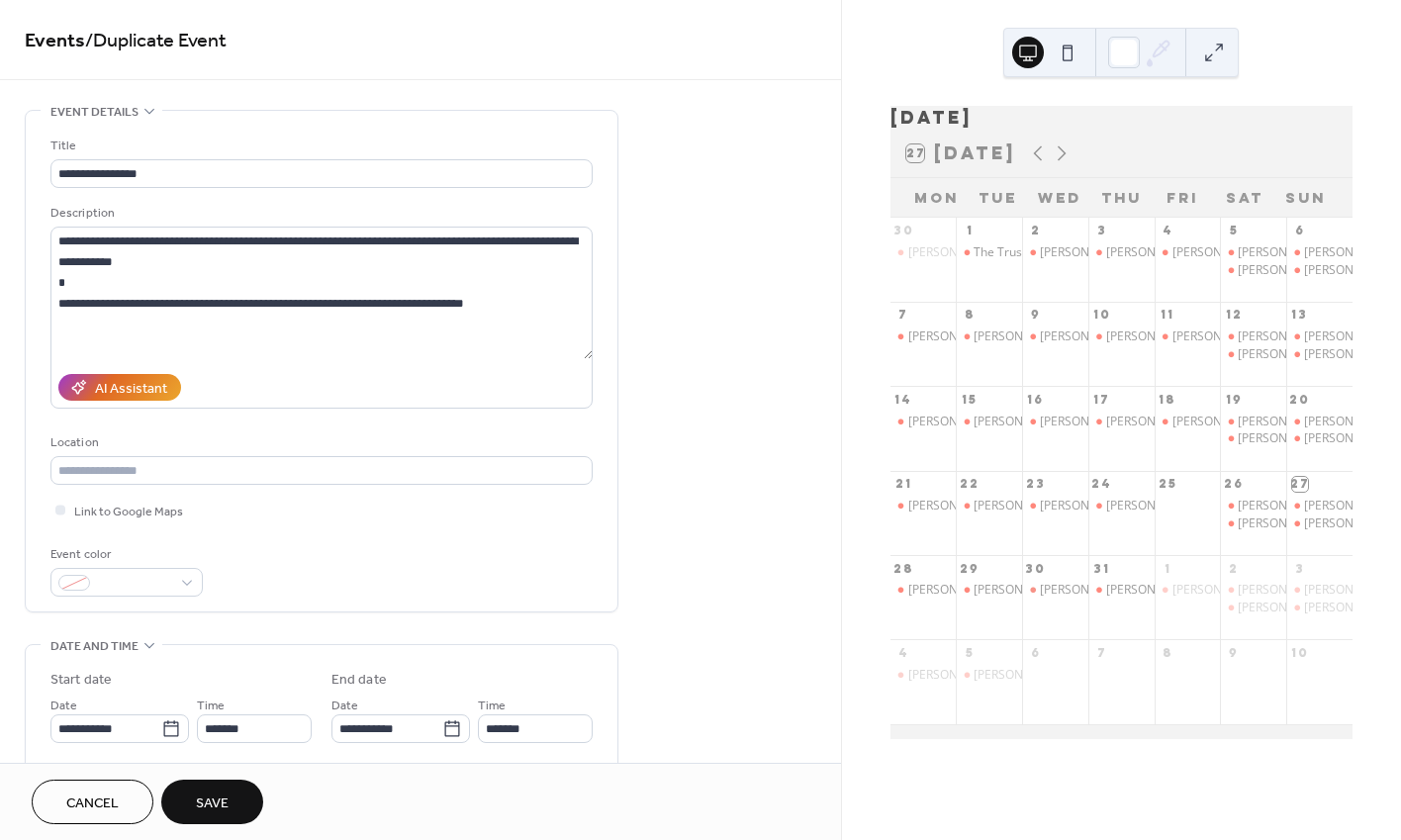 type on "**********" 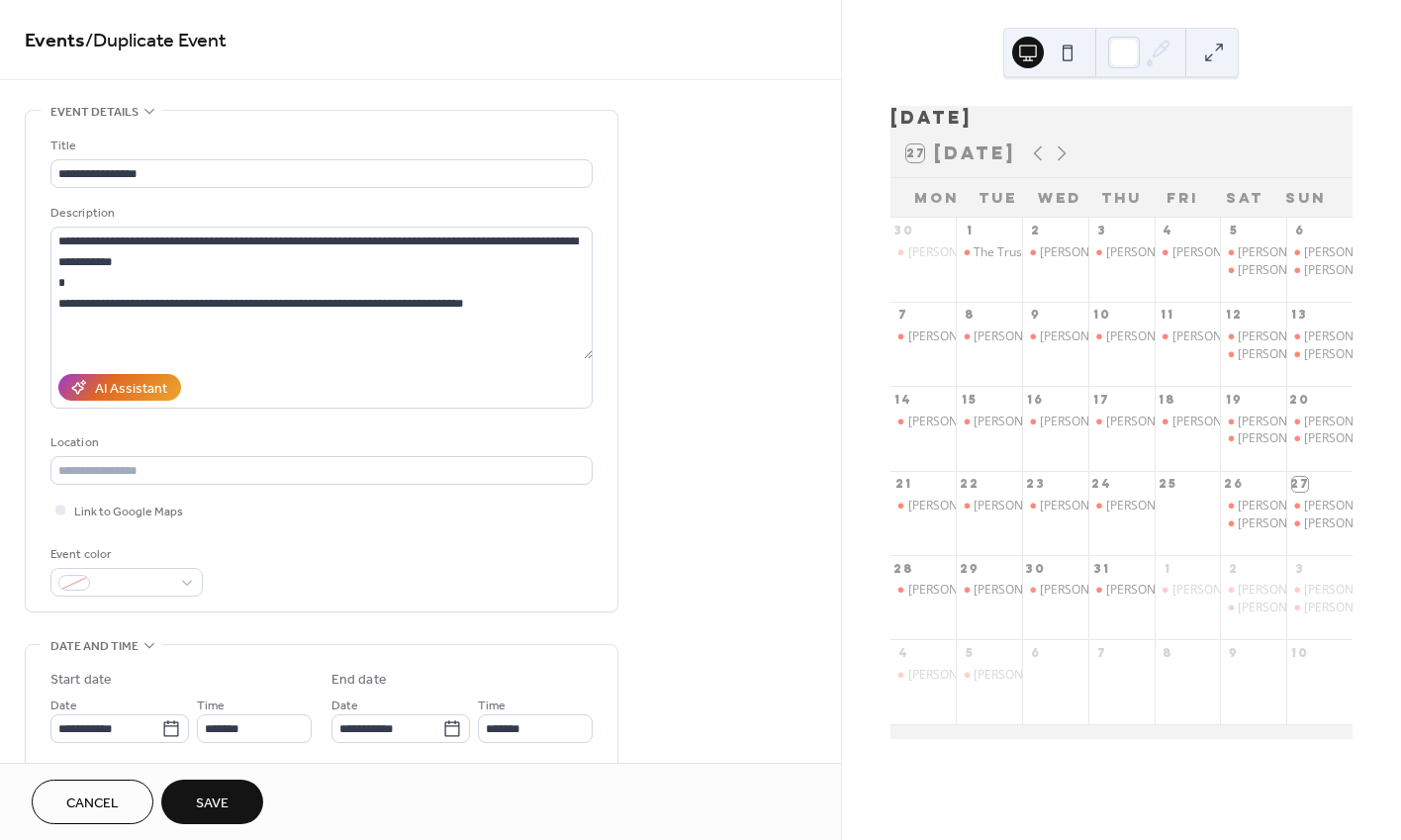 type on "**********" 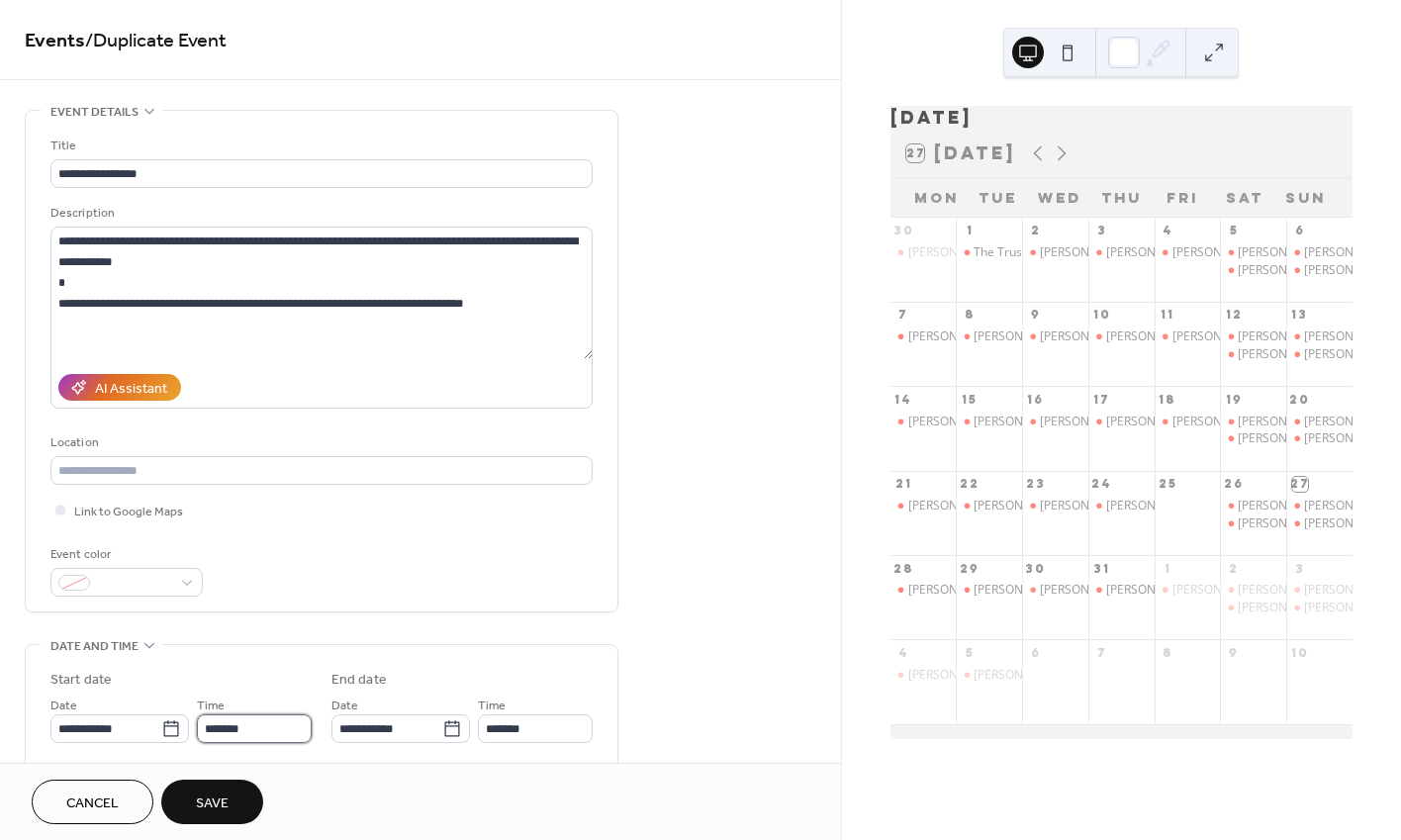 click on "*******" at bounding box center (254, 728) 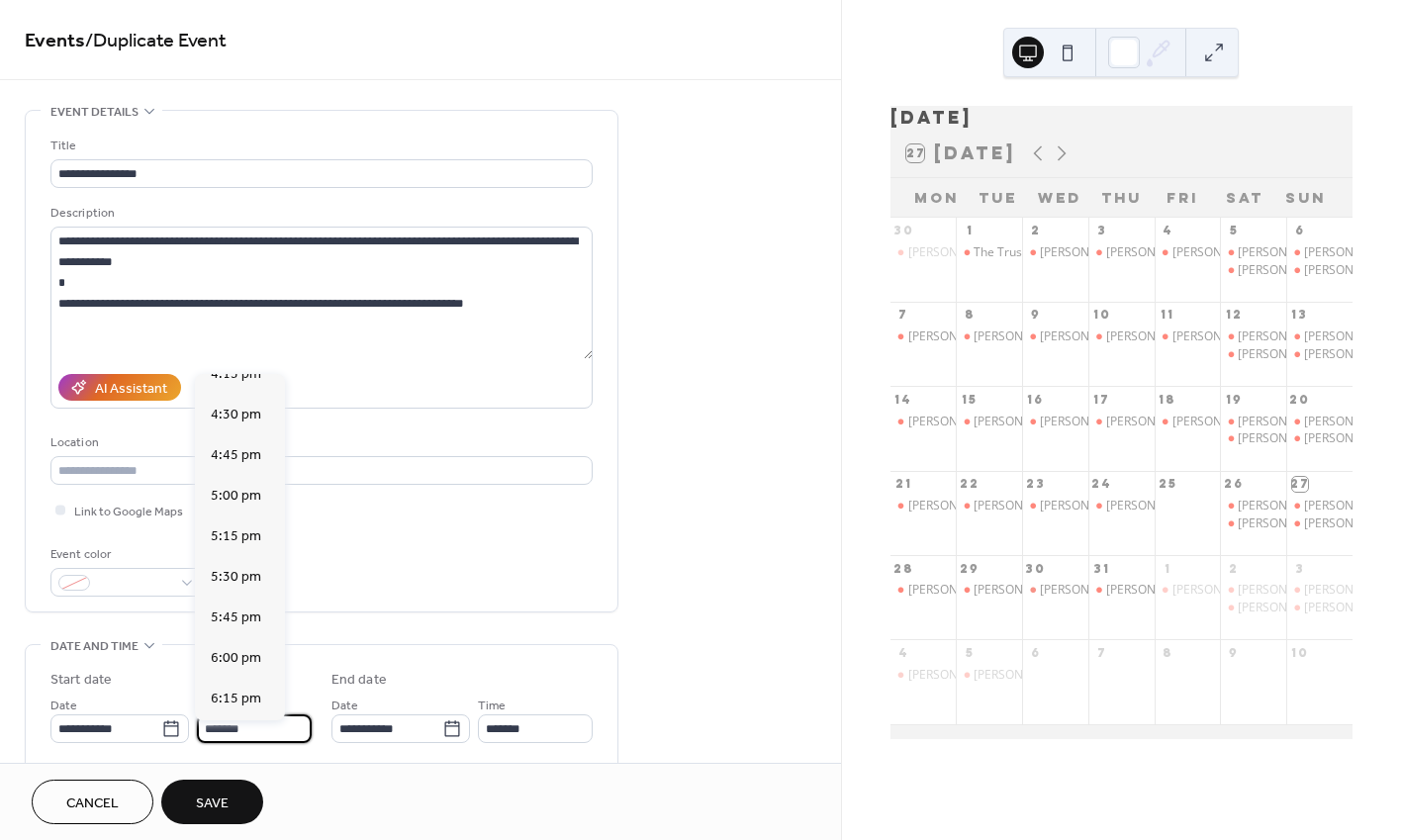 scroll, scrollTop: 2722, scrollLeft: 0, axis: vertical 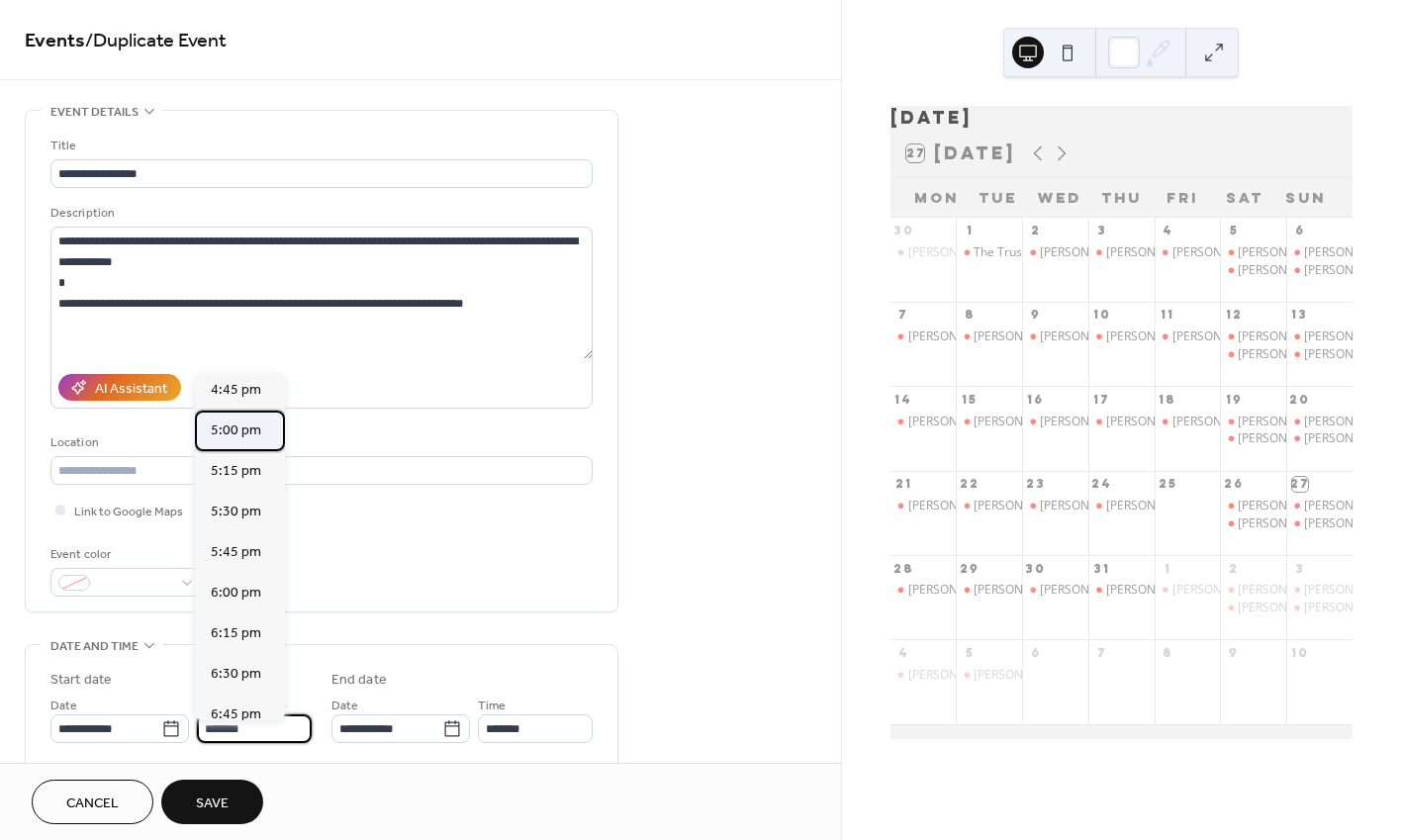 click on "5:00 pm" at bounding box center (235, 430) 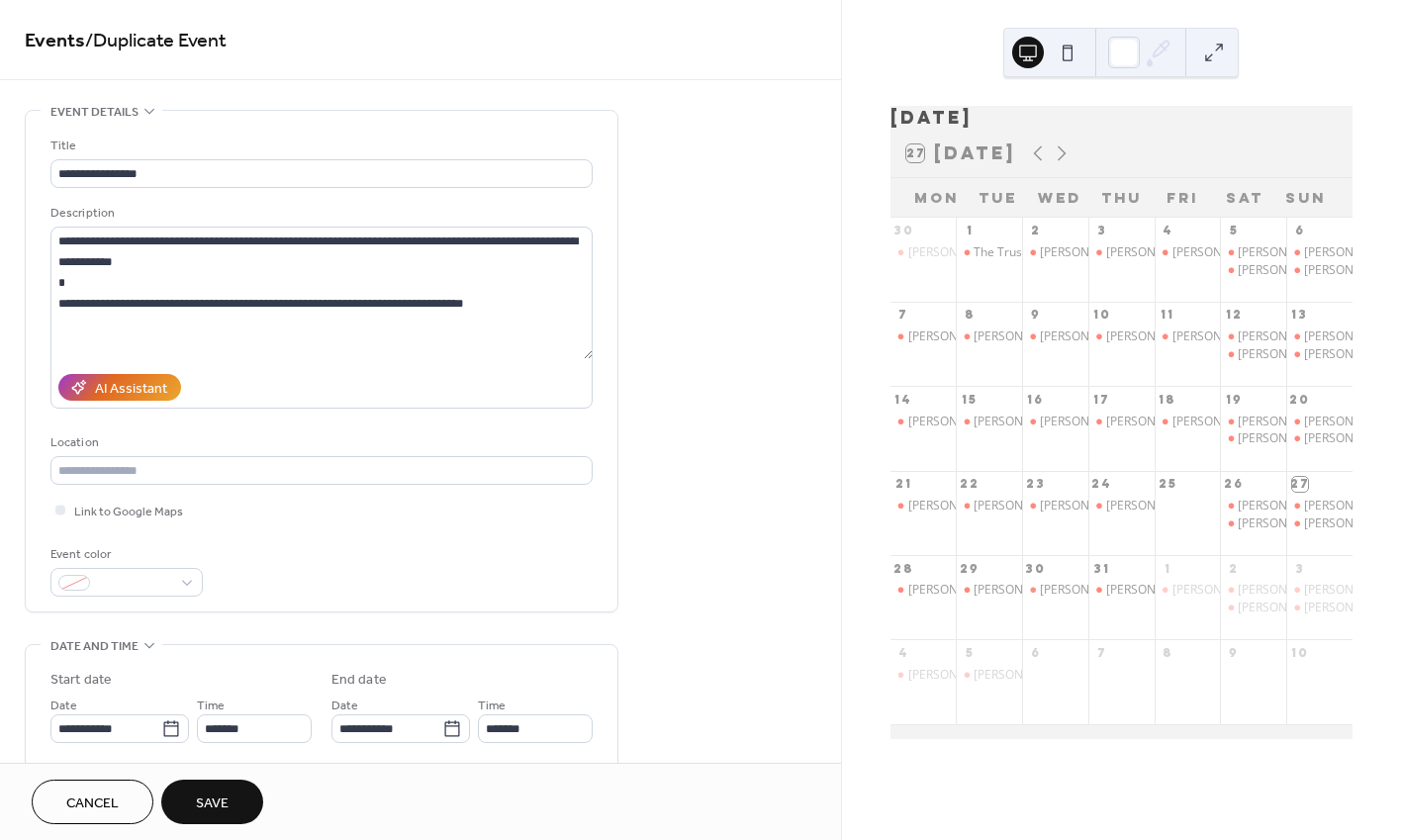type on "*******" 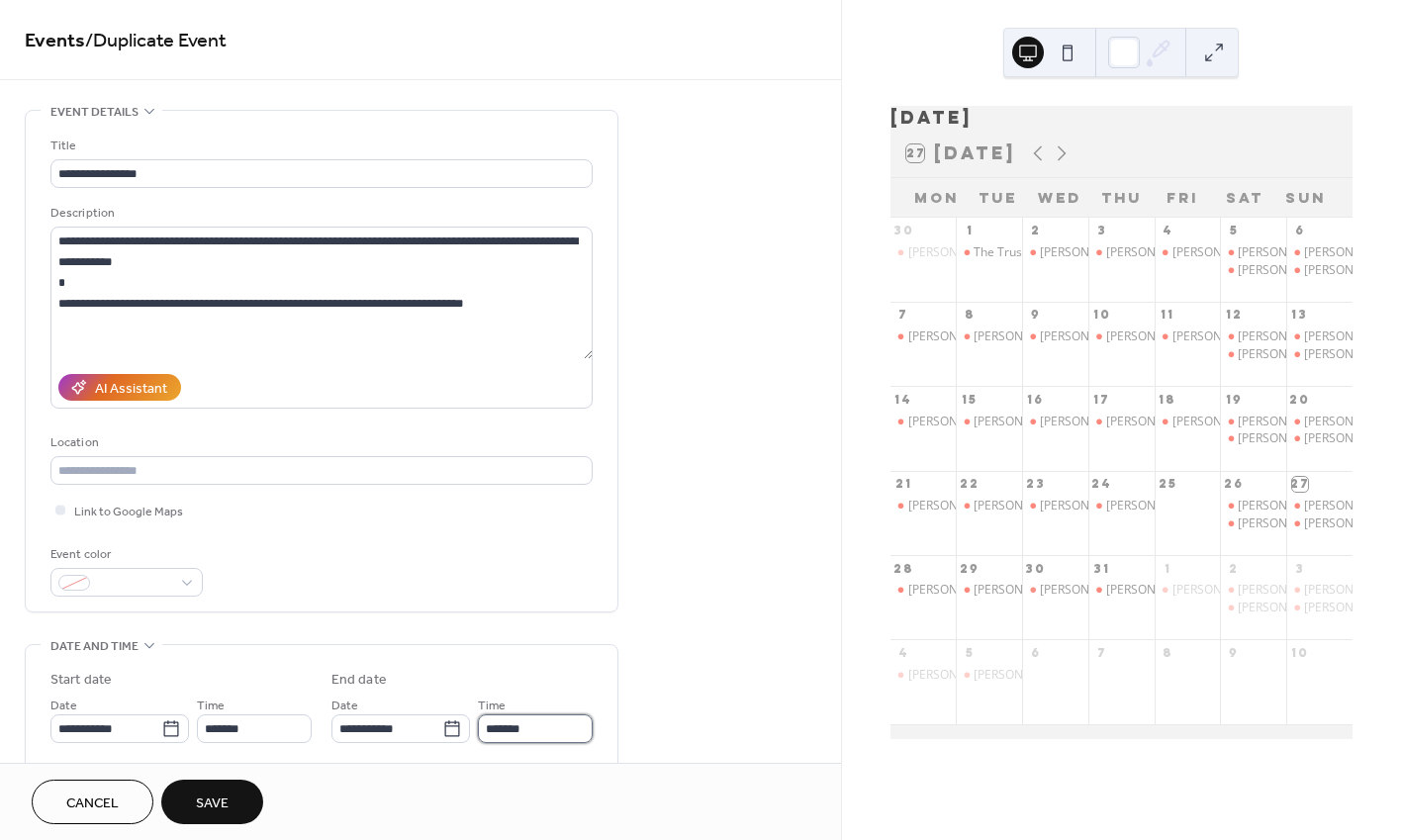click on "*******" at bounding box center (535, 728) 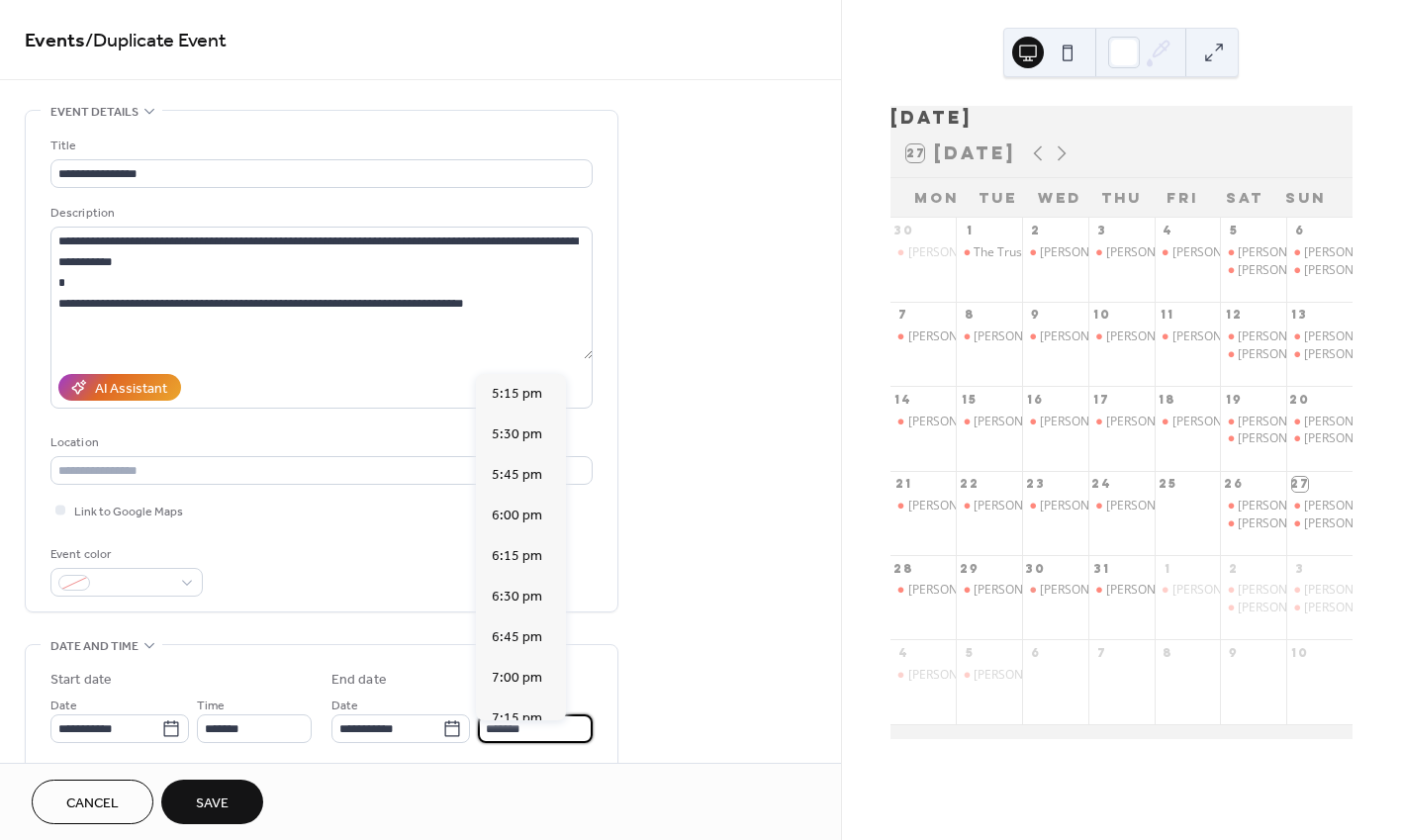scroll, scrollTop: 457, scrollLeft: 0, axis: vertical 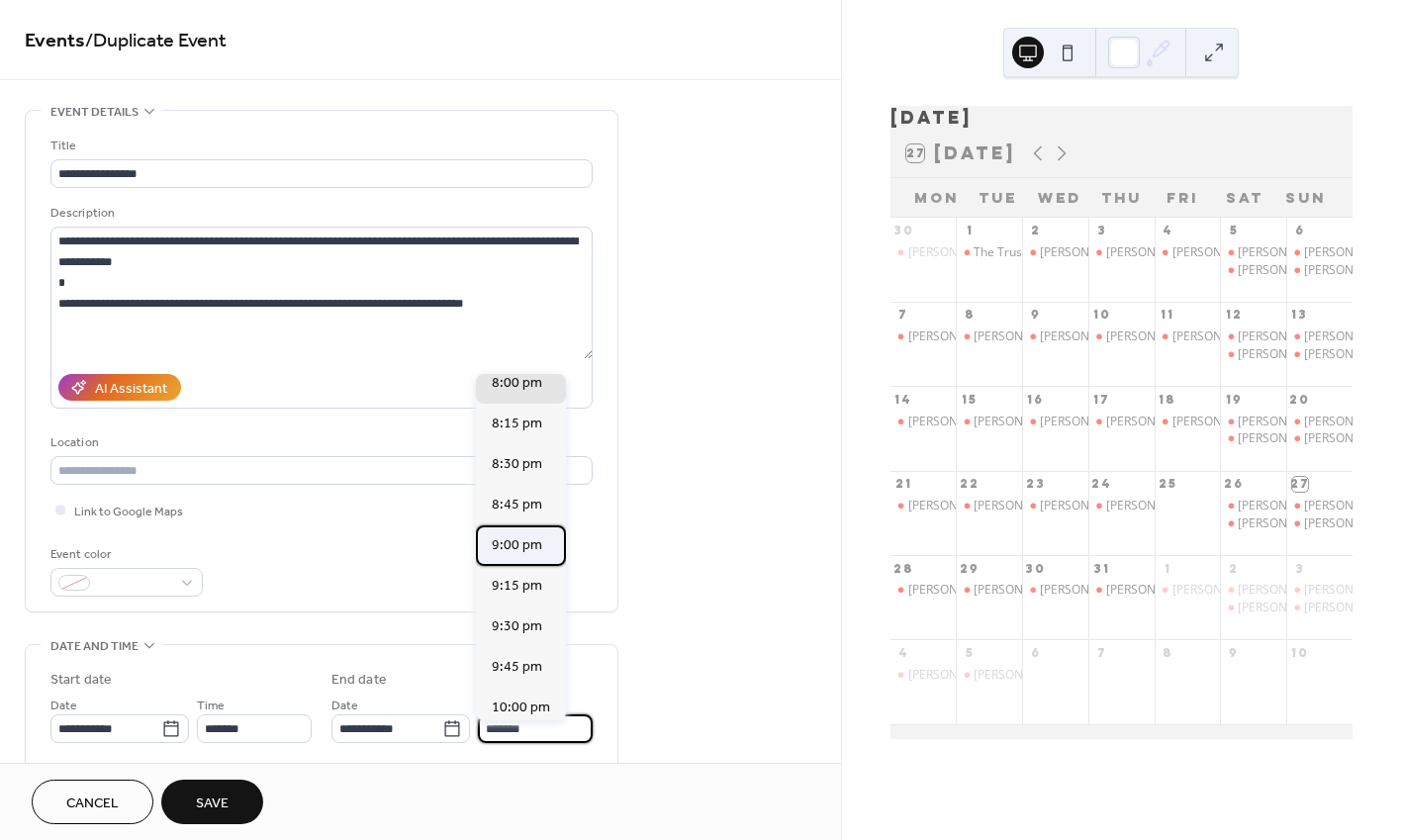 click on "9:00 pm" at bounding box center [516, 545] 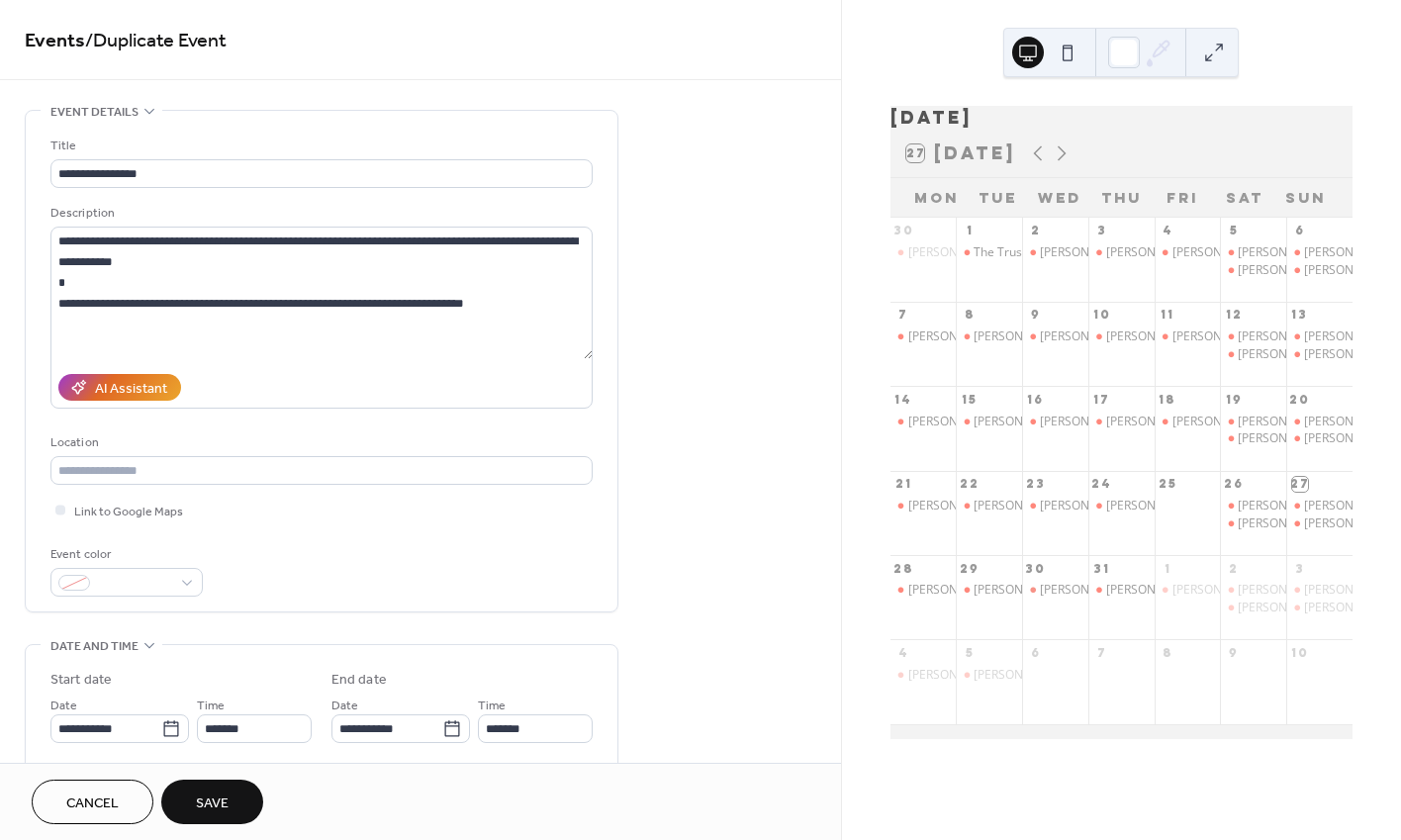 type on "*******" 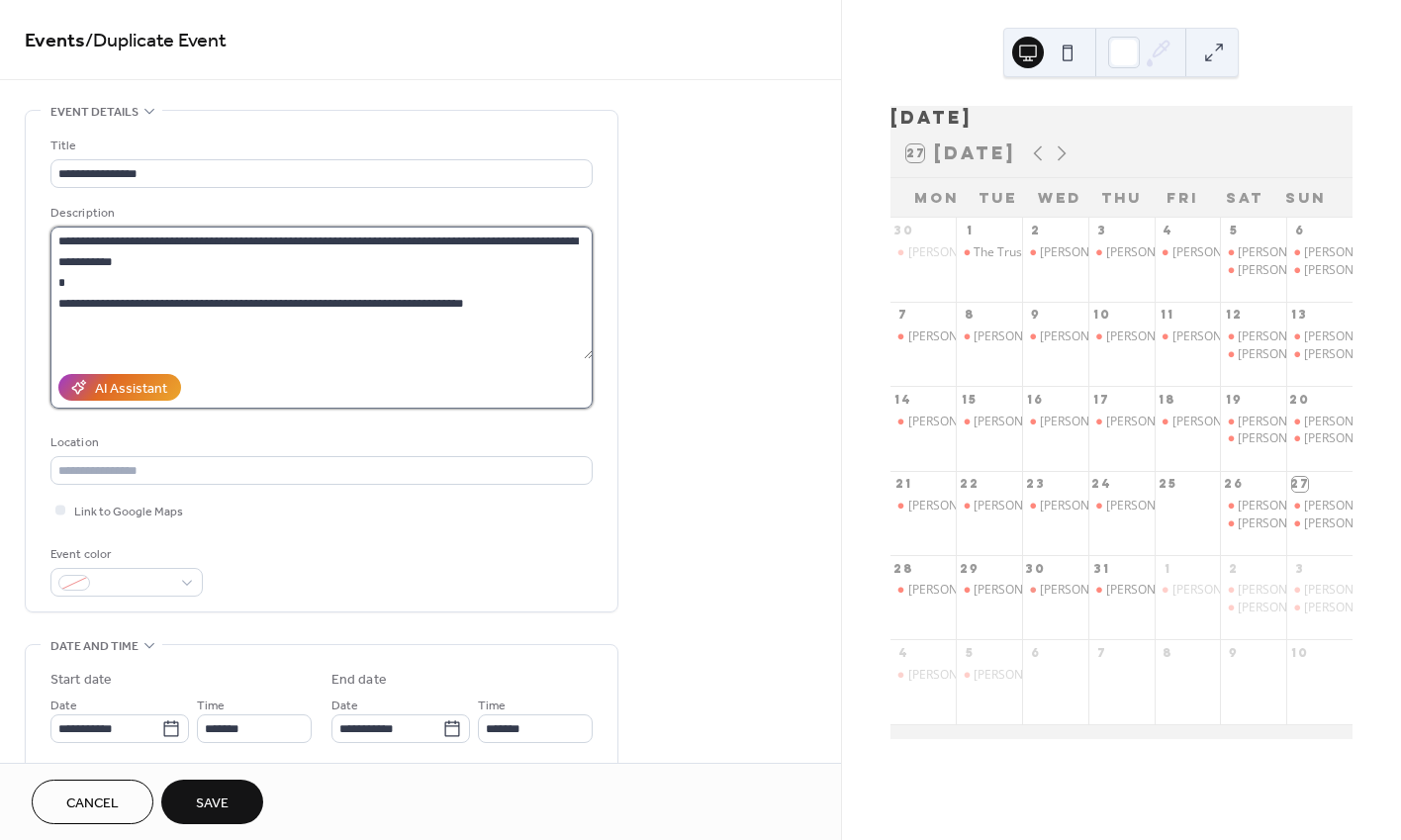 click on "**********" at bounding box center (322, 293) 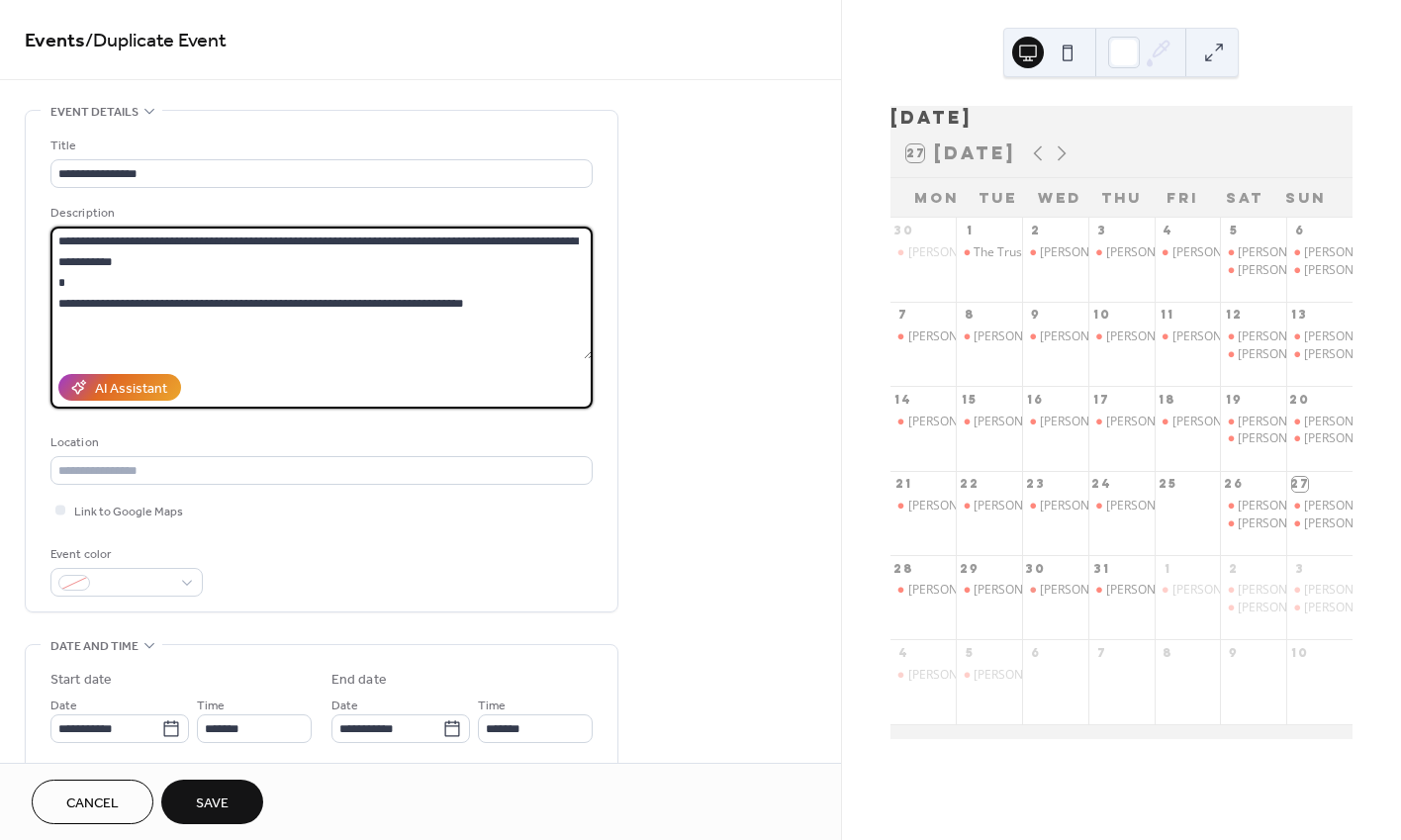 click on "**********" at bounding box center (322, 293) 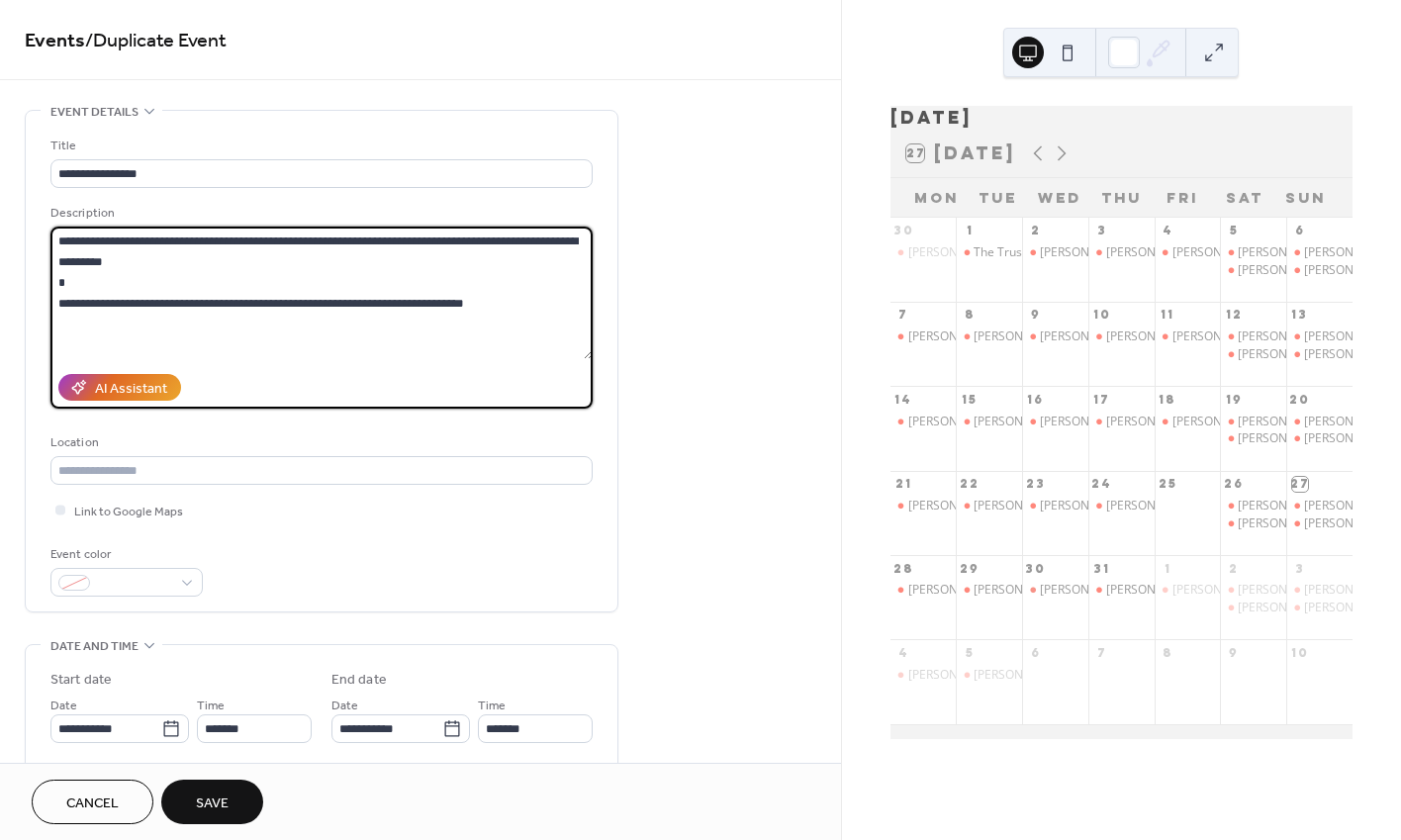 click on "**********" at bounding box center [322, 293] 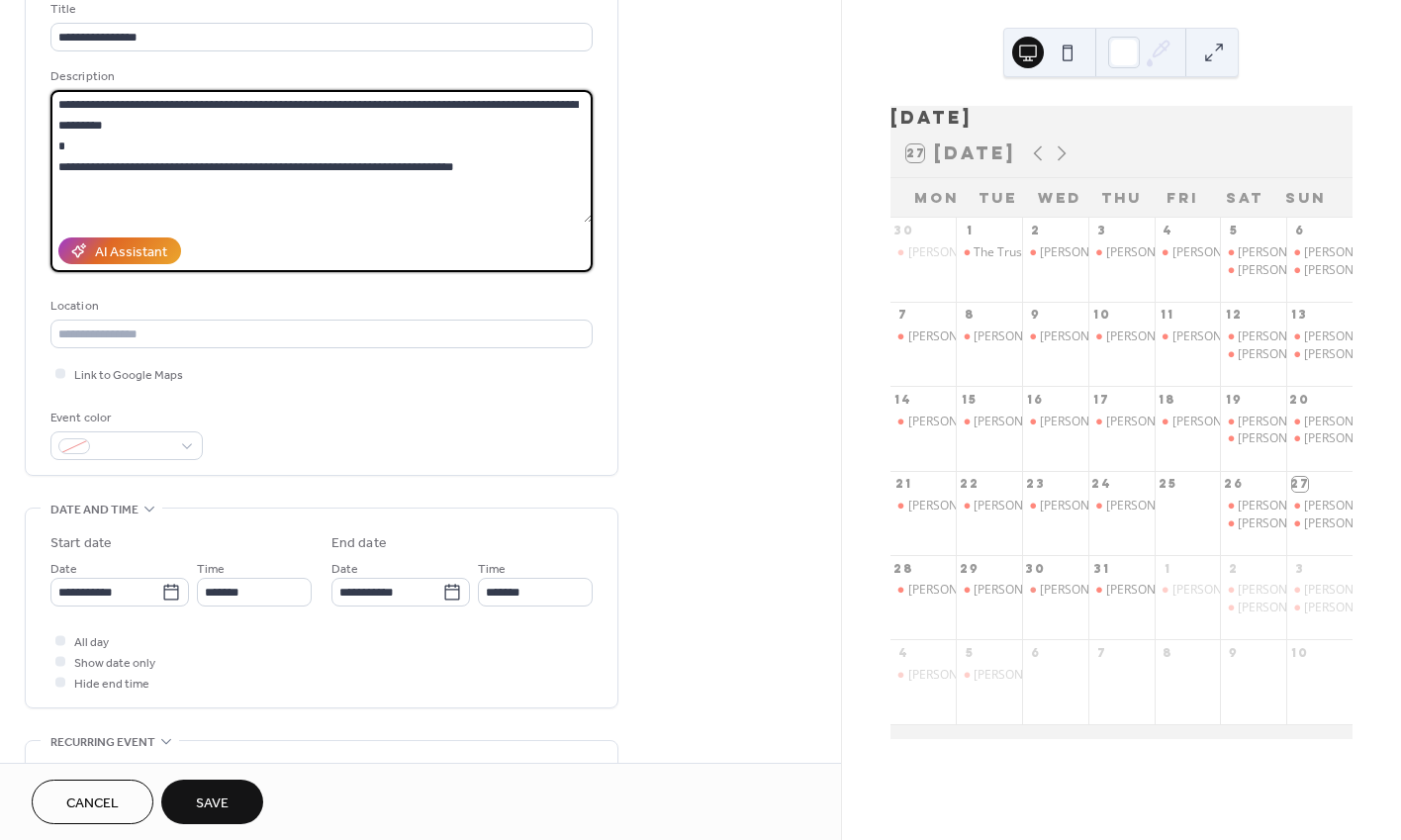 scroll, scrollTop: 163, scrollLeft: 0, axis: vertical 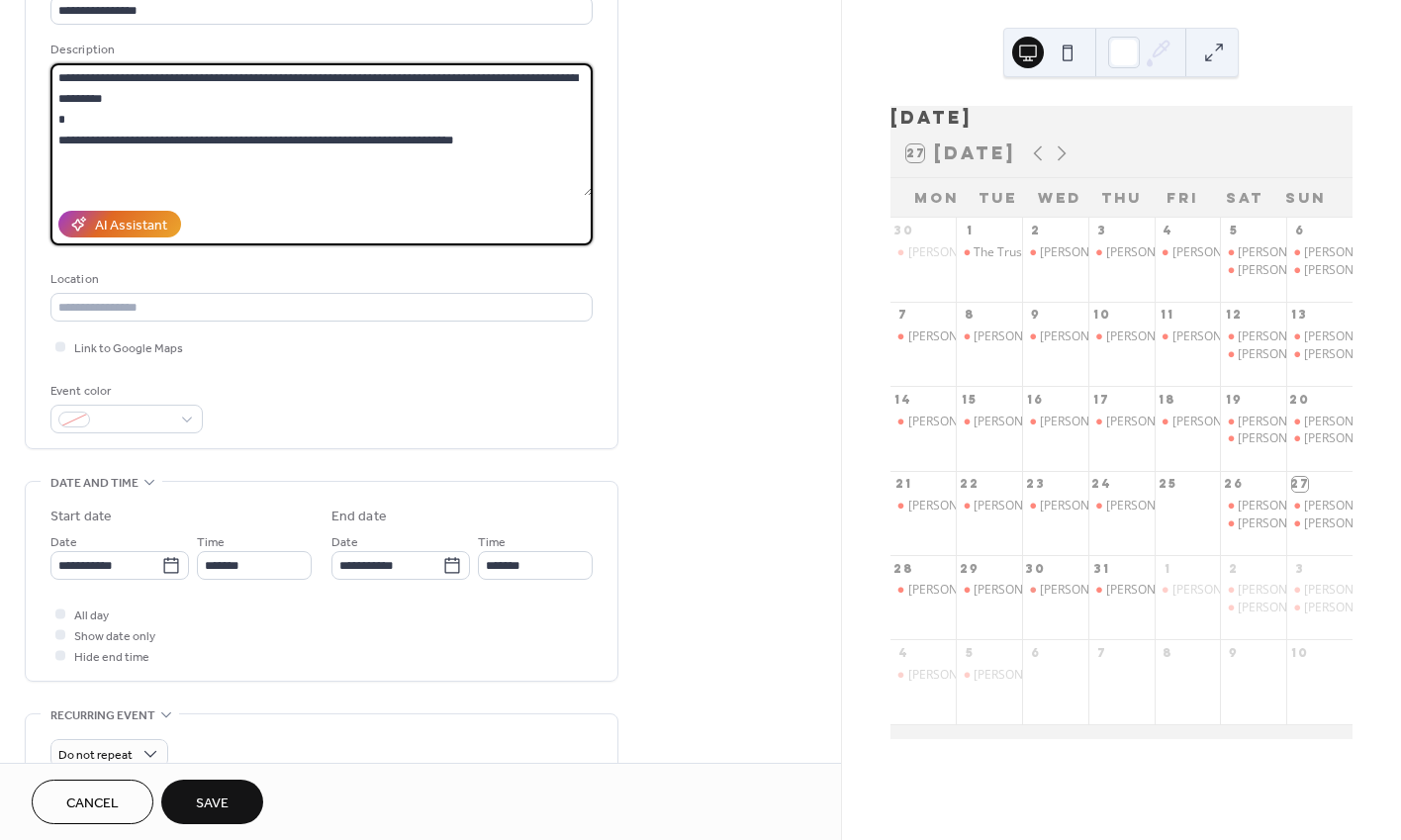 type on "**********" 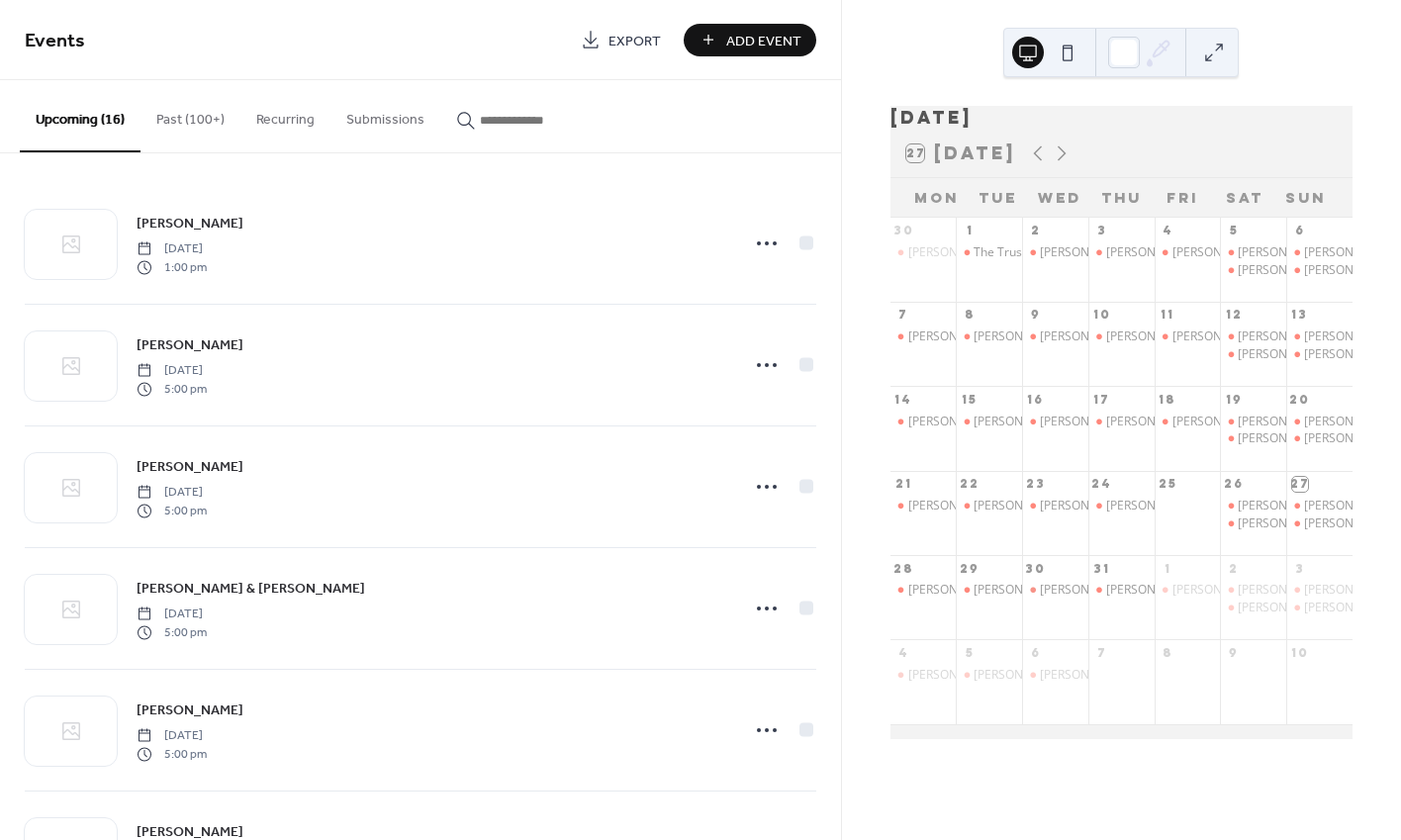 click at bounding box center (539, 120) 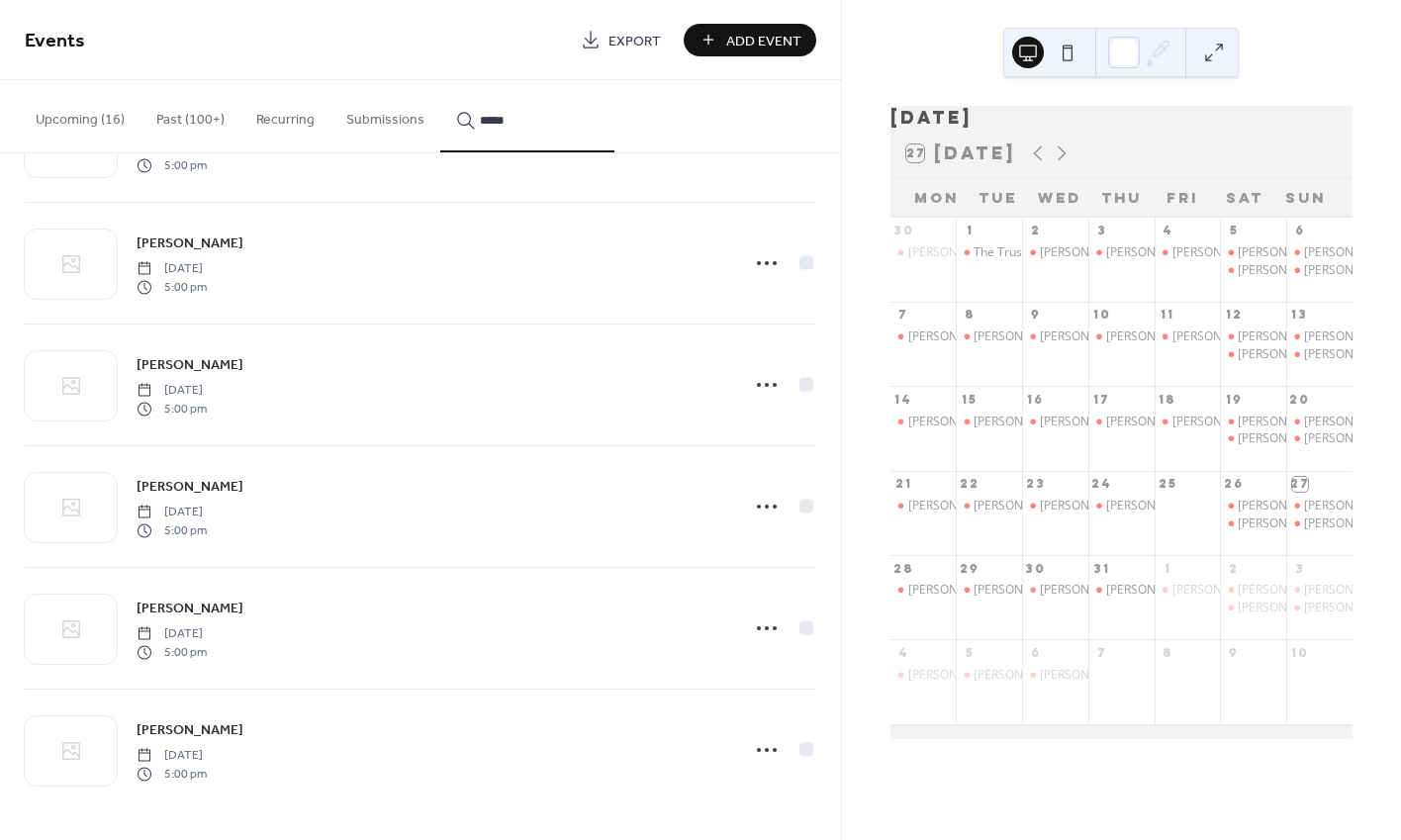 scroll, scrollTop: 1565, scrollLeft: 0, axis: vertical 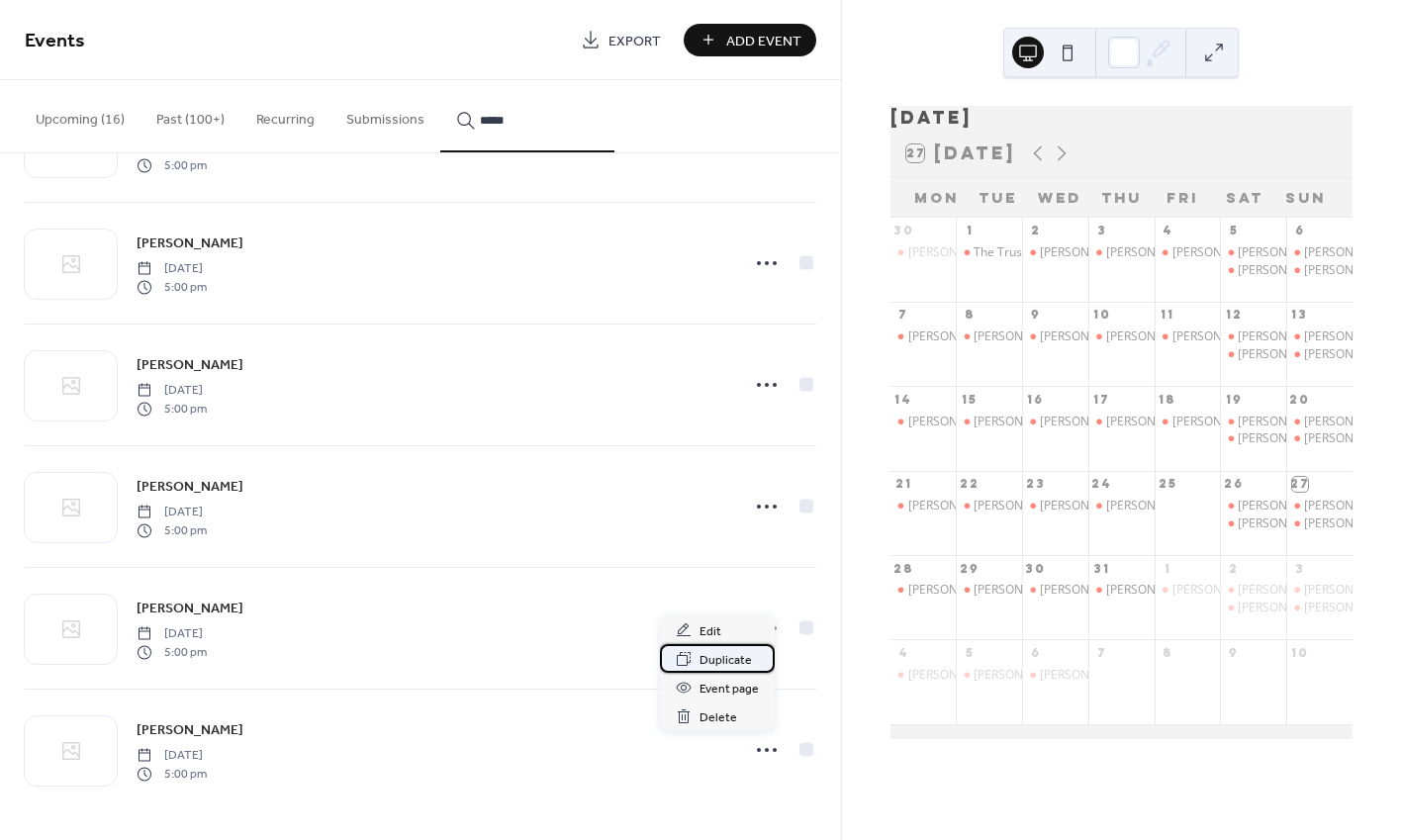 click on "Duplicate" at bounding box center [717, 658] 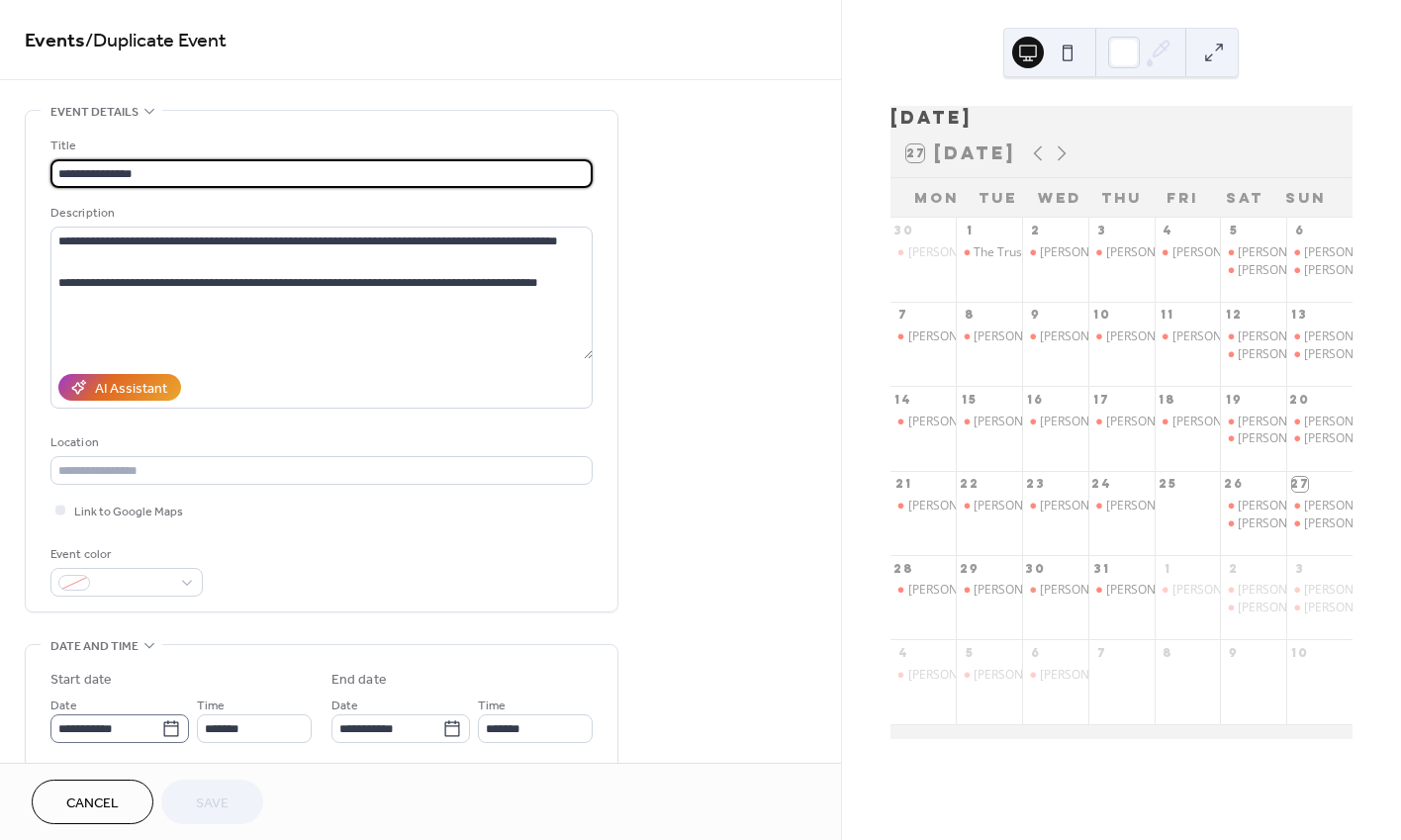 click 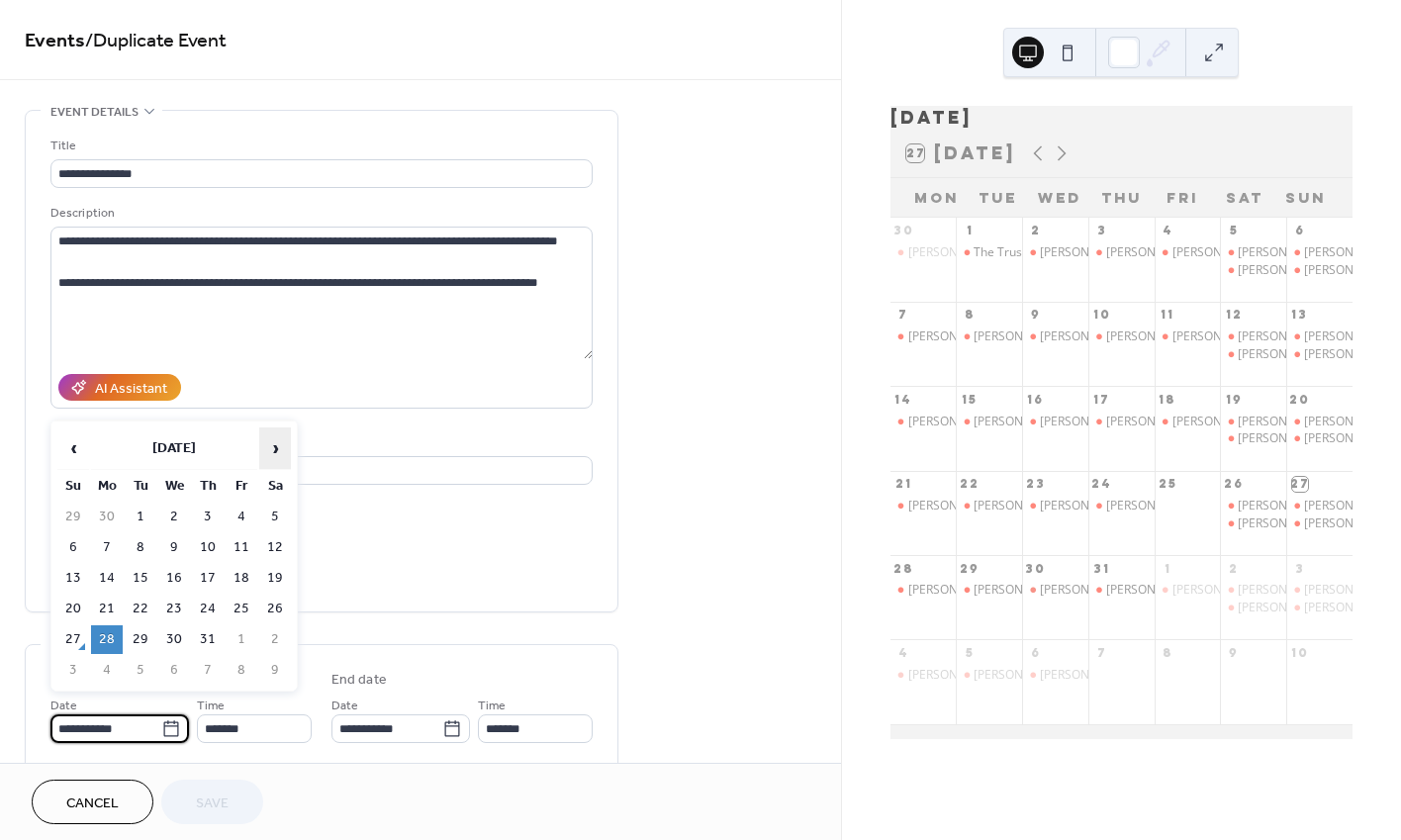 click on "›" at bounding box center [275, 448] 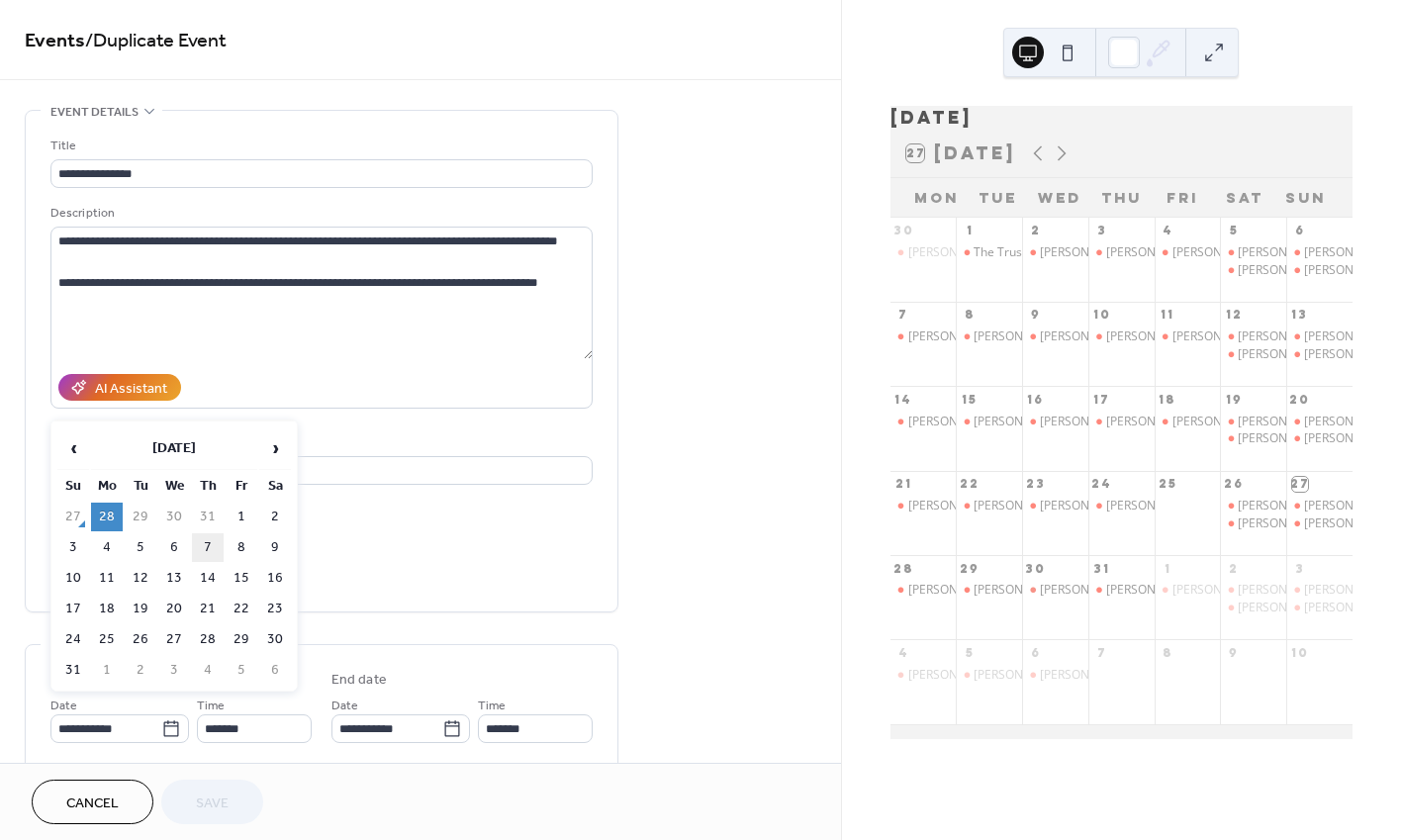 click on "7" at bounding box center (208, 547) 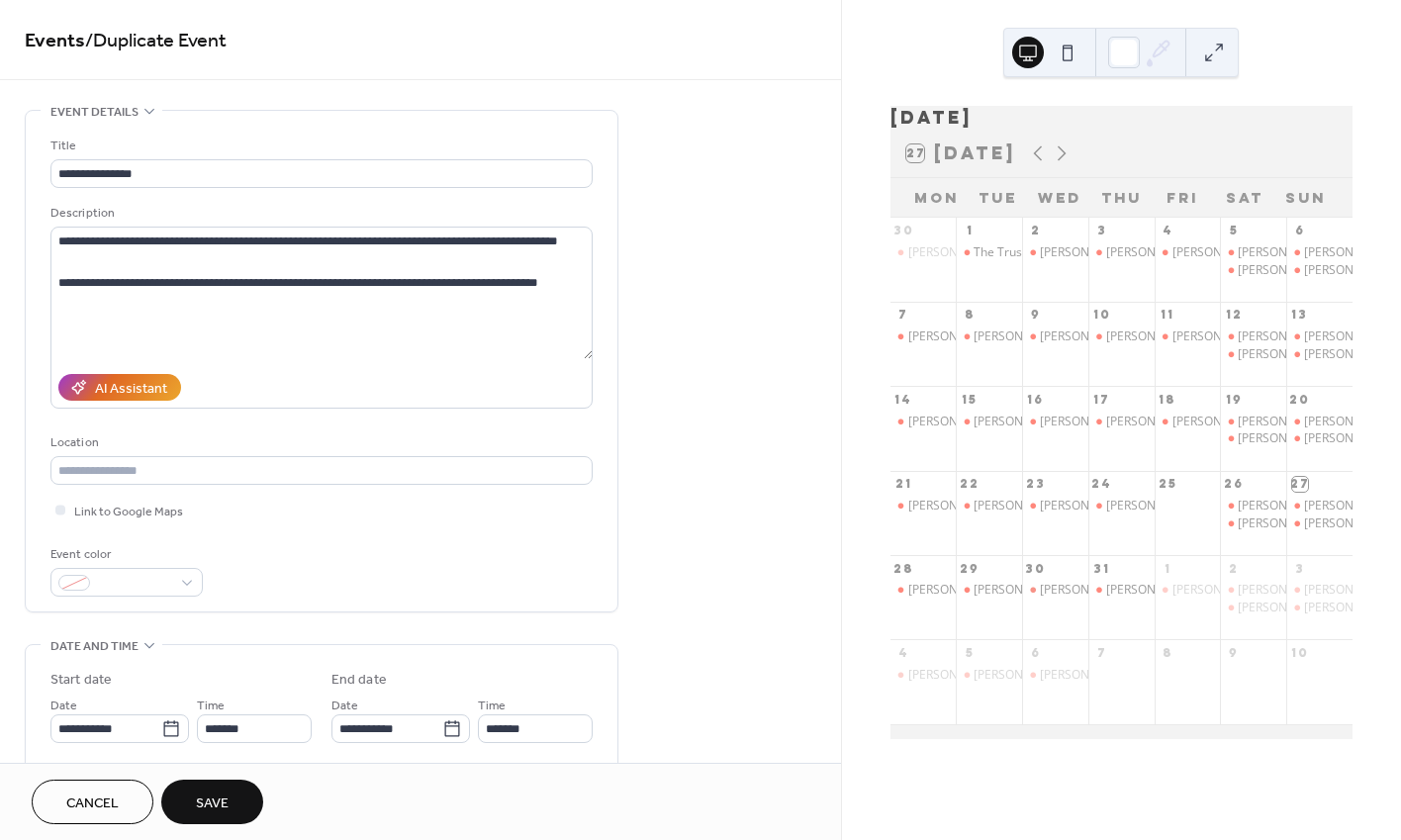 type on "**********" 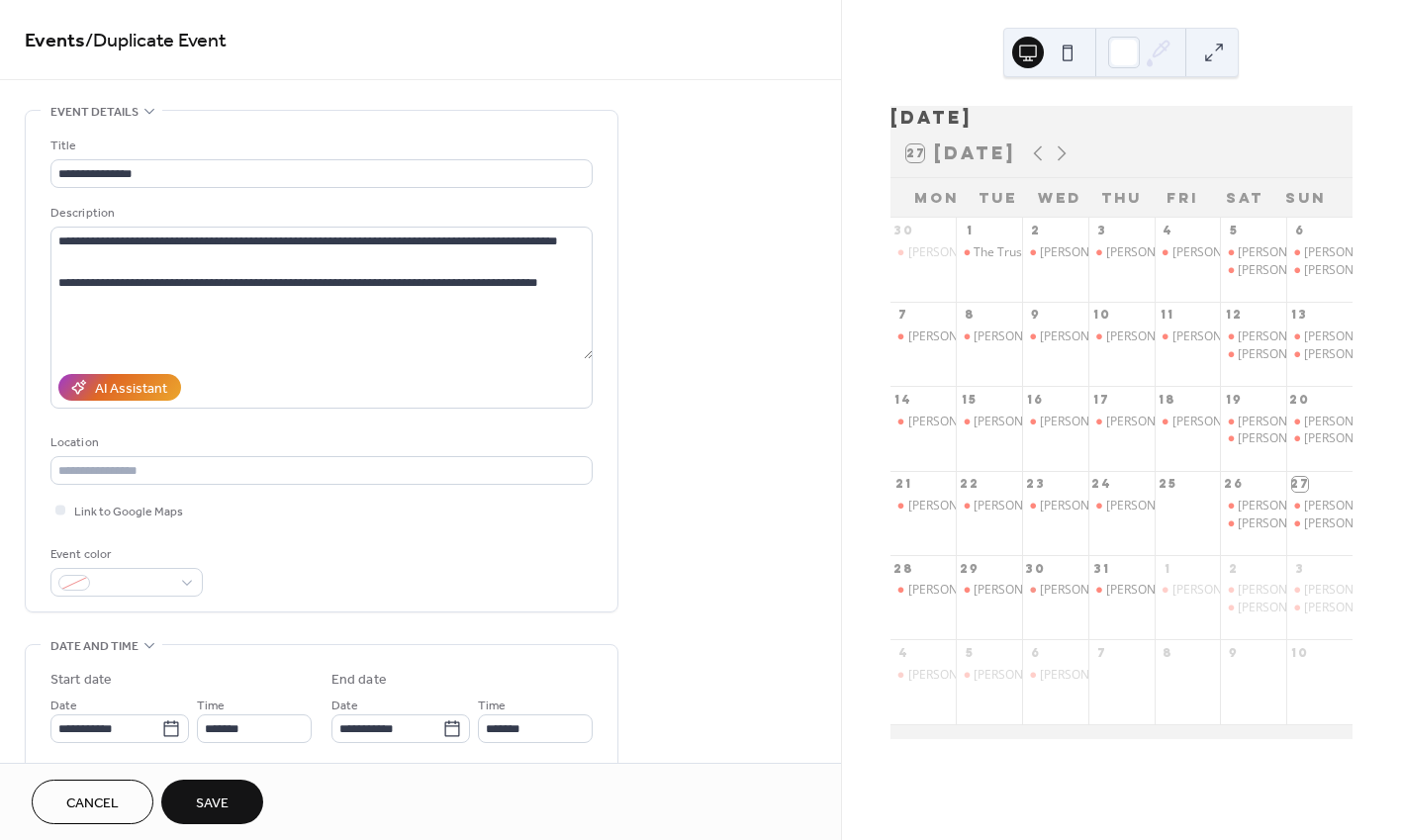 type on "**********" 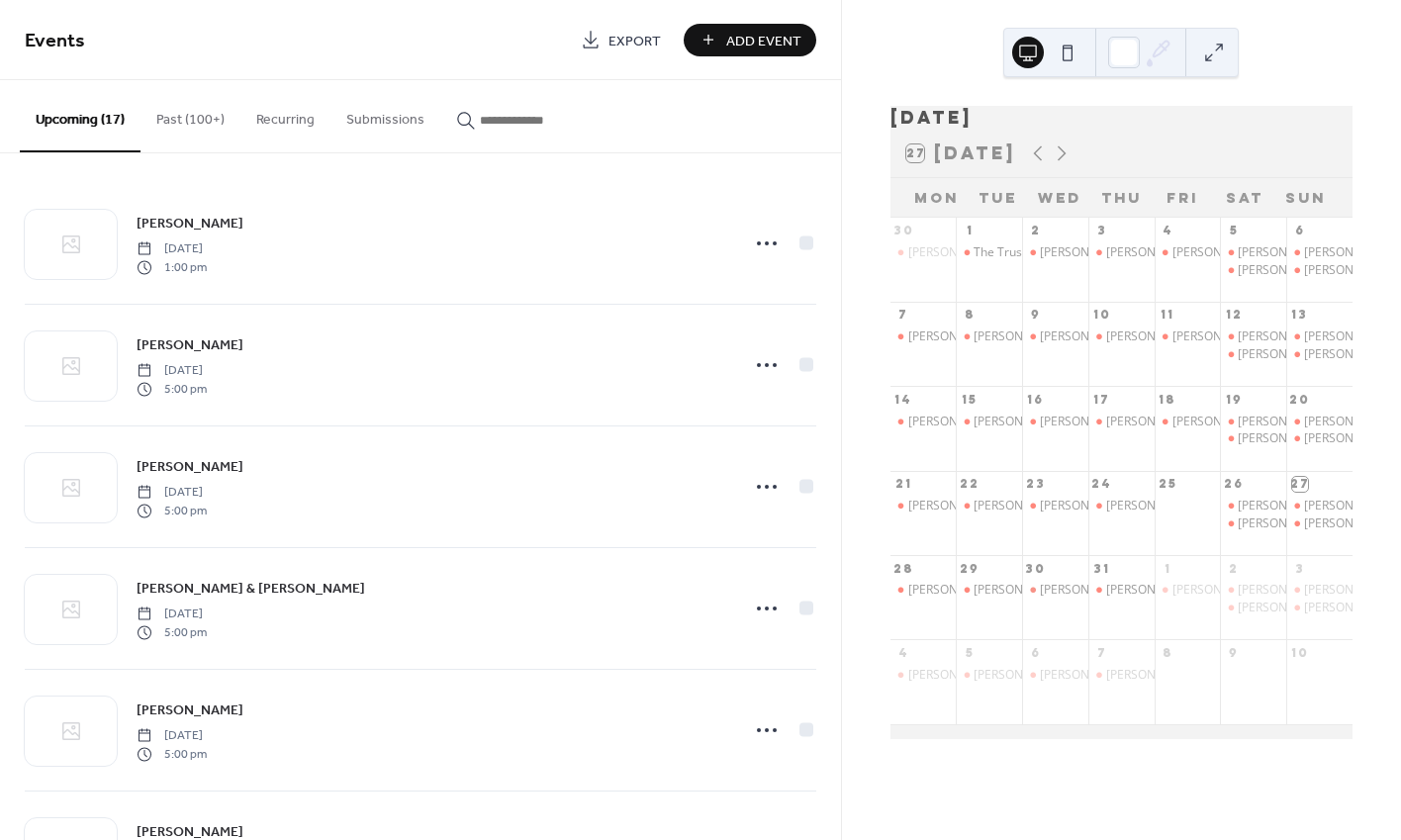 click at bounding box center [539, 120] 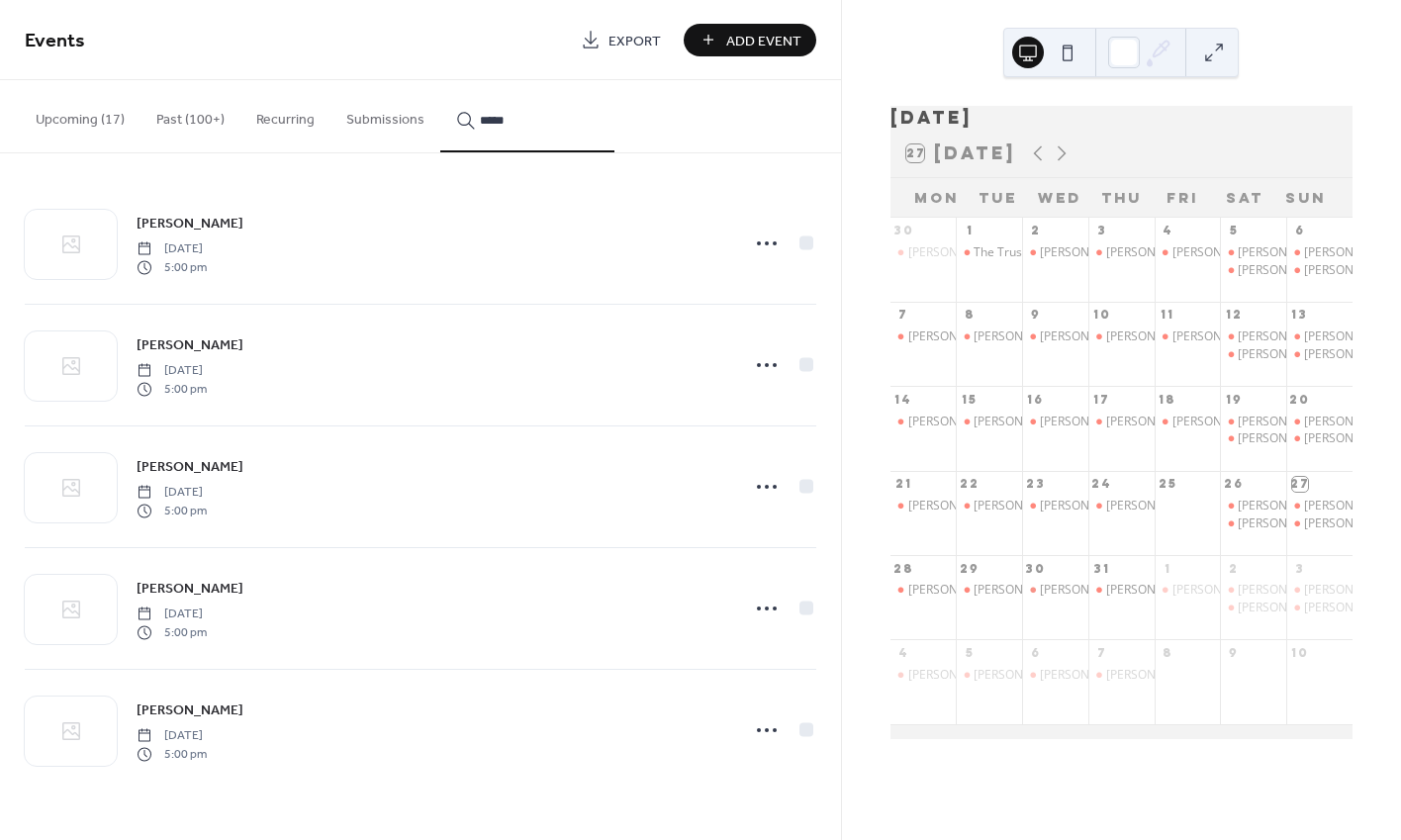 type on "*****" 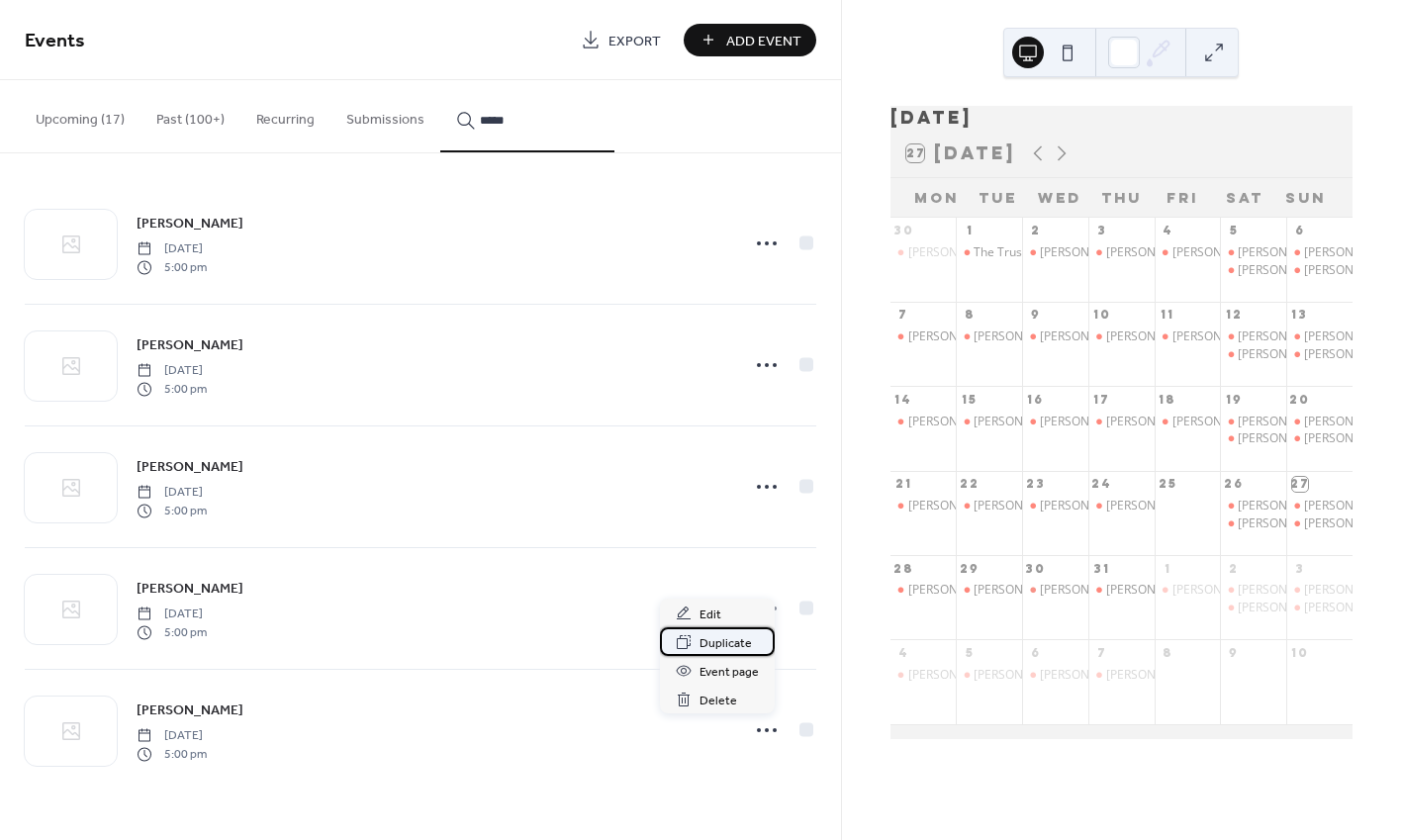 click on "Duplicate" at bounding box center [725, 643] 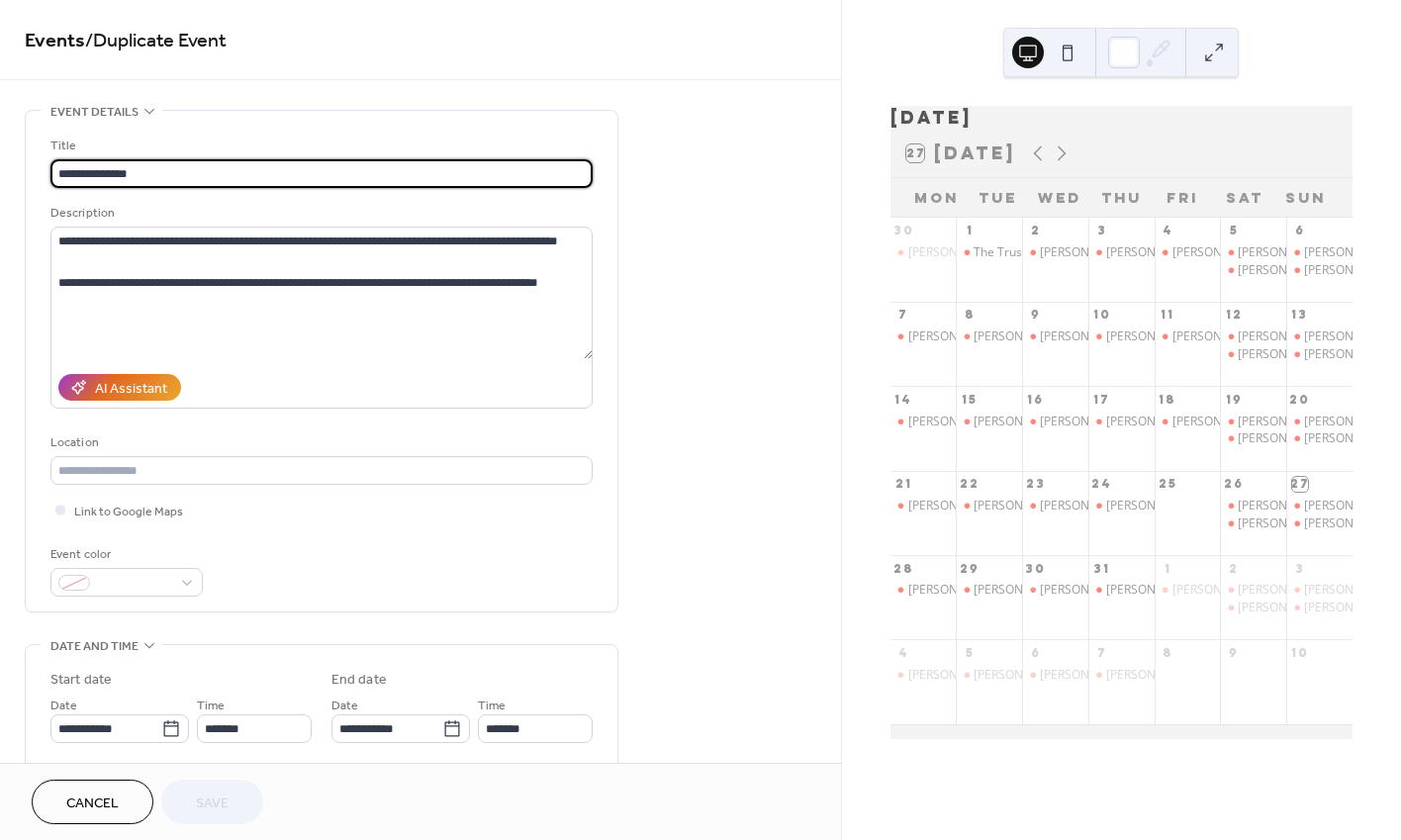 scroll, scrollTop: 2, scrollLeft: 0, axis: vertical 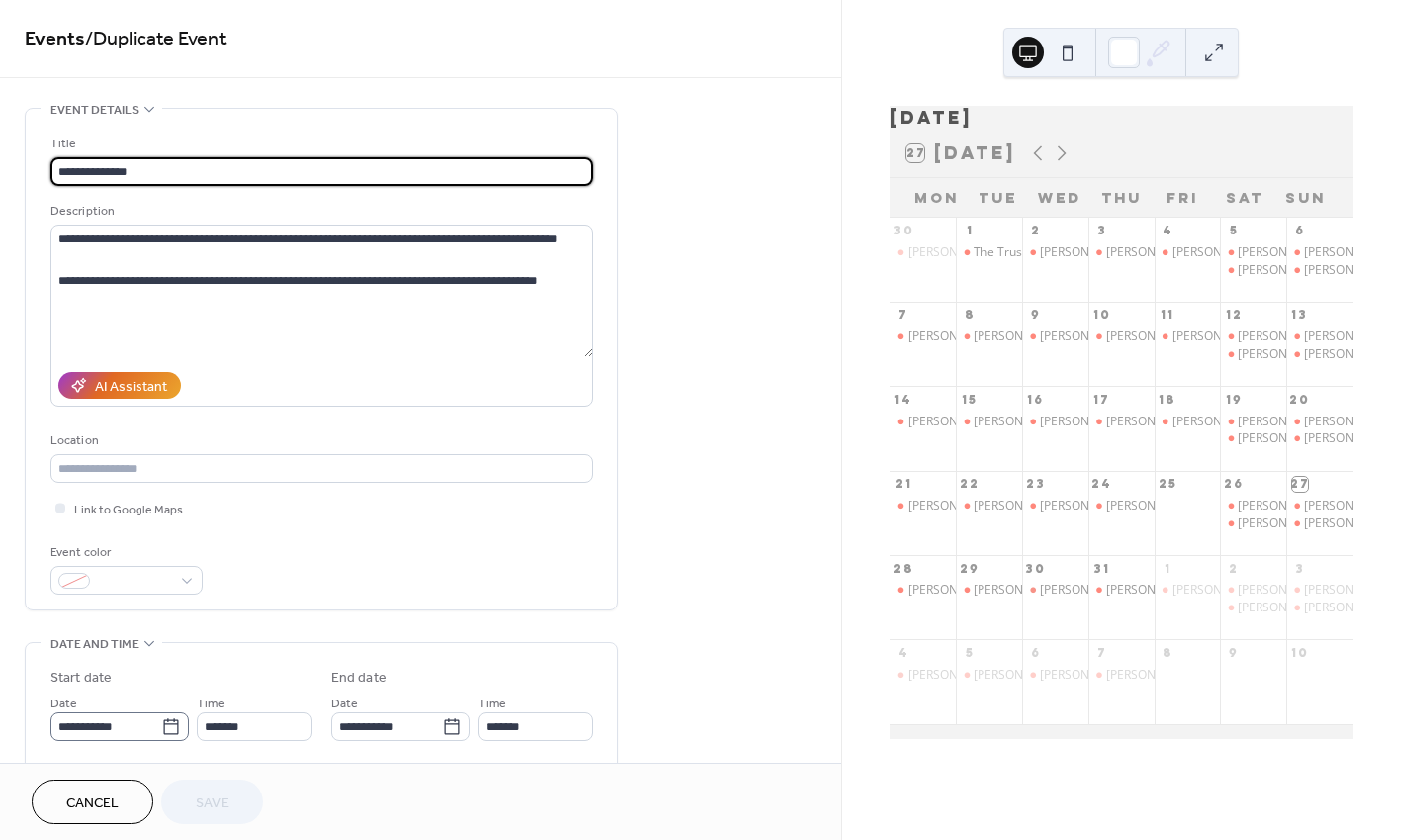 click 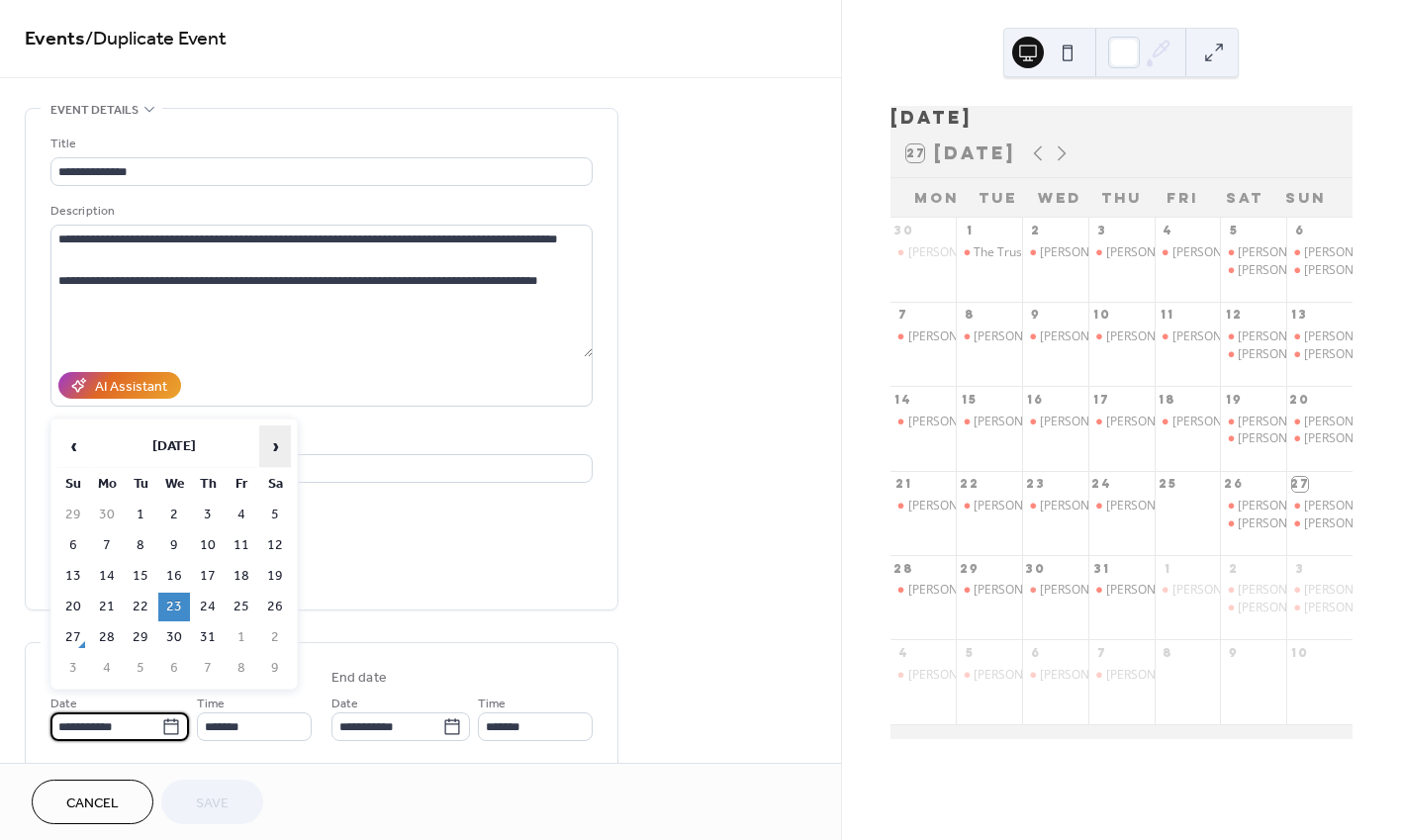 click on "›" at bounding box center (275, 446) 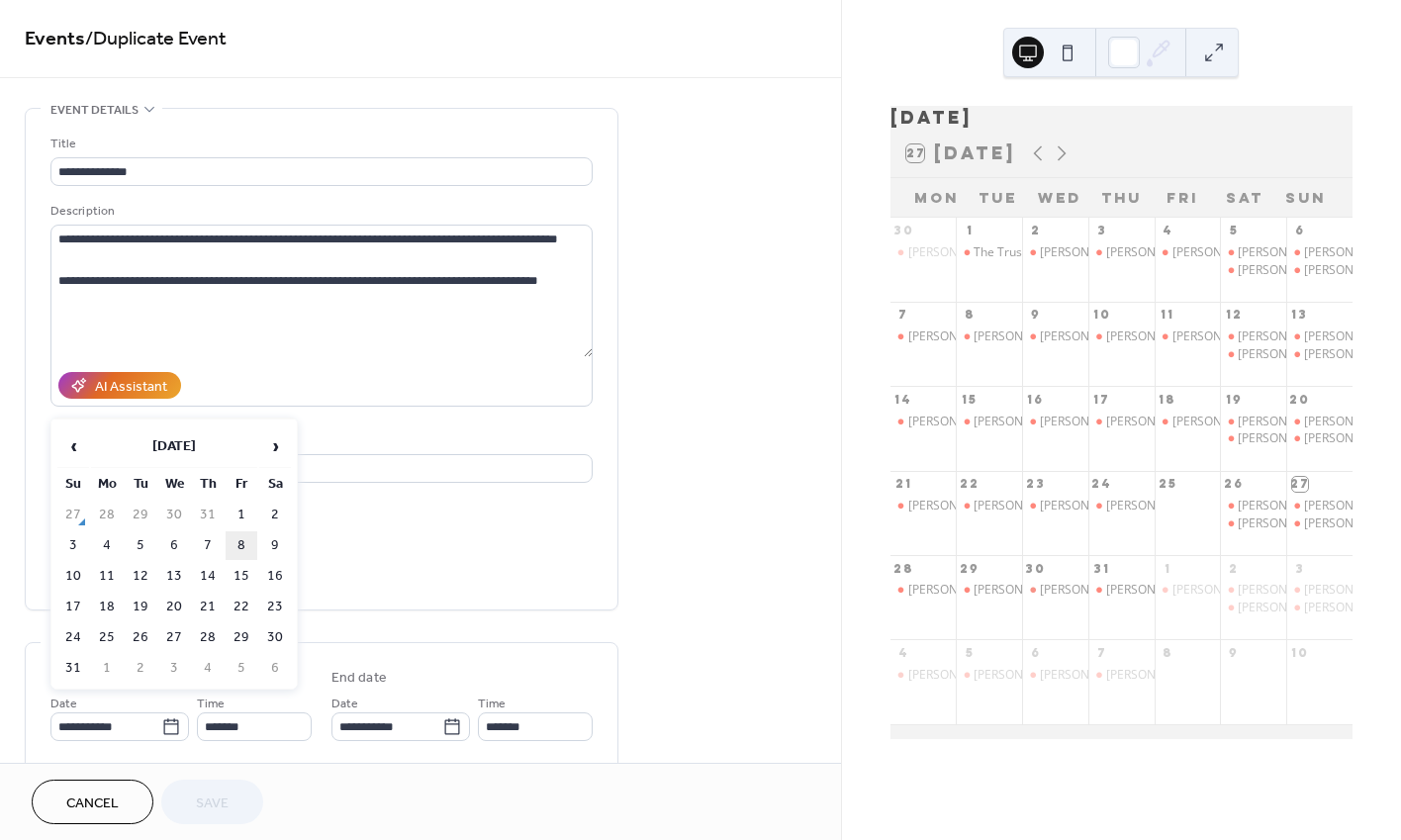 click on "8" at bounding box center [241, 545] 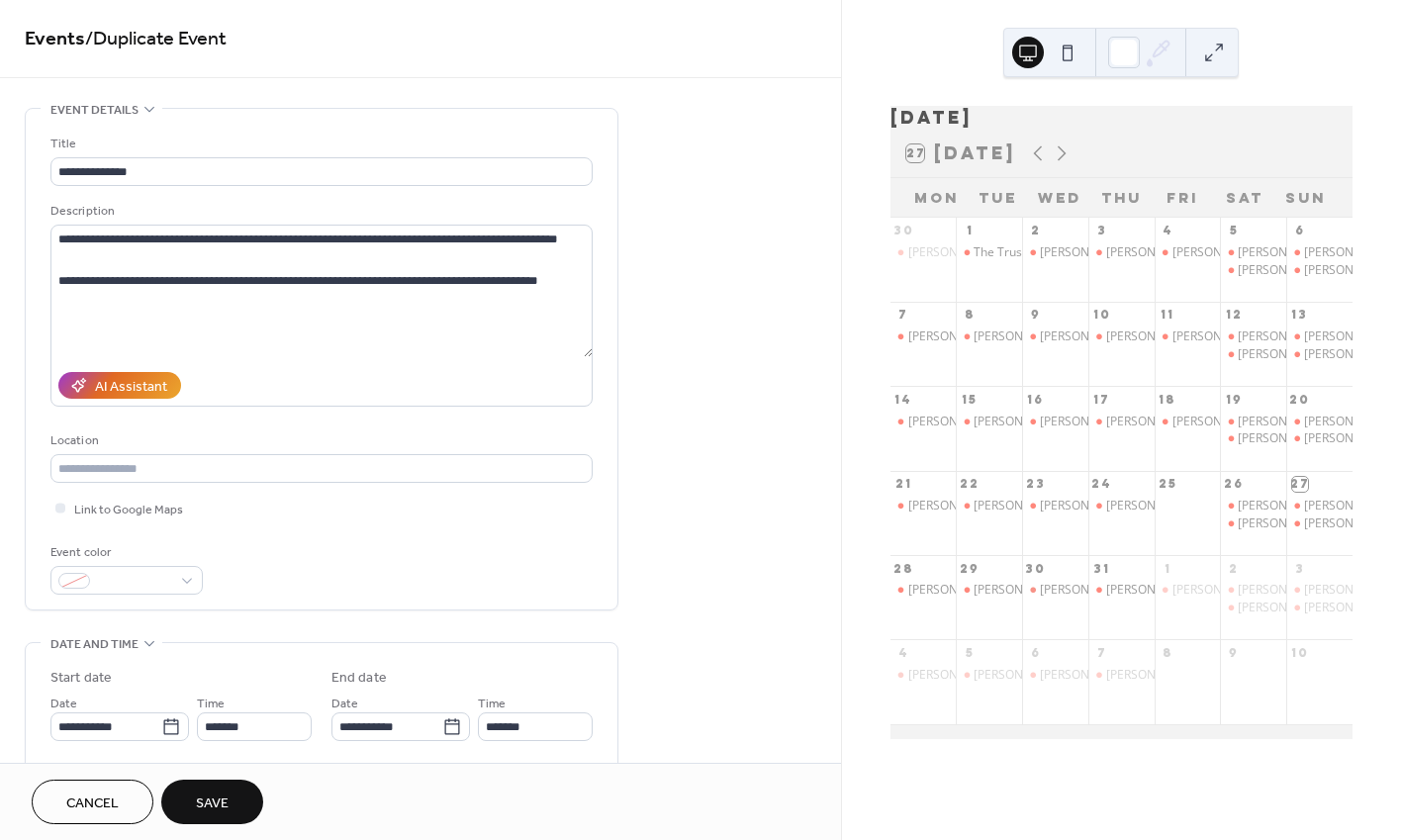 type on "**********" 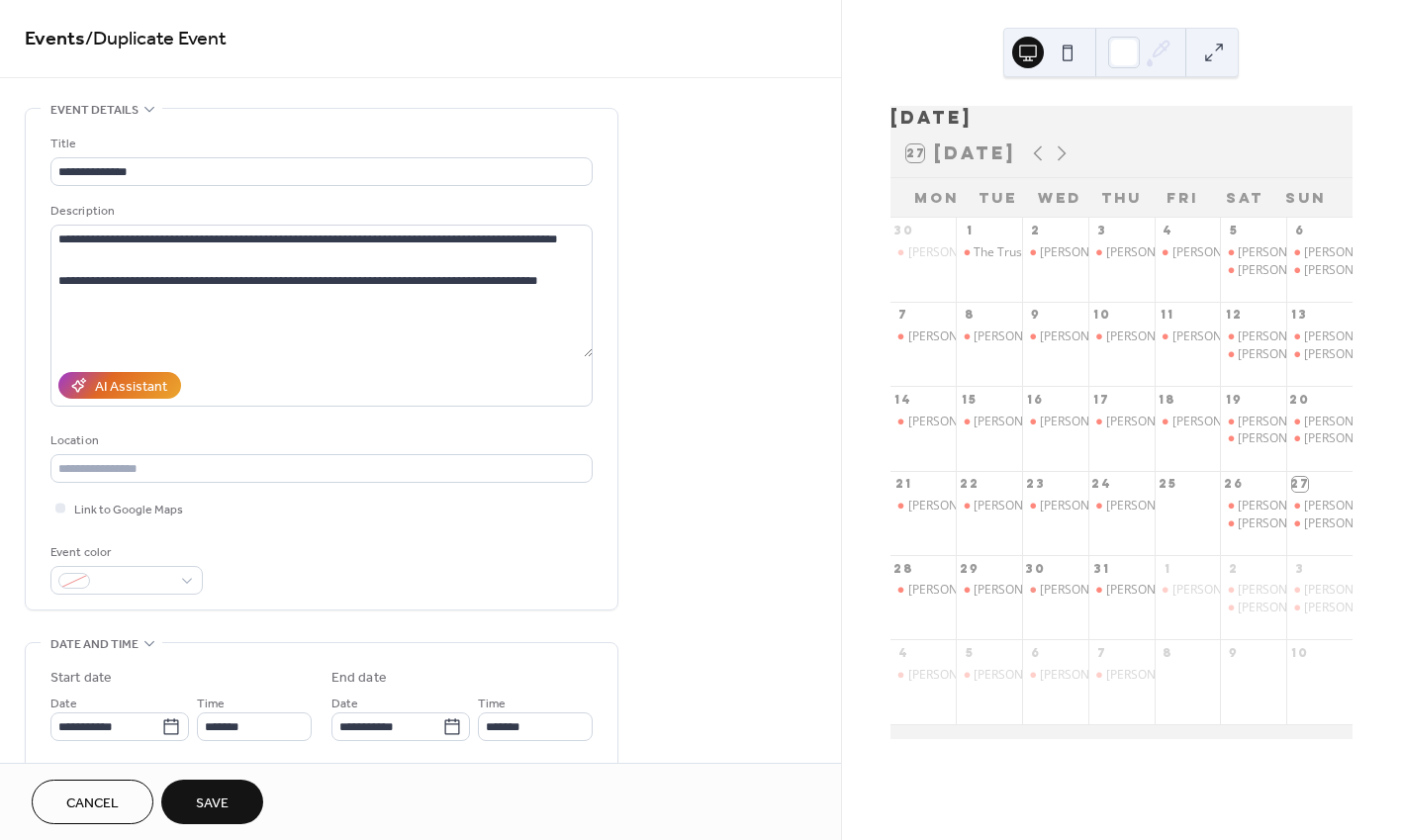 type on "**********" 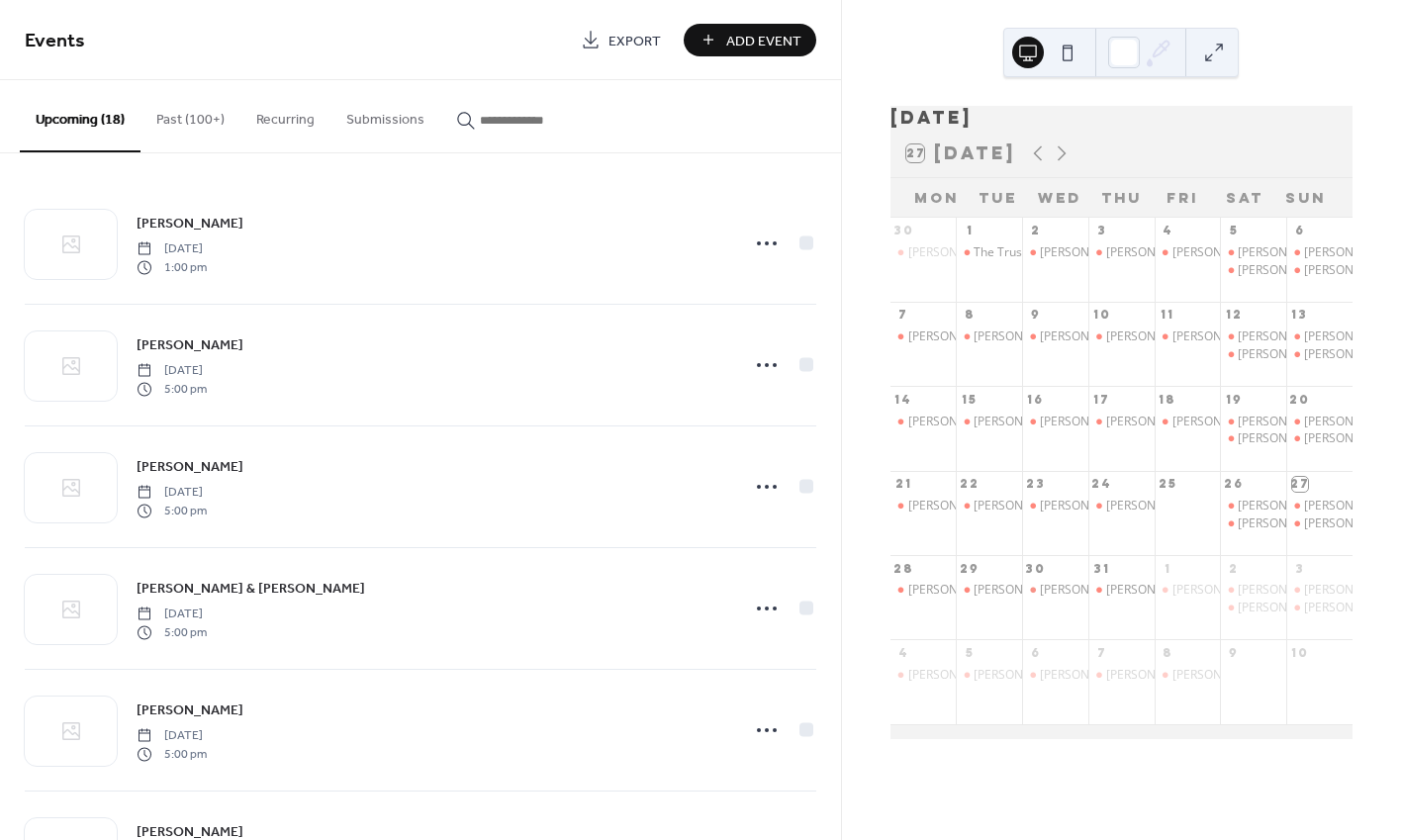 click at bounding box center (539, 120) 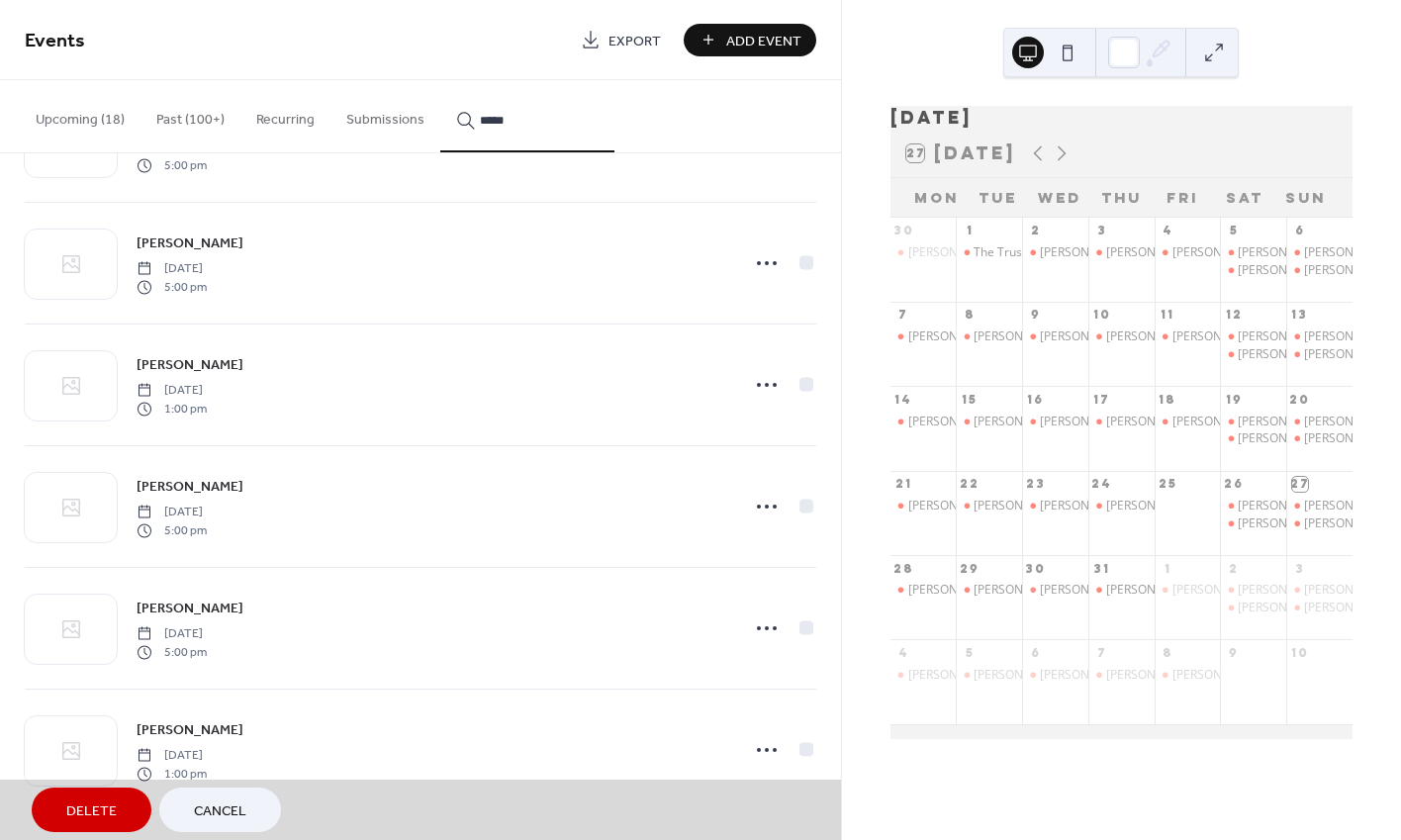 scroll, scrollTop: 470, scrollLeft: 0, axis: vertical 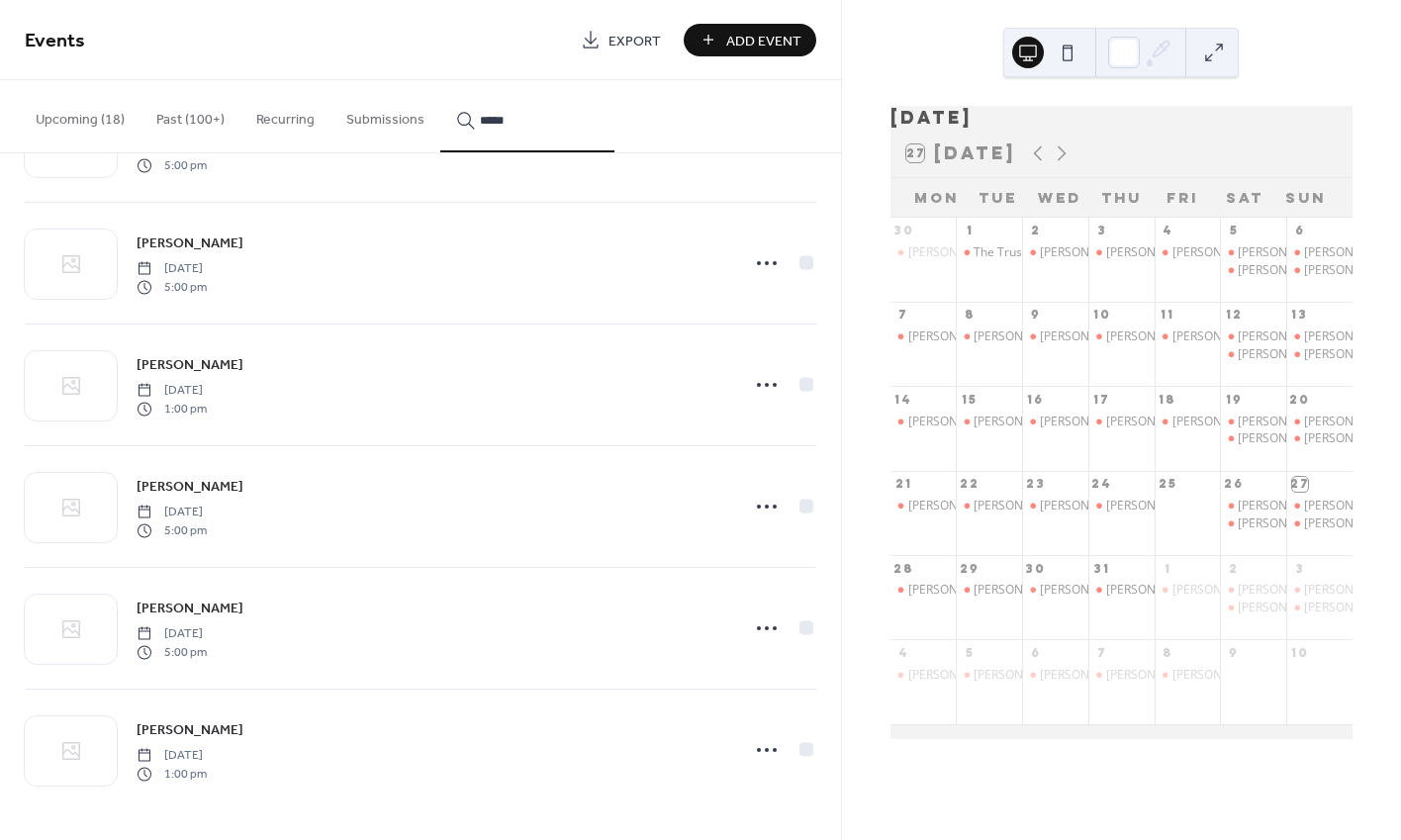 click 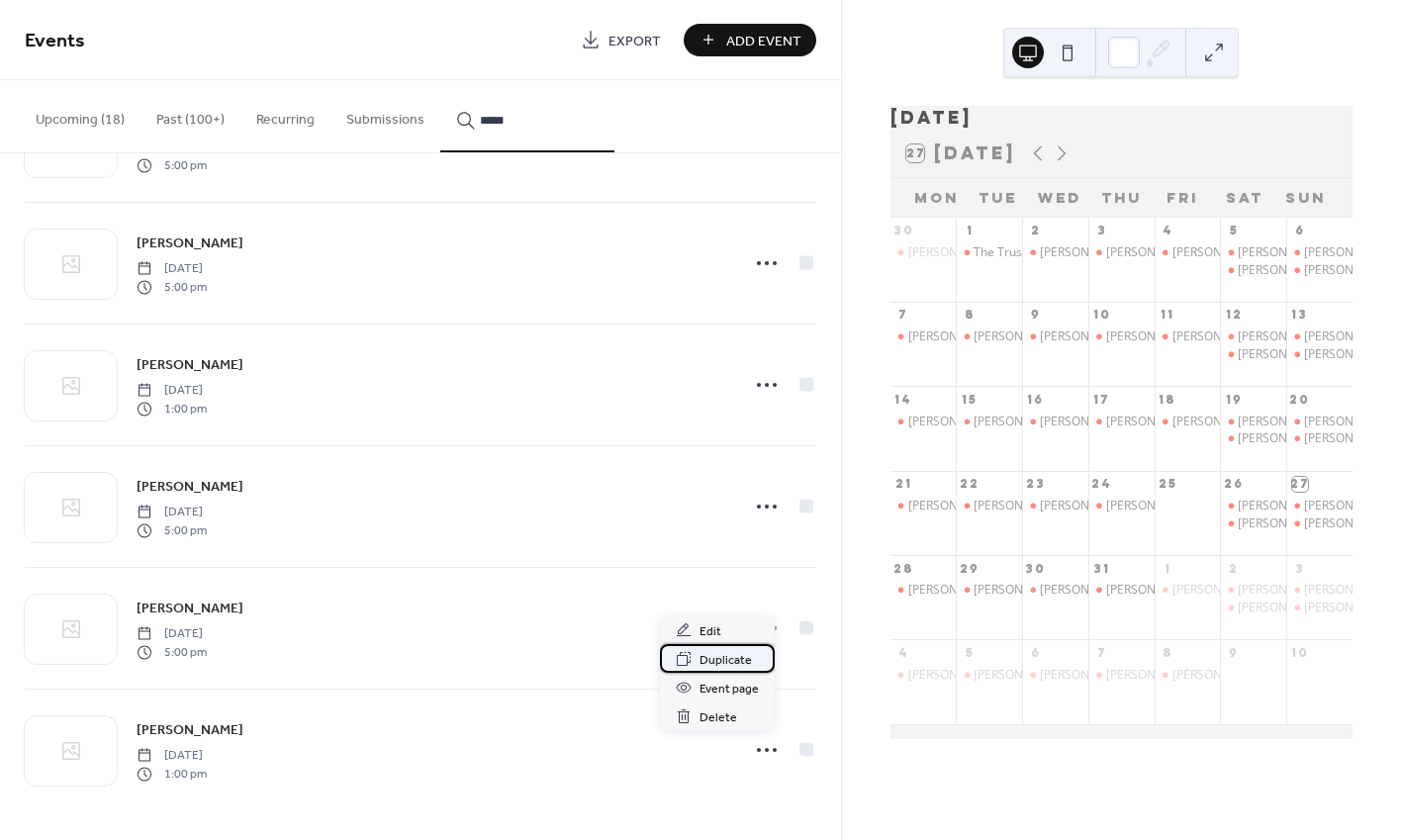 click on "Duplicate" at bounding box center (725, 660) 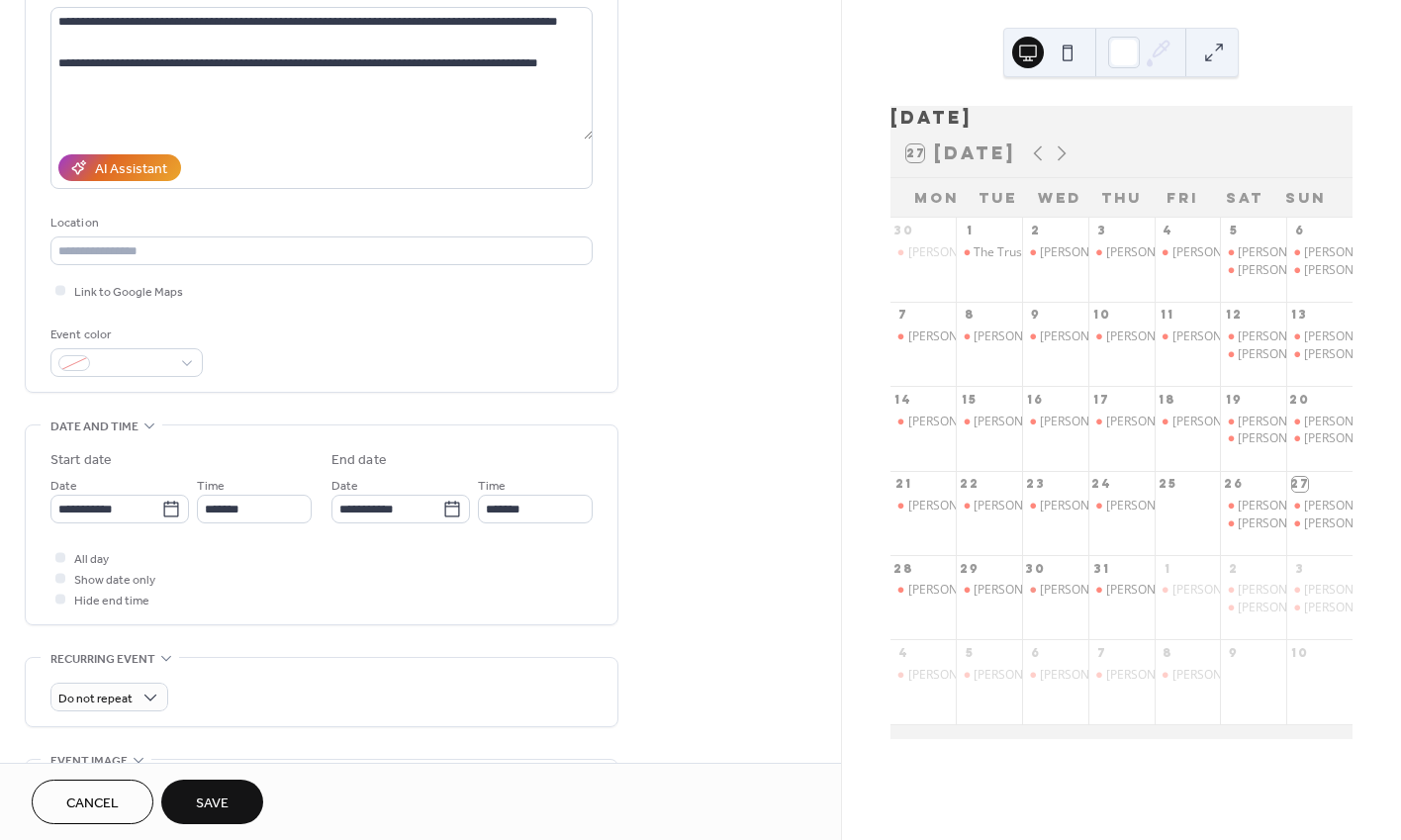 scroll, scrollTop: 221, scrollLeft: 0, axis: vertical 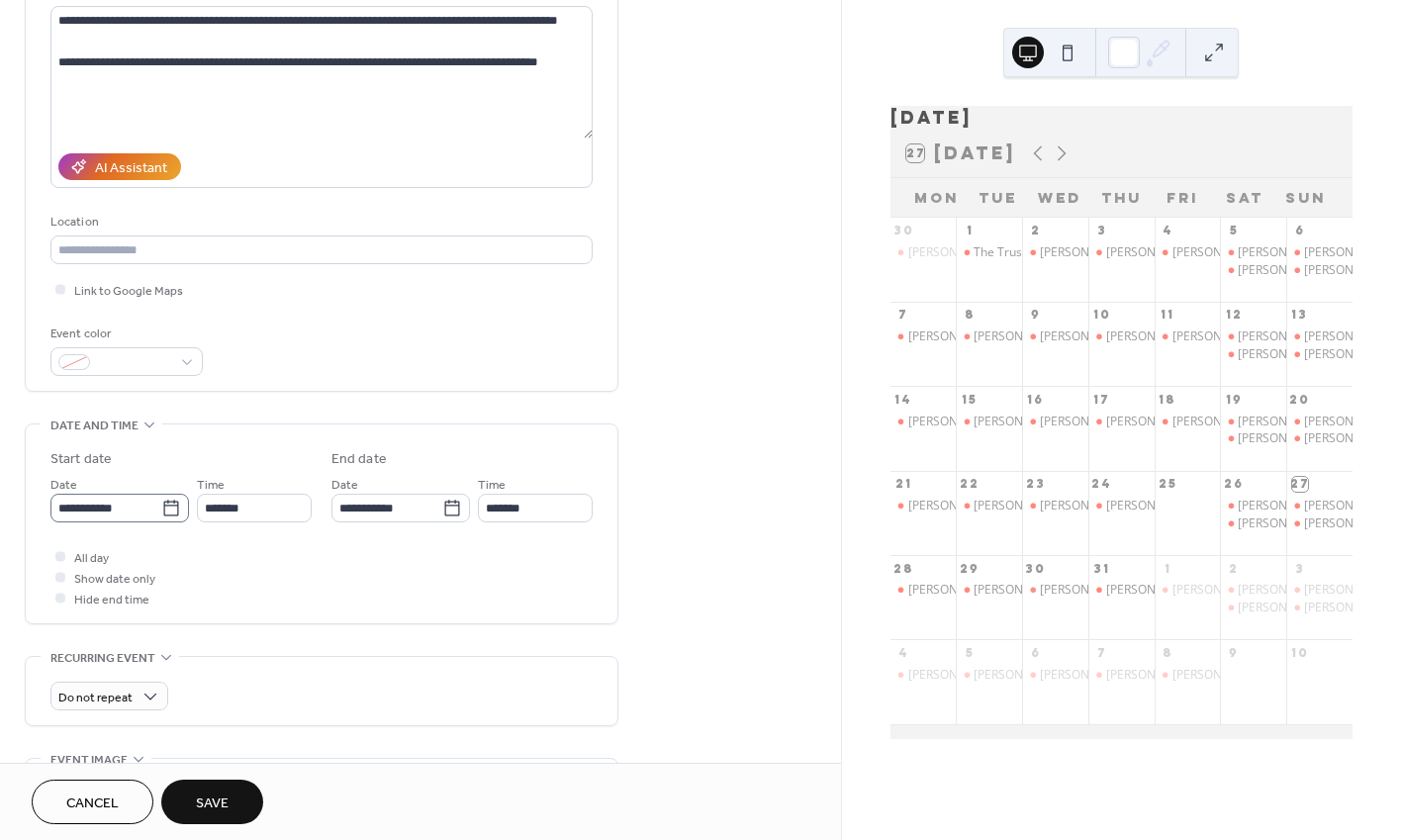 type on "**********" 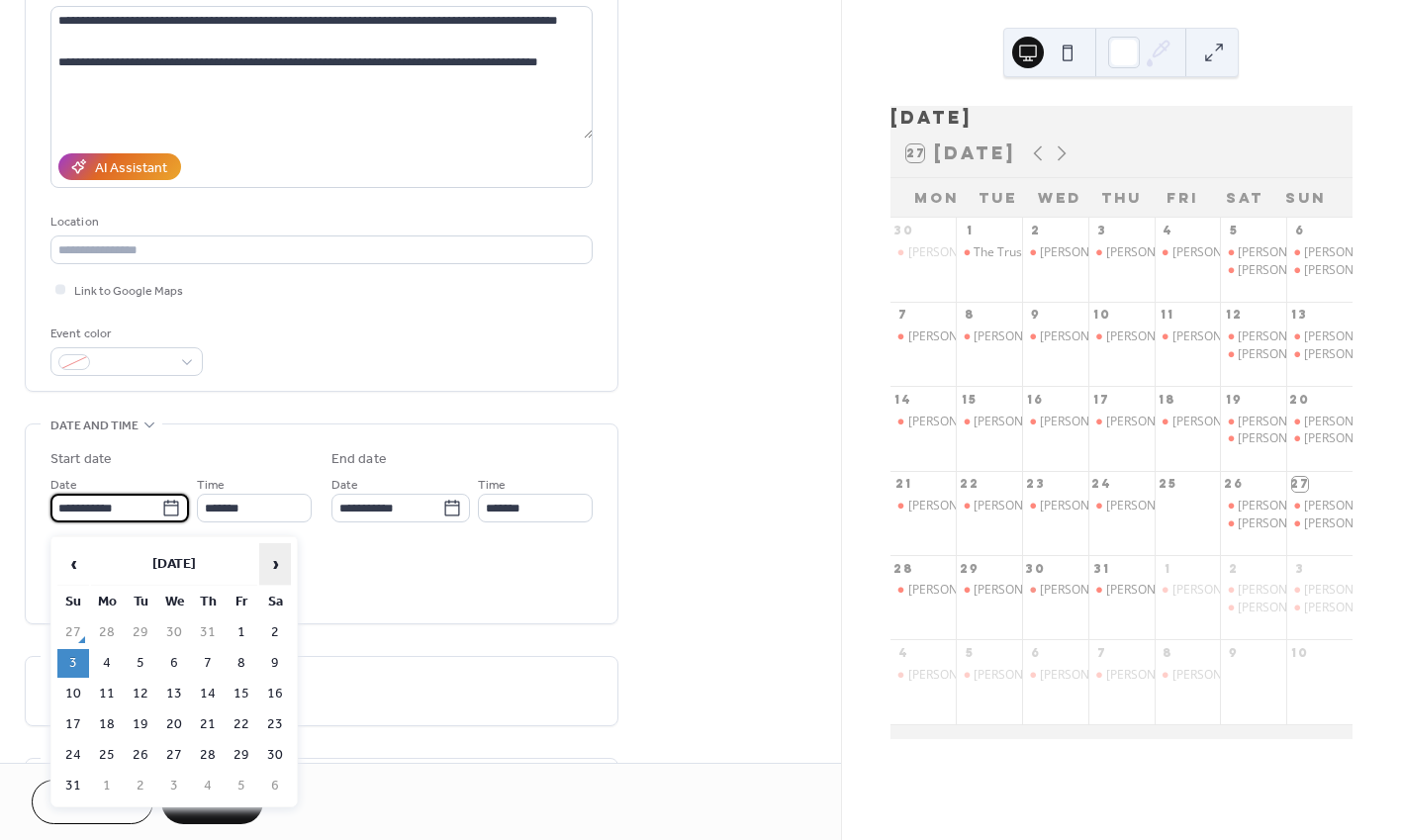 click on "›" at bounding box center [275, 564] 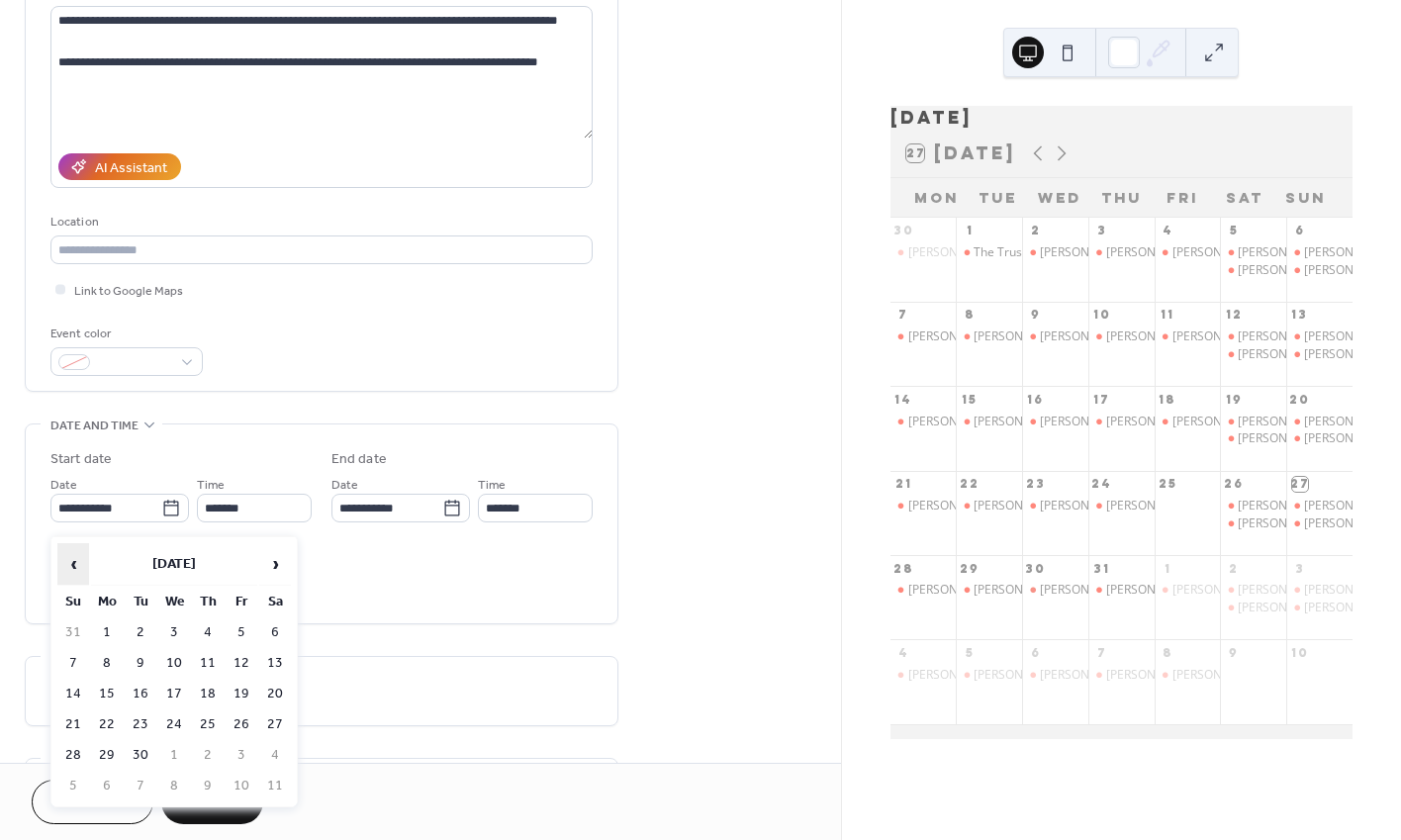 click on "‹" at bounding box center (73, 564) 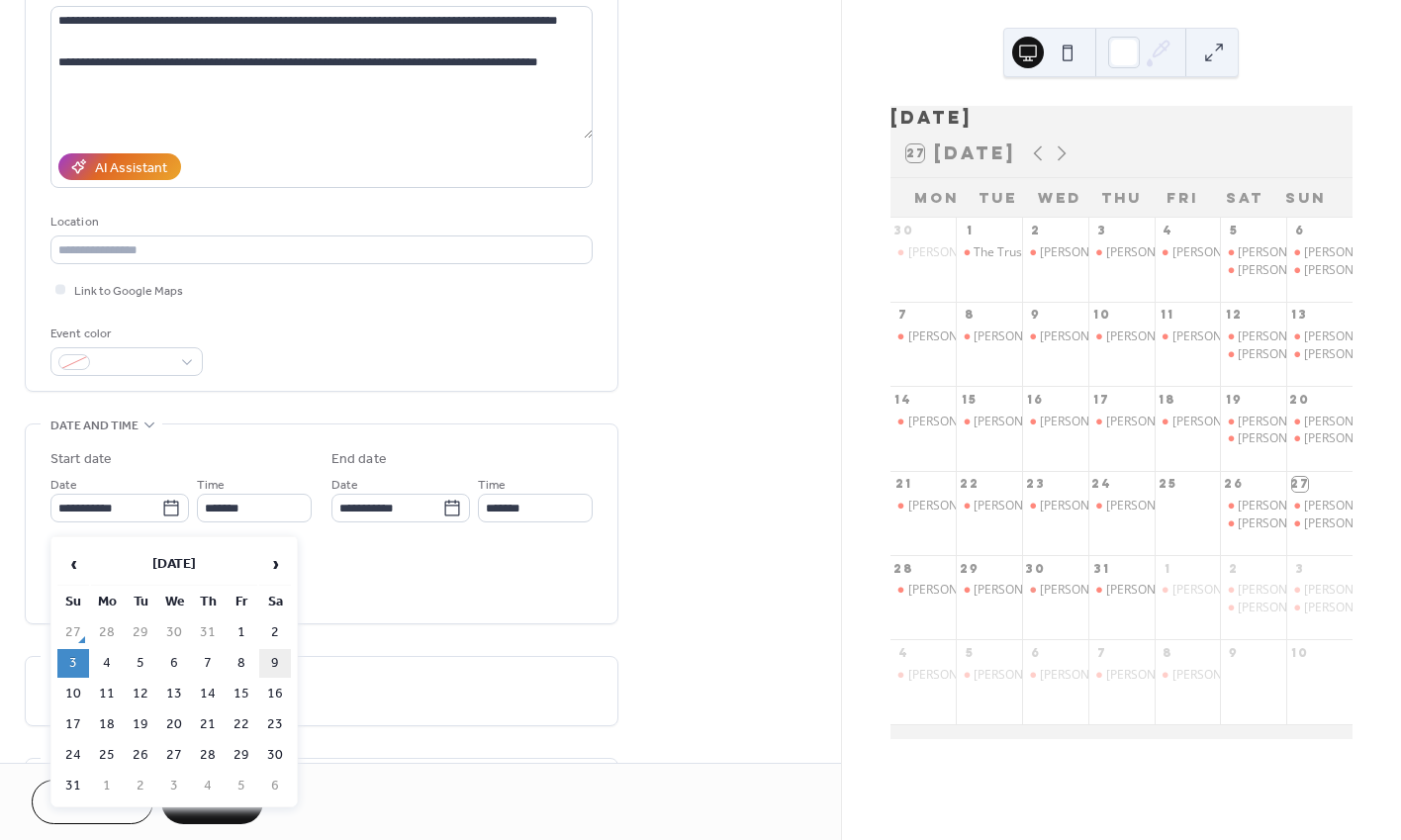 click on "9" at bounding box center (275, 663) 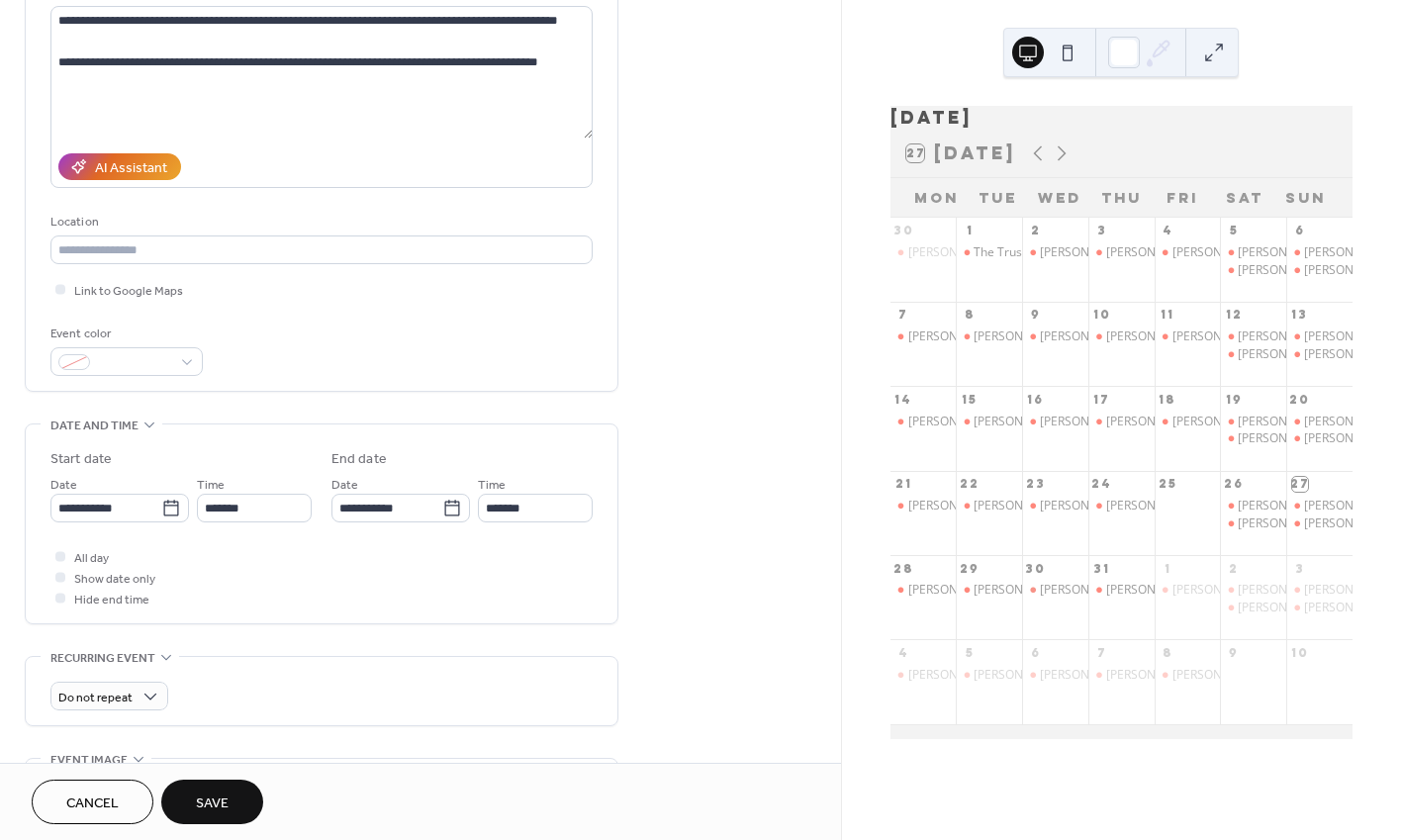 type on "**********" 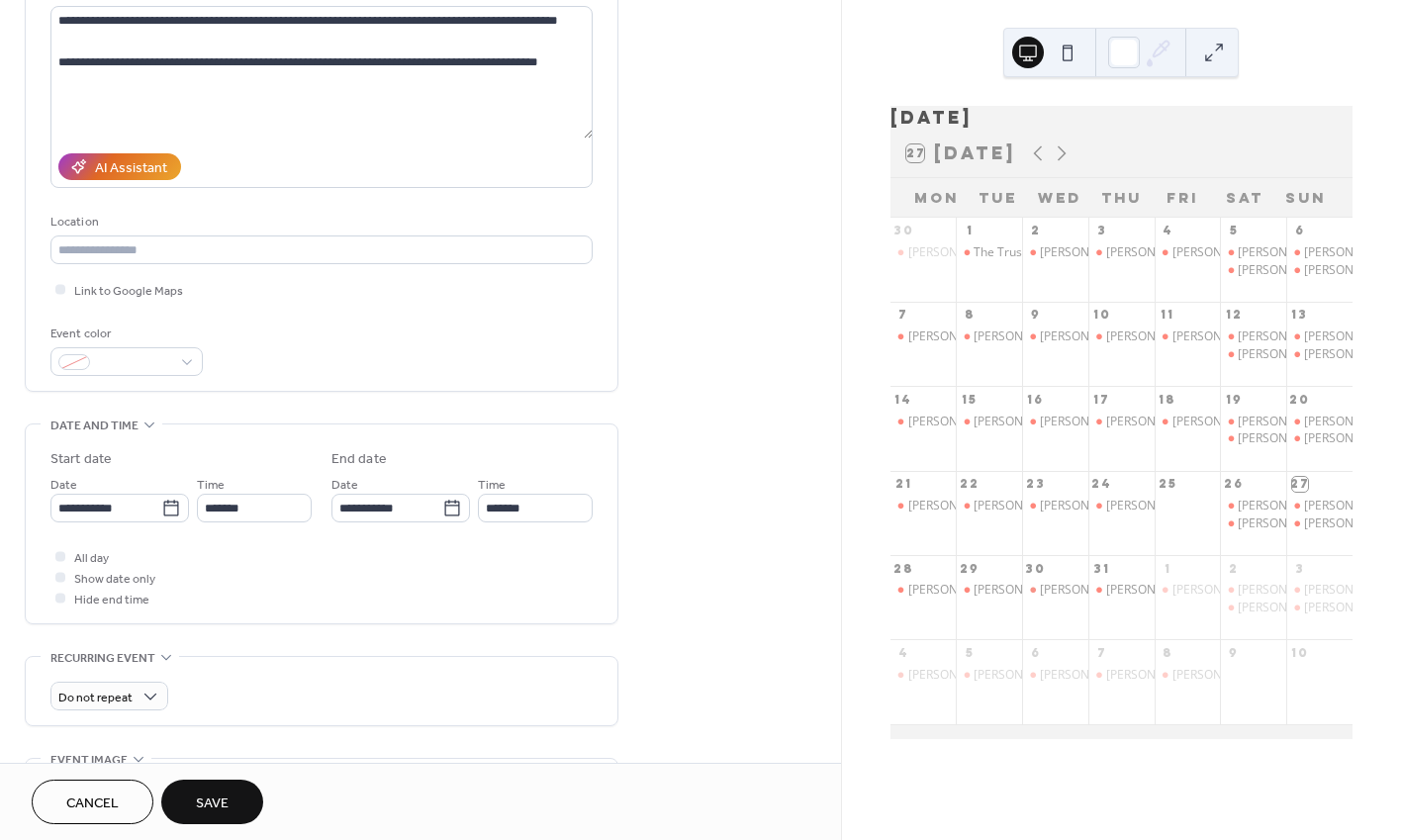 type on "**********" 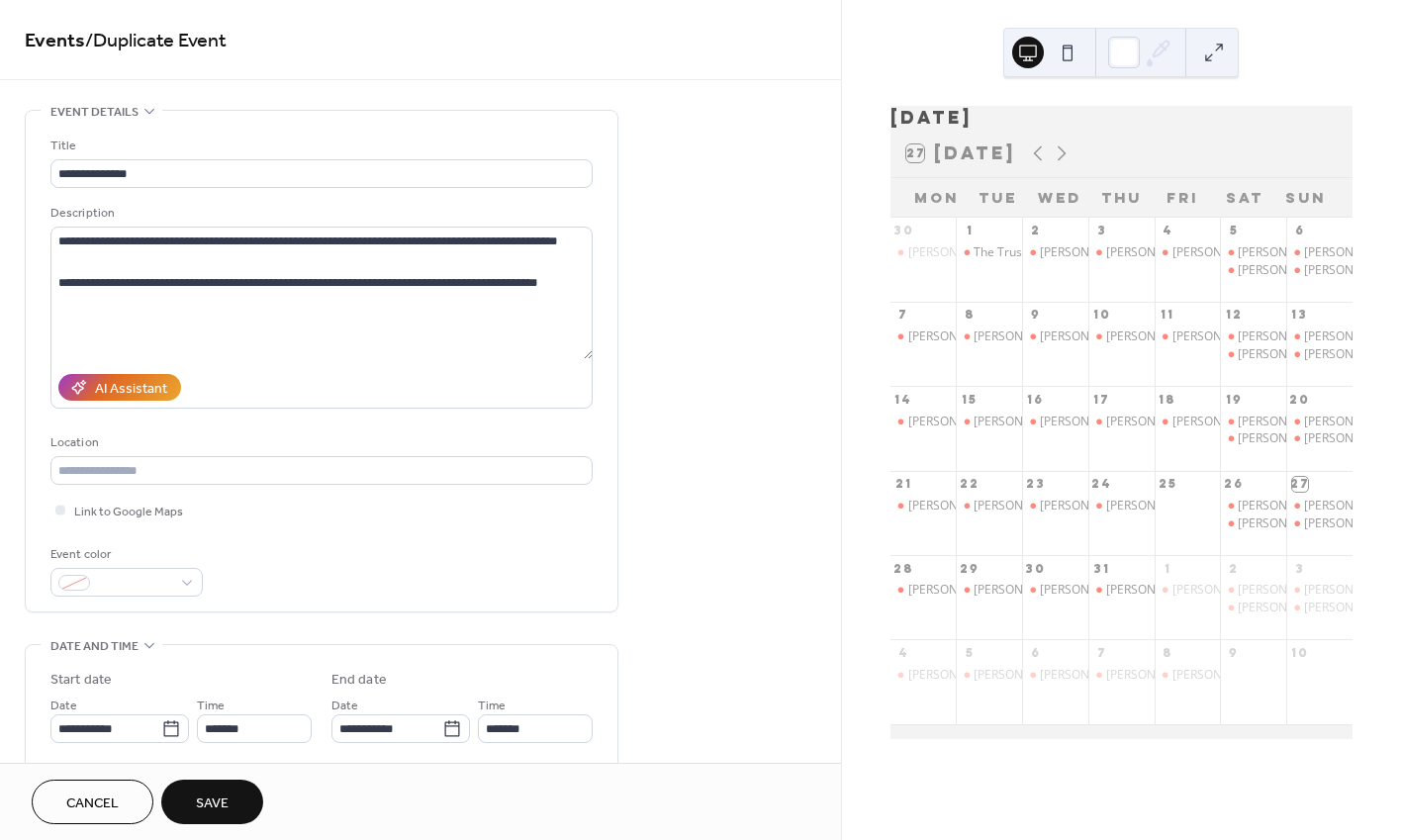 scroll, scrollTop: 0, scrollLeft: 0, axis: both 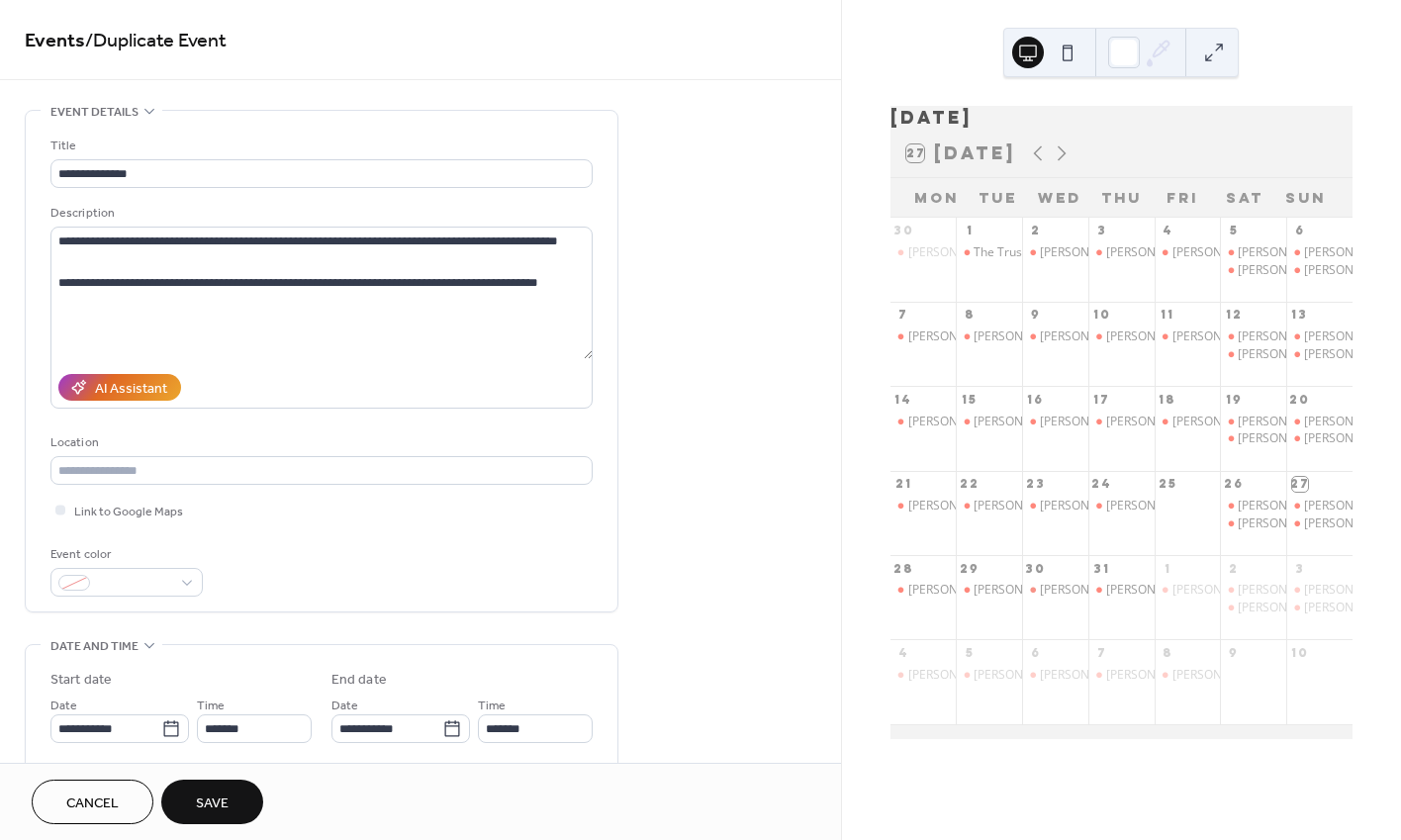 click on "Save" at bounding box center (212, 803) 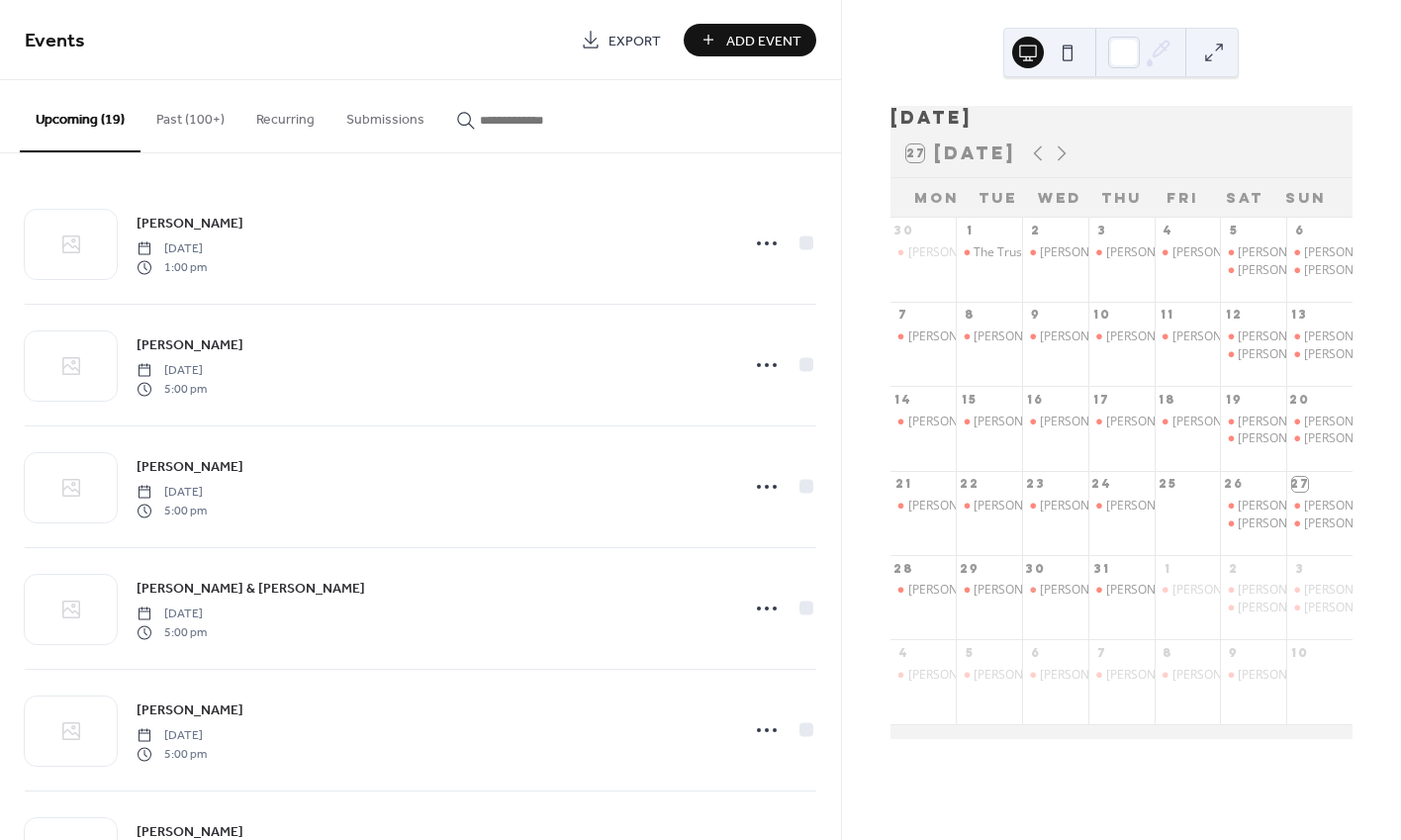 click at bounding box center [539, 120] 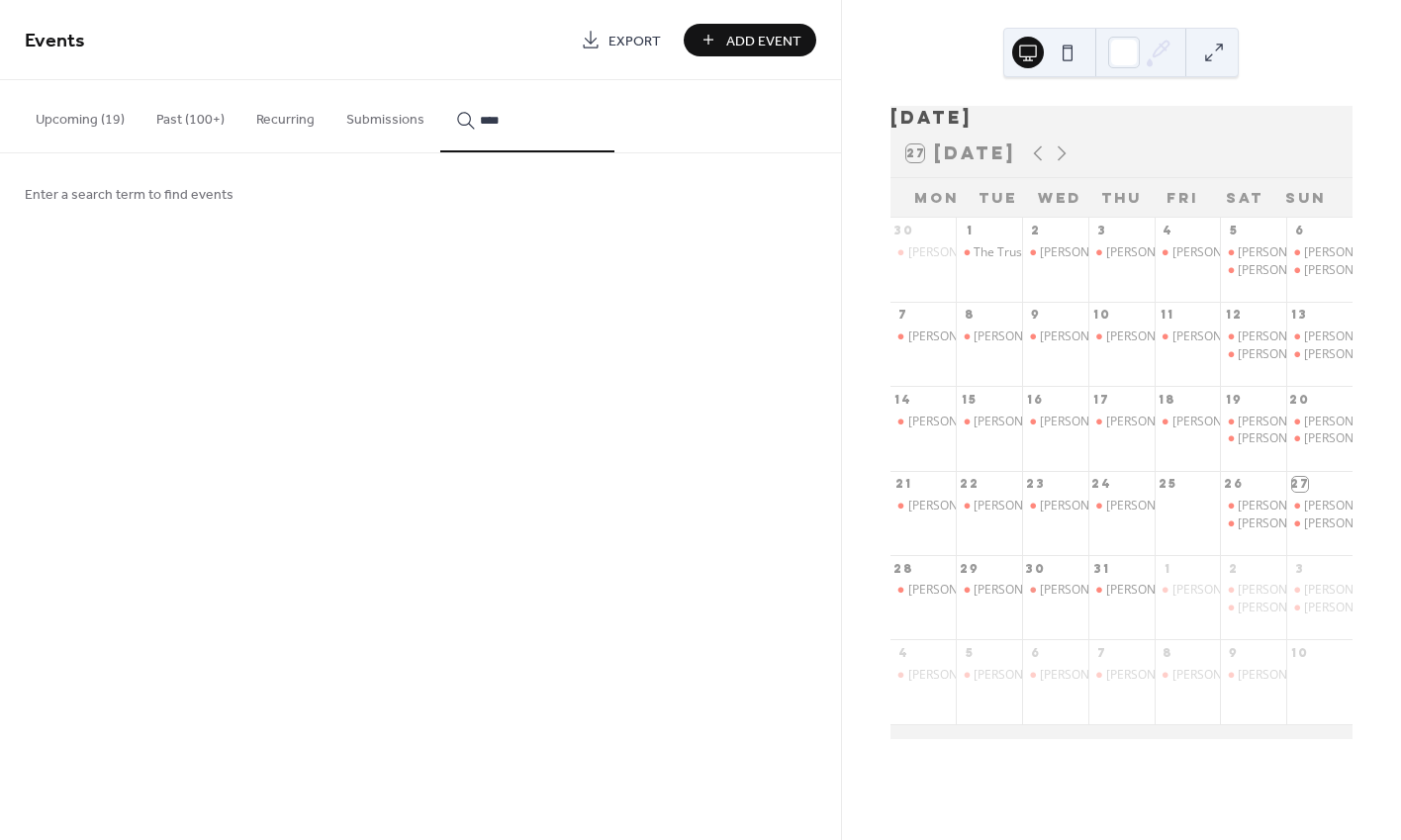 click on "***" at bounding box center [527, 116] 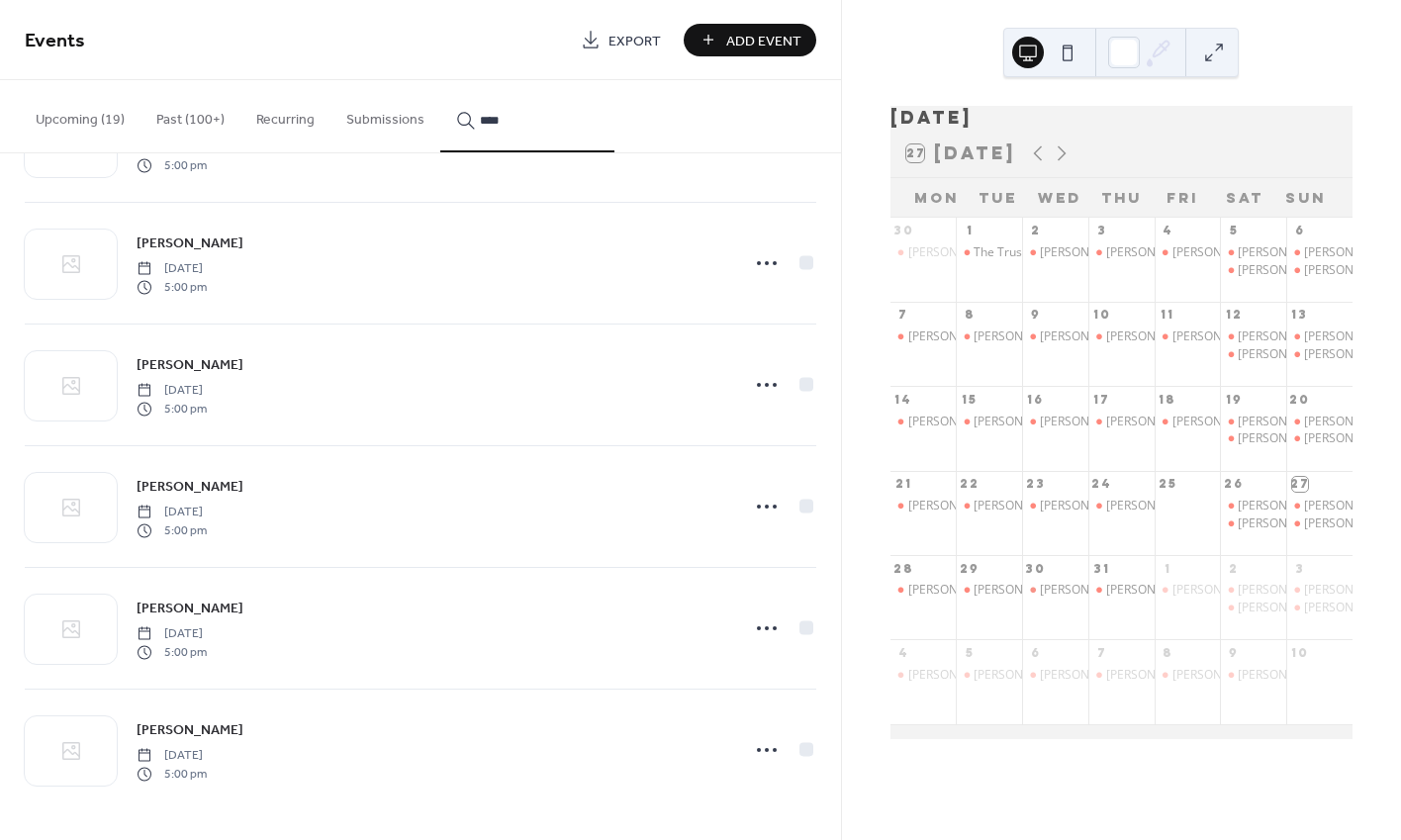 scroll, scrollTop: 348, scrollLeft: 0, axis: vertical 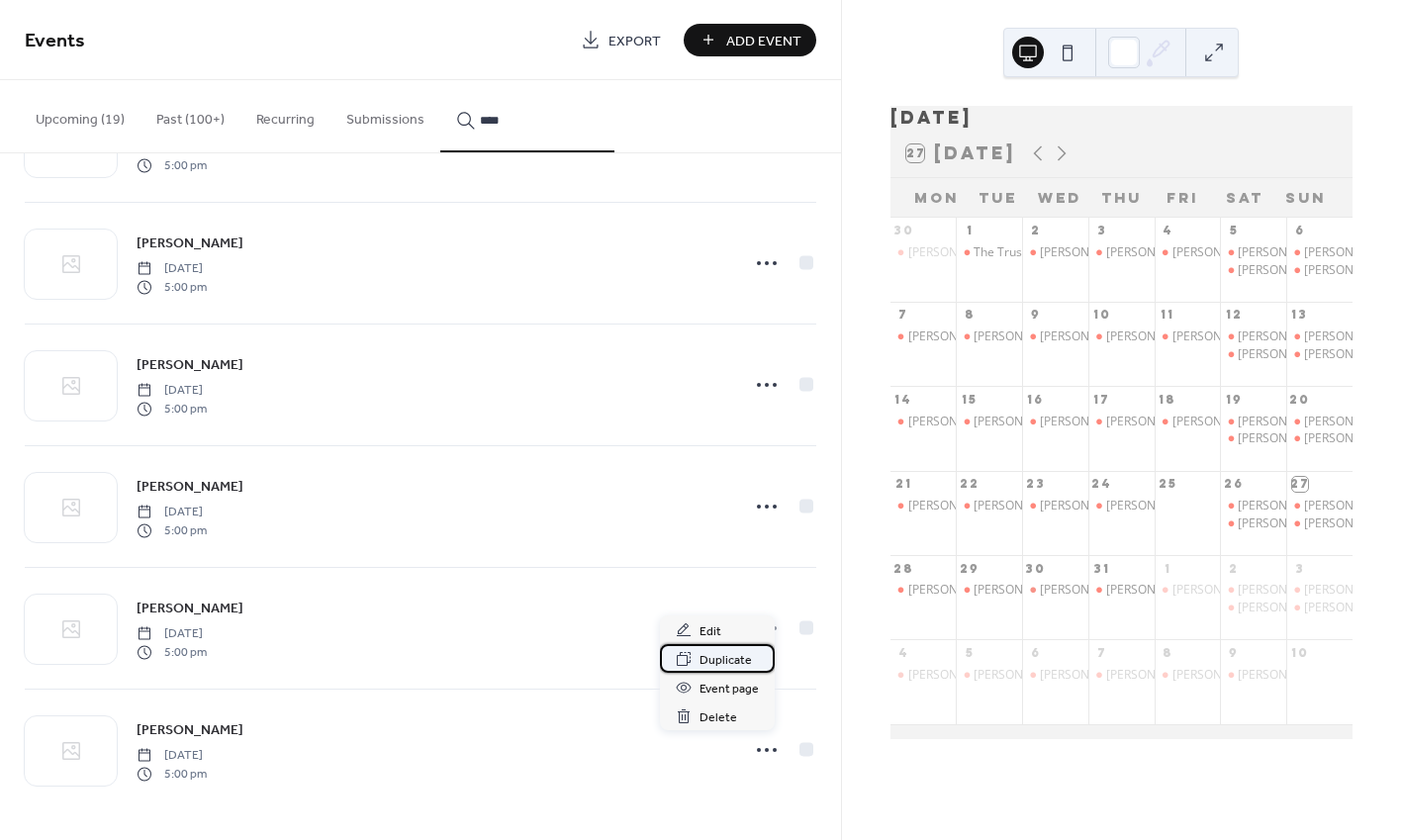 click on "Duplicate" at bounding box center [725, 660] 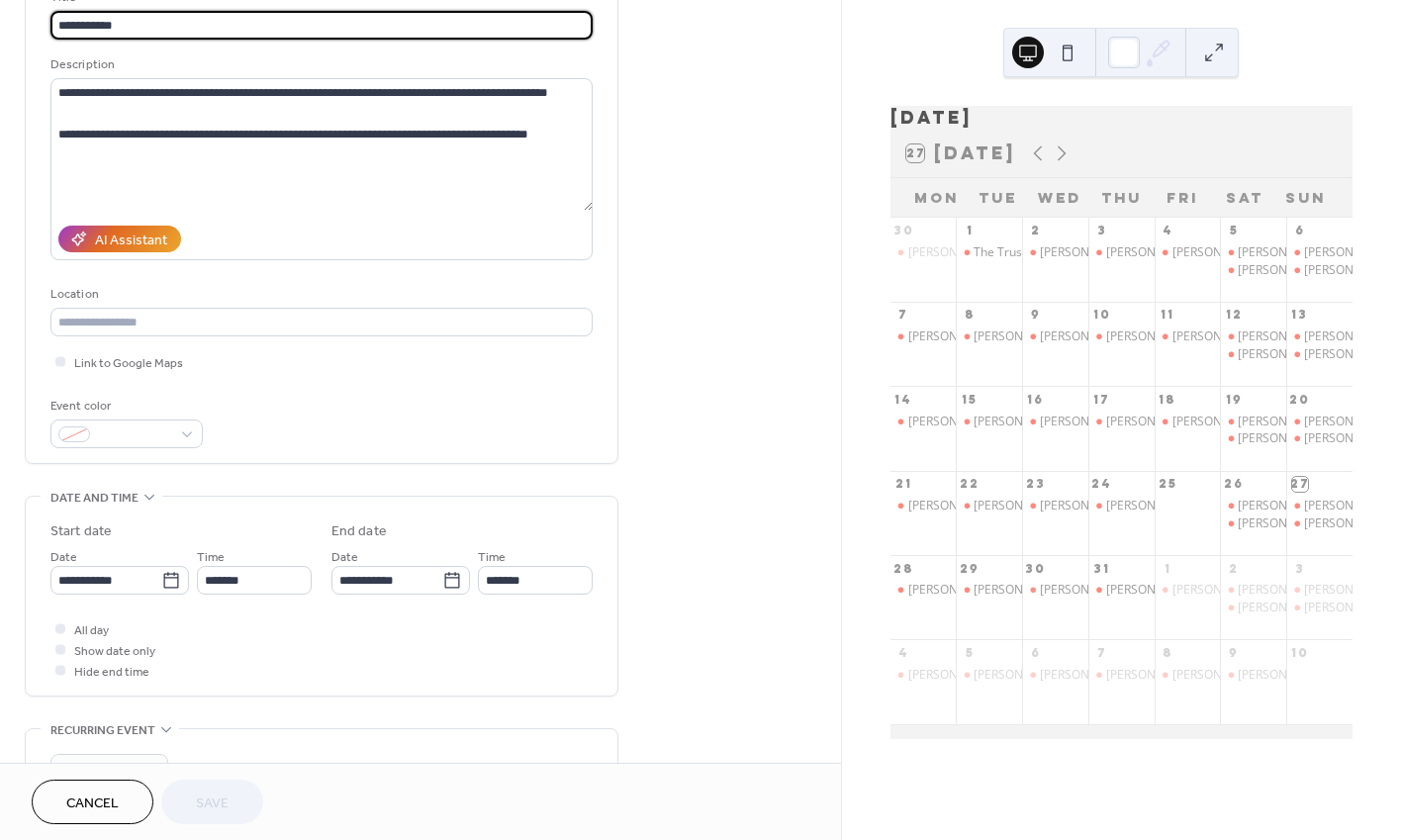 scroll, scrollTop: 149, scrollLeft: 0, axis: vertical 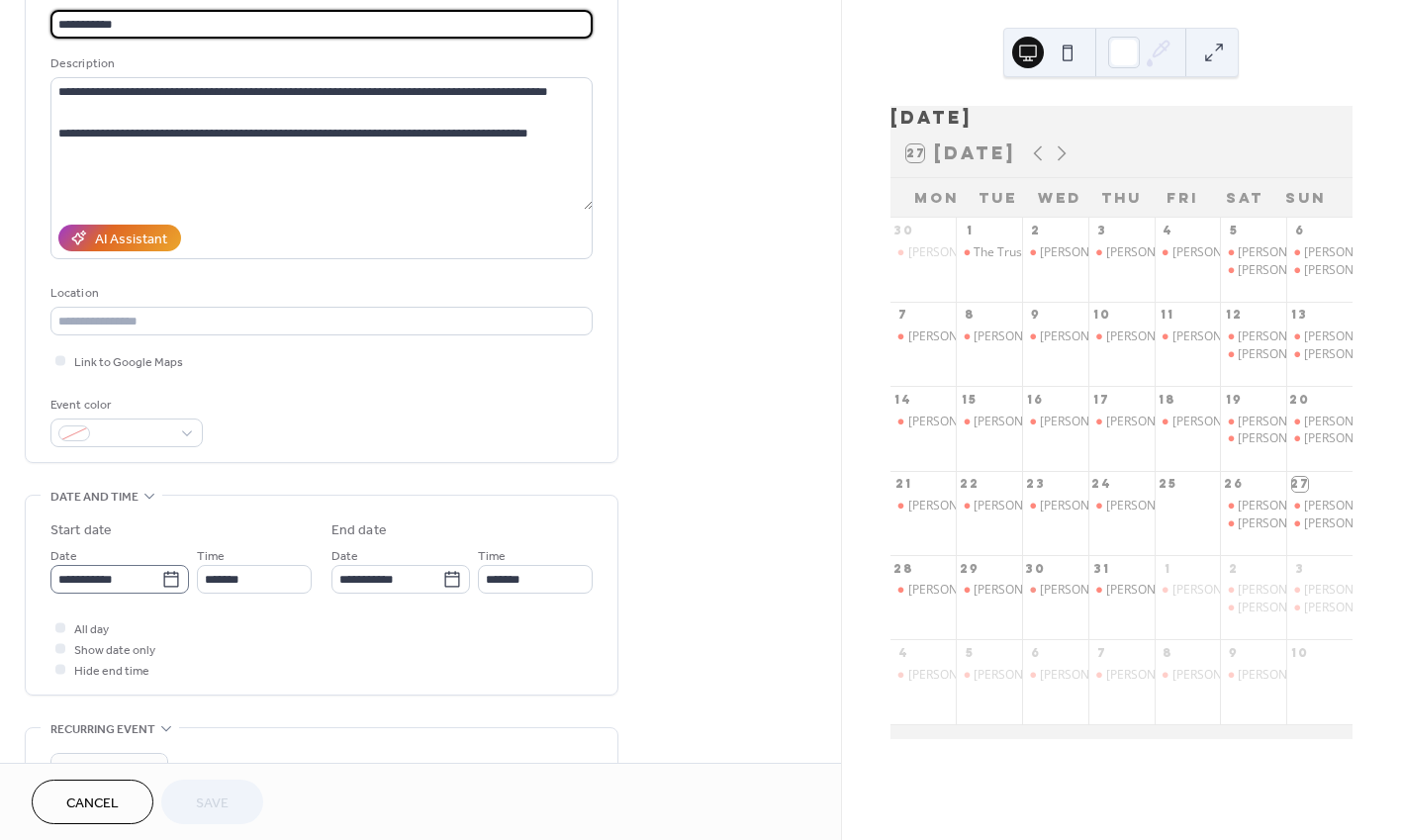 click 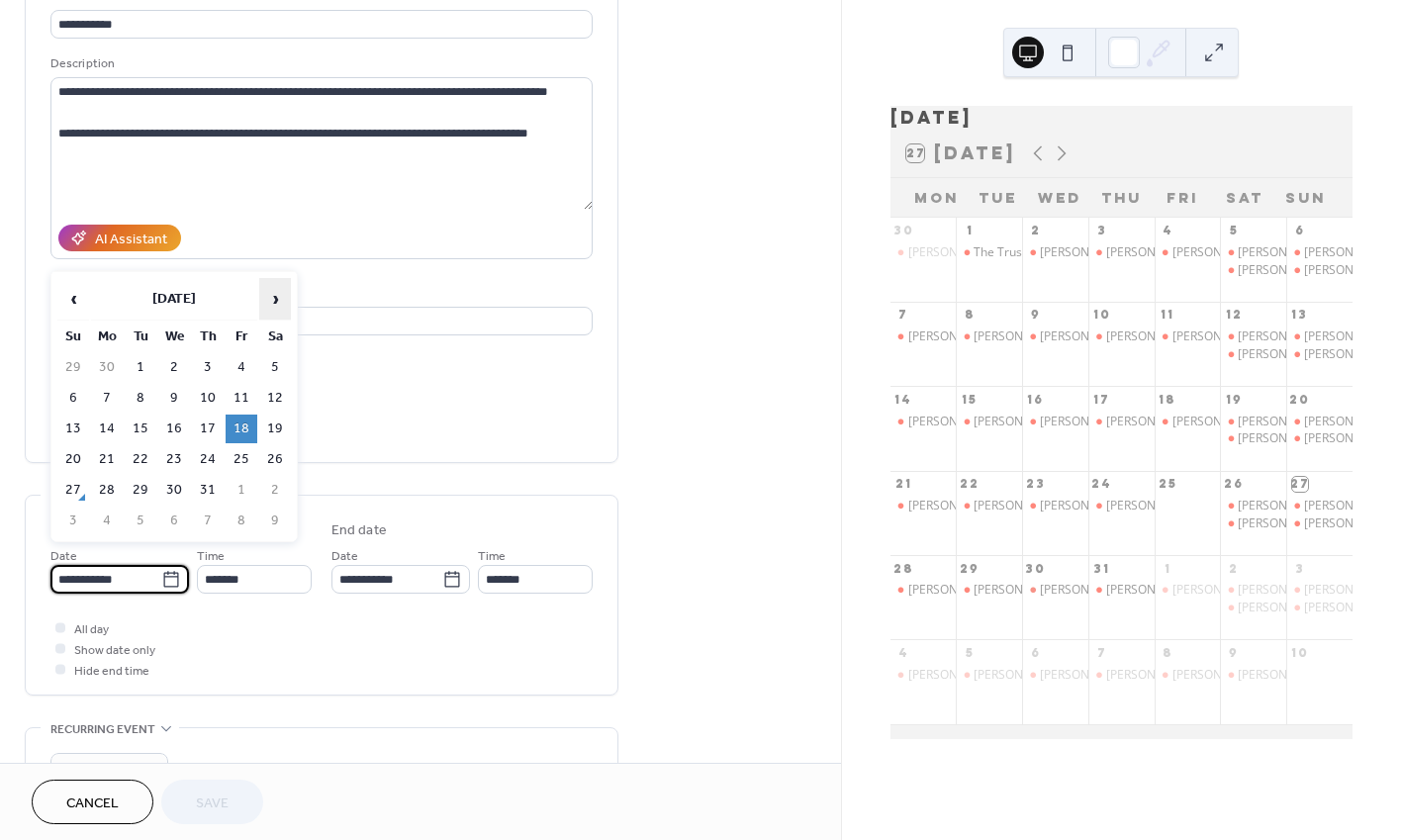 click on "›" at bounding box center (275, 299) 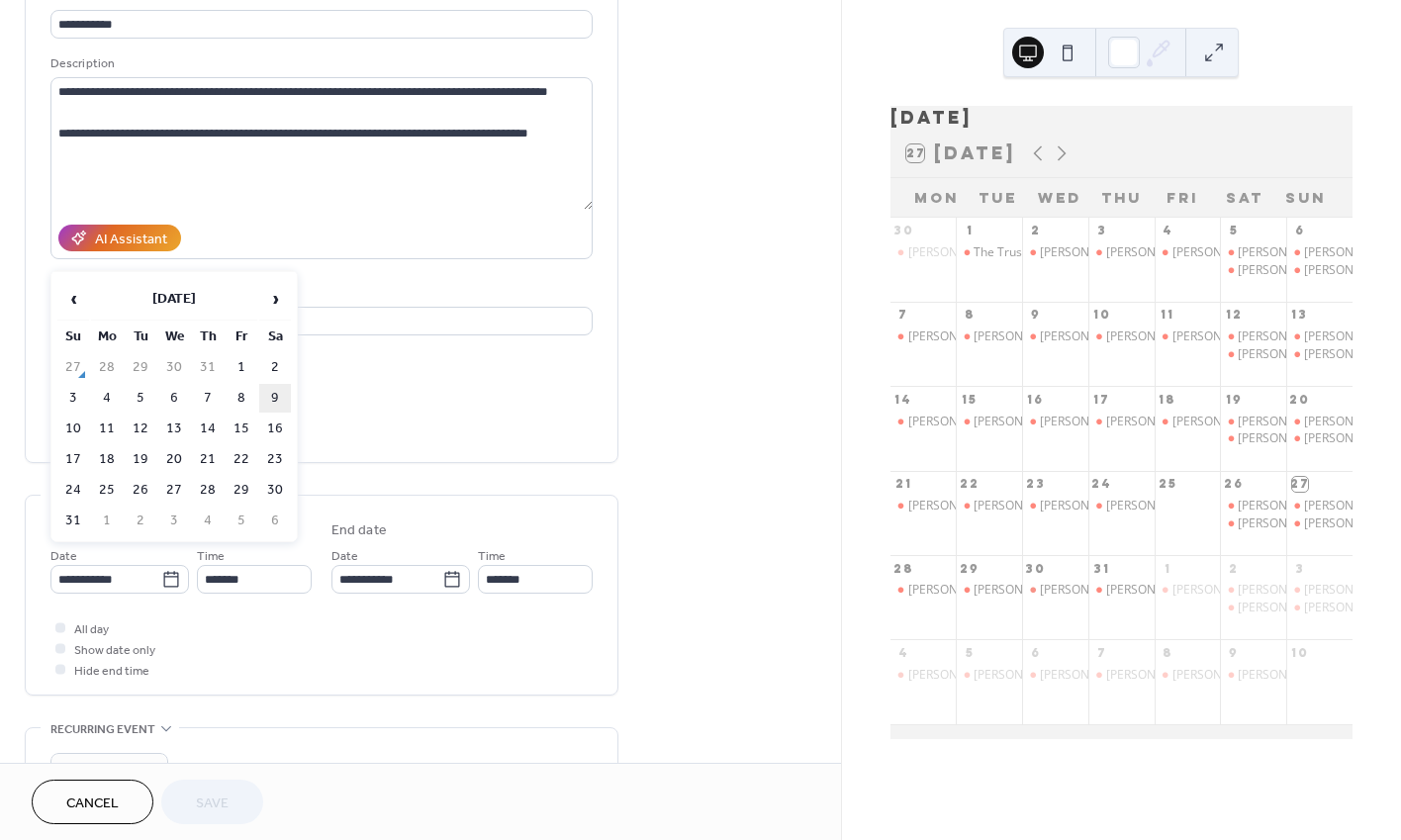 click on "9" at bounding box center (275, 398) 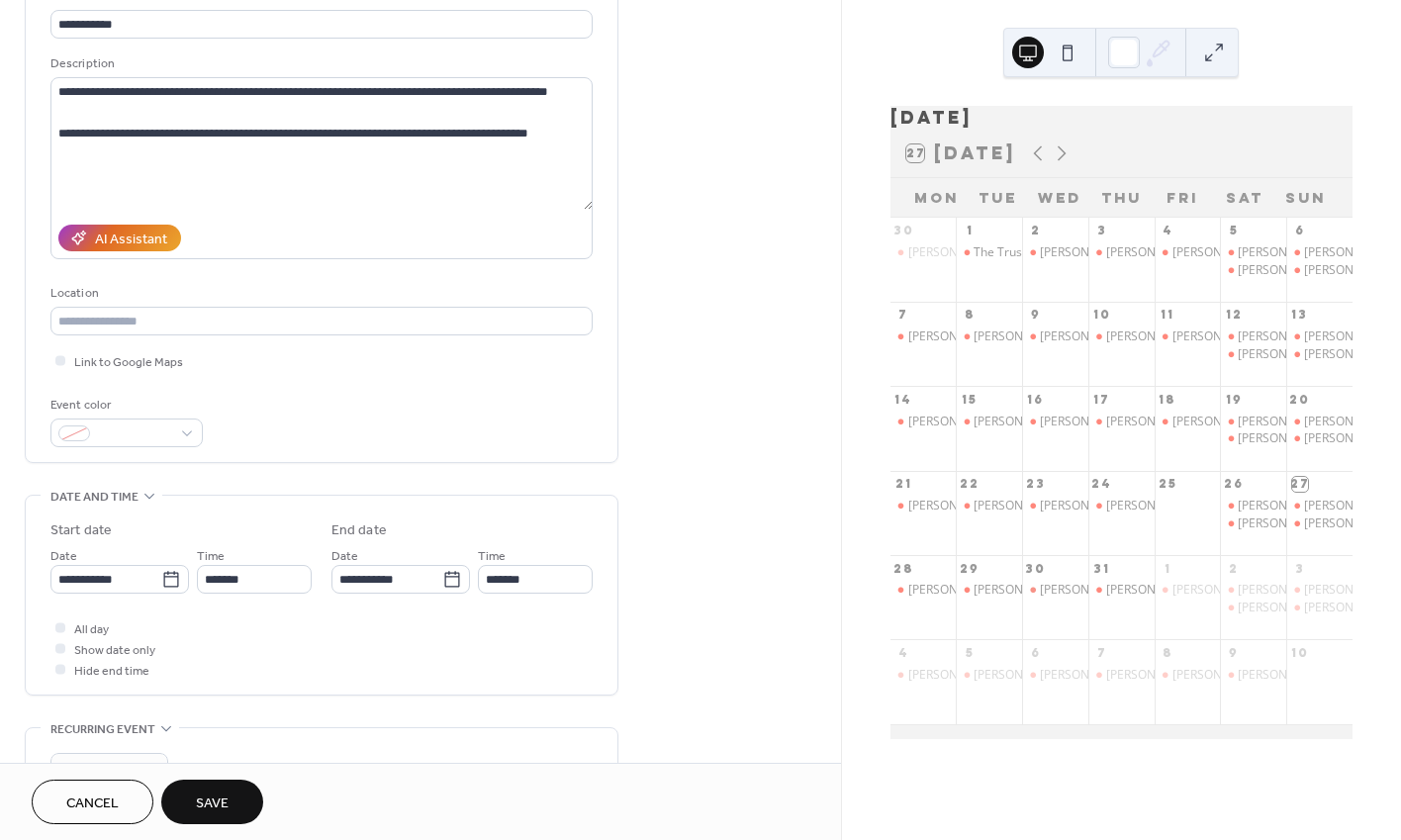 type on "**********" 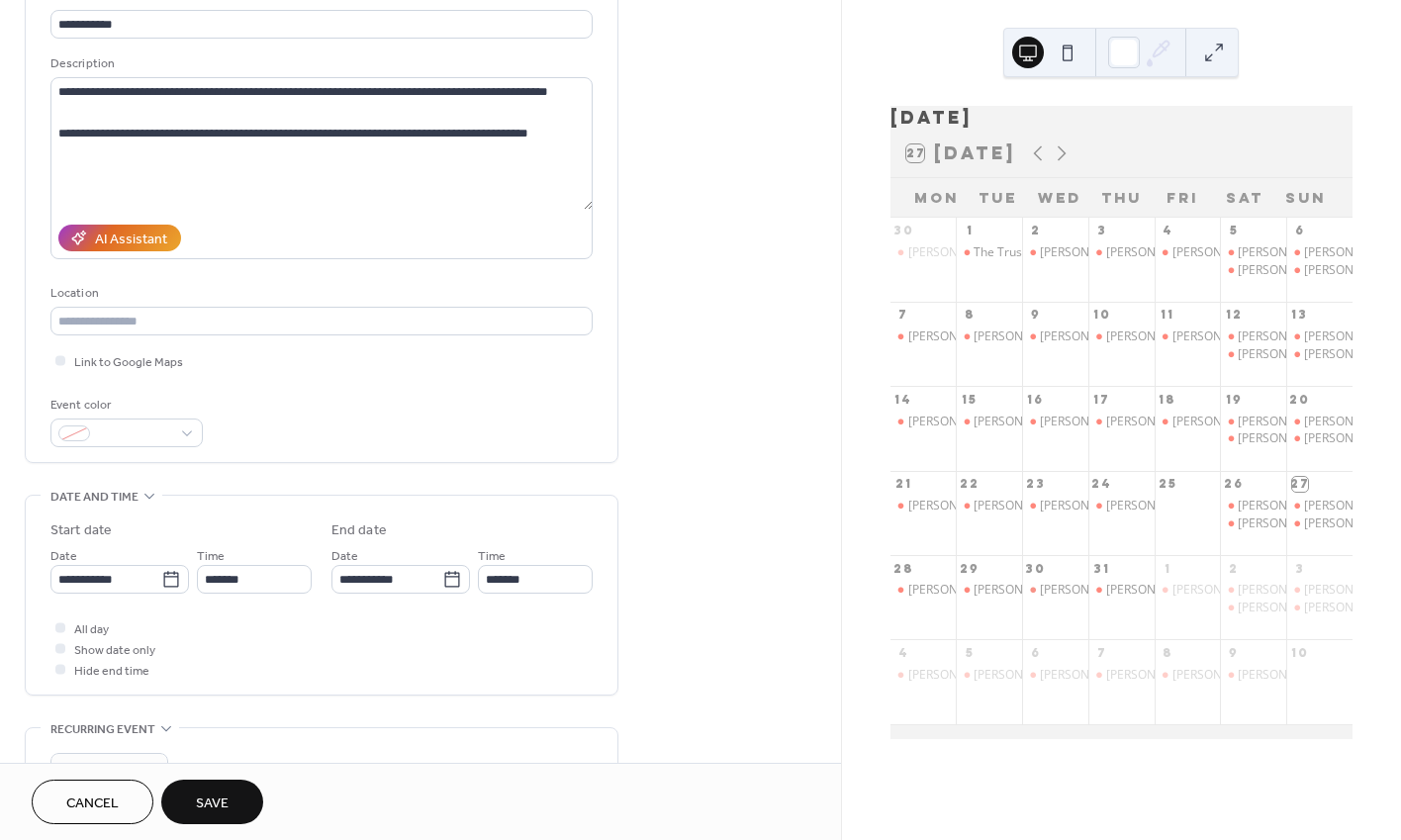 type on "**********" 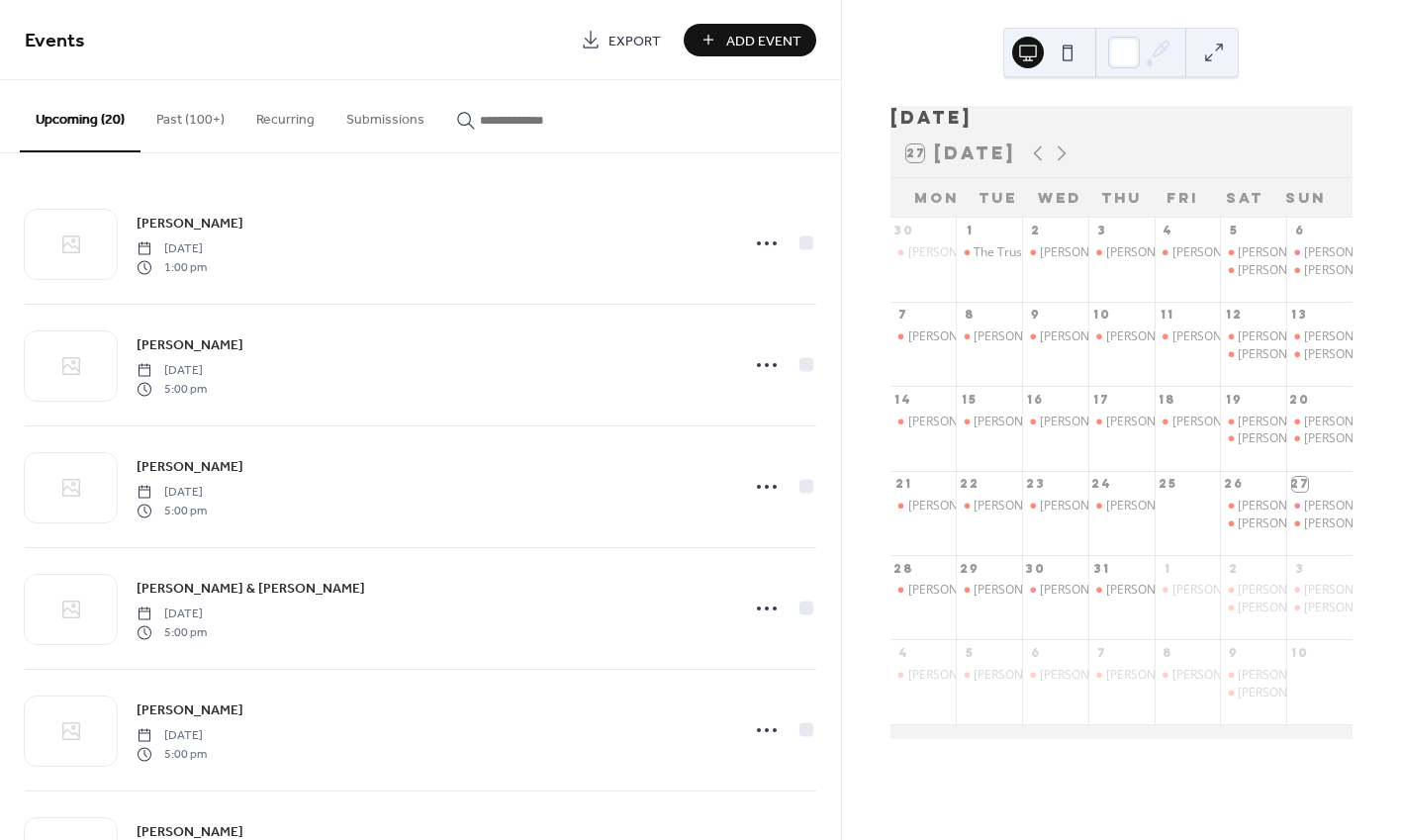 click at bounding box center (527, 115) 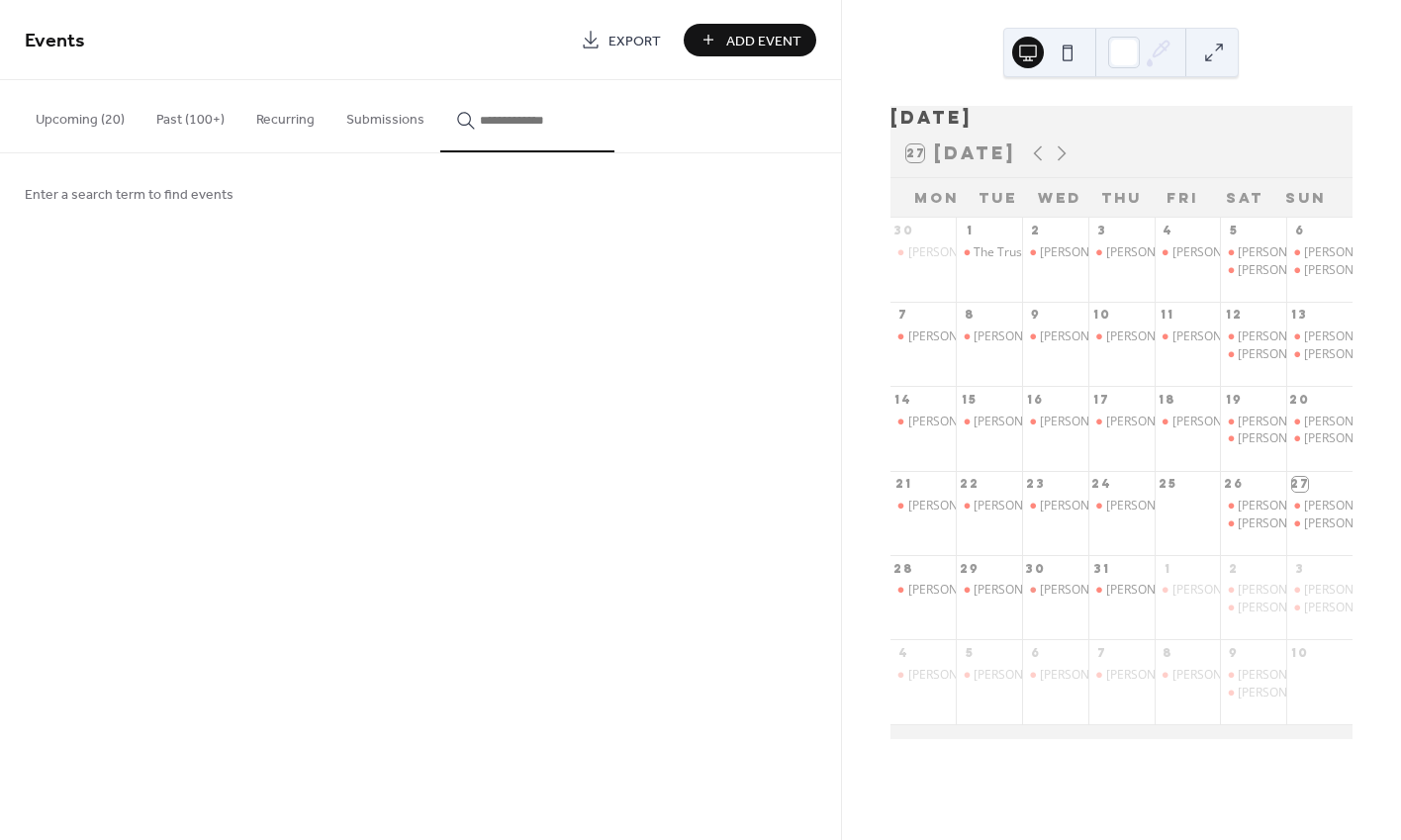 type 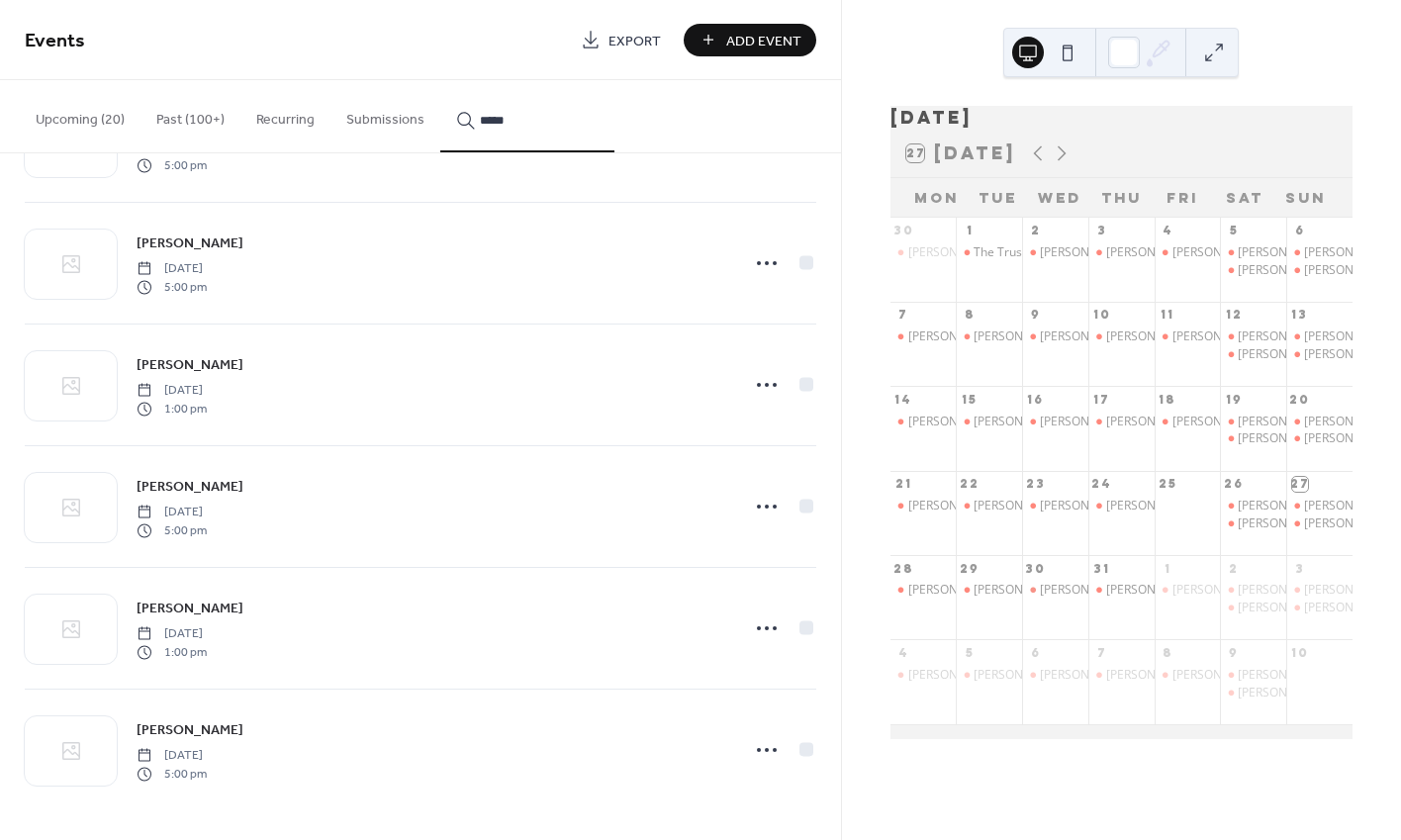 scroll, scrollTop: 227, scrollLeft: 0, axis: vertical 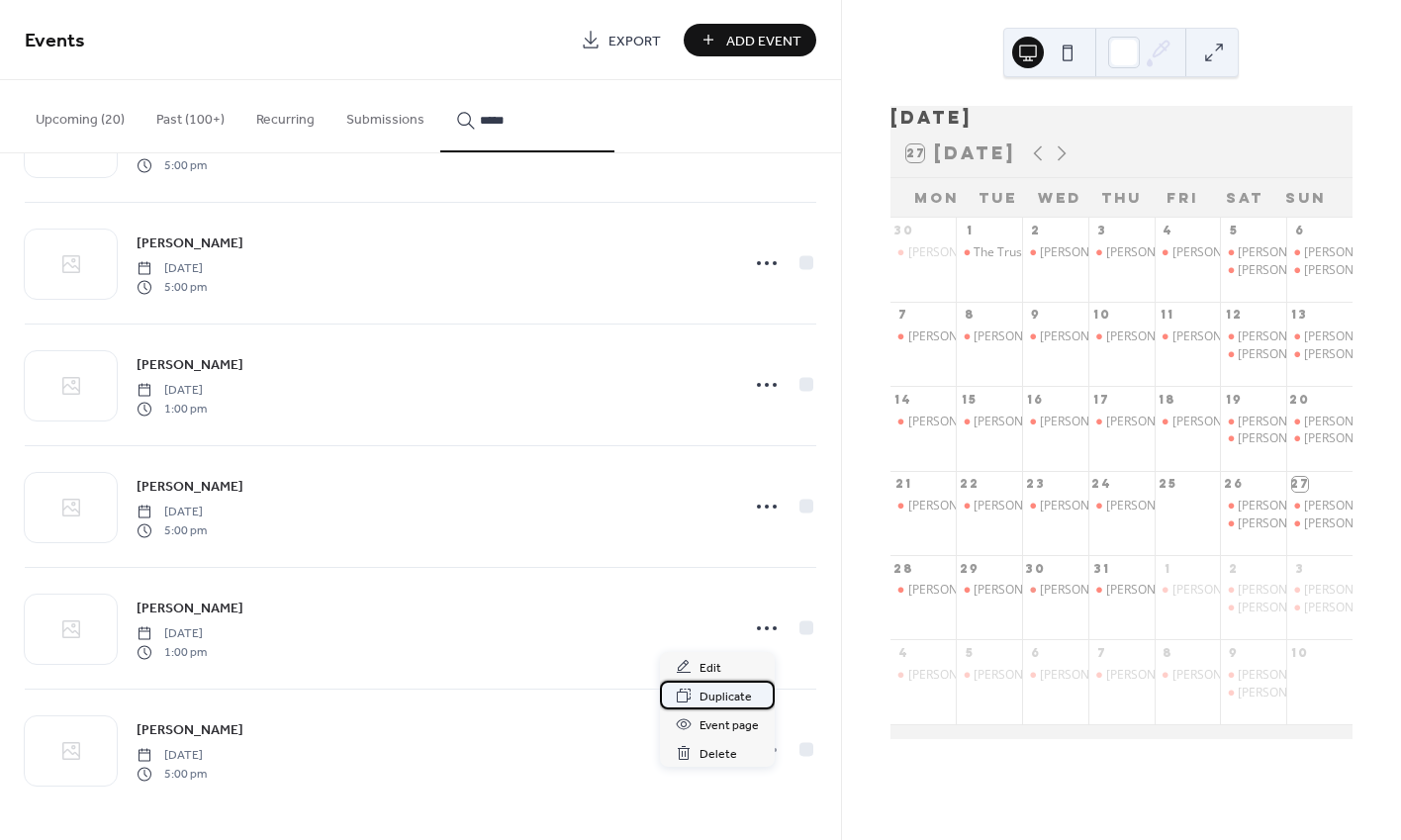click on "Duplicate" at bounding box center [725, 697] 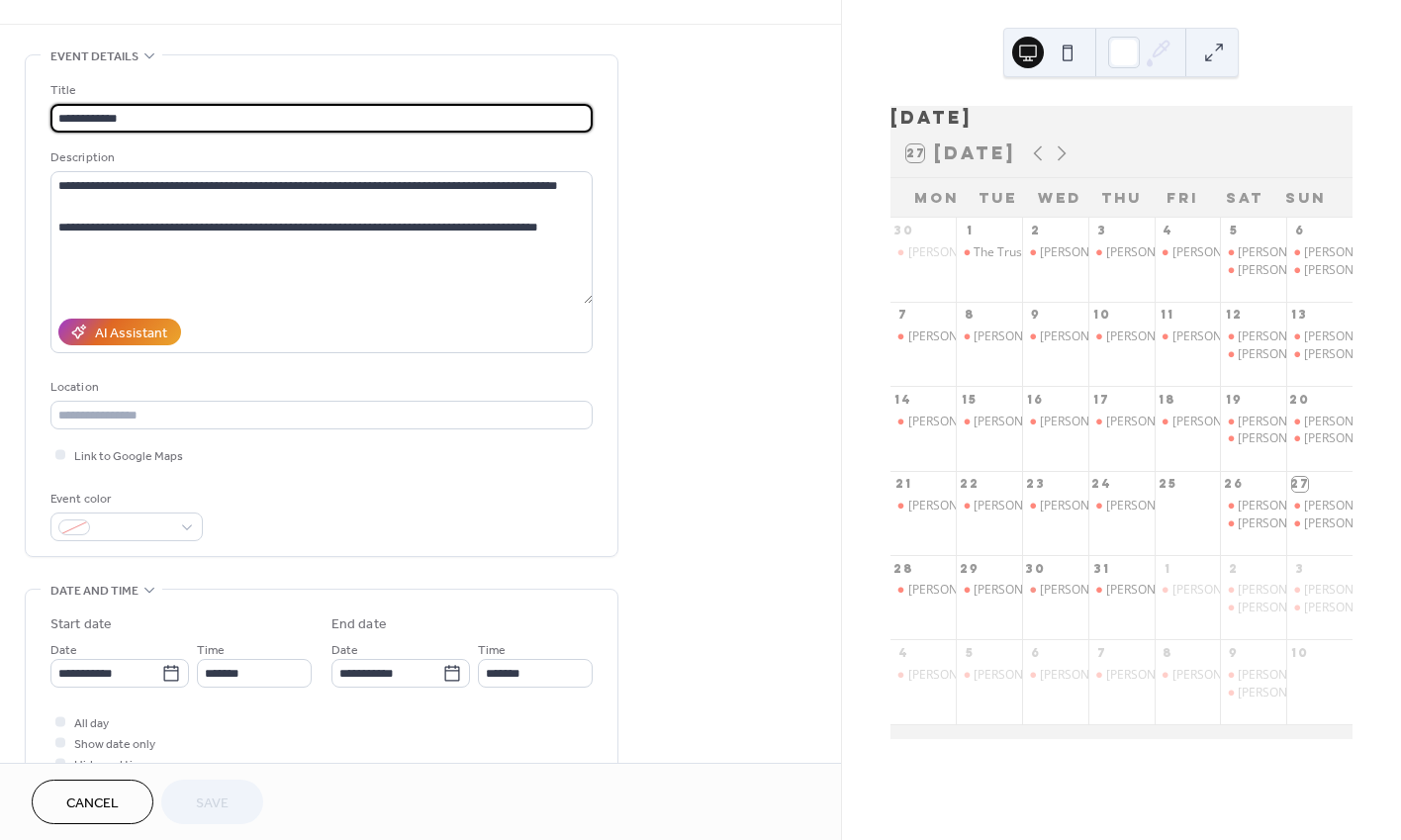 scroll, scrollTop: 51, scrollLeft: 0, axis: vertical 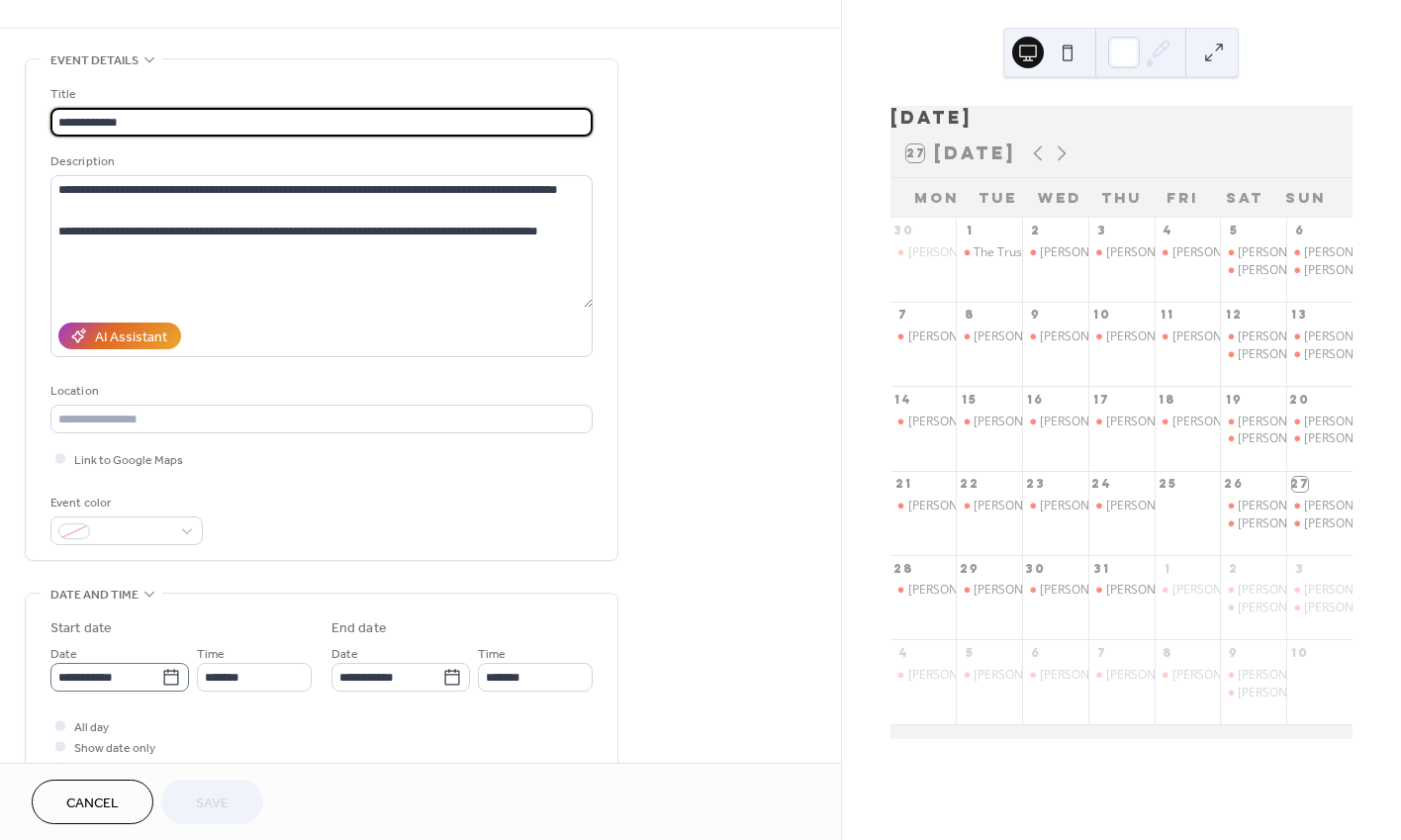 click 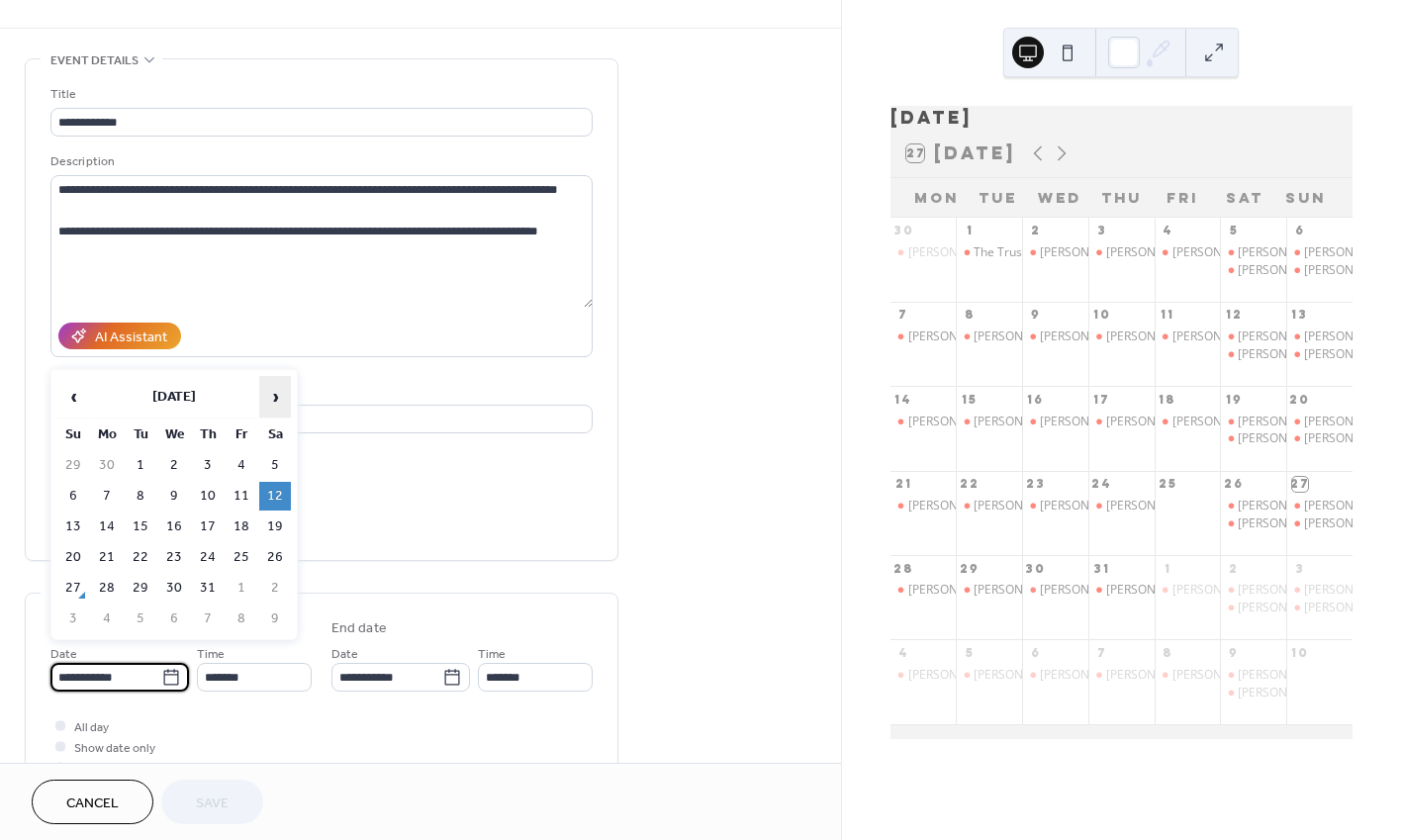 click on "›" at bounding box center (275, 397) 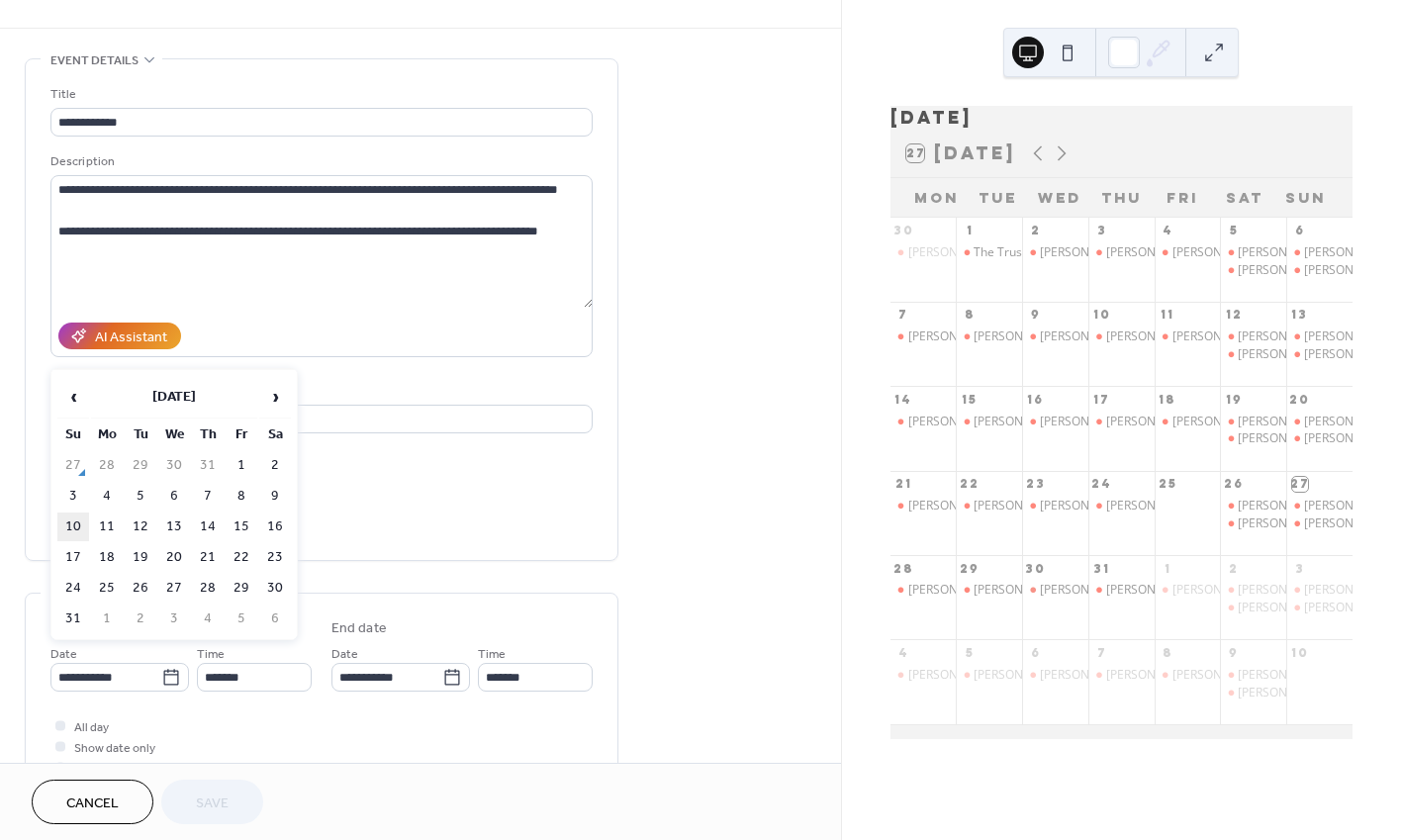 click on "10" at bounding box center (73, 526) 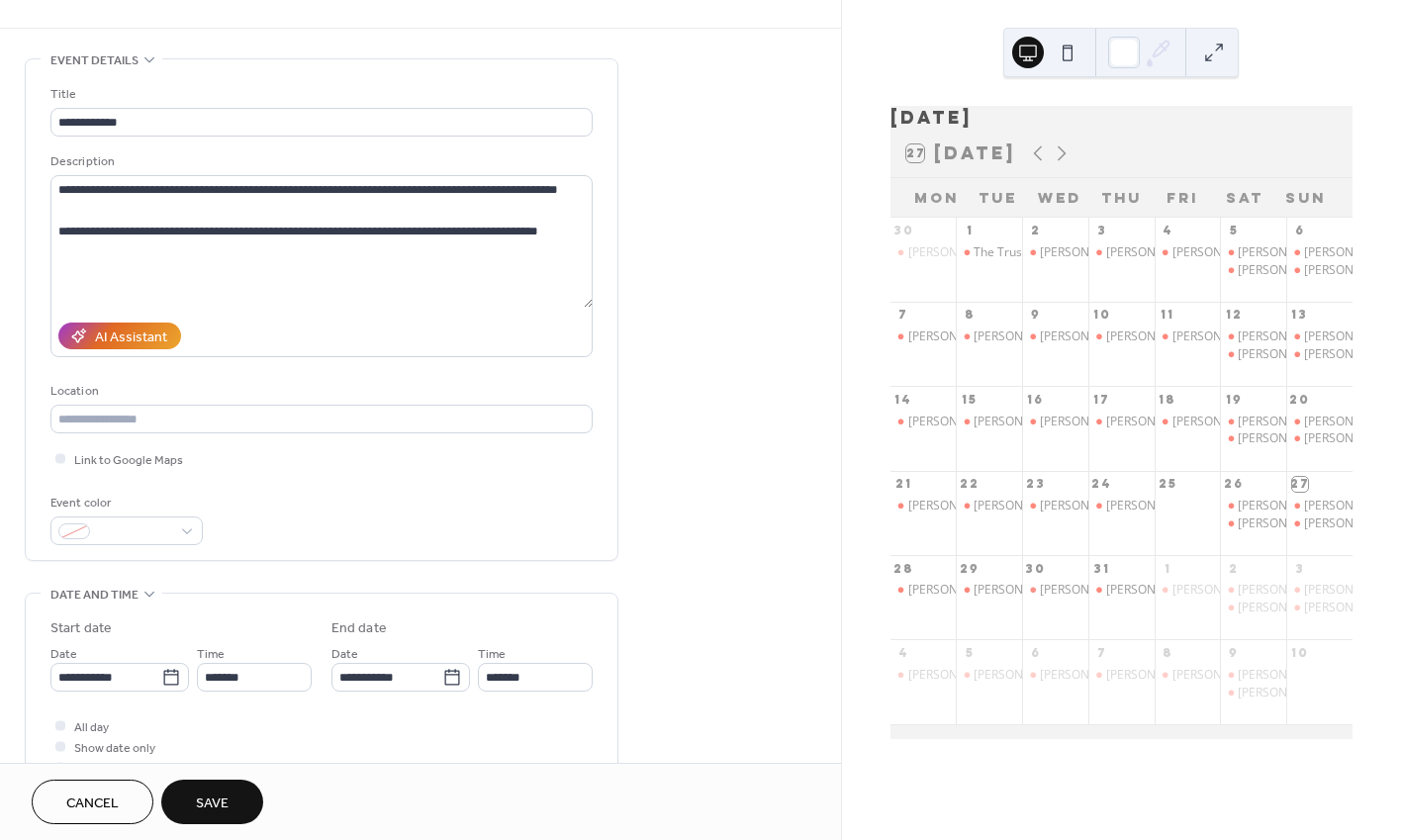 type on "**********" 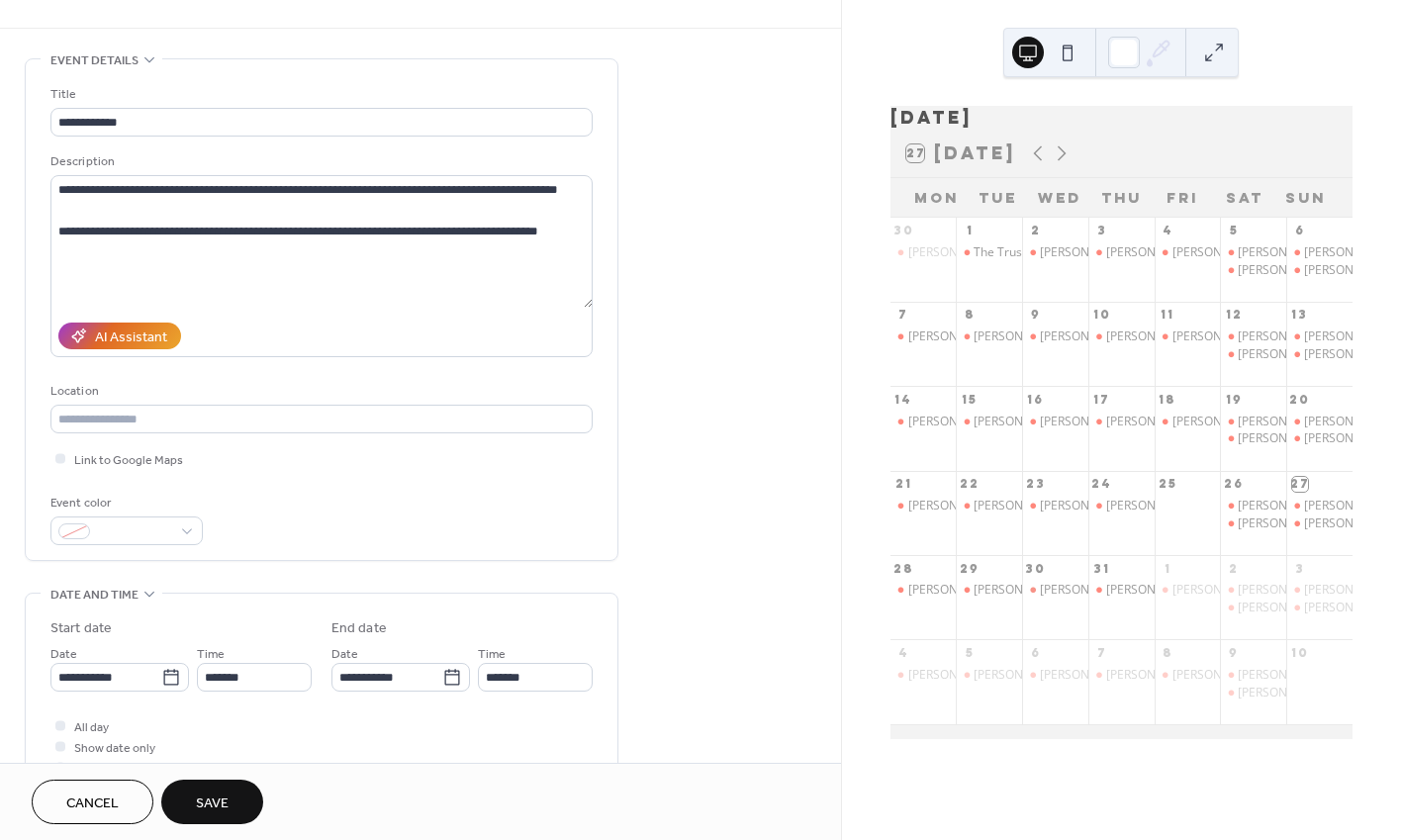 type on "**********" 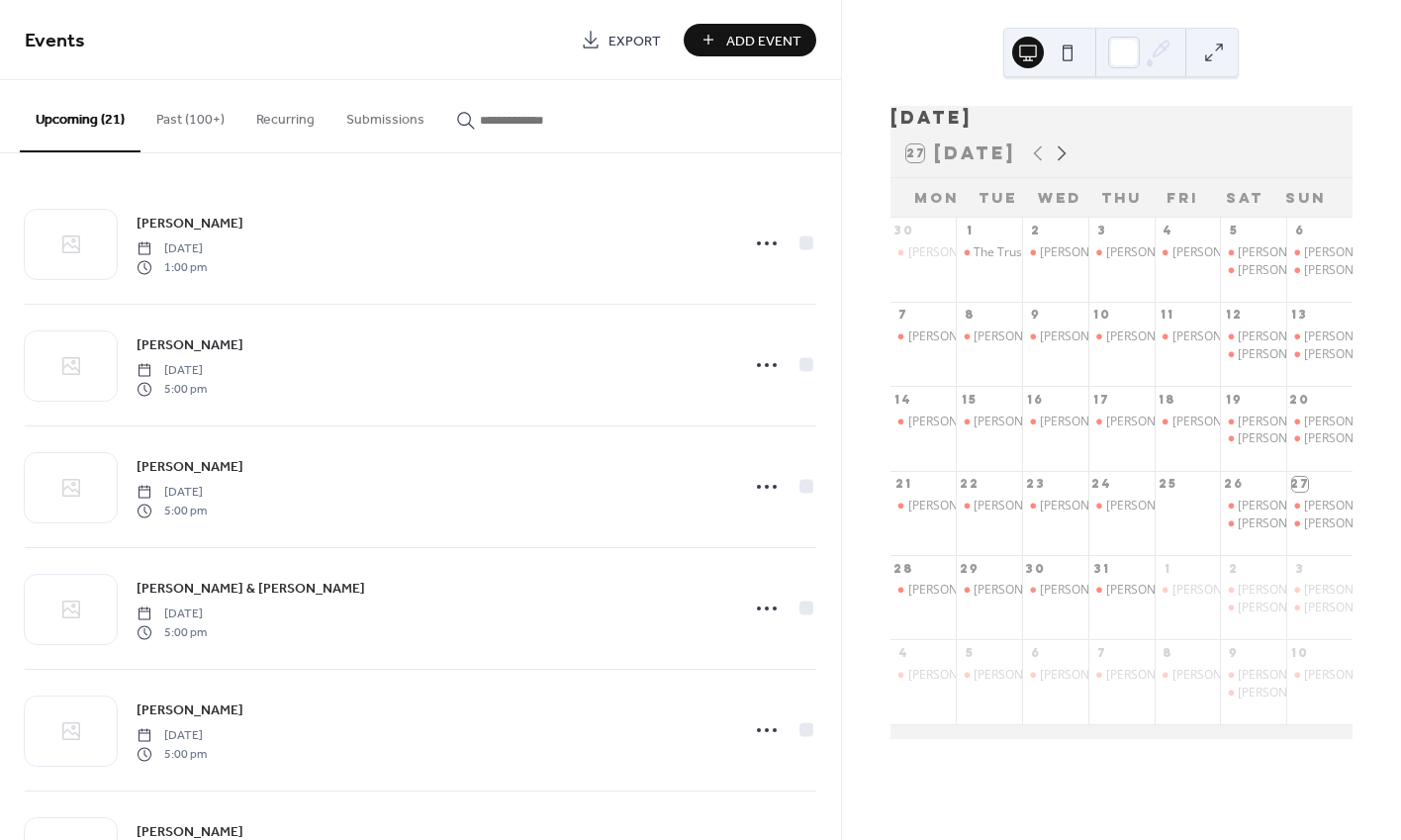 click 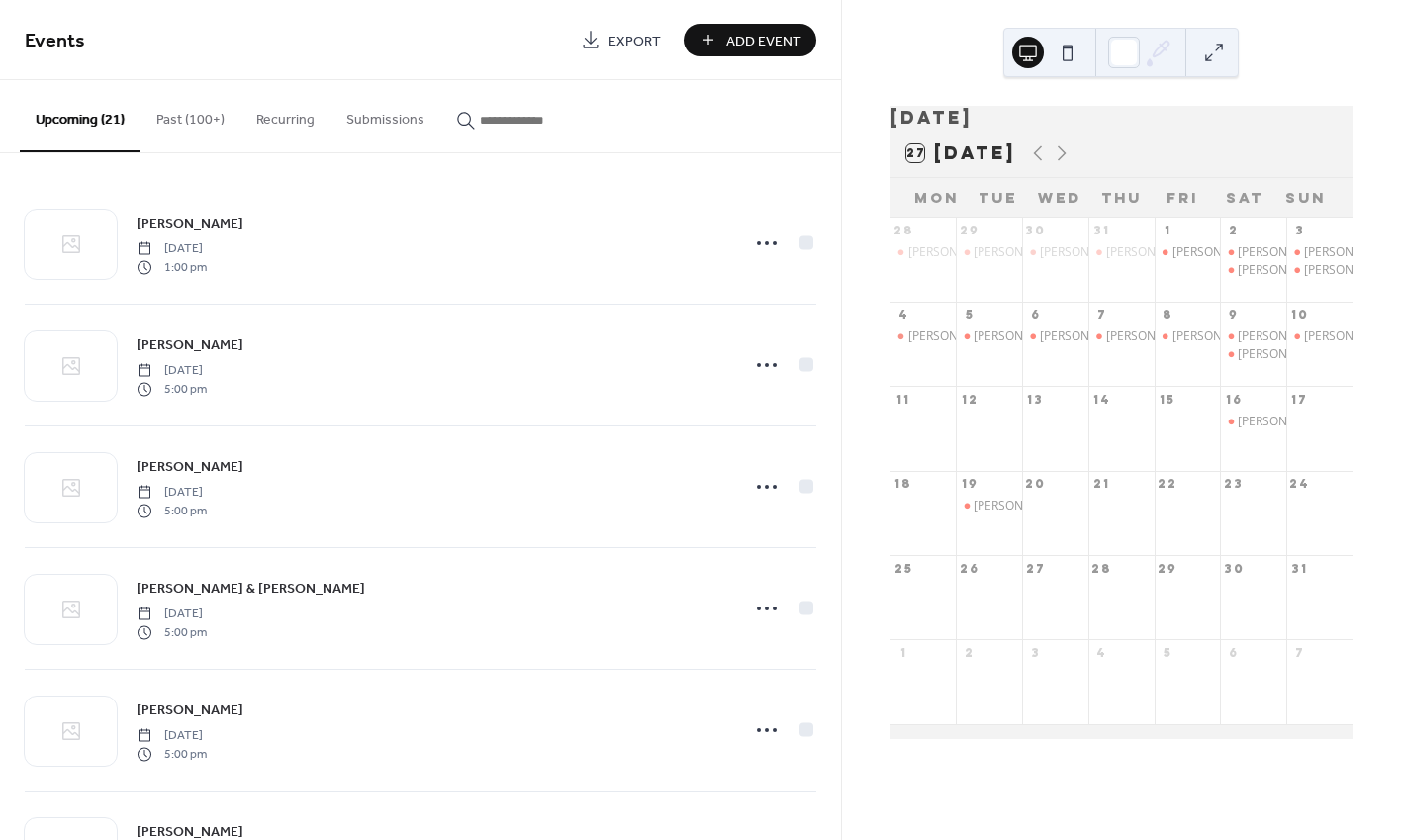 click on "Upcoming (21) Past (100+) Recurring Submissions" at bounding box center [420, 117] 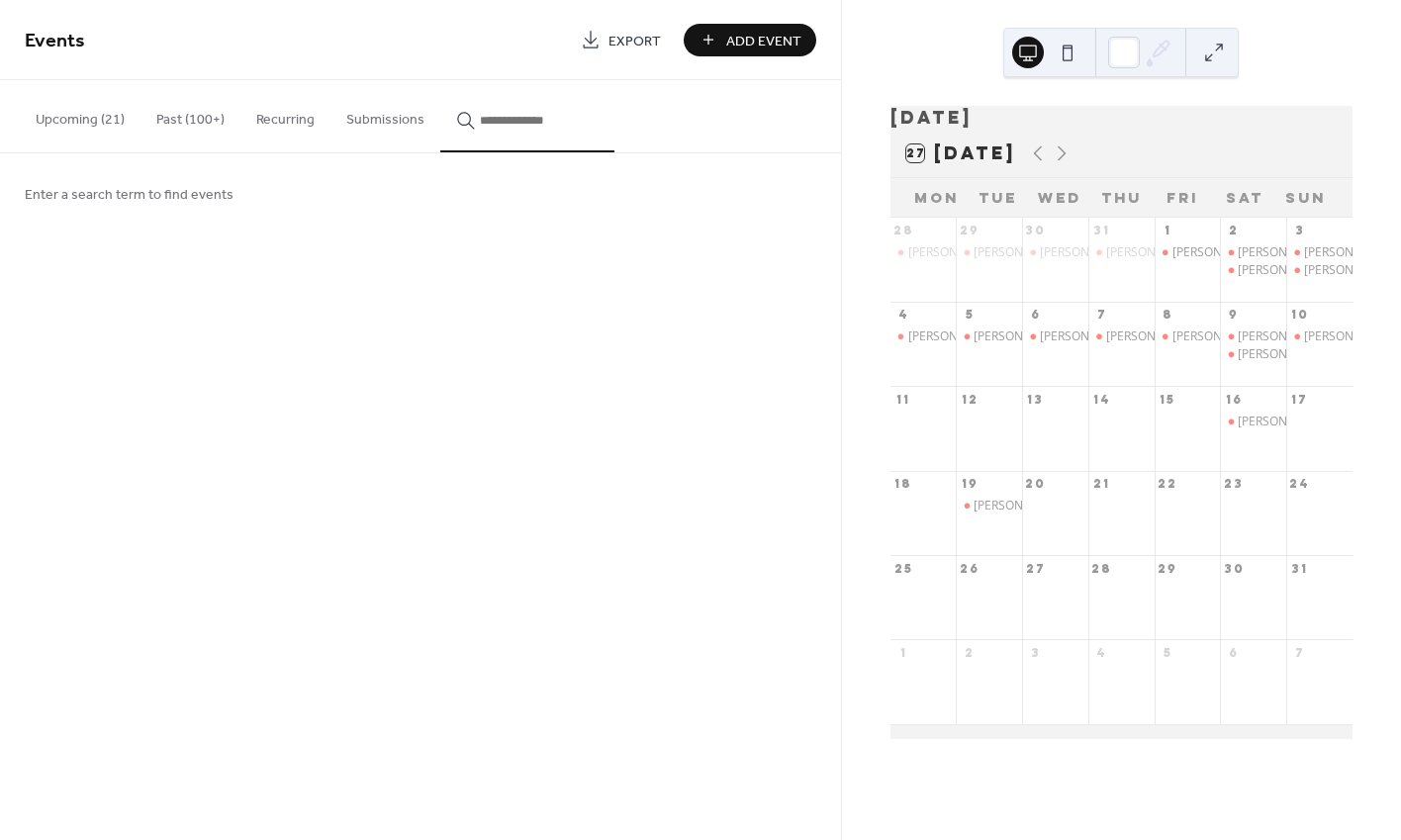 type 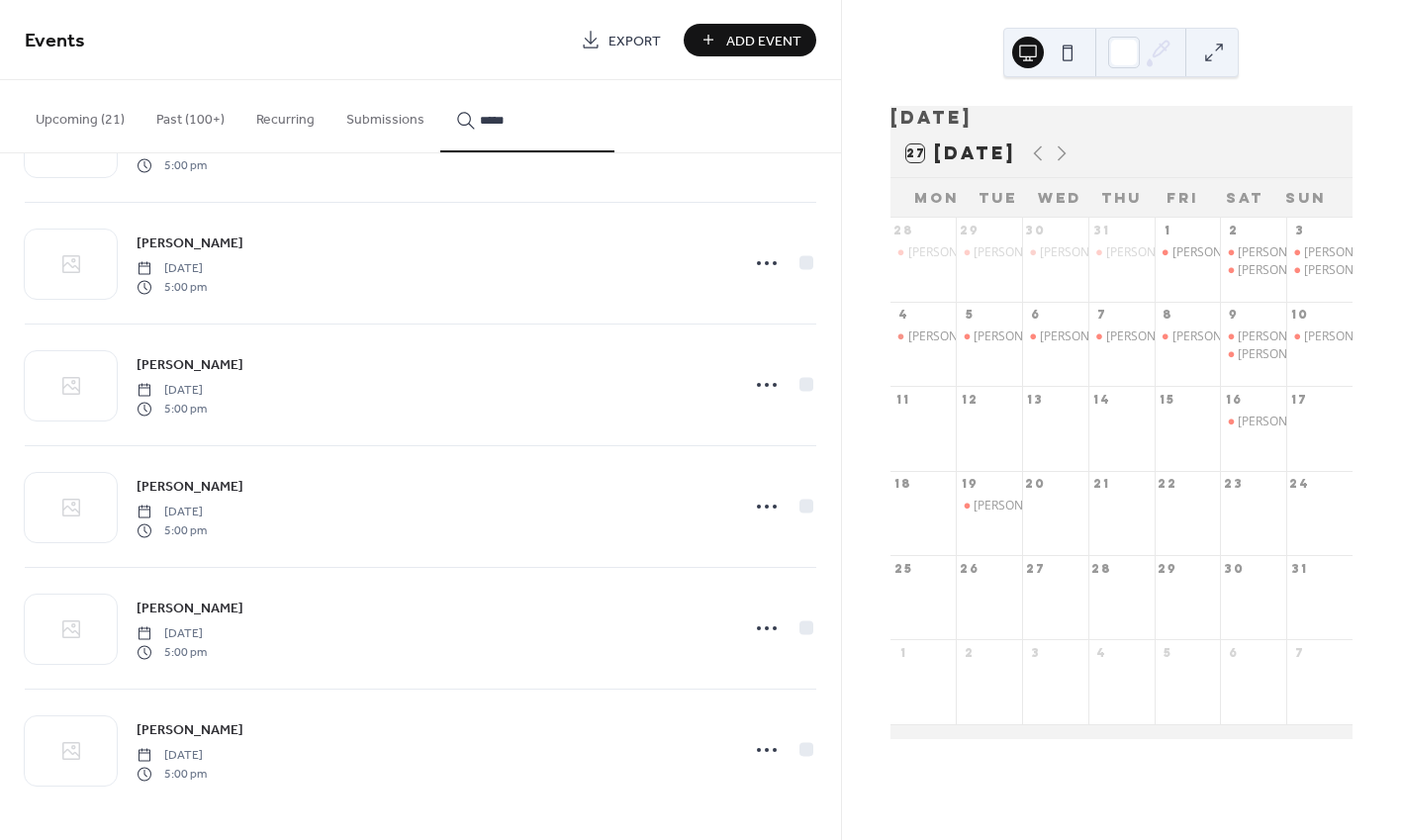 scroll, scrollTop: 348, scrollLeft: 0, axis: vertical 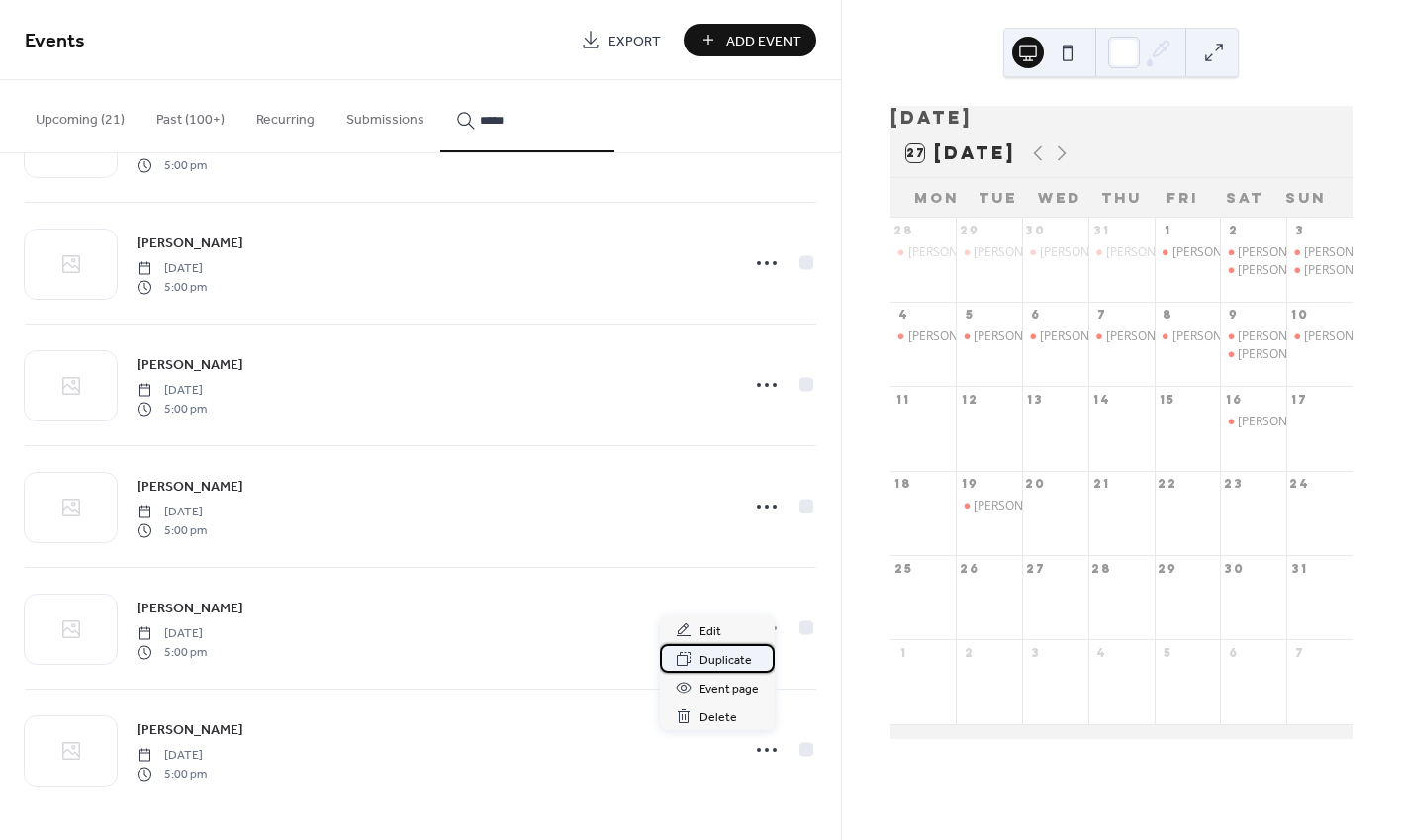 click on "Duplicate" at bounding box center (725, 660) 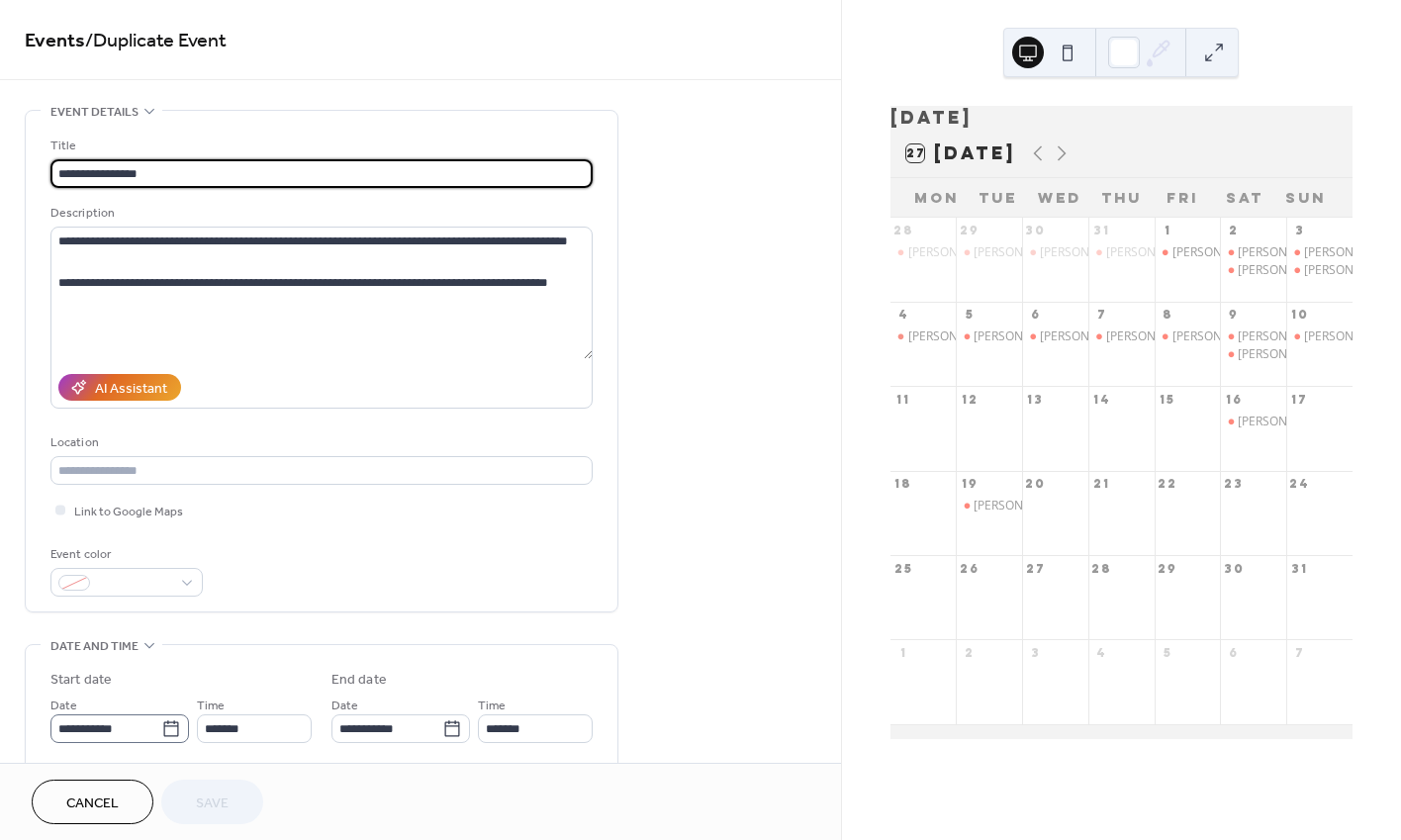 click 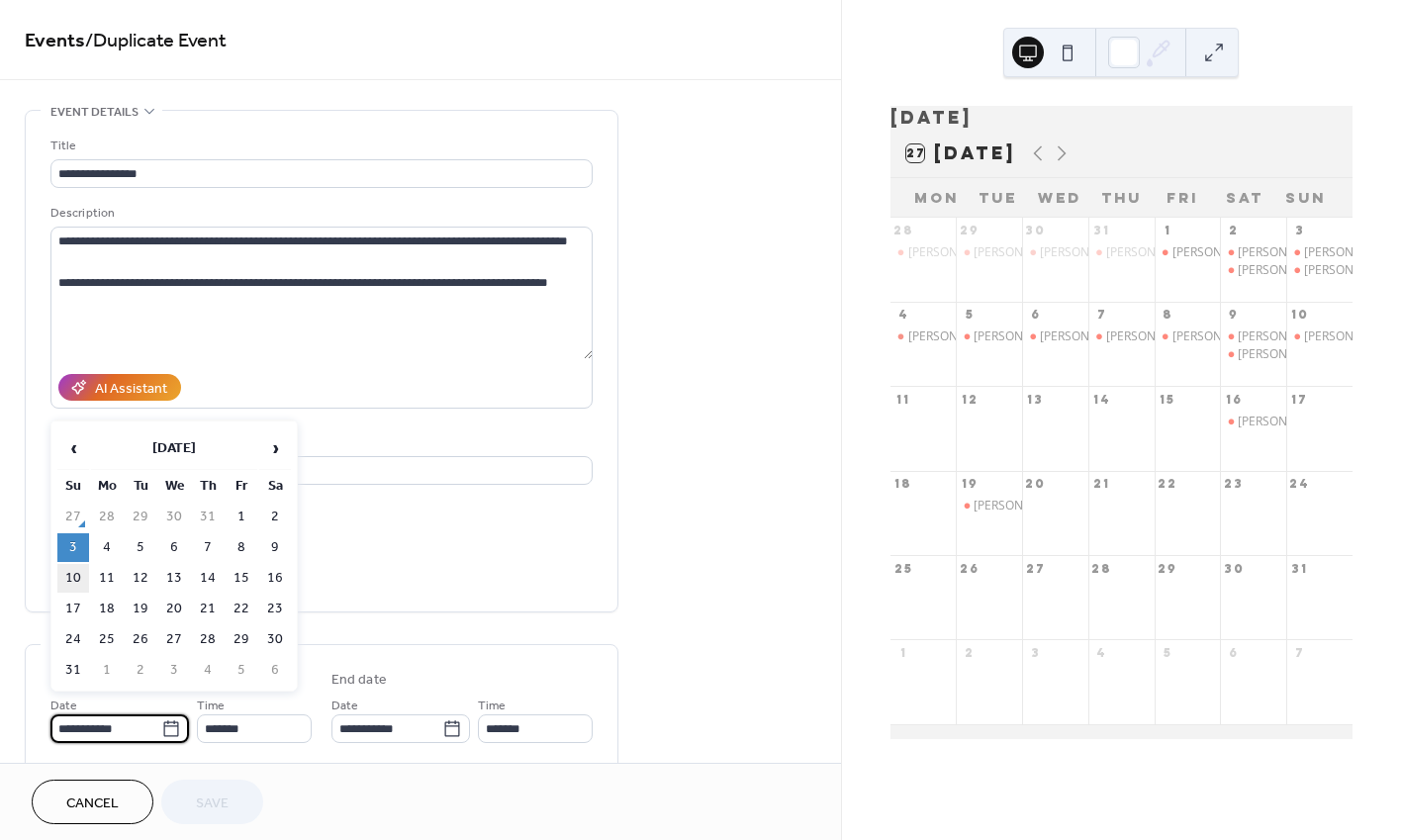 click on "10" at bounding box center (73, 578) 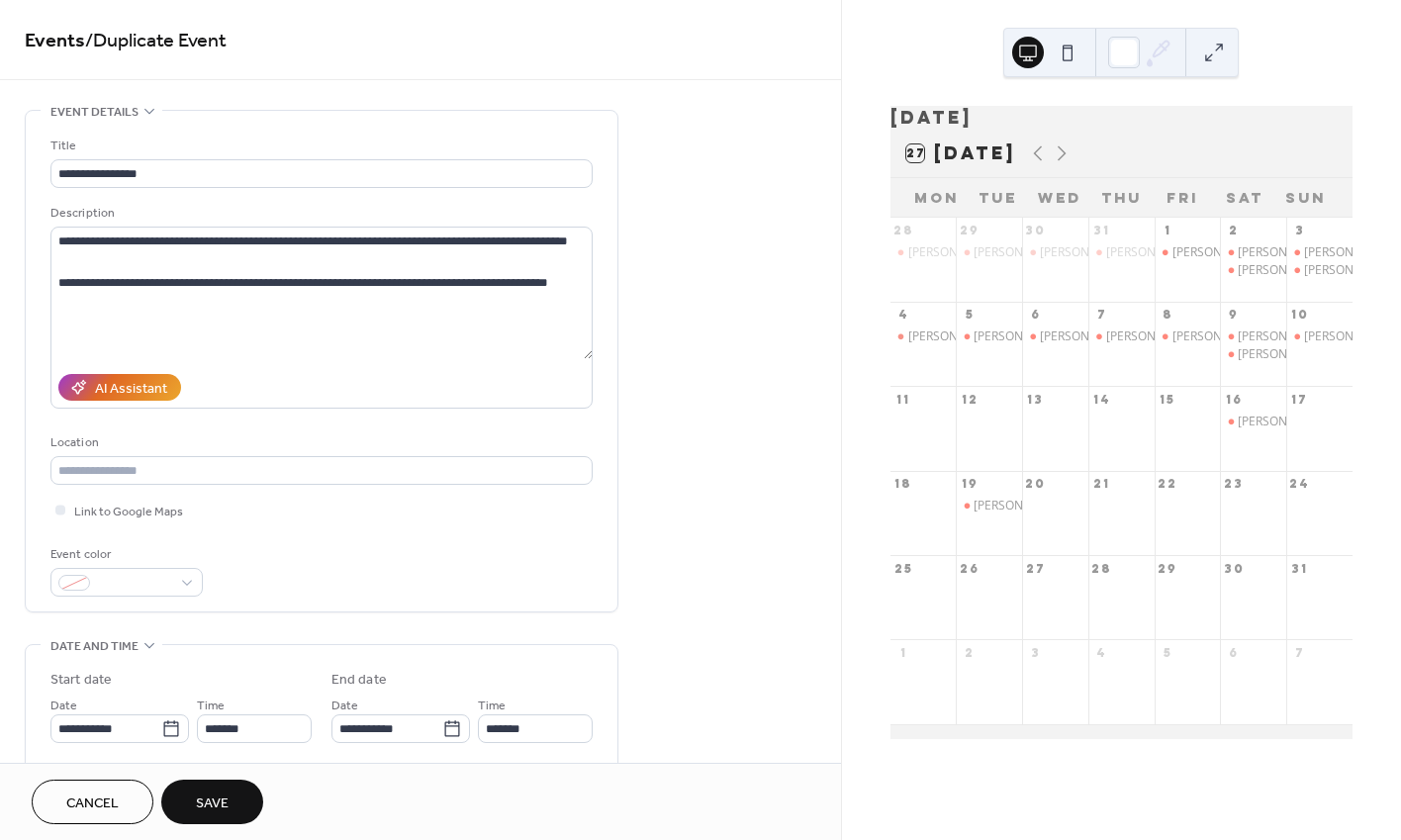 type on "**********" 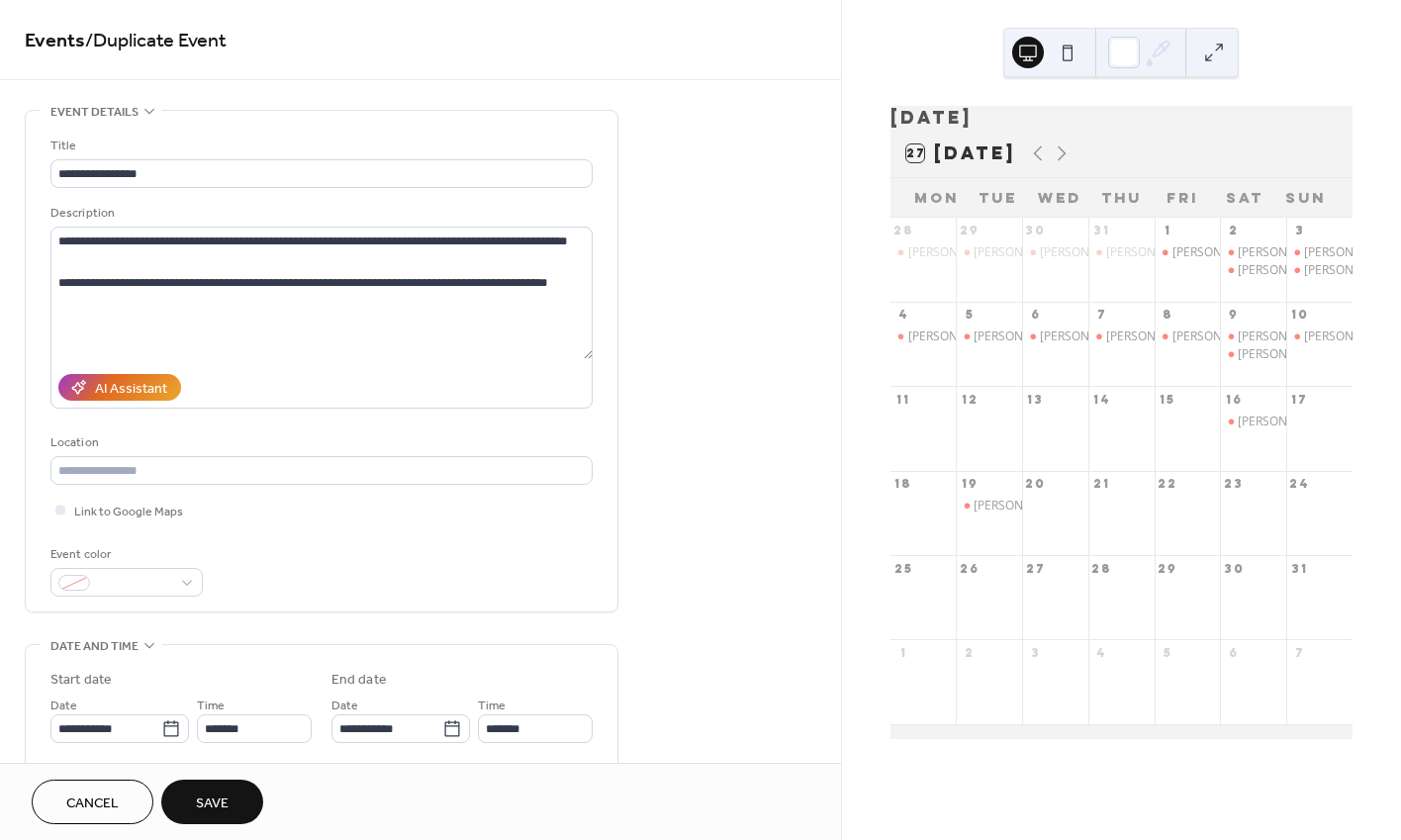 type on "**********" 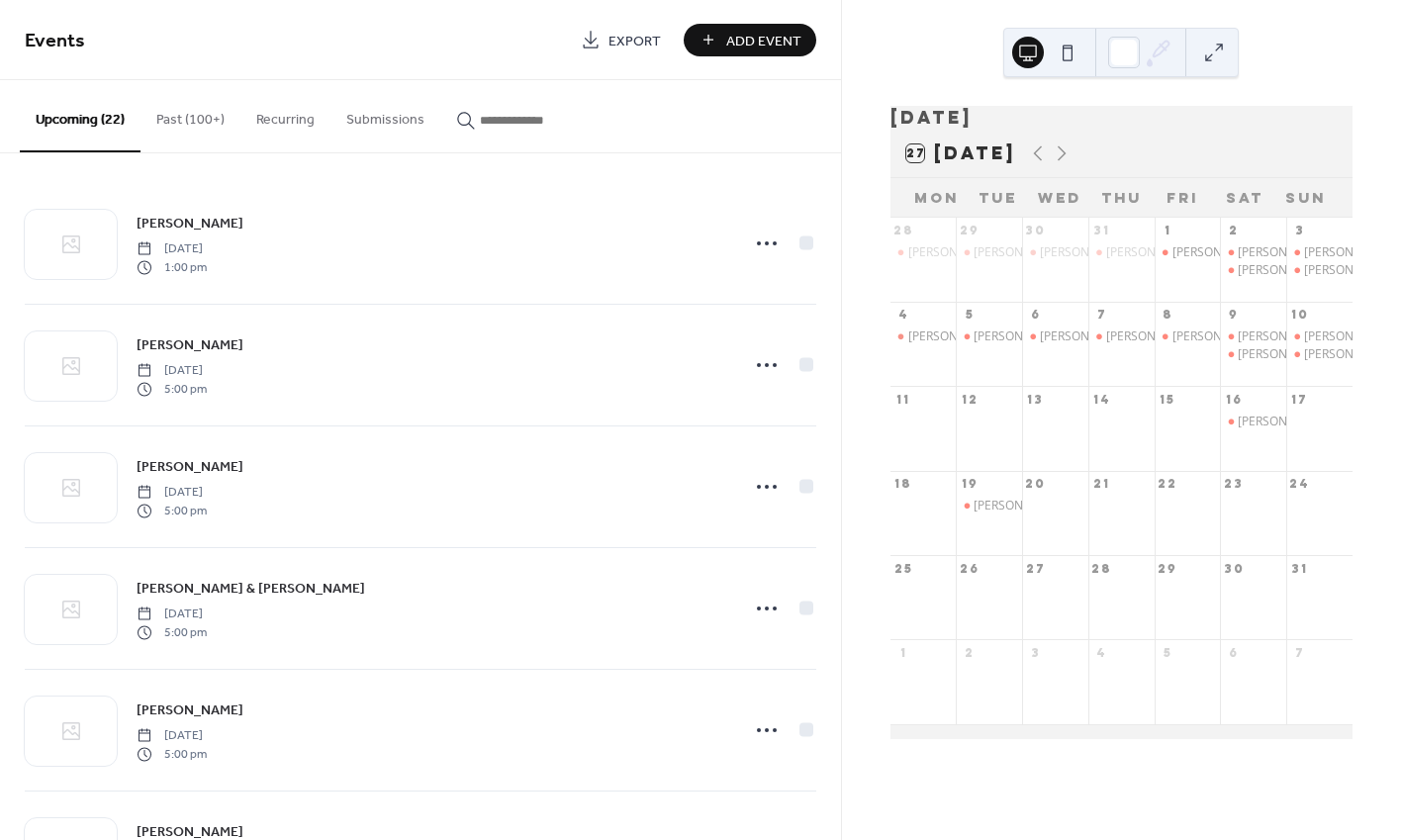 click at bounding box center [539, 120] 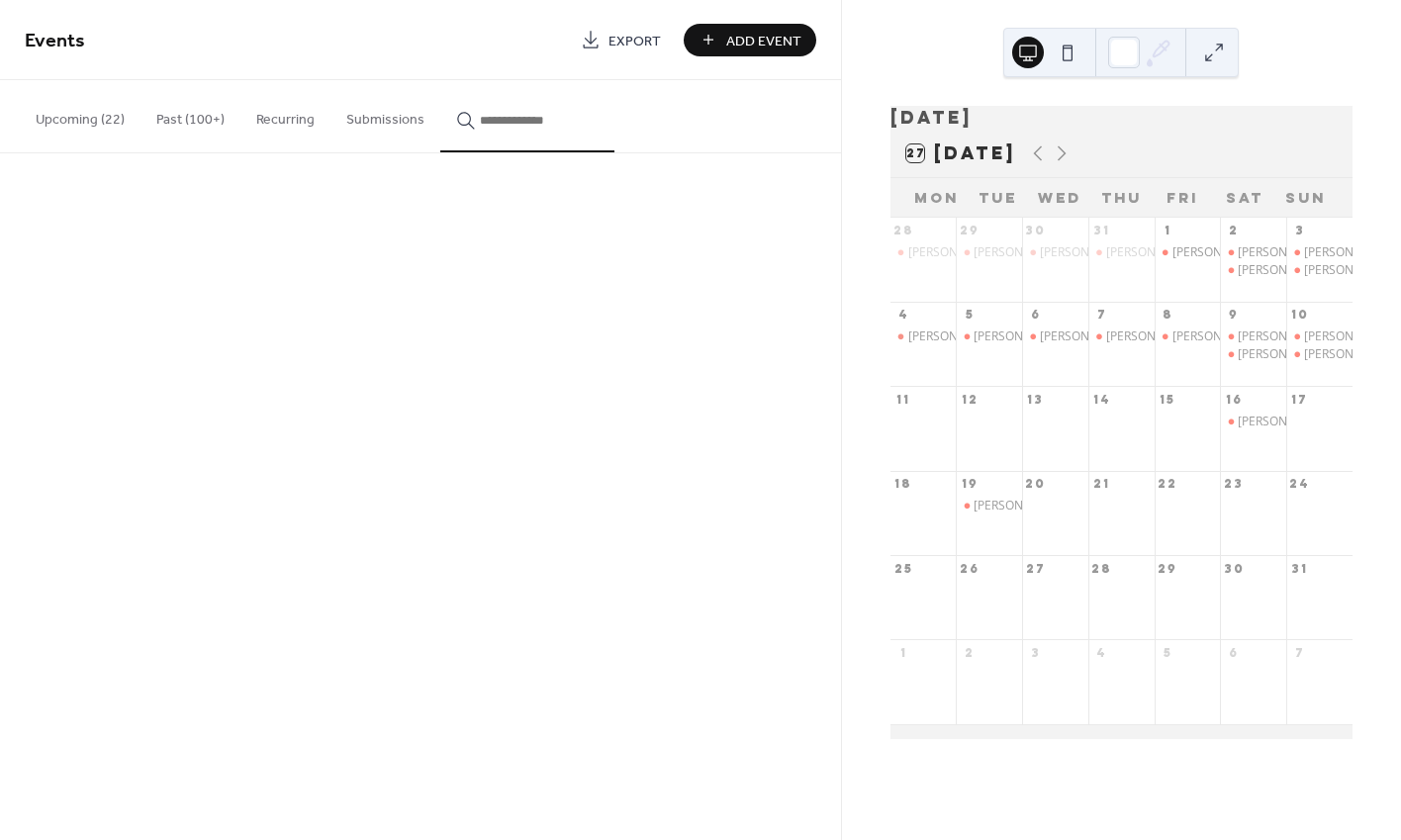 click at bounding box center [539, 120] 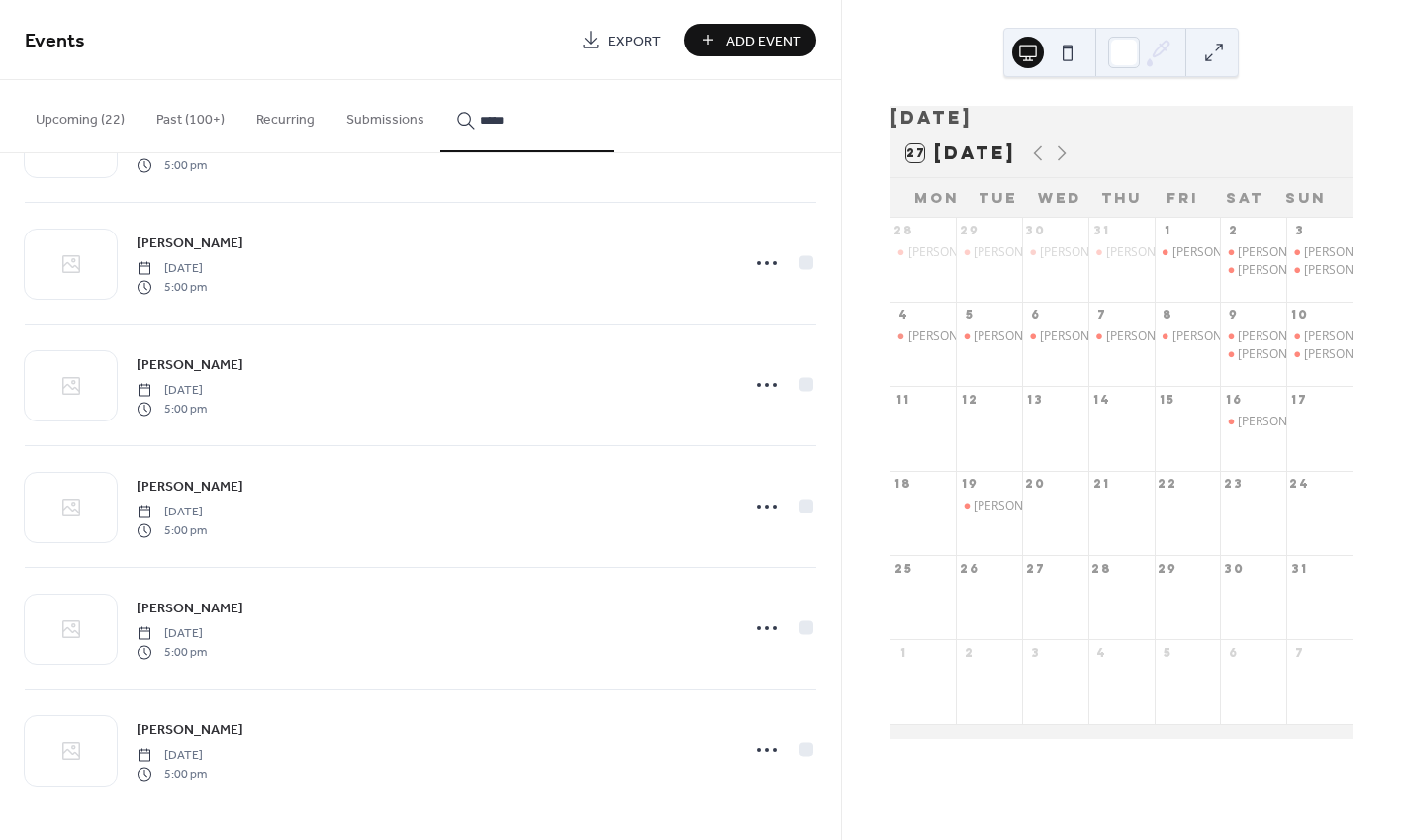 scroll, scrollTop: 1687, scrollLeft: 0, axis: vertical 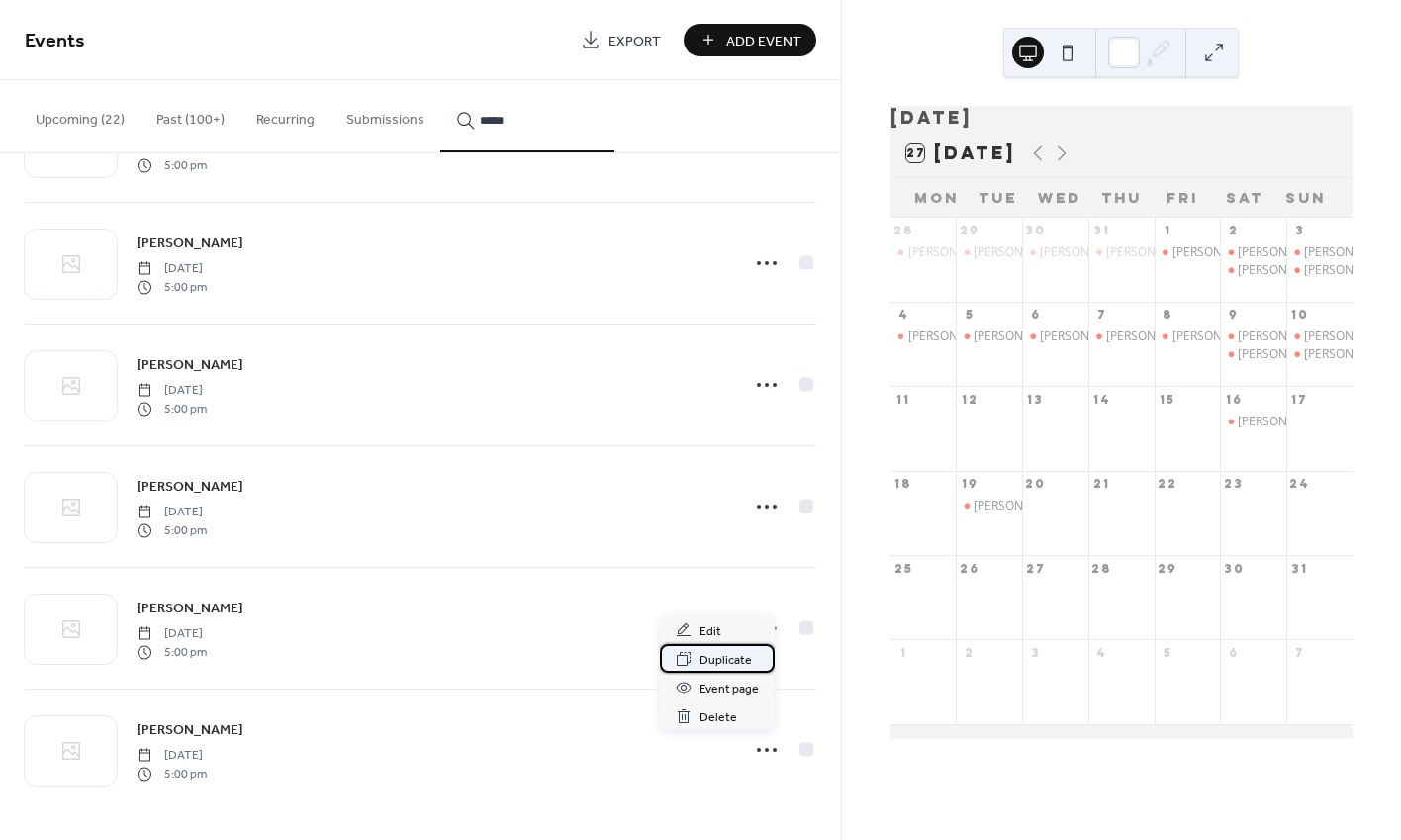 click on "Duplicate" at bounding box center (717, 658) 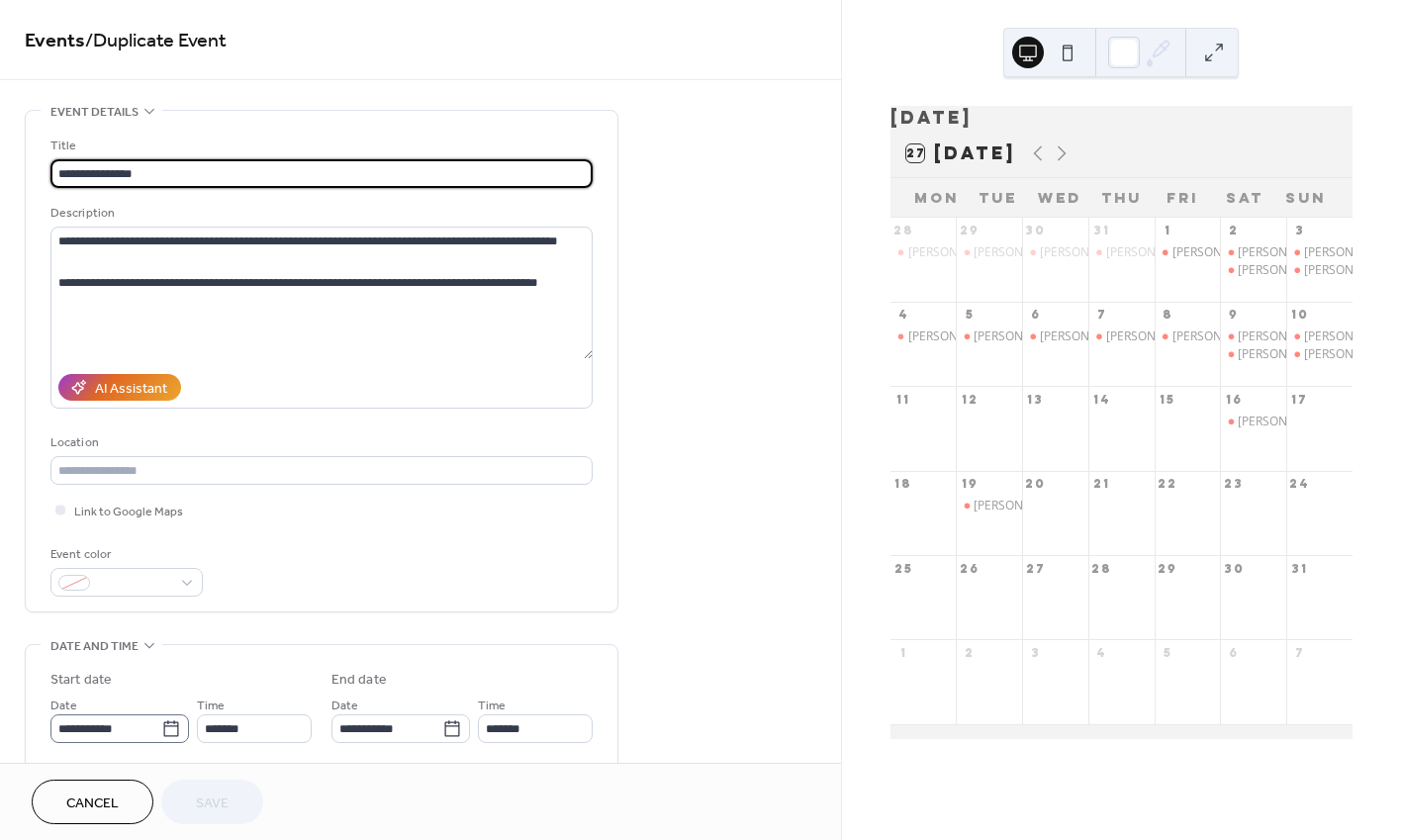 click 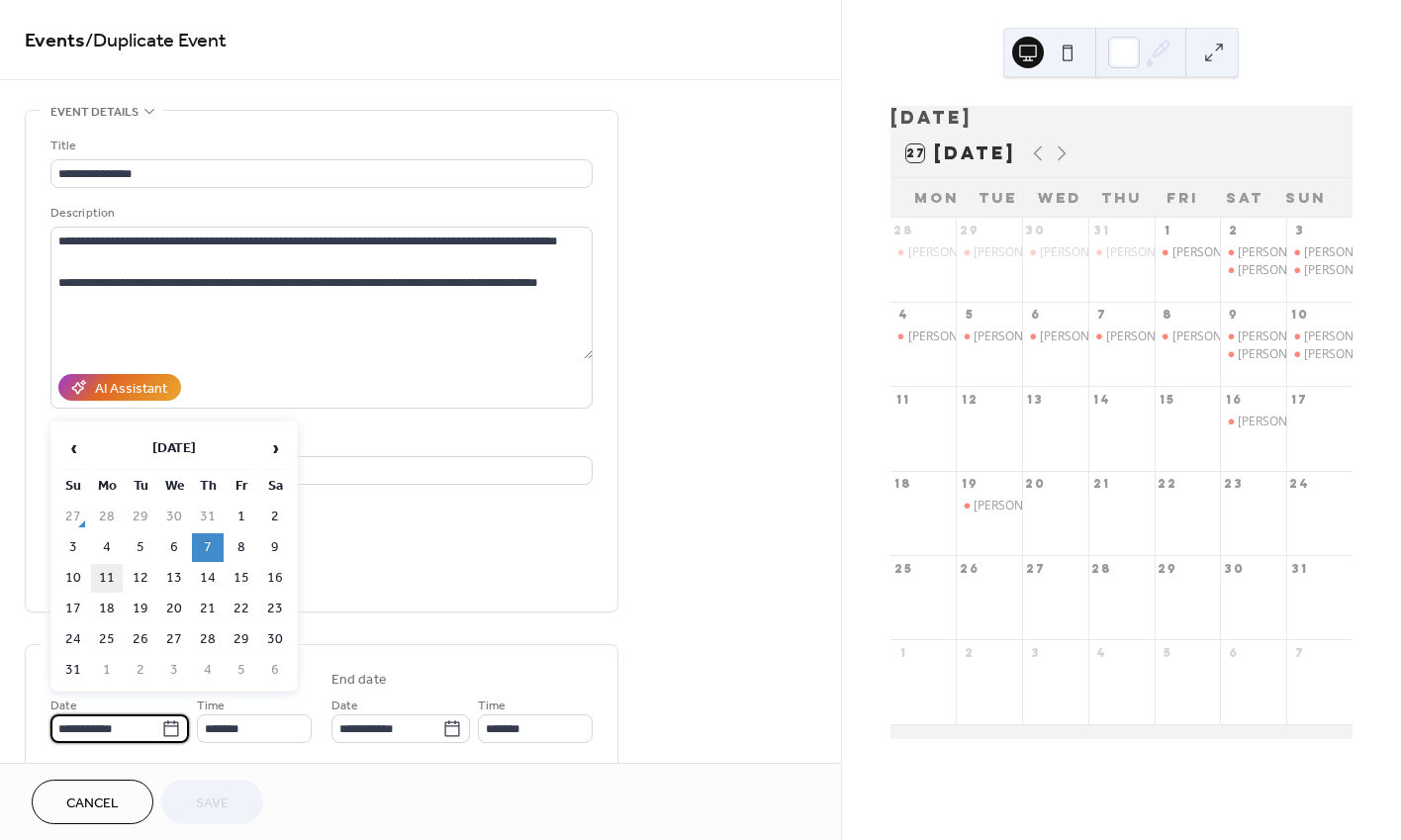 click on "11" at bounding box center (107, 578) 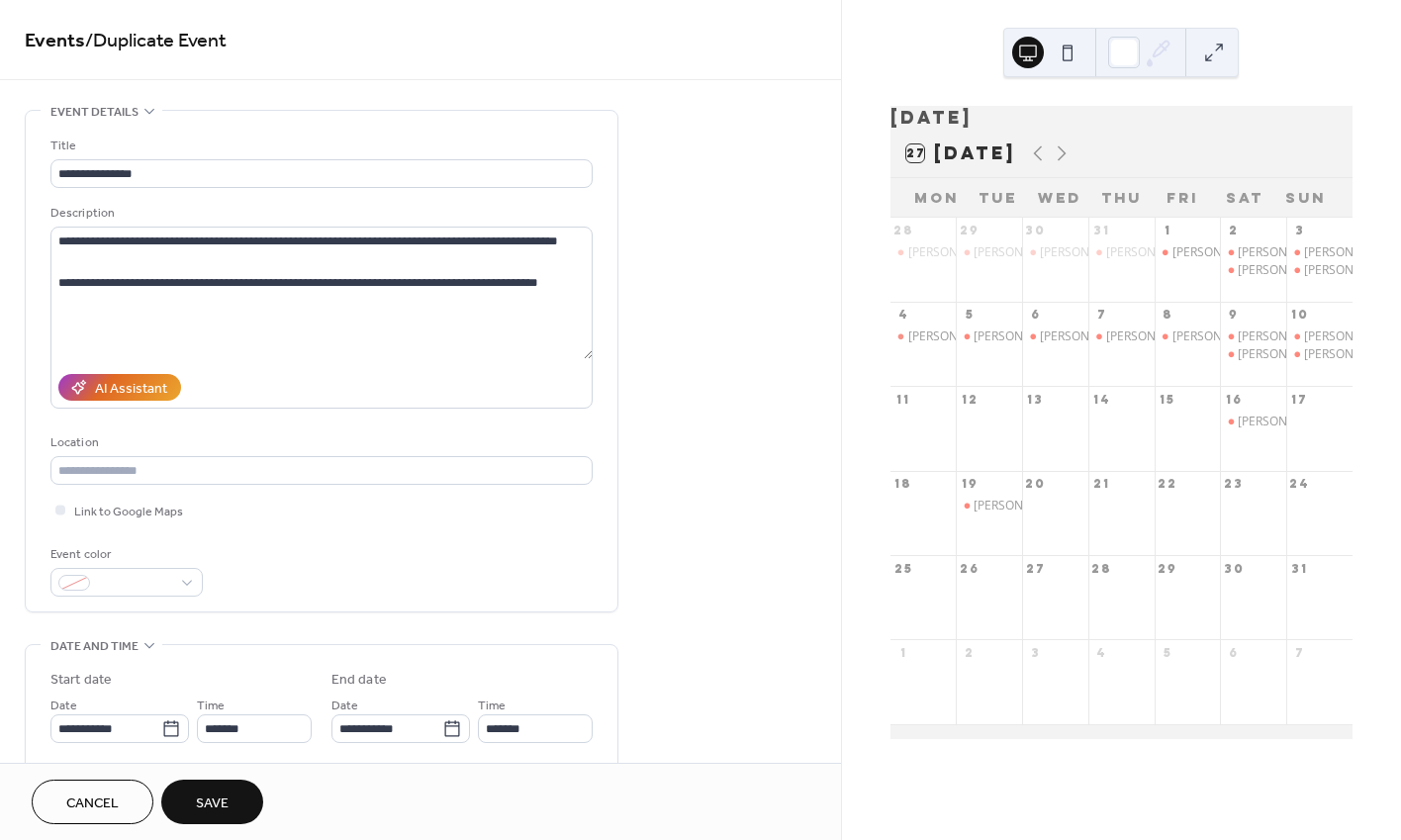 type on "**********" 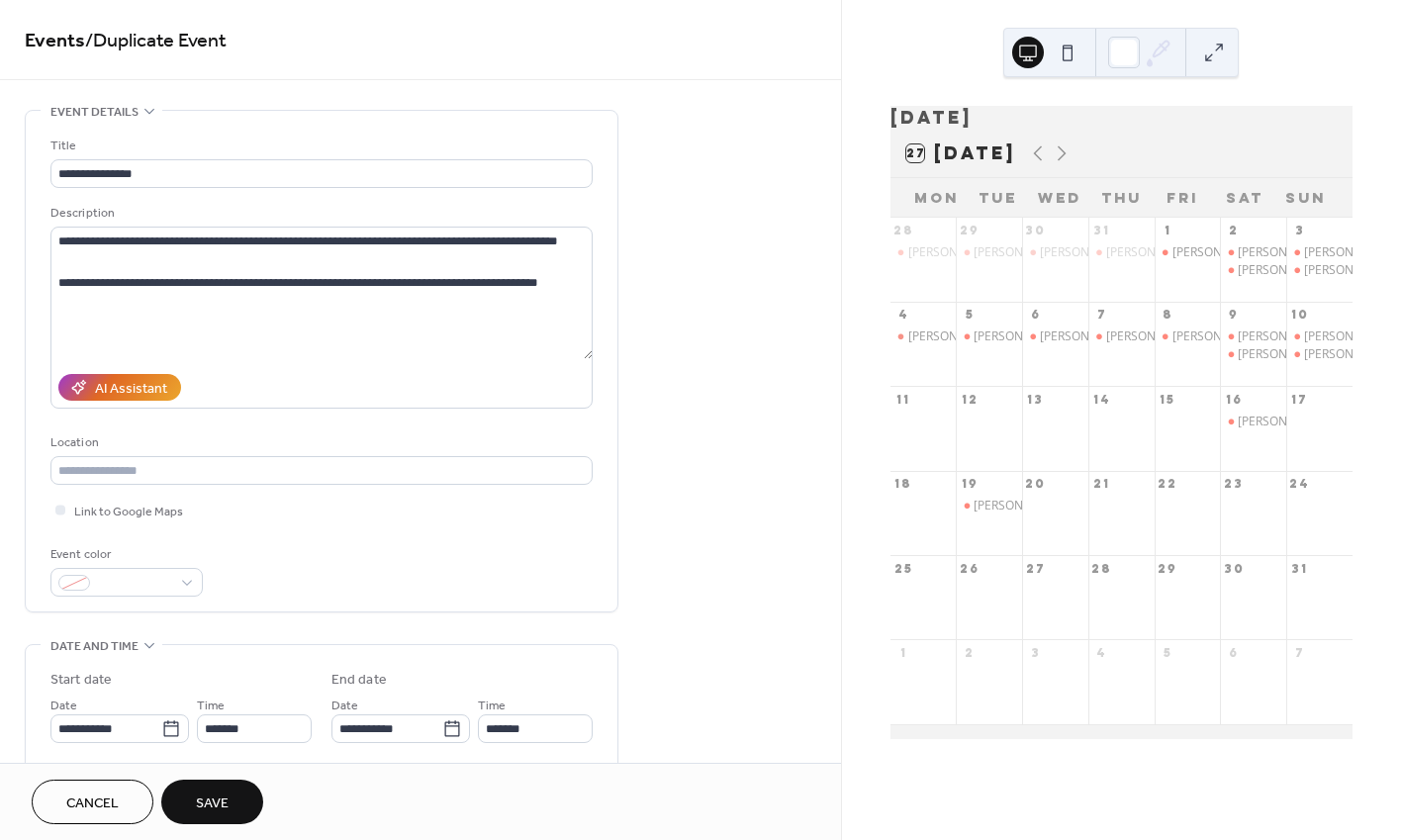 type on "**********" 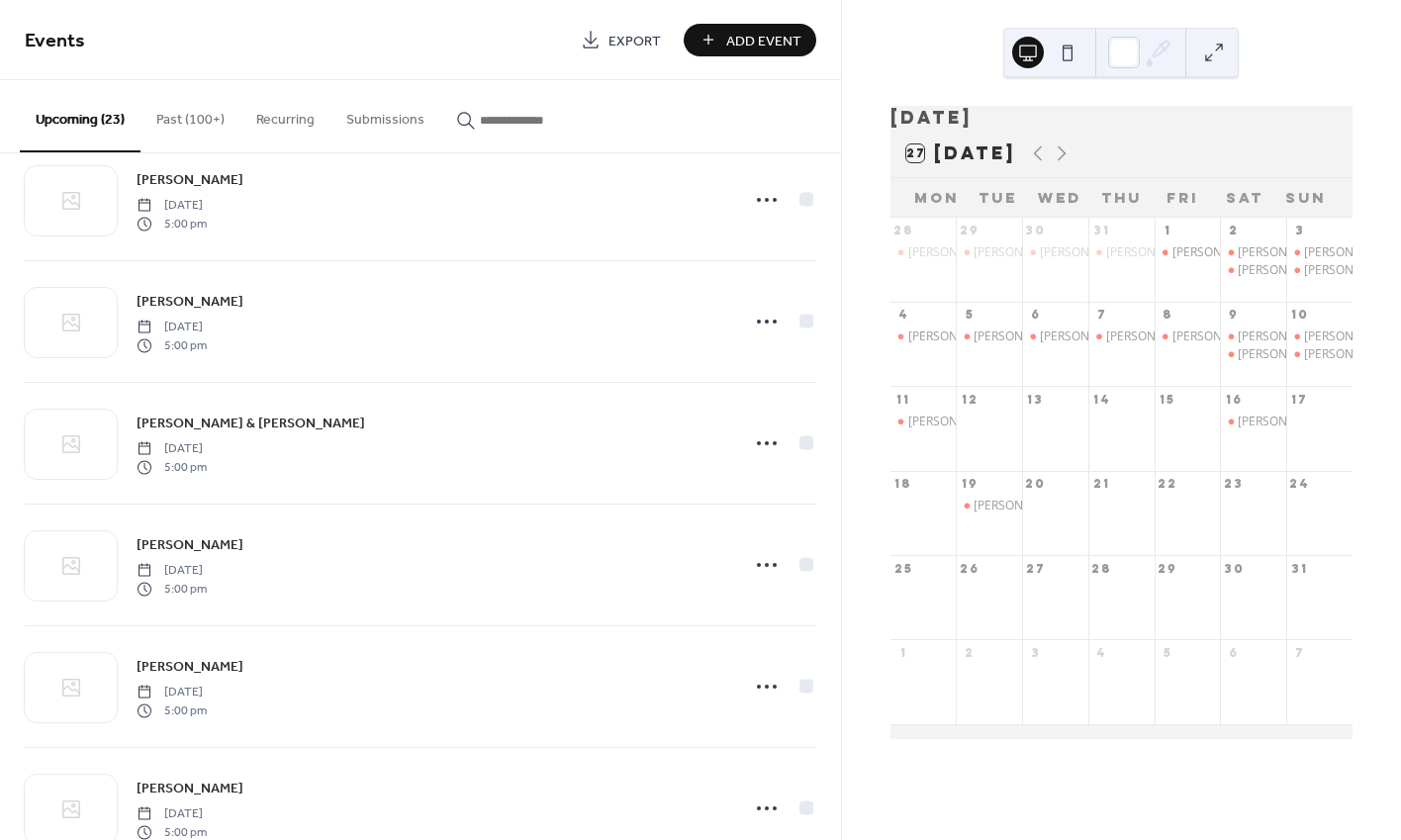 scroll, scrollTop: 1261, scrollLeft: 0, axis: vertical 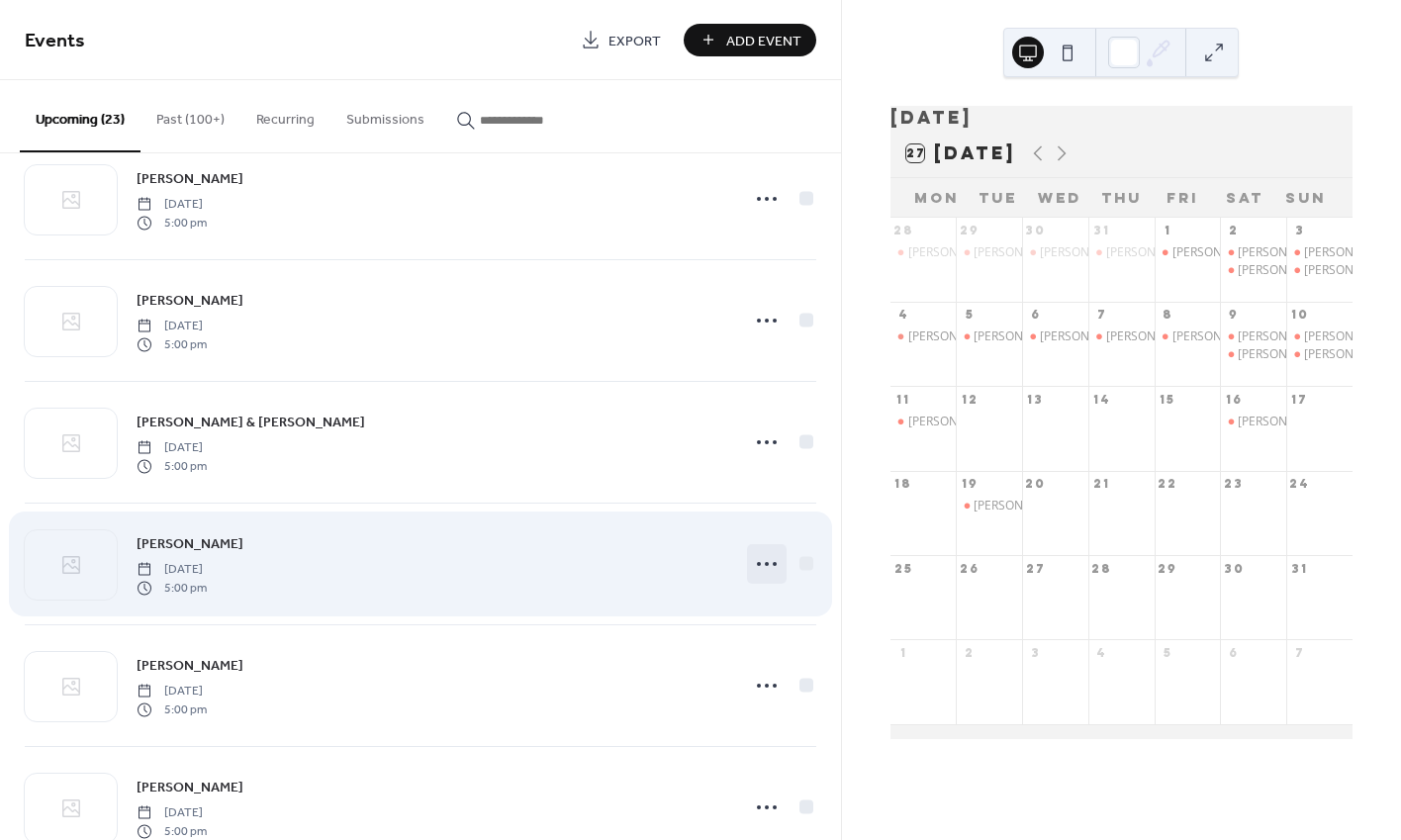 click 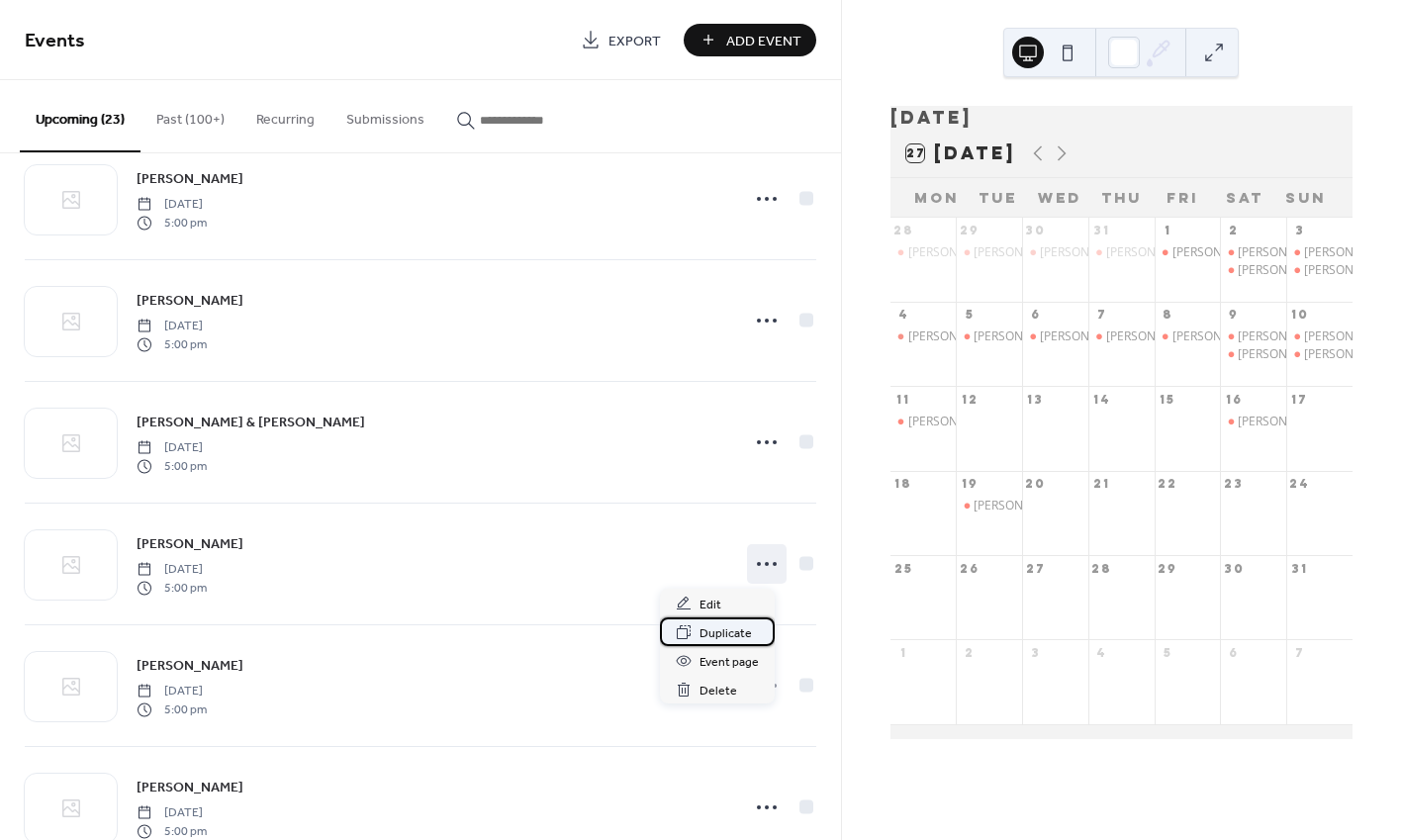 click on "Duplicate" at bounding box center (725, 633) 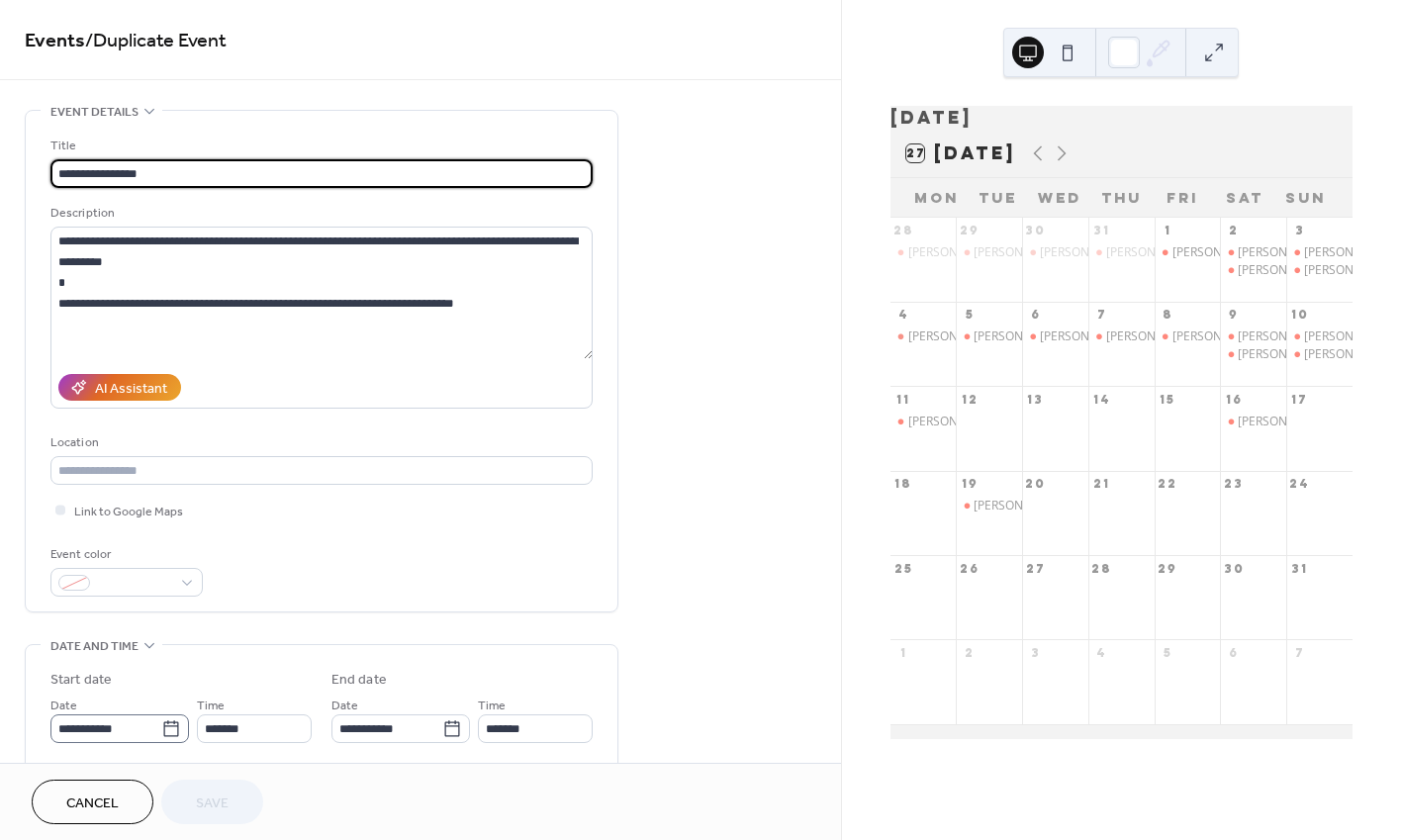click 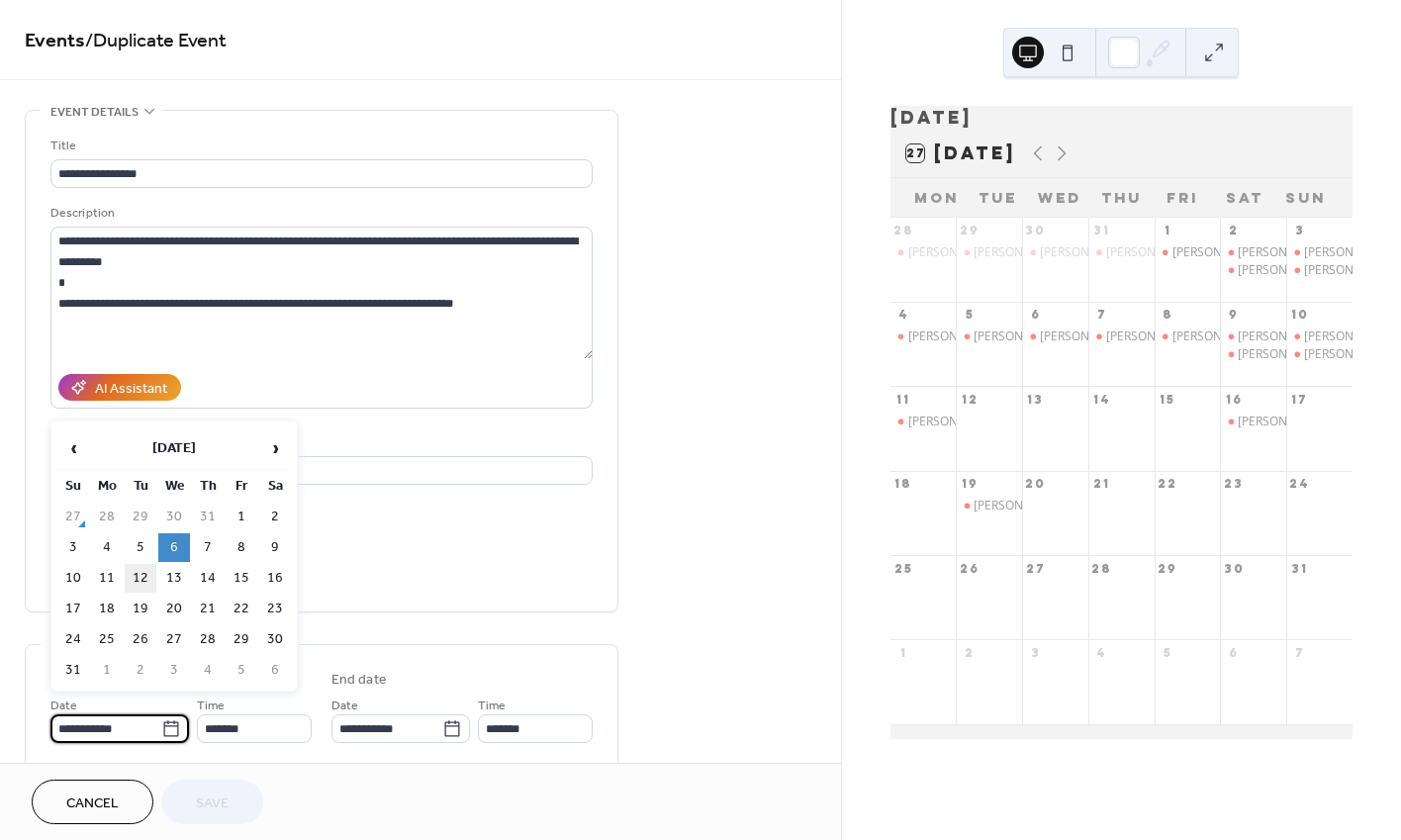 click on "12" at bounding box center [140, 578] 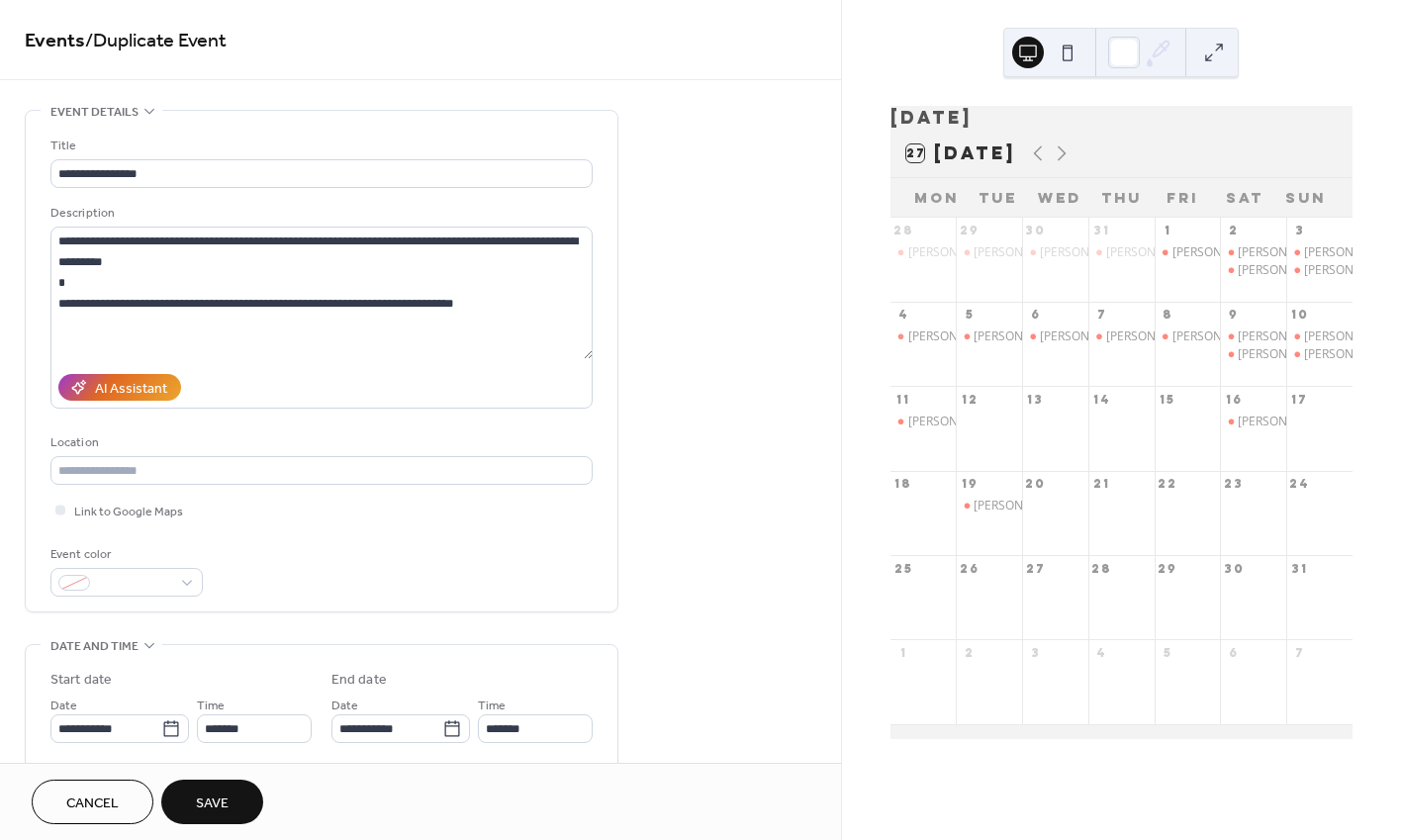 type on "**********" 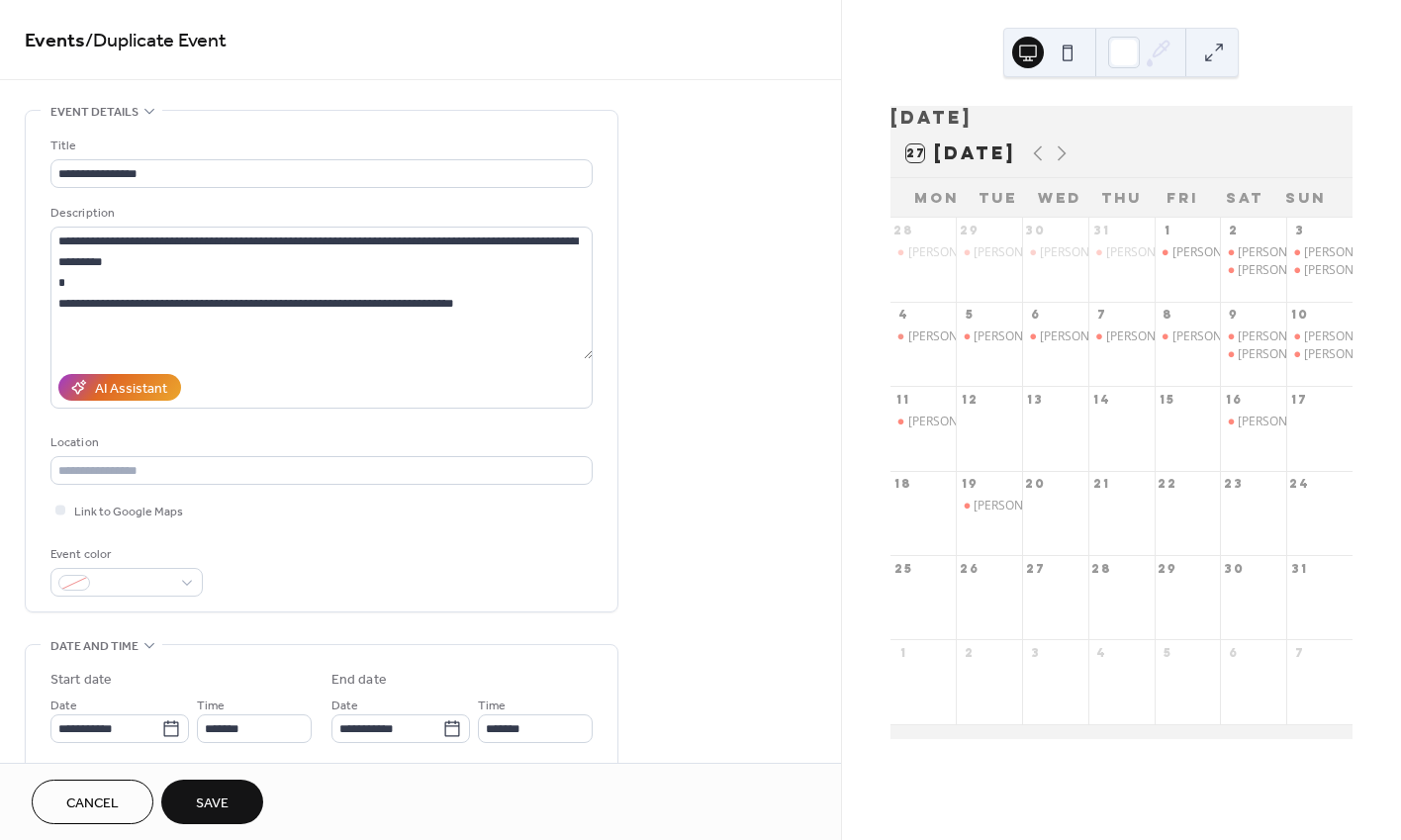 type on "**********" 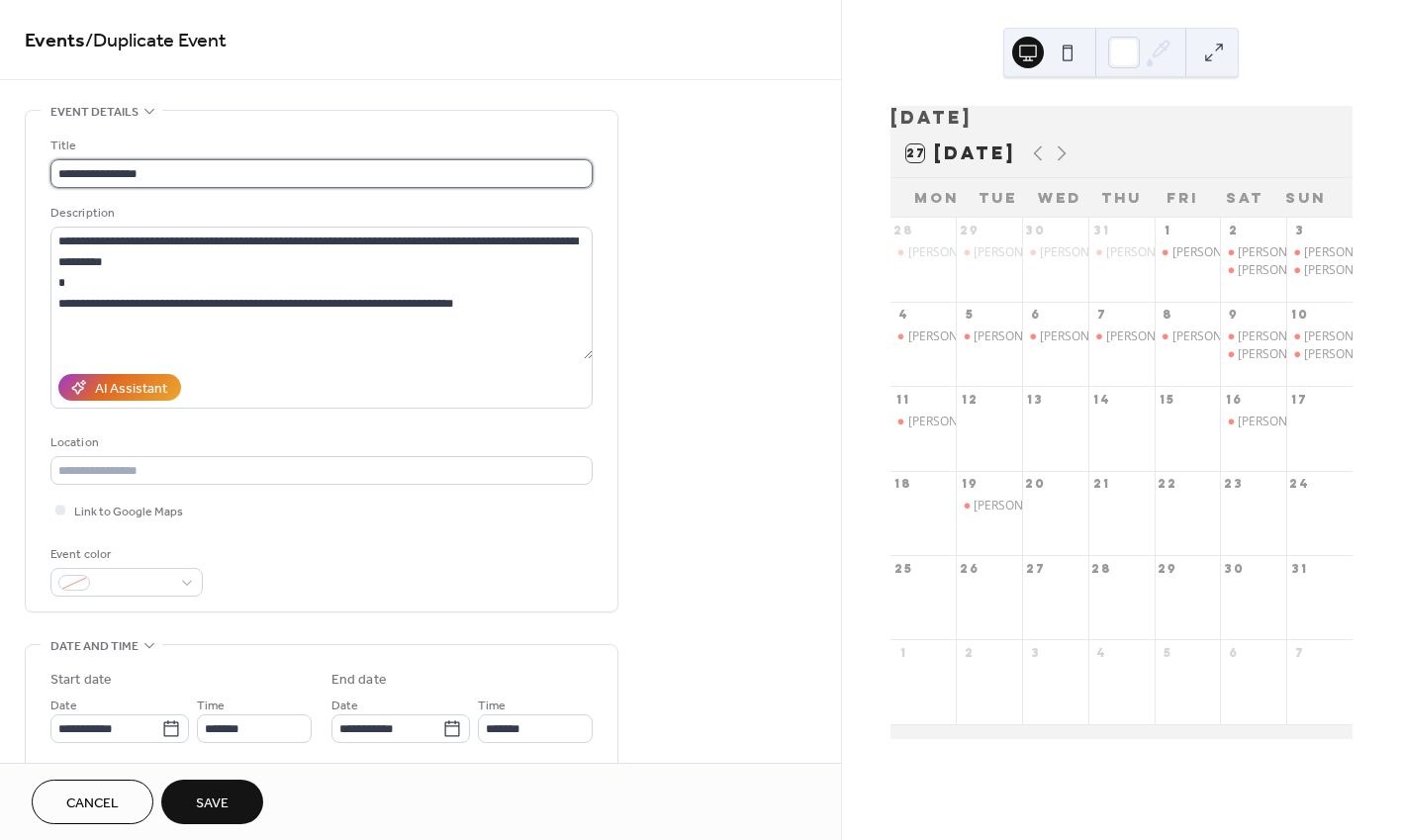 click on "**********" at bounding box center (322, 173) 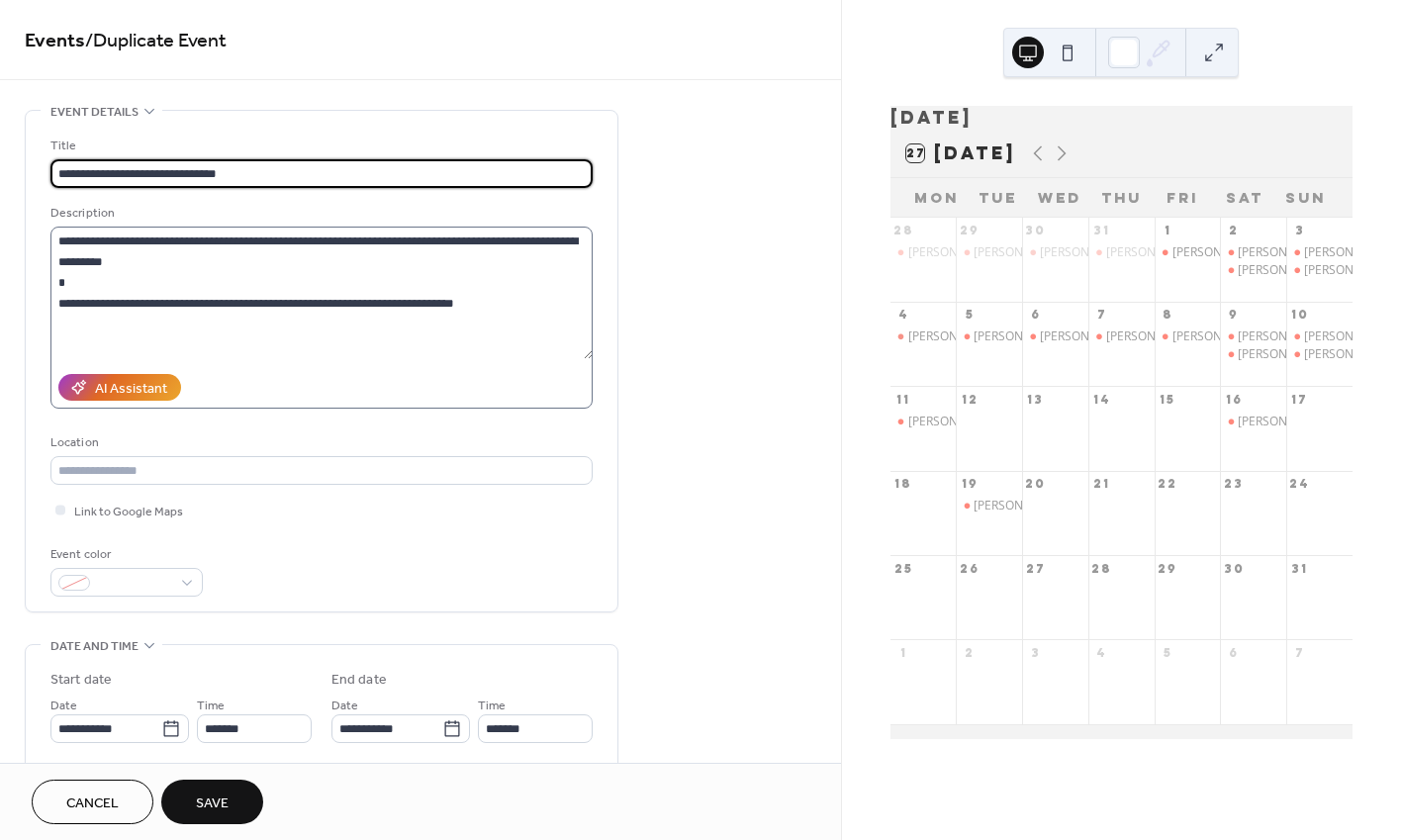 type on "**********" 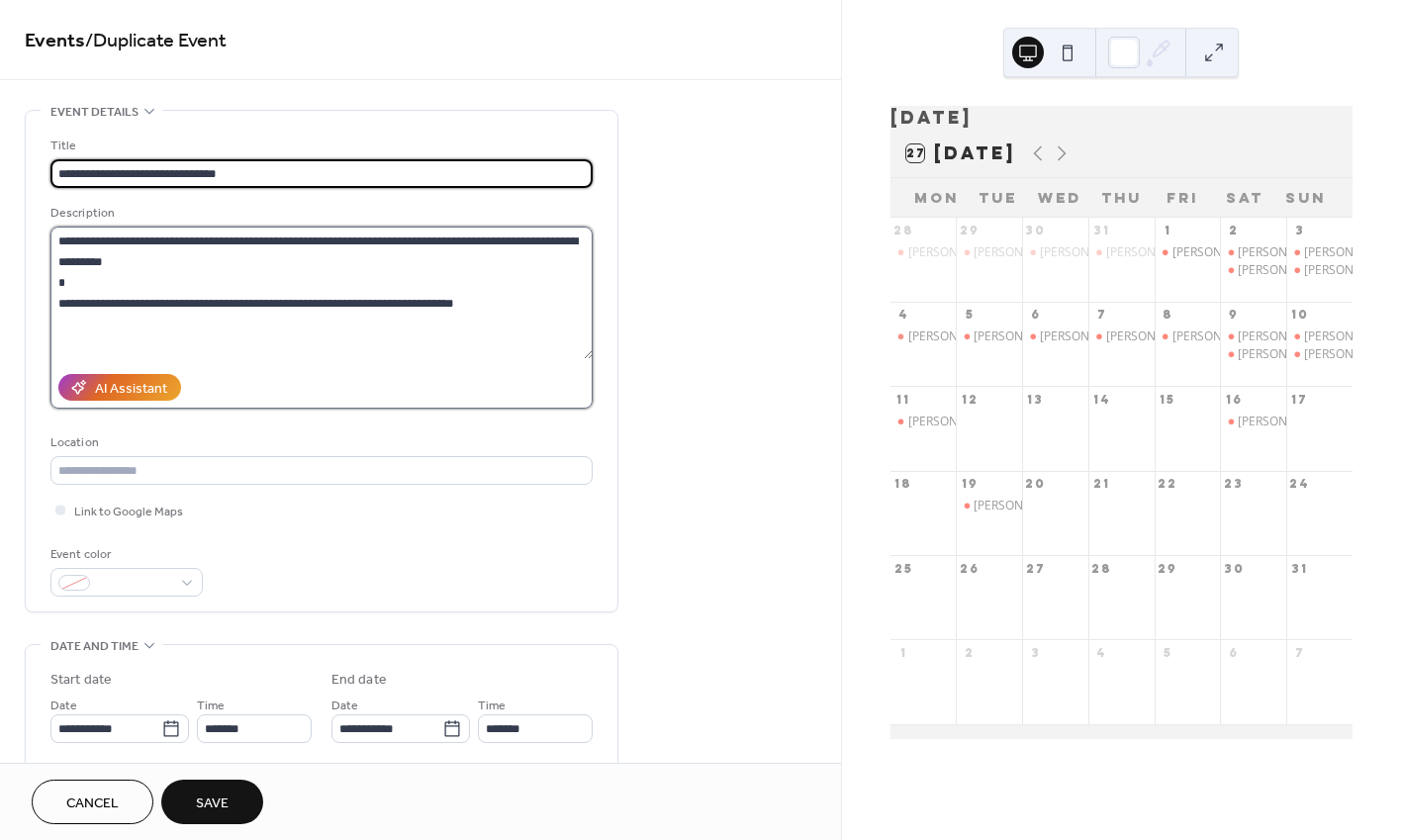 click on "**********" at bounding box center (322, 293) 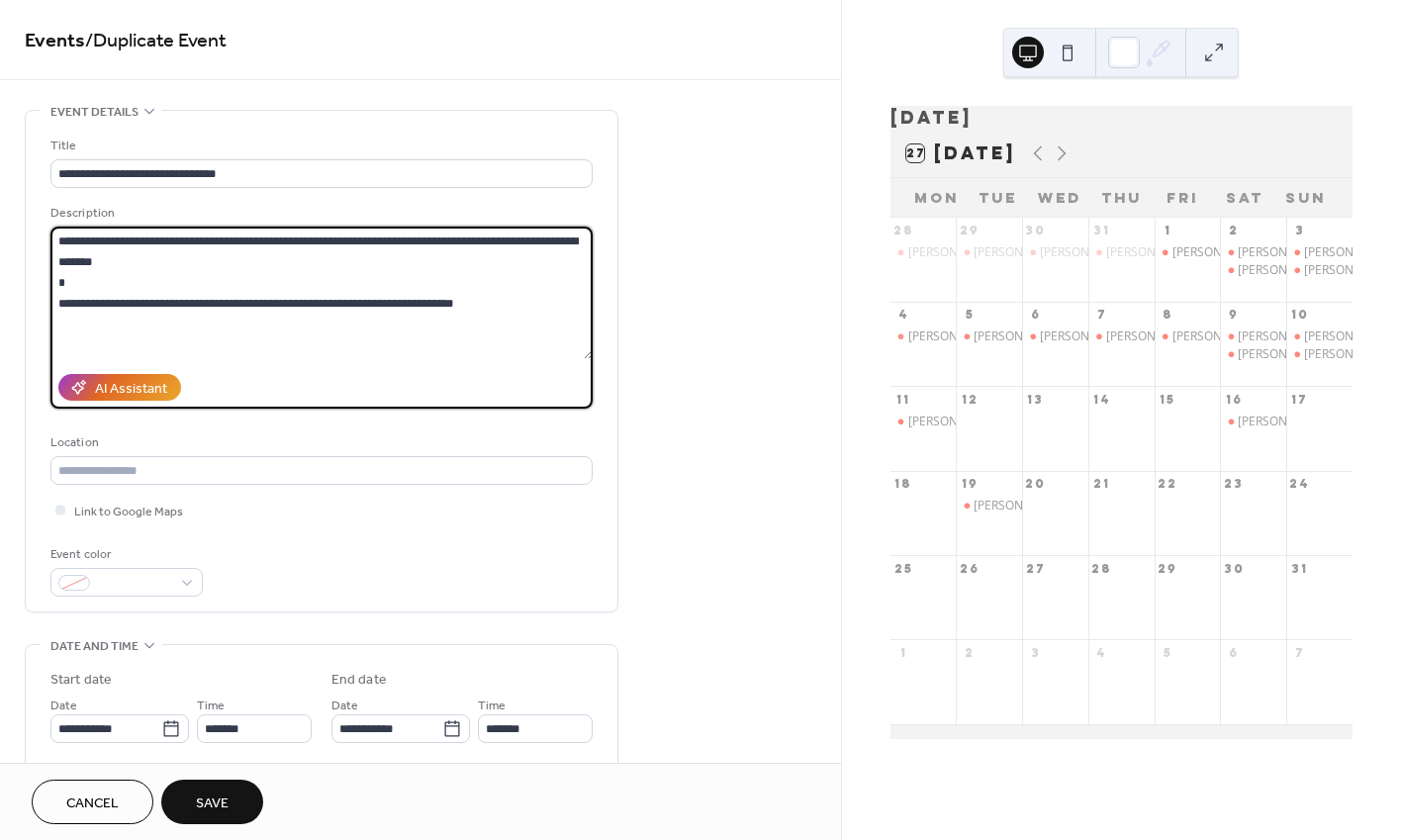 click on "**********" at bounding box center [322, 293] 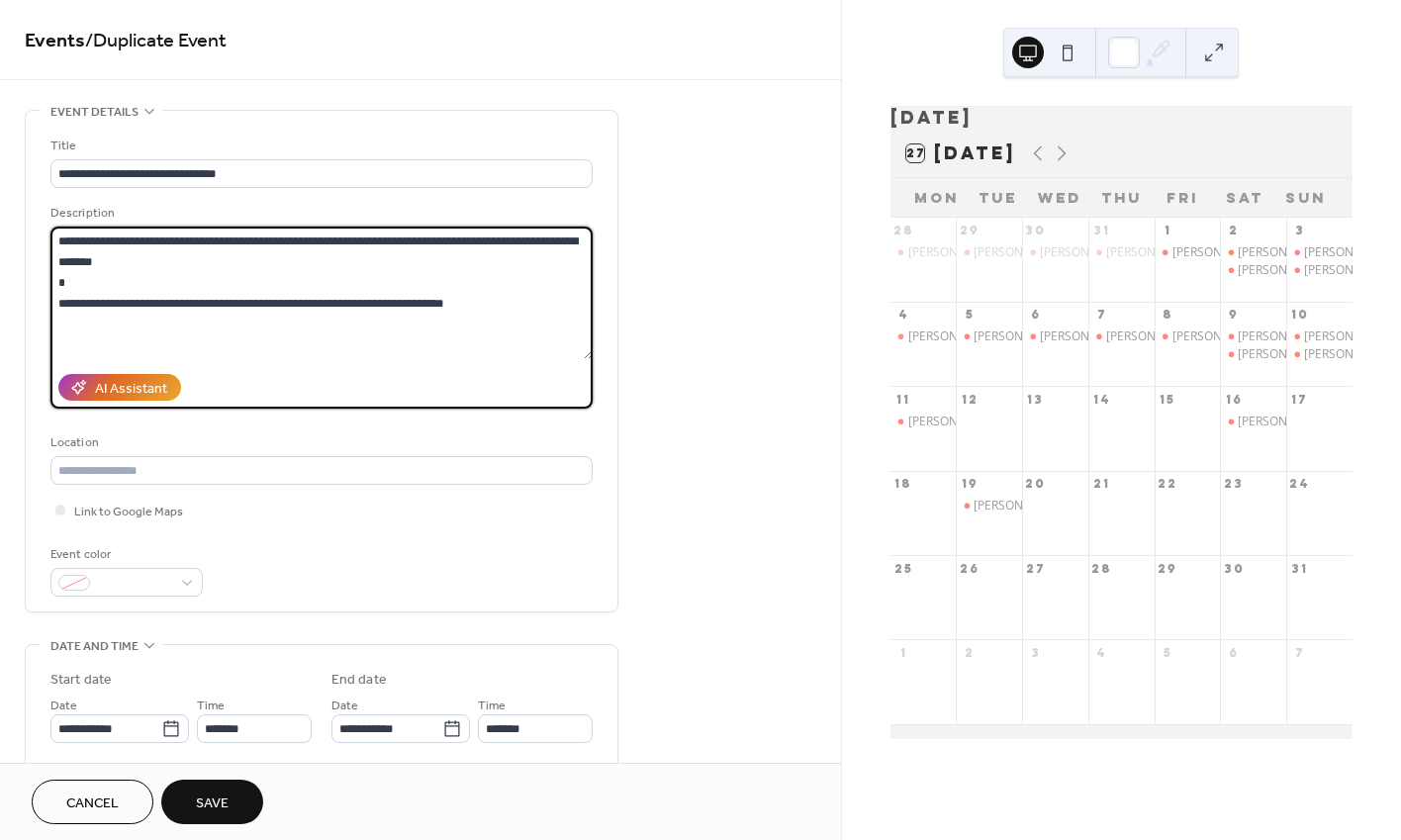 scroll, scrollTop: 47, scrollLeft: 0, axis: vertical 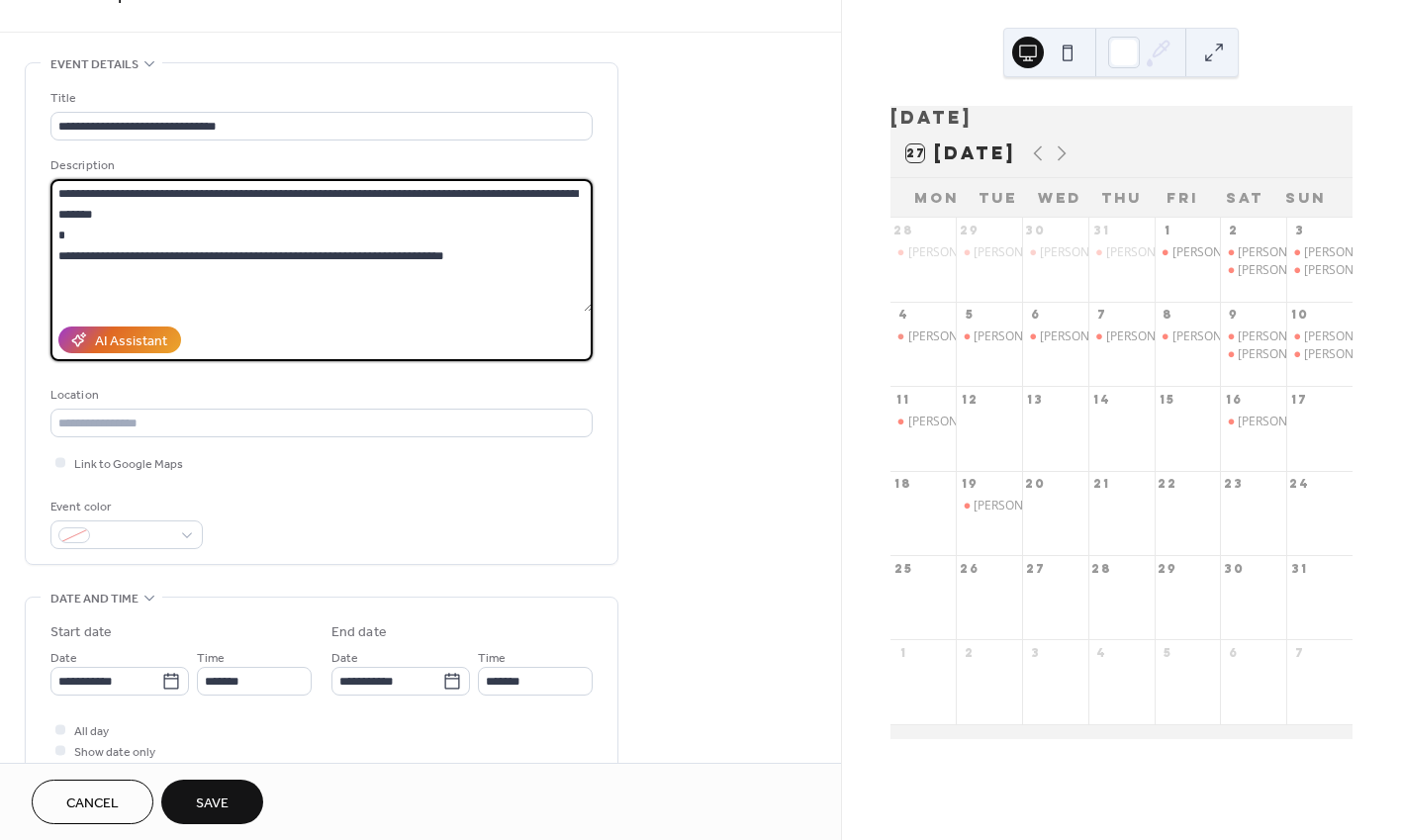 type on "**********" 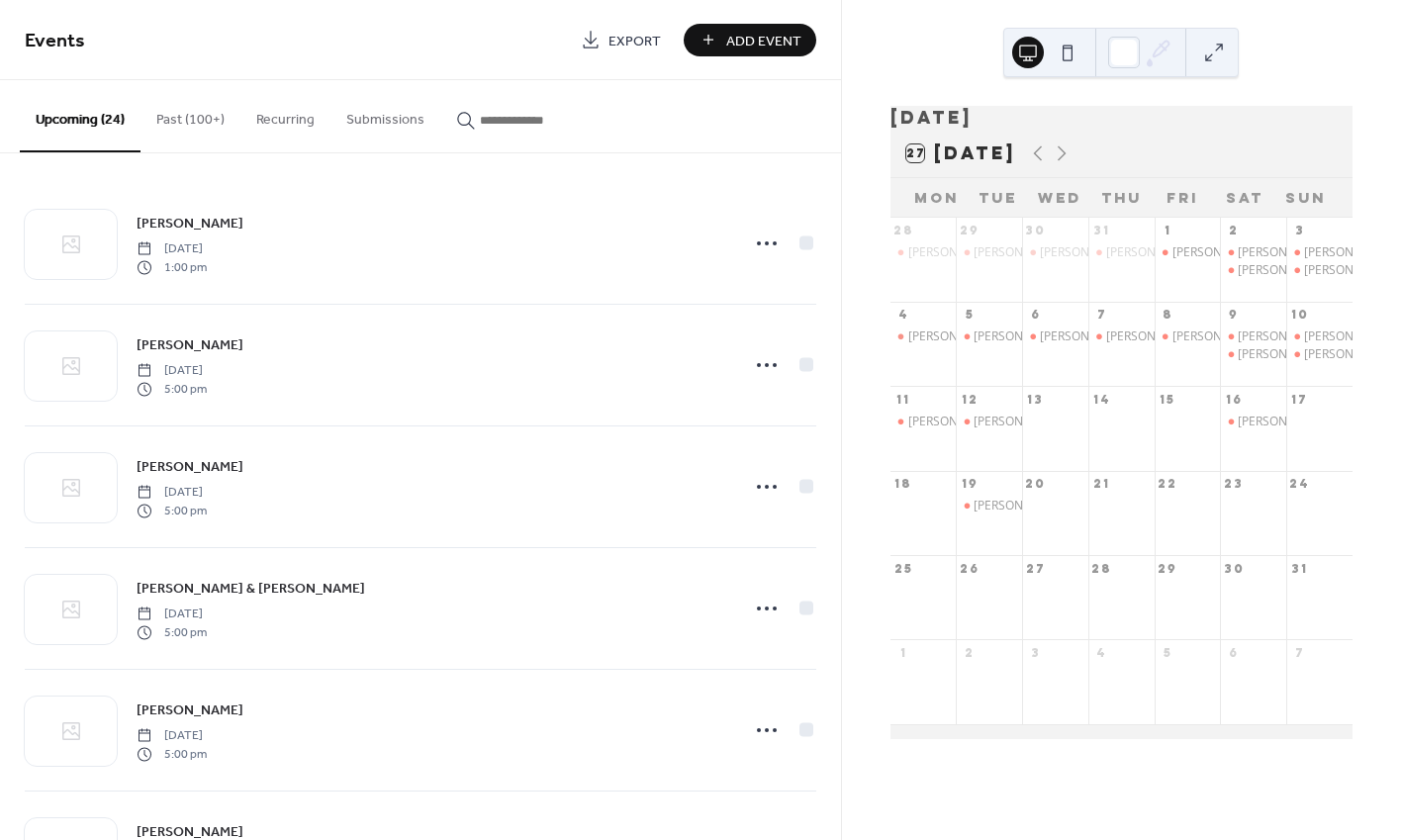 click at bounding box center [539, 120] 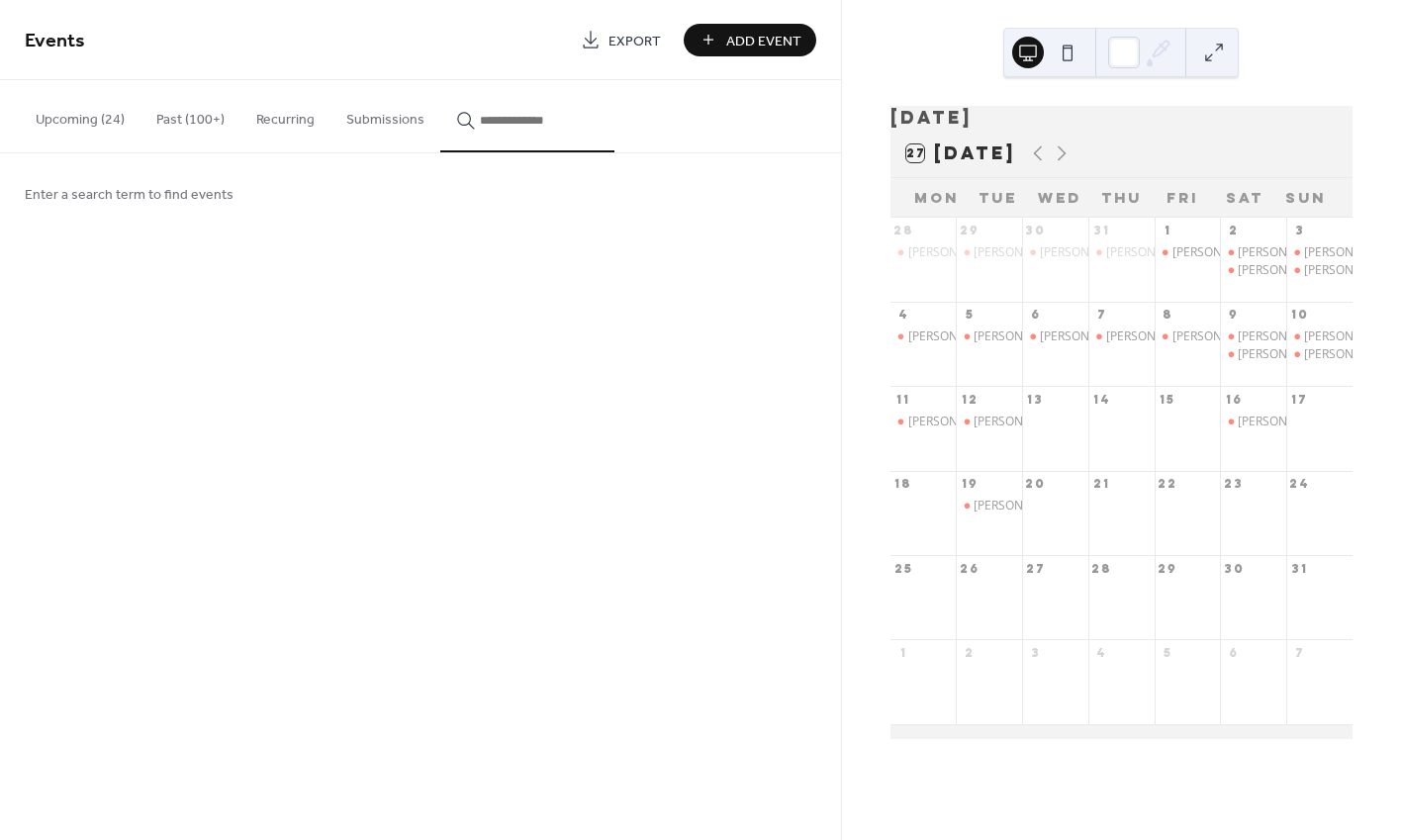 click at bounding box center (539, 120) 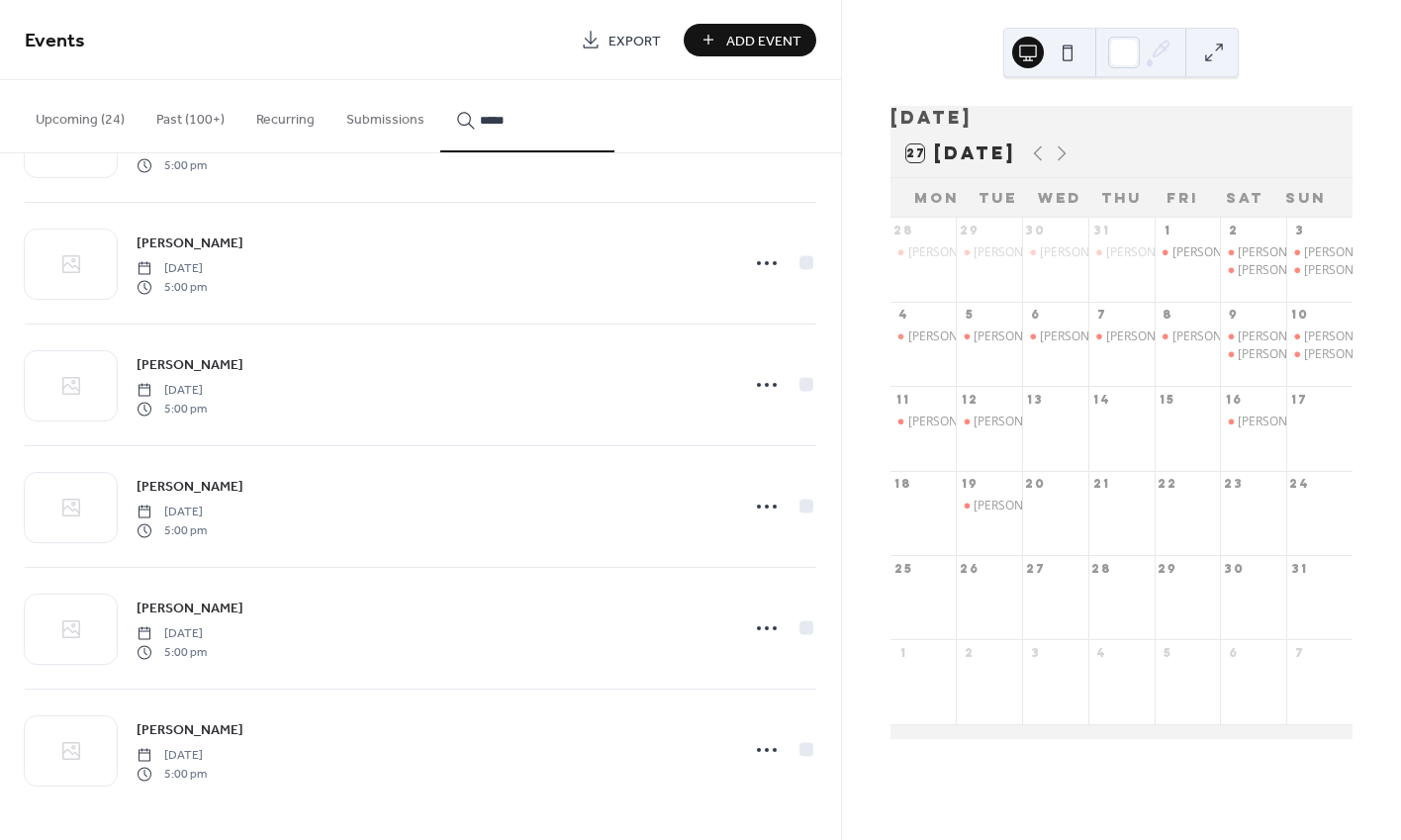 scroll, scrollTop: 105, scrollLeft: 0, axis: vertical 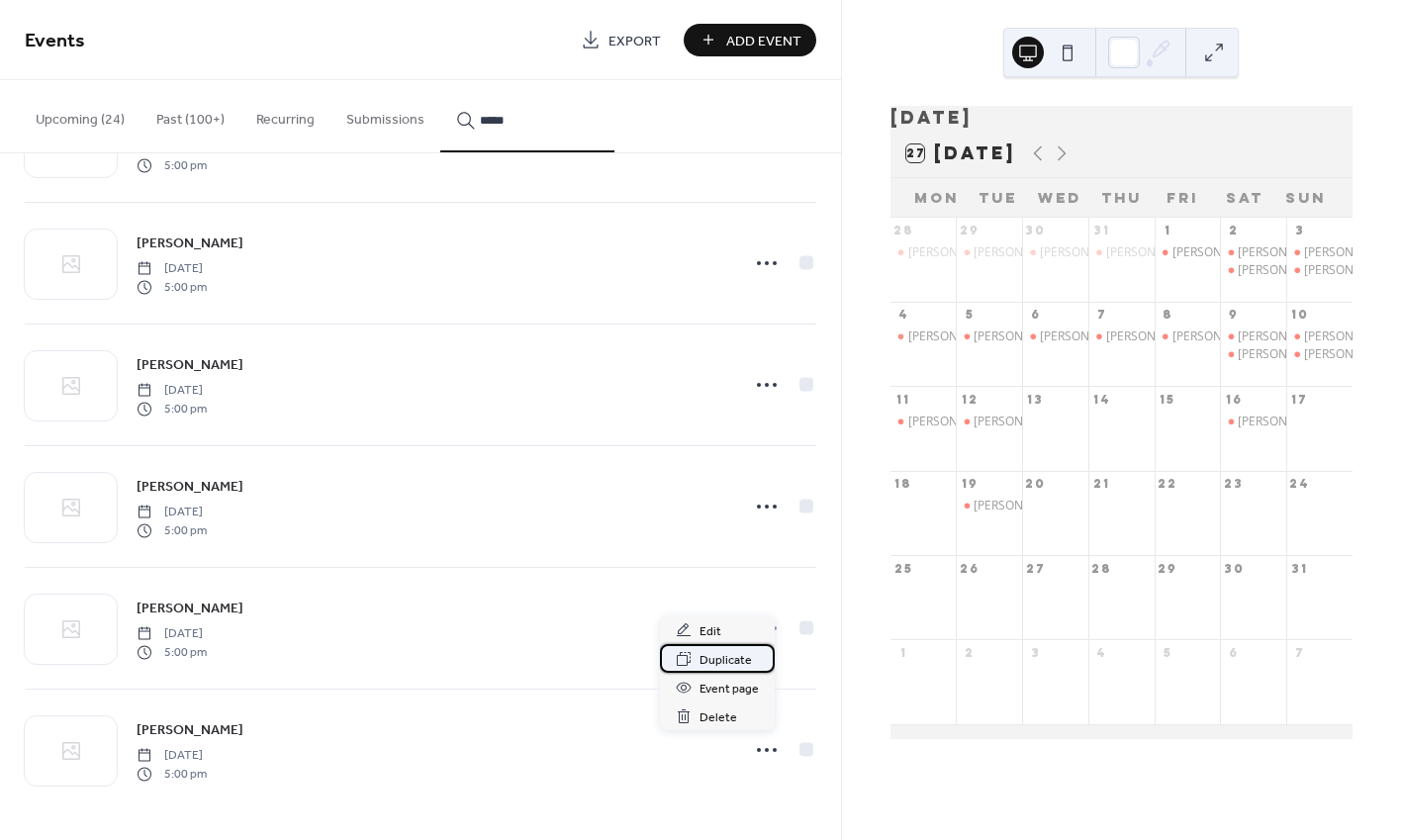 click on "Duplicate" at bounding box center [725, 660] 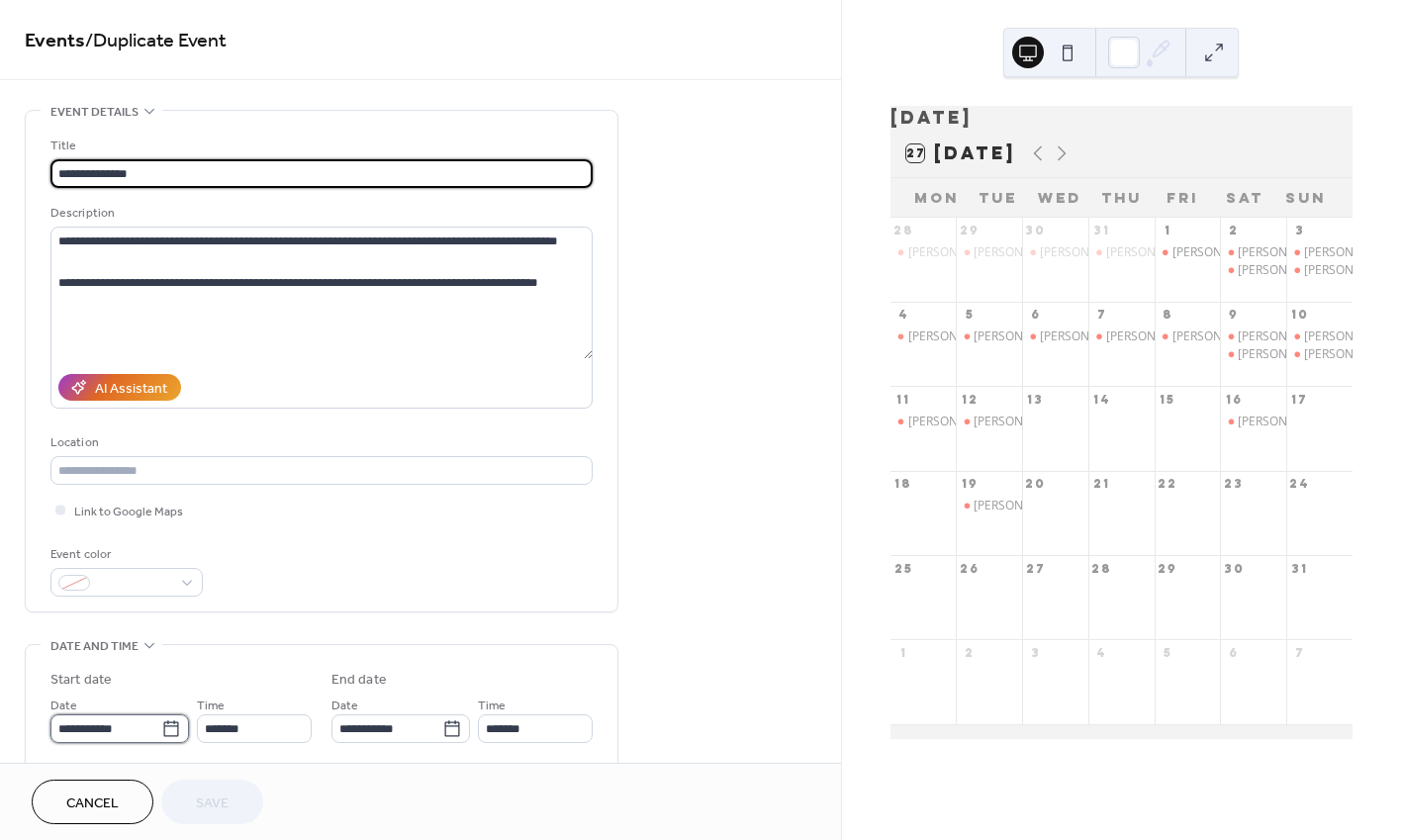 click on "**********" at bounding box center [106, 728] 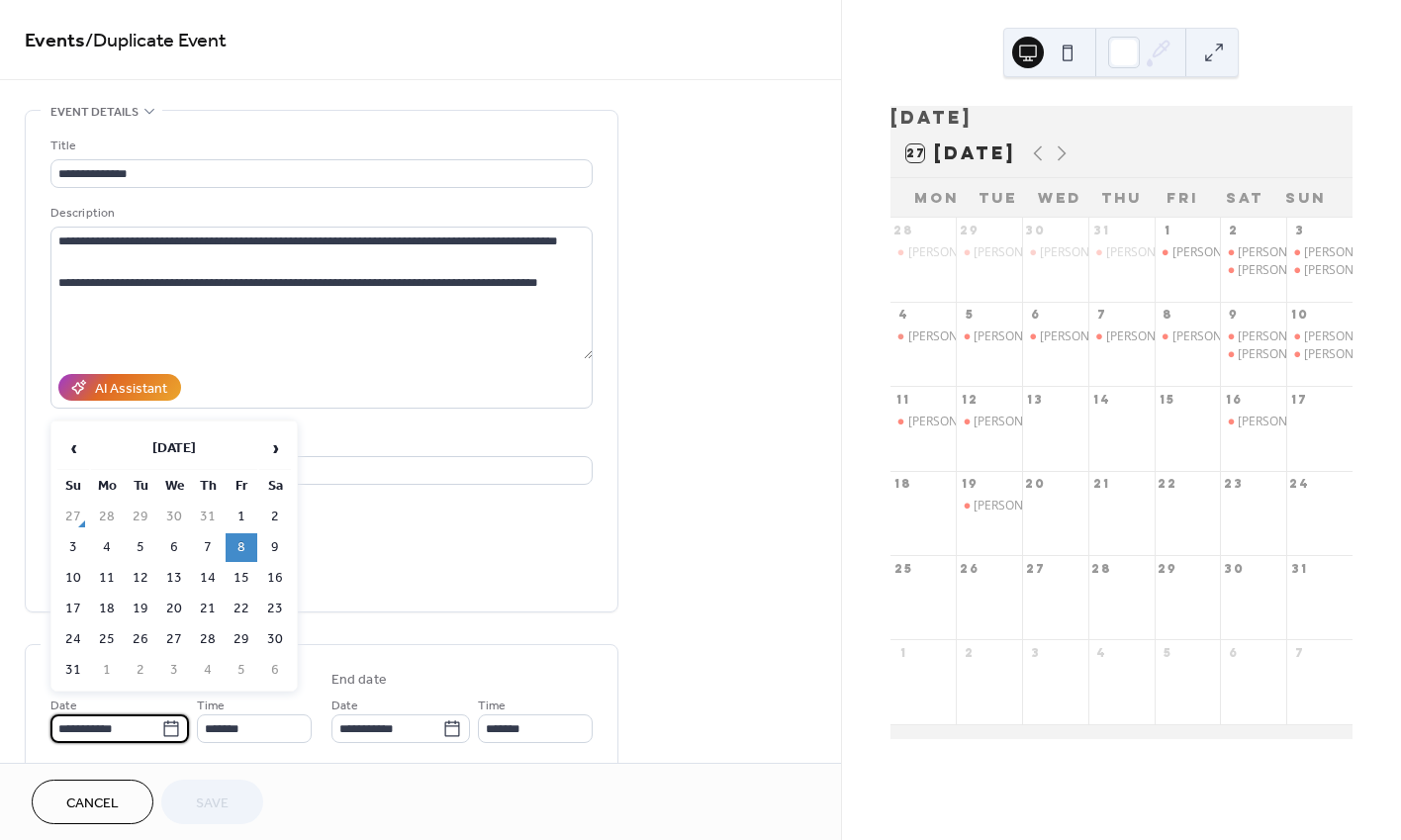 click on "**********" at bounding box center (120, 728) 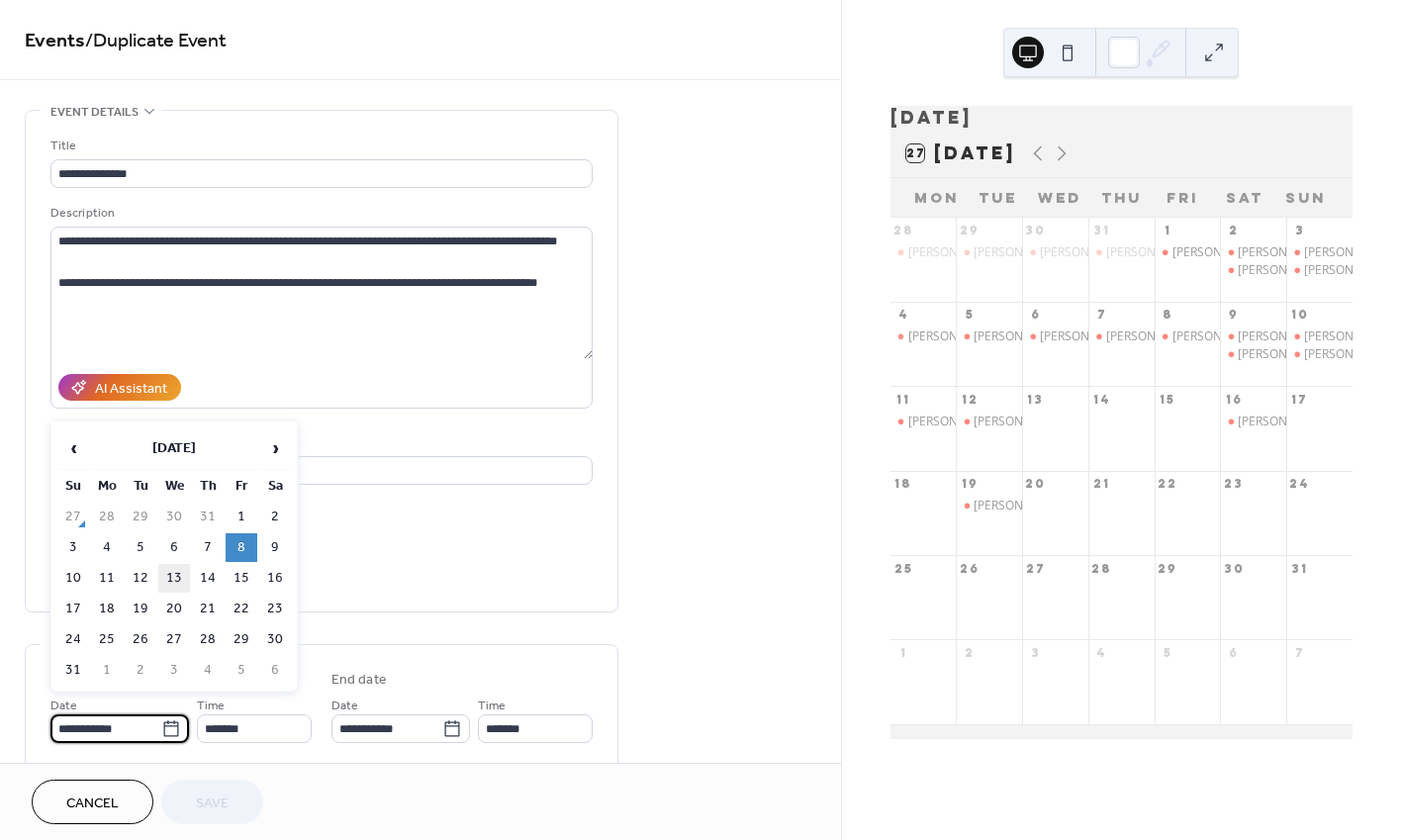 click on "13" at bounding box center (174, 578) 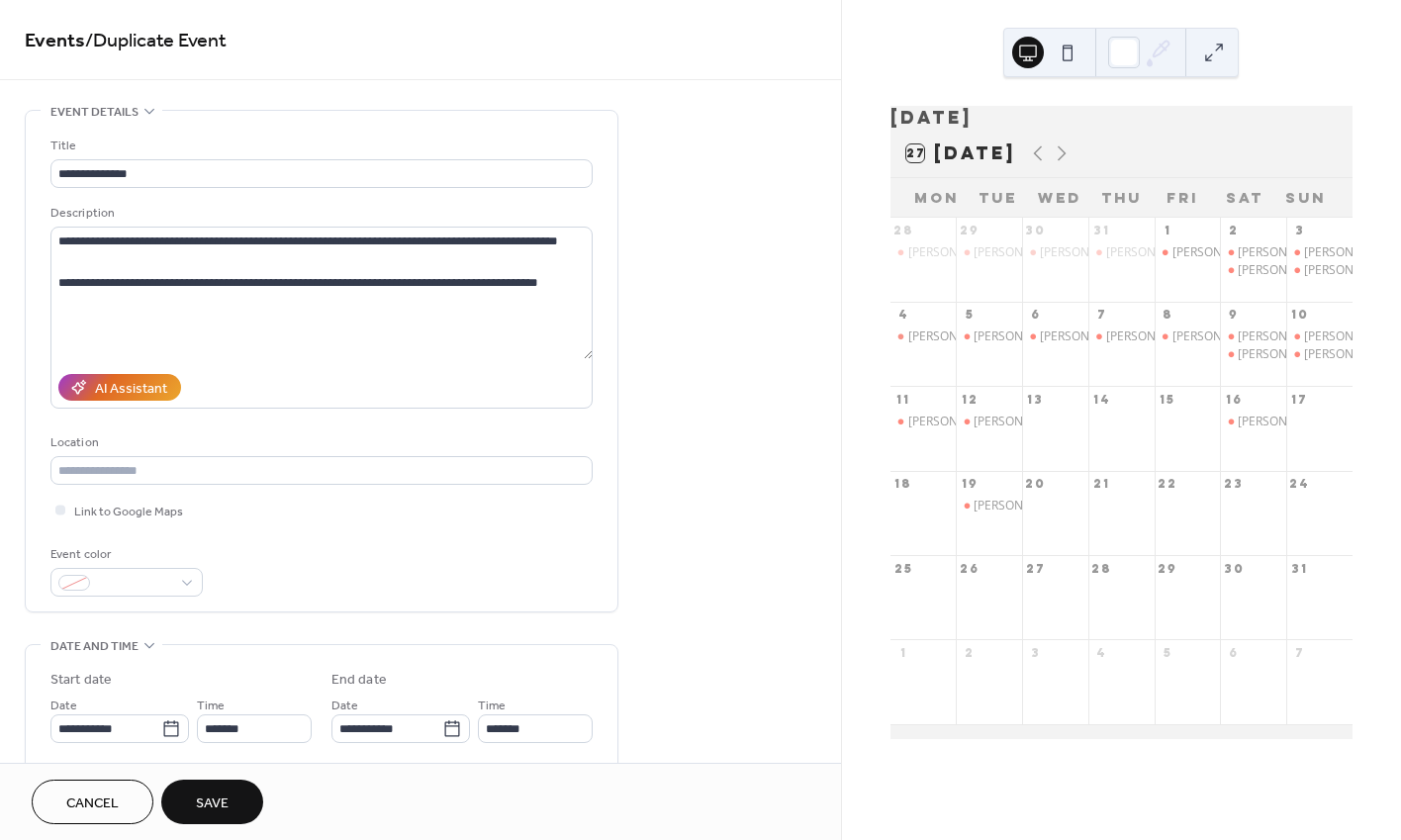 type on "**********" 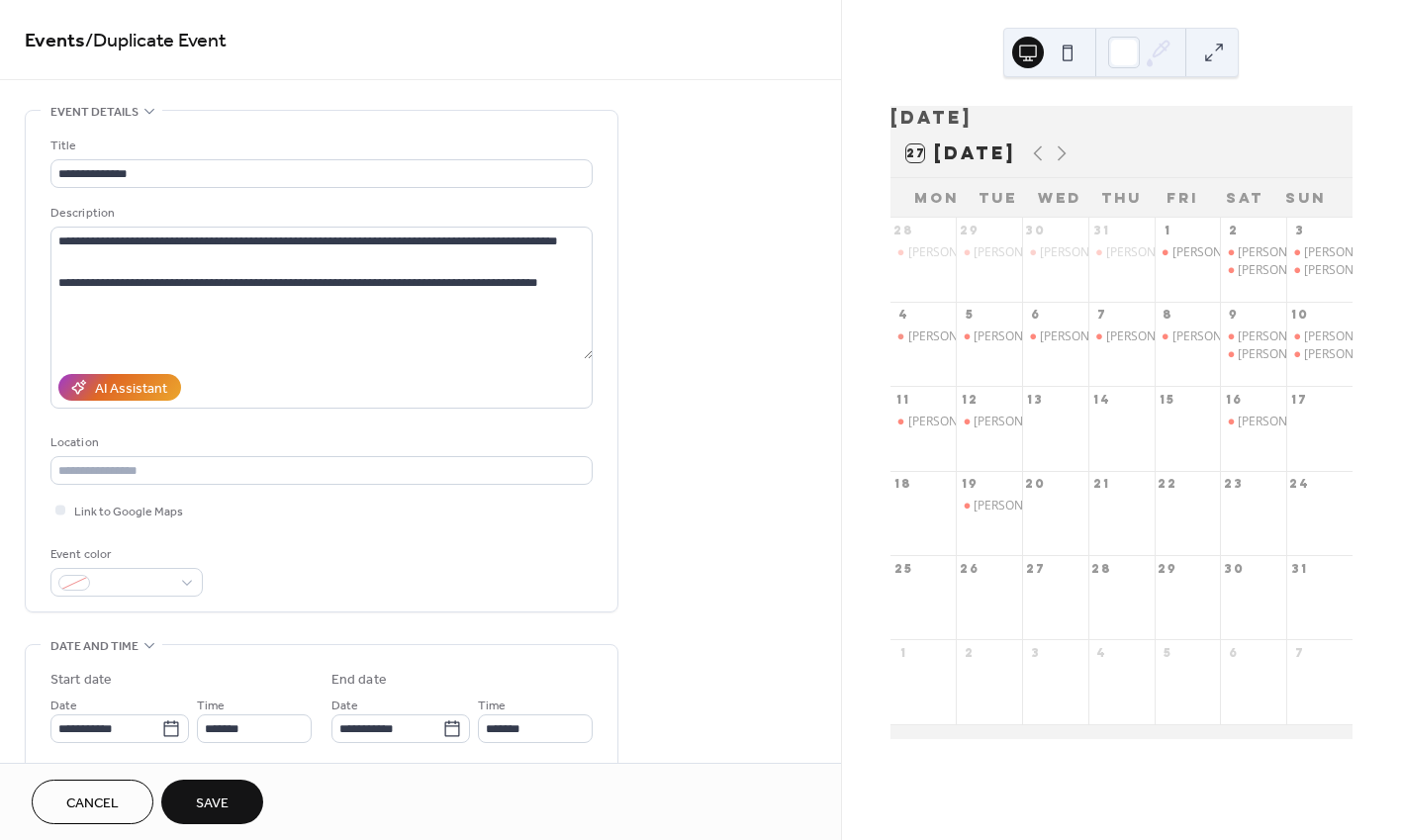 type on "**********" 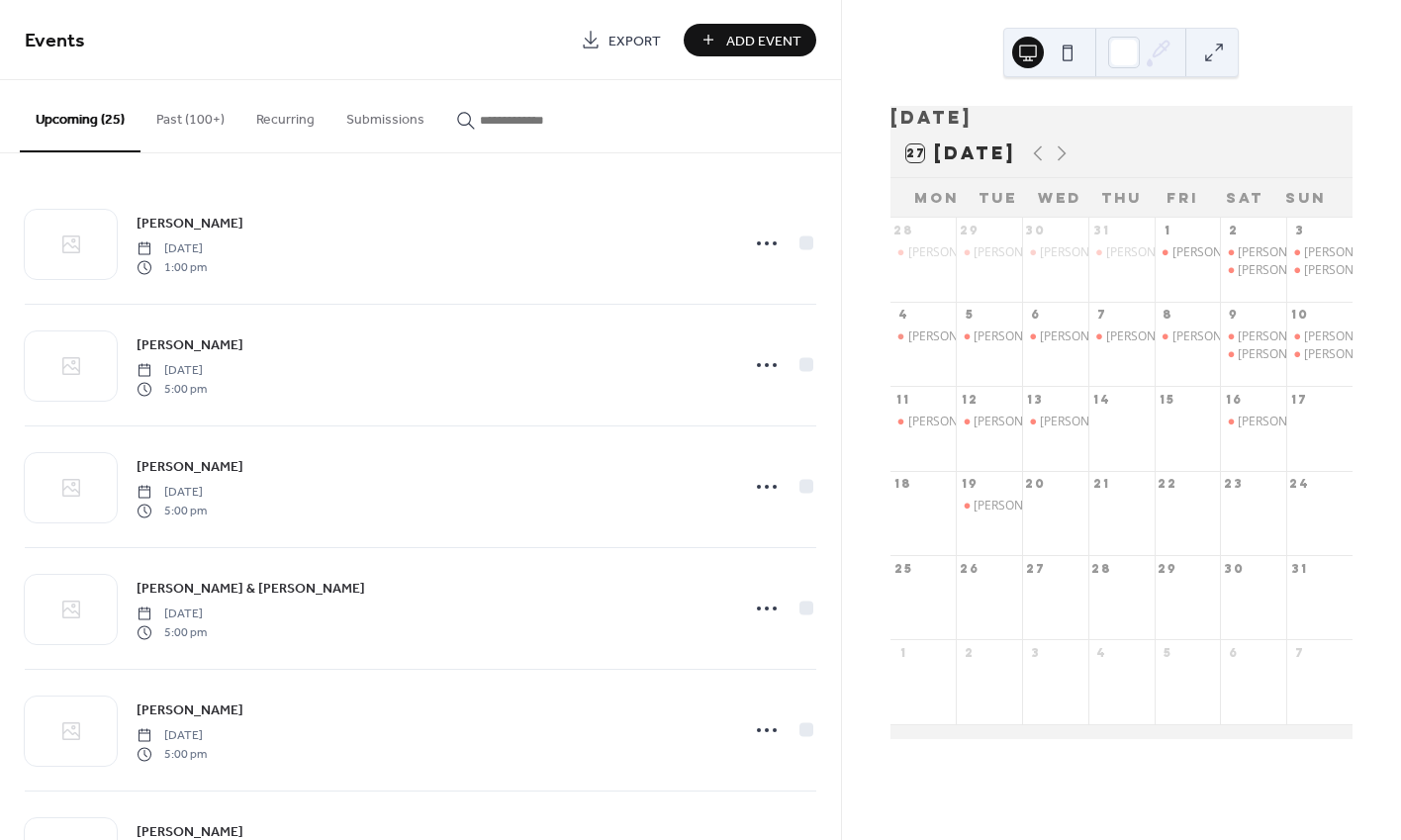 click at bounding box center (527, 115) 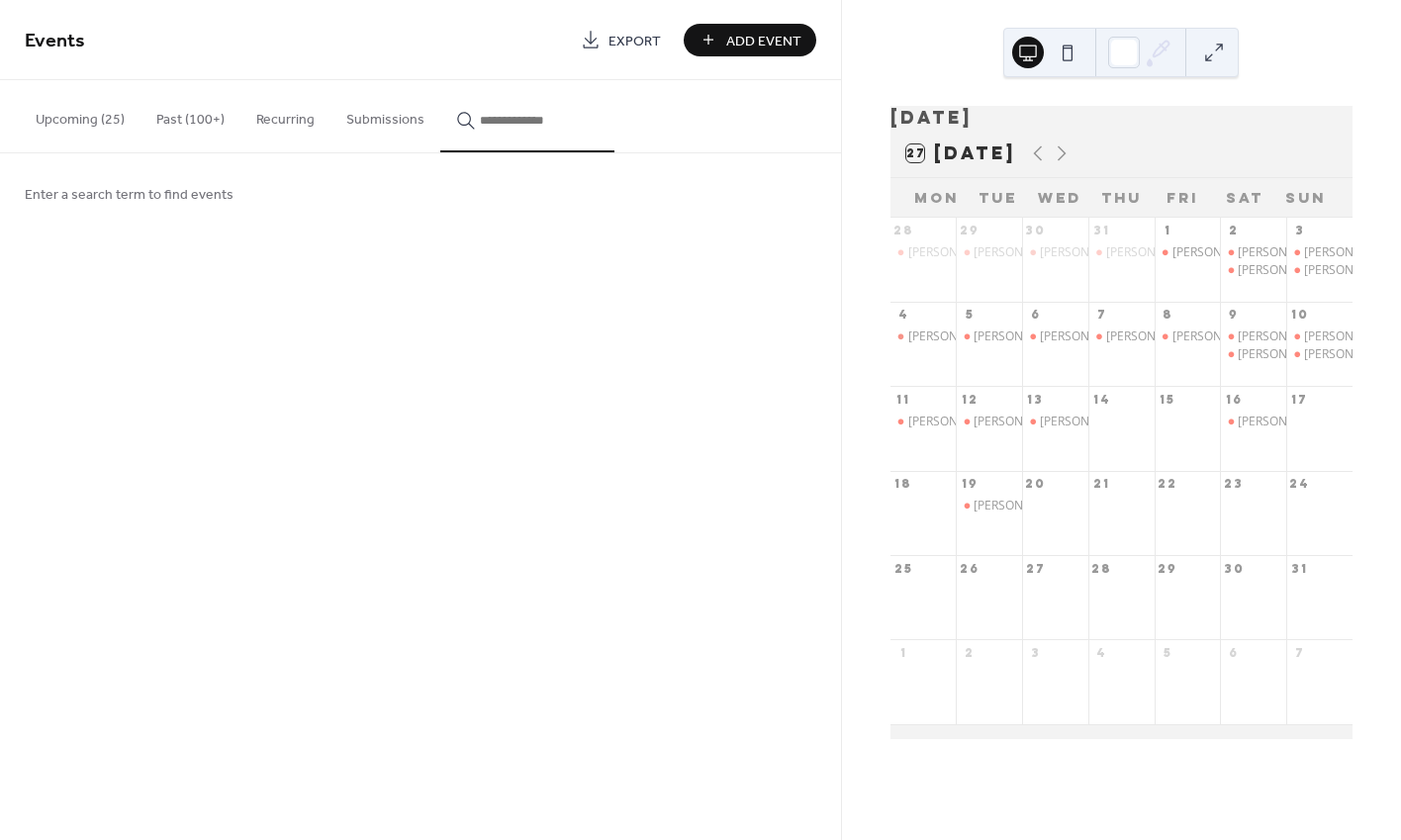click at bounding box center (539, 120) 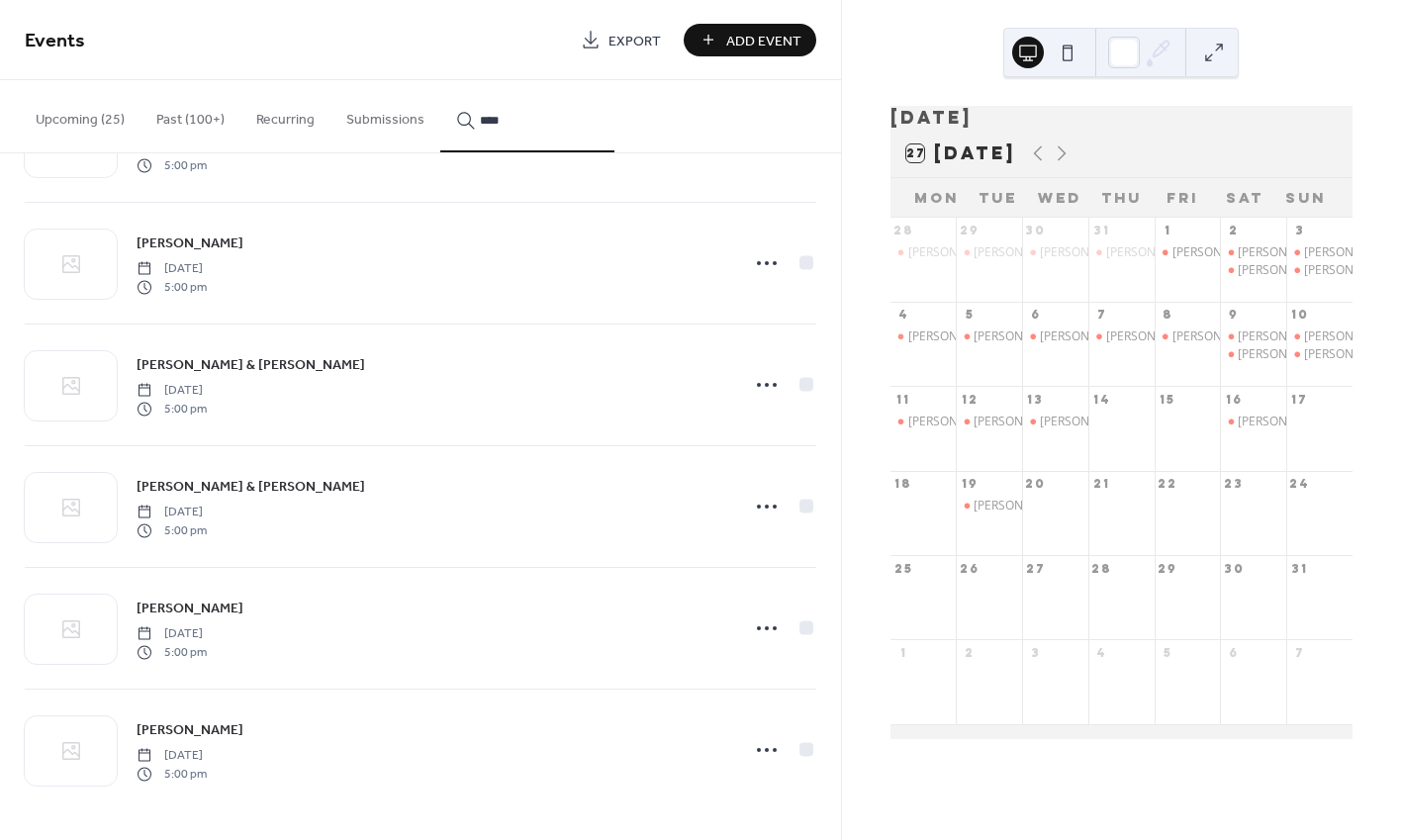 scroll, scrollTop: 1078, scrollLeft: 0, axis: vertical 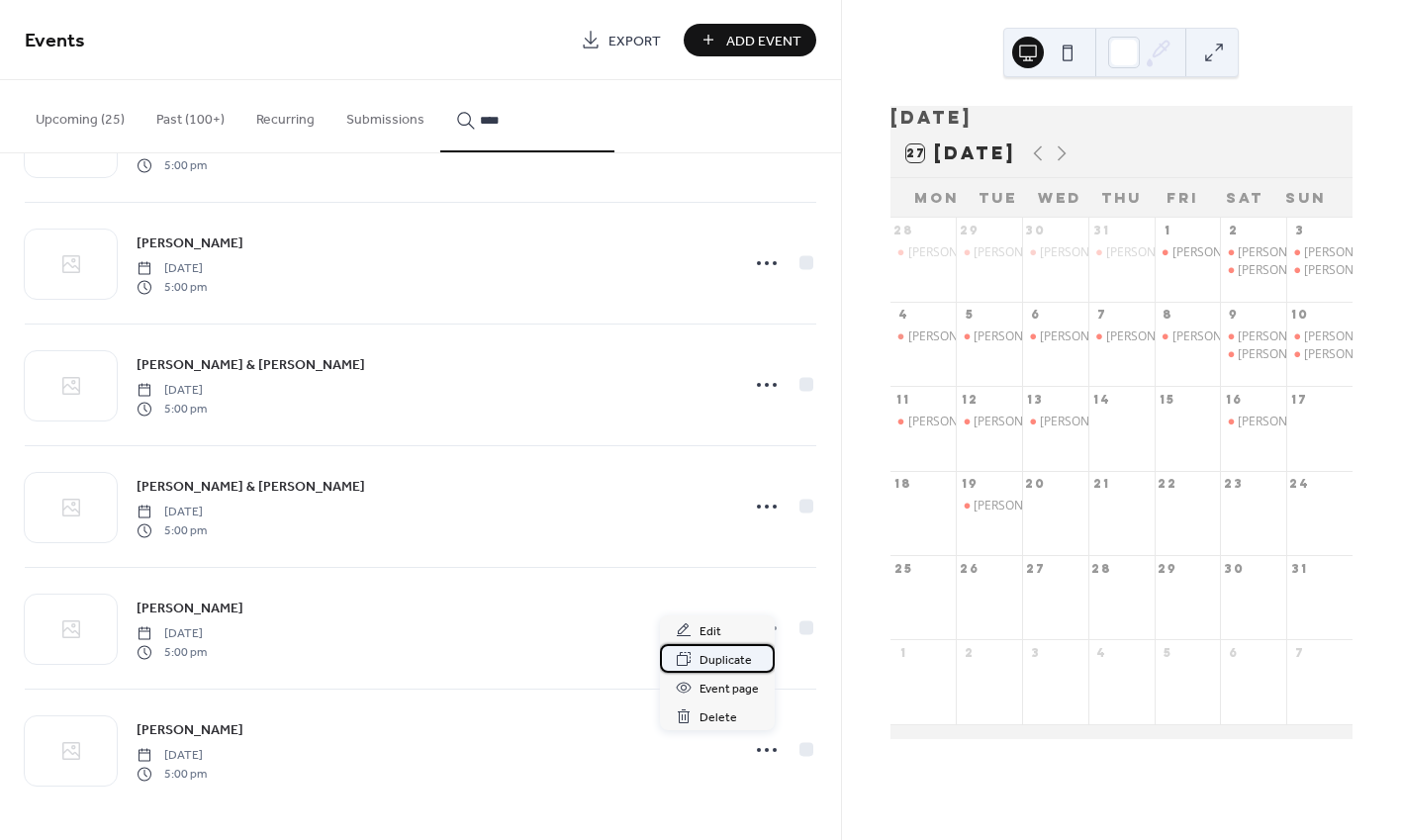 click on "Duplicate" at bounding box center [725, 660] 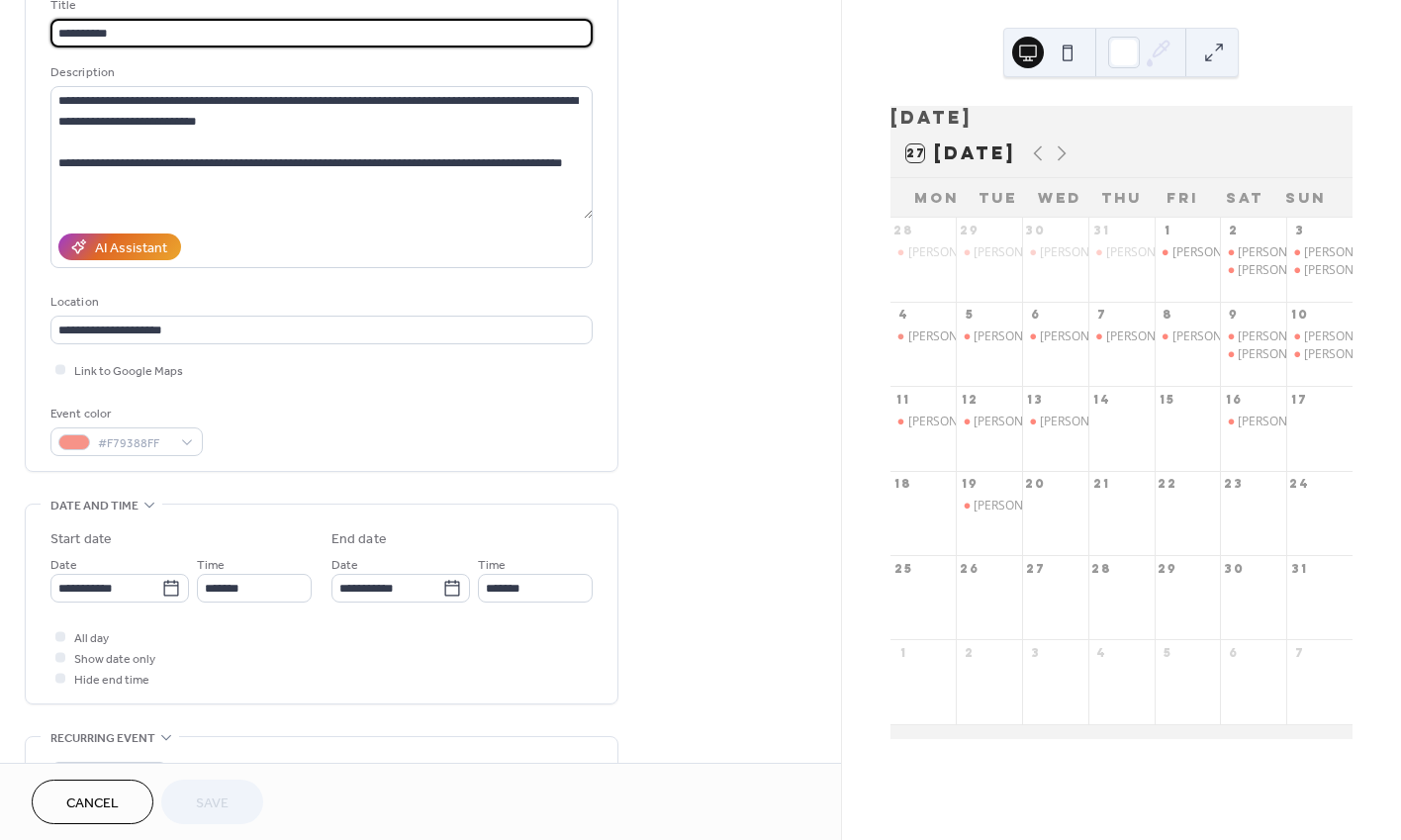 scroll, scrollTop: 145, scrollLeft: 0, axis: vertical 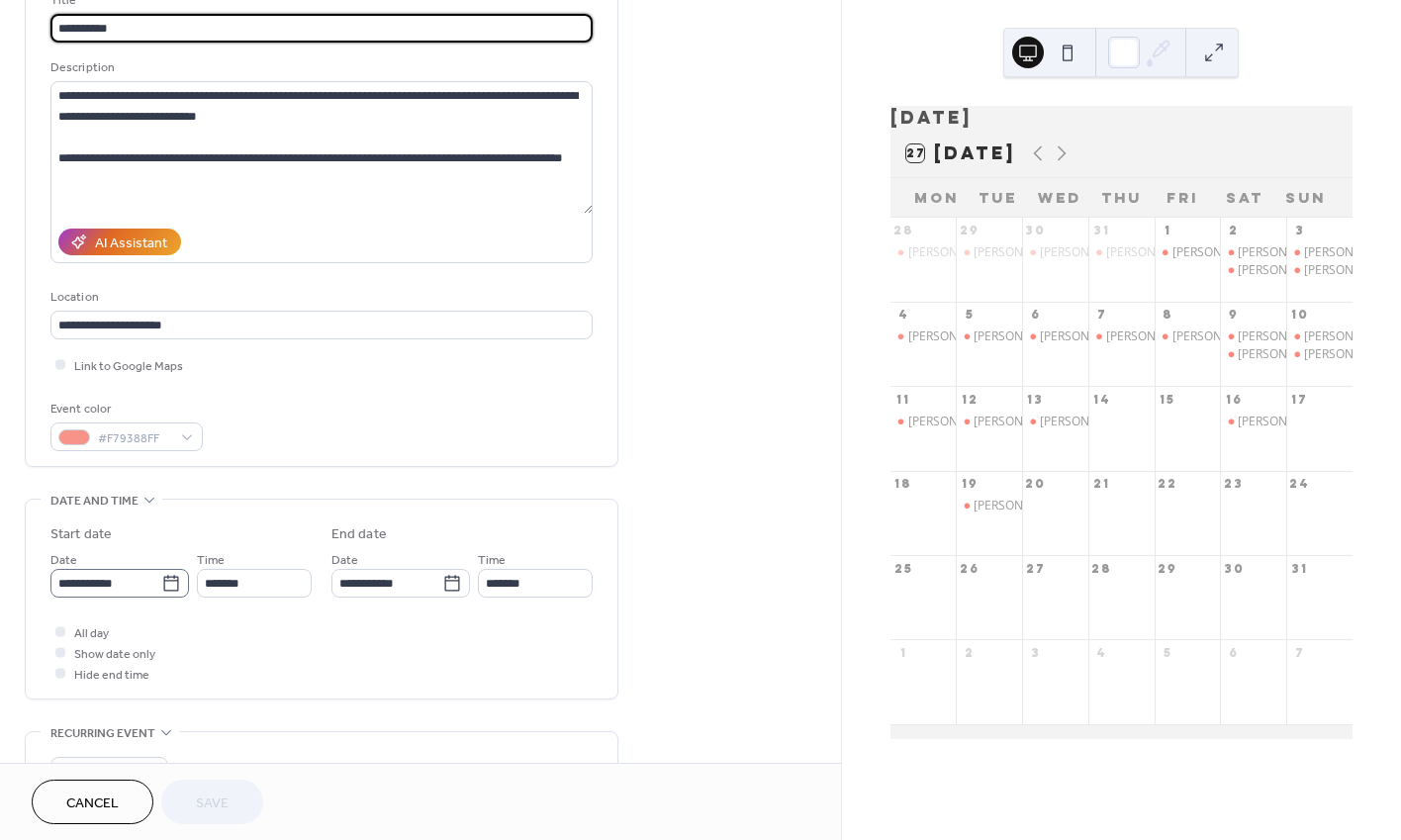 click 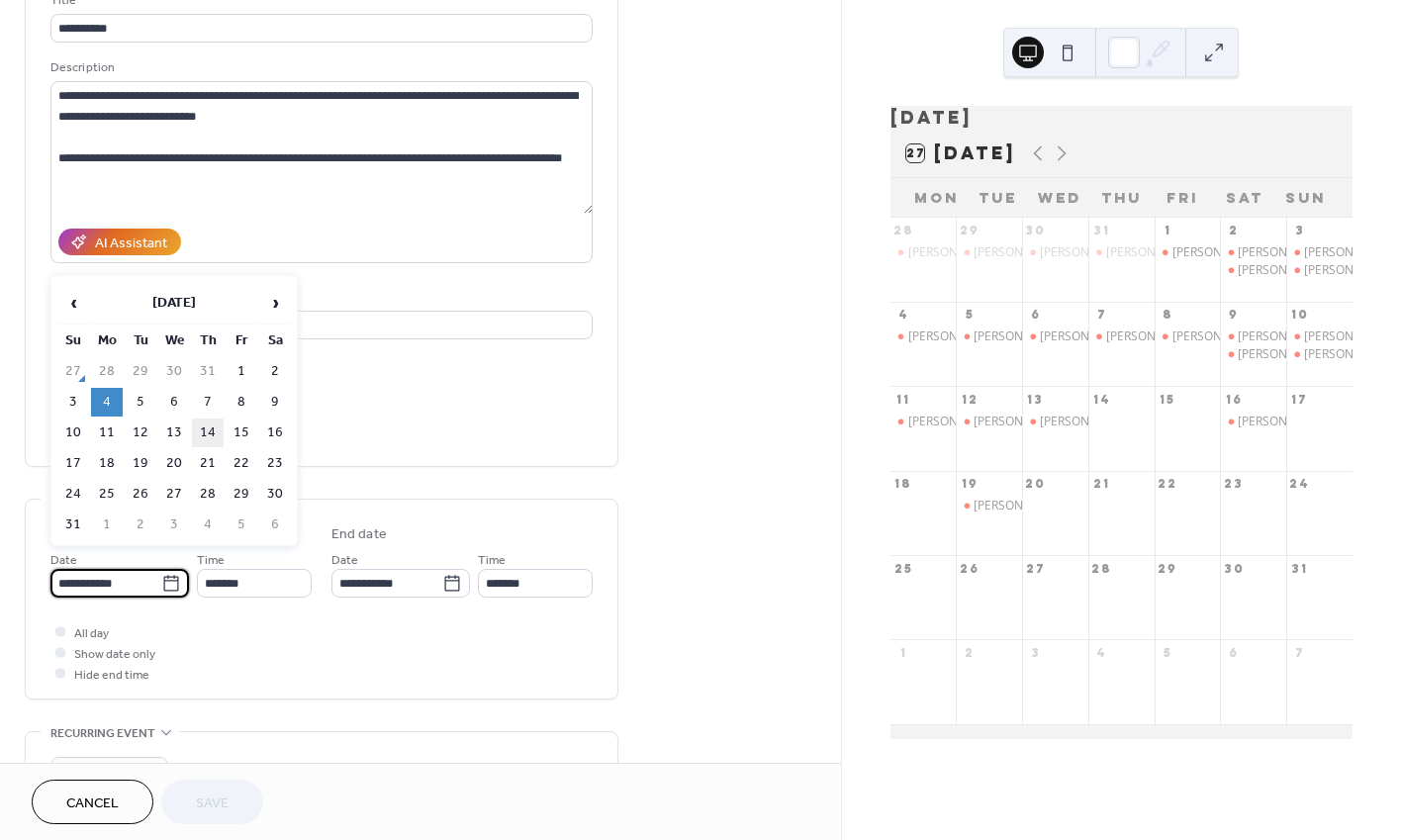 click on "14" at bounding box center (208, 432) 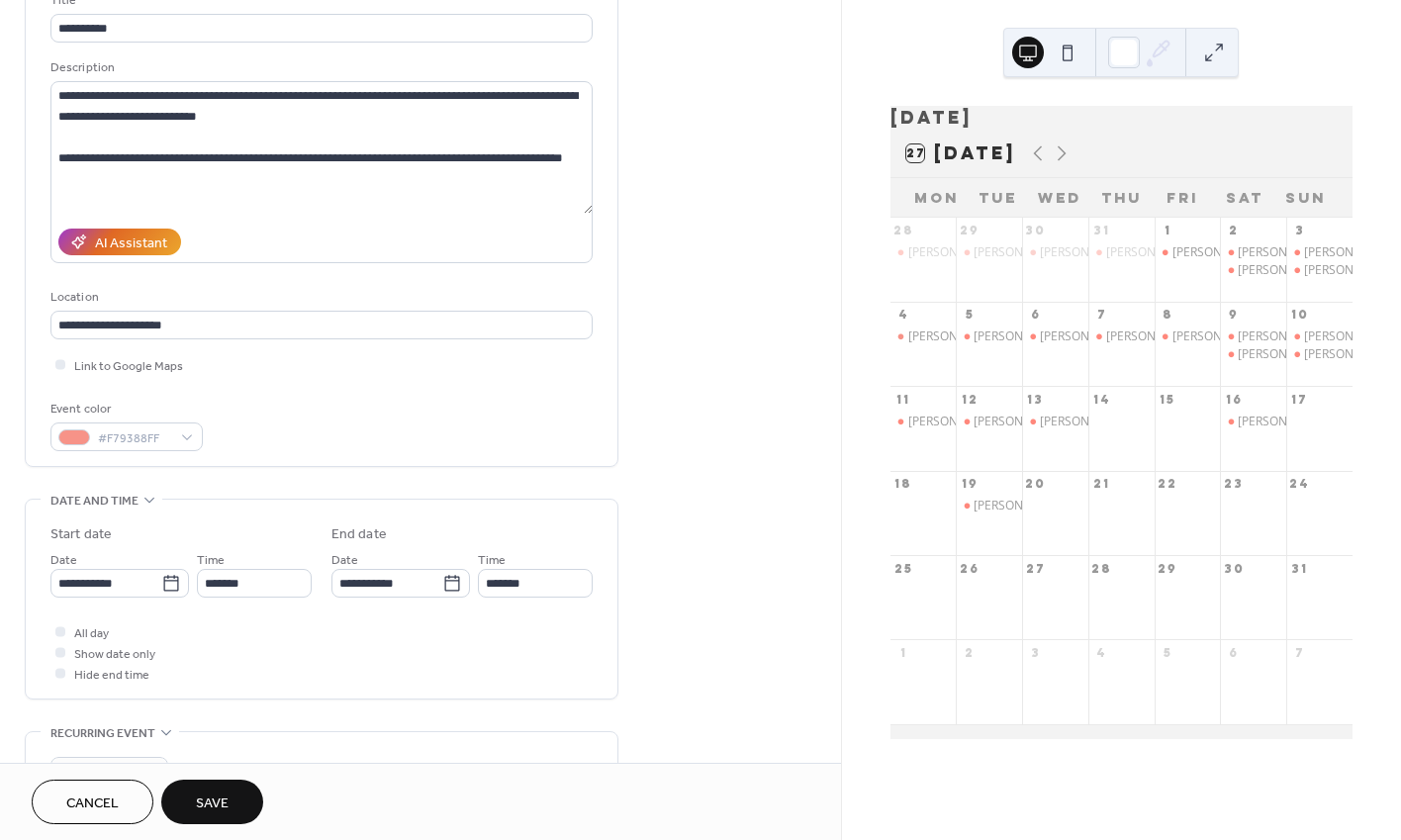 type on "**********" 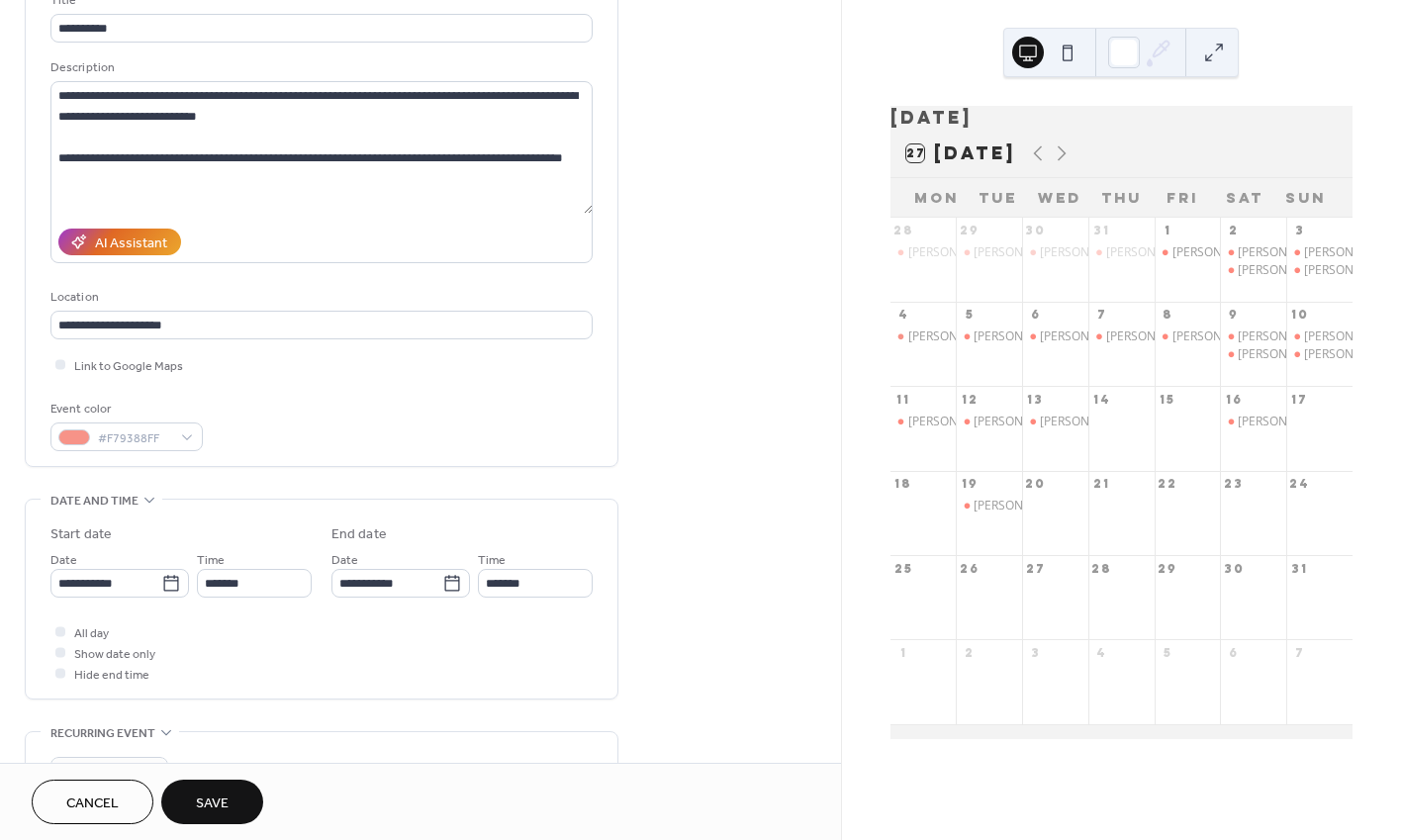 type on "**********" 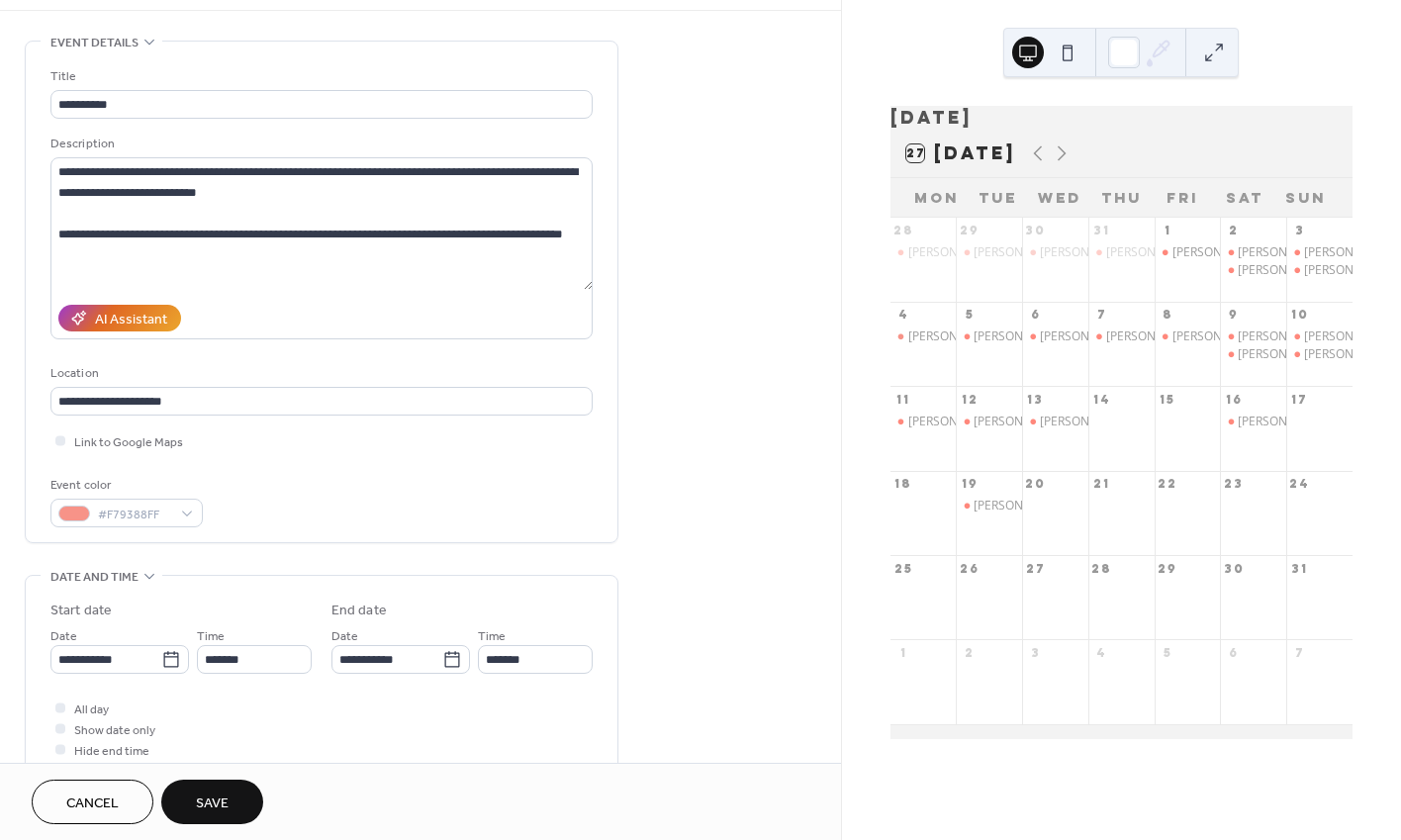 scroll, scrollTop: 68, scrollLeft: 0, axis: vertical 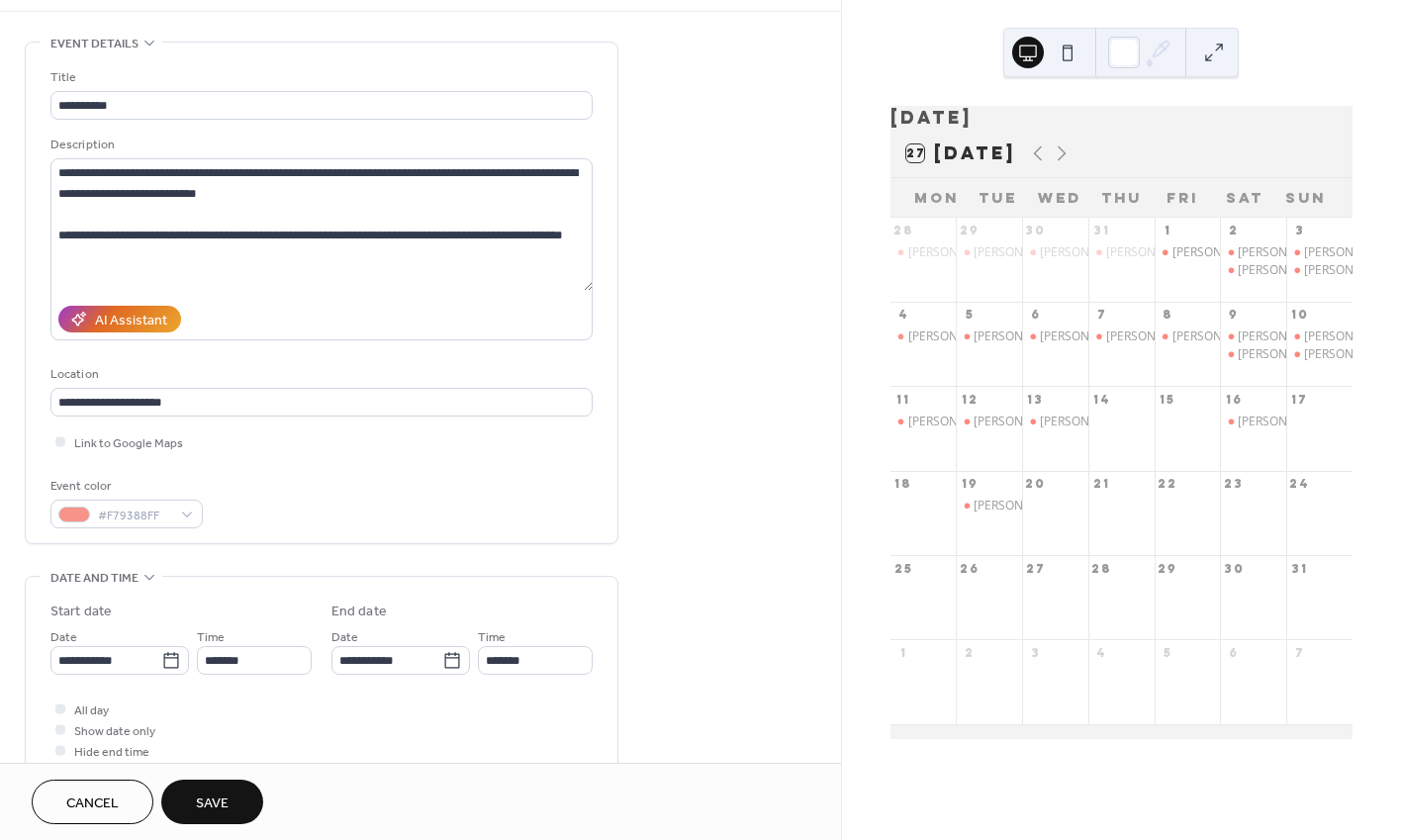 click on "Save" at bounding box center (212, 803) 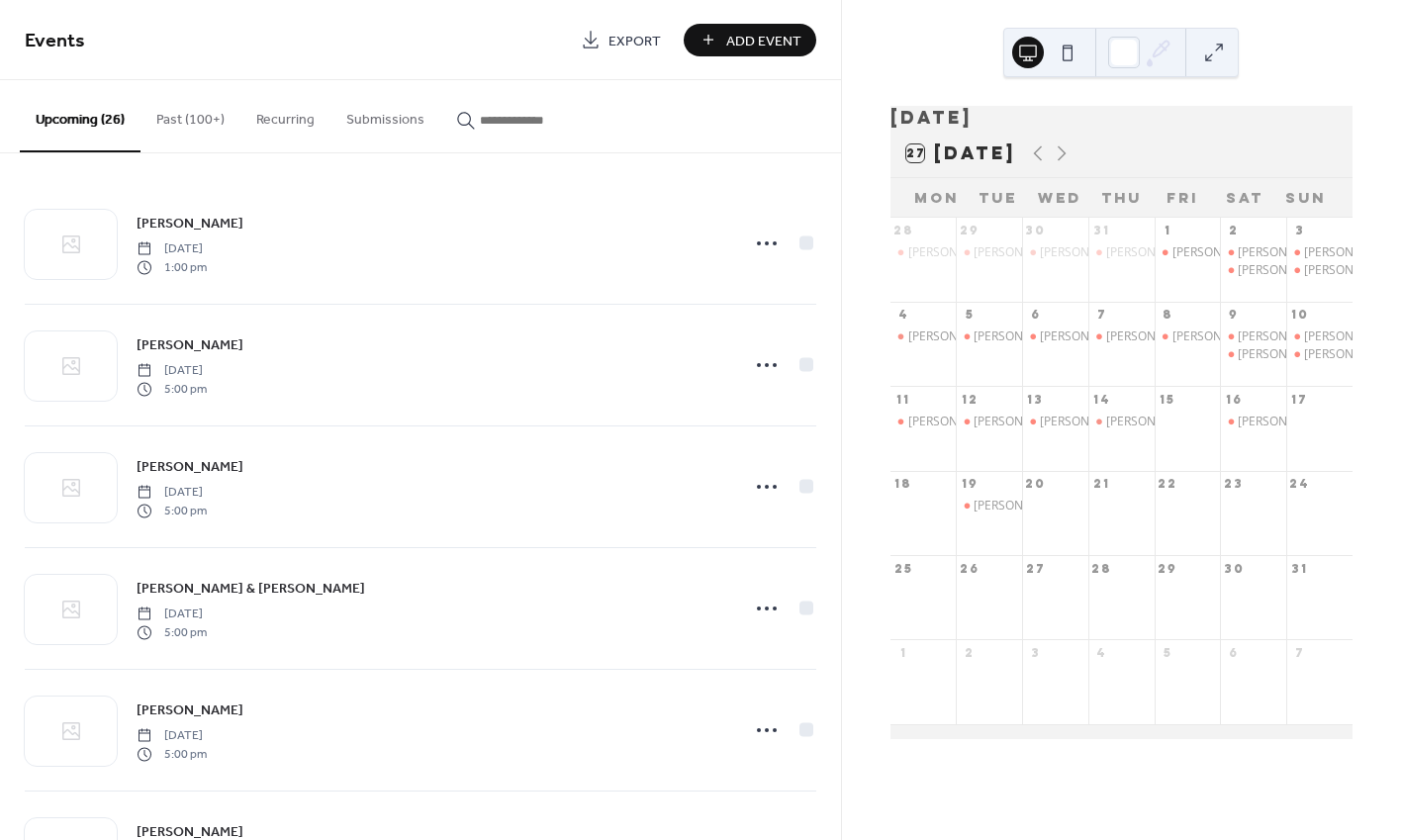 click at bounding box center [539, 120] 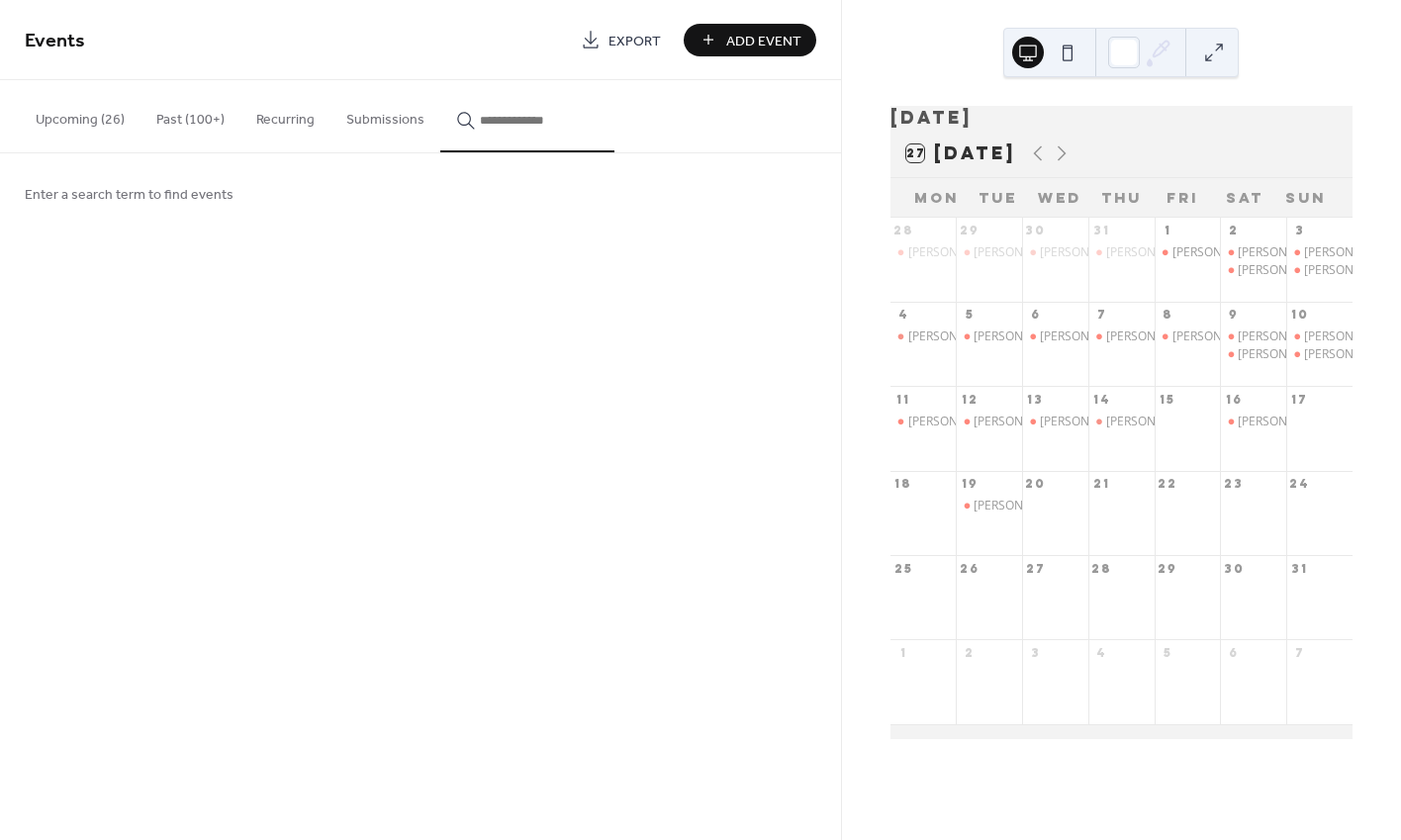 click on "Upcoming (26)" at bounding box center [80, 115] 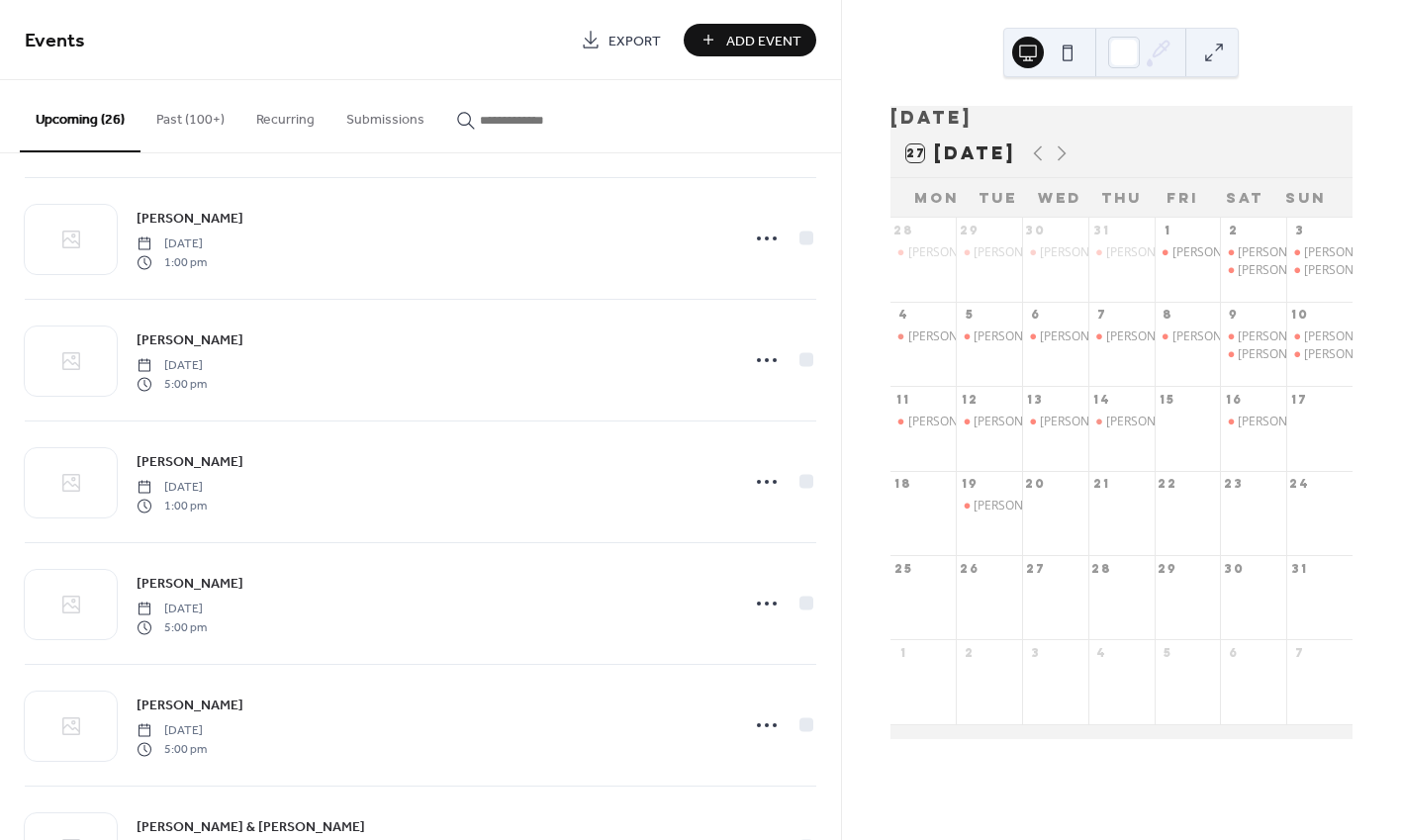 scroll, scrollTop: 858, scrollLeft: 0, axis: vertical 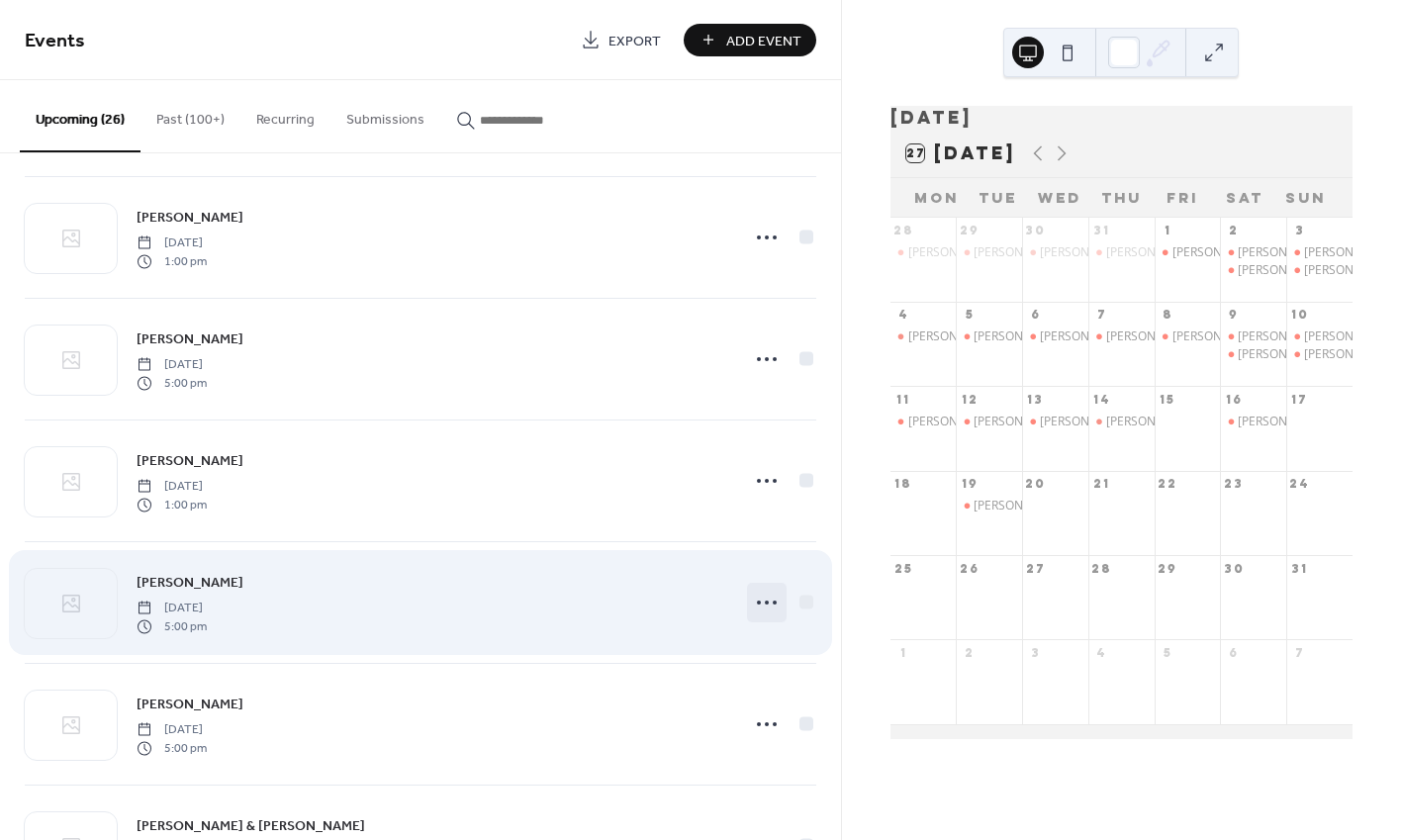 click 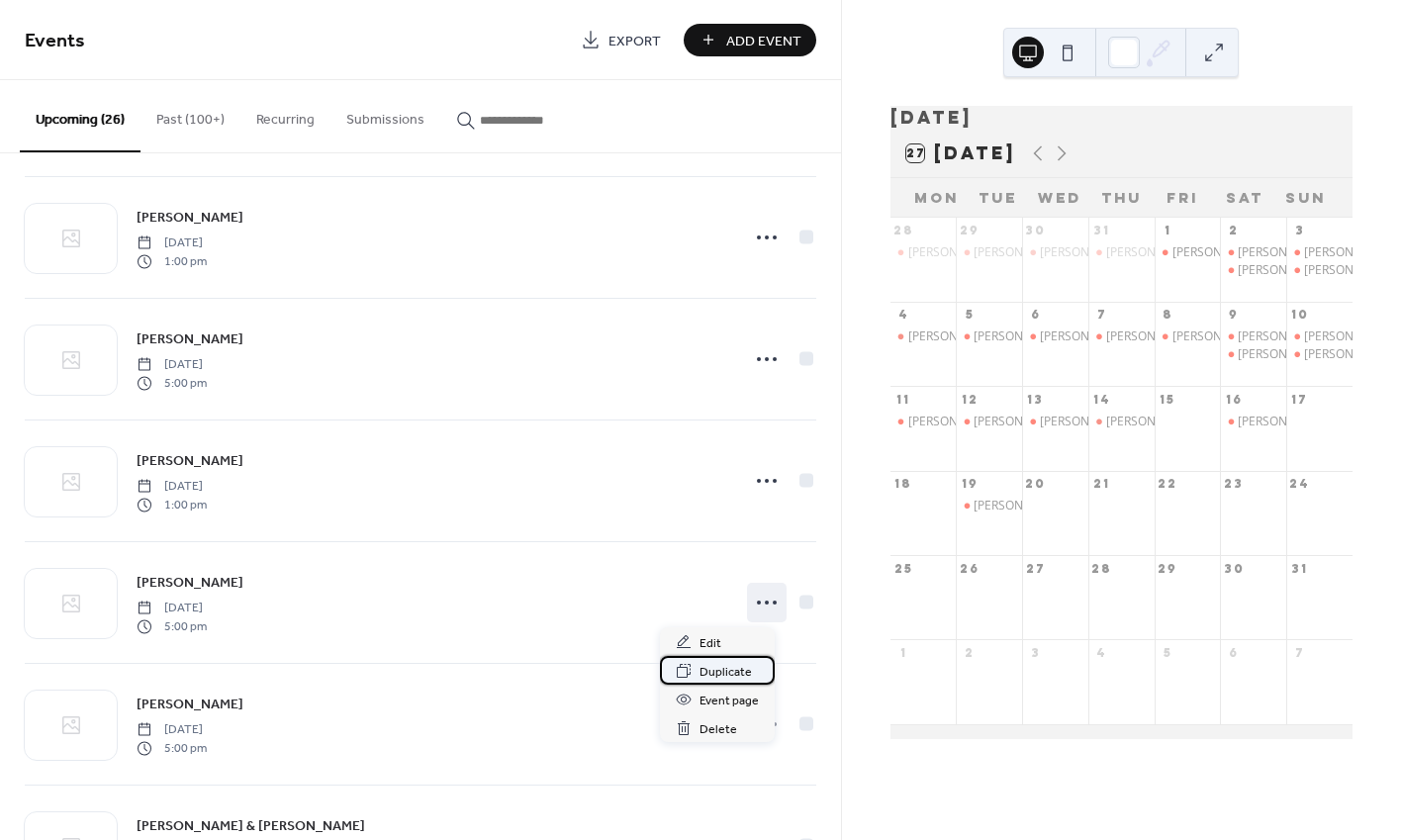 click on "Duplicate" at bounding box center [725, 672] 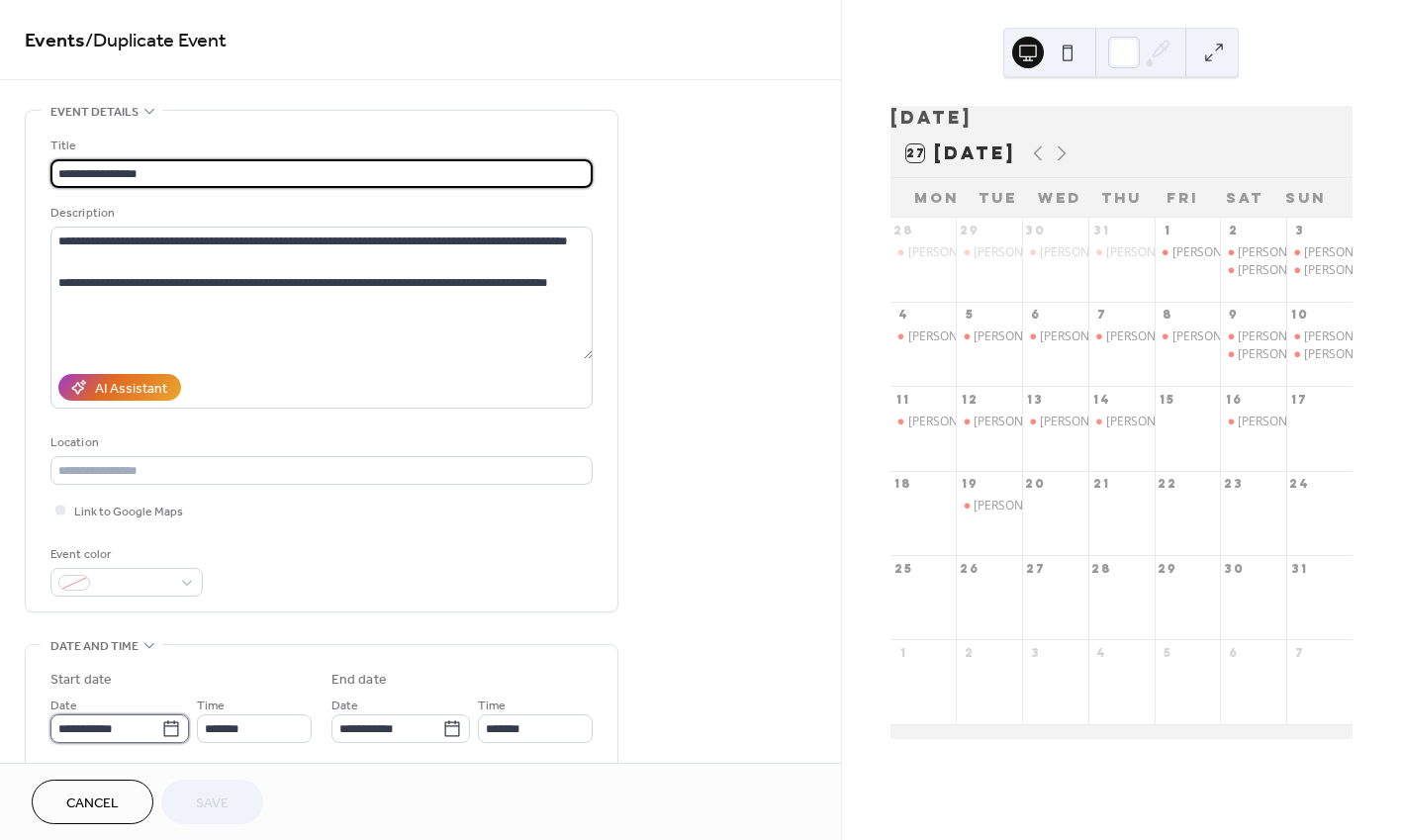 click on "**********" at bounding box center (106, 728) 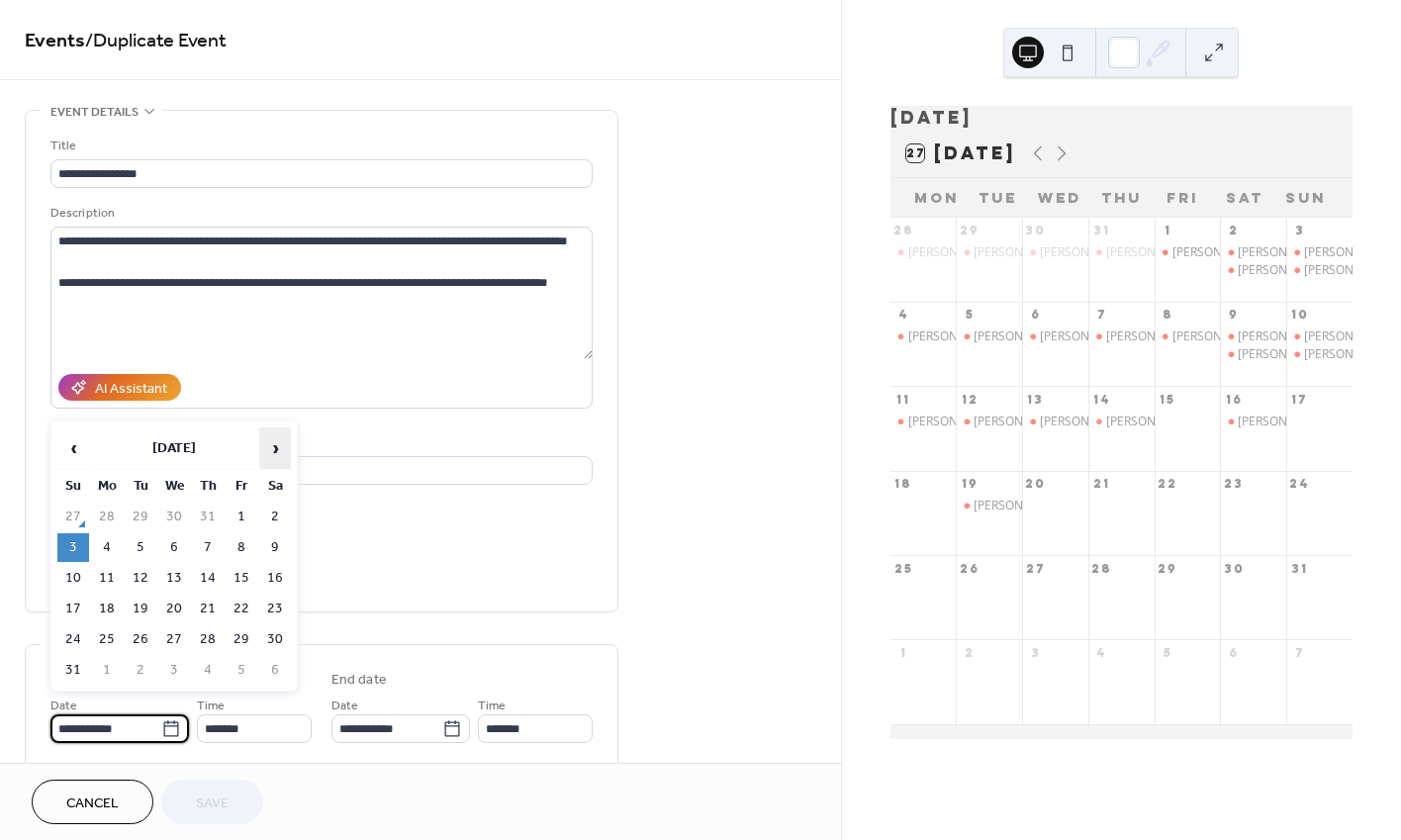 click on "›" at bounding box center (275, 448) 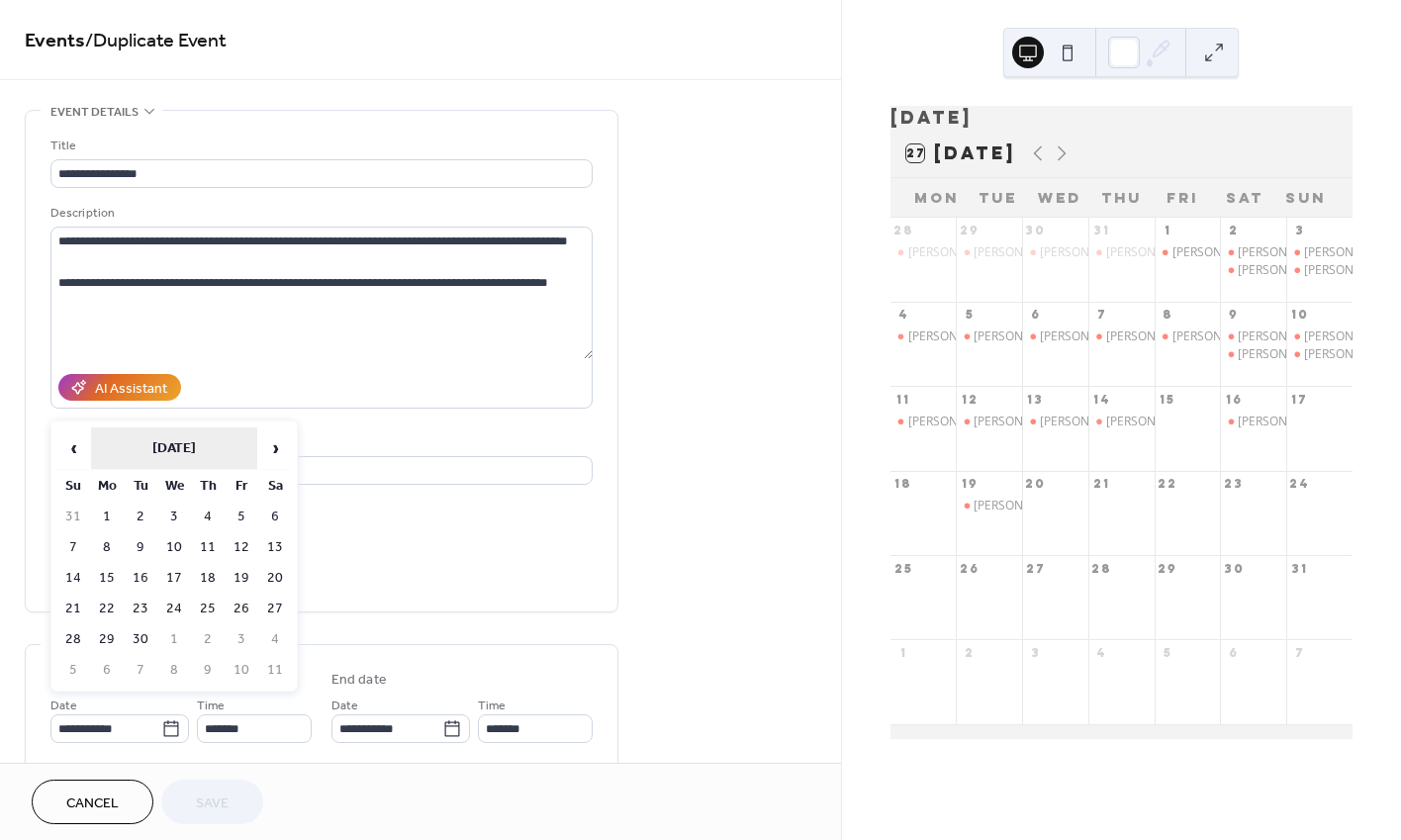 click on "[DATE]" at bounding box center [174, 448] 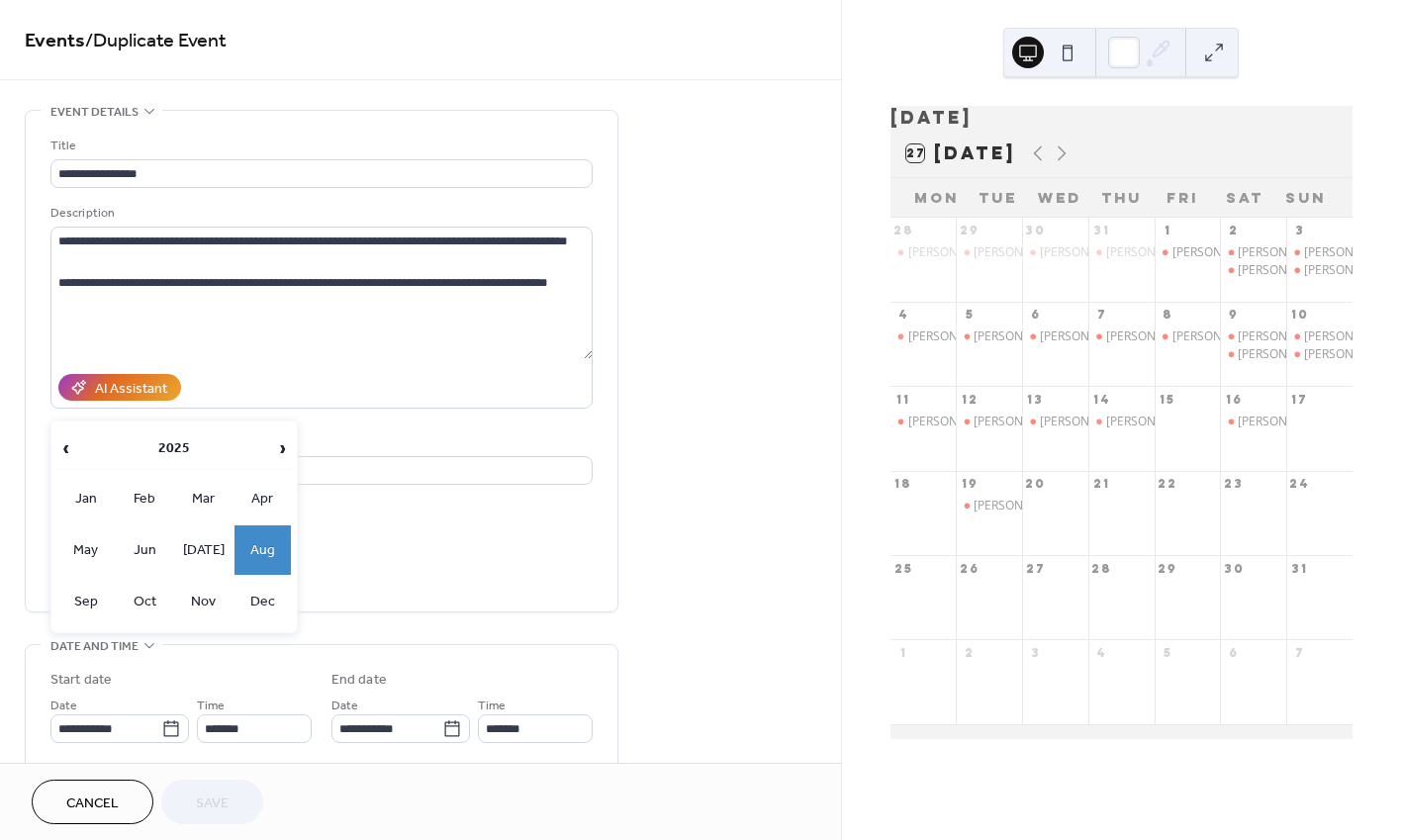 click on "Aug" at bounding box center (263, 550) 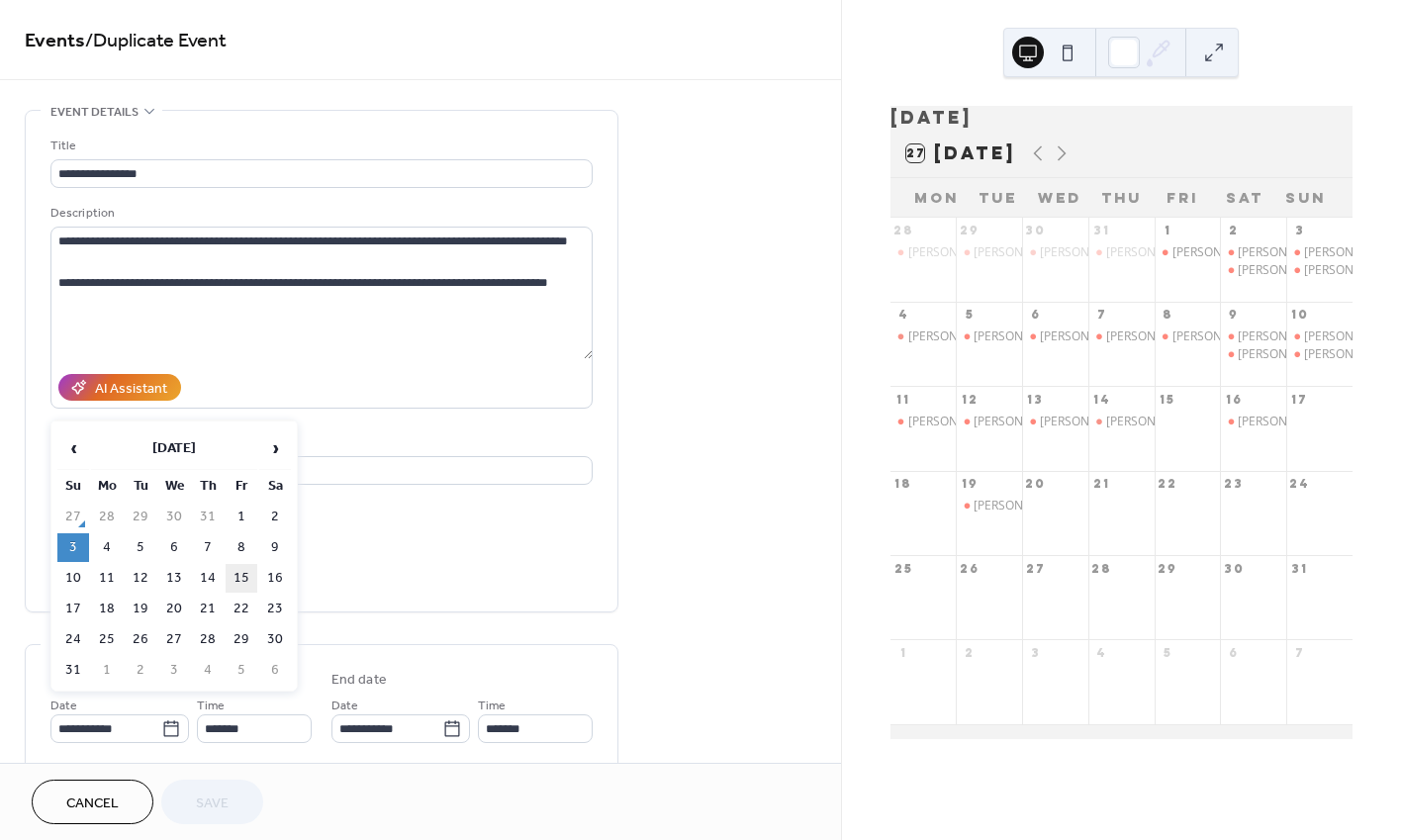 click on "15" at bounding box center [241, 578] 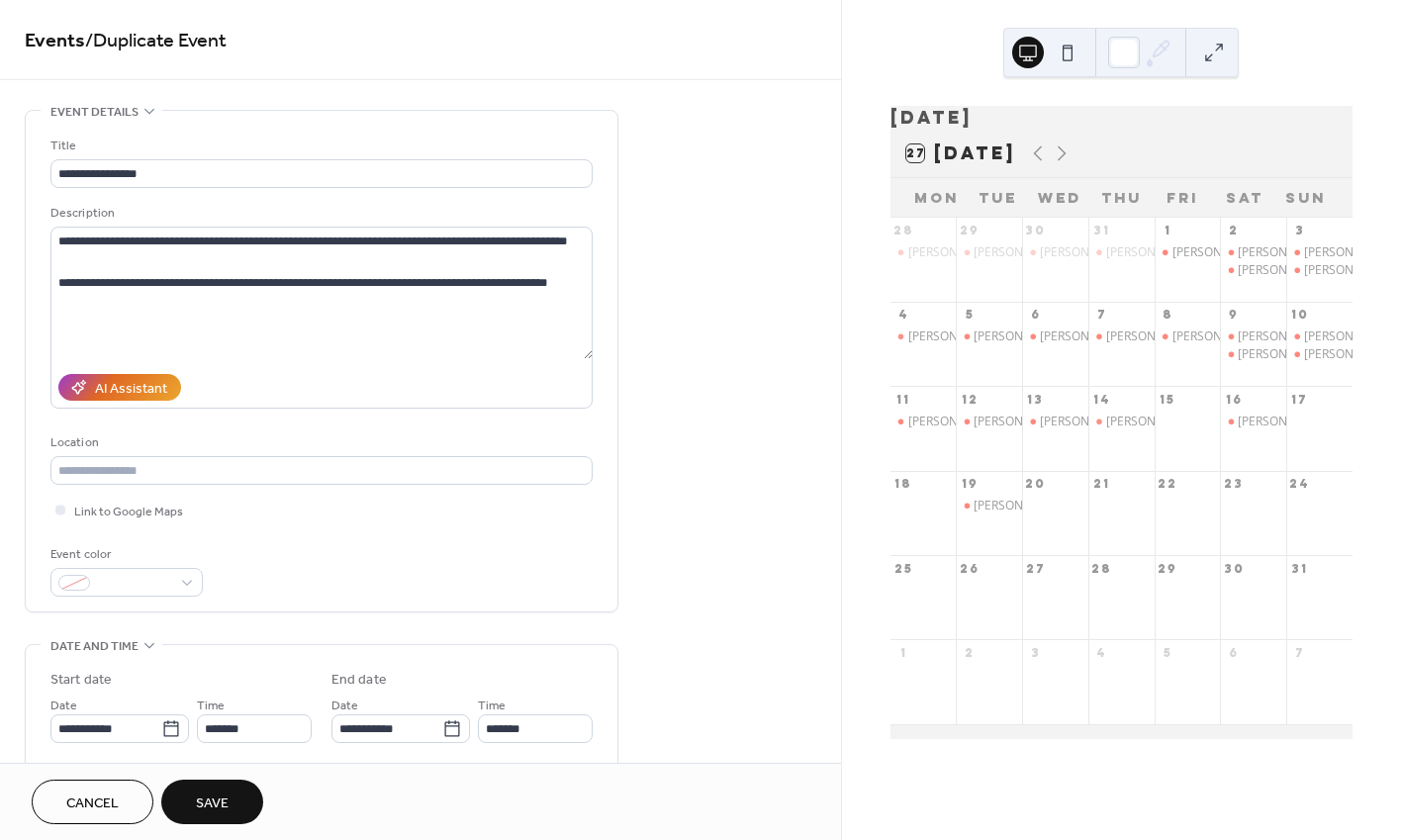 type on "**********" 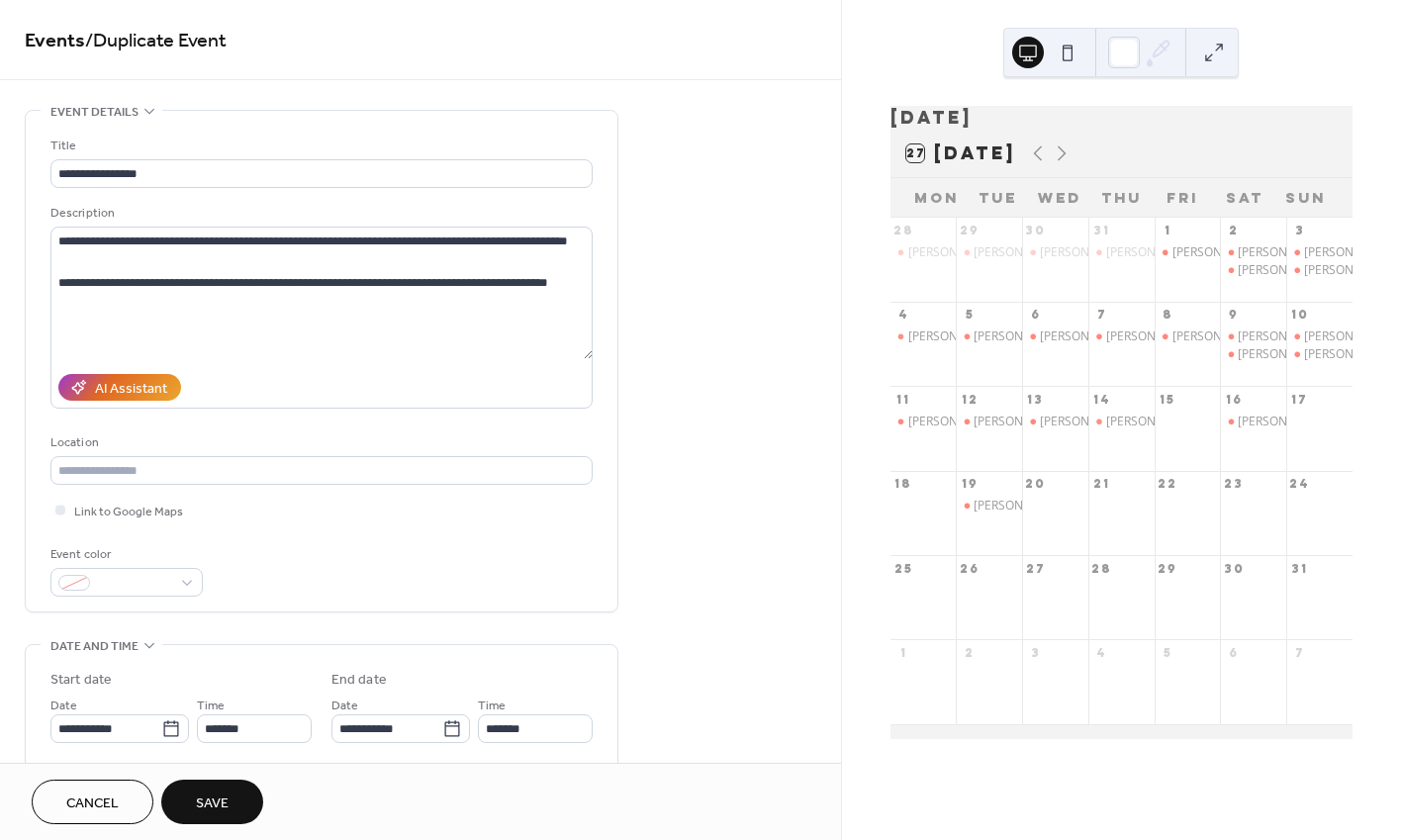 type on "**********" 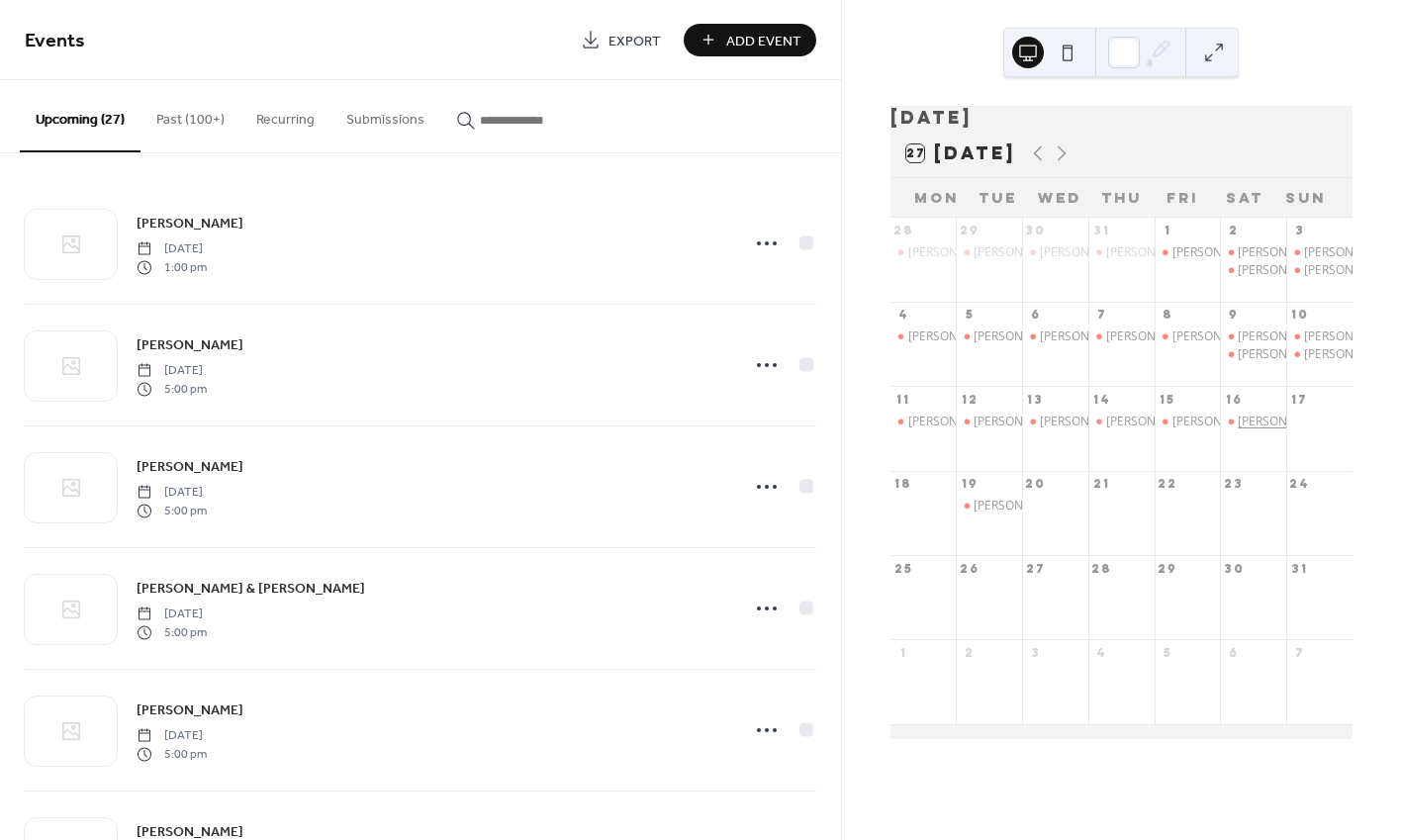 click on "[PERSON_NAME]" at bounding box center [1284, 421] 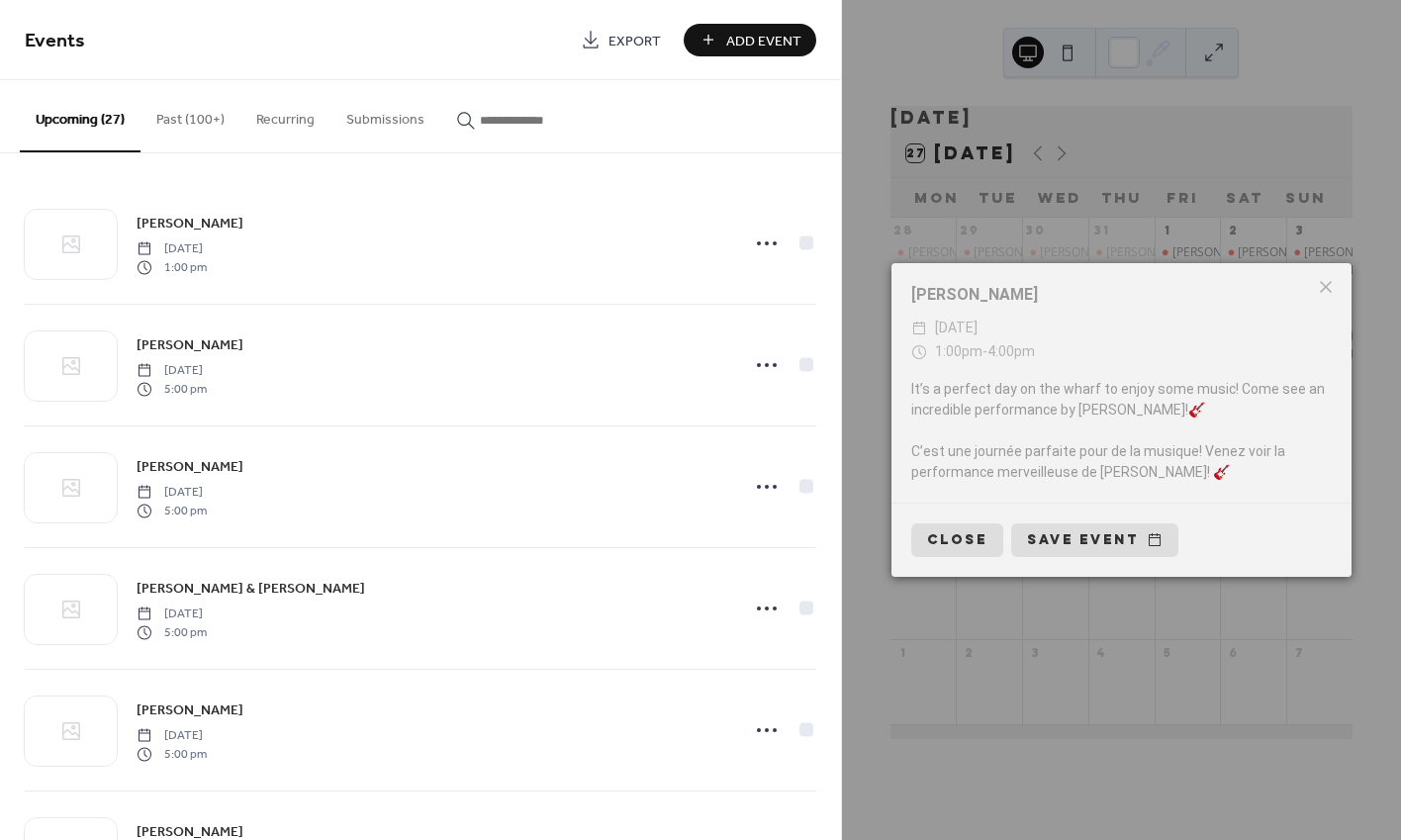 click on "[PERSON_NAME] ​ [DATE] ​ 1:00pm - 4:00pm It’s a perfect day  on the wharf to enjoy some music! Come see an incredible performance by [PERSON_NAME]!🎸 C’est une journée parfaite pour de la musique! Venez voir la performance merveilleuse de [PERSON_NAME]! 🎸 Close Save event" at bounding box center (1121, 420) 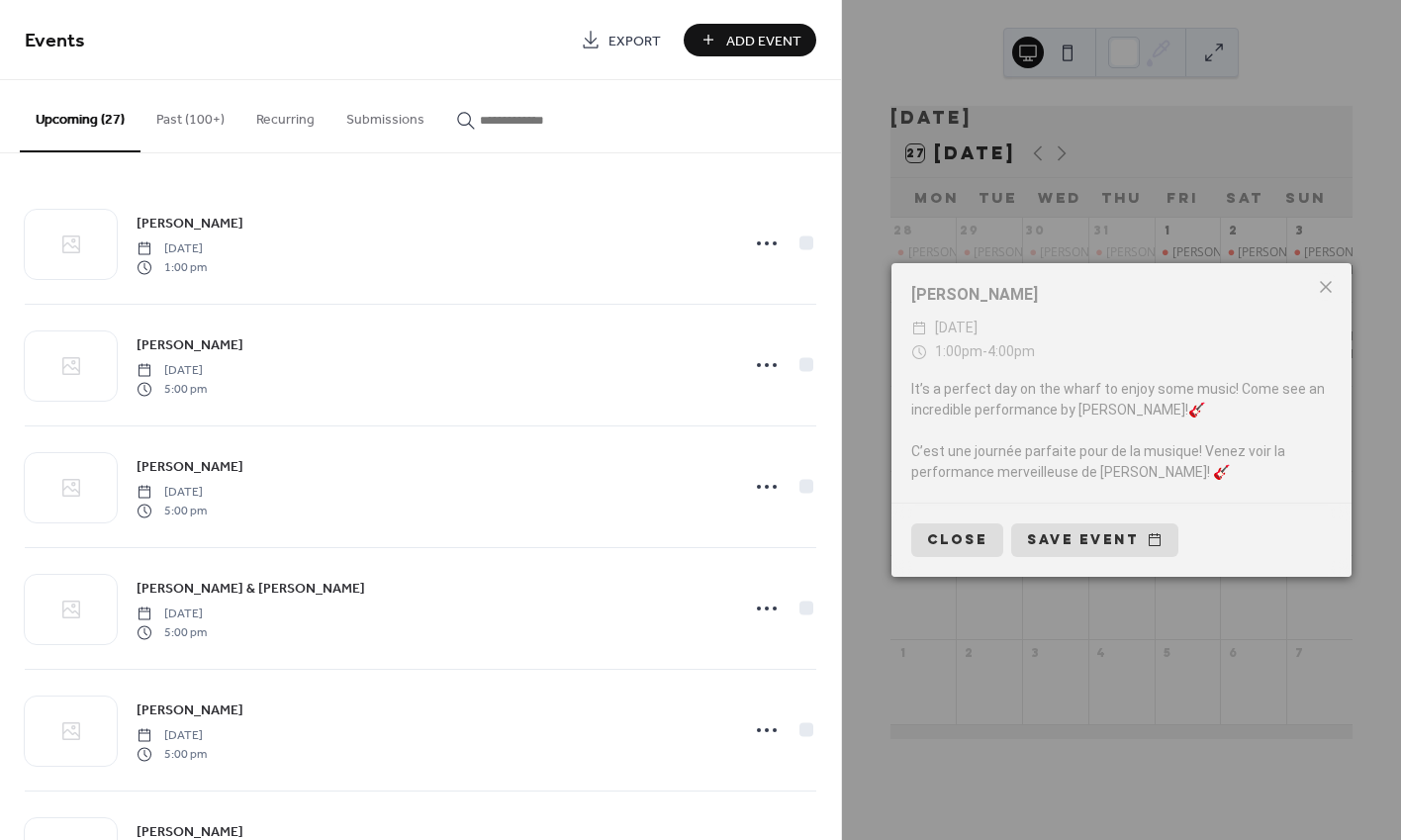 click 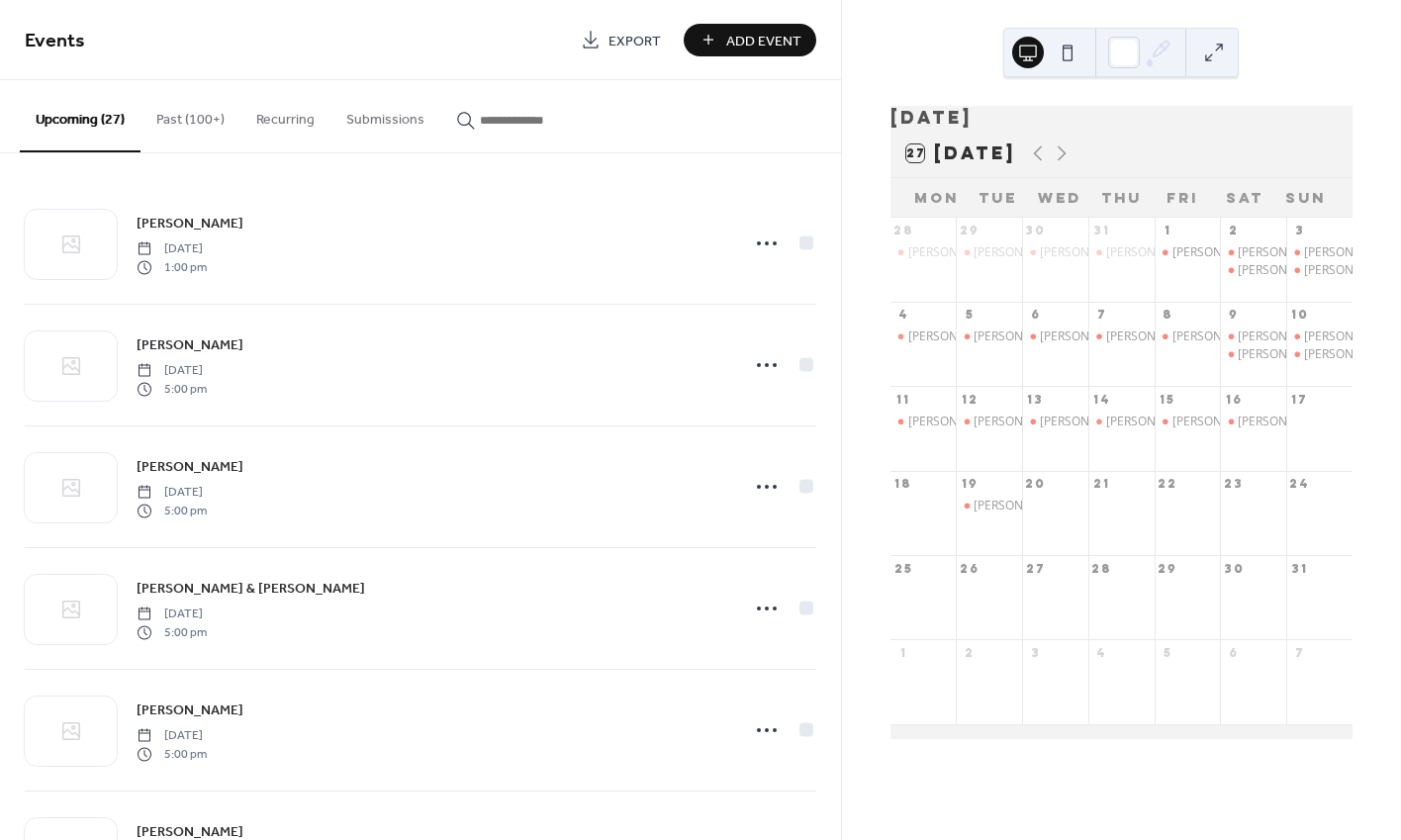 click at bounding box center [527, 120] 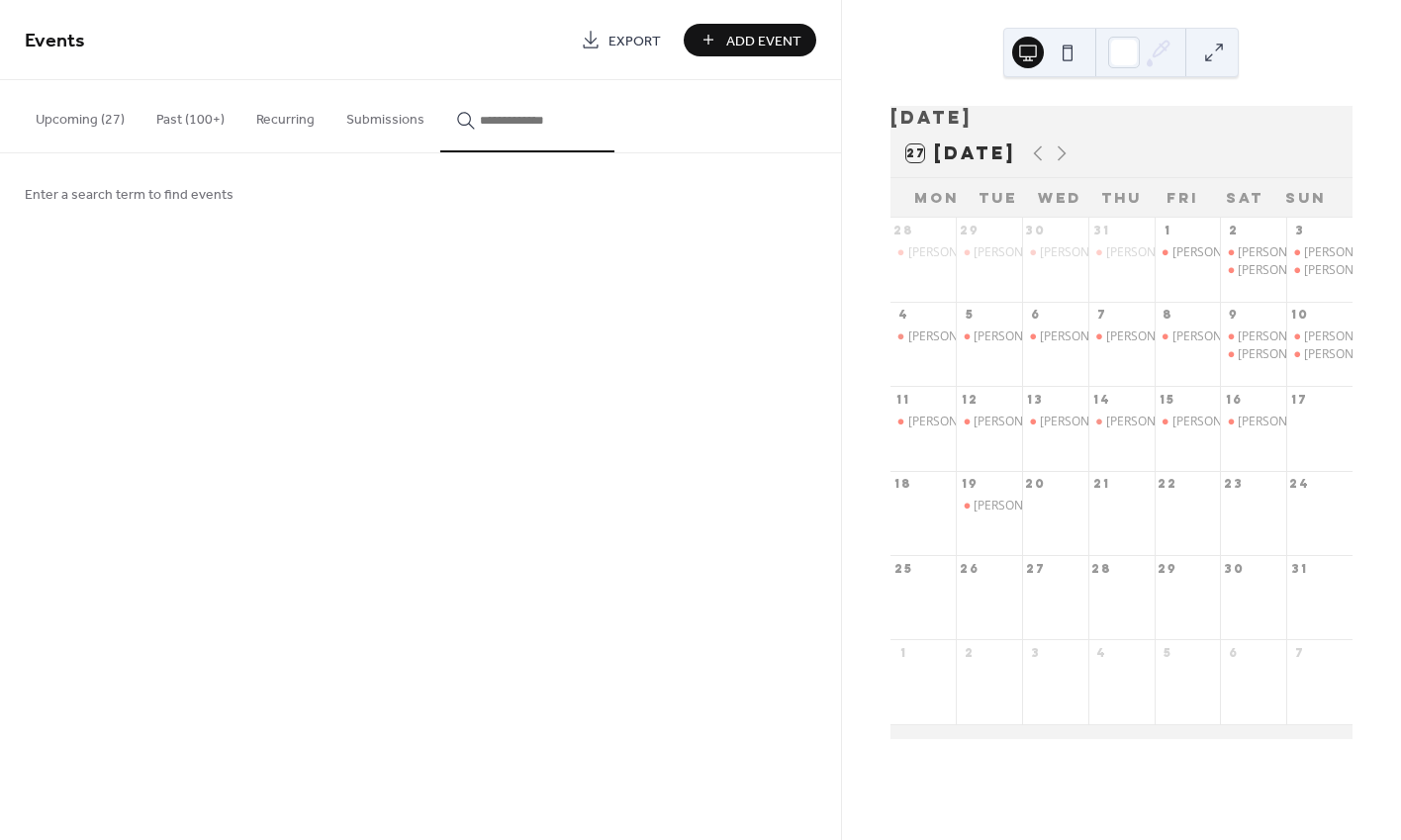click at bounding box center [527, 120] 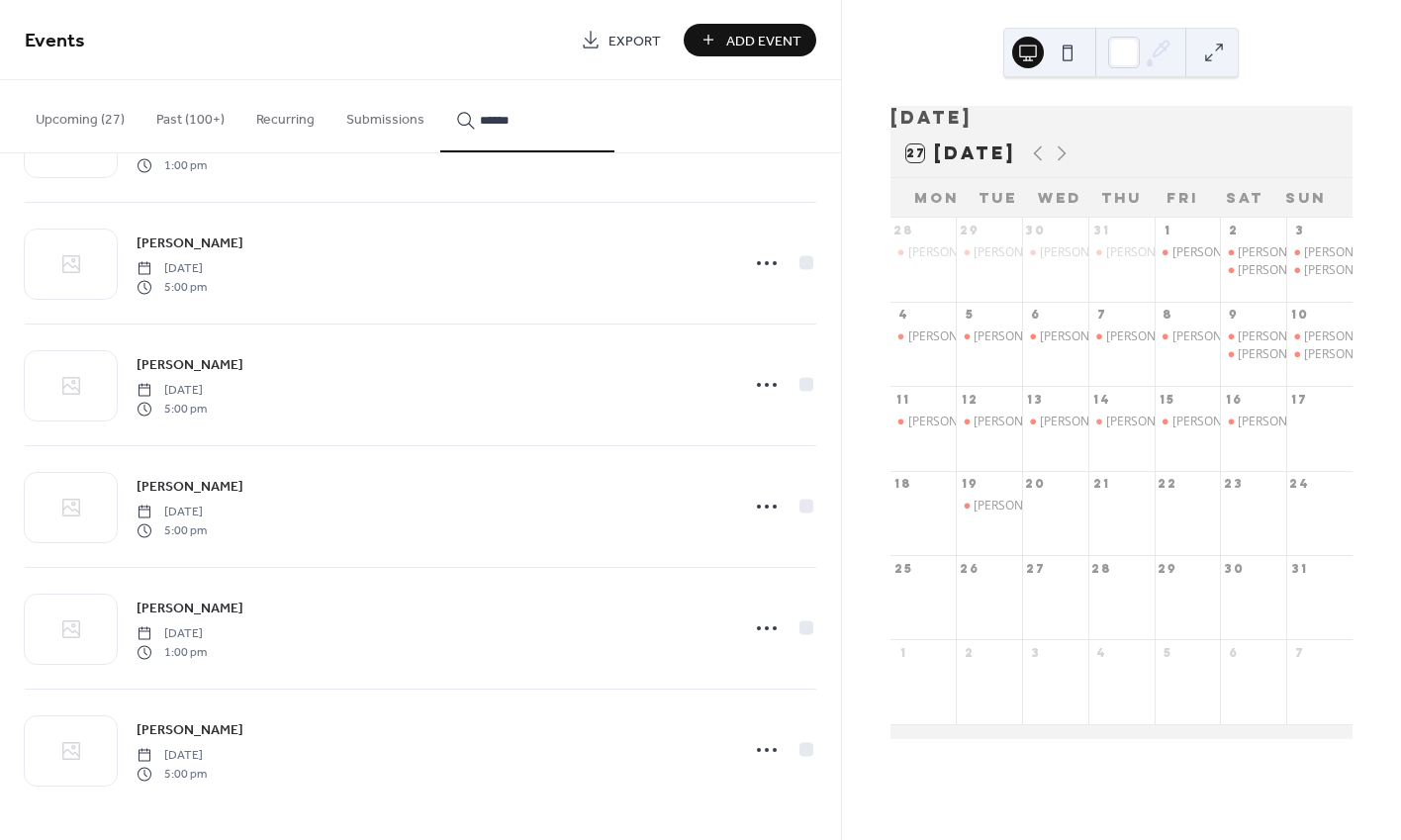 scroll, scrollTop: 957, scrollLeft: 0, axis: vertical 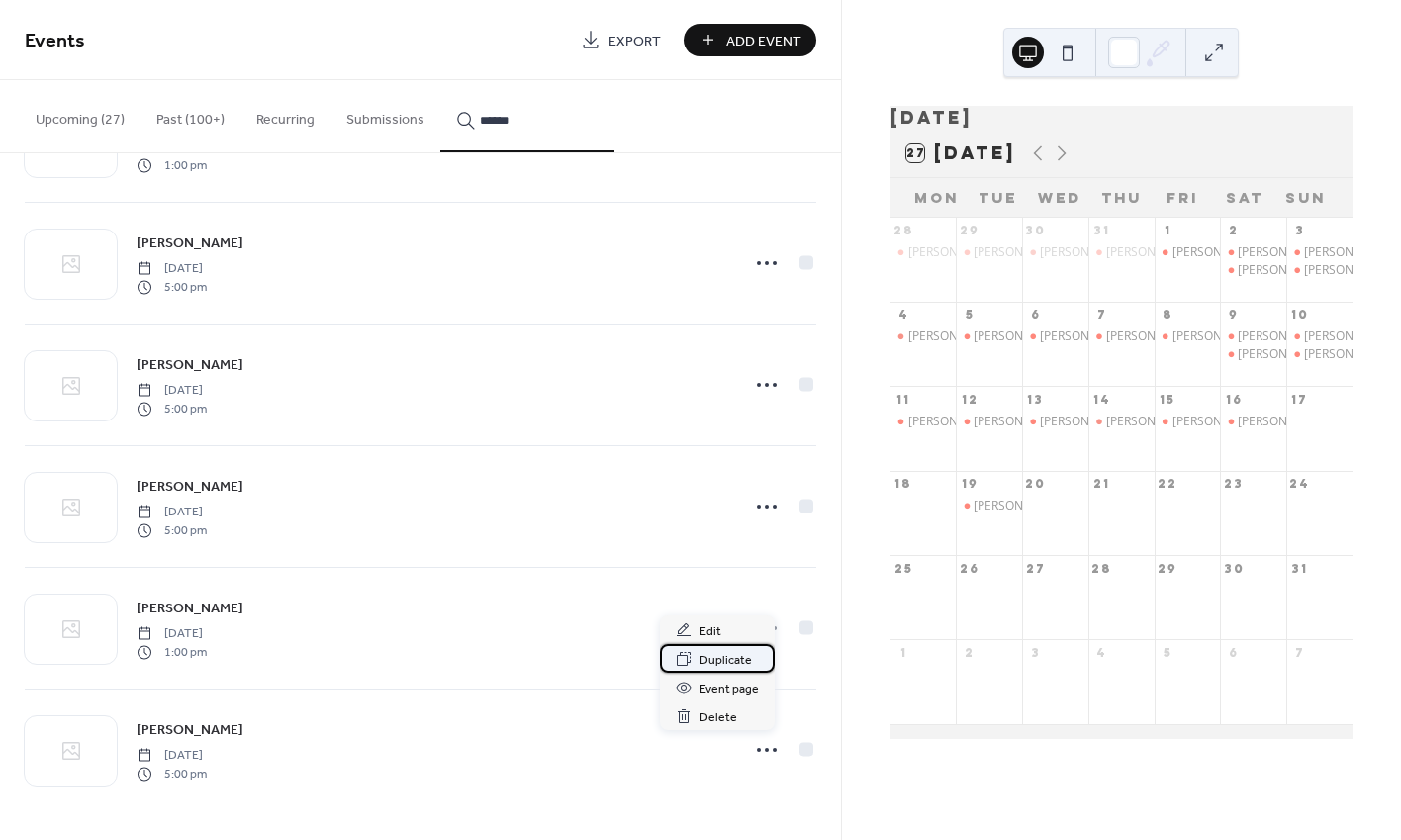 click on "Duplicate" at bounding box center (725, 660) 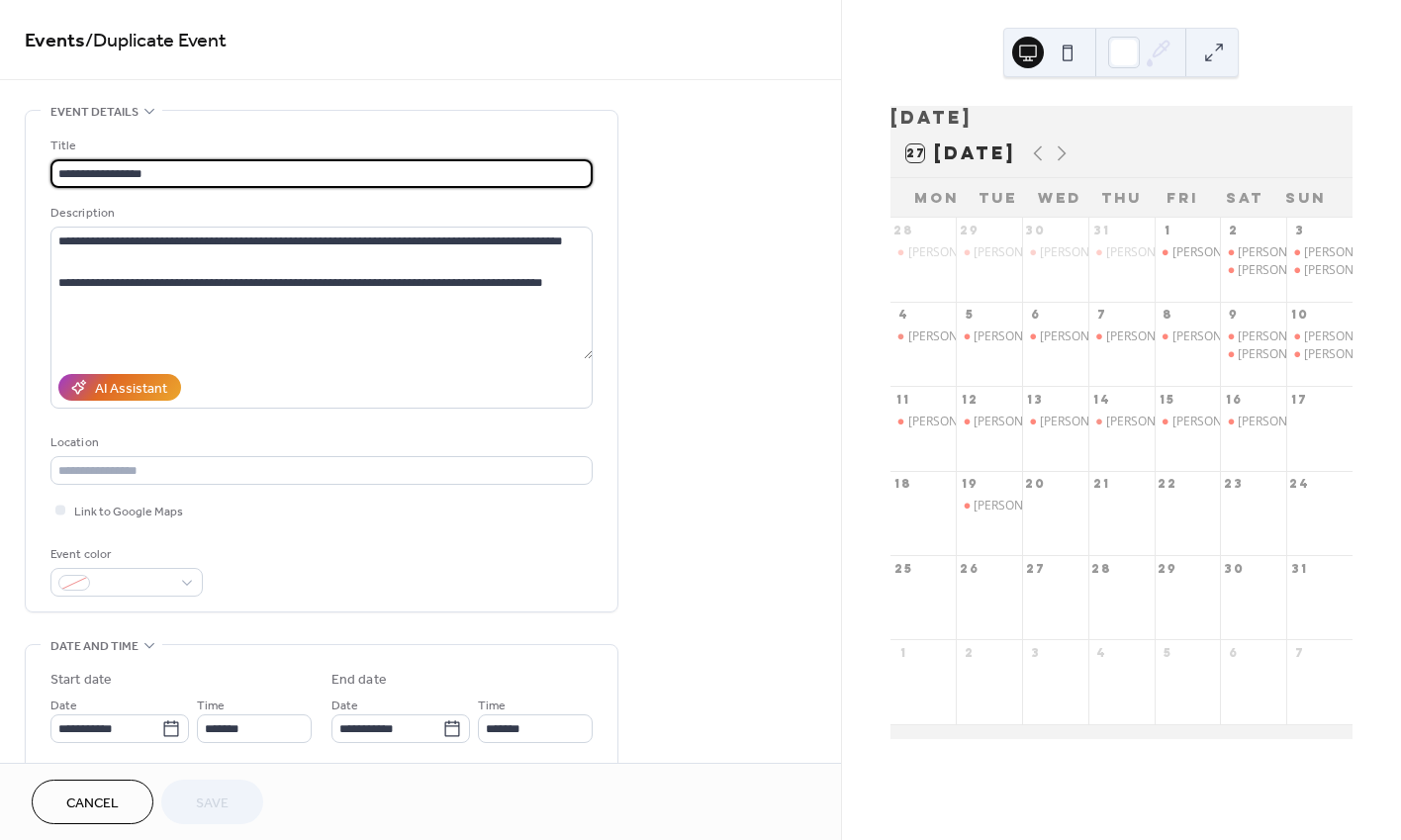 click on "Time *******" at bounding box center (254, 718) 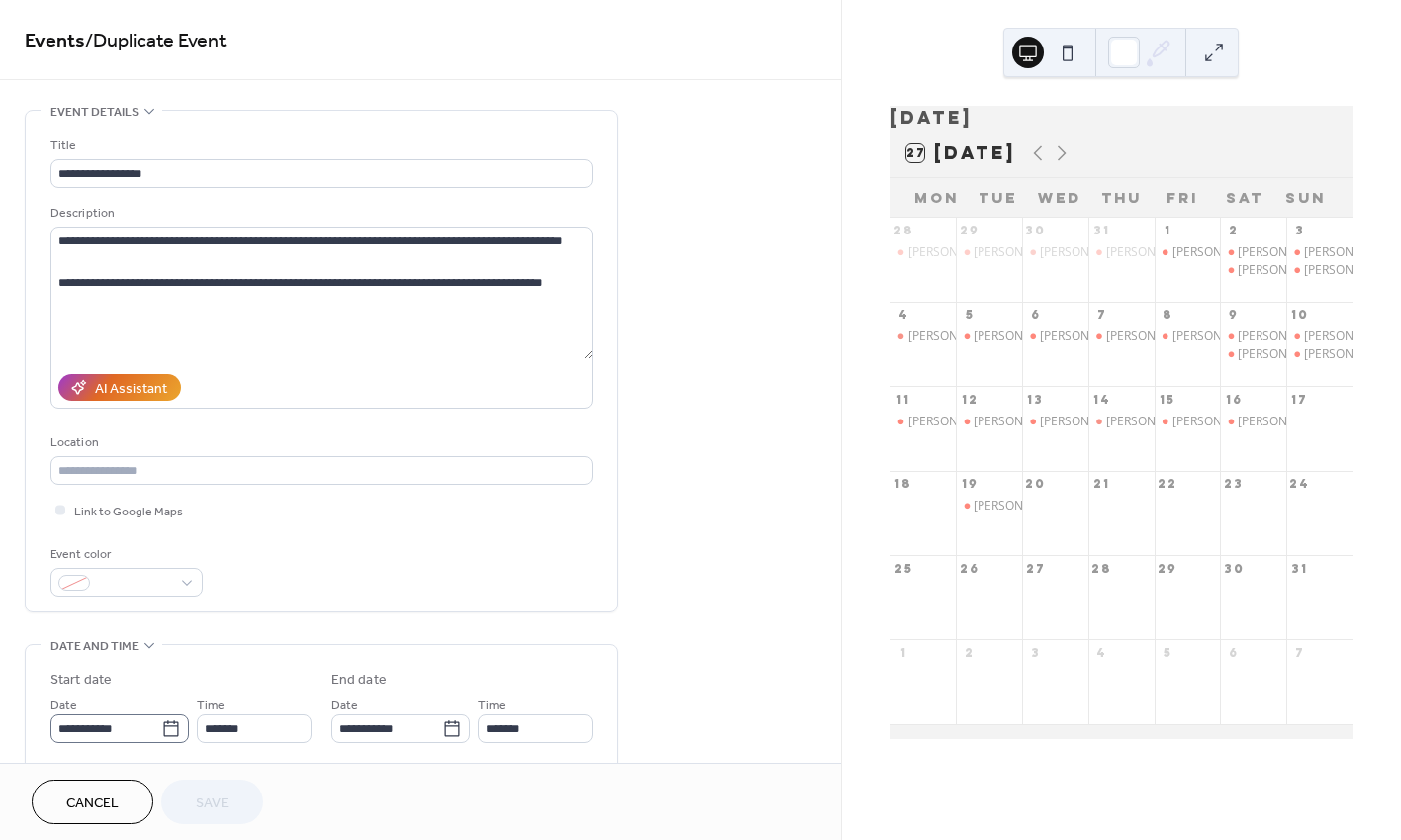 click 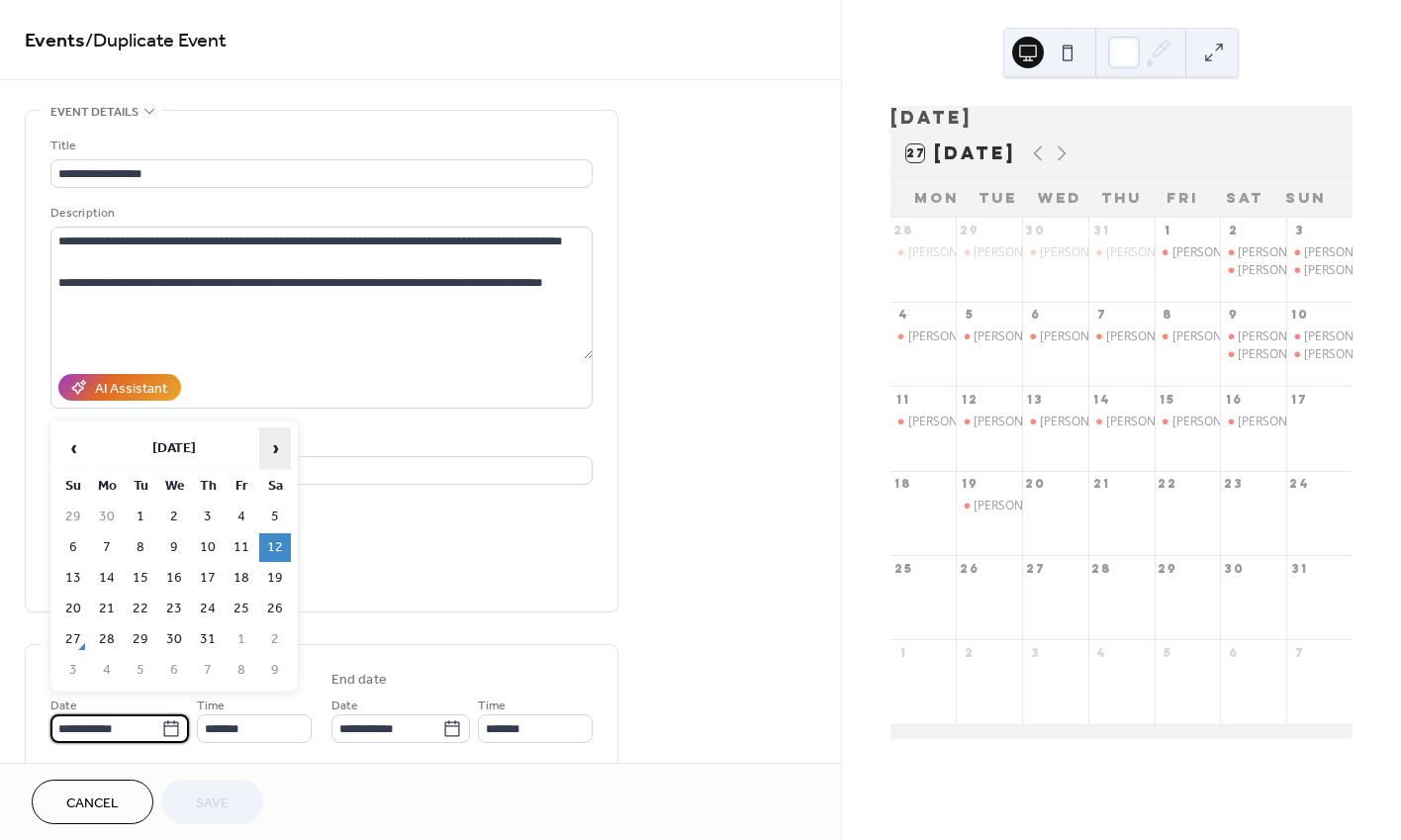 click on "›" at bounding box center (275, 448) 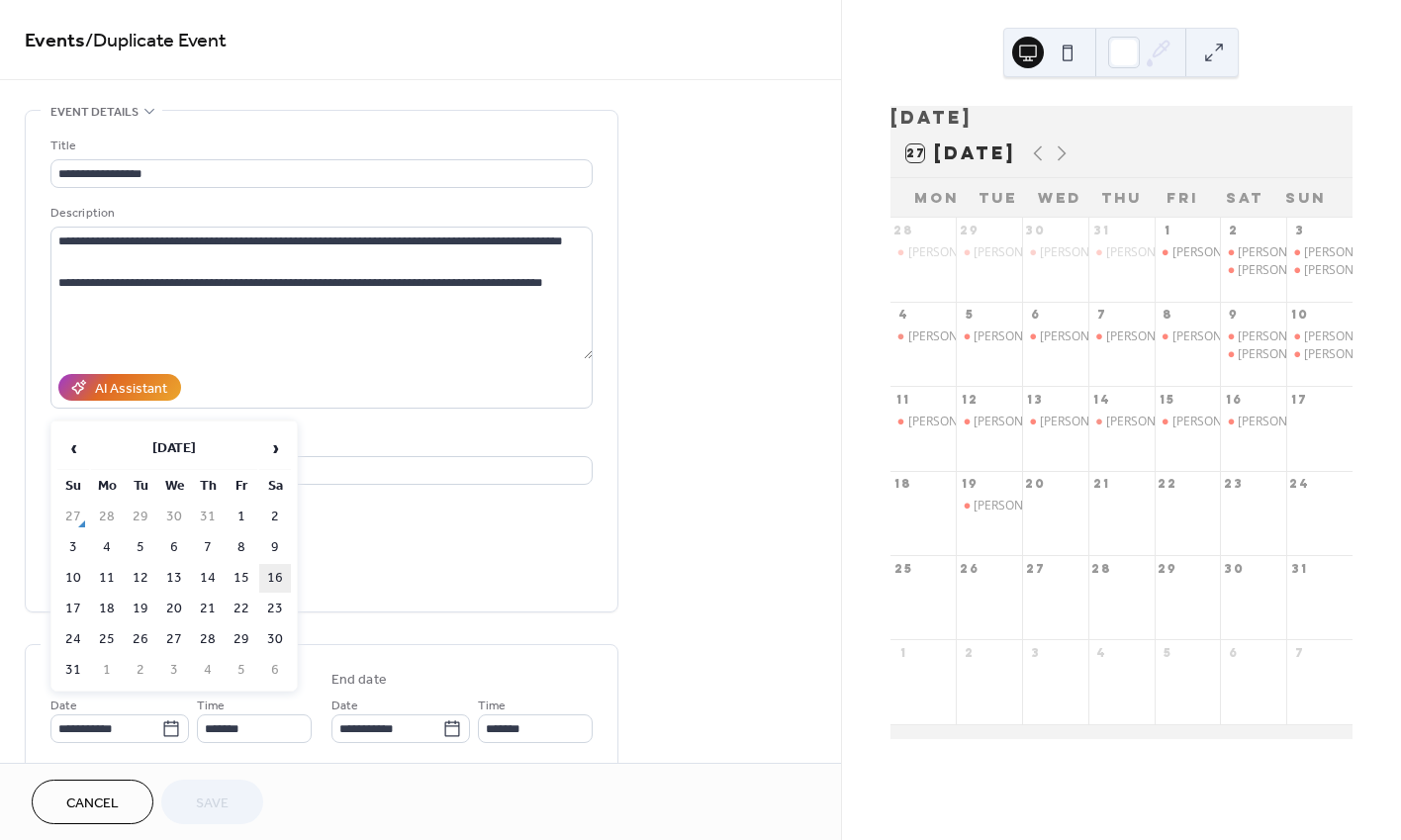 click on "16" at bounding box center [275, 578] 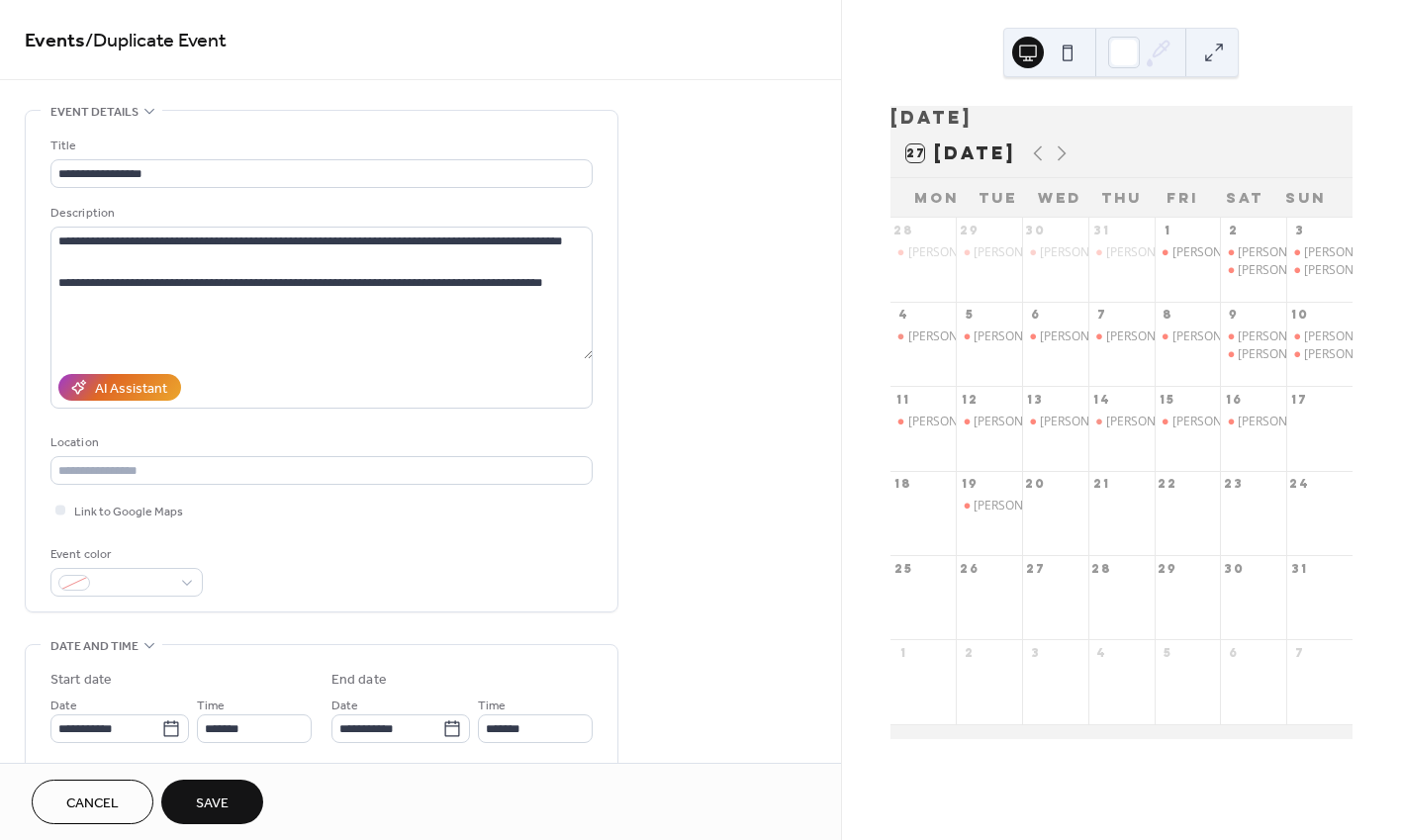 type on "**********" 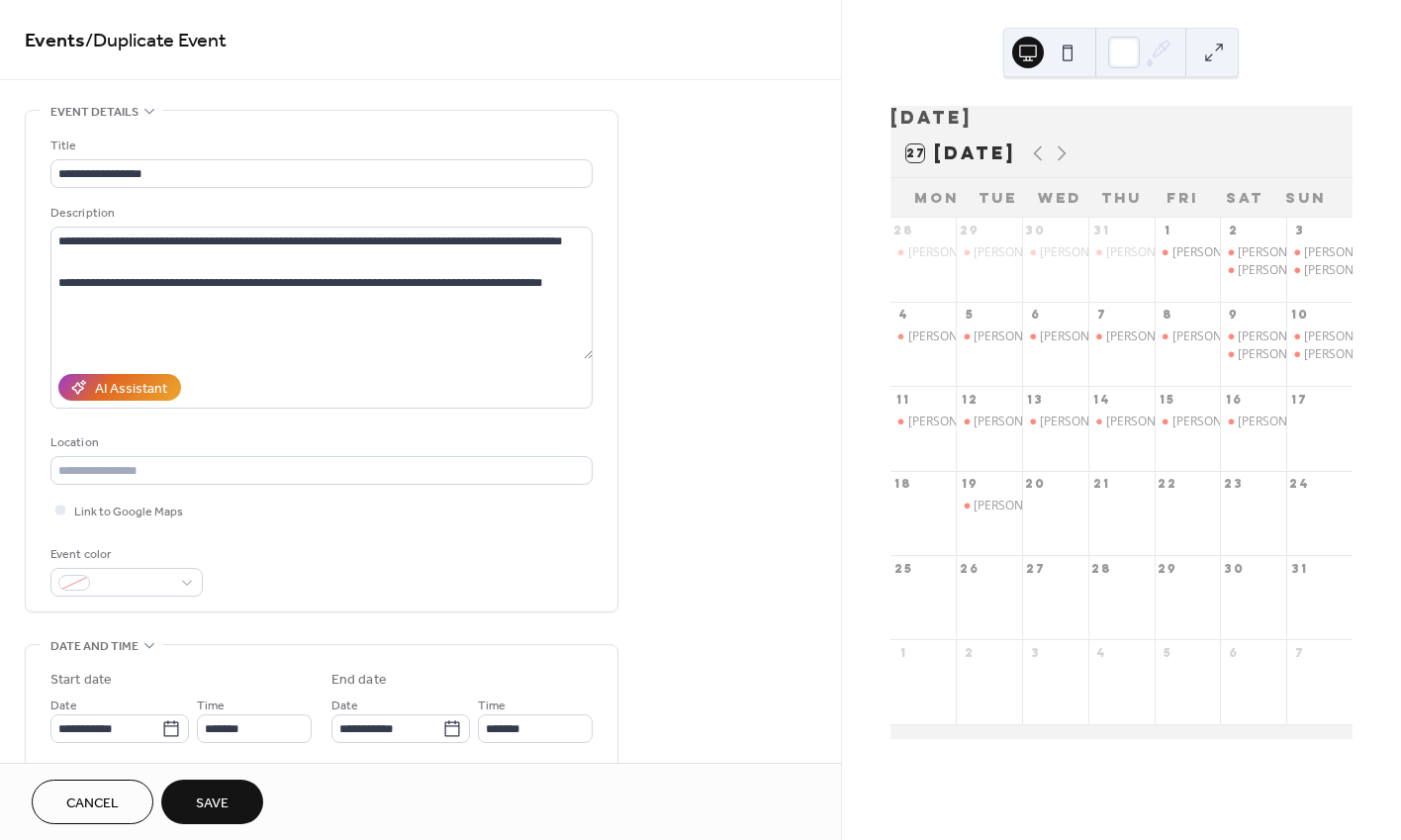 type on "**********" 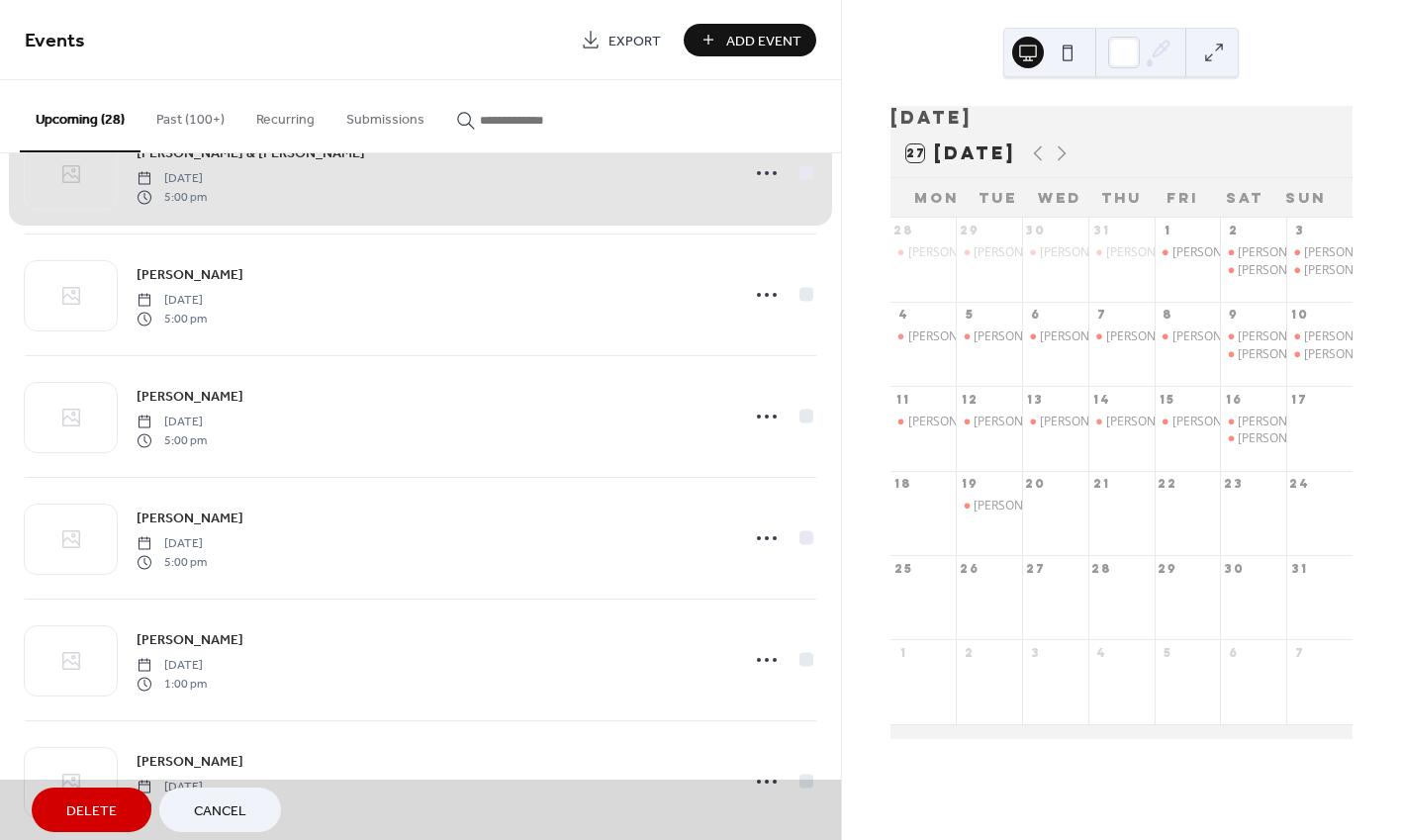scroll, scrollTop: 364, scrollLeft: 0, axis: vertical 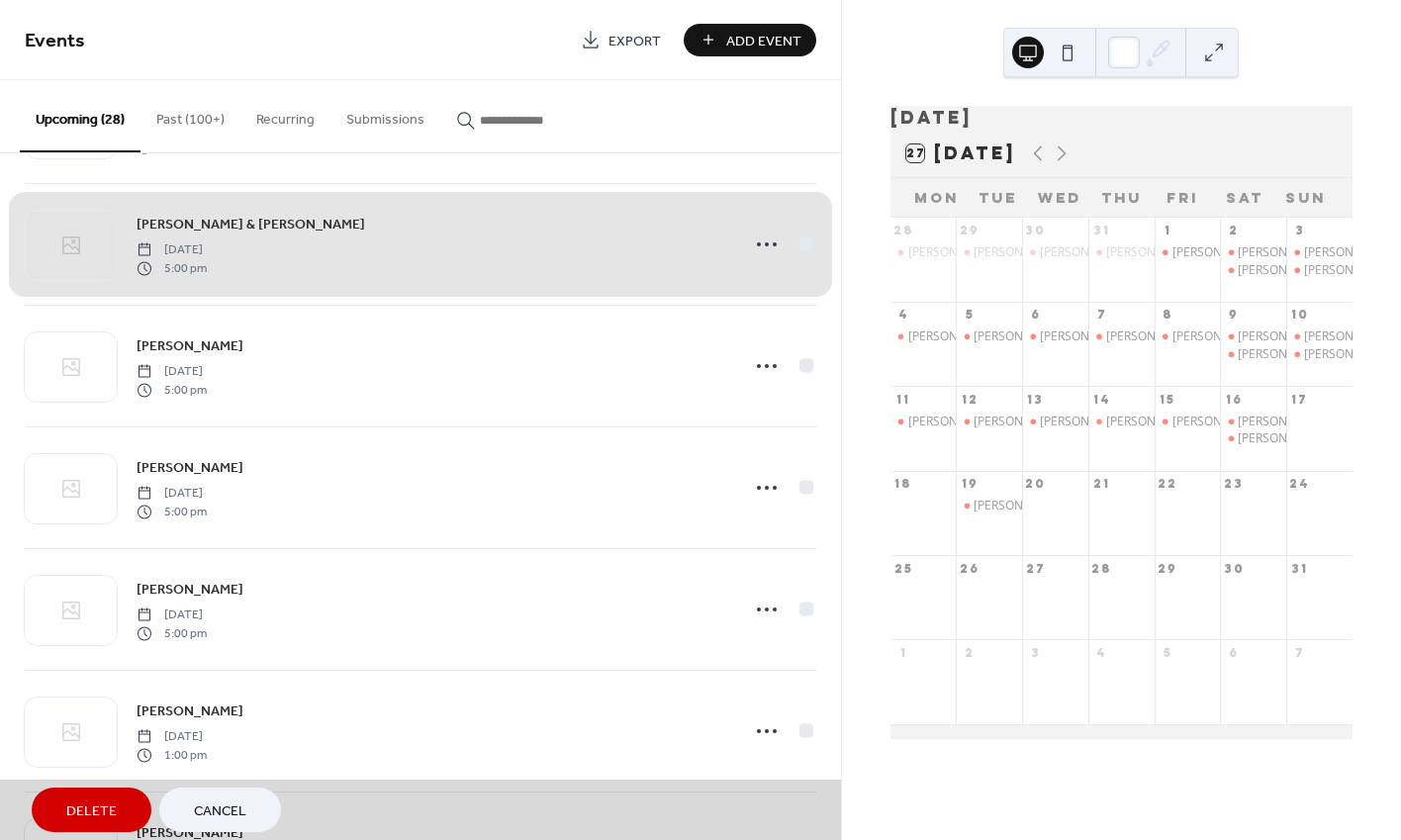 click on "[PERSON_NAME] & [PERSON_NAME] [DATE] 5:00 pm" at bounding box center [420, 244] 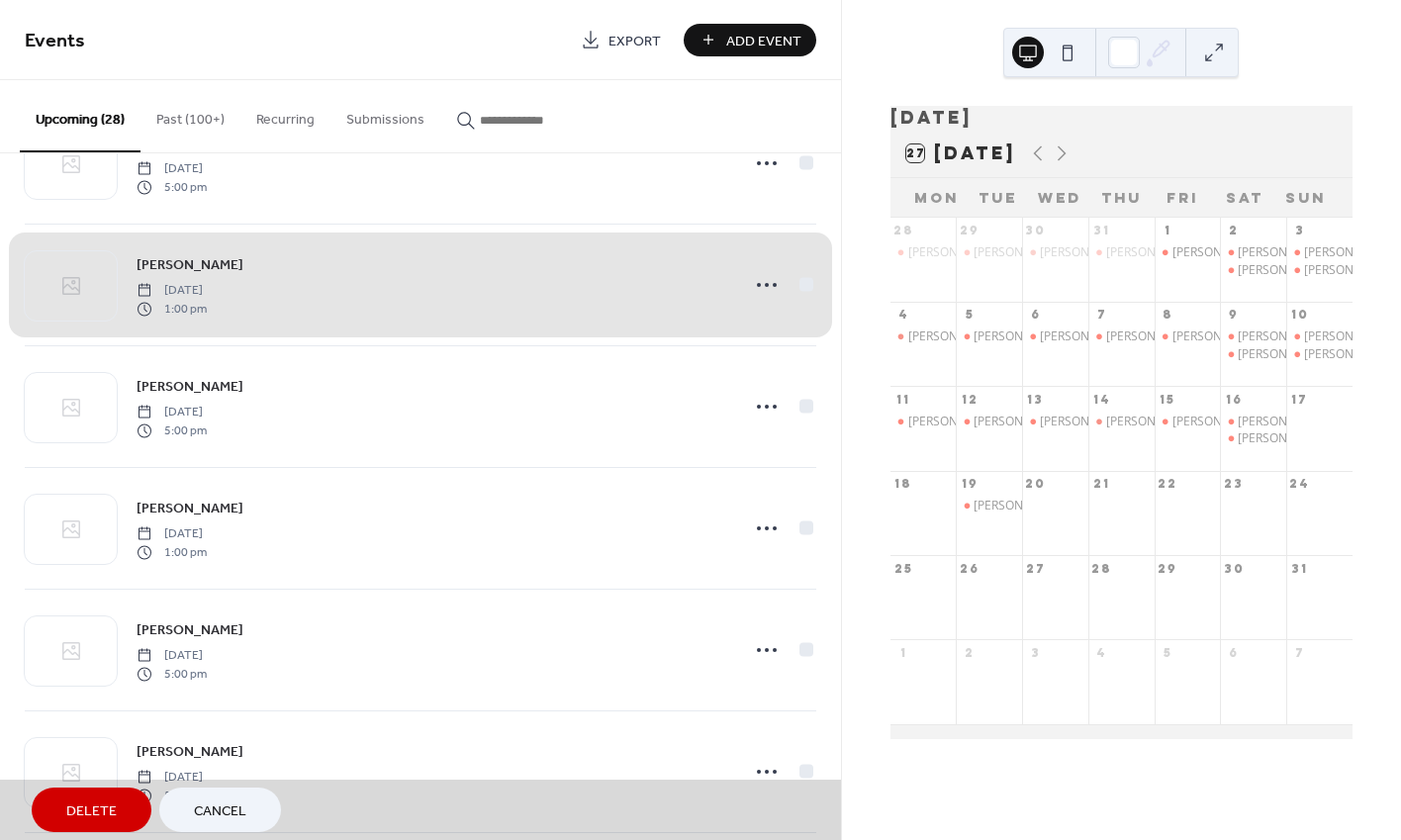 scroll, scrollTop: 851, scrollLeft: 0, axis: vertical 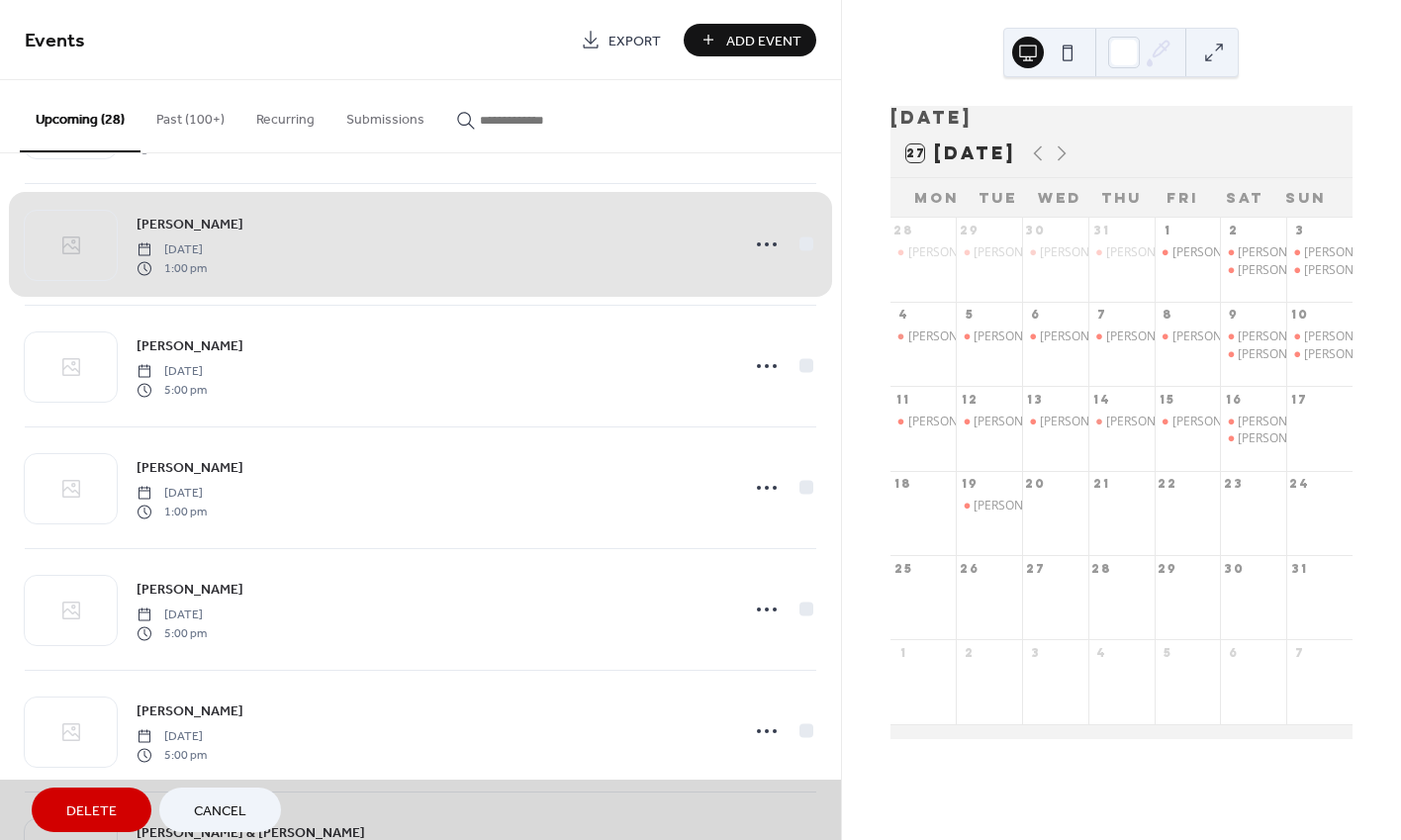 click on "[PERSON_NAME] [DATE] 1:00 pm" at bounding box center (420, 244) 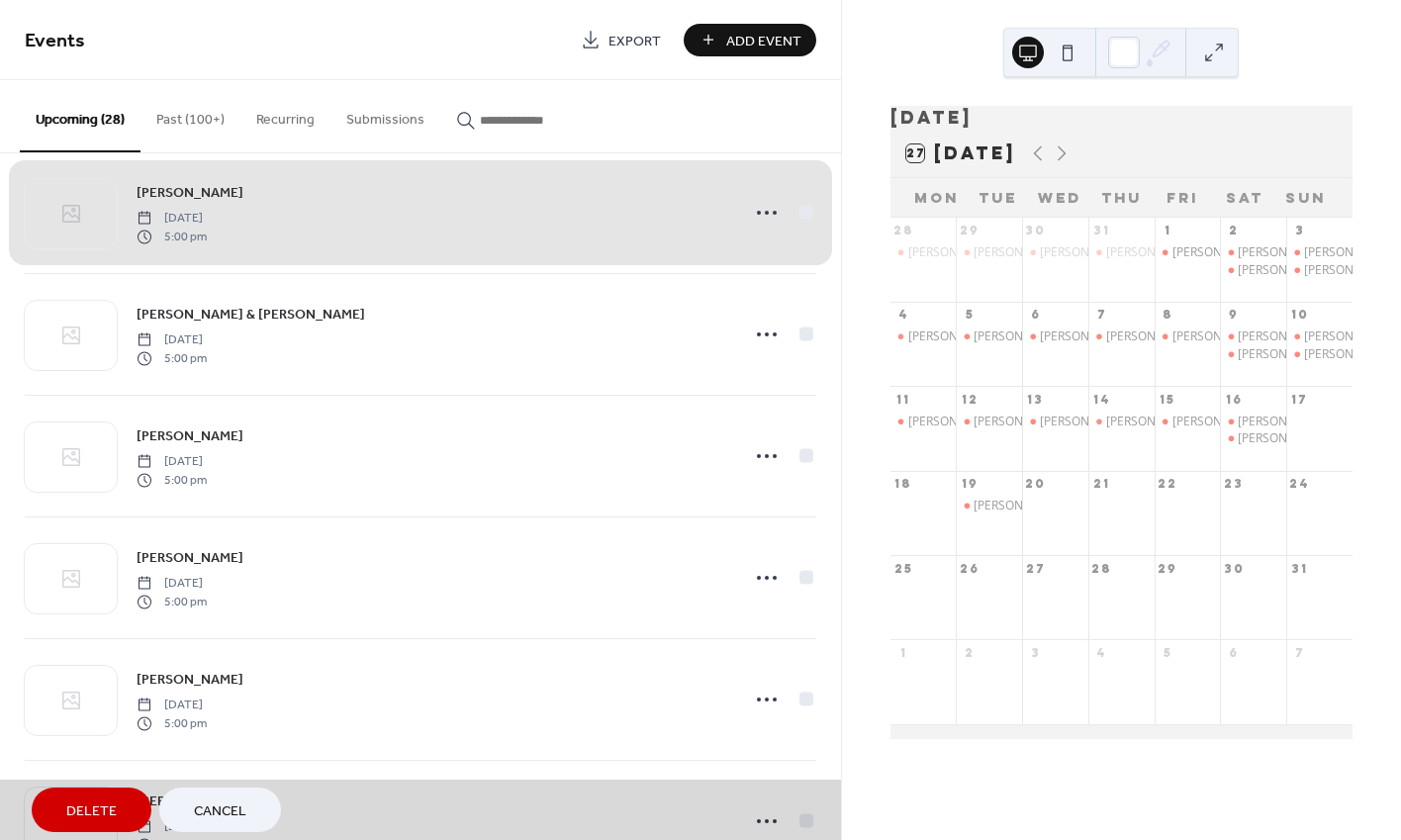 scroll, scrollTop: 1370, scrollLeft: 0, axis: vertical 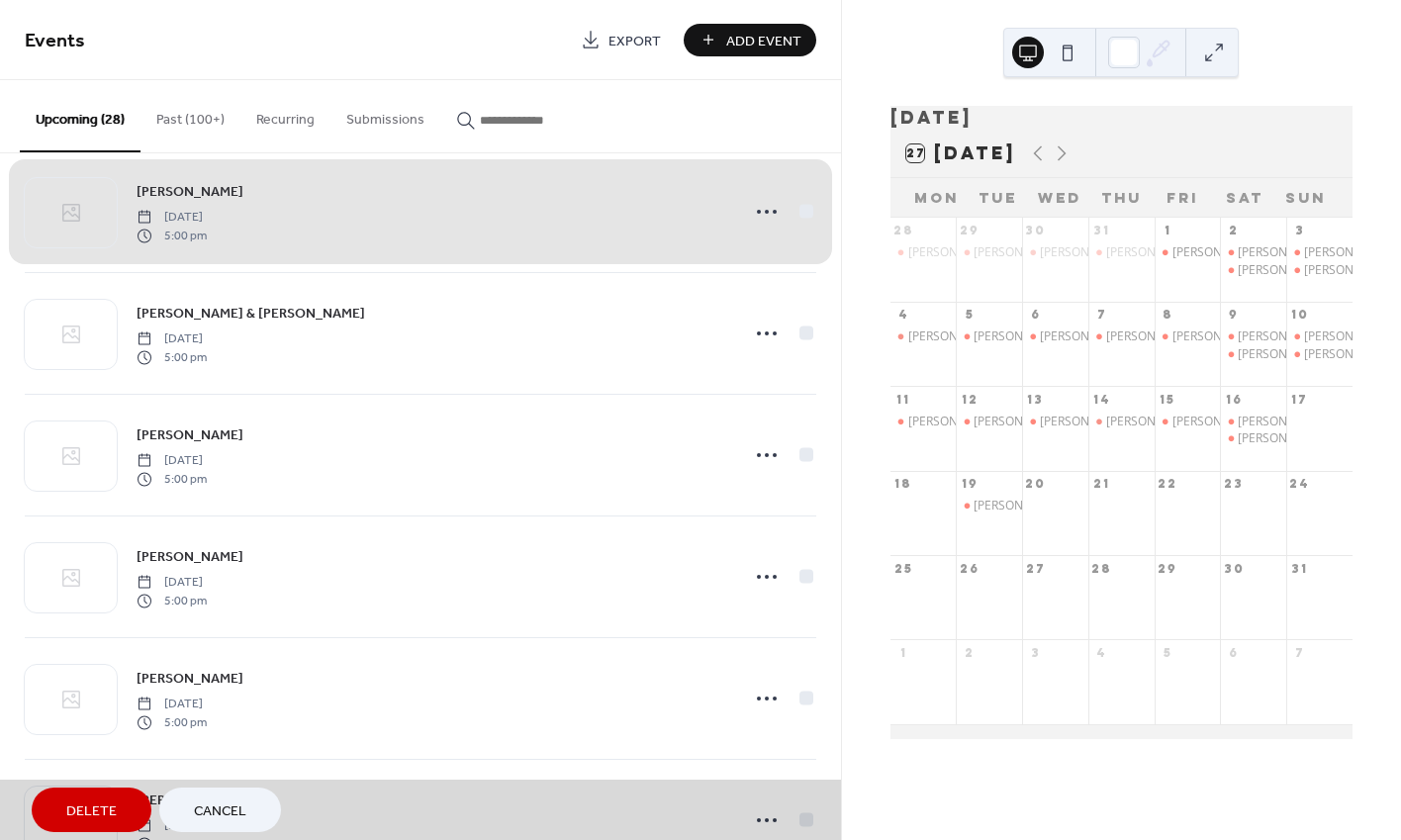 click on "[PERSON_NAME] [DATE] 5:00 pm" at bounding box center (420, 212) 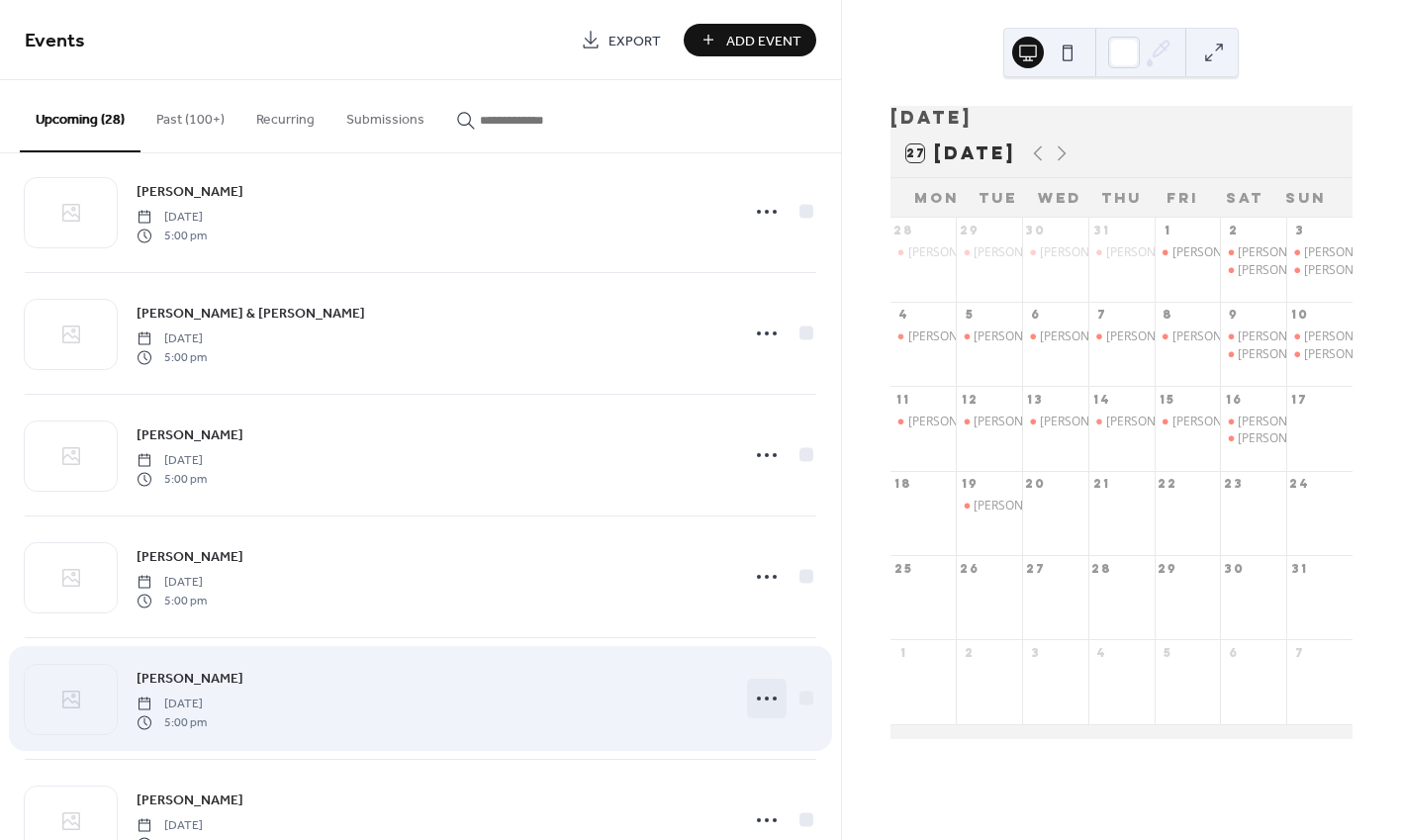 click 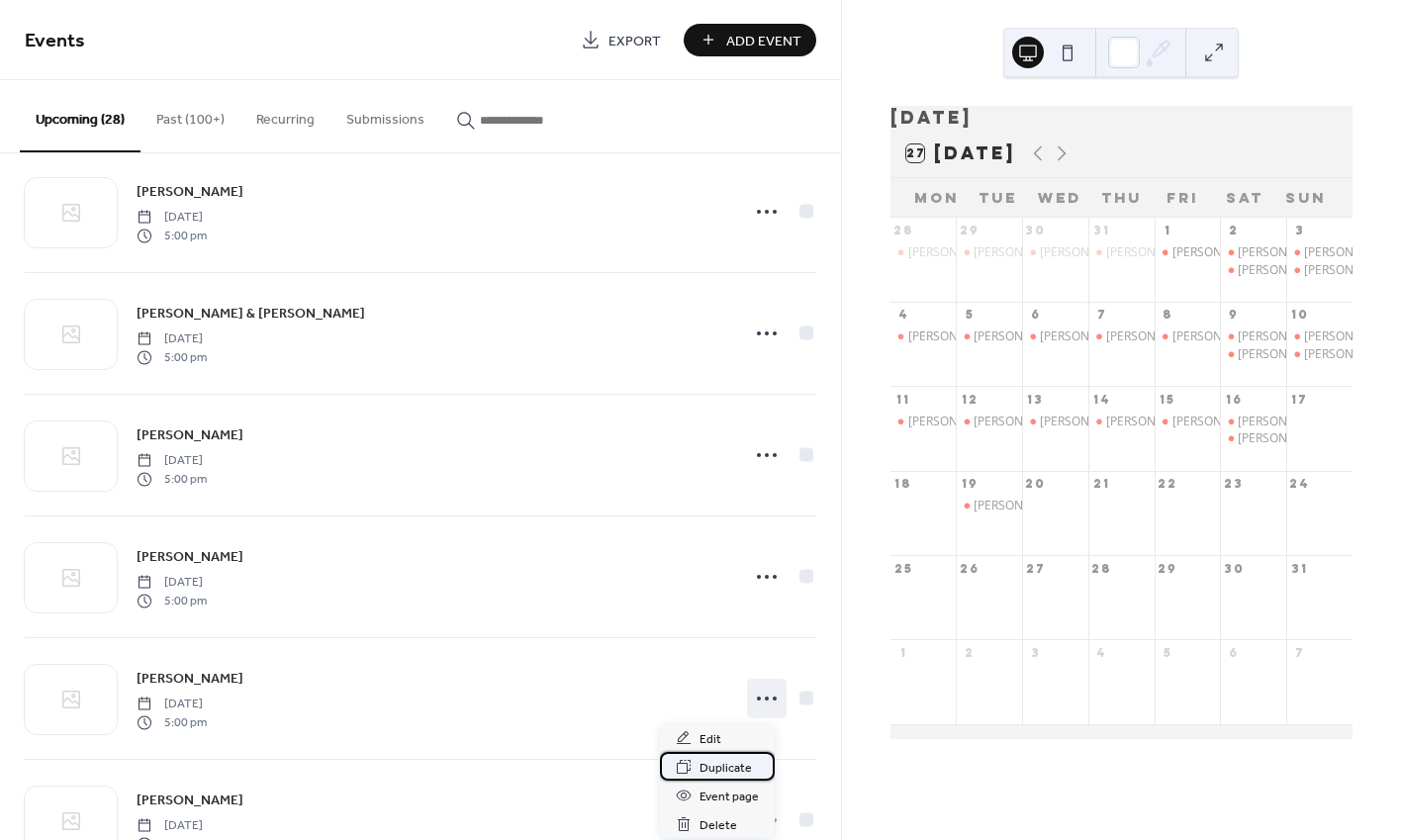 click on "Duplicate" at bounding box center (725, 768) 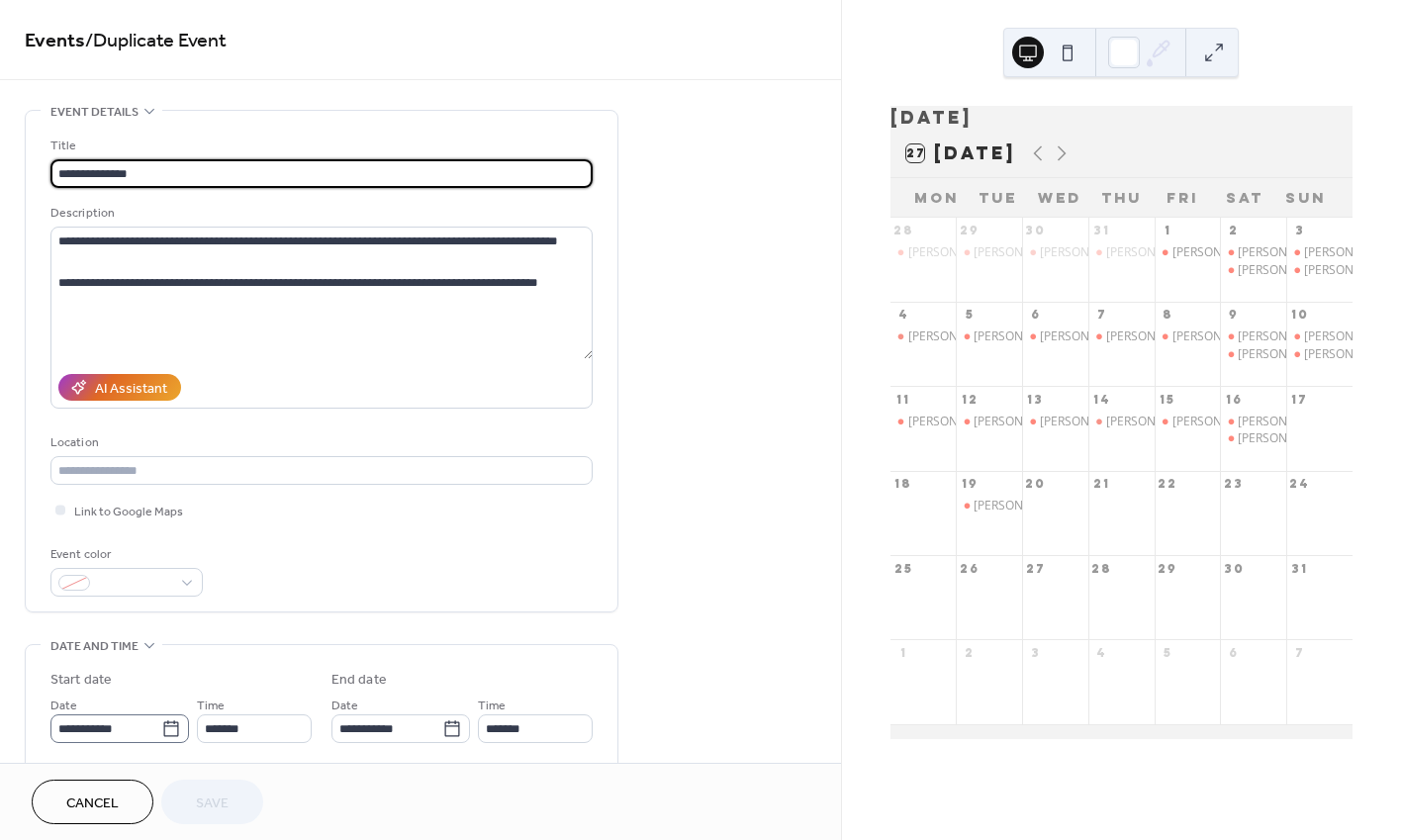 click on "**********" at bounding box center (120, 728) 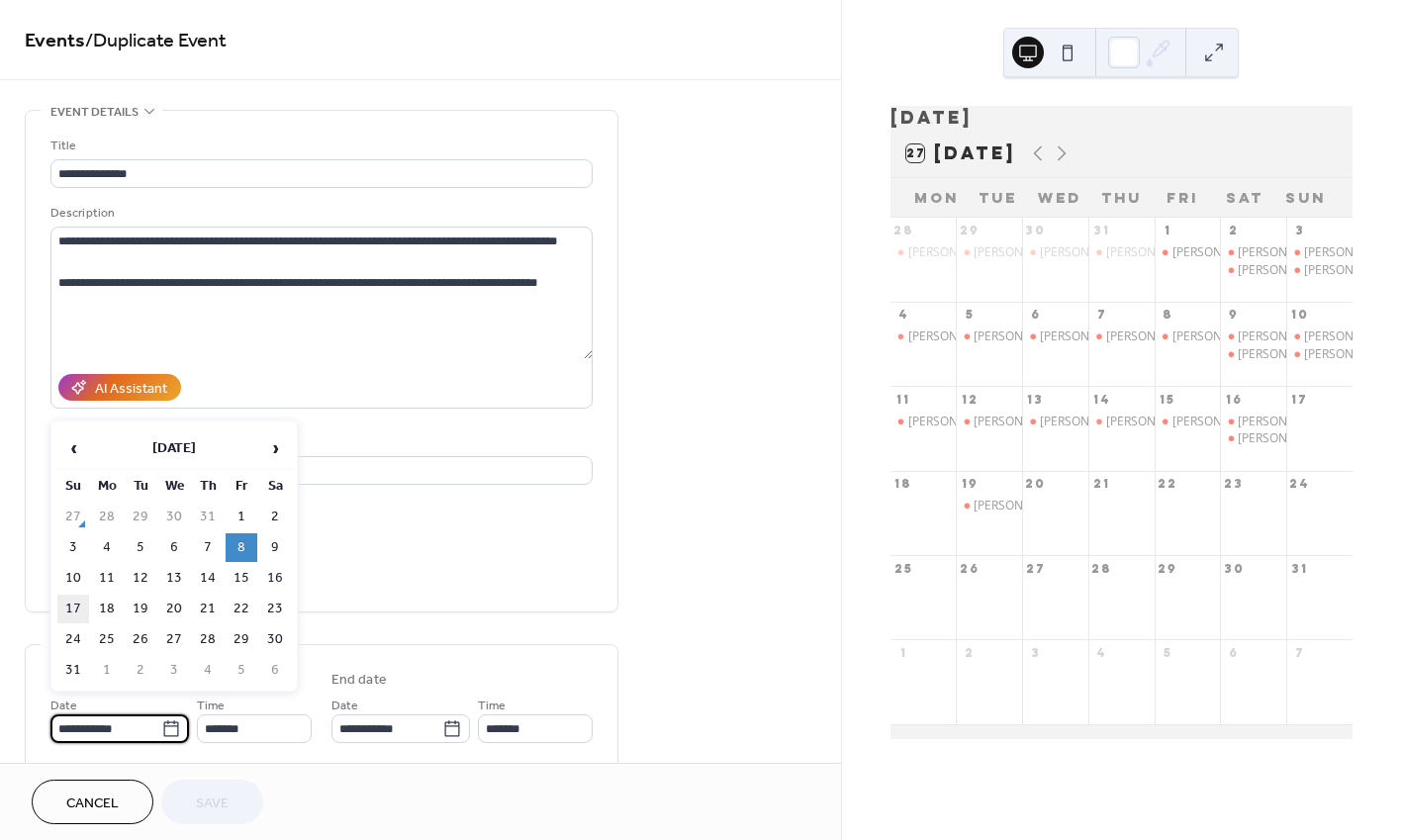 click on "17" at bounding box center (73, 608) 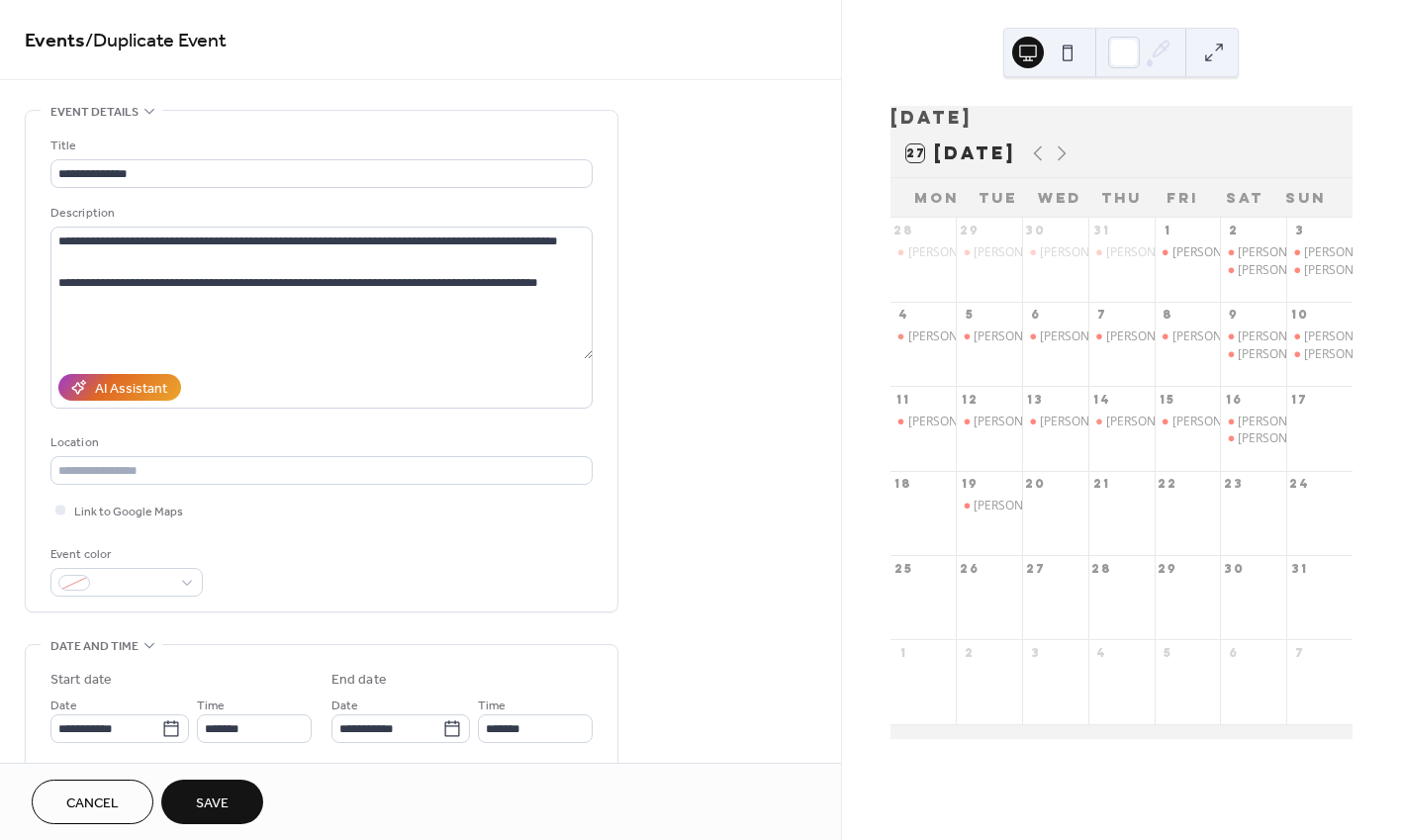 type on "**********" 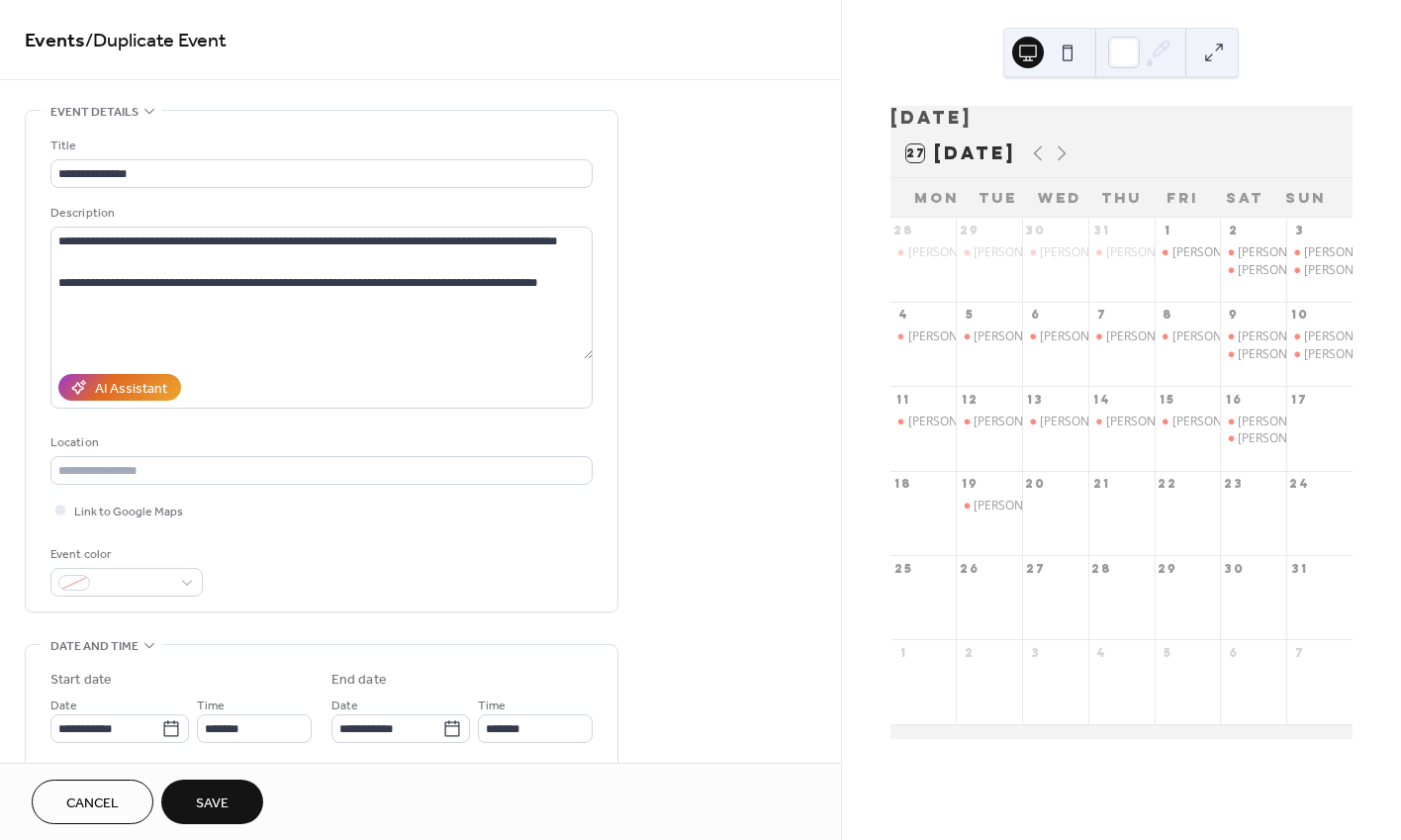type on "**********" 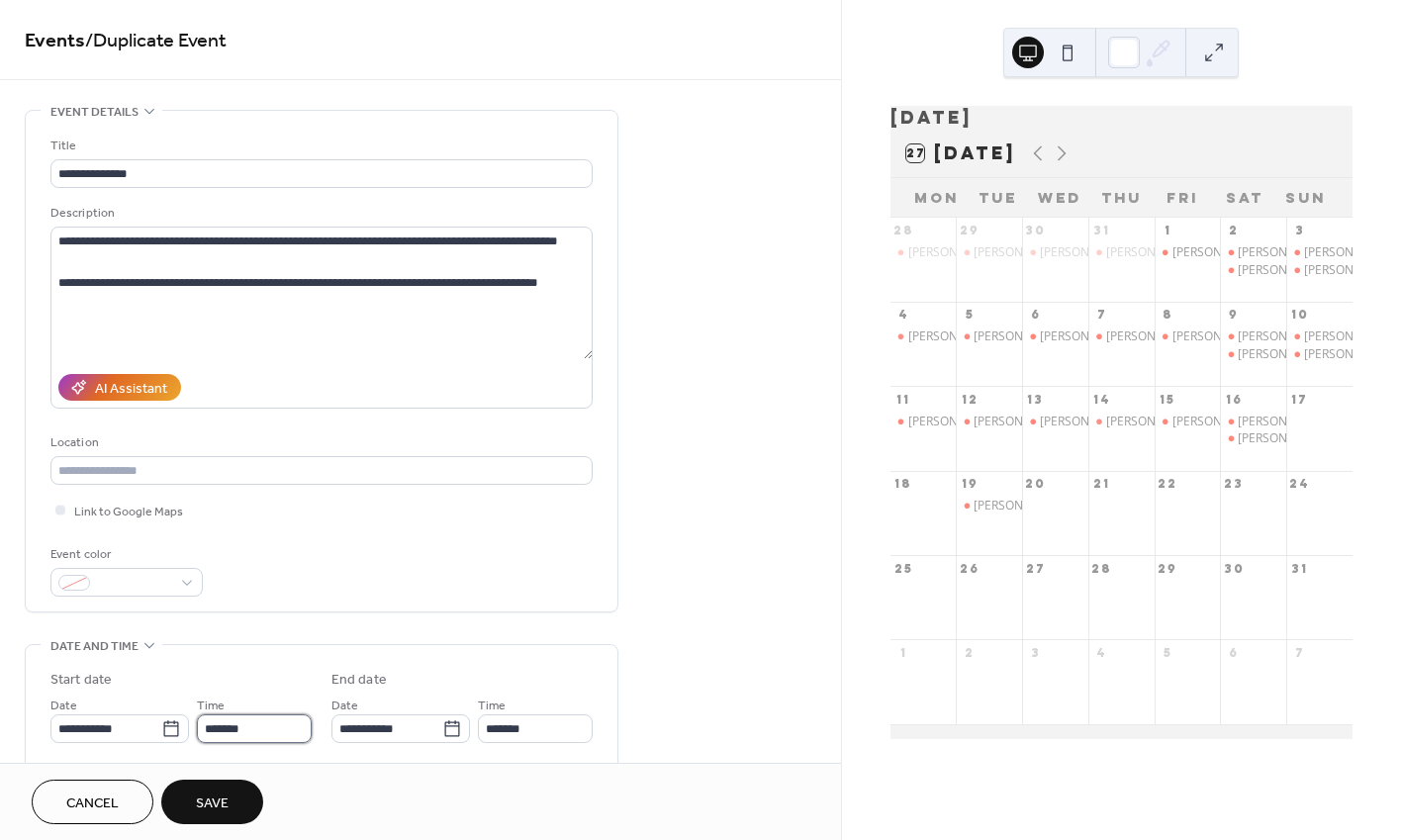click on "*******" at bounding box center (254, 728) 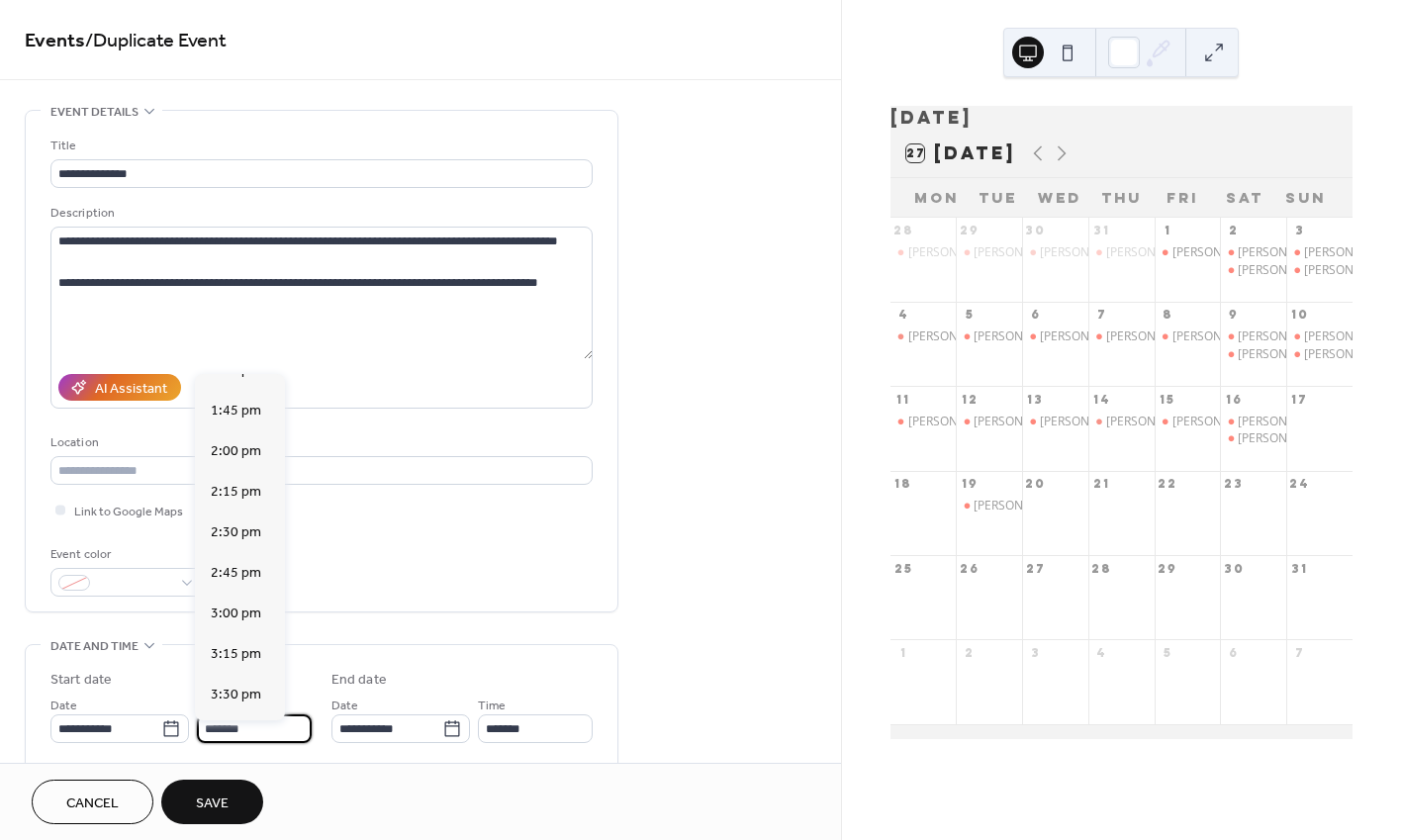 scroll, scrollTop: 2168, scrollLeft: 0, axis: vertical 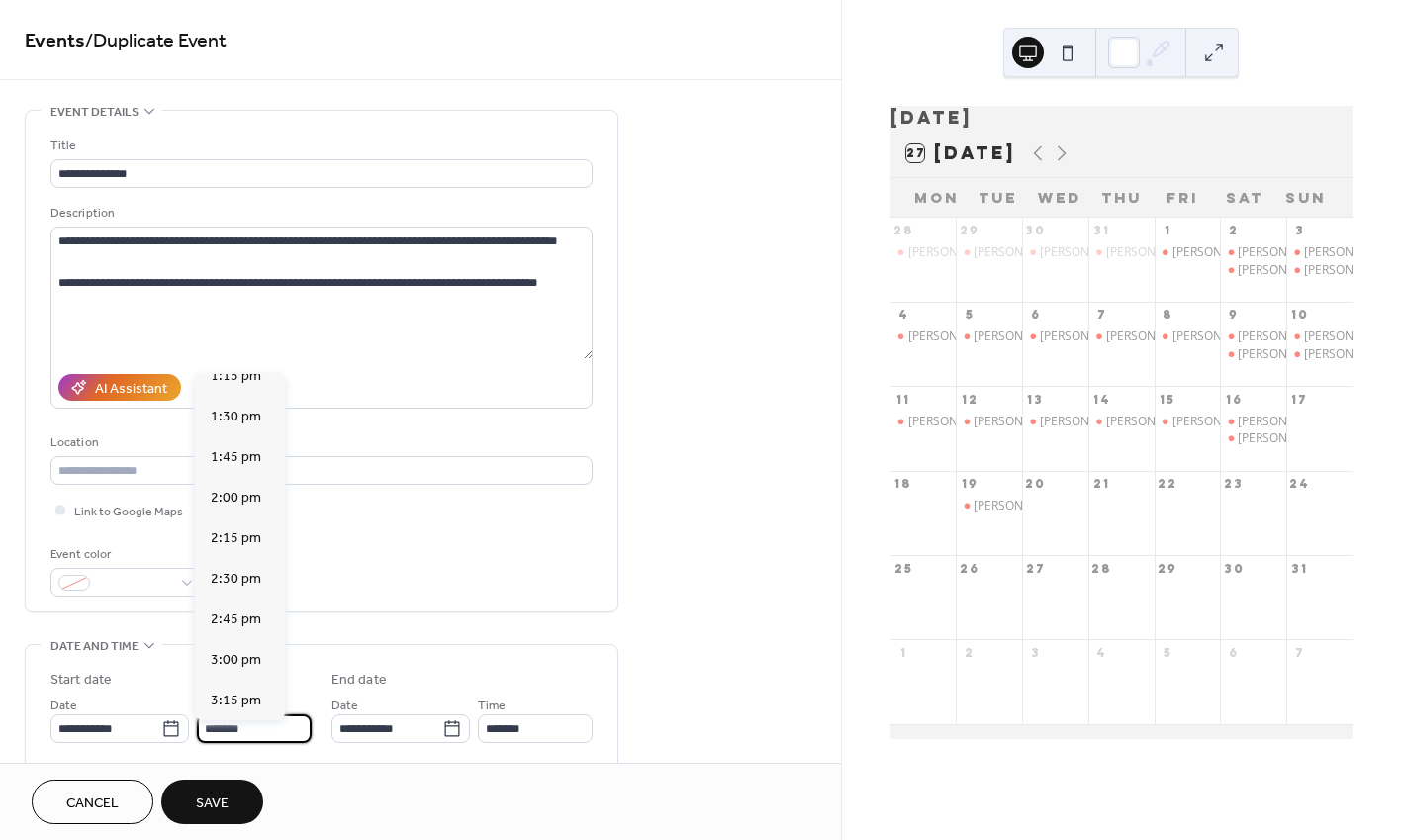 click on "1:00 pm" at bounding box center [239, 335] 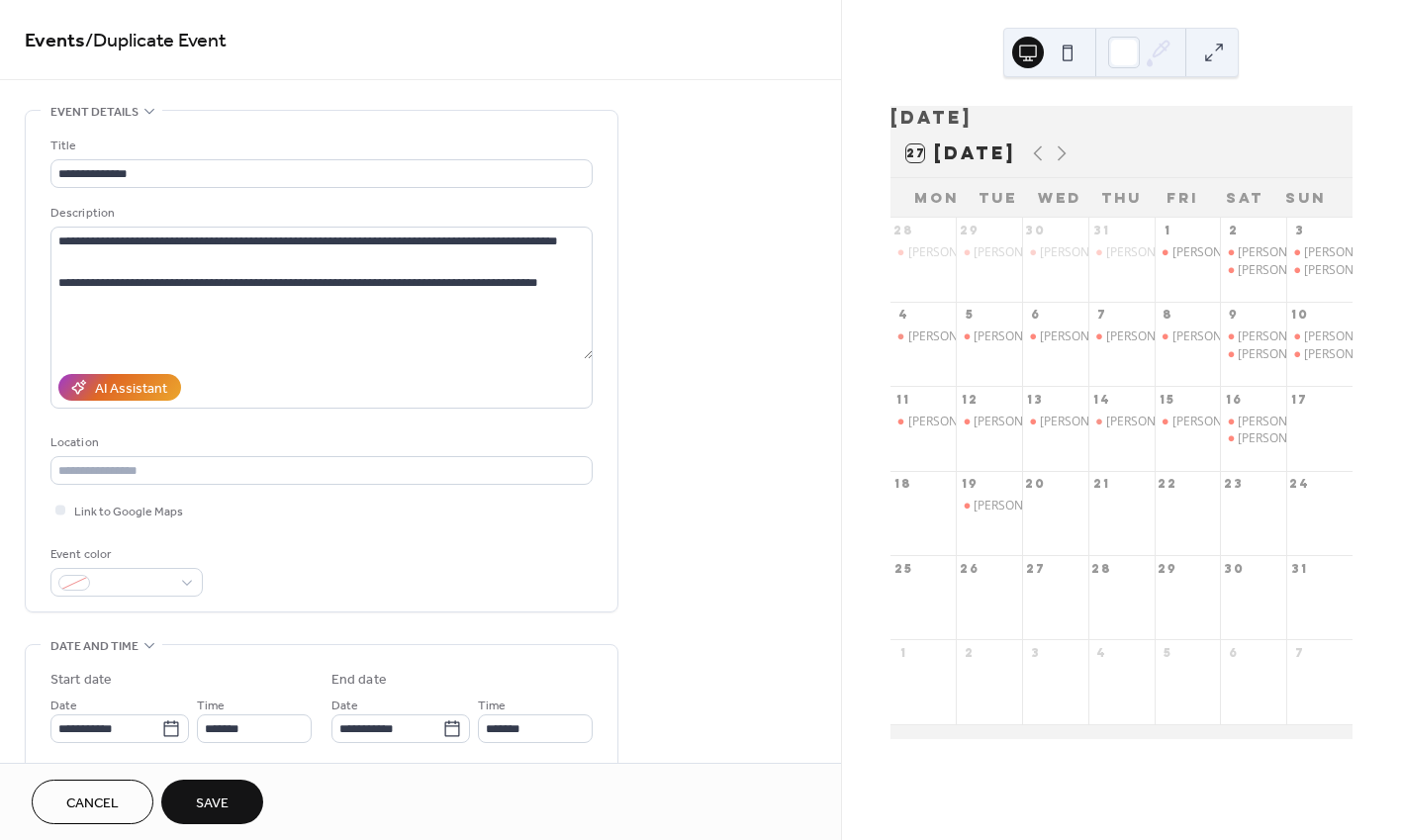 type on "*******" 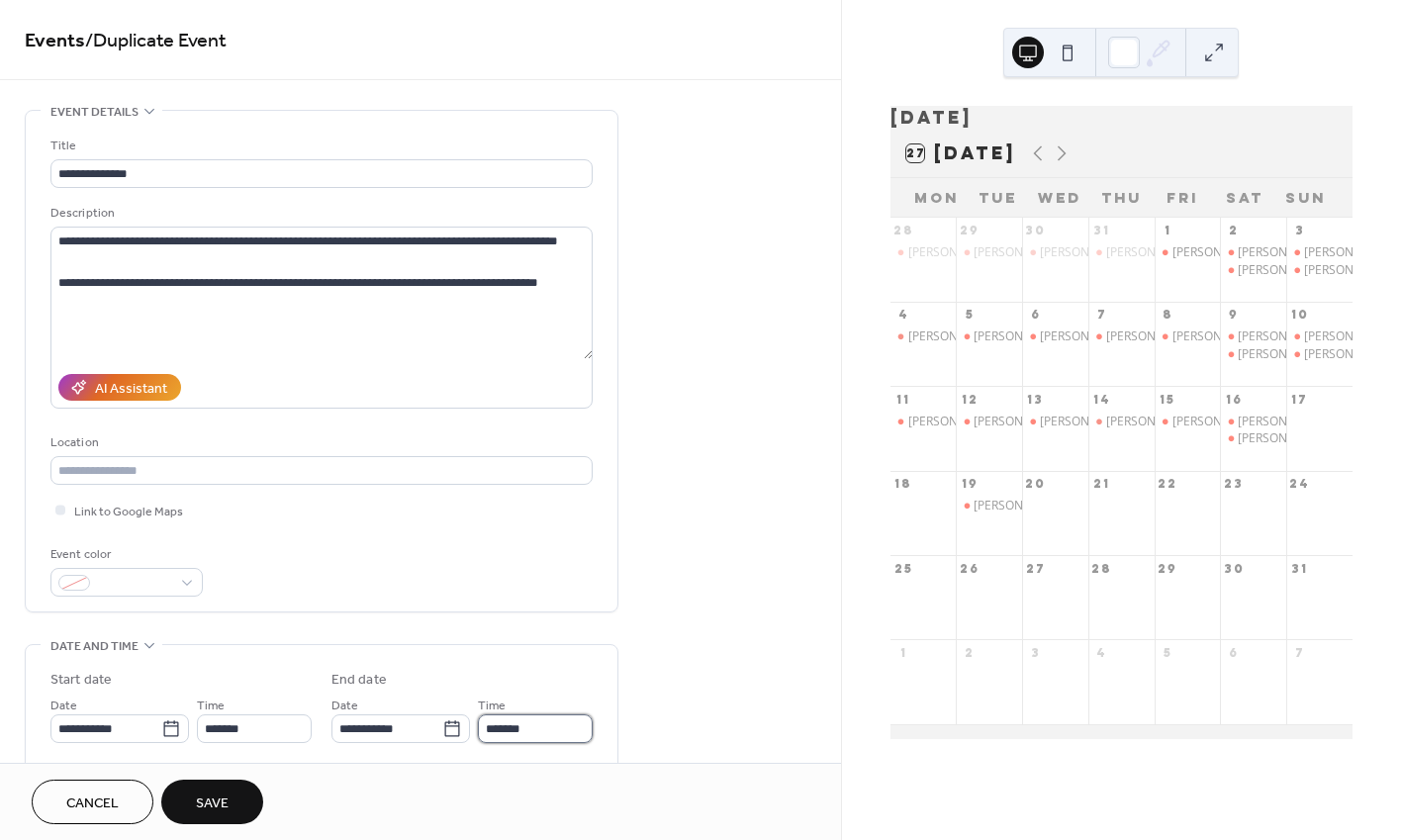 click on "*******" at bounding box center (535, 728) 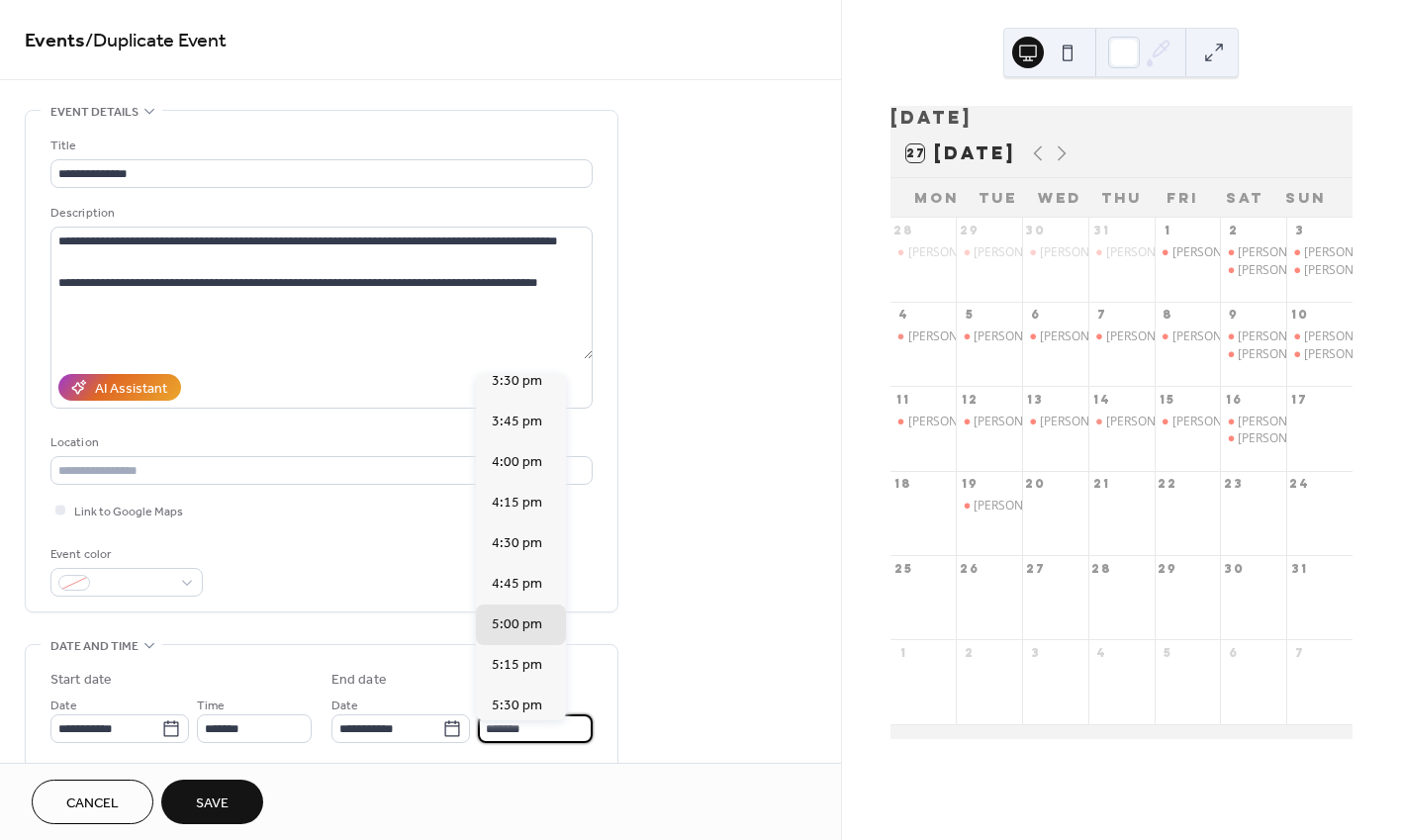 scroll, scrollTop: 372, scrollLeft: 0, axis: vertical 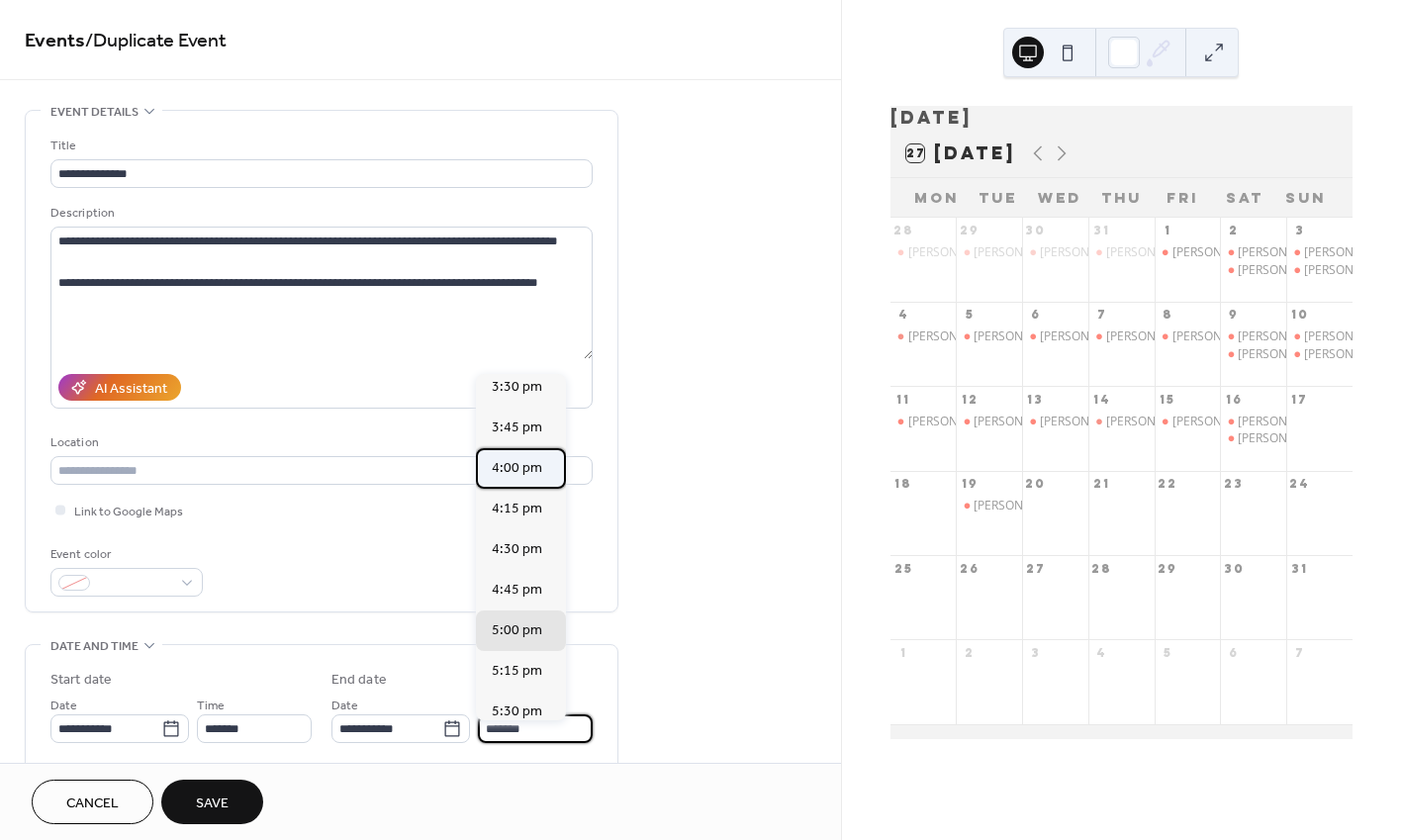 click on "4:00 pm" at bounding box center (516, 468) 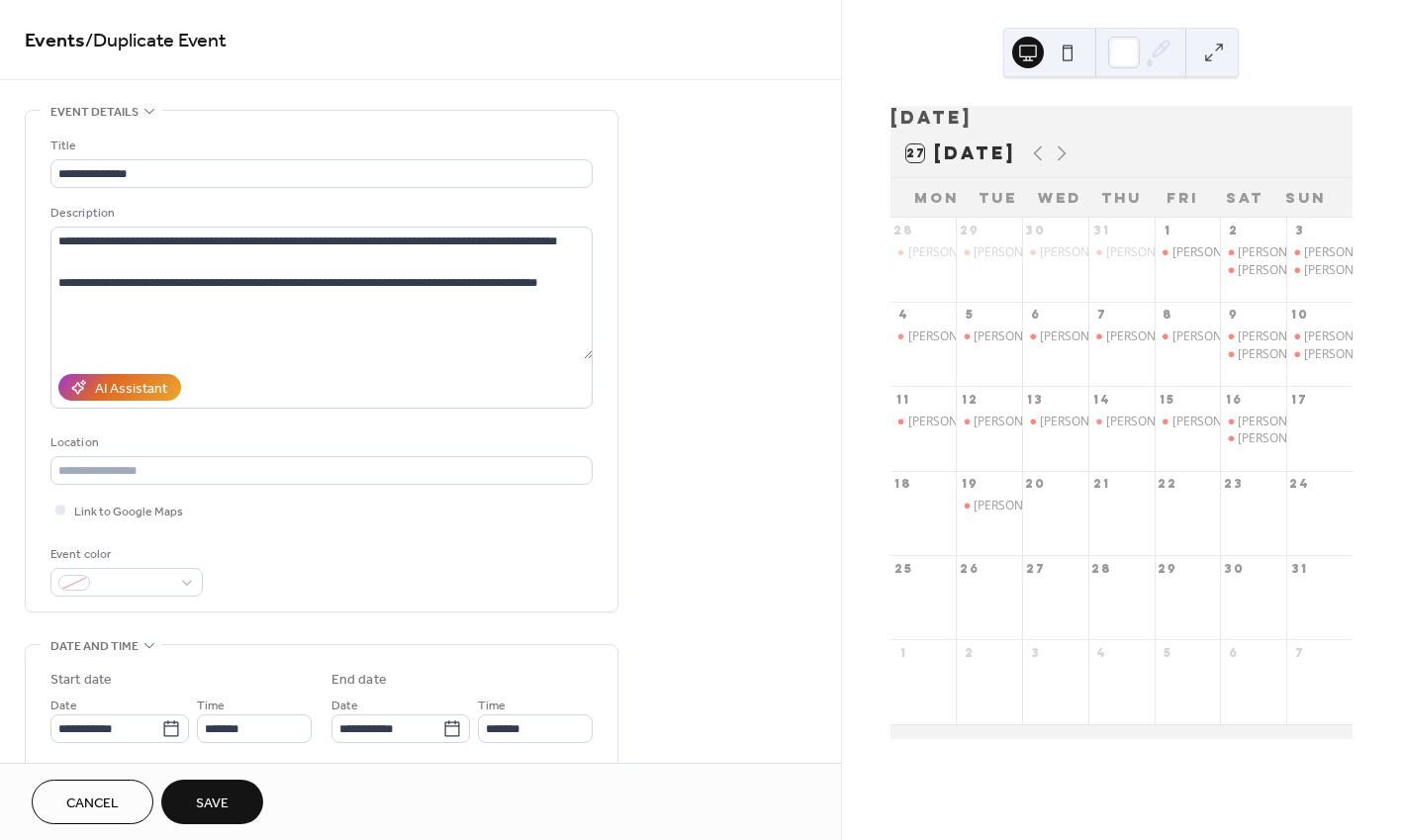 type on "*******" 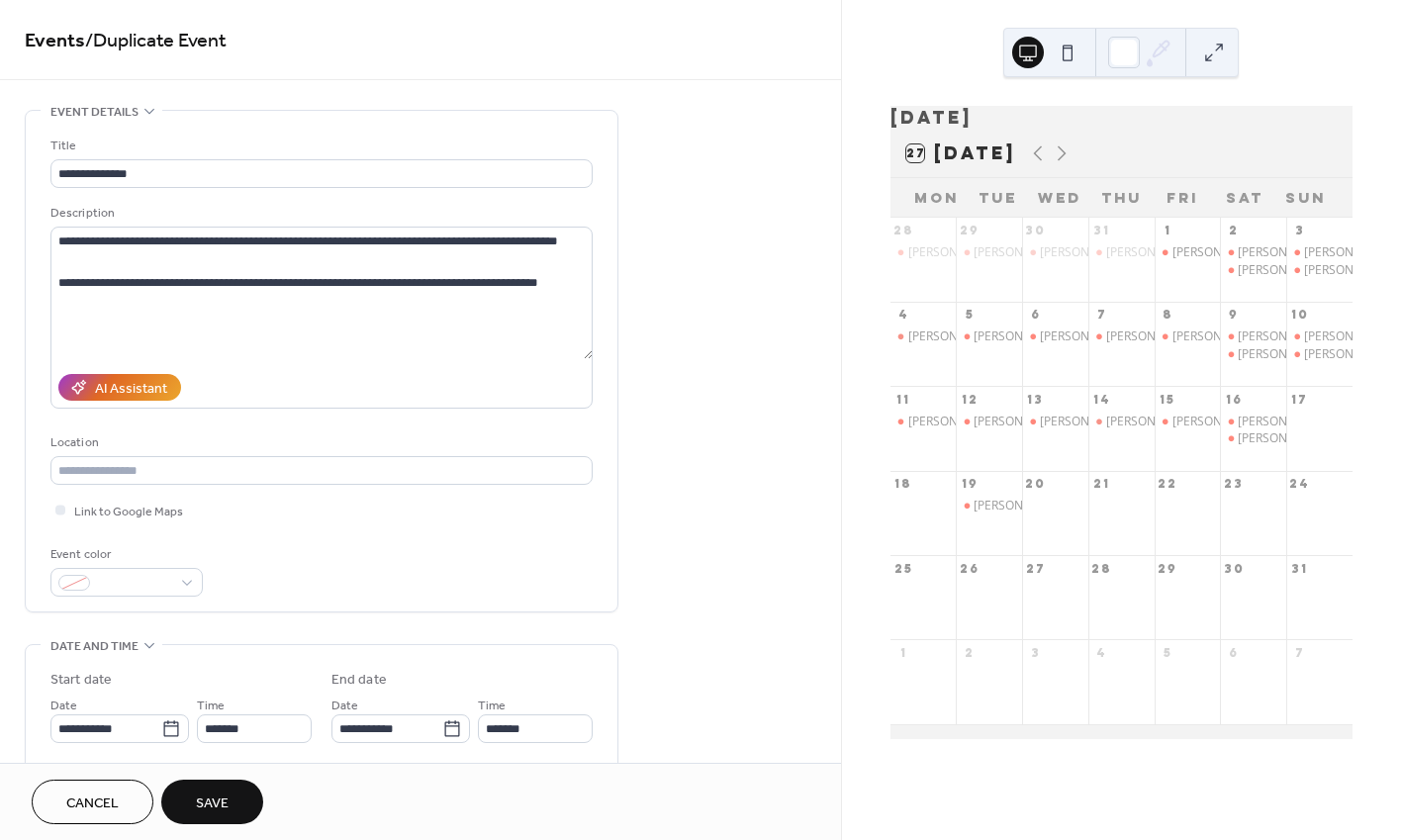 click on "Save" at bounding box center [212, 801] 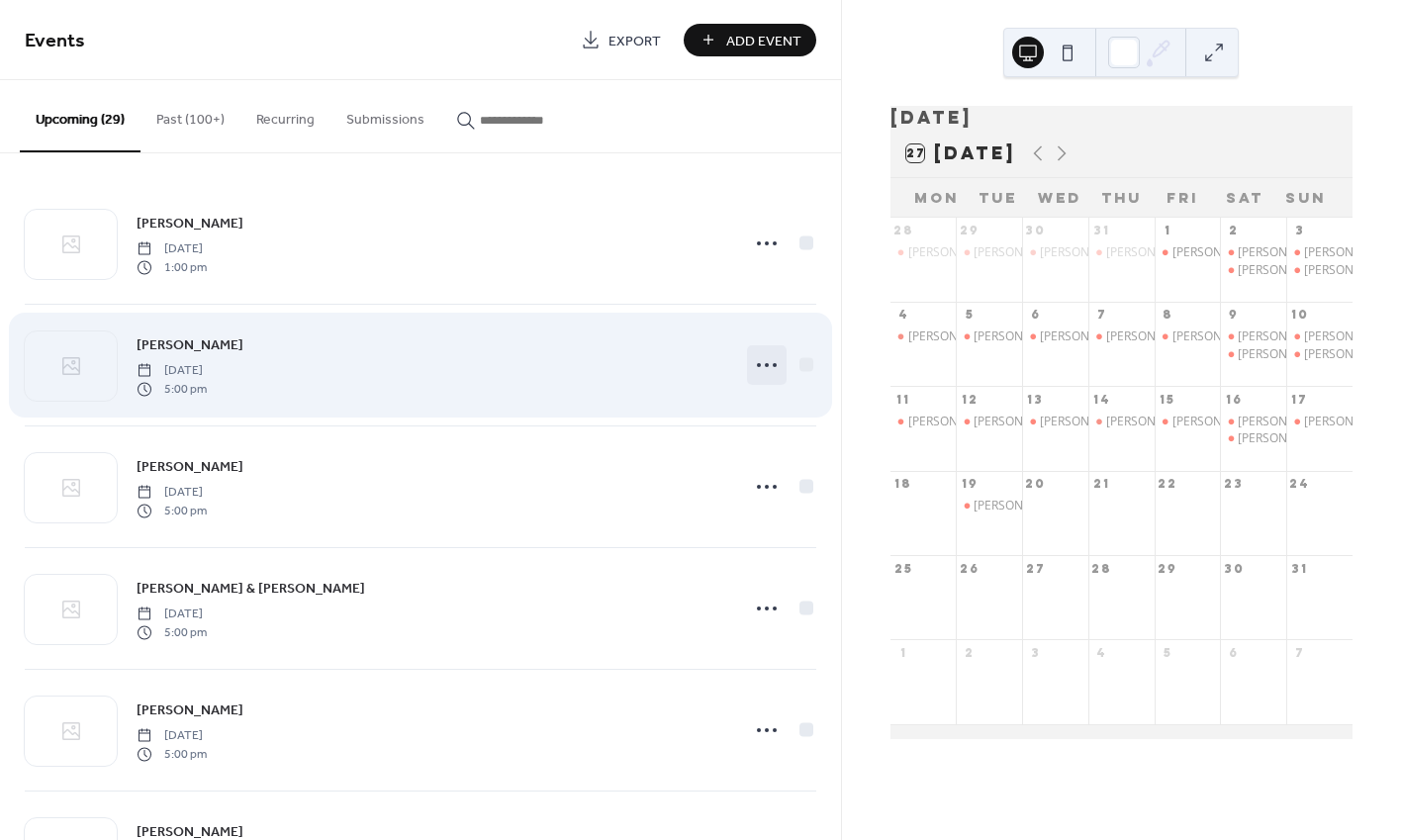click 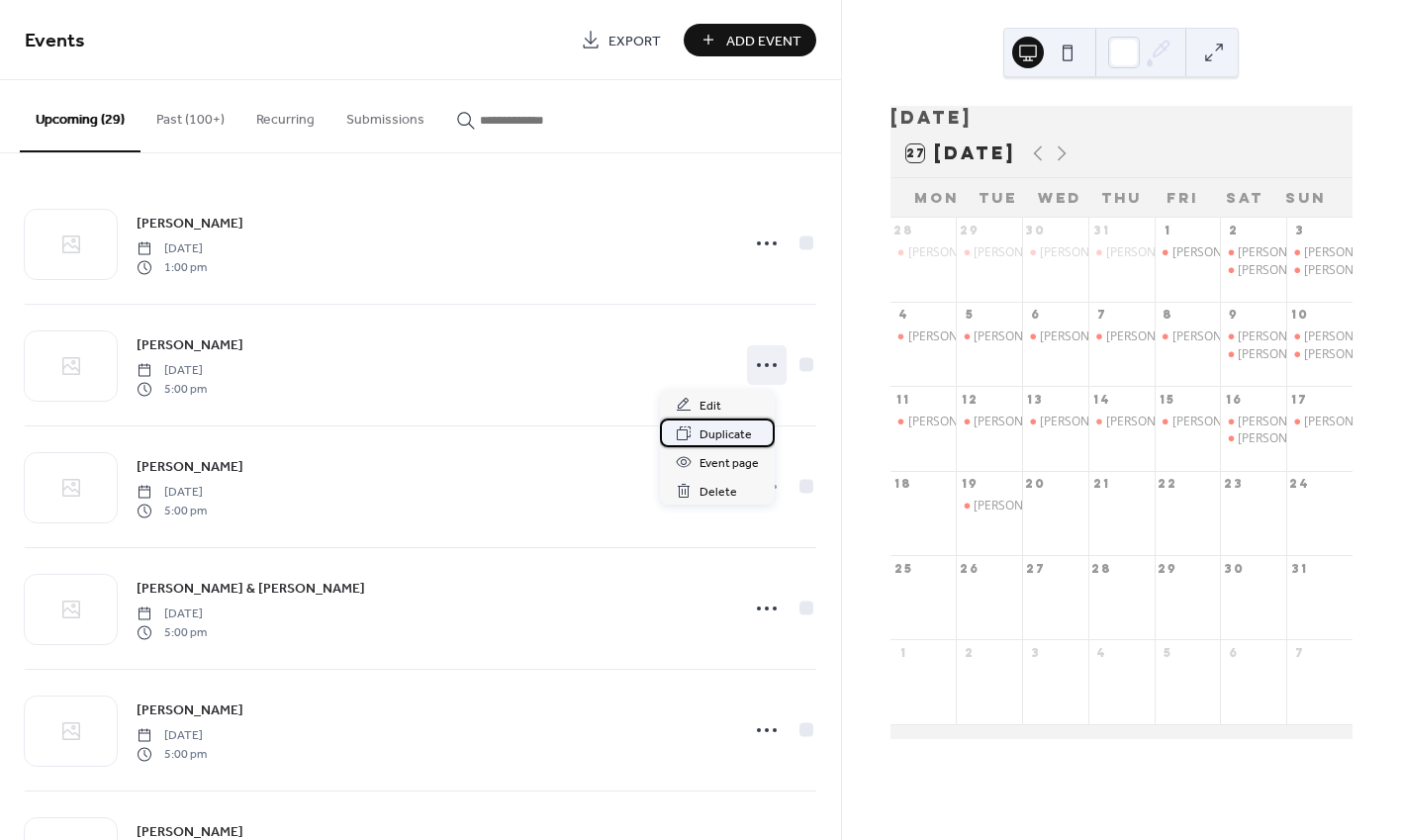 click on "Duplicate" at bounding box center (725, 434) 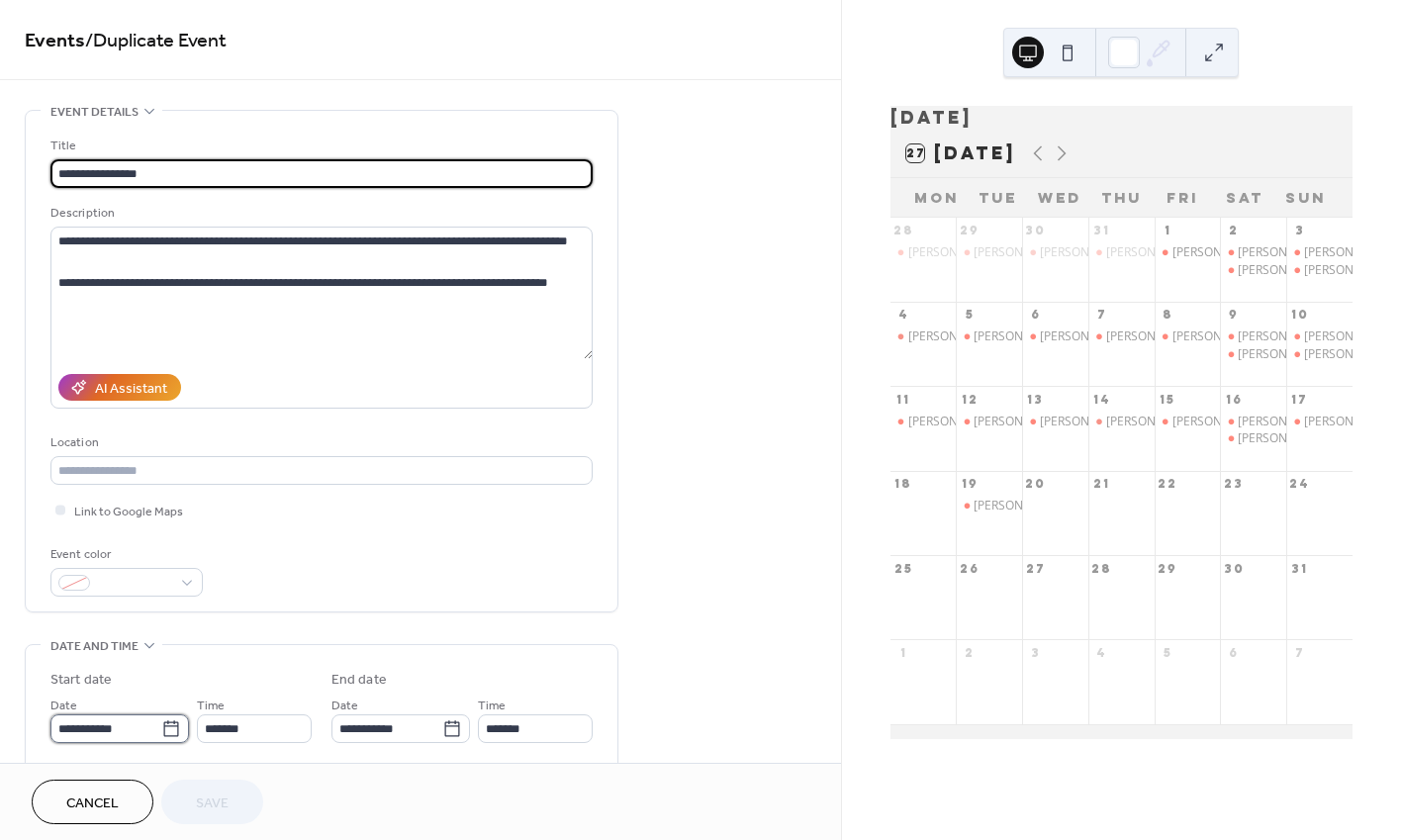 click on "**********" at bounding box center [106, 728] 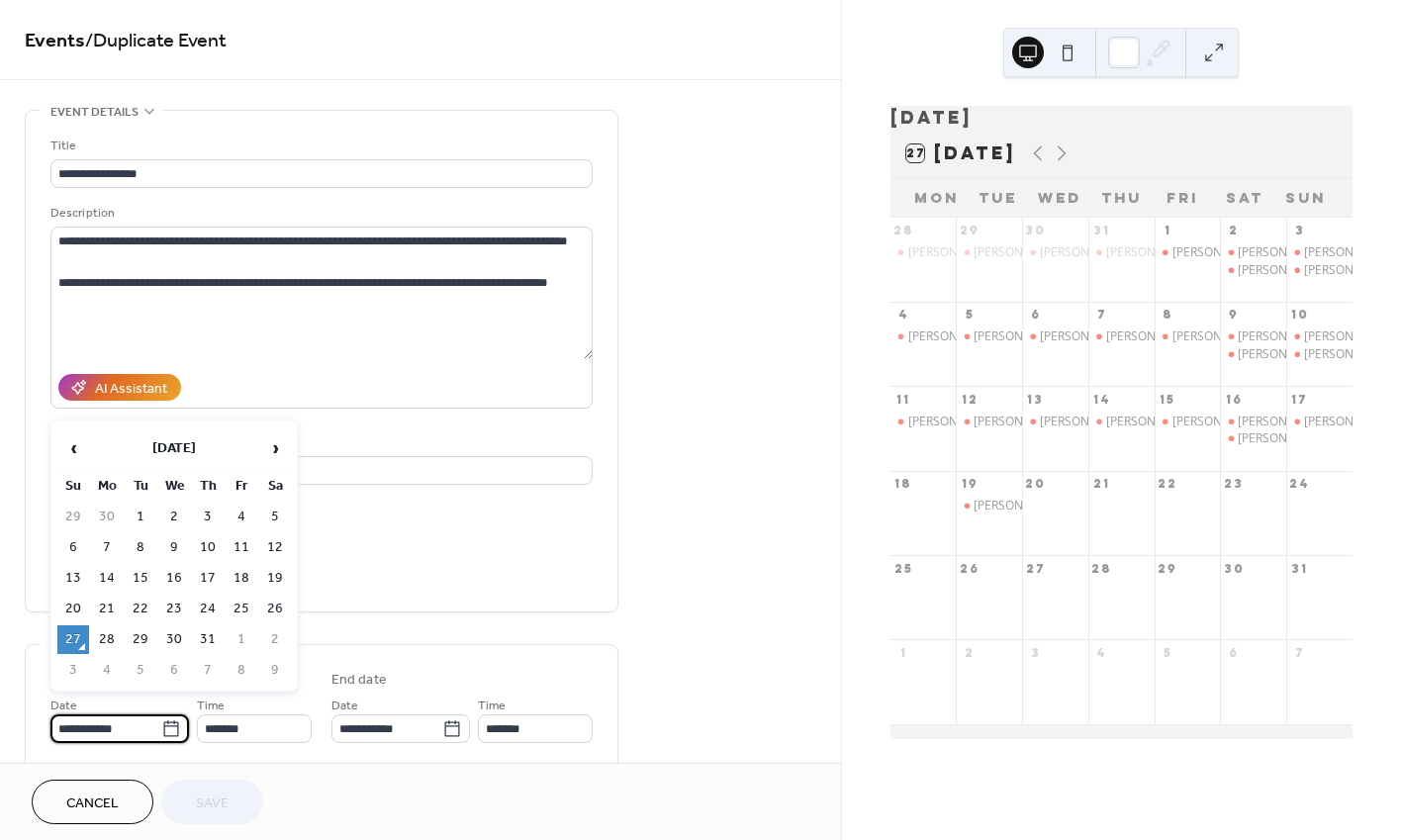 click on "**********" at bounding box center (120, 728) 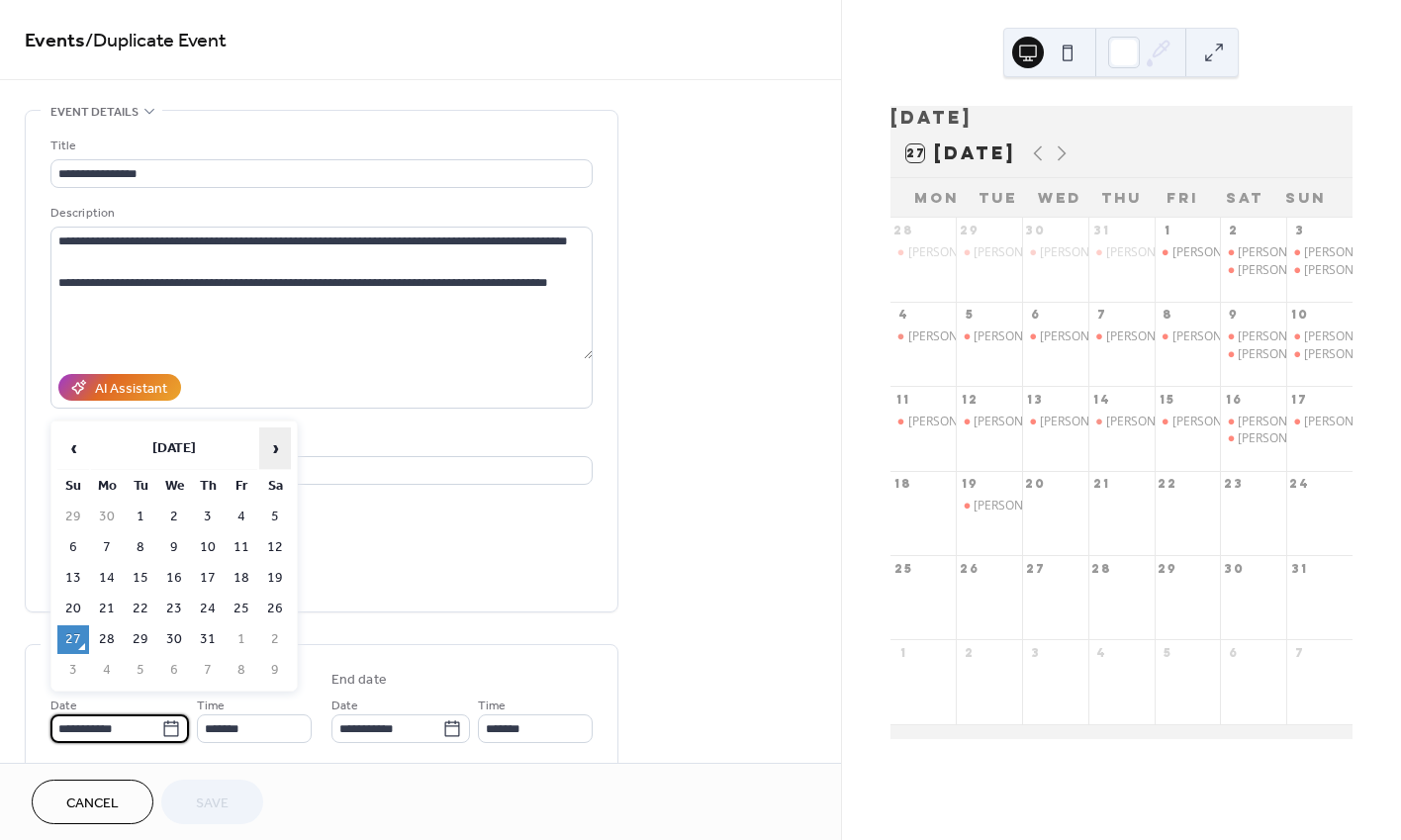 click on "›" at bounding box center (275, 448) 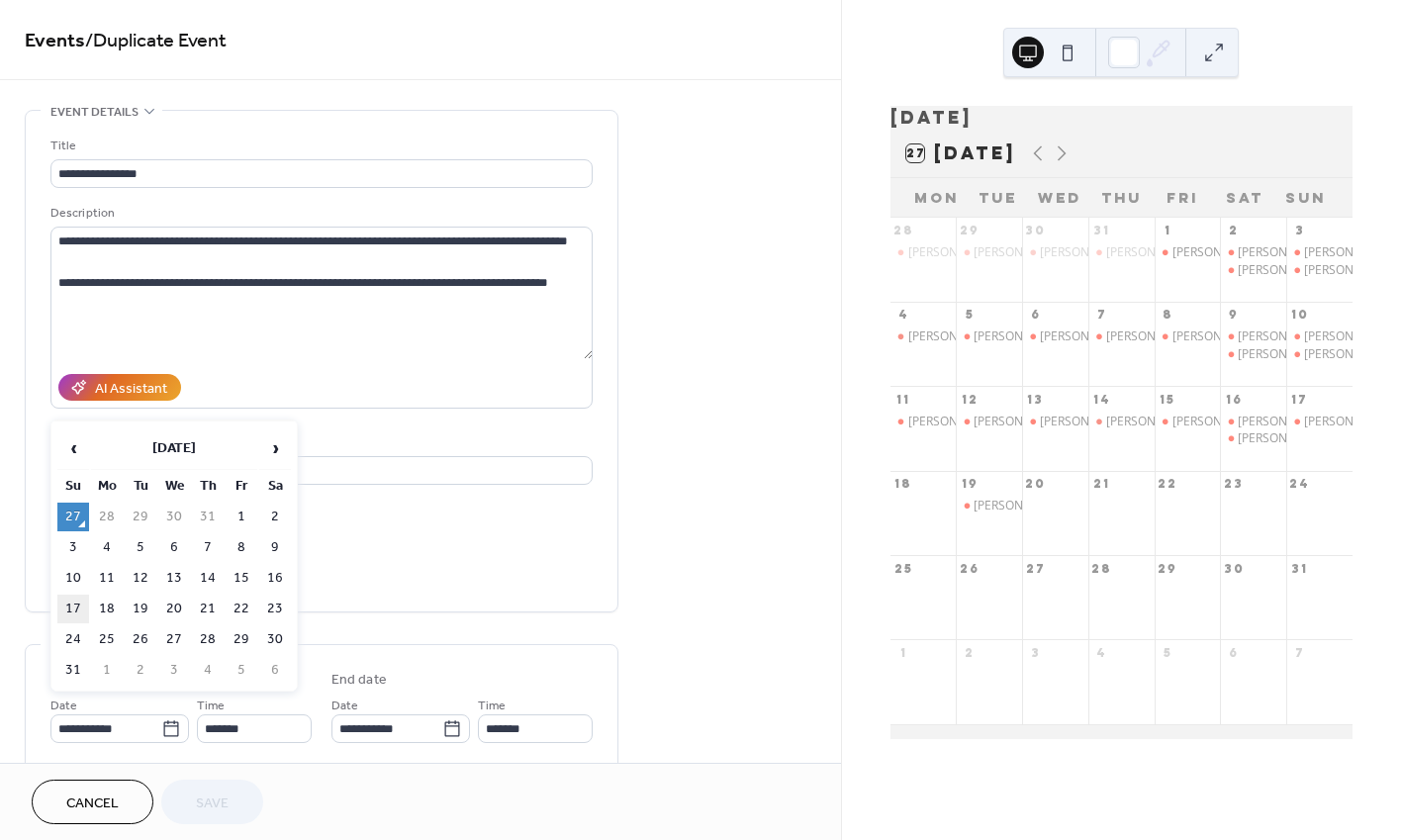 click on "17" at bounding box center (73, 608) 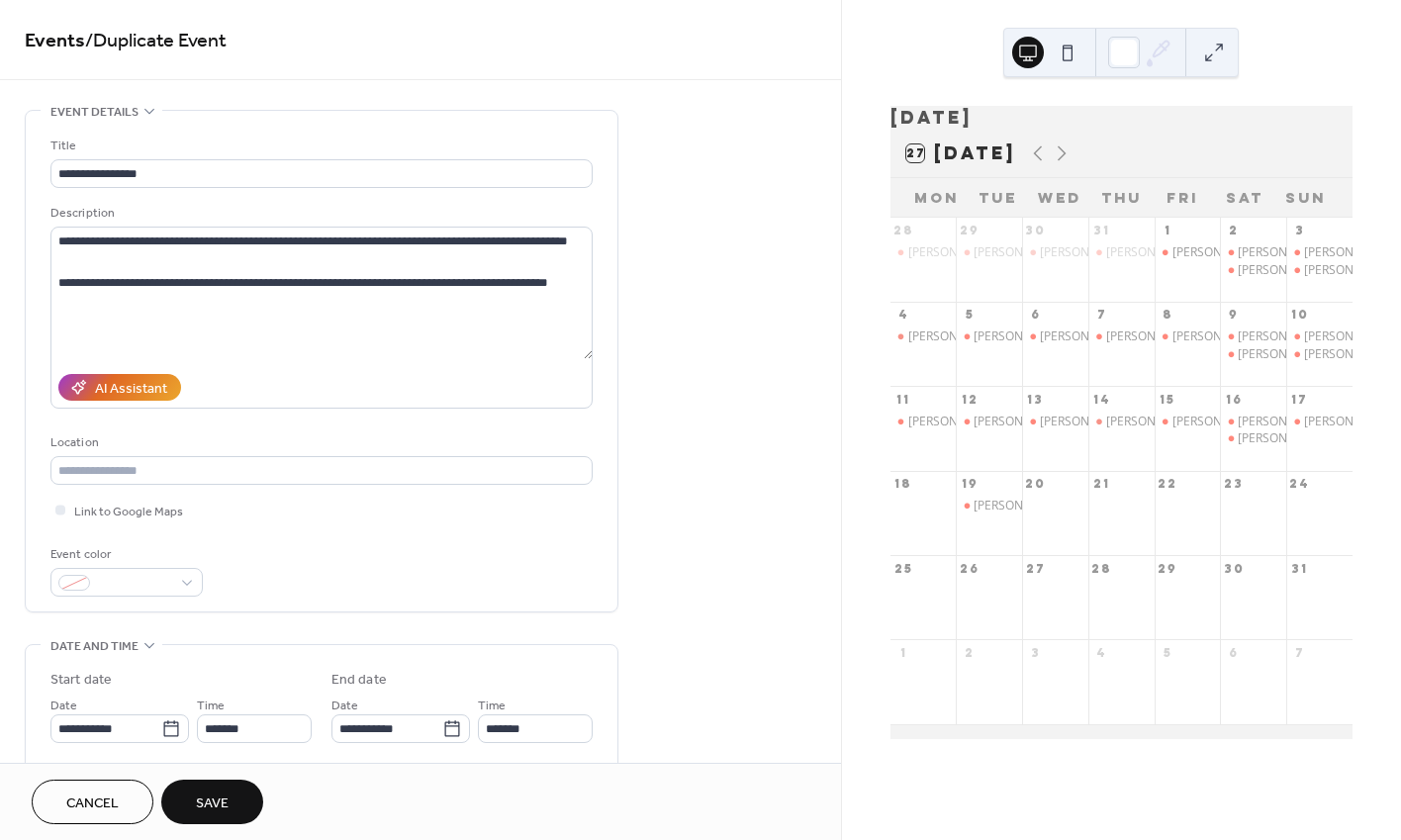 type on "**********" 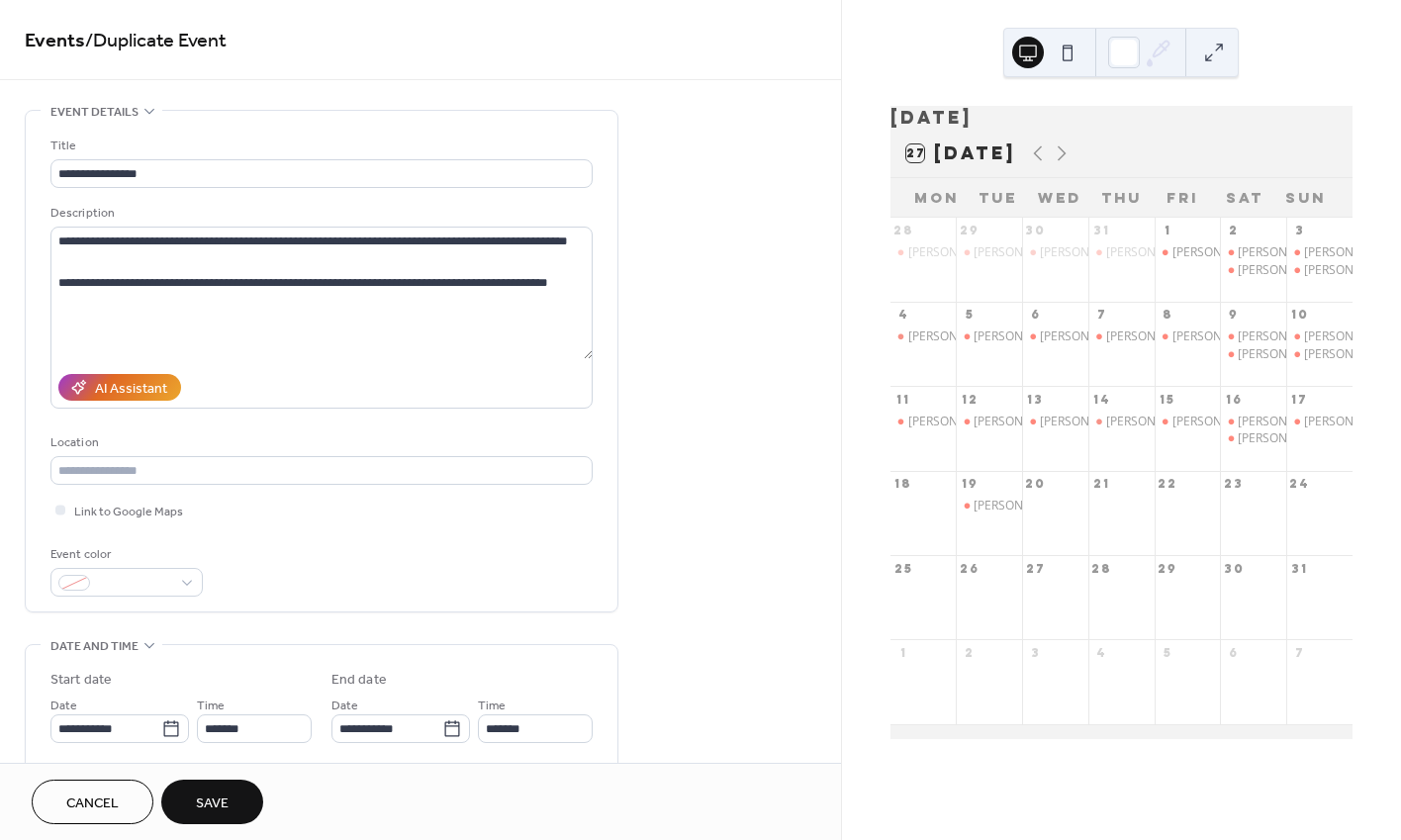 type on "**********" 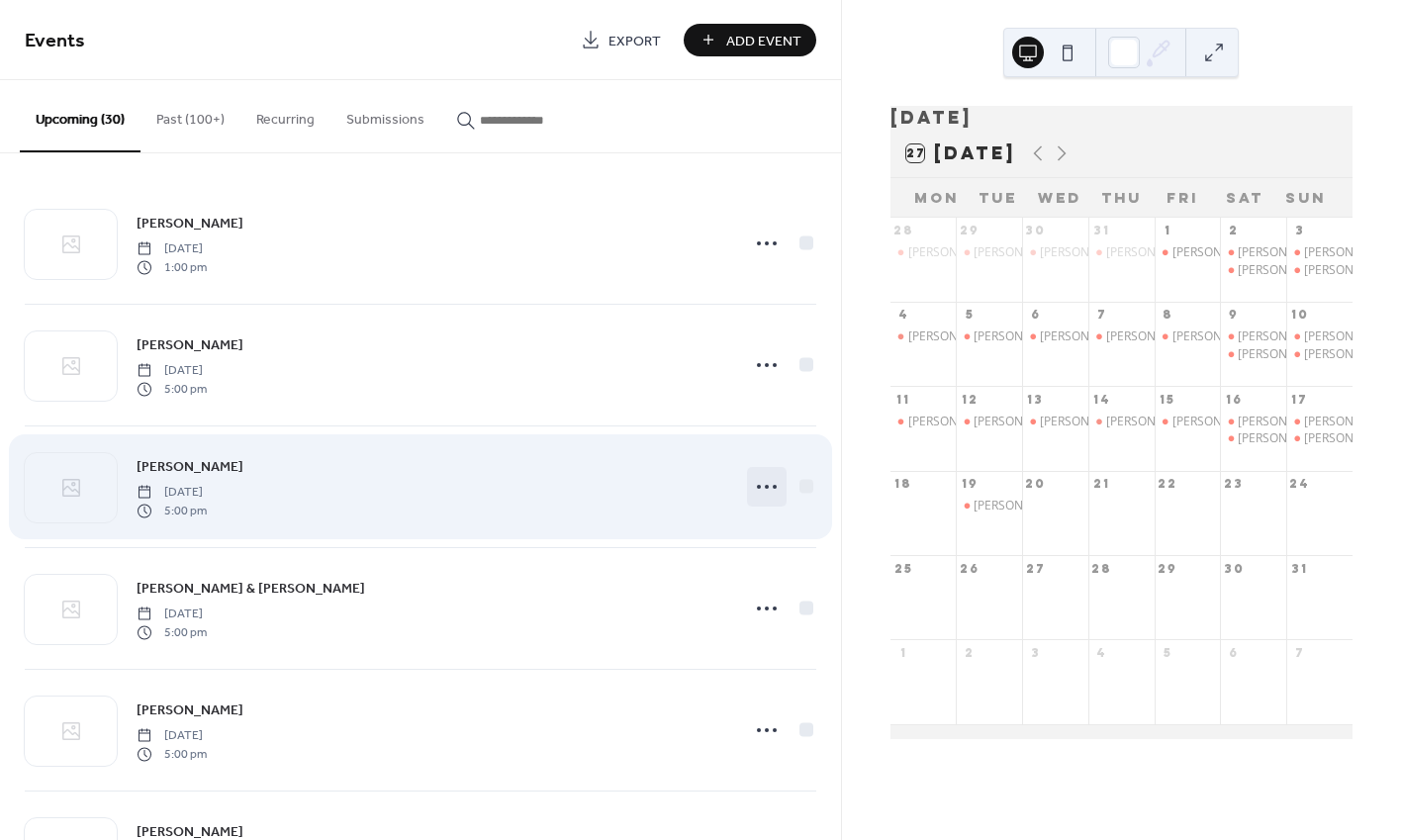 click 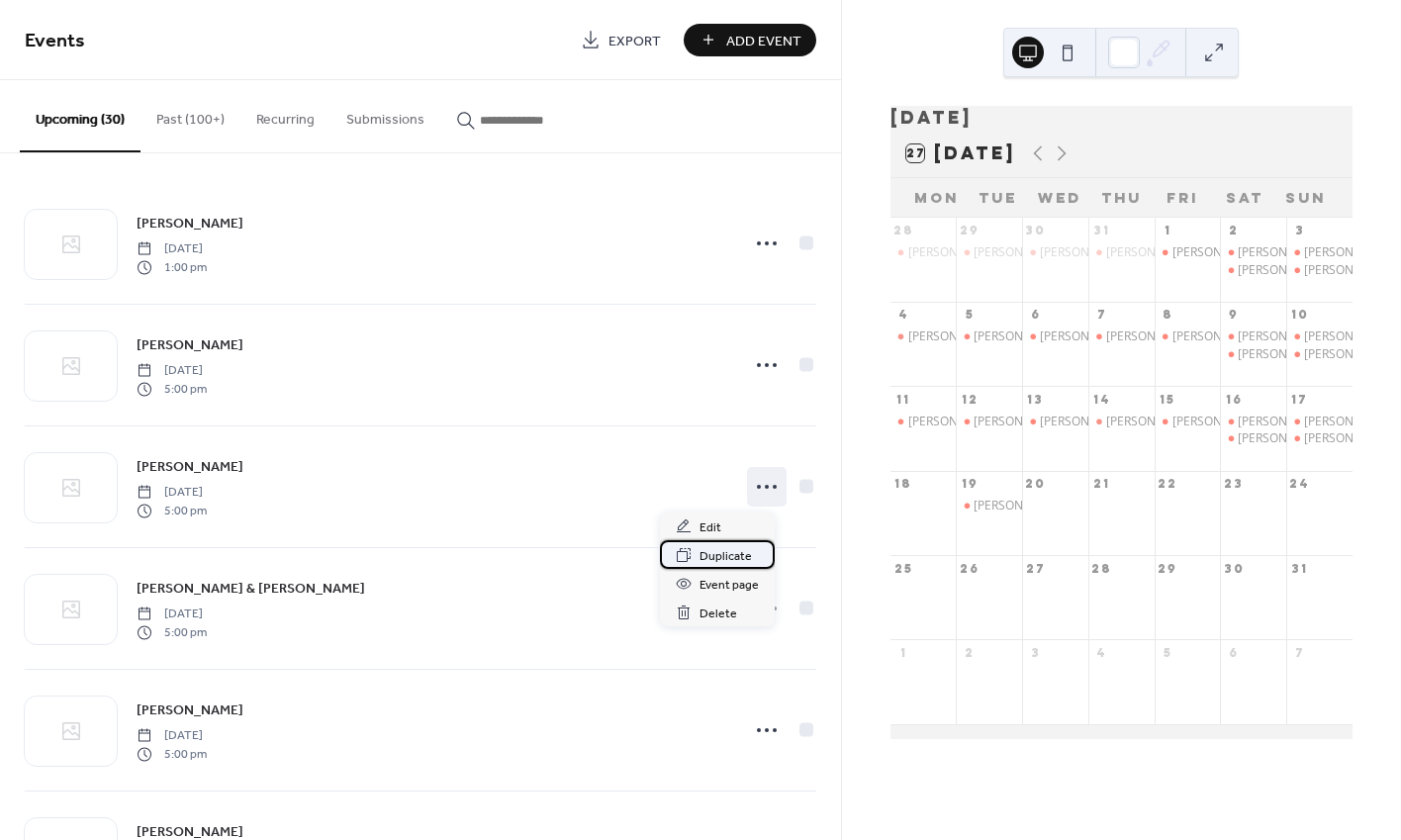 click on "Duplicate" at bounding box center (725, 556) 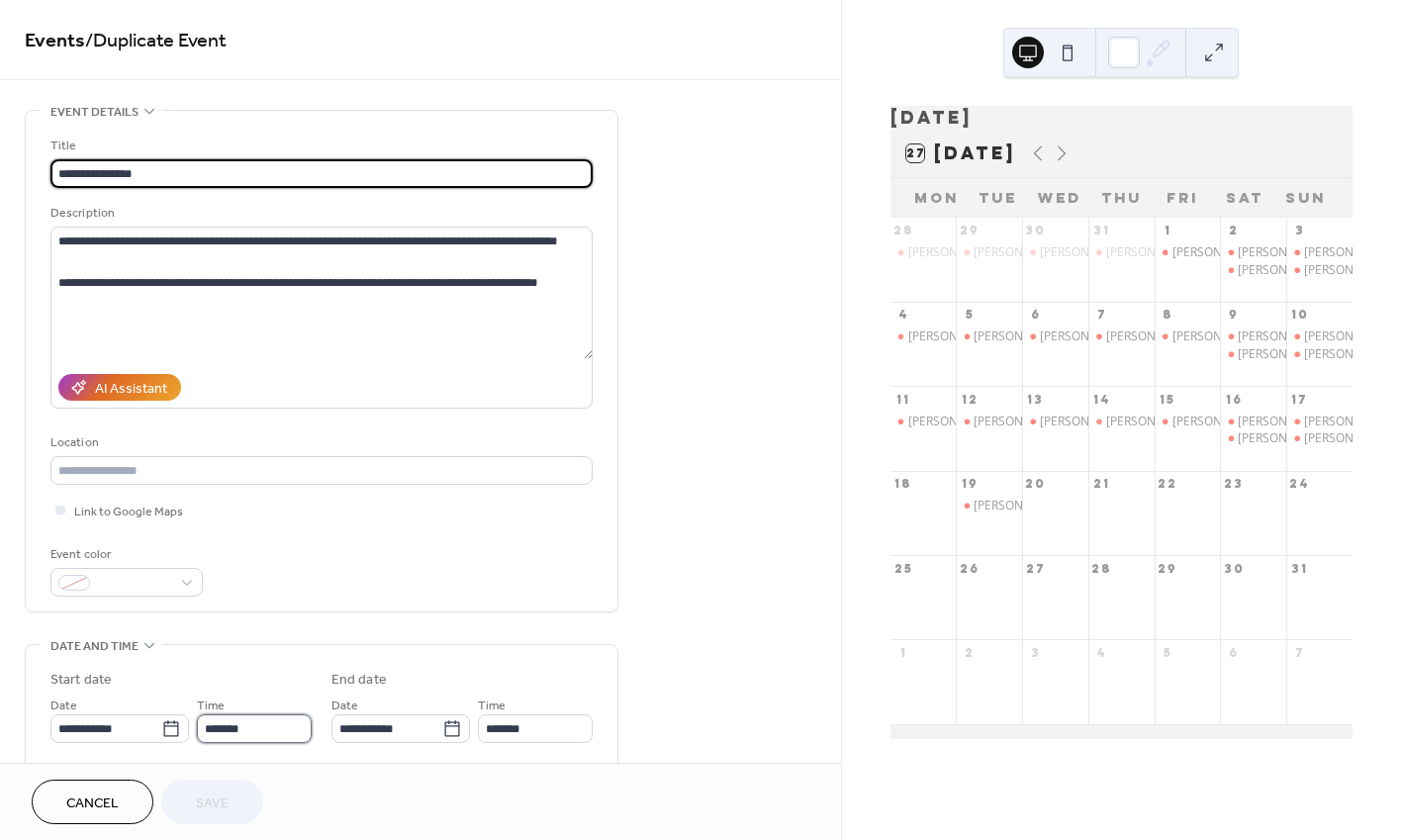click on "*******" at bounding box center [254, 728] 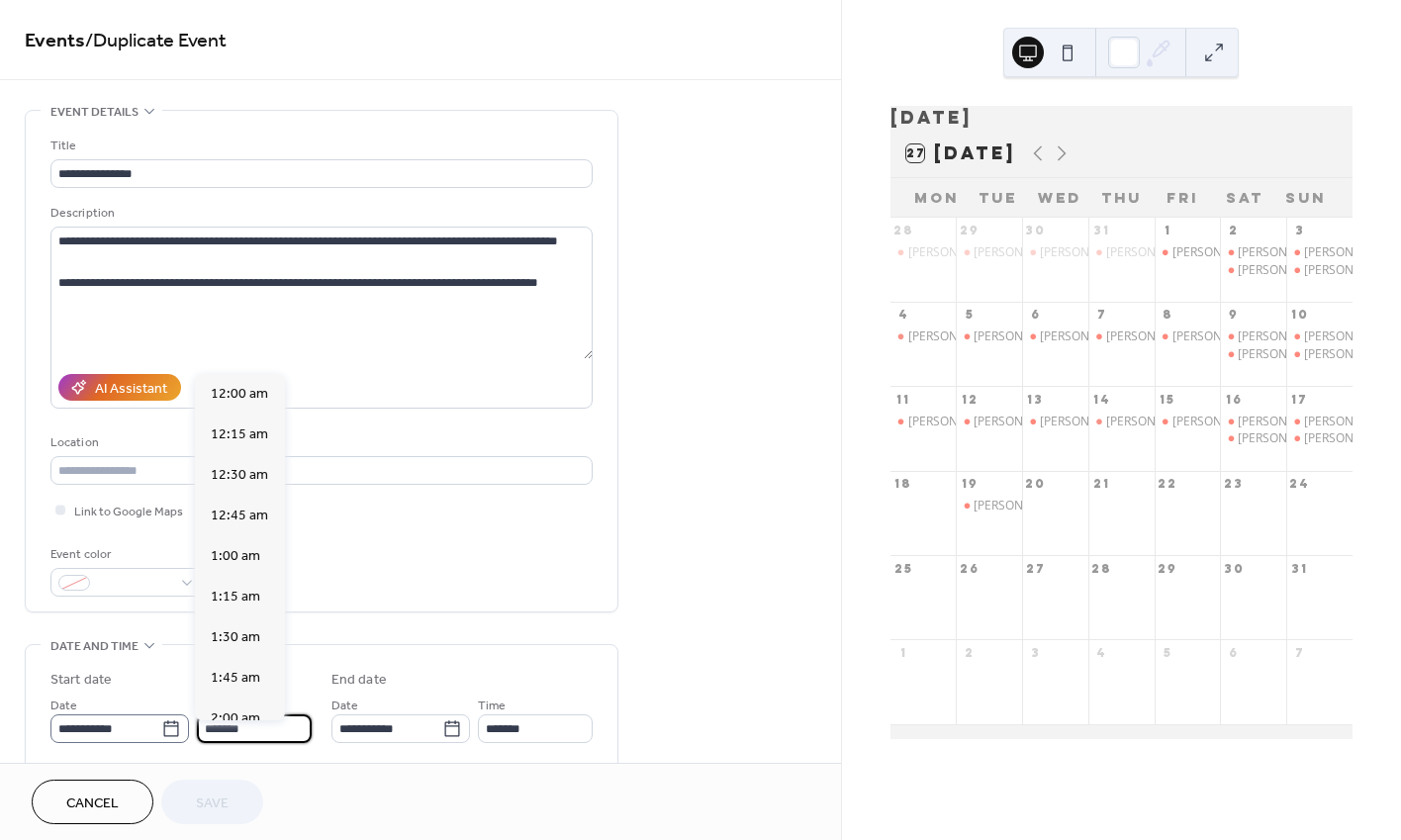scroll, scrollTop: 2826, scrollLeft: 0, axis: vertical 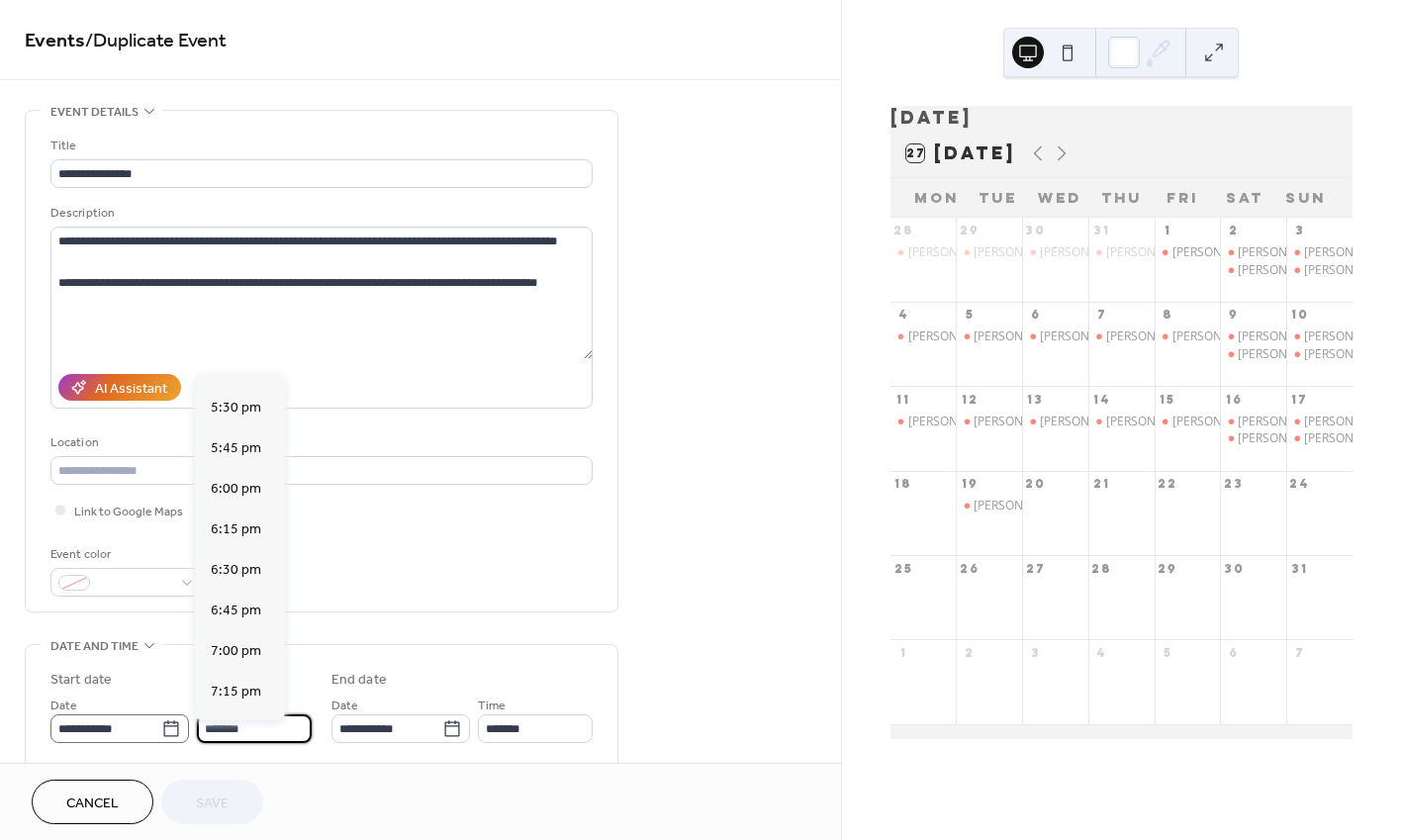 click 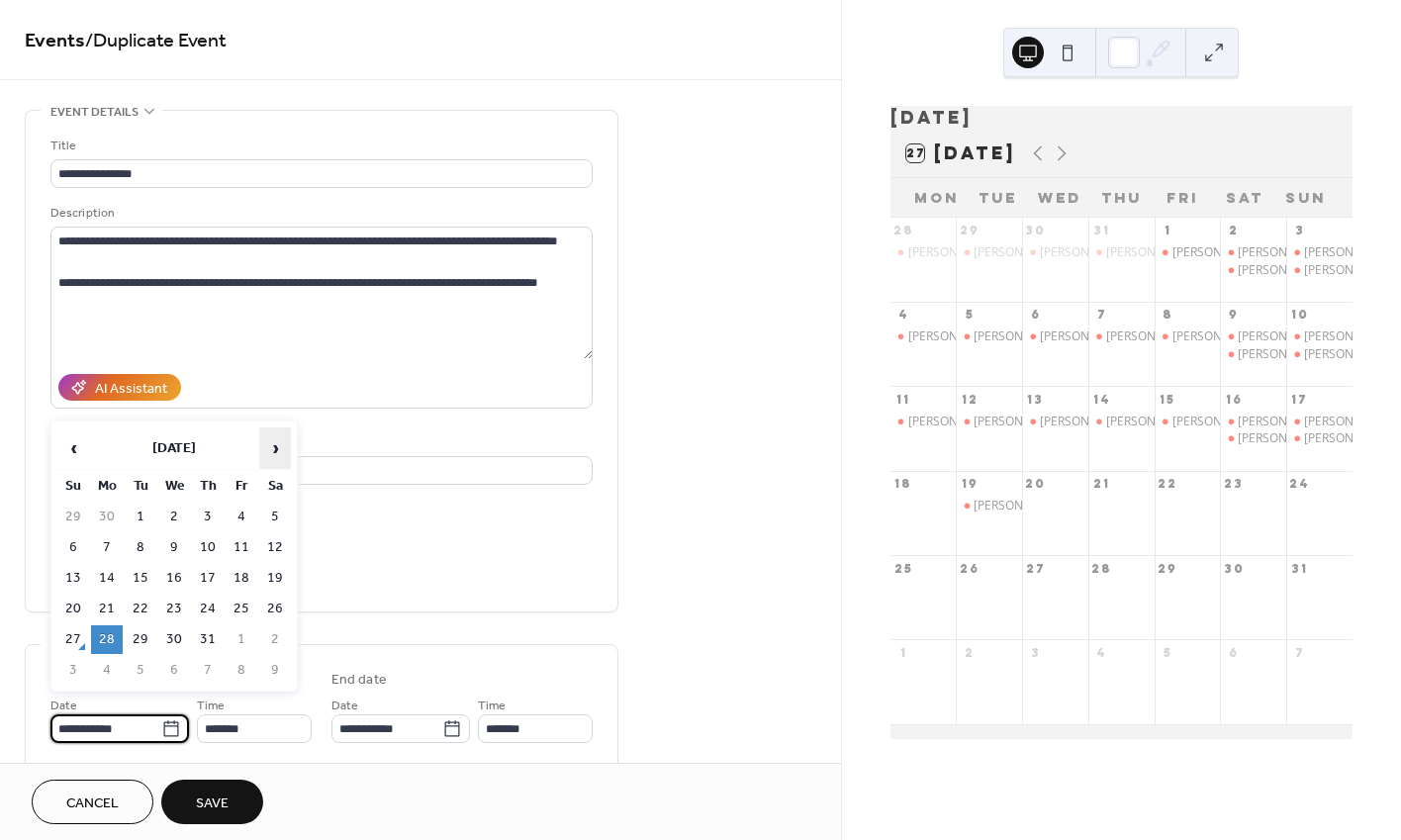 click on "›" at bounding box center [275, 448] 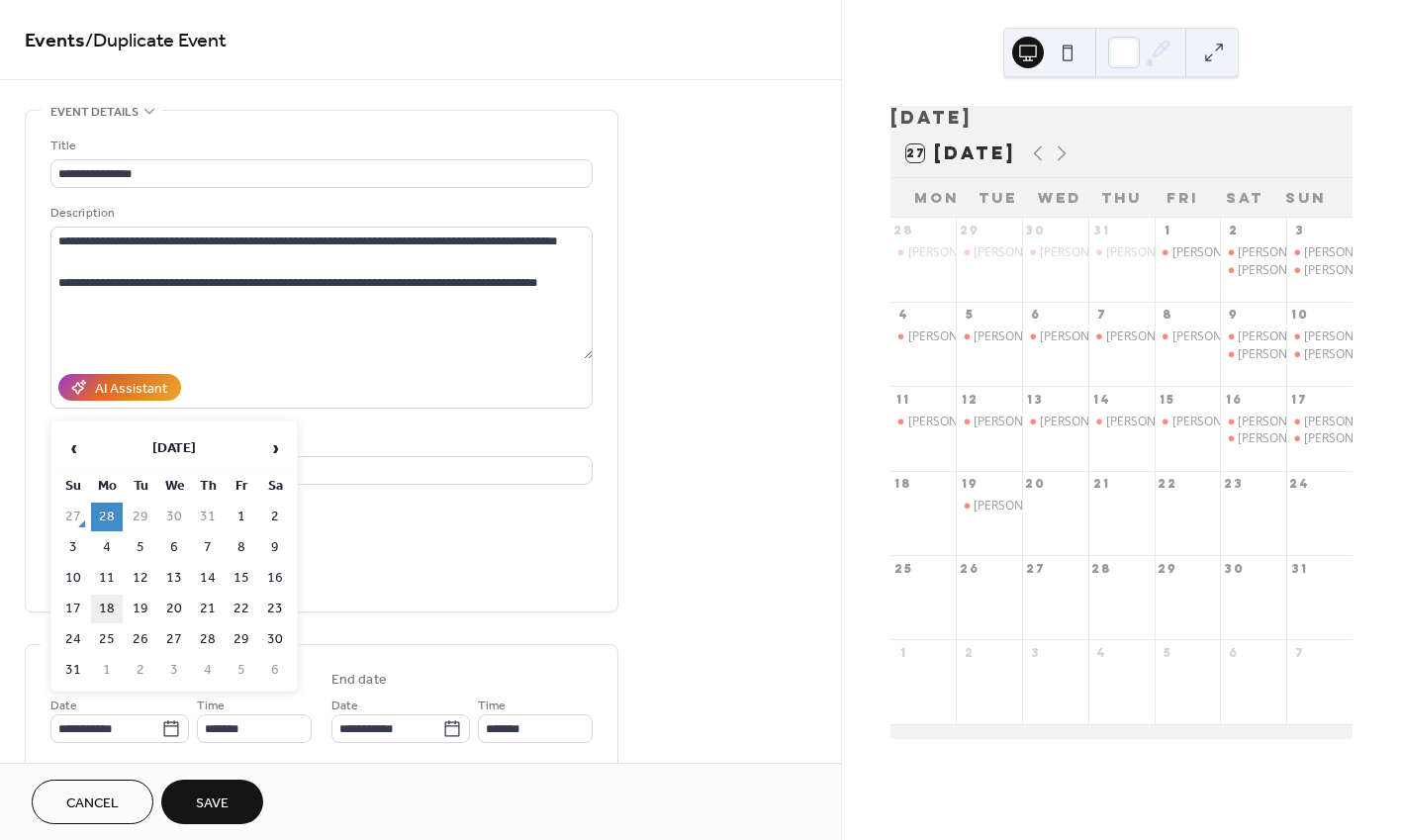 click on "18" at bounding box center [107, 608] 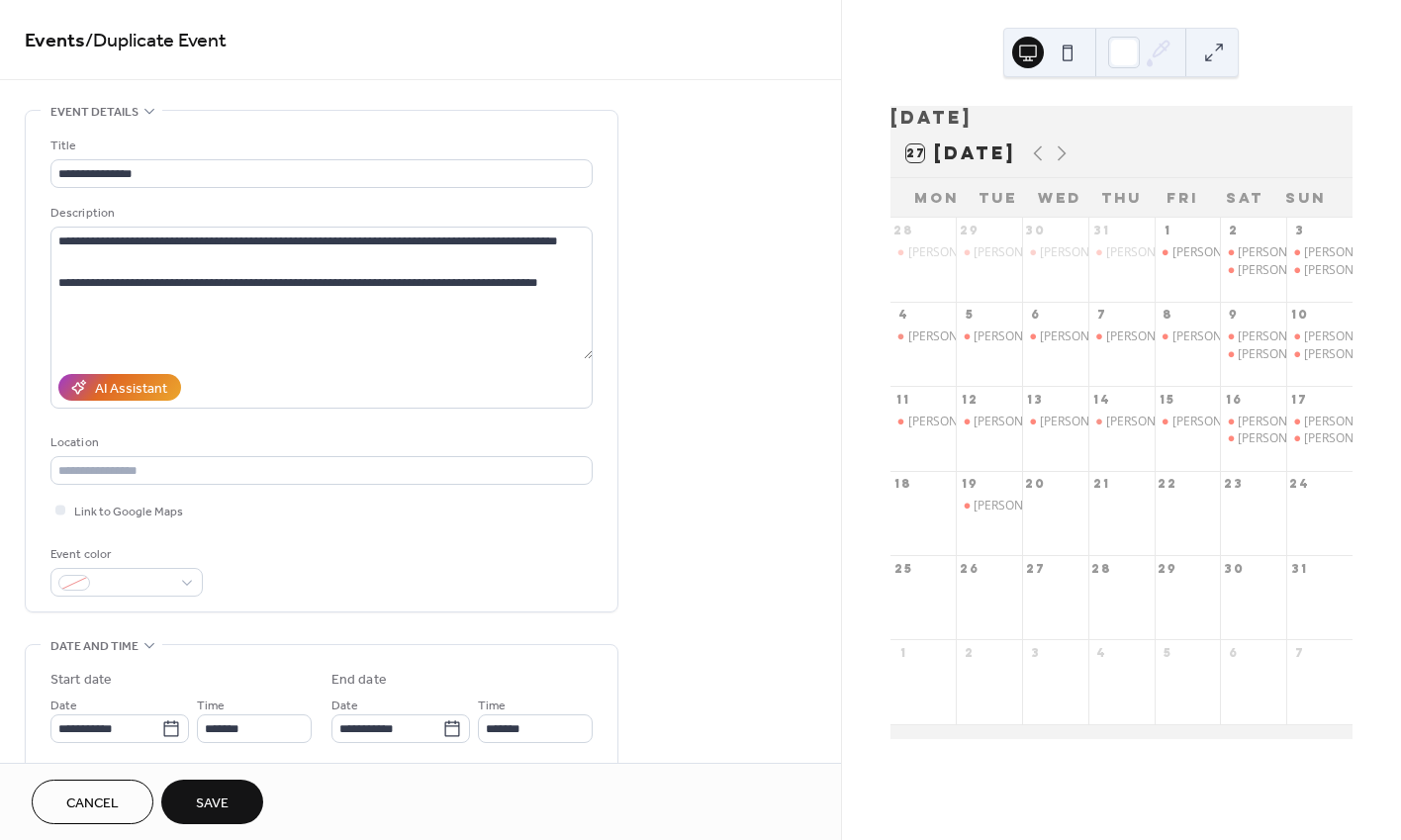 type on "**********" 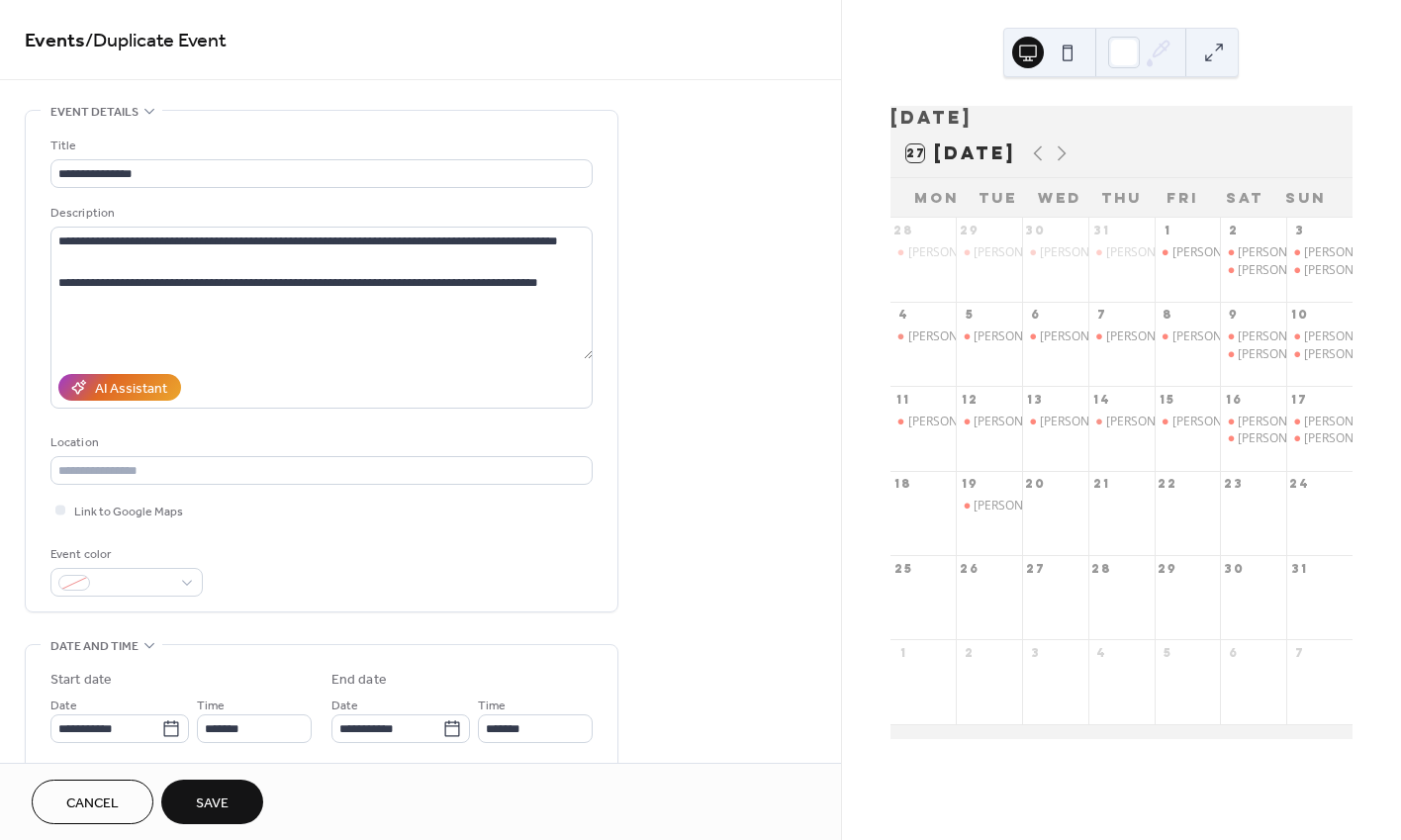 type on "**********" 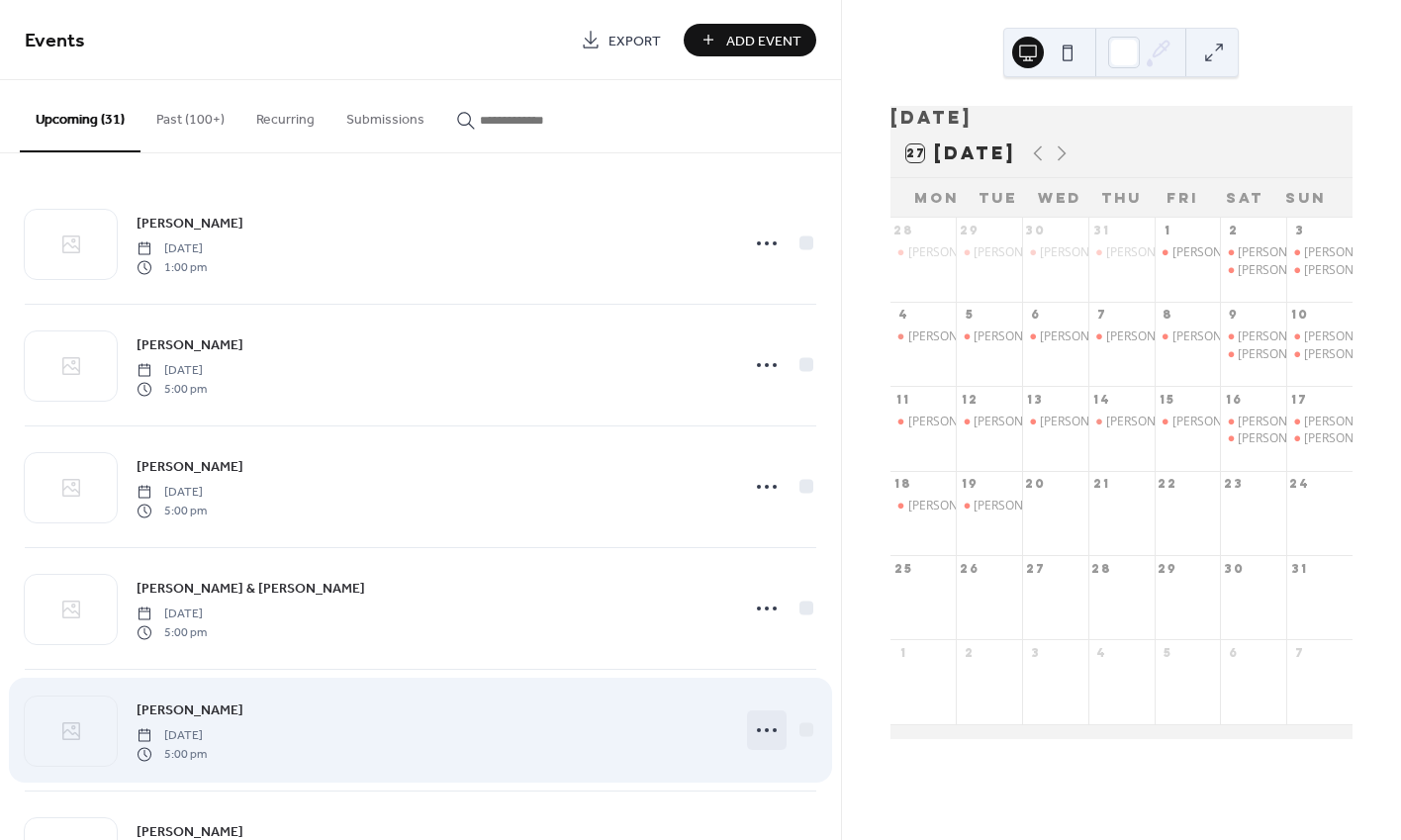 click 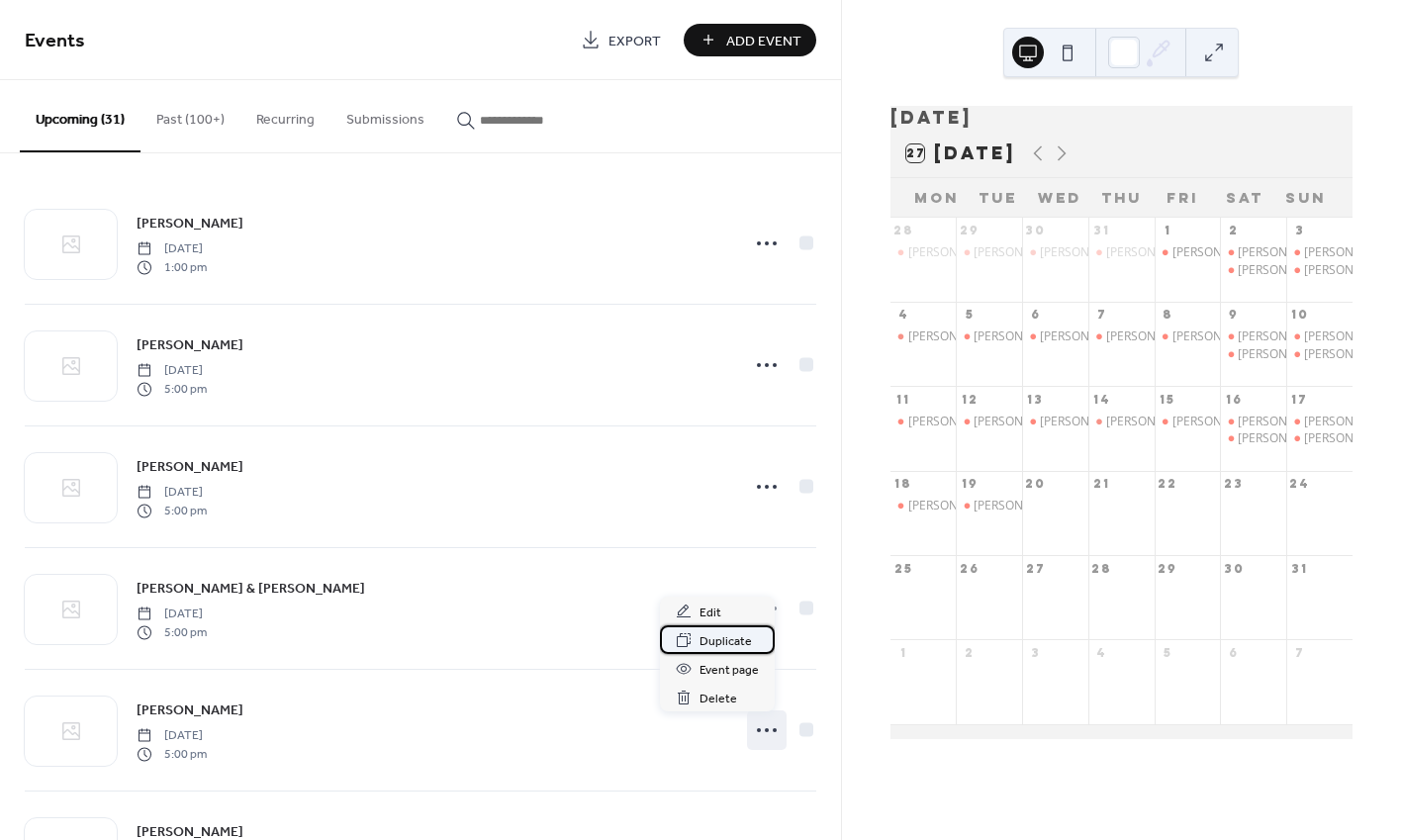 click on "Duplicate" at bounding box center [725, 641] 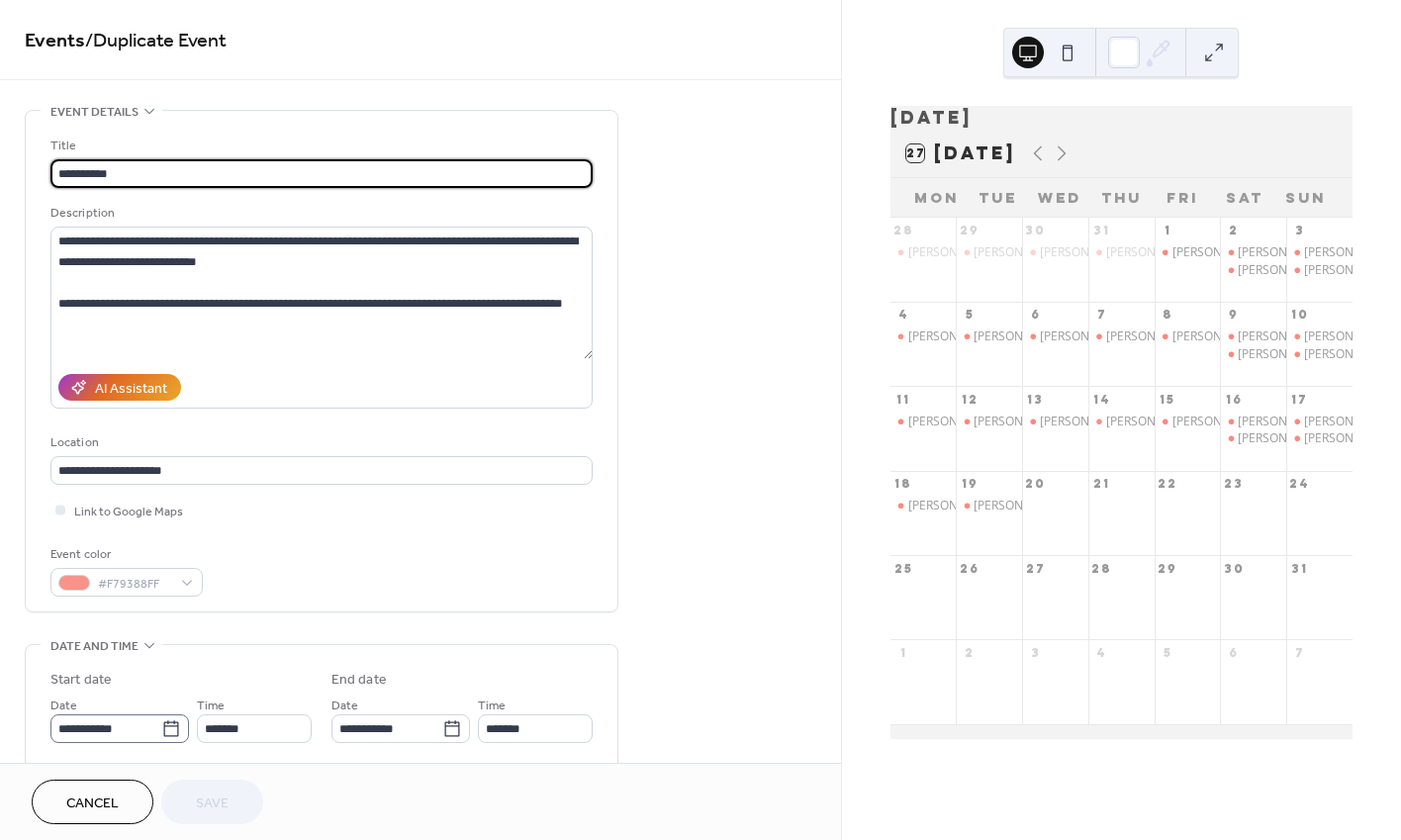 click 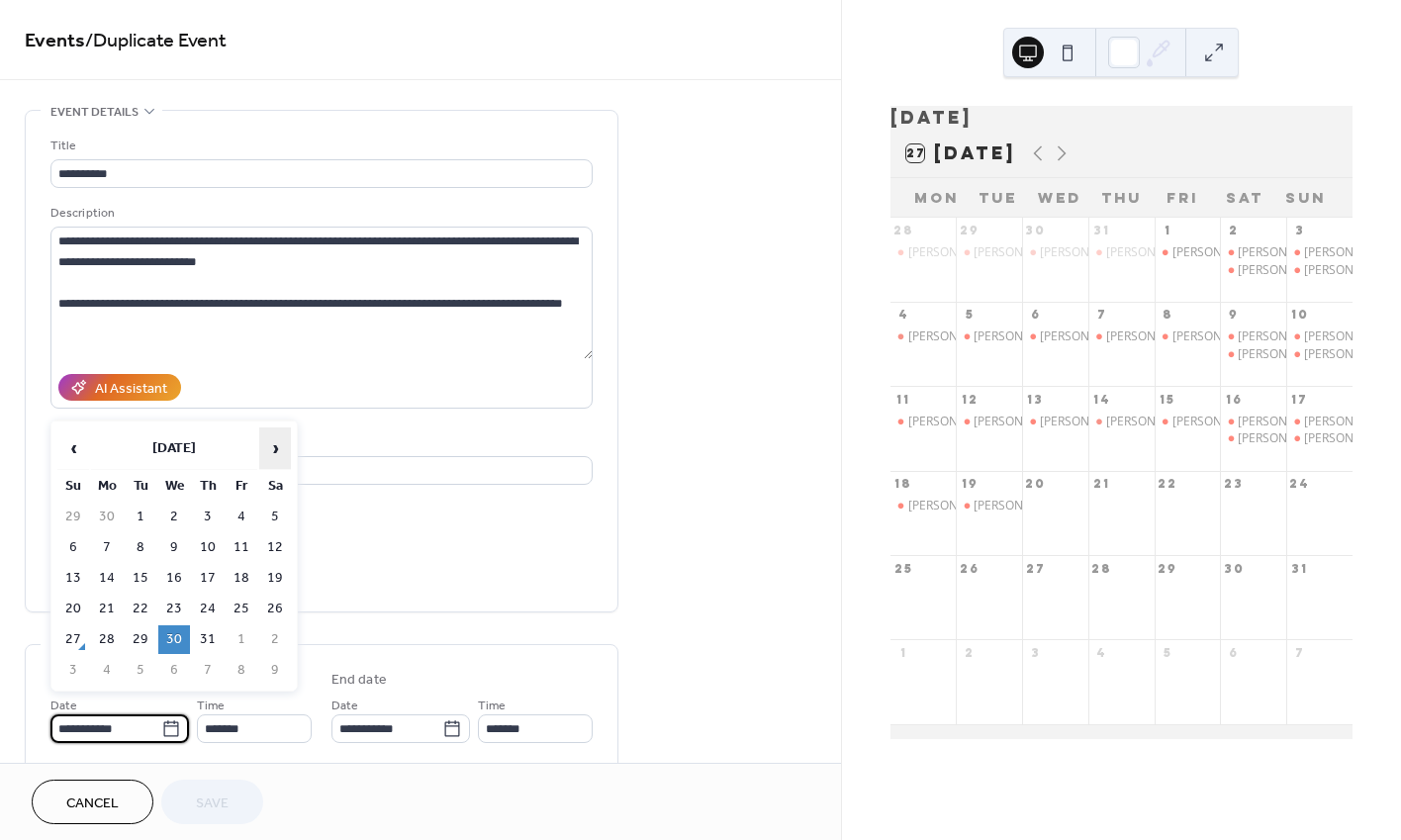 click on "›" at bounding box center (275, 448) 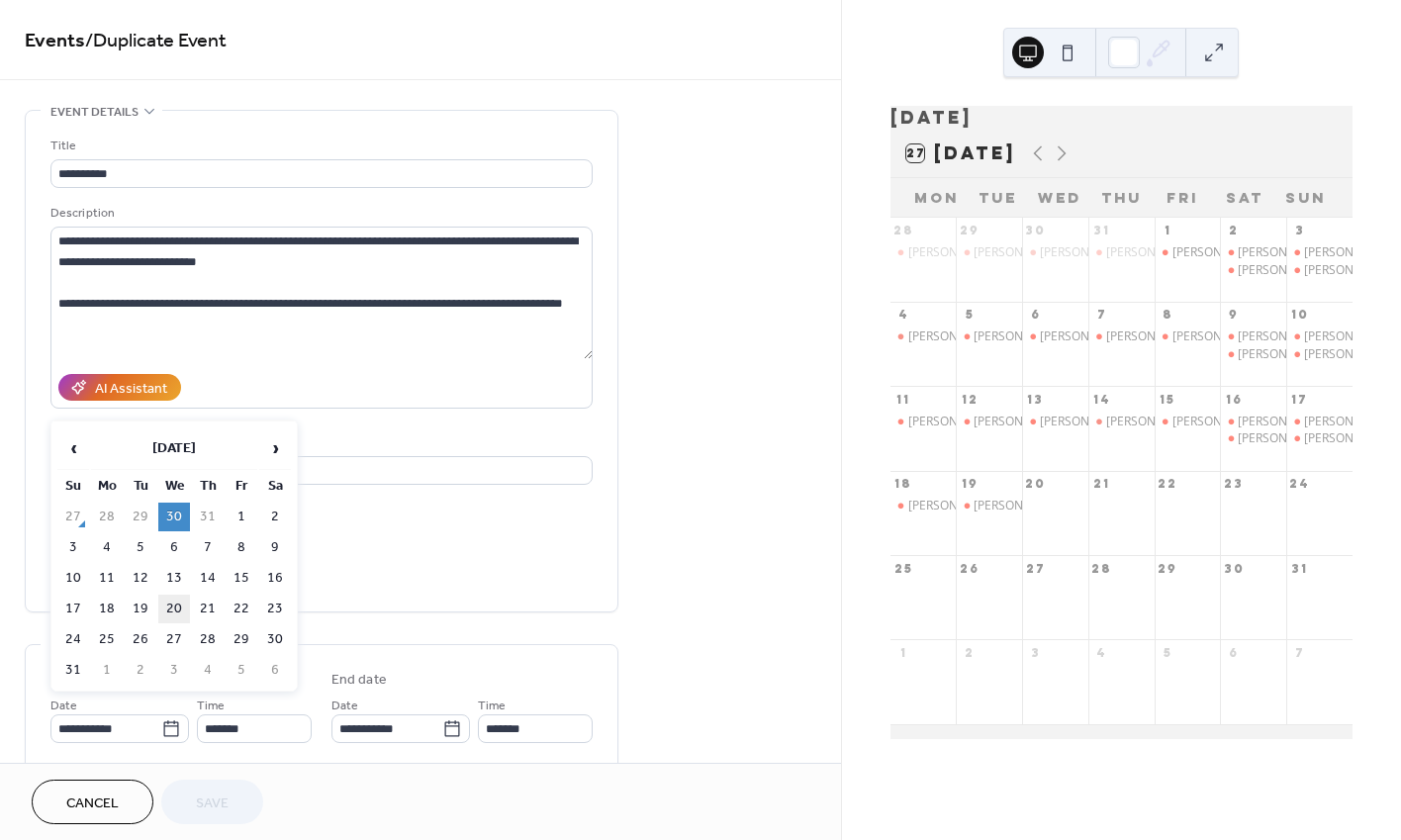 click on "20" at bounding box center (174, 608) 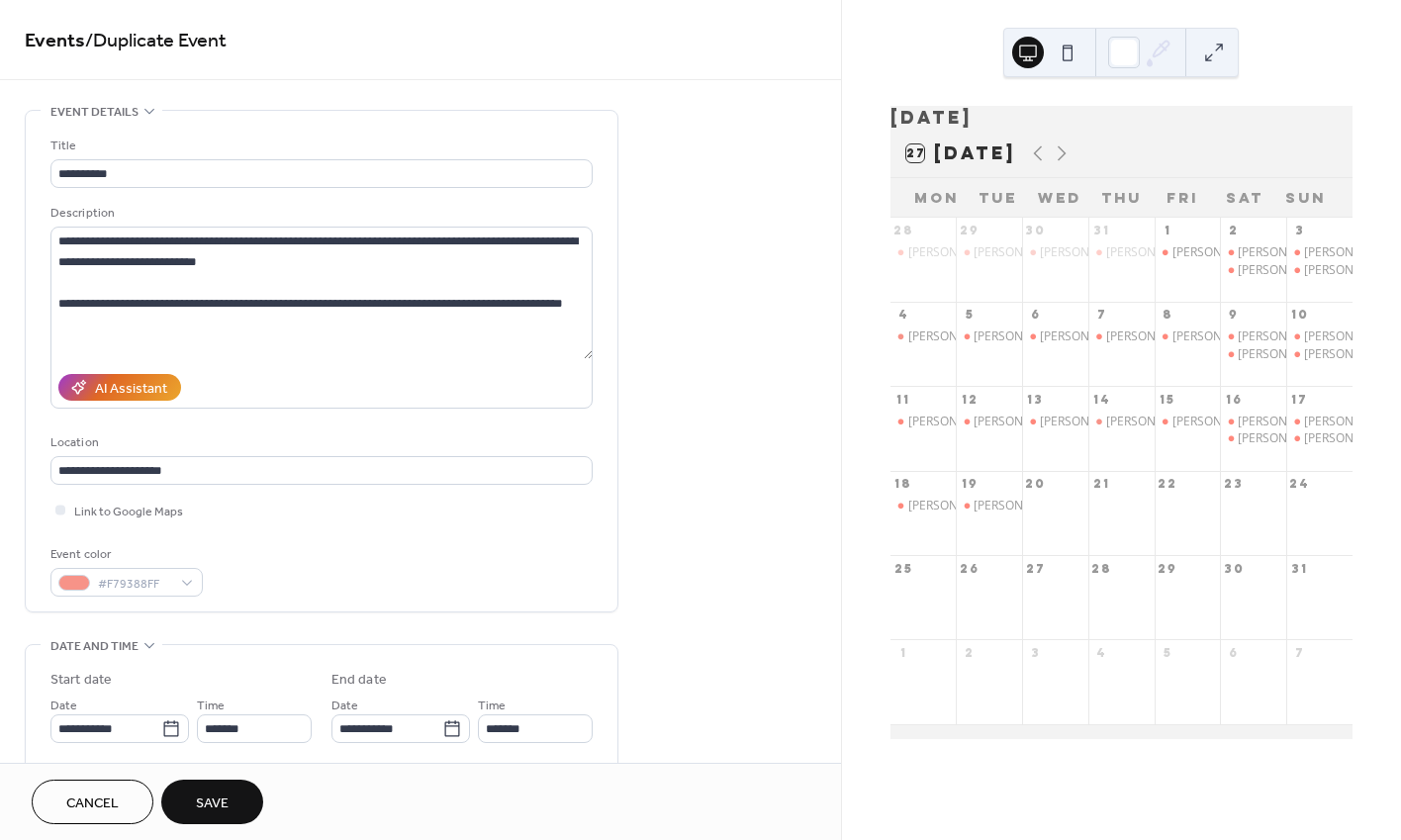 type on "**********" 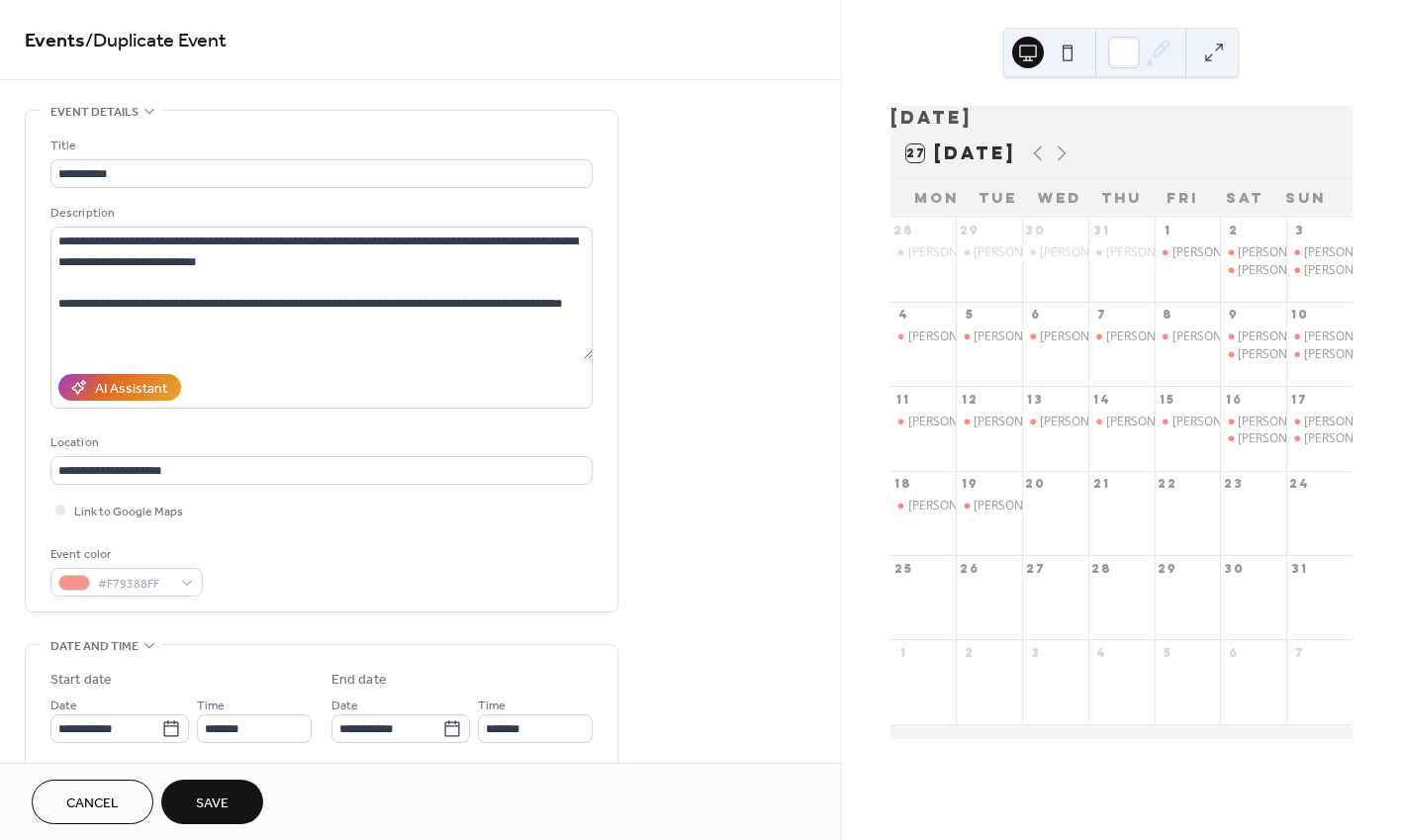 type on "**********" 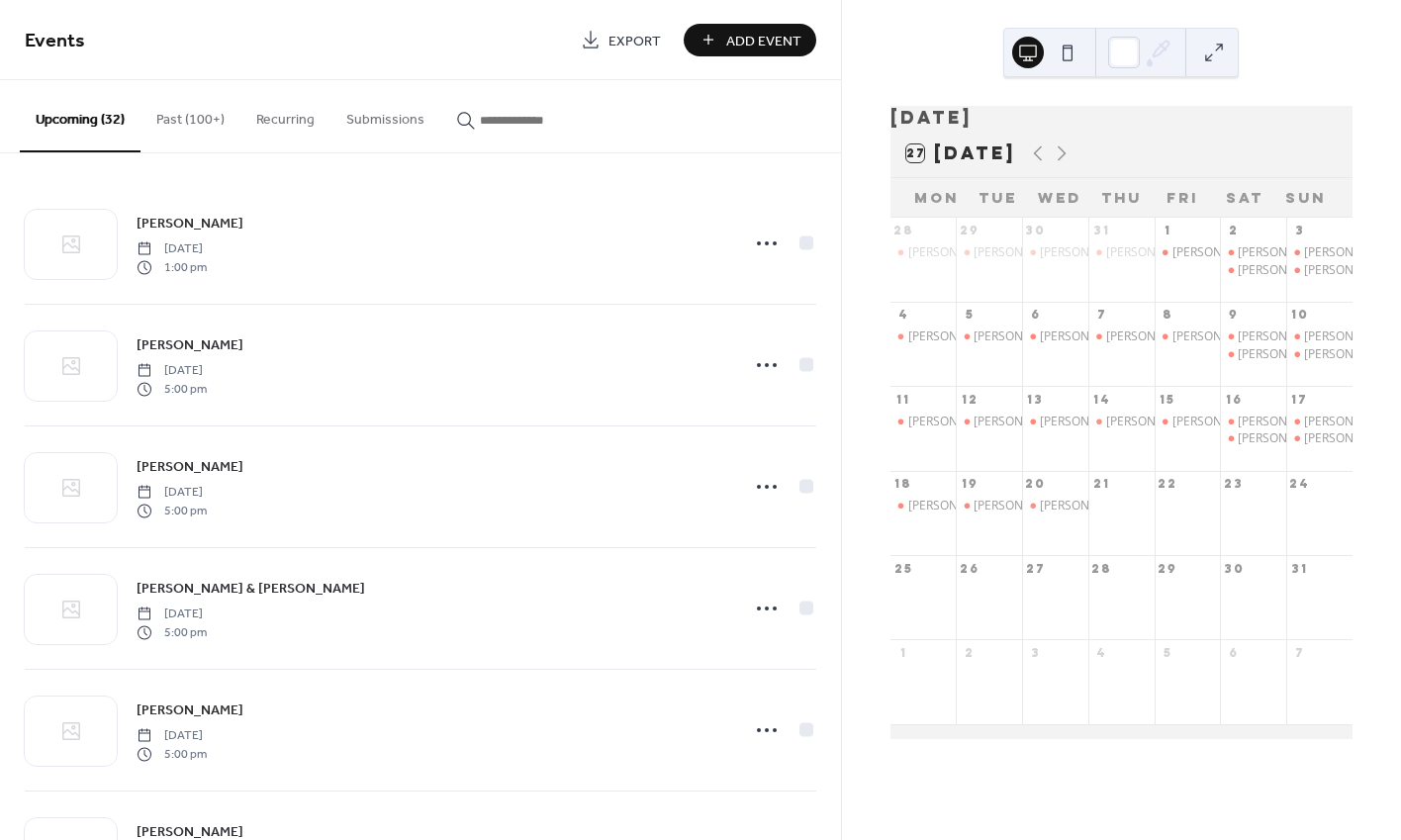 click at bounding box center [539, 120] 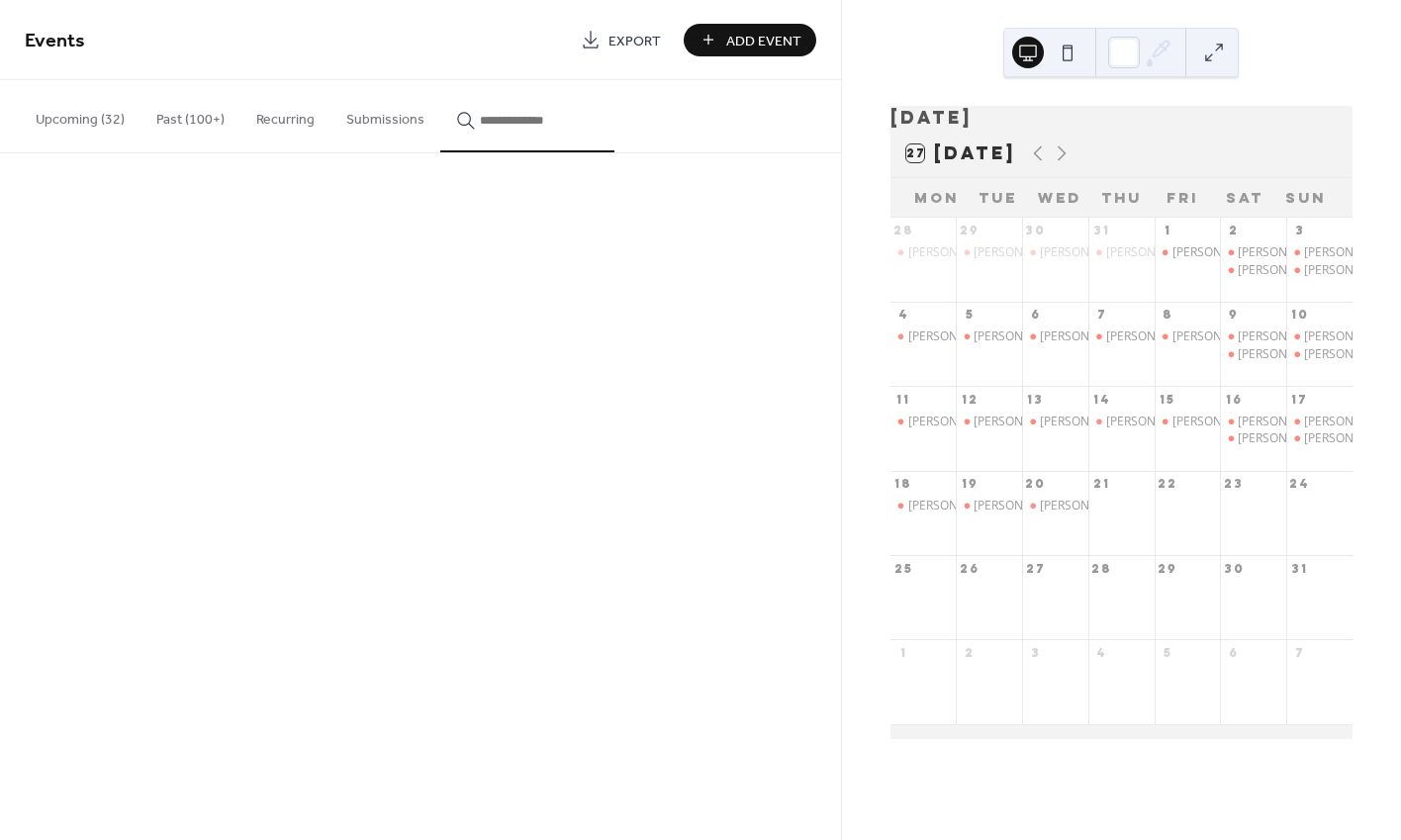 click at bounding box center [539, 120] 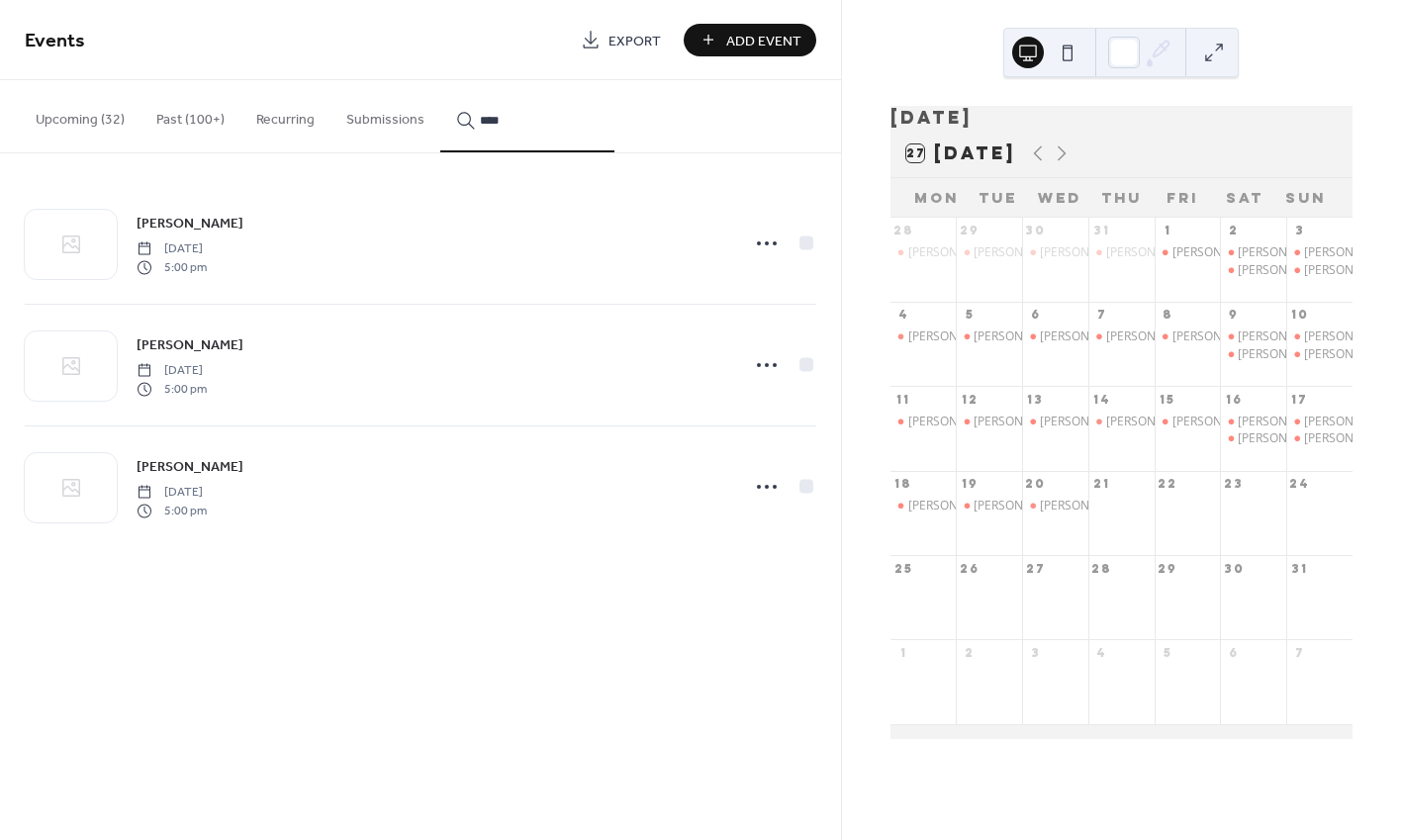 type on "****" 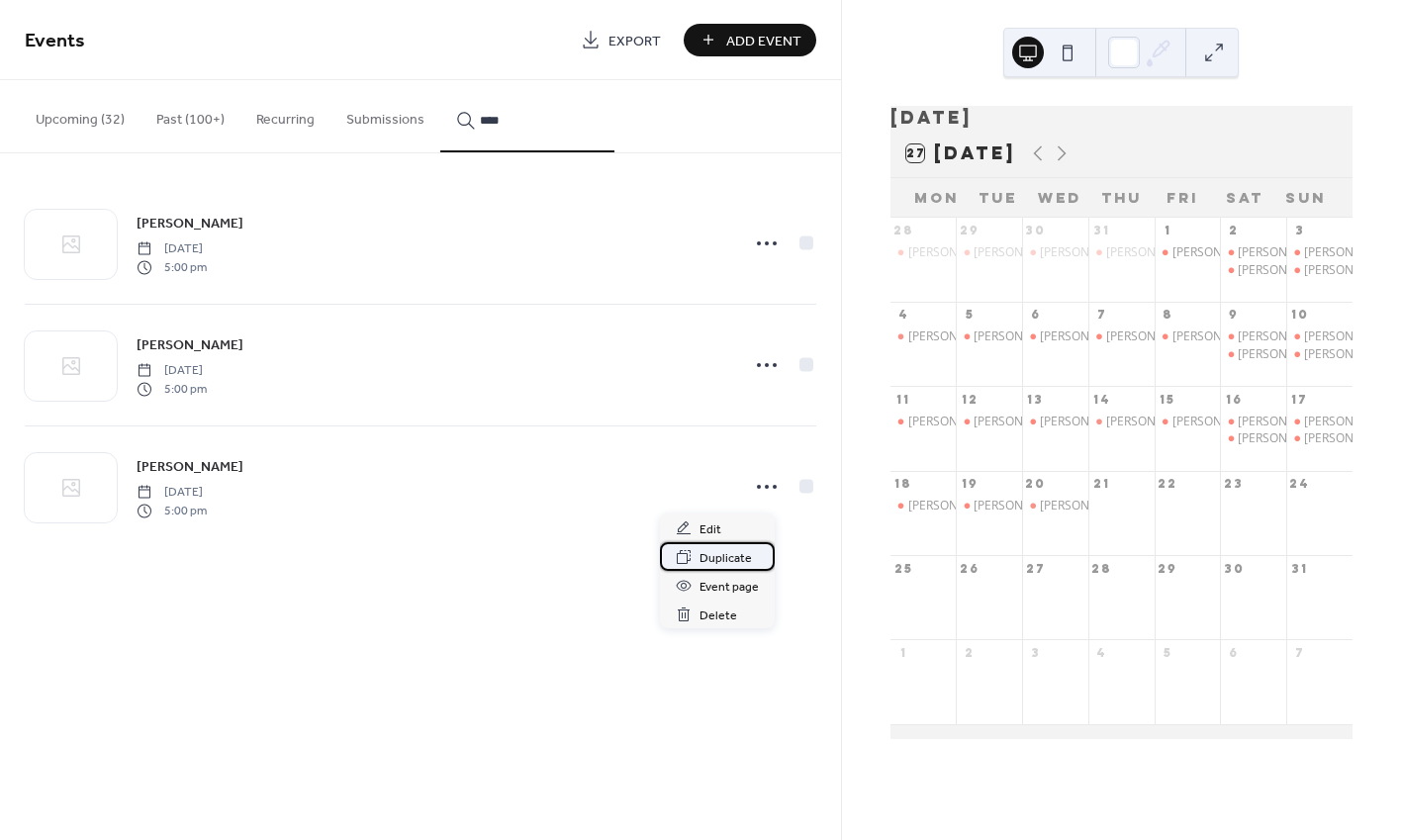 click on "Duplicate" at bounding box center [725, 558] 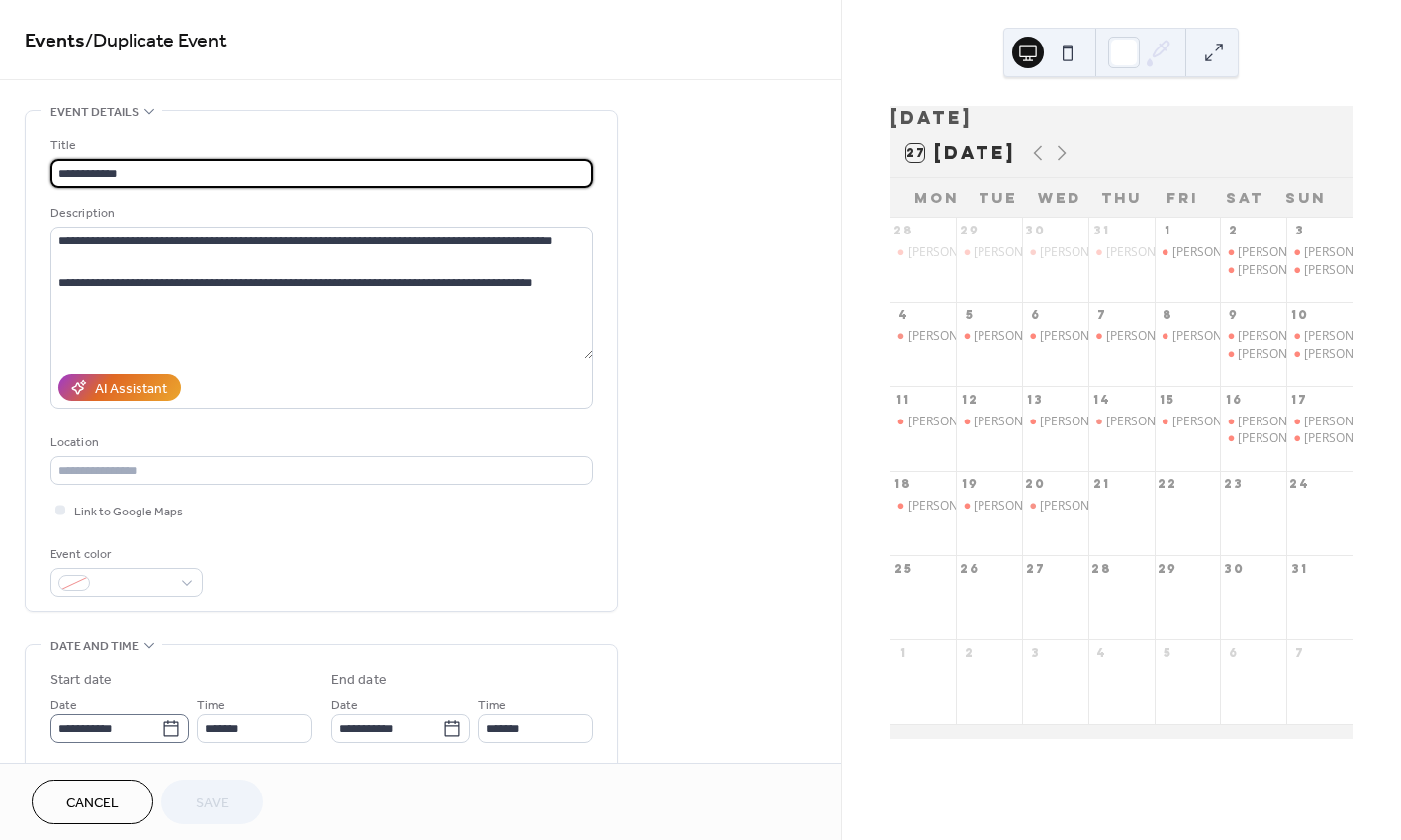 click 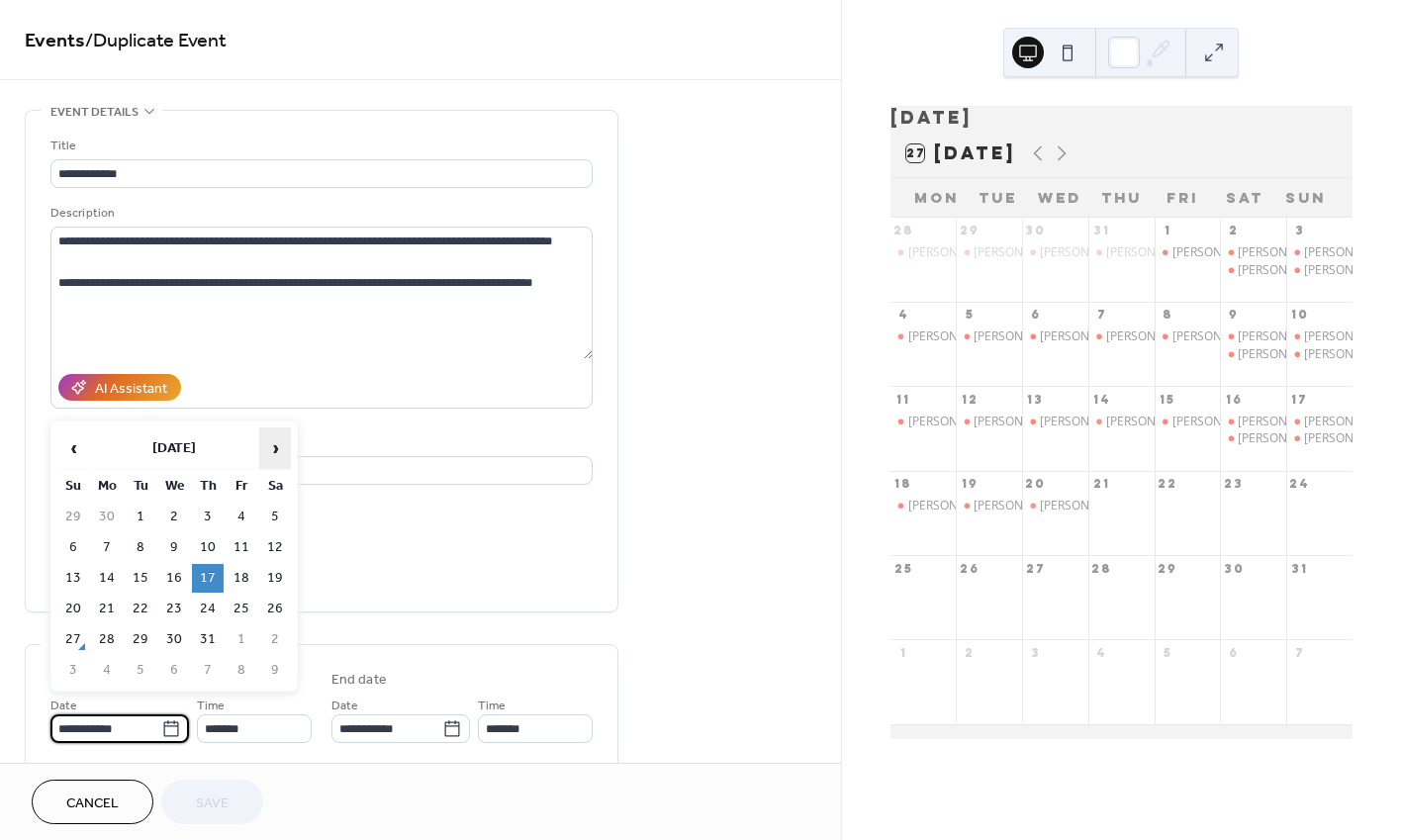 click on "›" at bounding box center [275, 448] 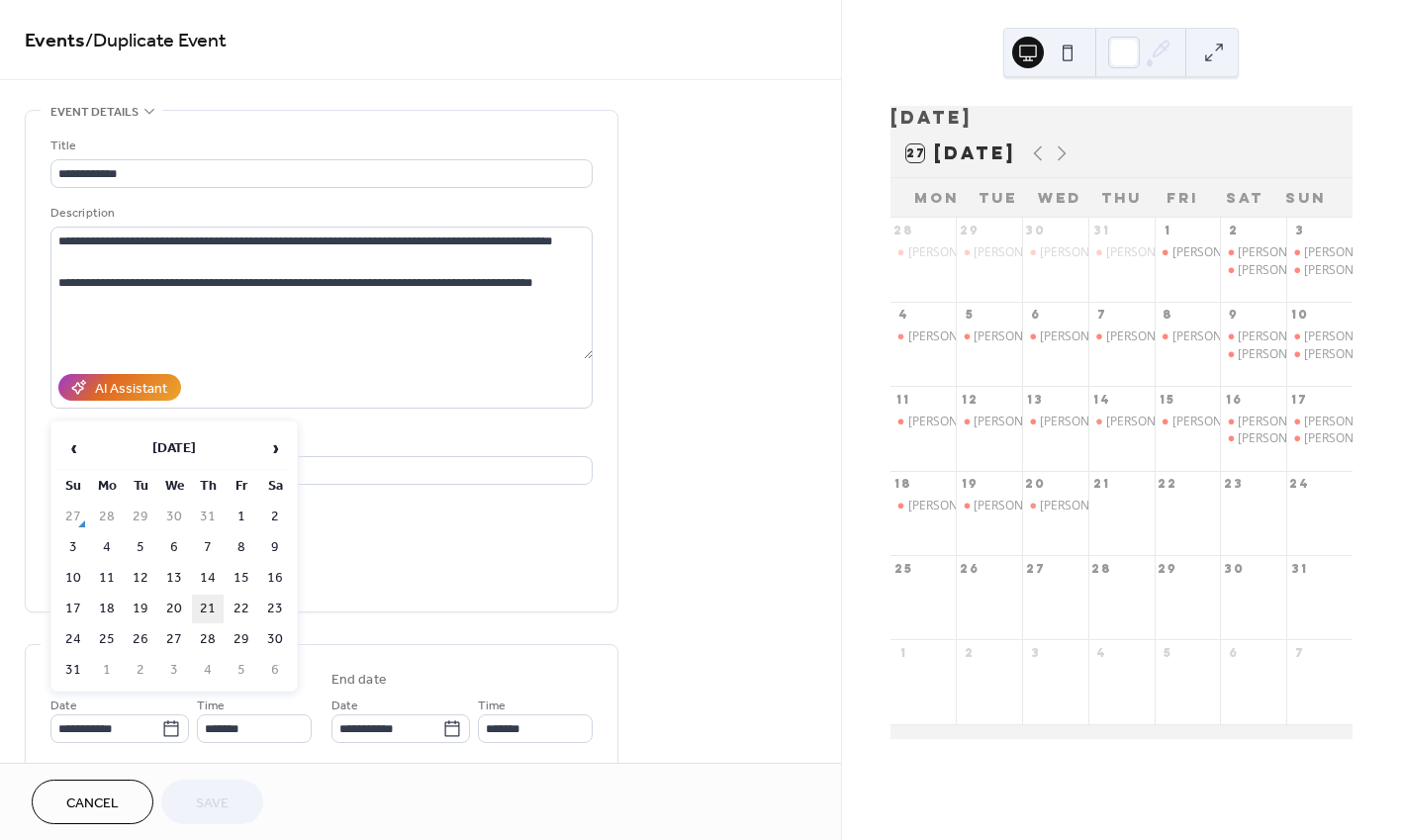 click on "21" at bounding box center [208, 608] 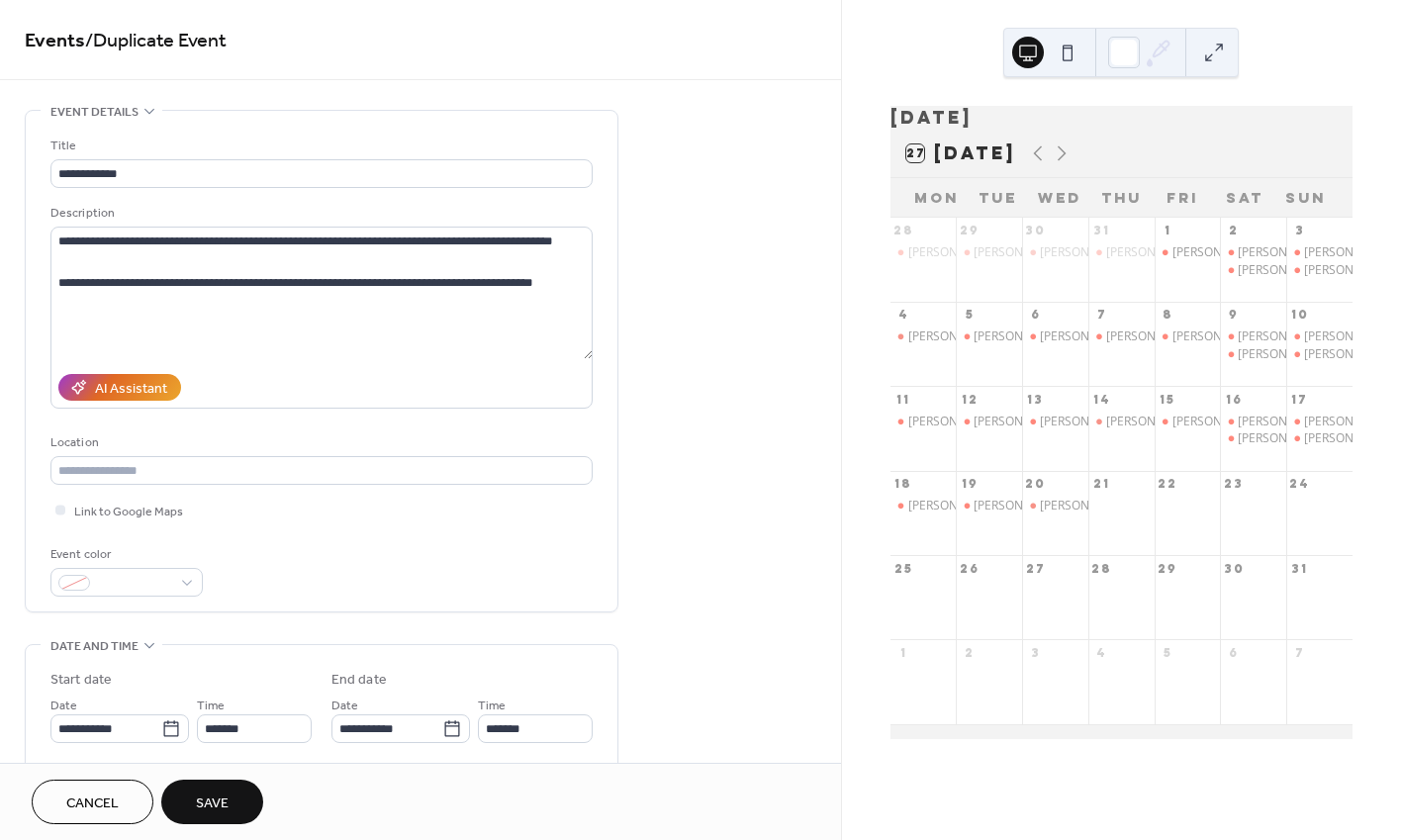 type on "**********" 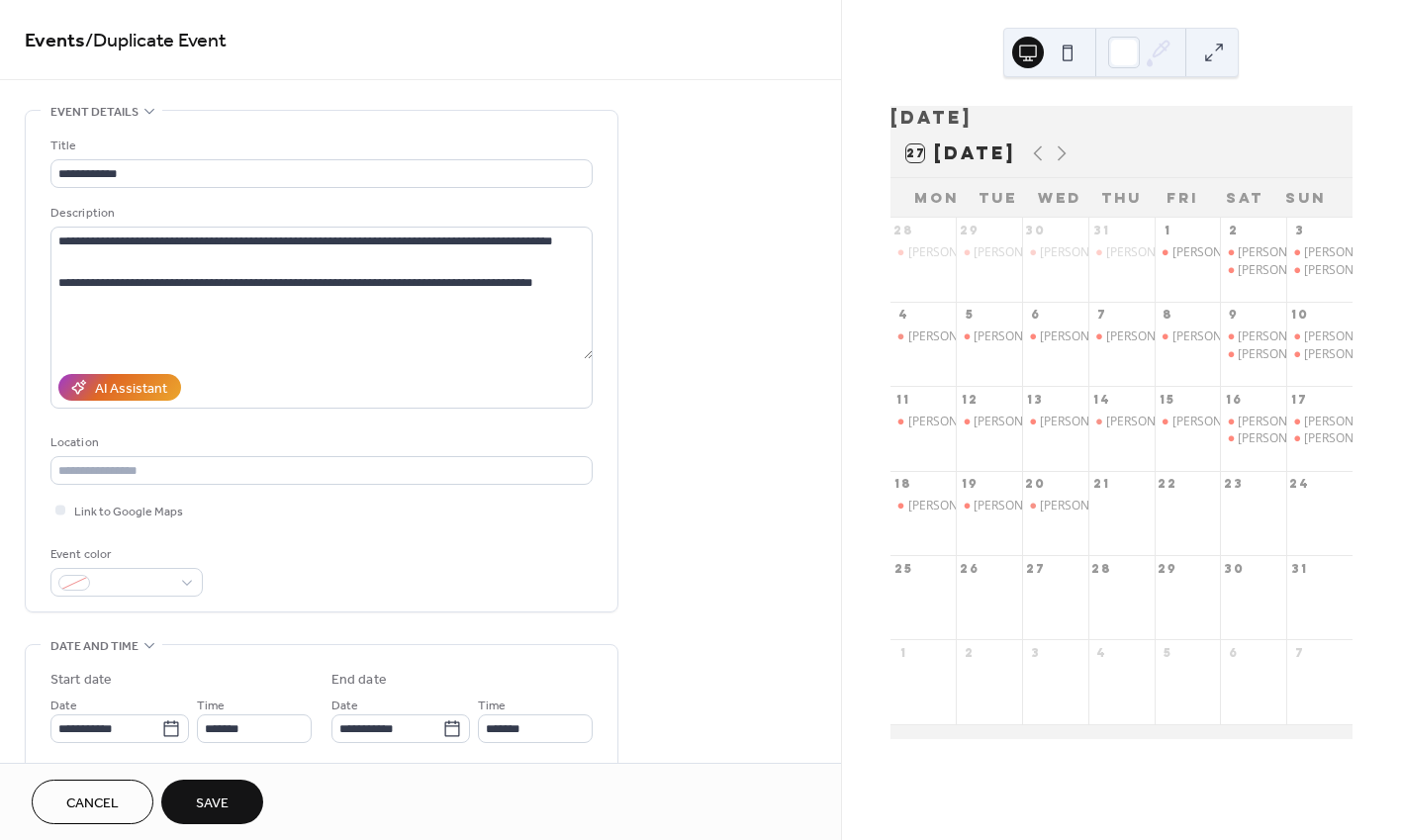 type on "**********" 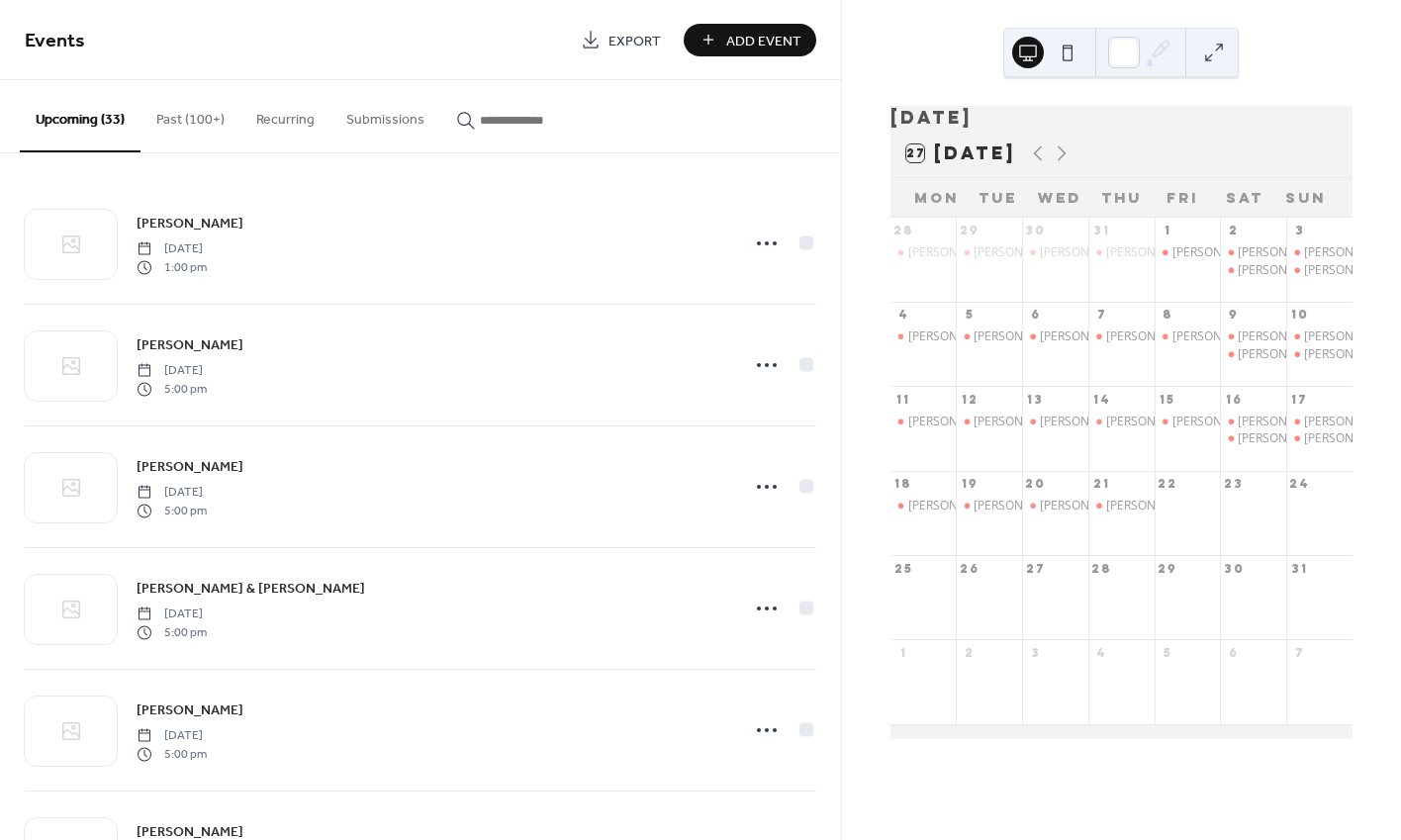 click at bounding box center [527, 115] 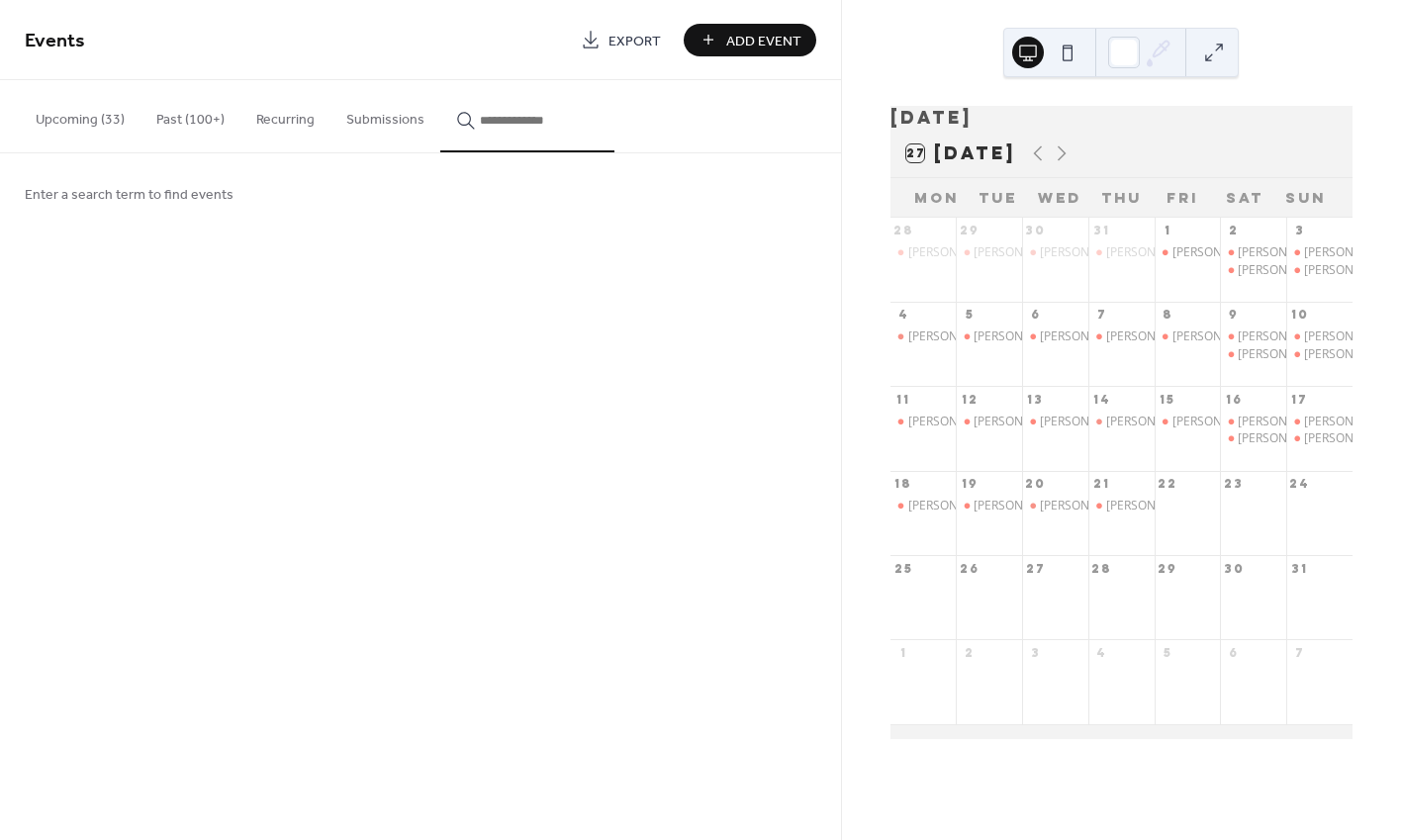 type 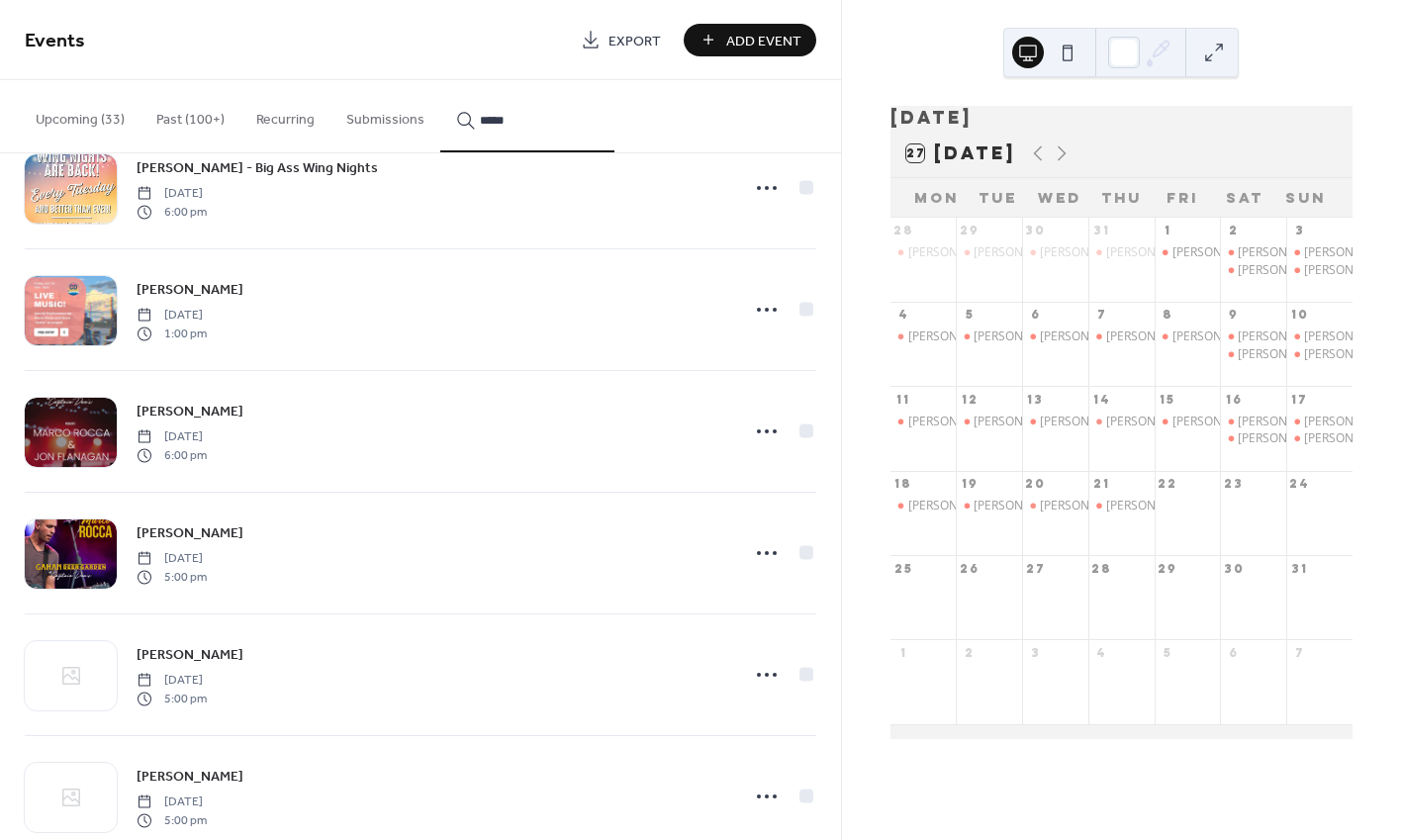 scroll, scrollTop: 176, scrollLeft: 0, axis: vertical 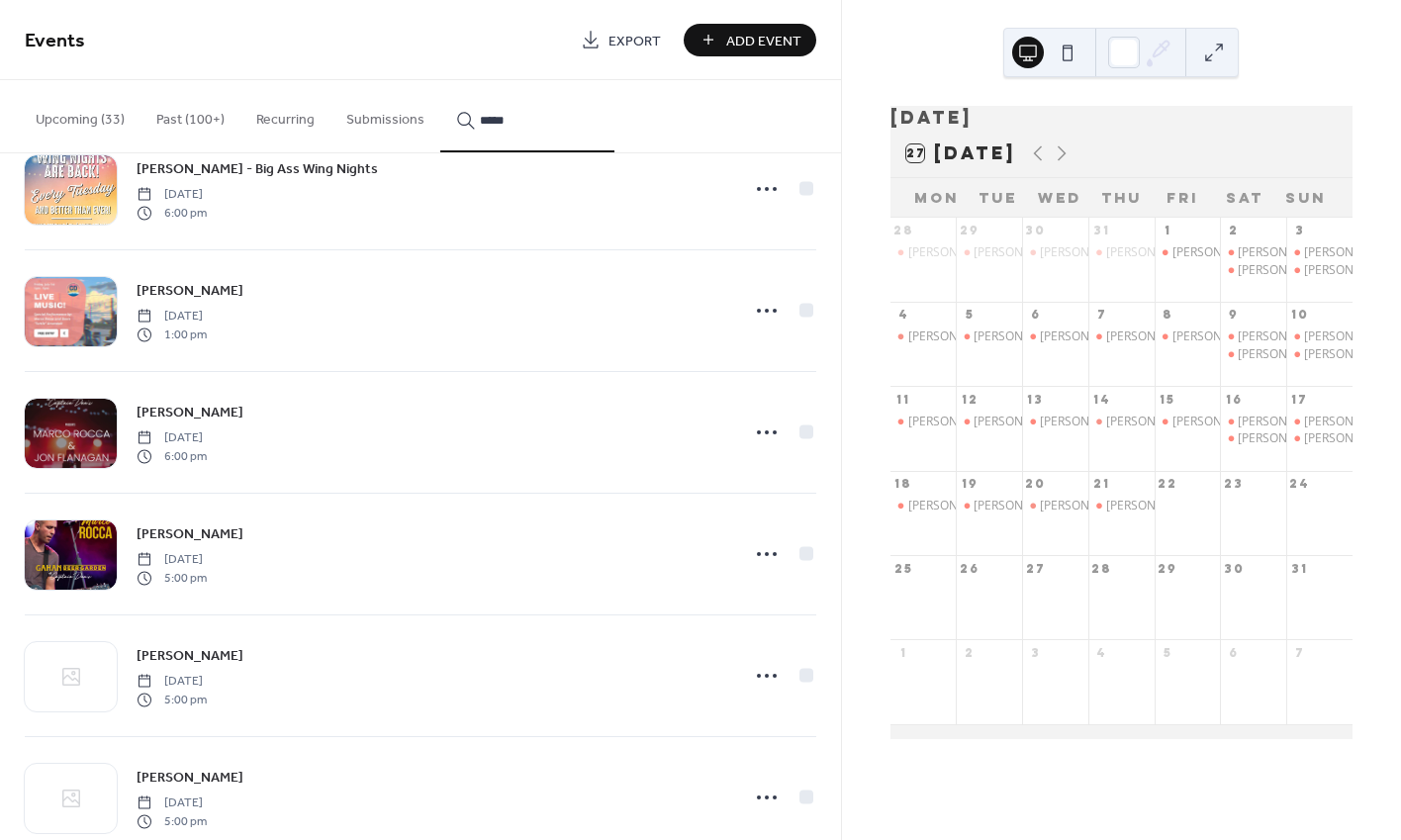 type on "*****" 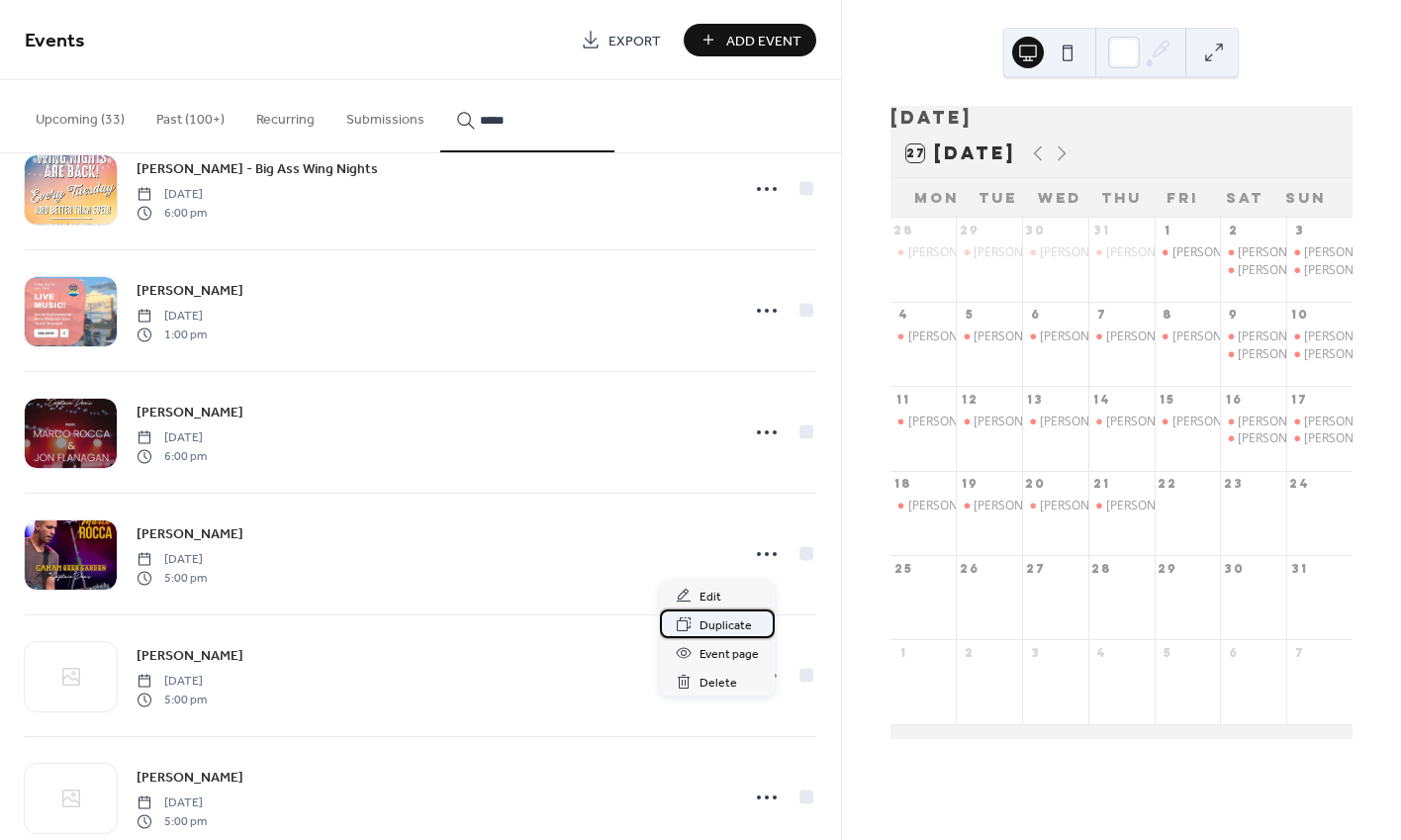 click on "Duplicate" at bounding box center (725, 625) 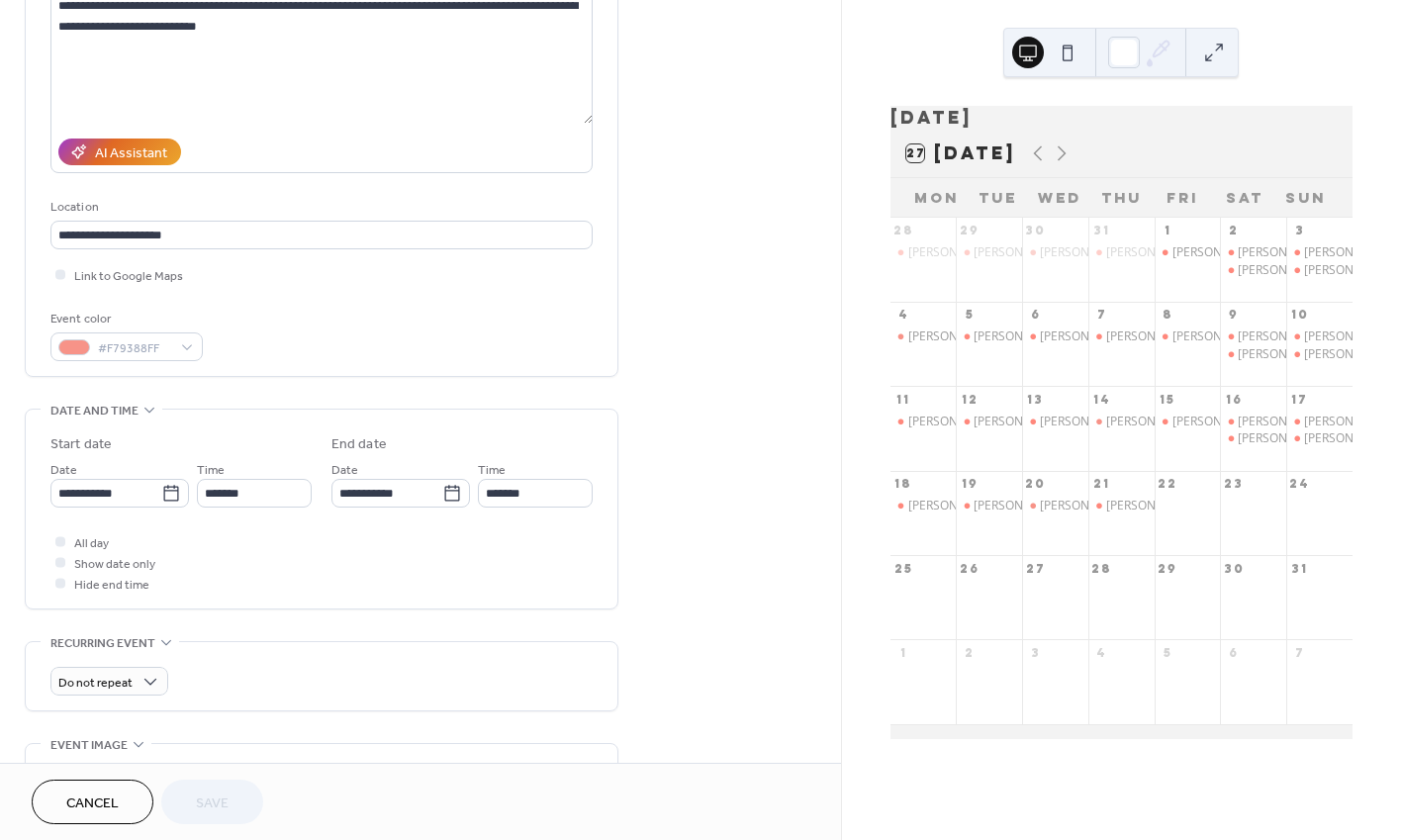 scroll, scrollTop: 238, scrollLeft: 0, axis: vertical 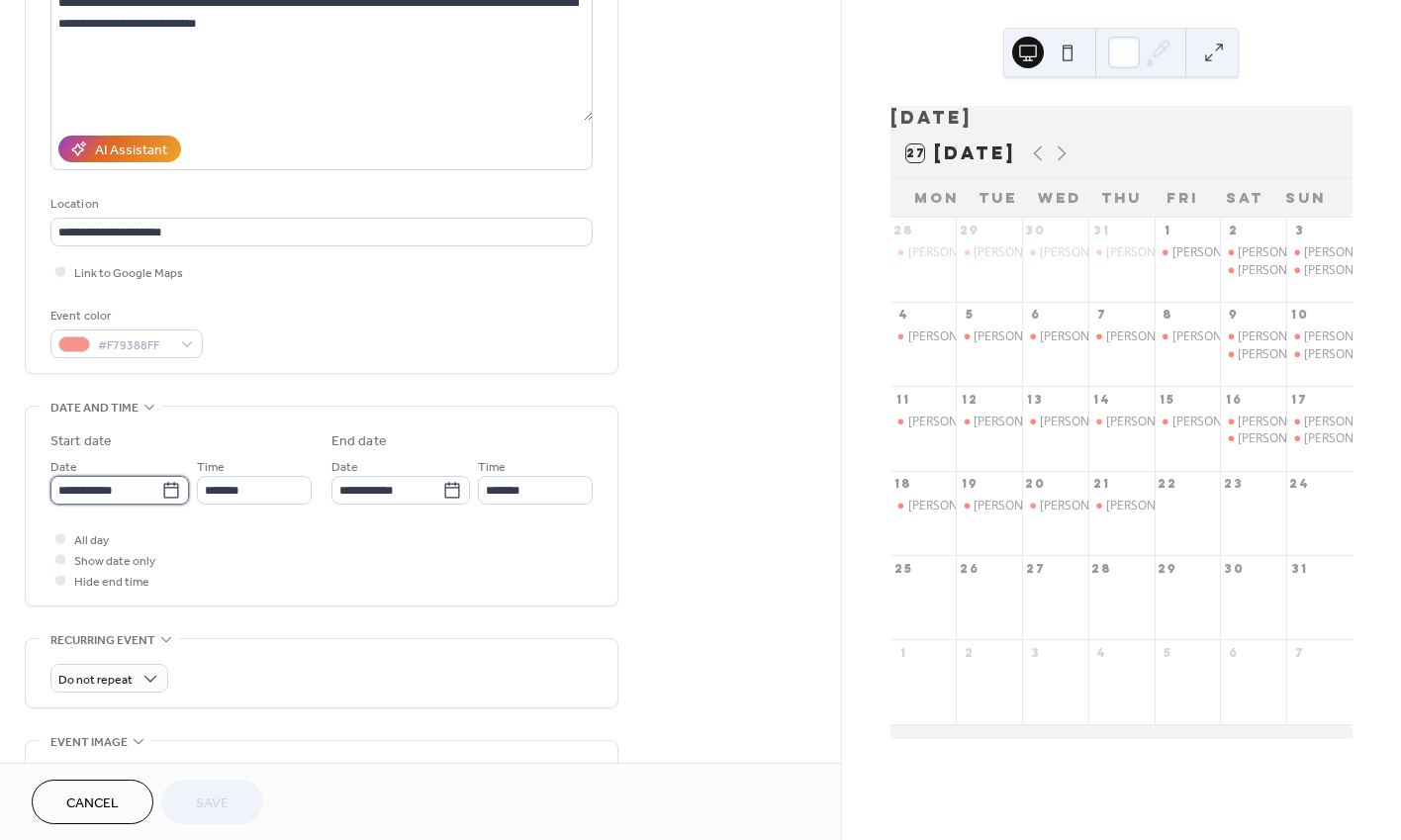 click on "**********" at bounding box center [106, 490] 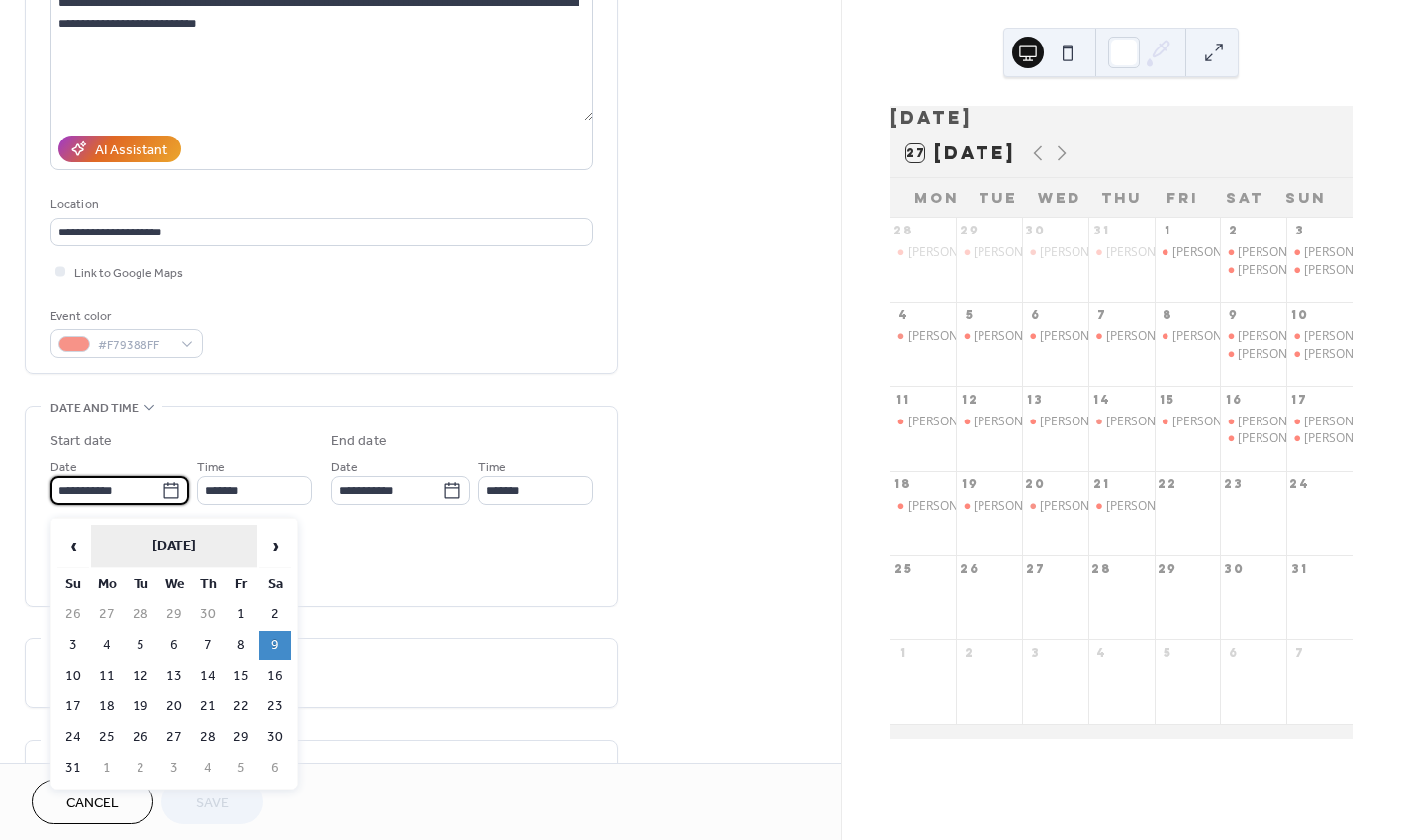 click on "[DATE]" at bounding box center [174, 546] 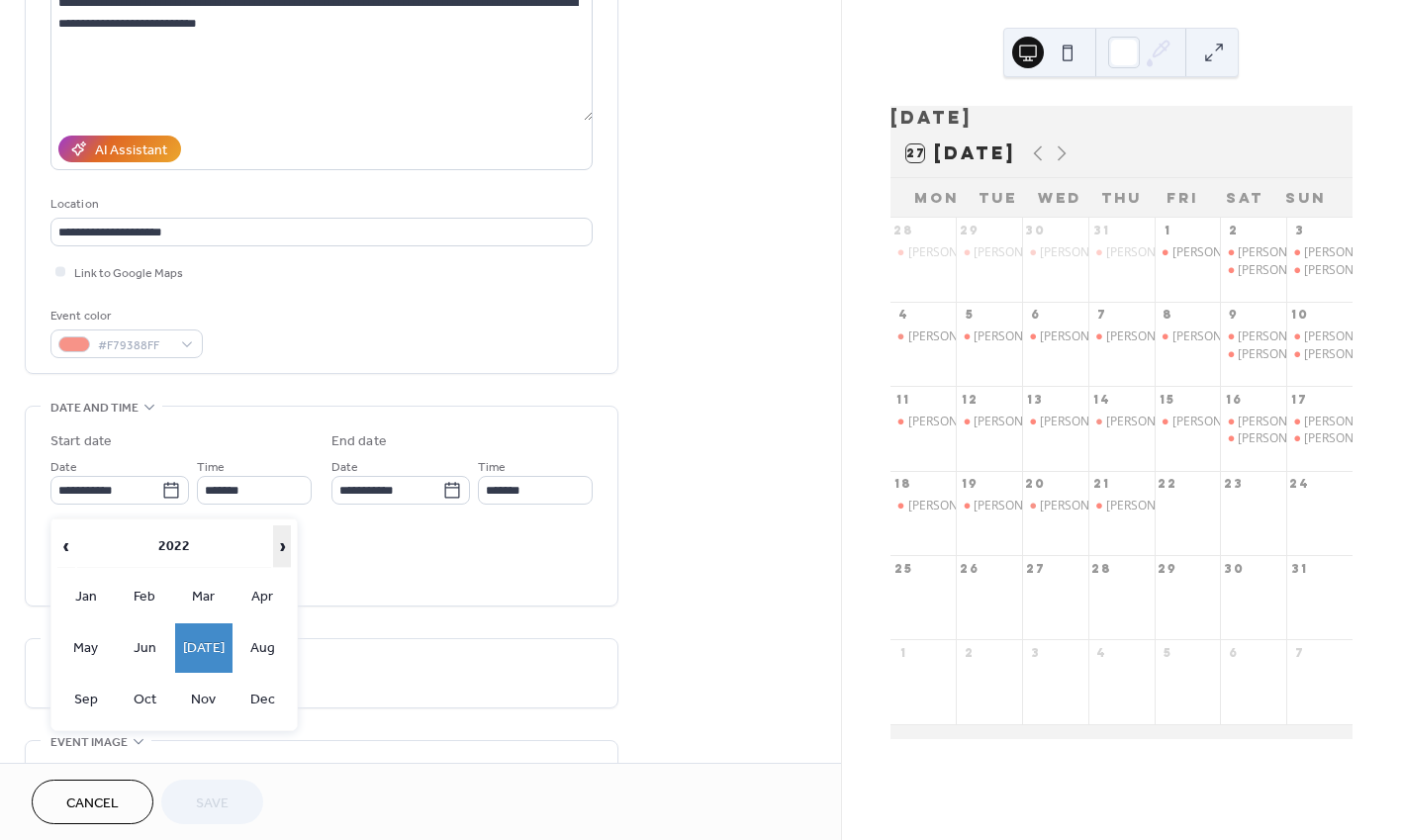 click on "›" at bounding box center (282, 546) 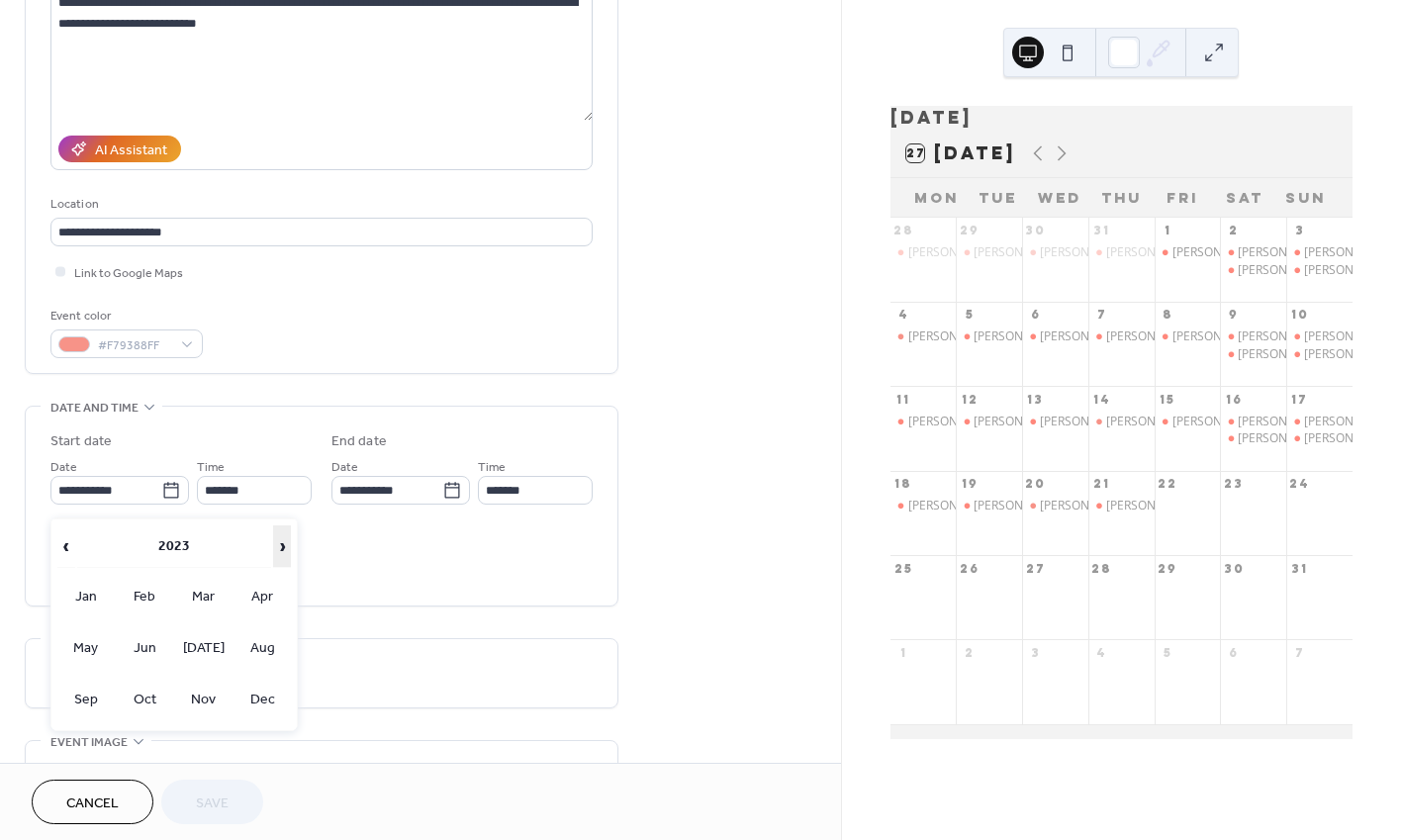 click on "›" at bounding box center (282, 546) 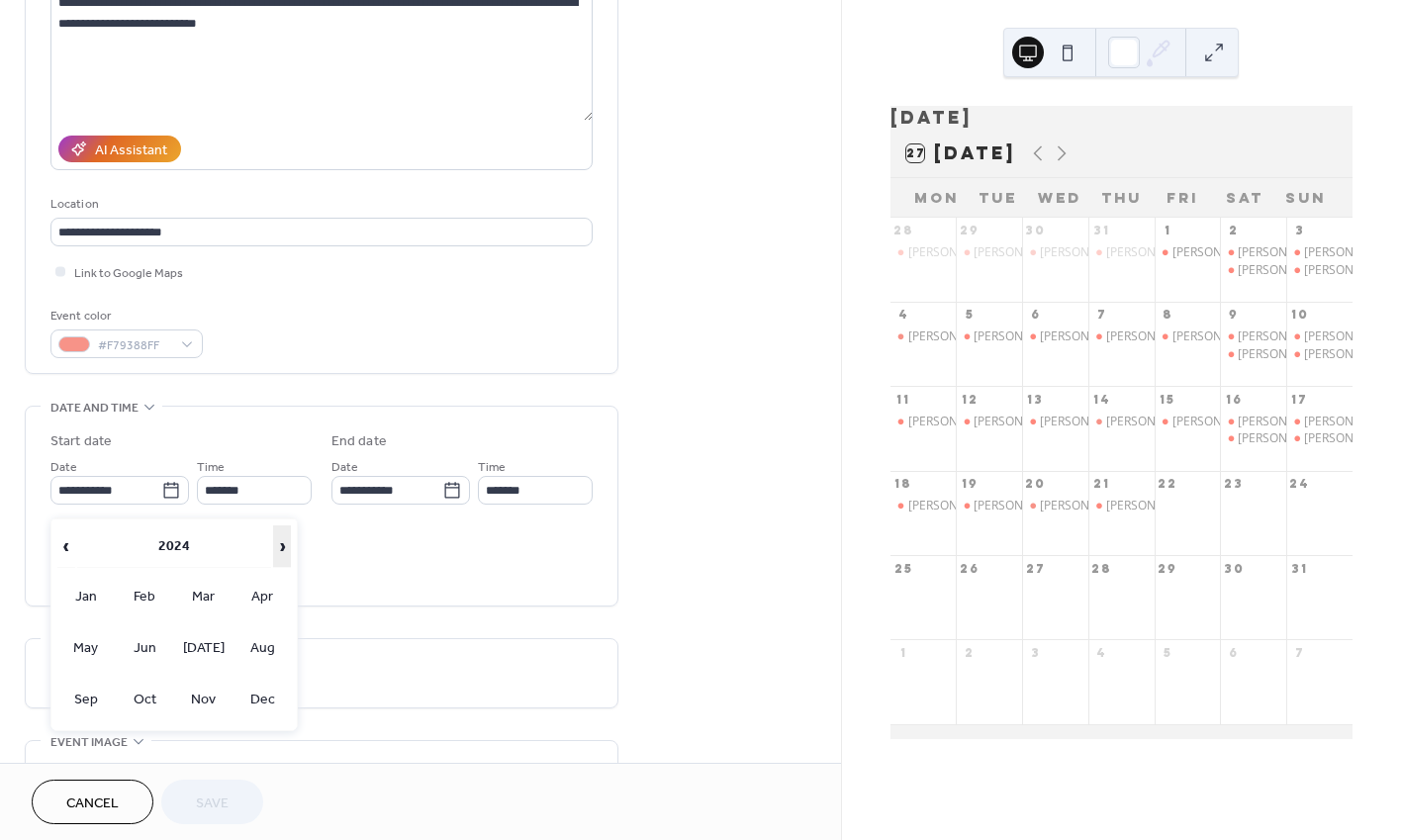 click on "›" at bounding box center [282, 546] 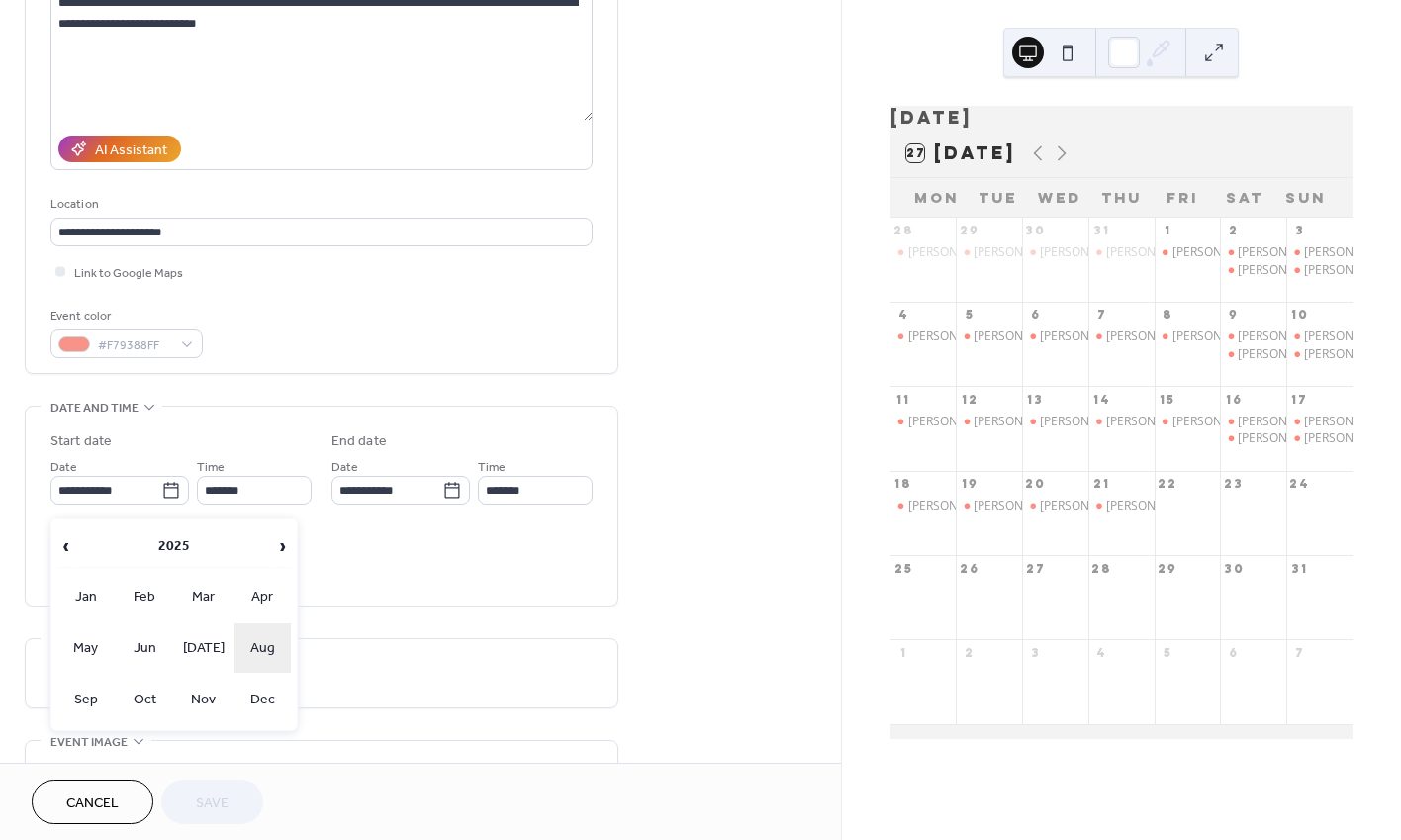 click on "Aug" at bounding box center [263, 648] 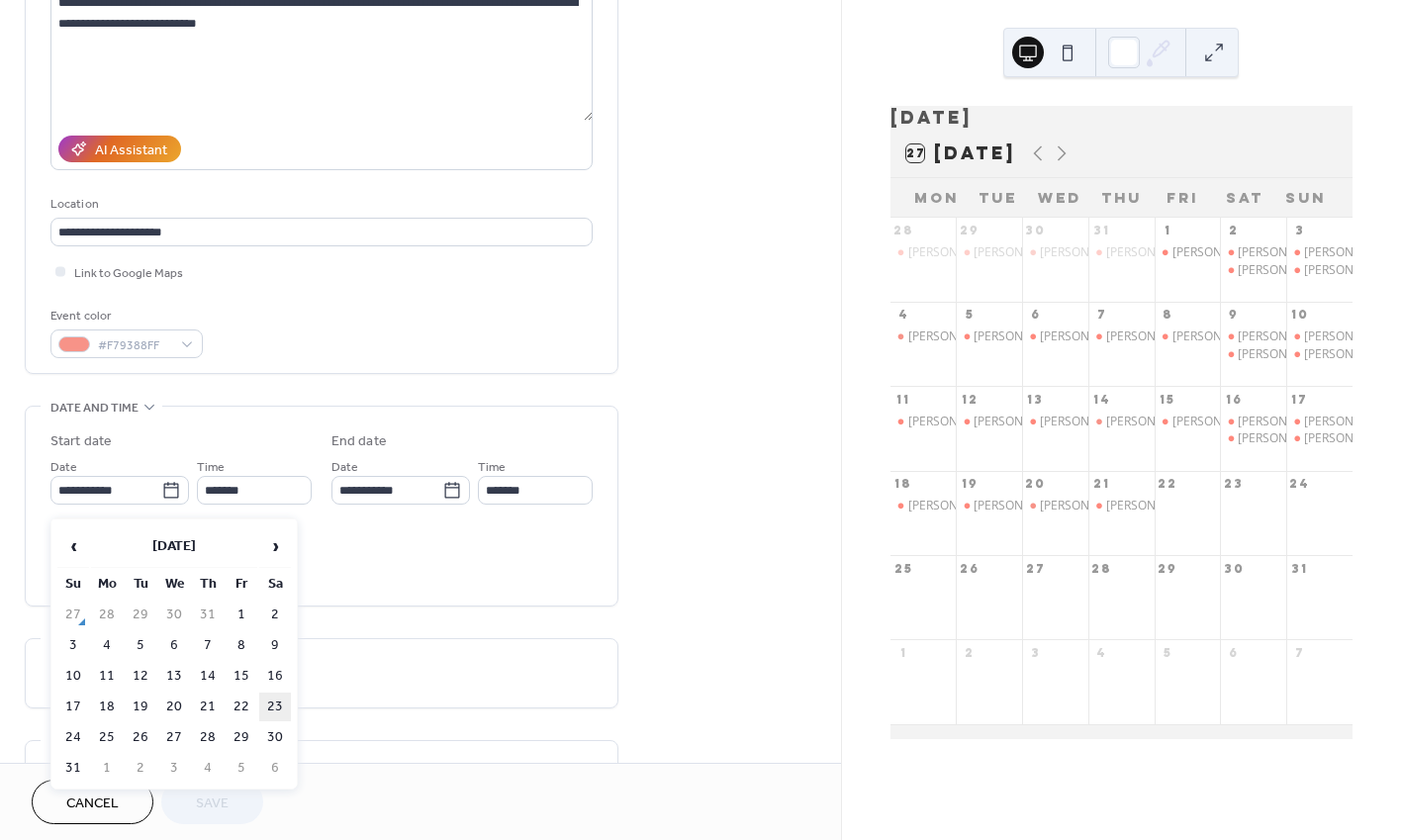 click on "23" at bounding box center [275, 706] 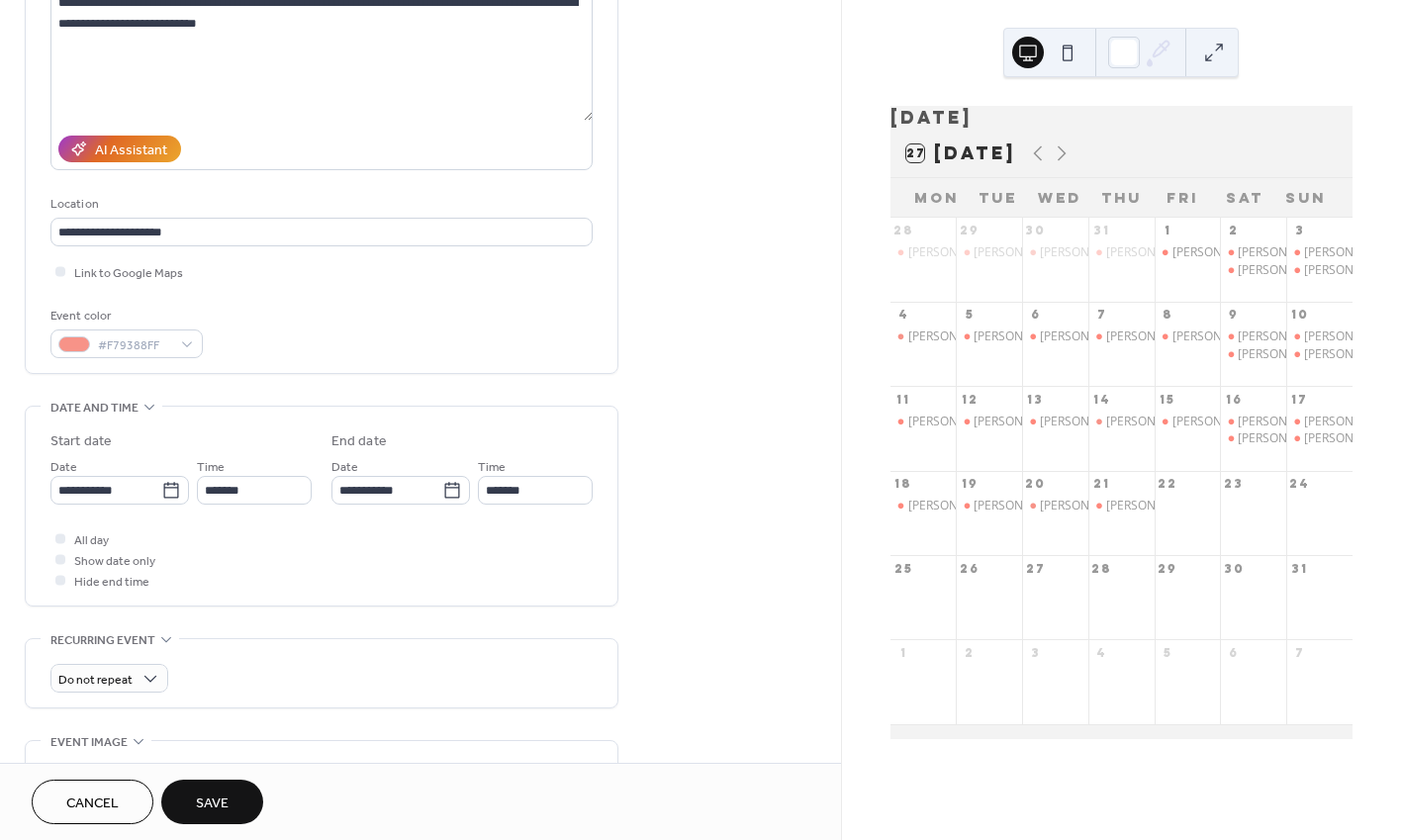 type on "**********" 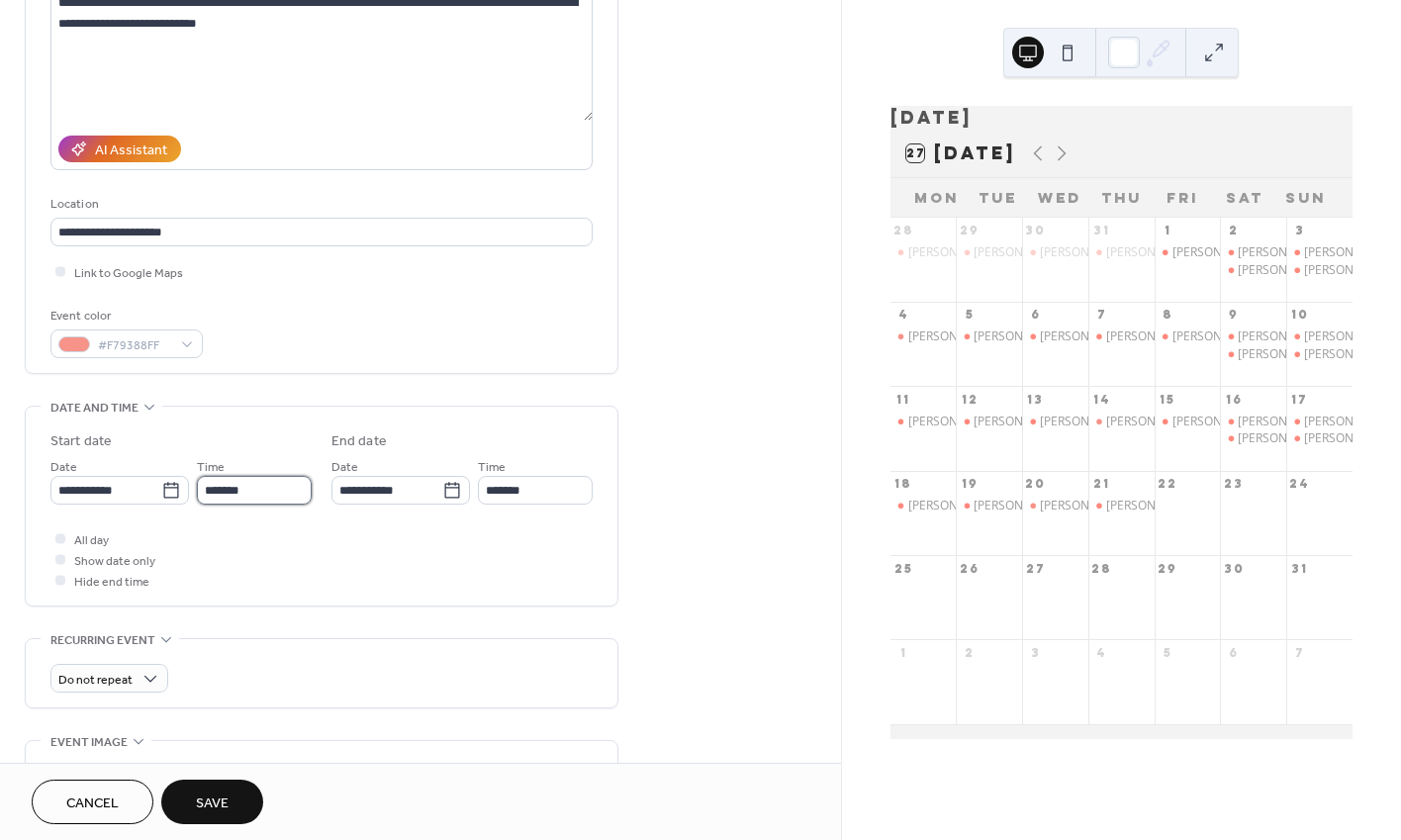 click on "*******" at bounding box center [254, 490] 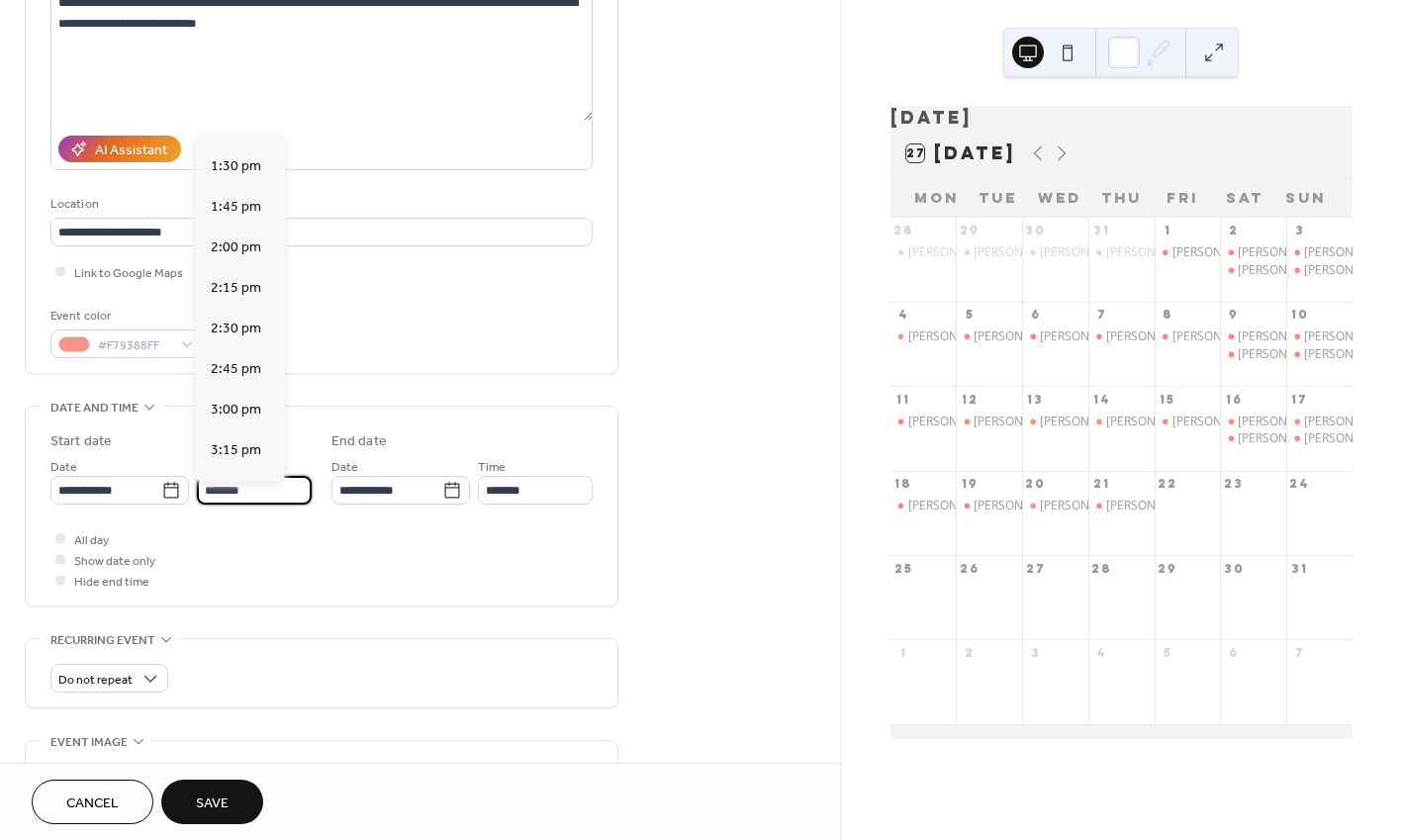 scroll, scrollTop: 2131, scrollLeft: 0, axis: vertical 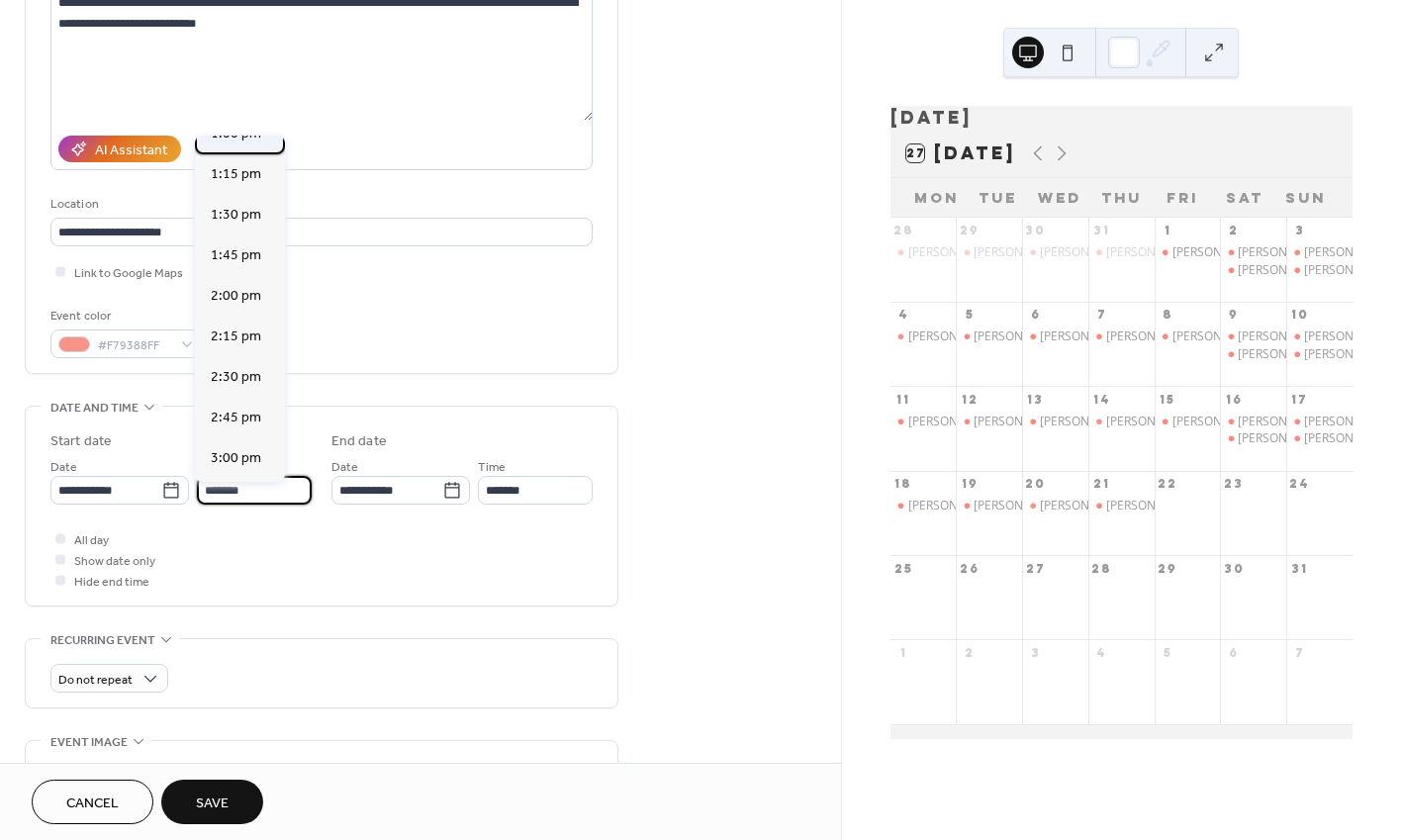 click on "1:00 pm" at bounding box center (239, 134) 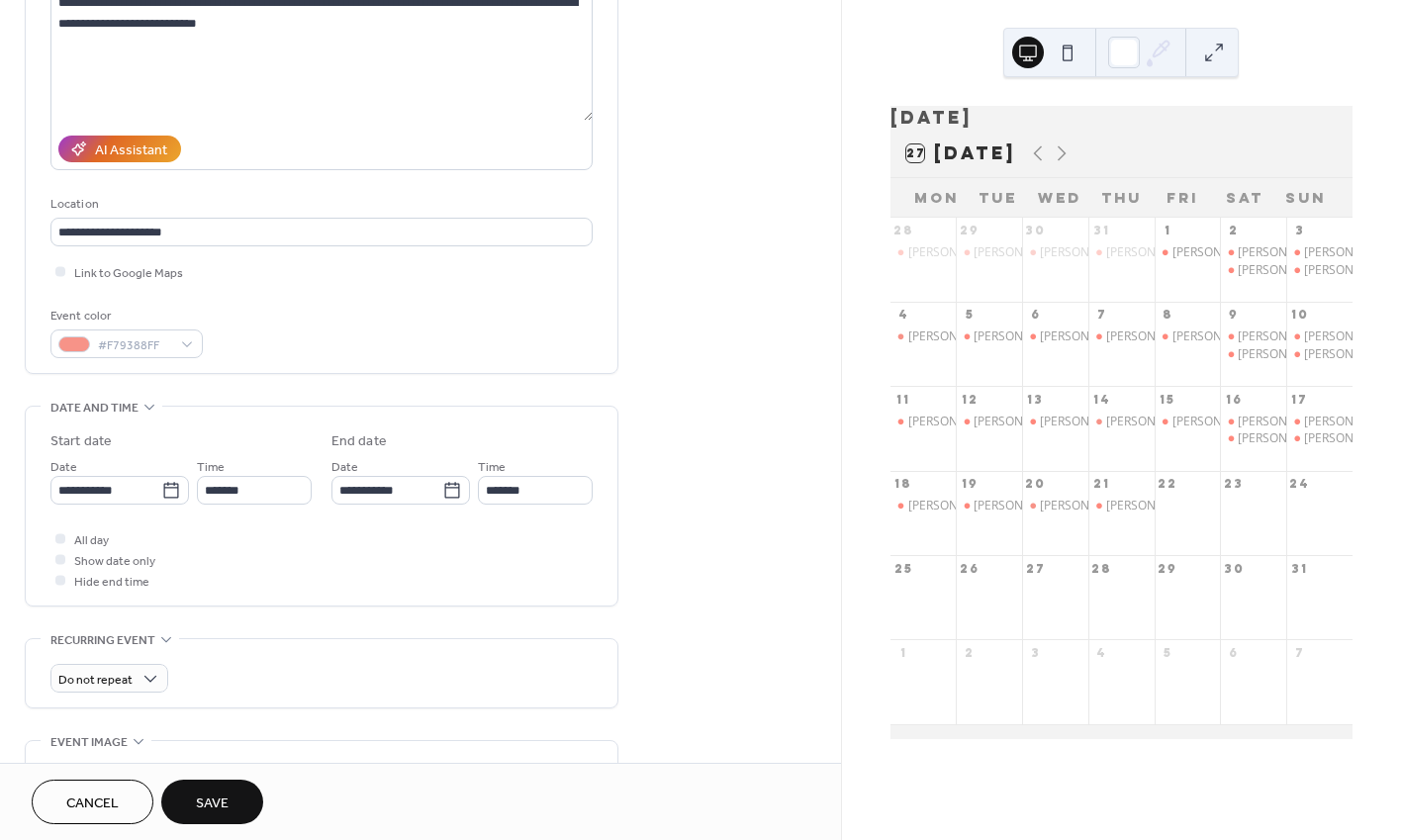 type on "*******" 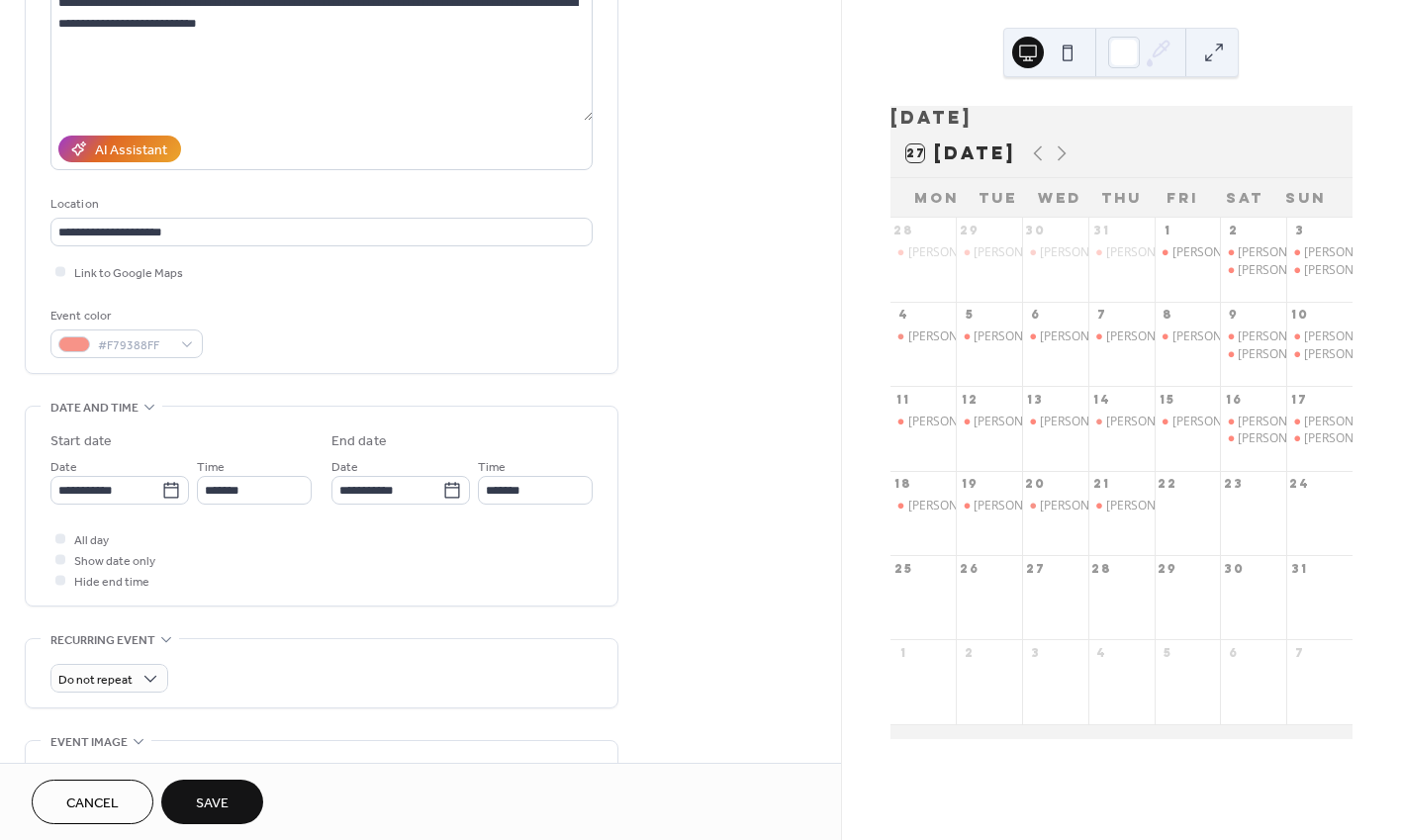 type on "*******" 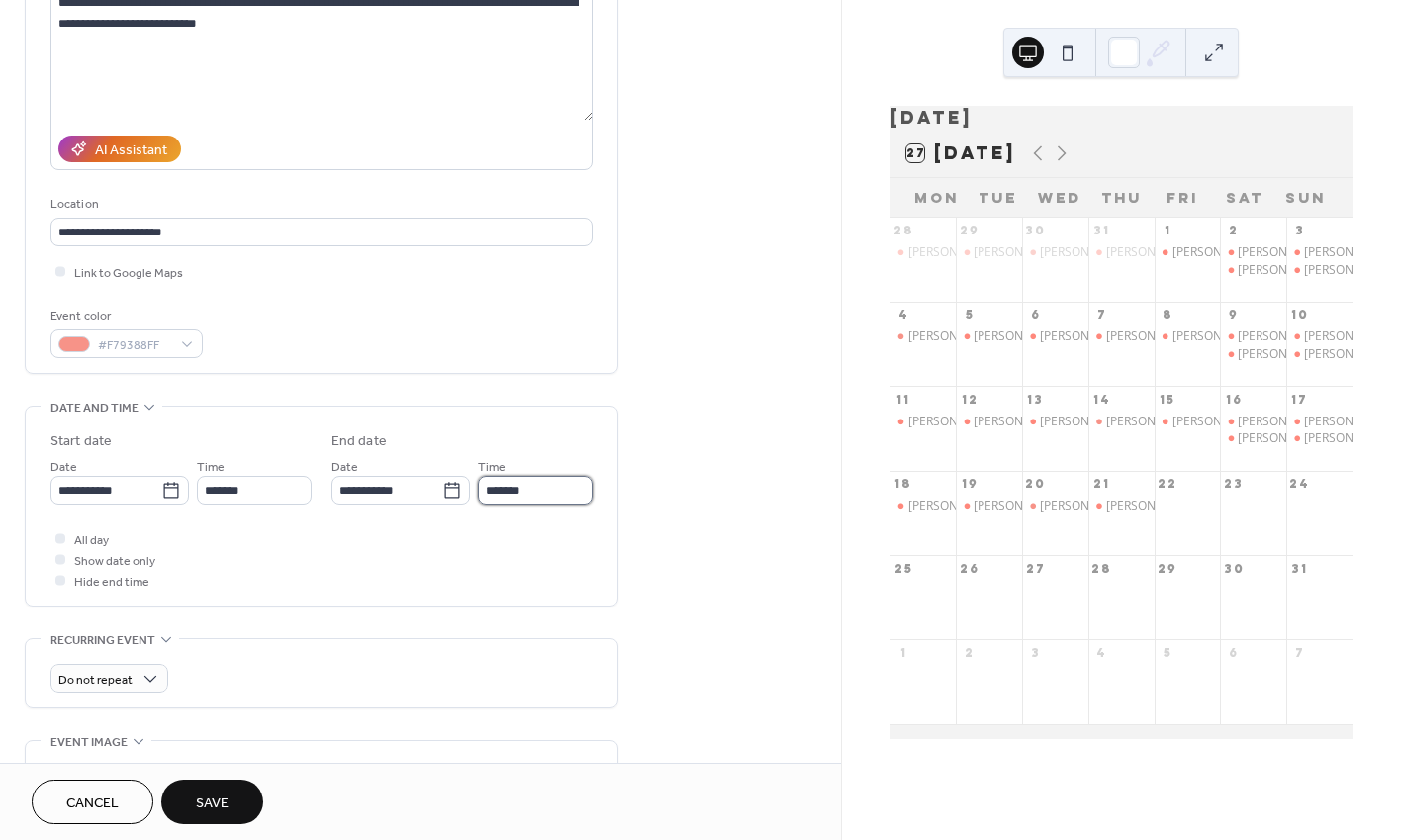 click on "*******" at bounding box center (535, 490) 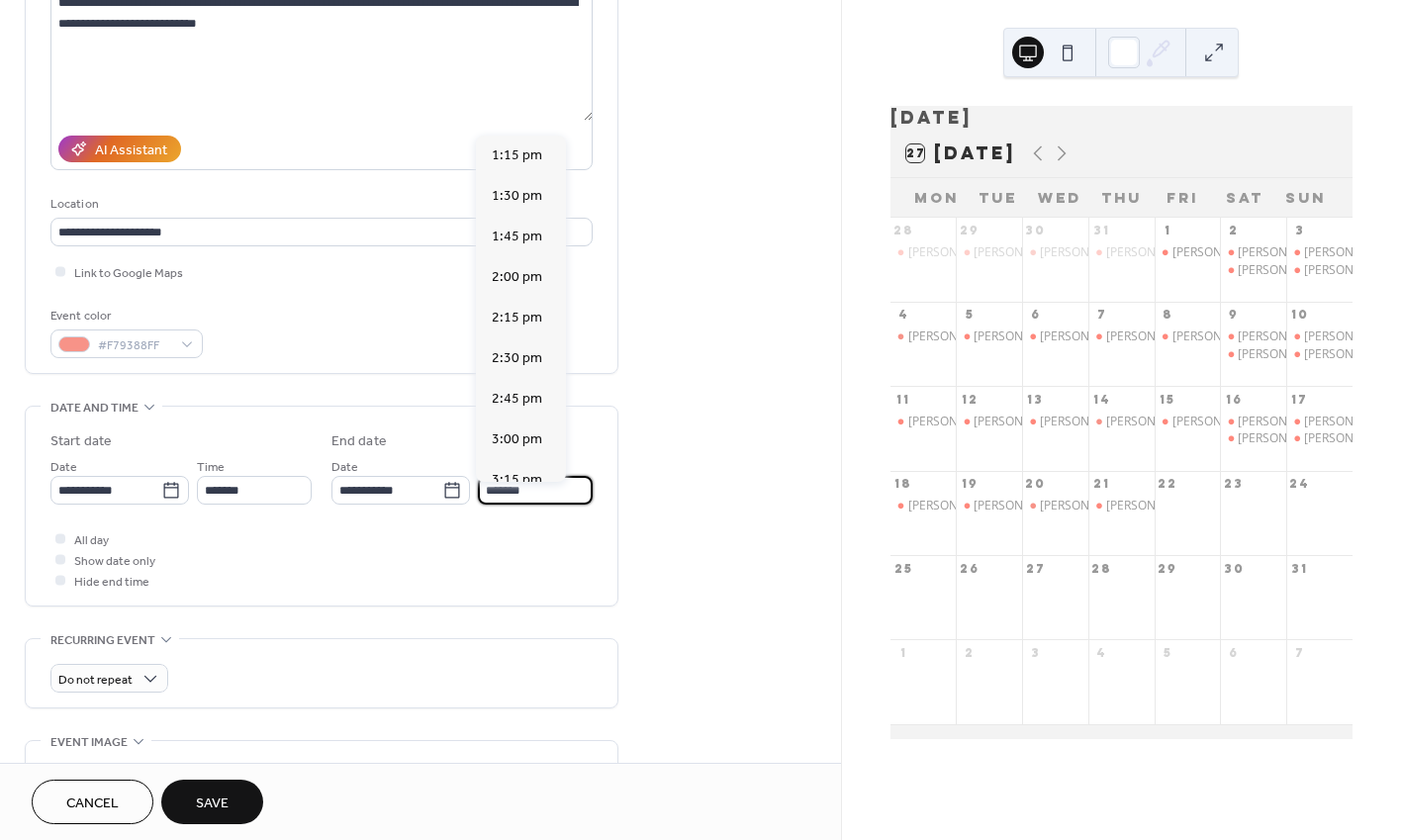 scroll, scrollTop: 457, scrollLeft: 0, axis: vertical 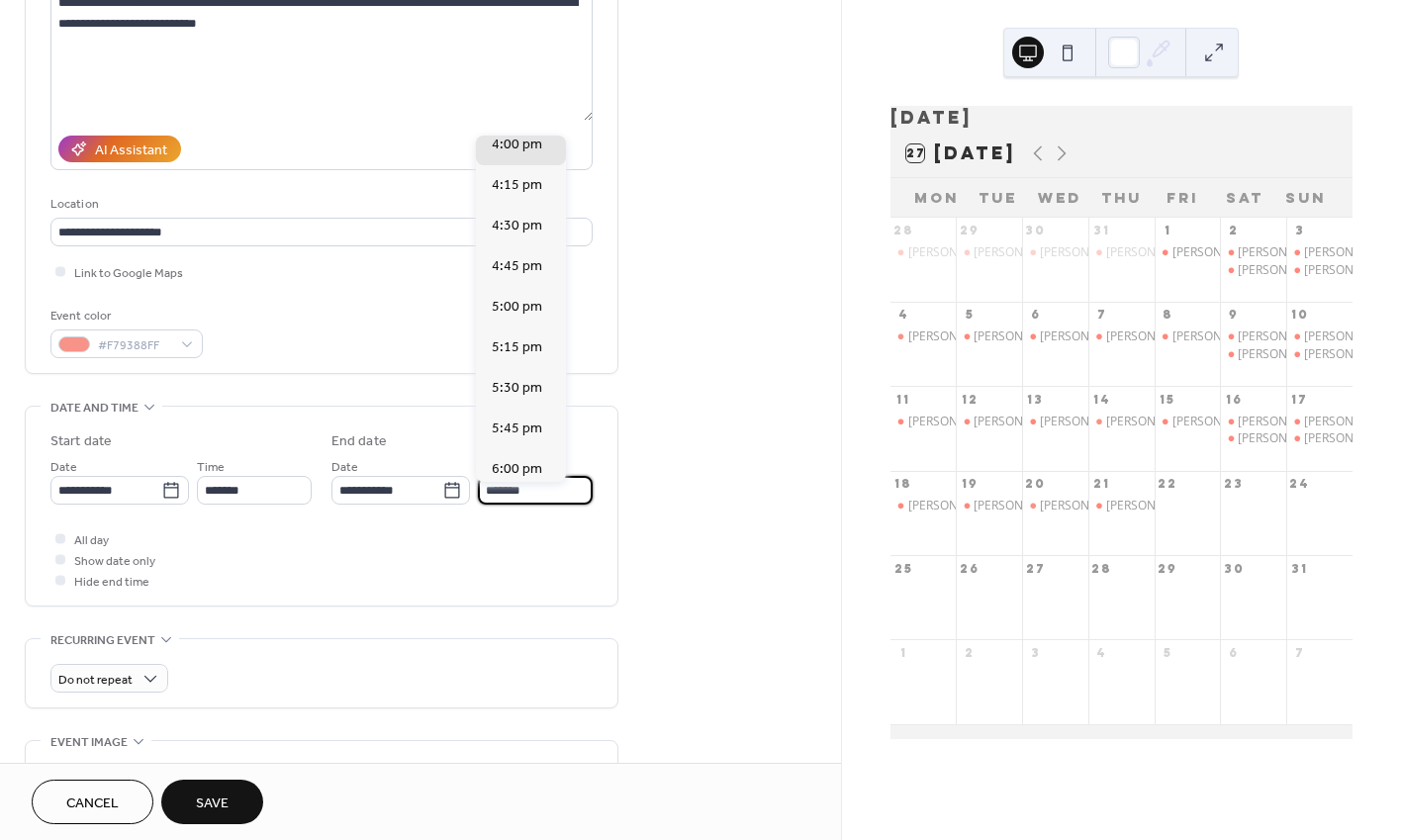 click on "All day Show date only Hide end time" at bounding box center (322, 559) 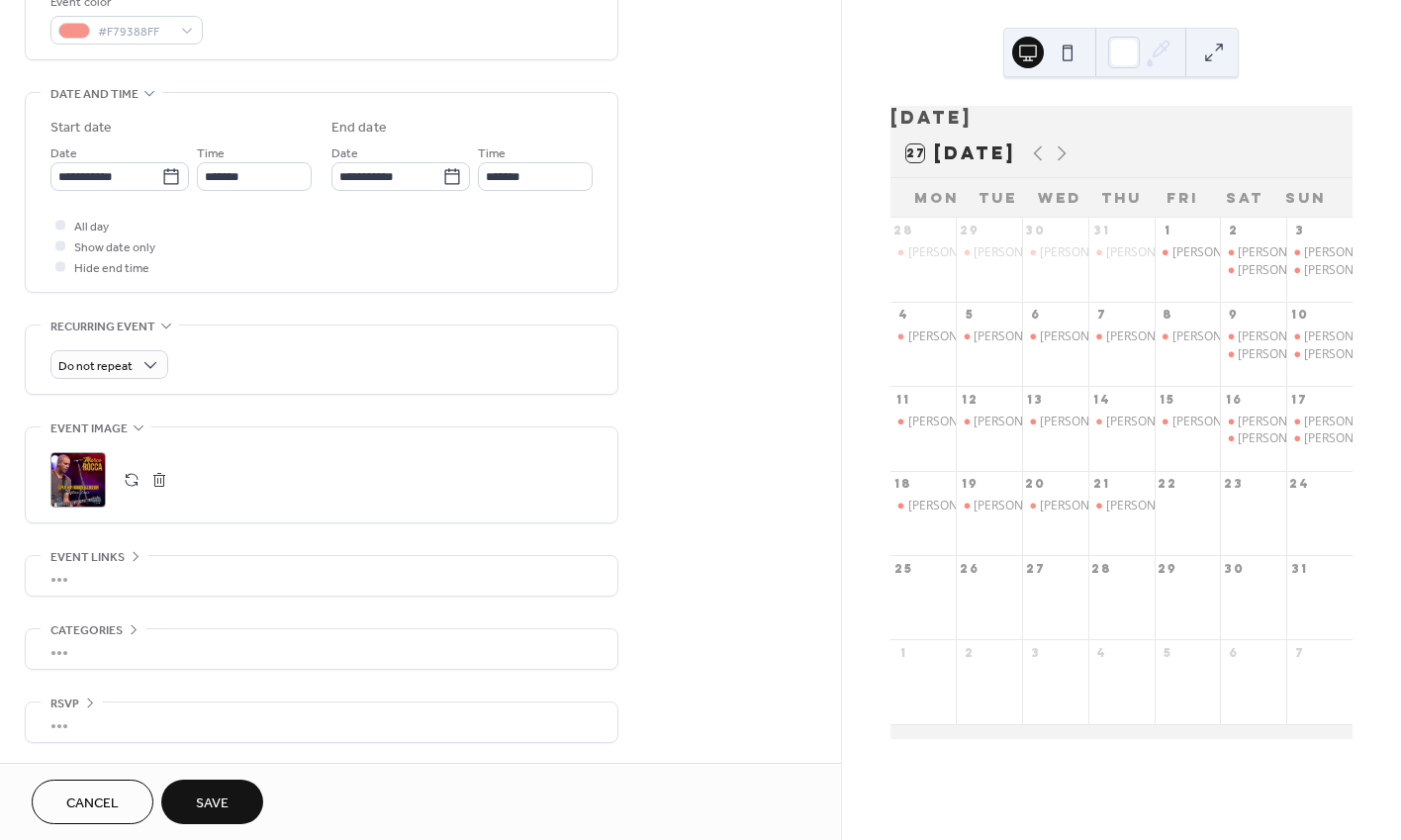 scroll, scrollTop: 566, scrollLeft: 0, axis: vertical 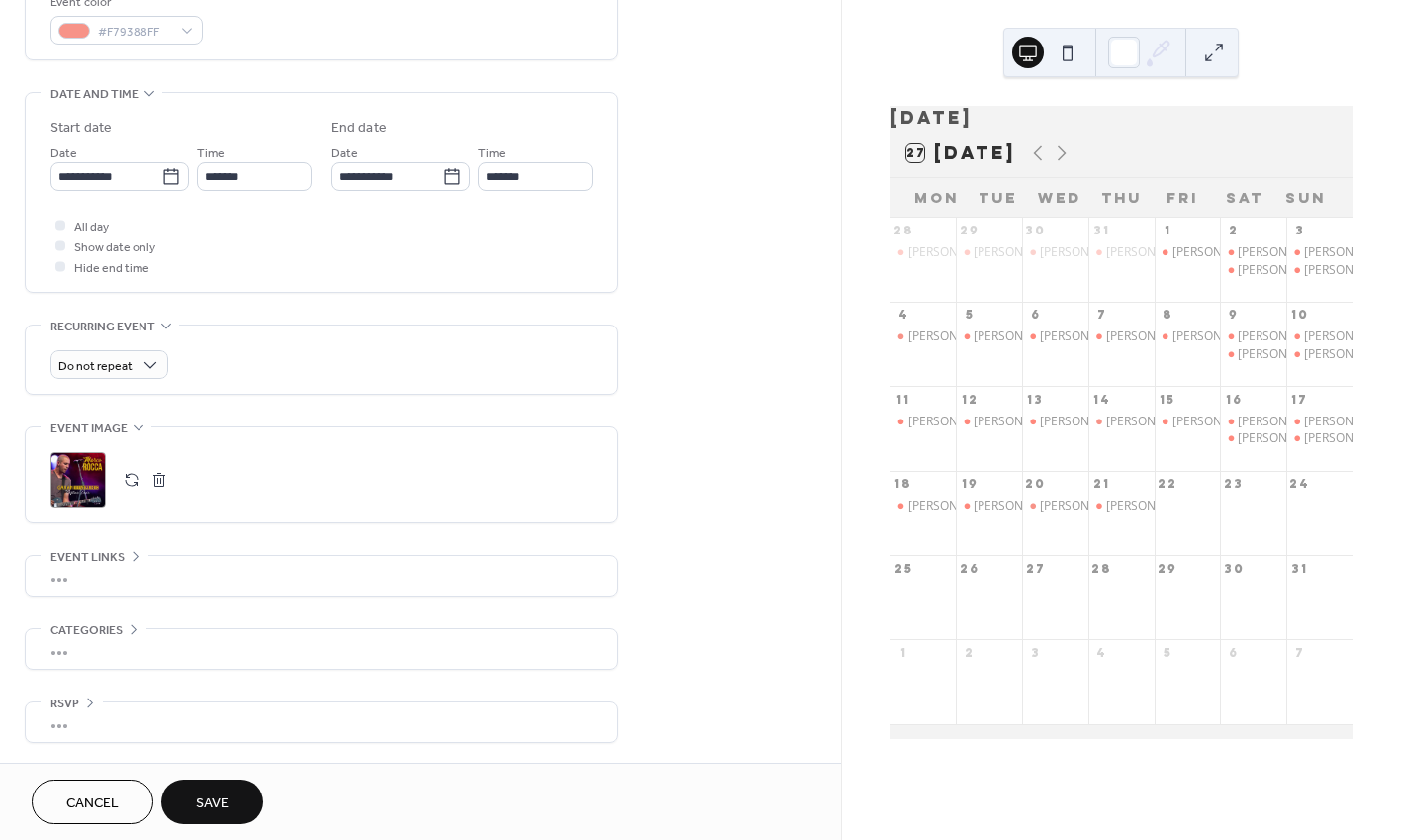click on "Save" at bounding box center (212, 801) 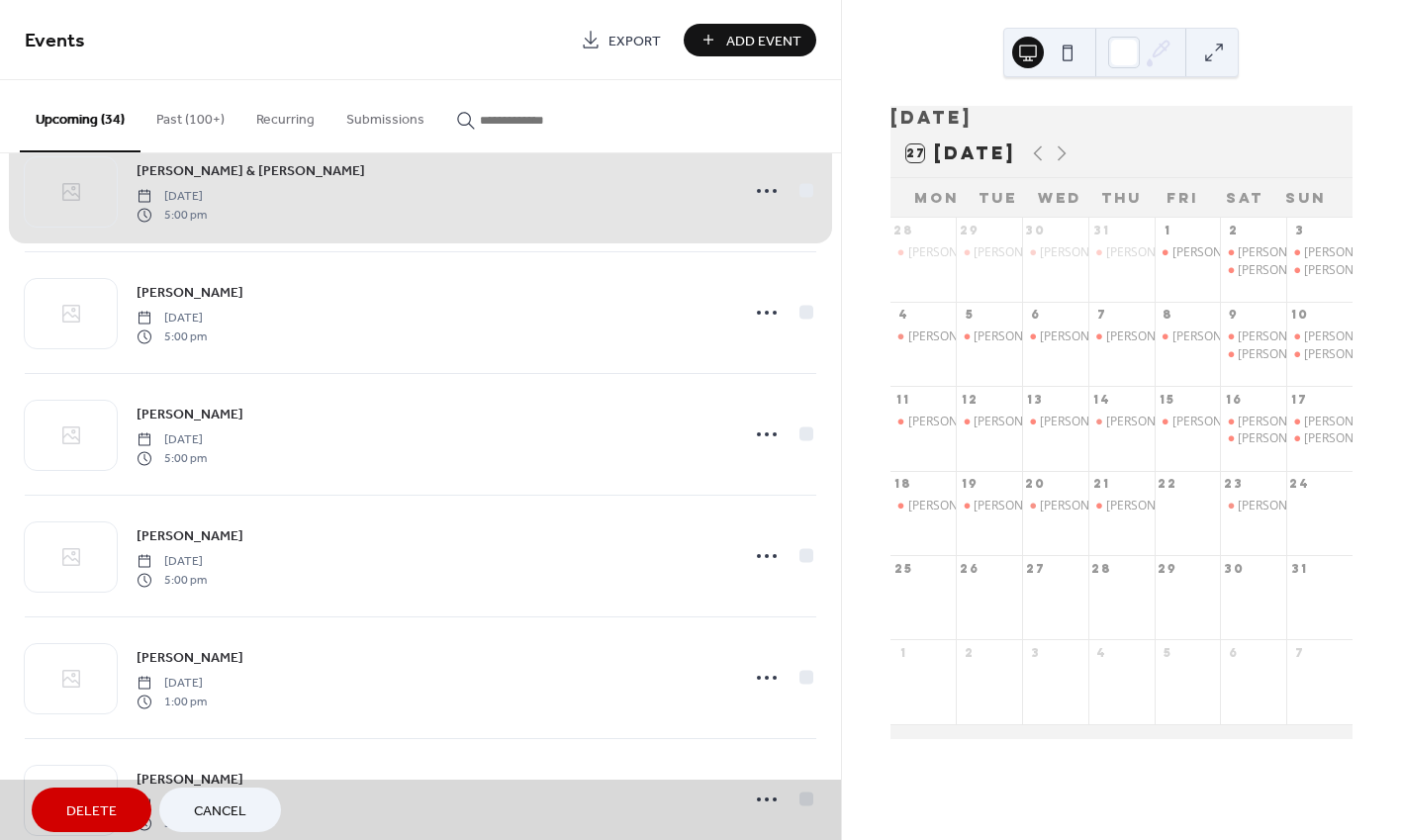 scroll, scrollTop: 419, scrollLeft: 0, axis: vertical 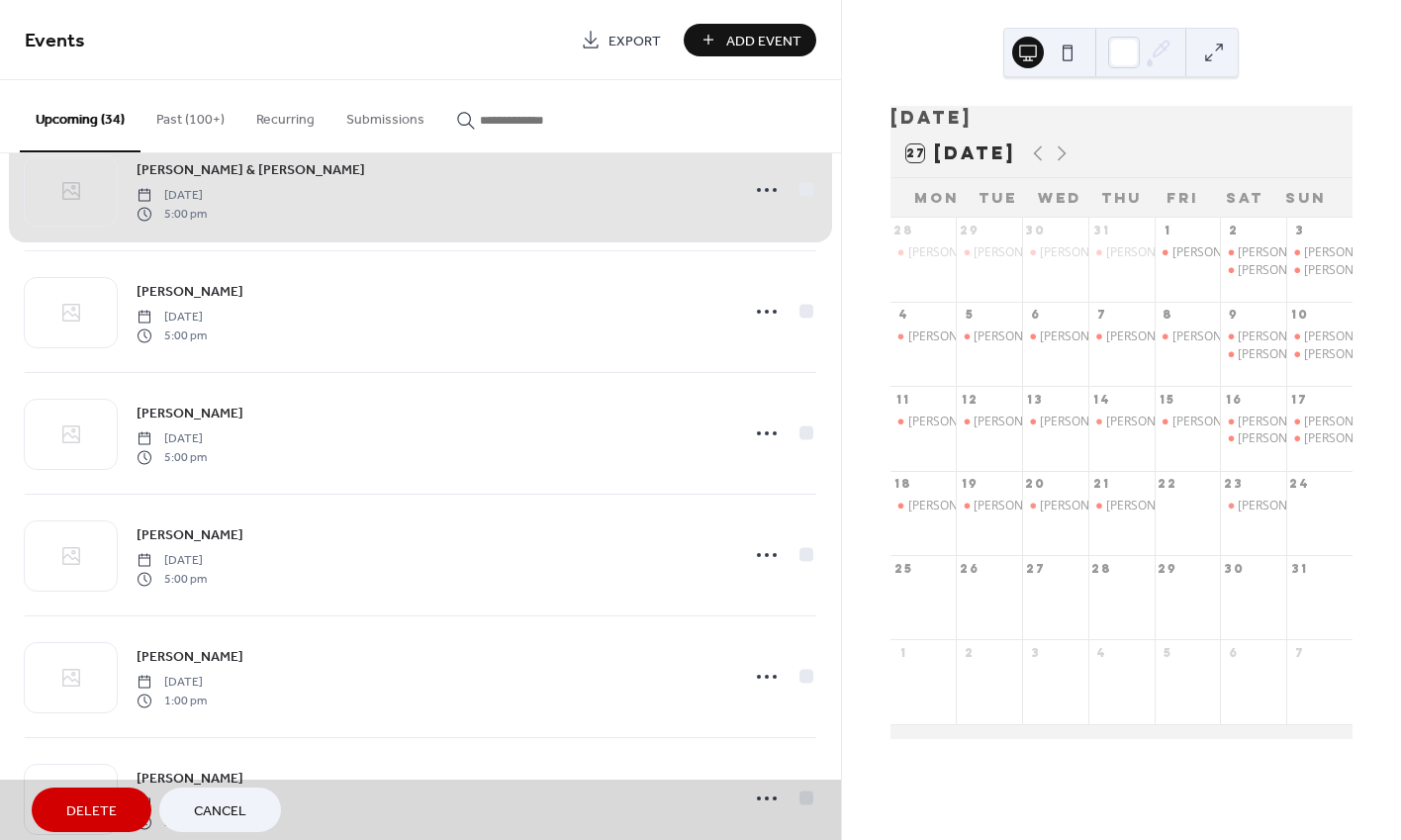 click on "[PERSON_NAME] & [PERSON_NAME] [DATE] 5:00 pm" at bounding box center [420, 190] 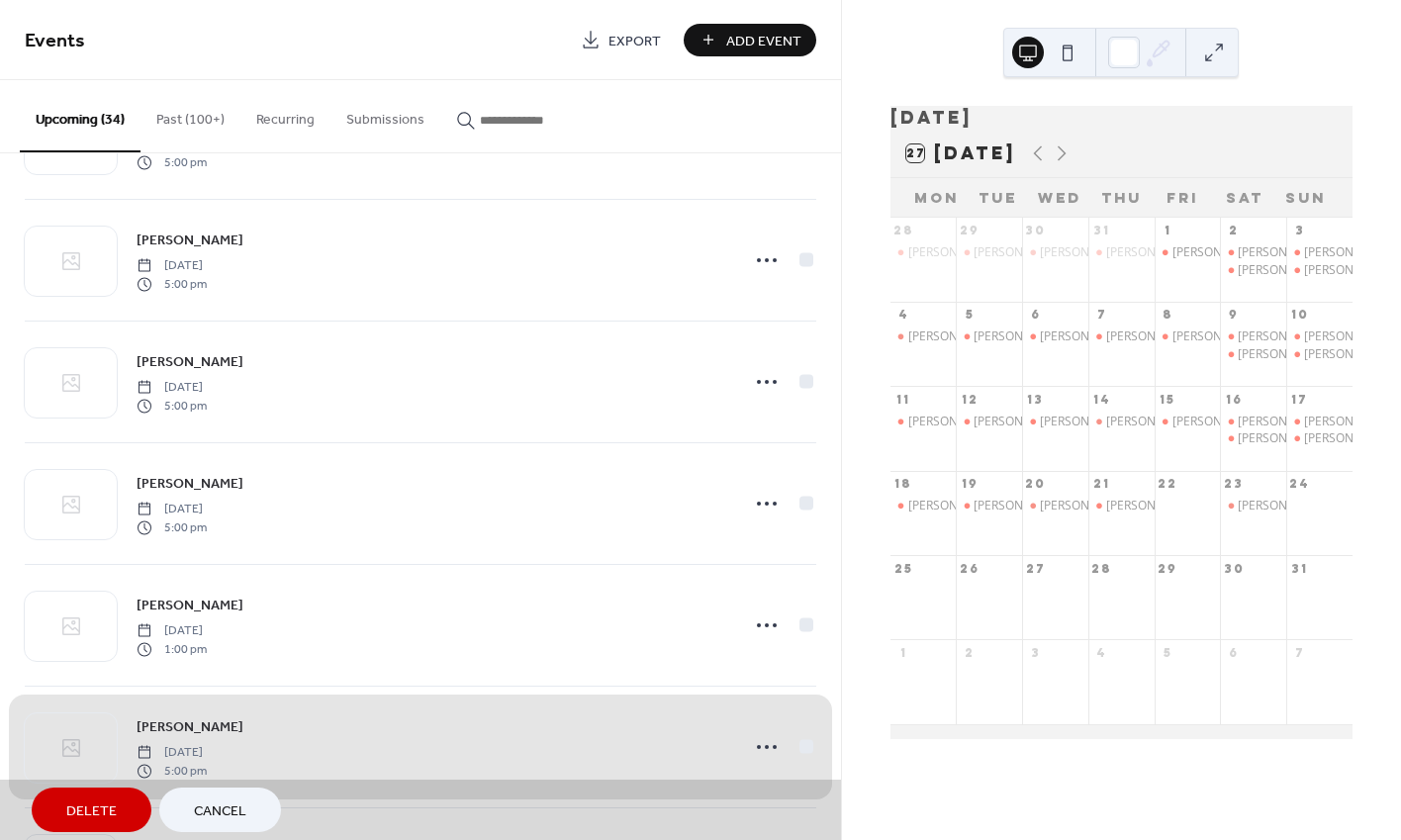 scroll, scrollTop: 470, scrollLeft: 0, axis: vertical 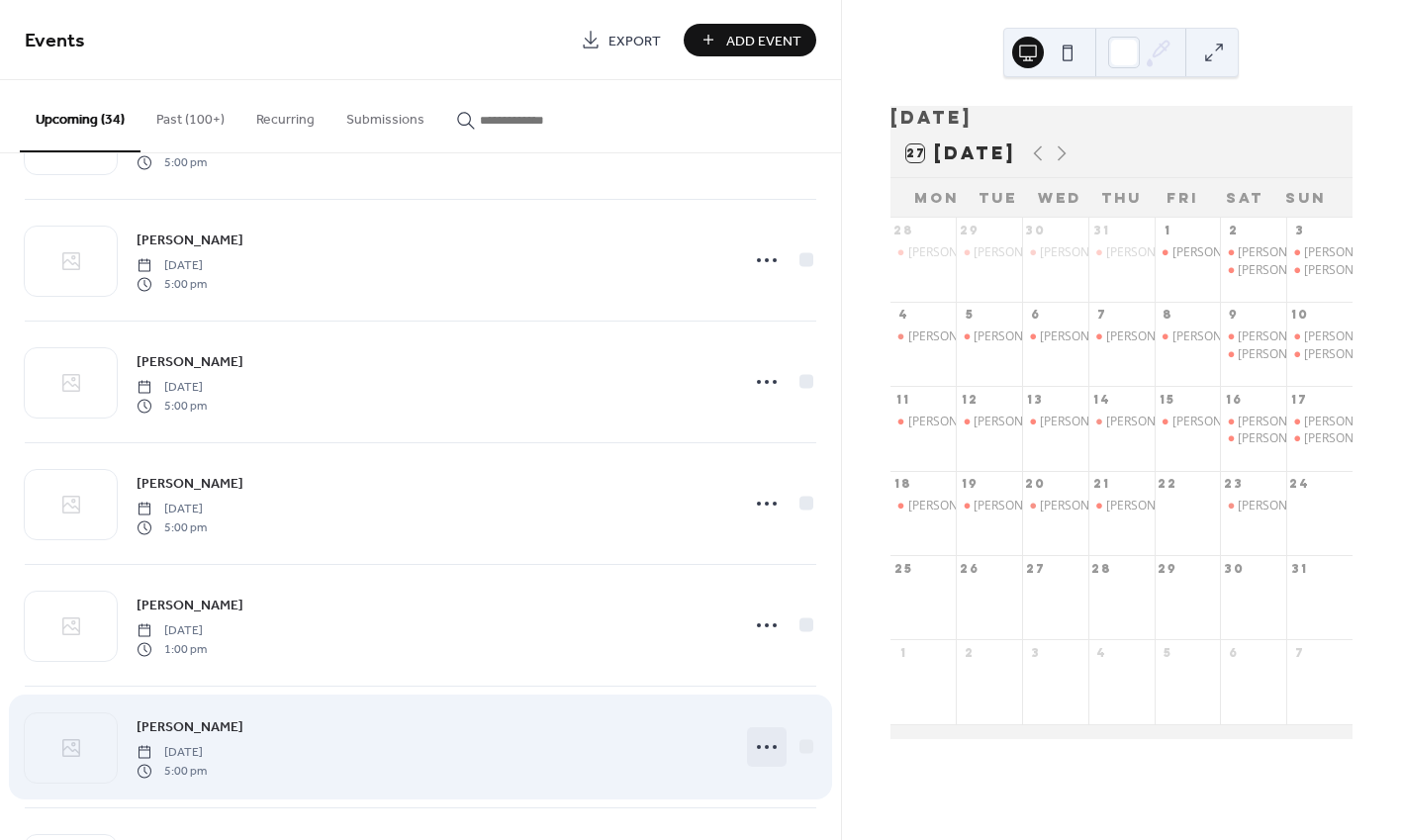 click 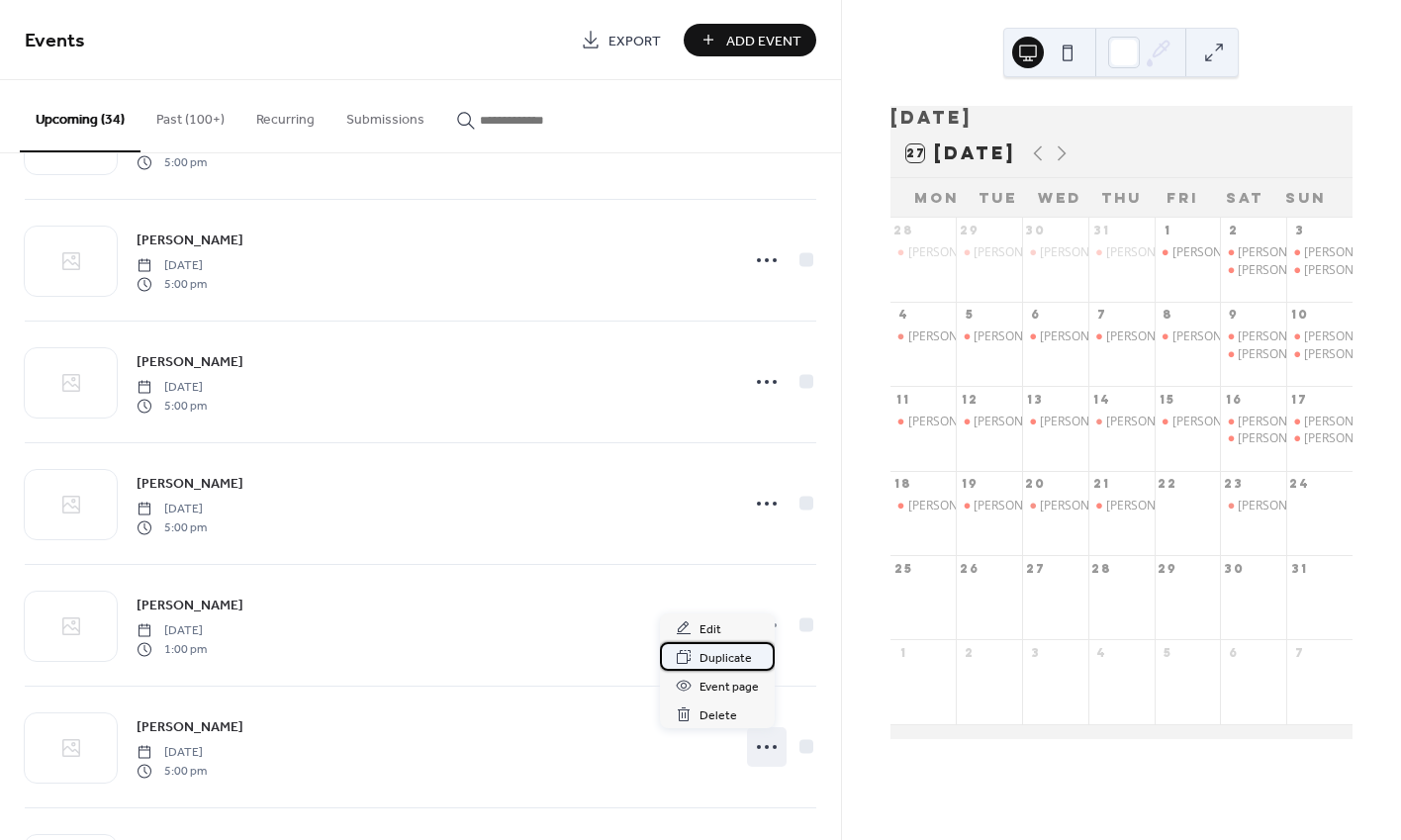 click on "Duplicate" at bounding box center [725, 658] 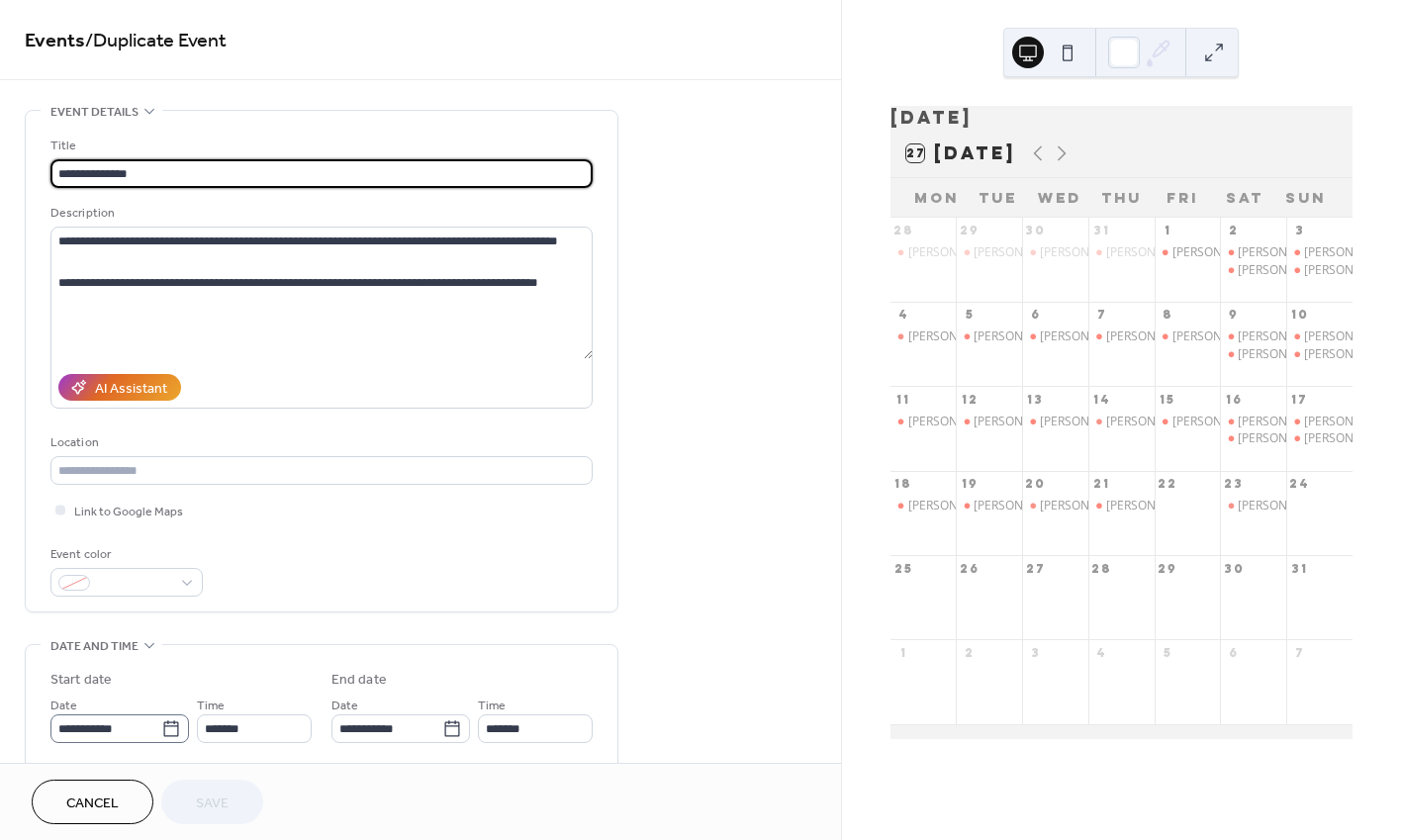 click 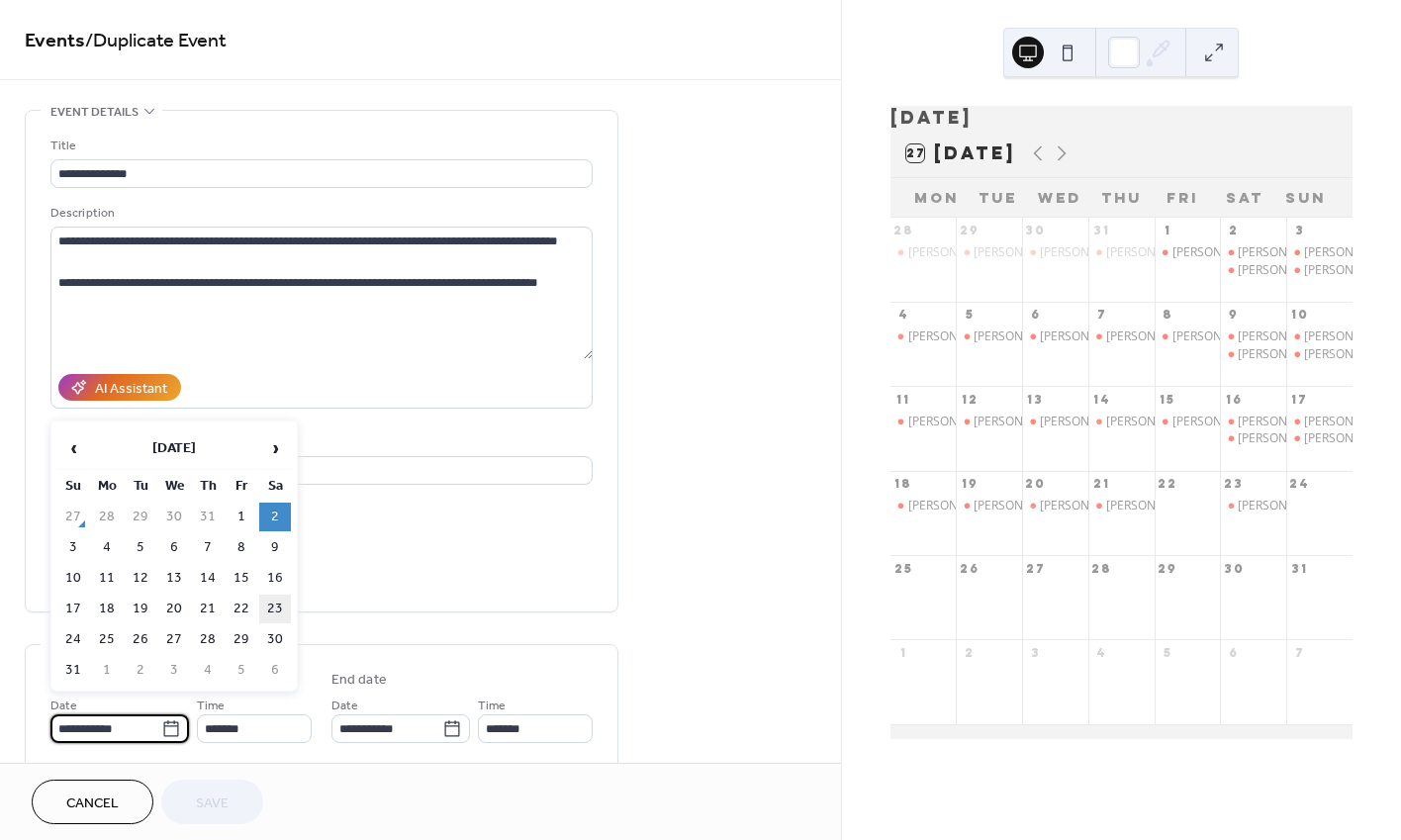 click on "23" at bounding box center (275, 608) 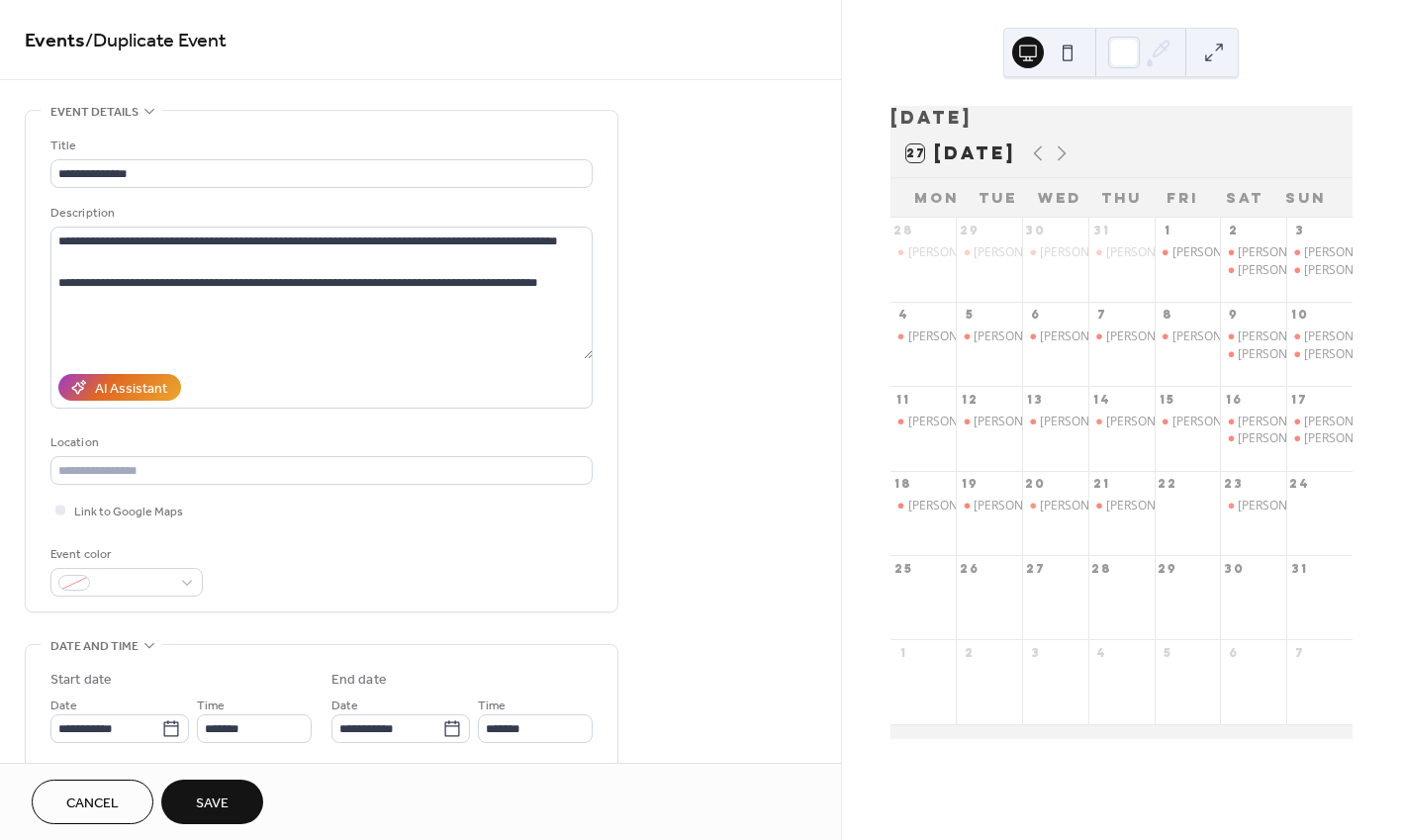 type on "**********" 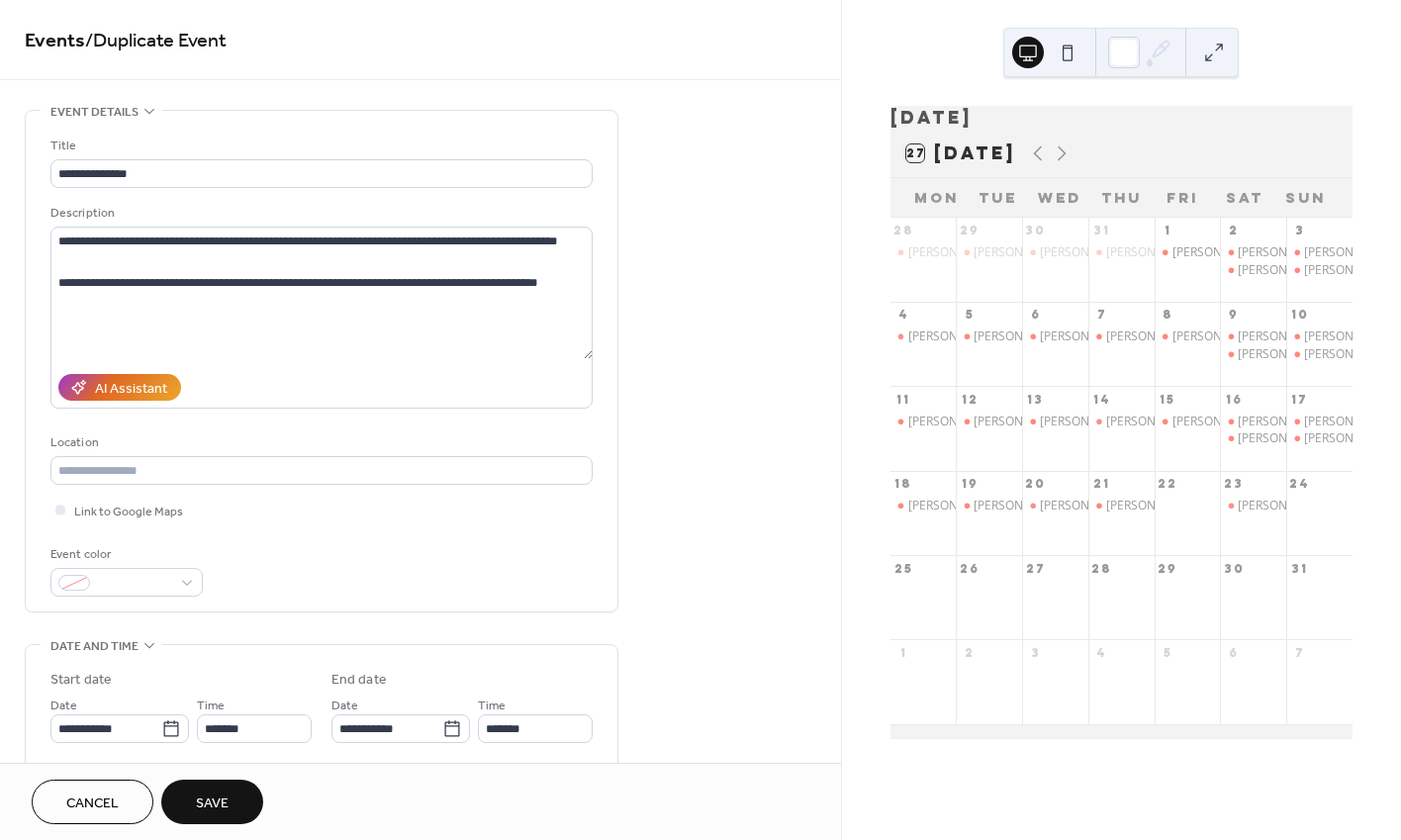 type on "**********" 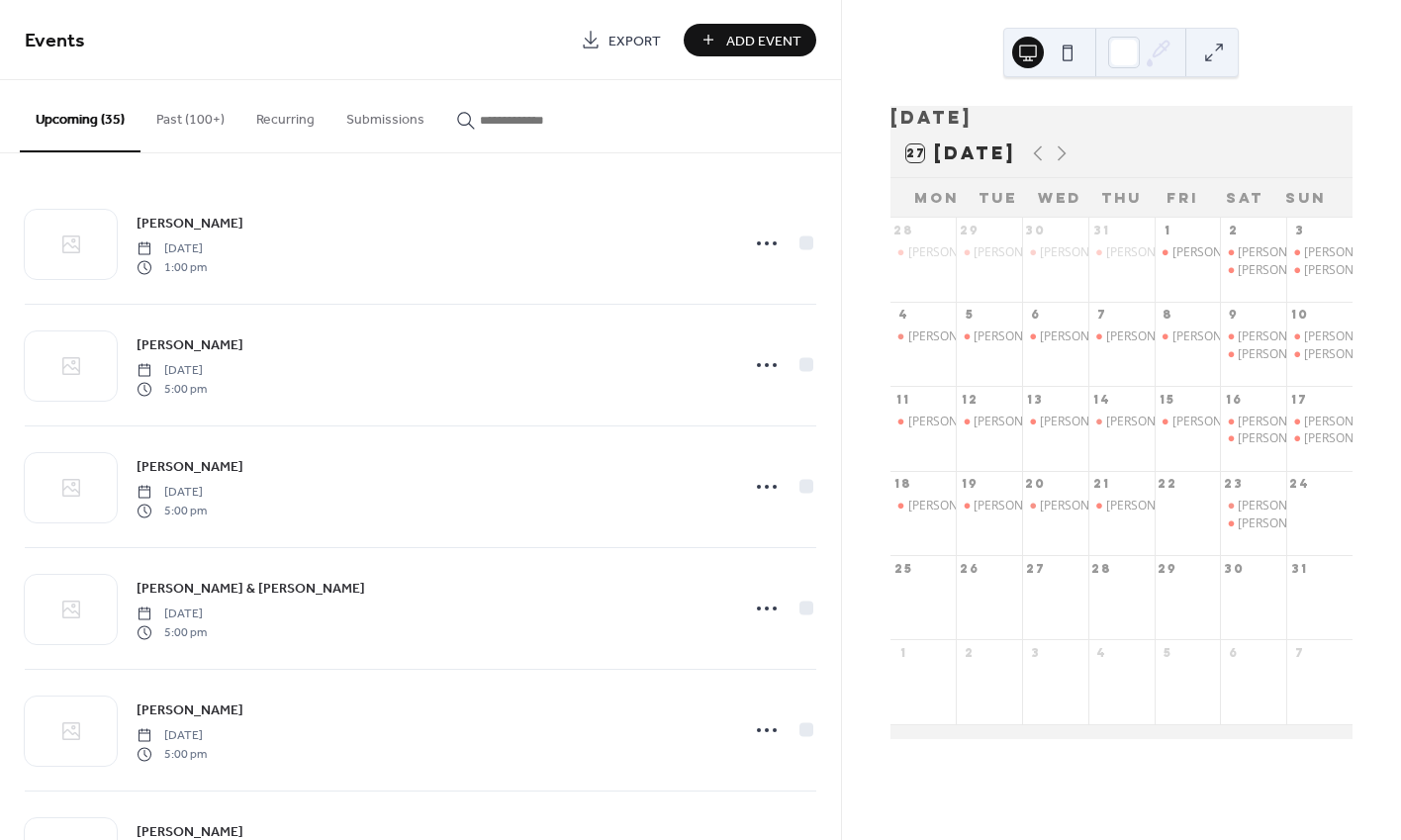 click on "Past (100+)" at bounding box center (190, 115) 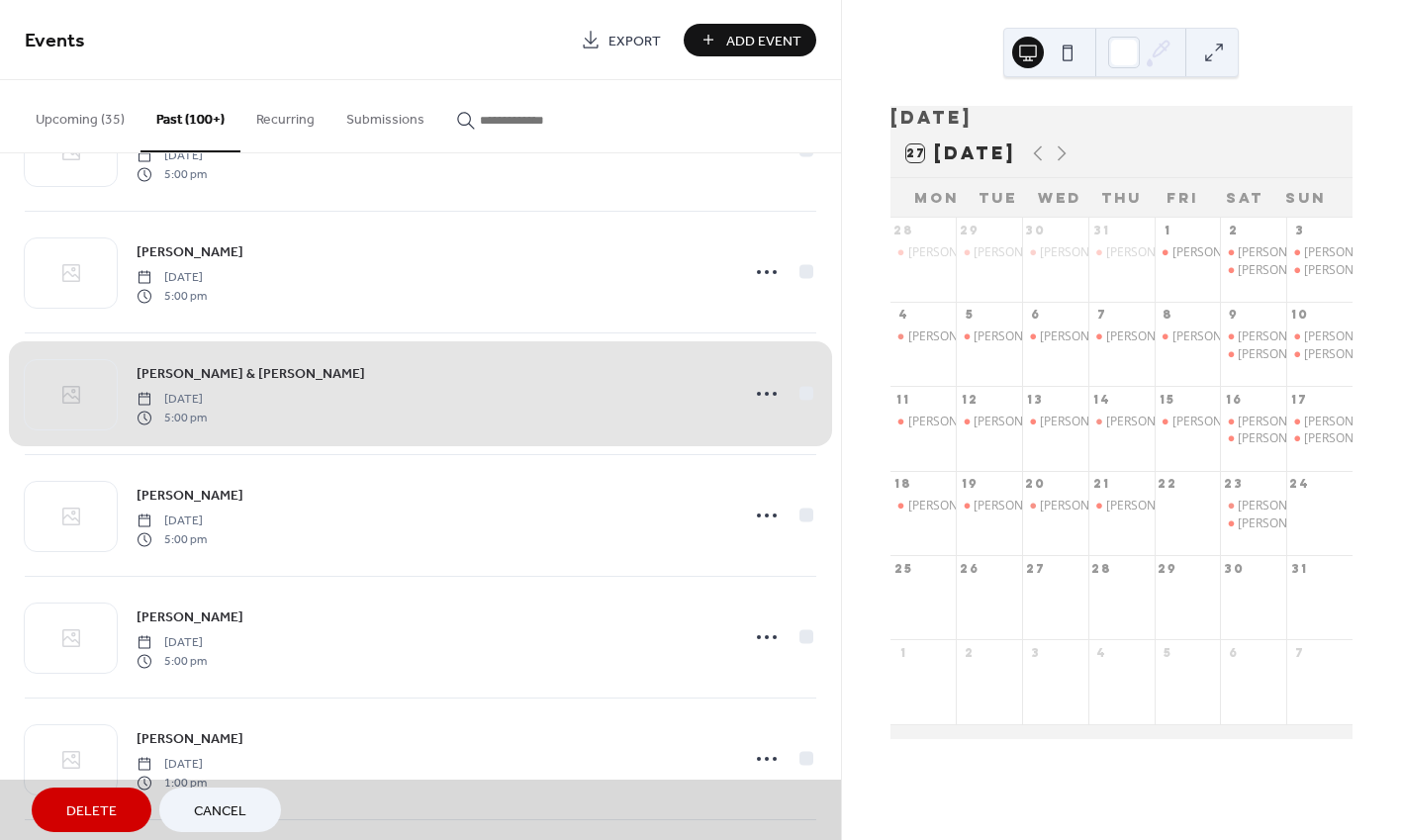 scroll, scrollTop: 471, scrollLeft: 0, axis: vertical 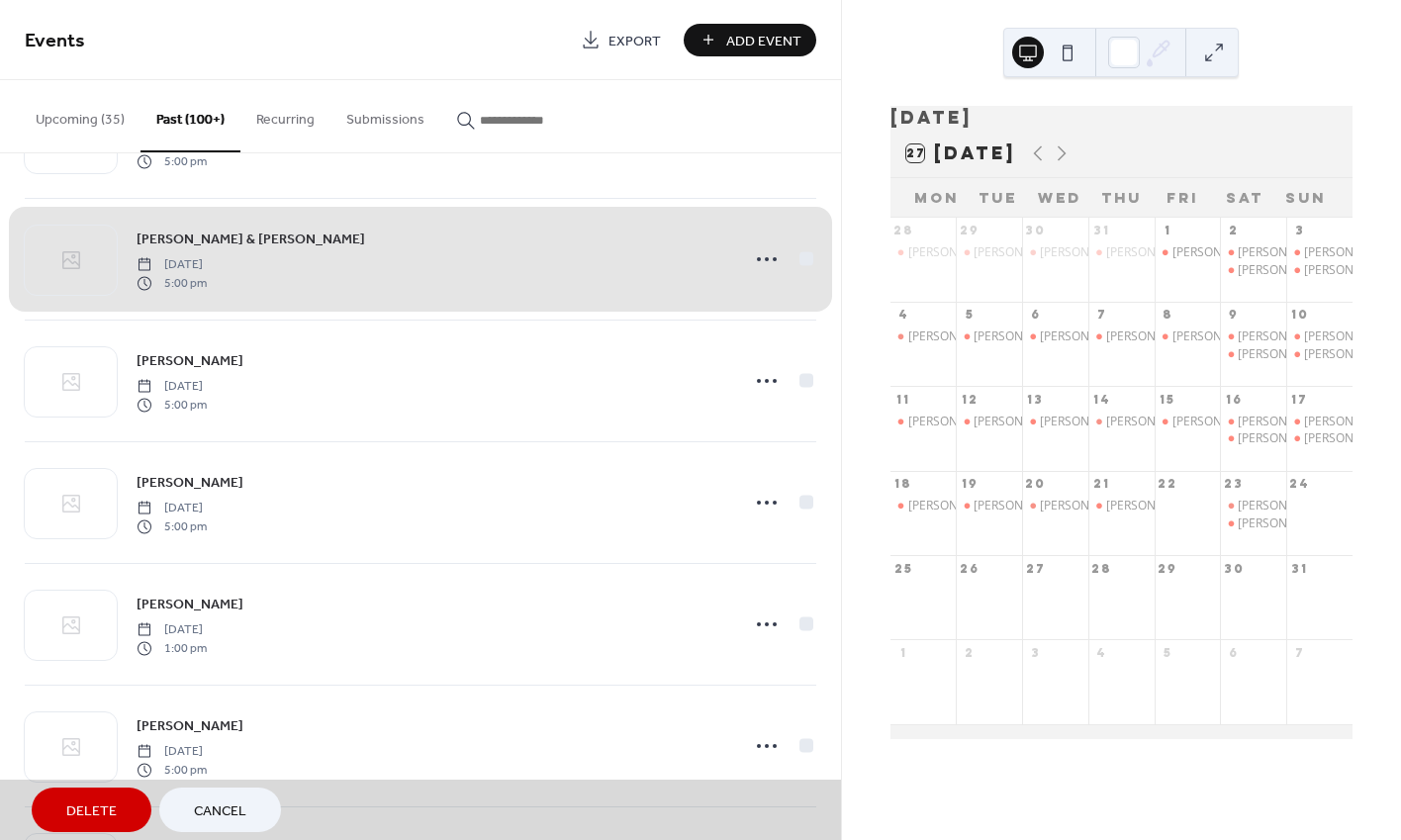 click on "[PERSON_NAME] & [PERSON_NAME] [DATE] 5:00 pm" at bounding box center (420, 259) 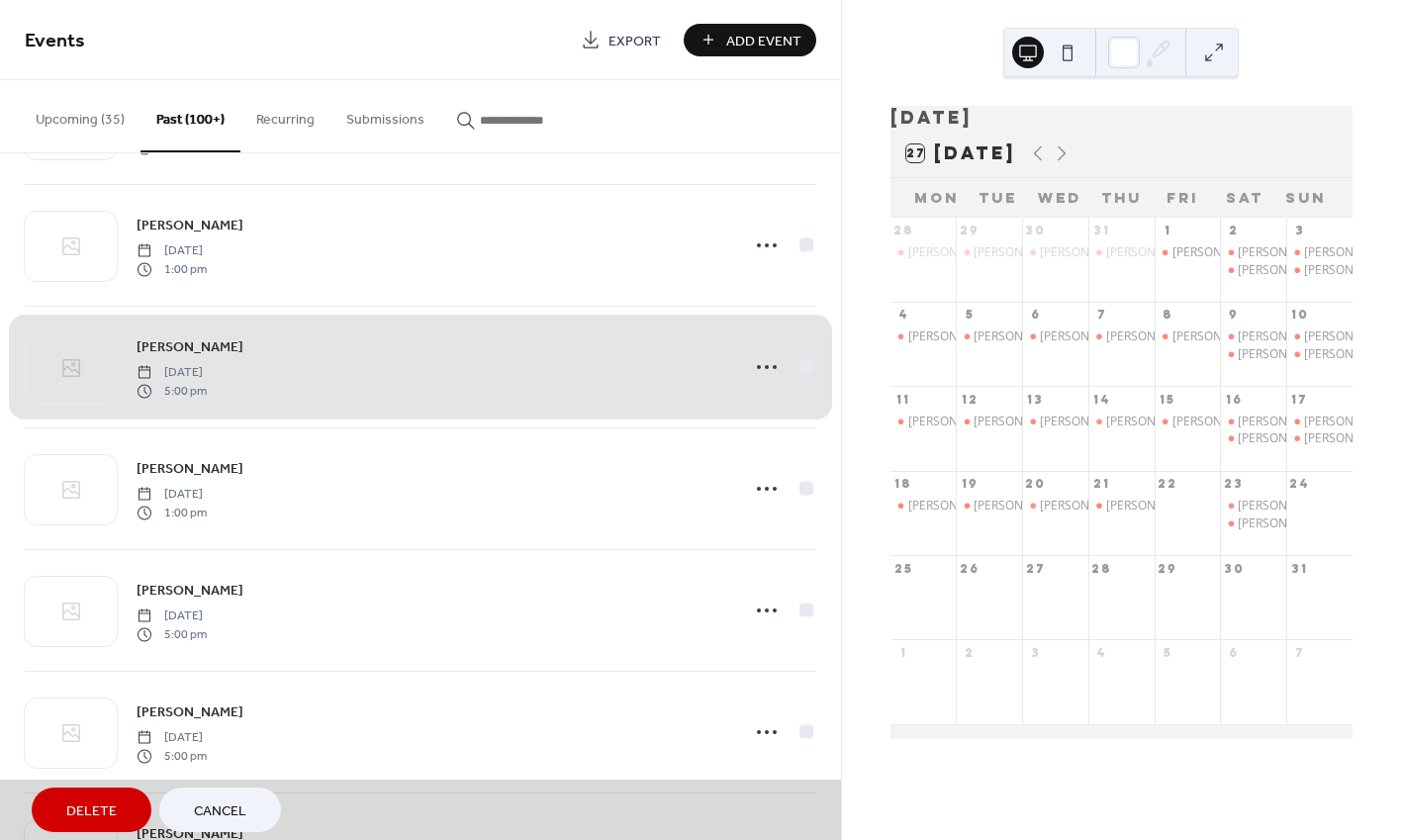 scroll, scrollTop: 931, scrollLeft: 0, axis: vertical 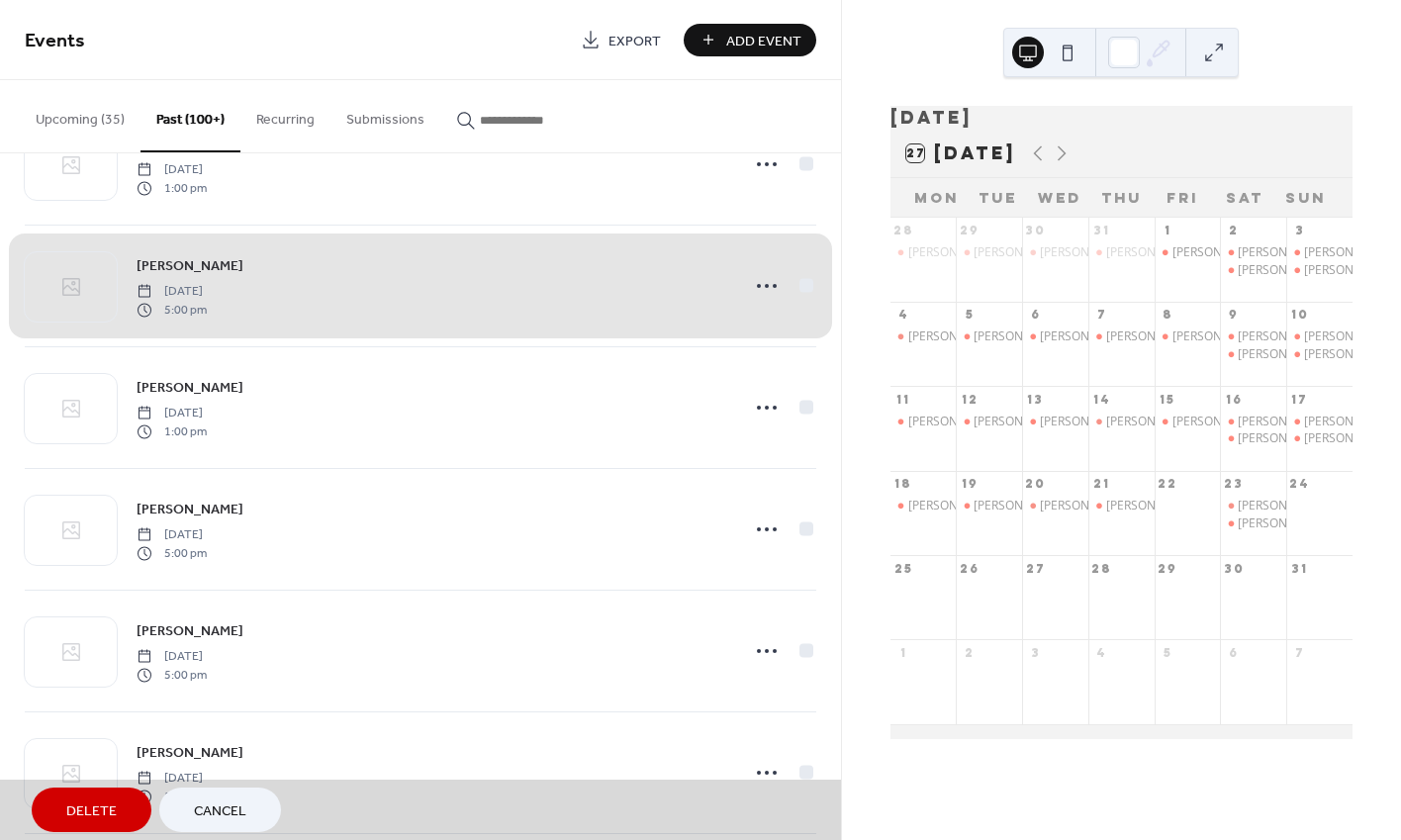 click on "[PERSON_NAME] [DATE] 5:00 pm" at bounding box center [420, 286] 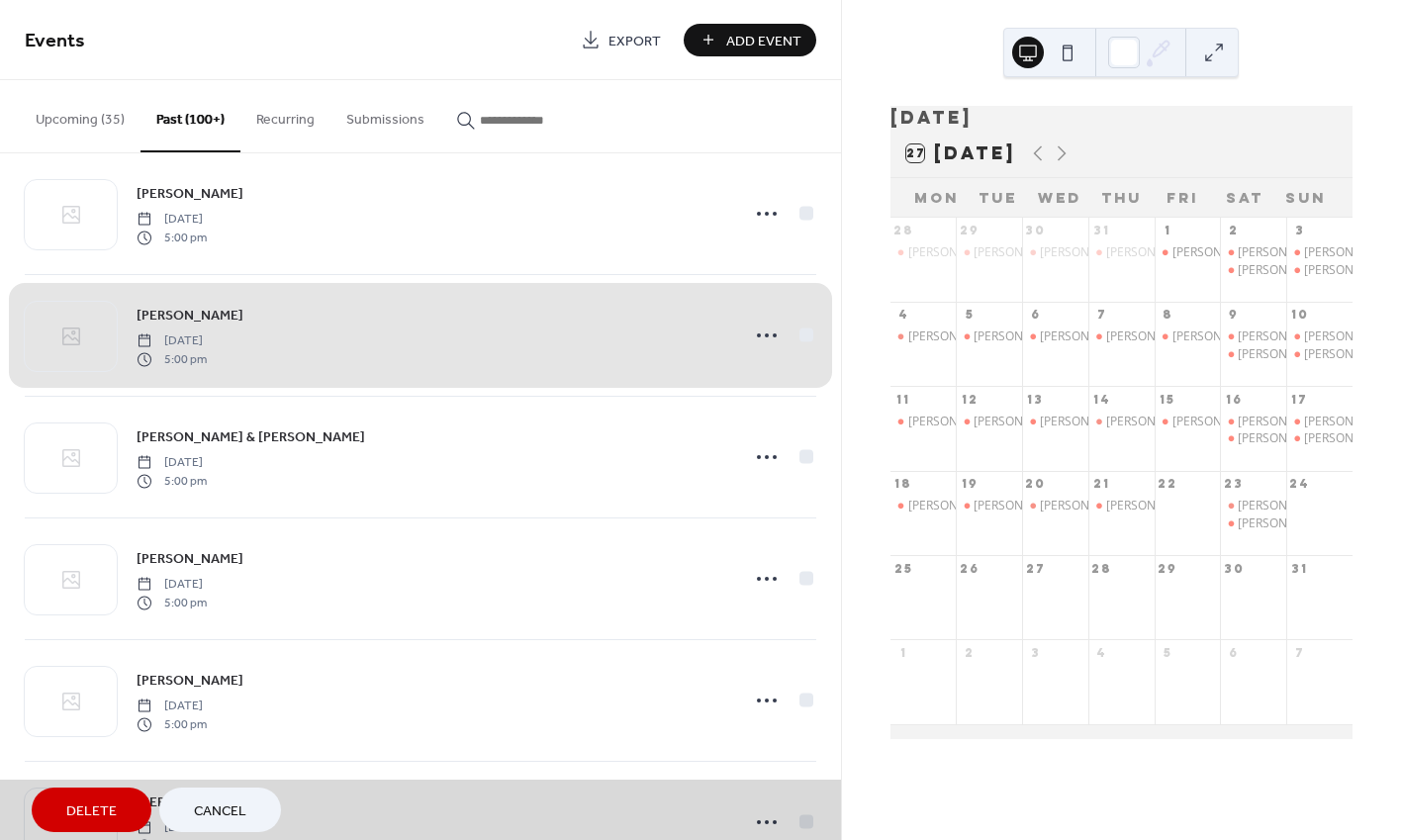 scroll, scrollTop: 1424, scrollLeft: 0, axis: vertical 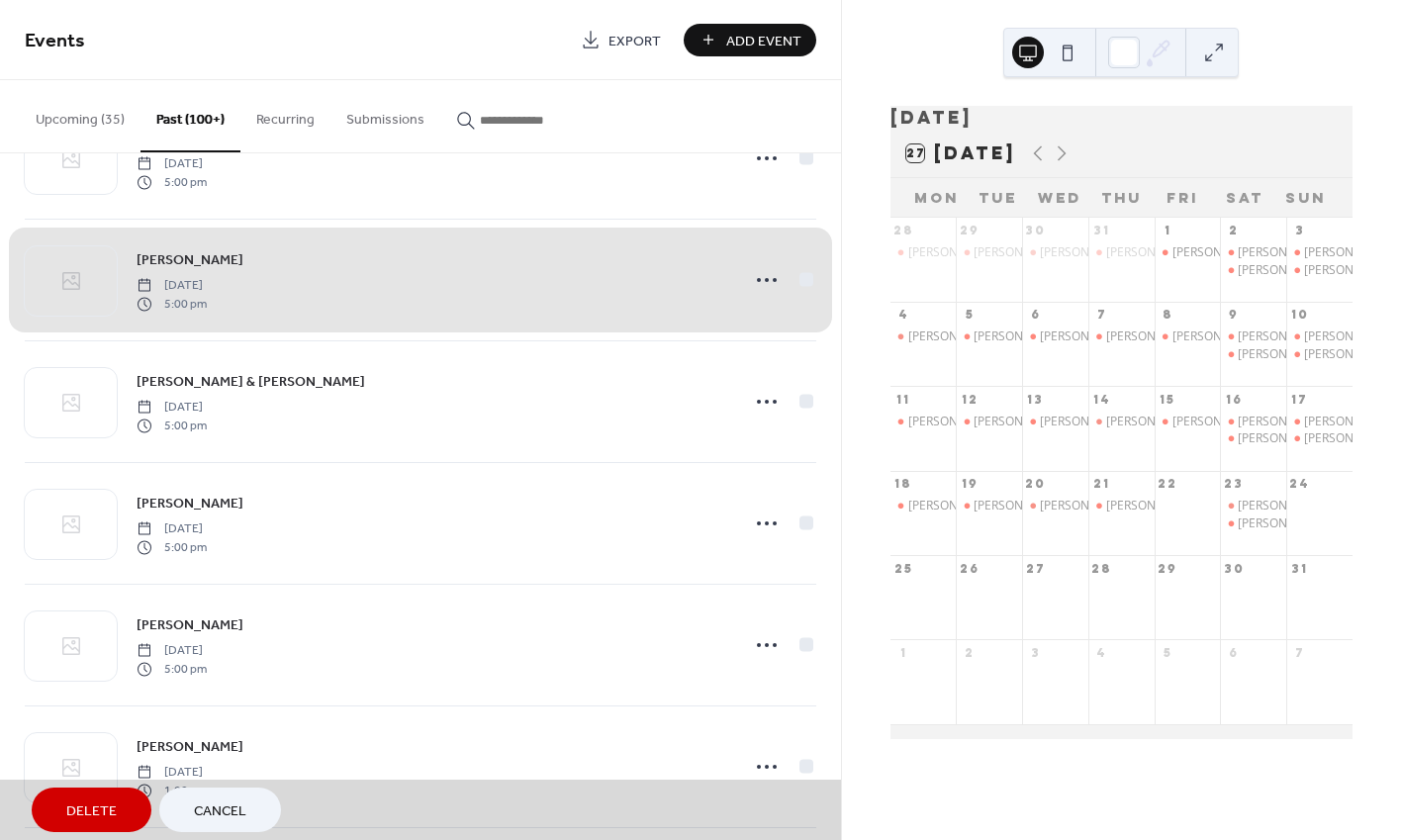 click on "[PERSON_NAME] [DATE] 5:00 pm" at bounding box center (420, 280) 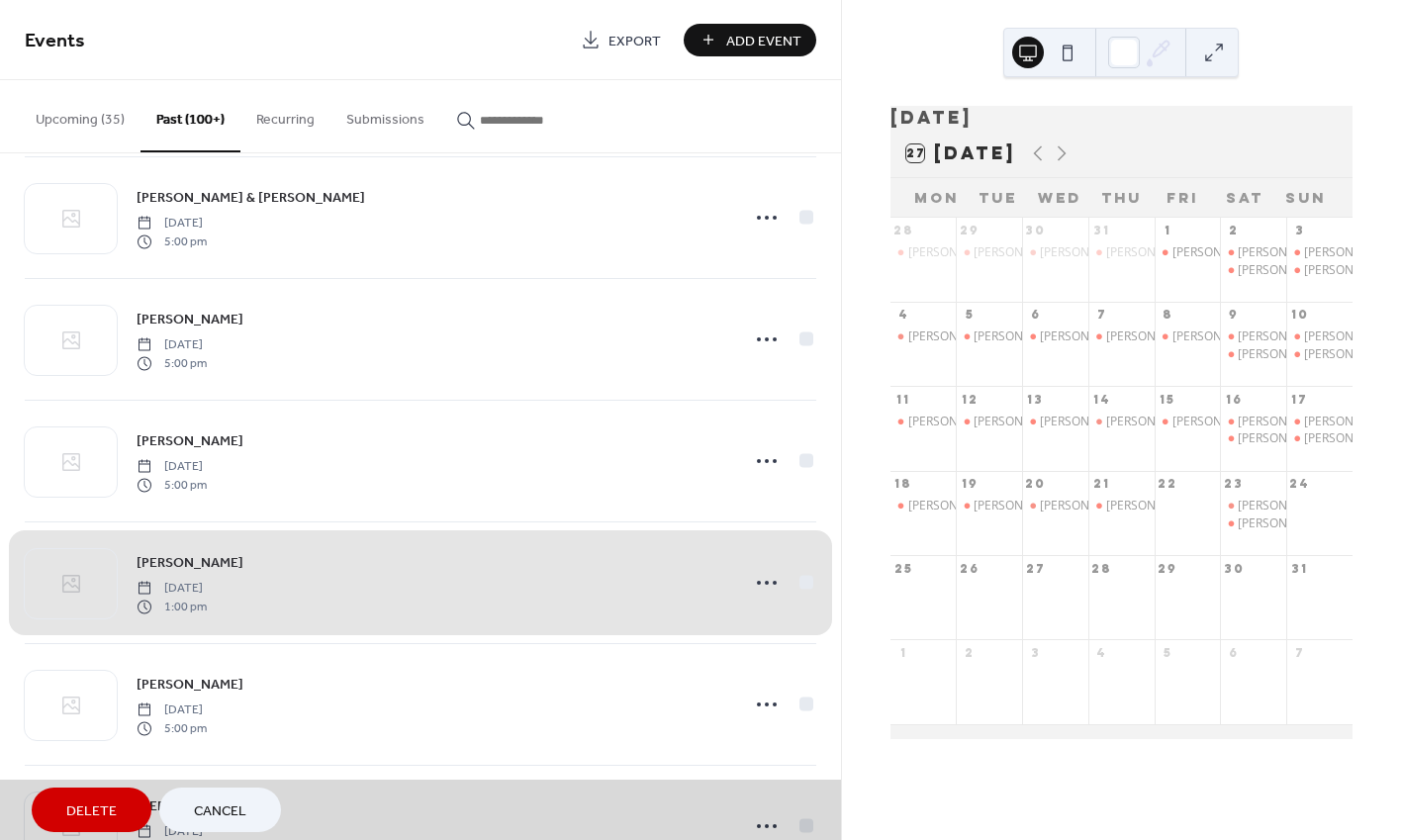scroll, scrollTop: 1618, scrollLeft: 0, axis: vertical 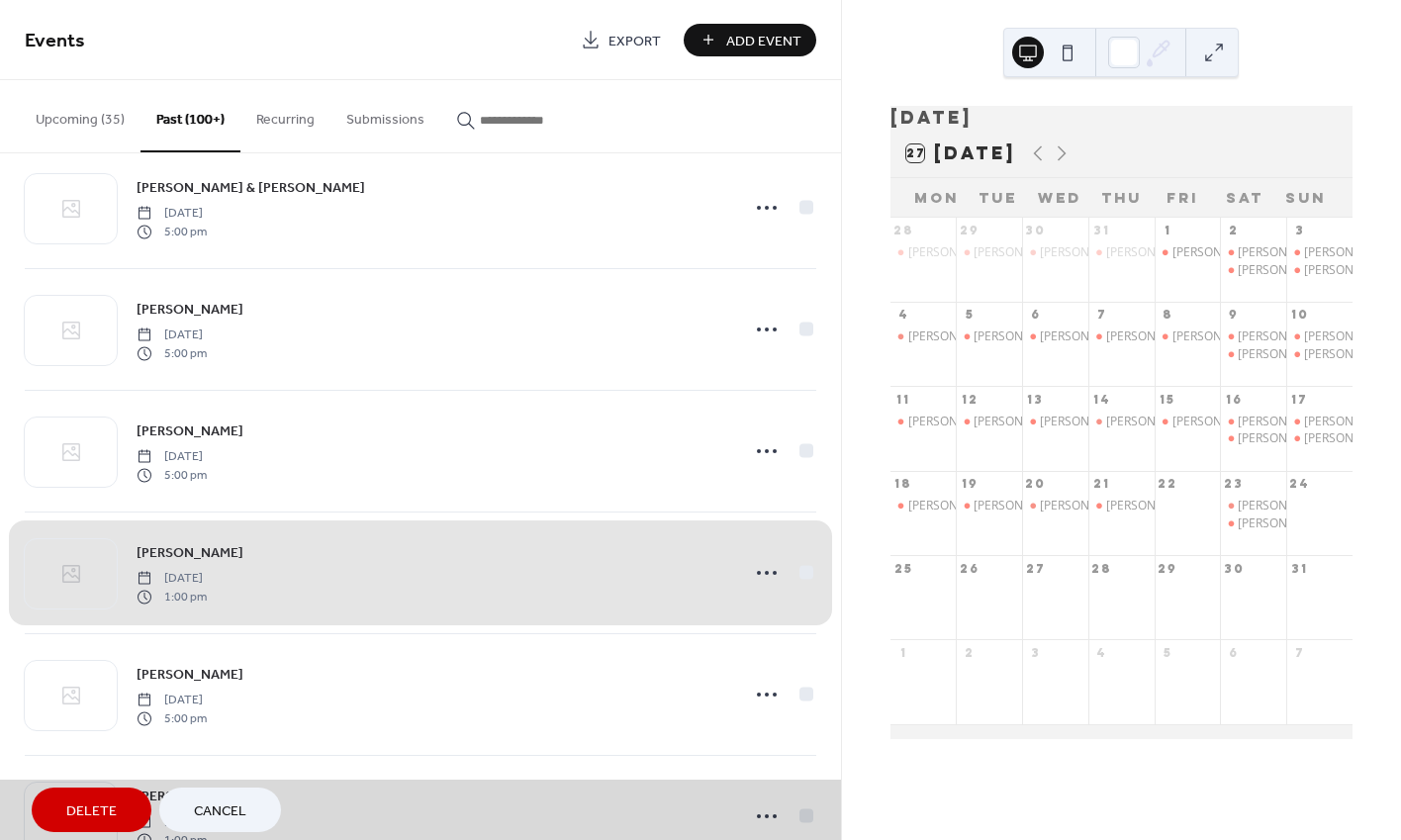 click on "[PERSON_NAME] [DATE] 1:00 pm" at bounding box center (420, 573) 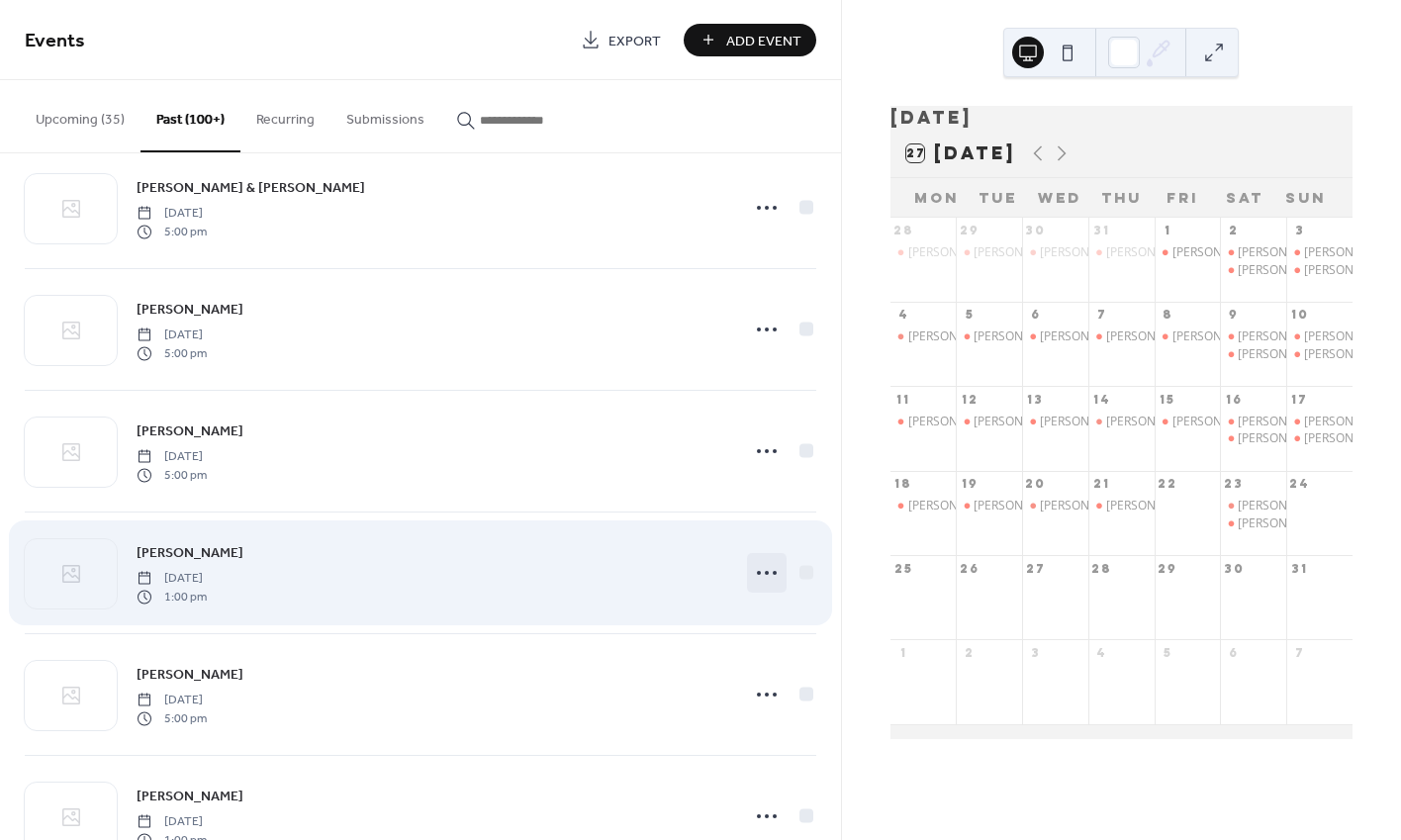 click 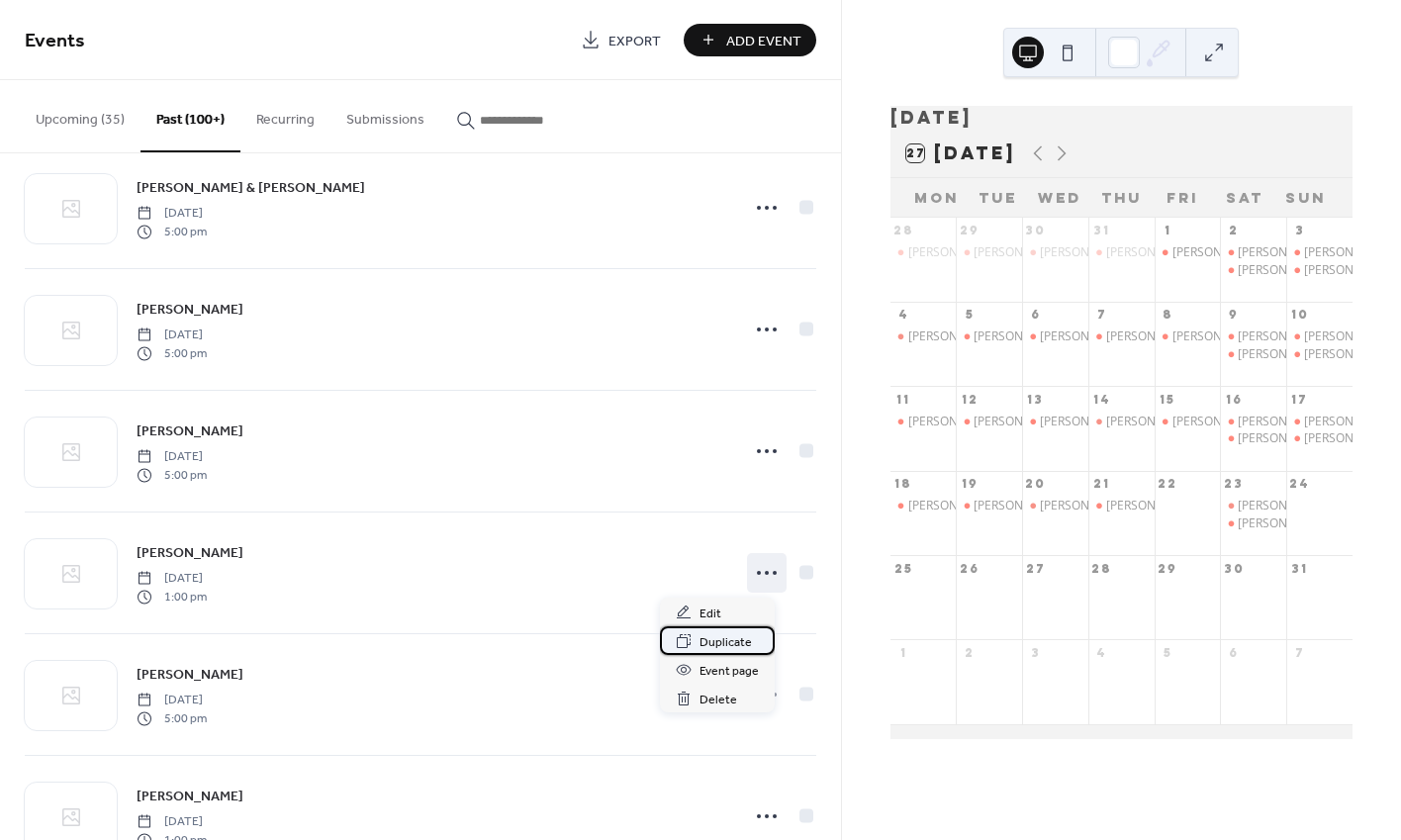 click on "Duplicate" at bounding box center (725, 642) 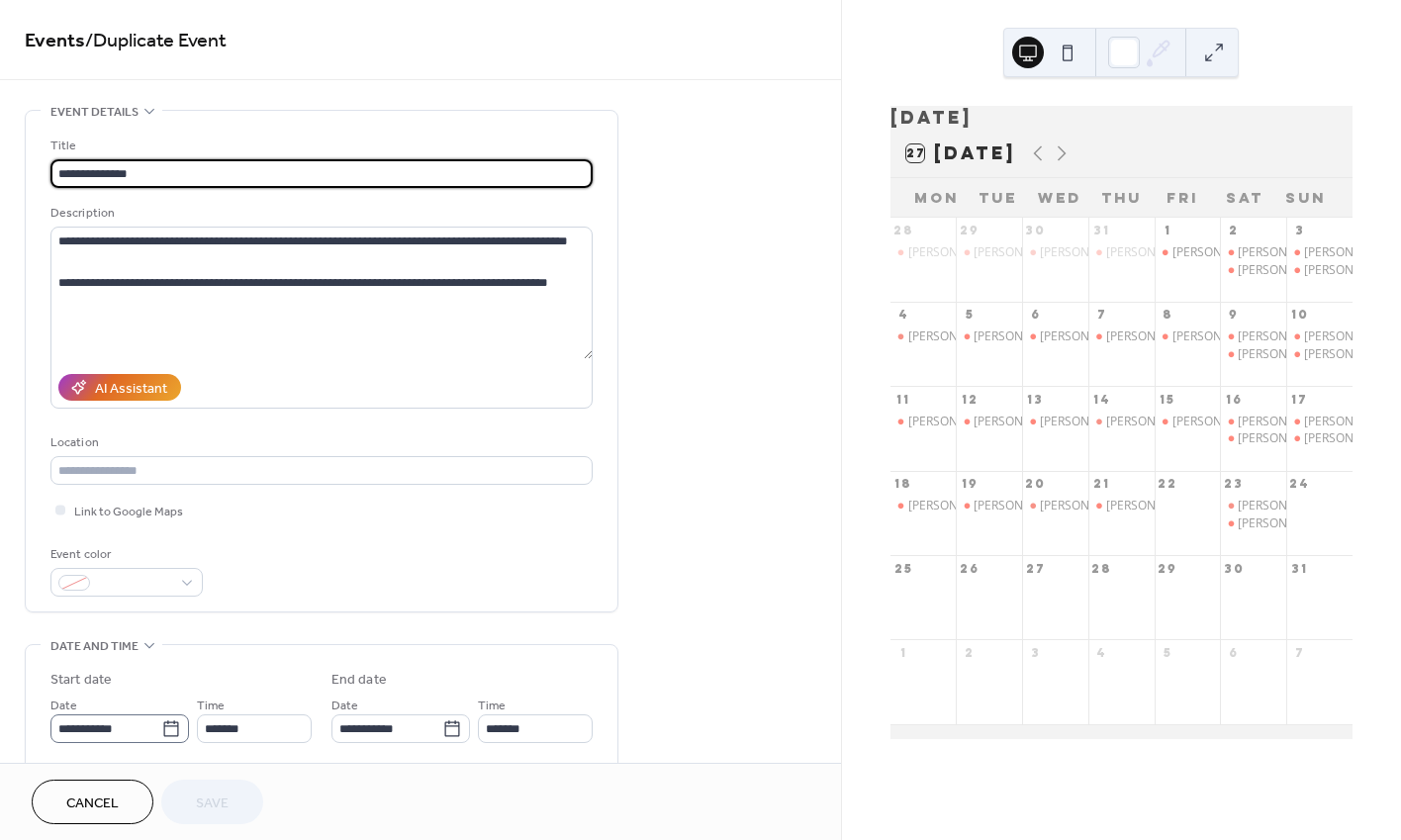 click 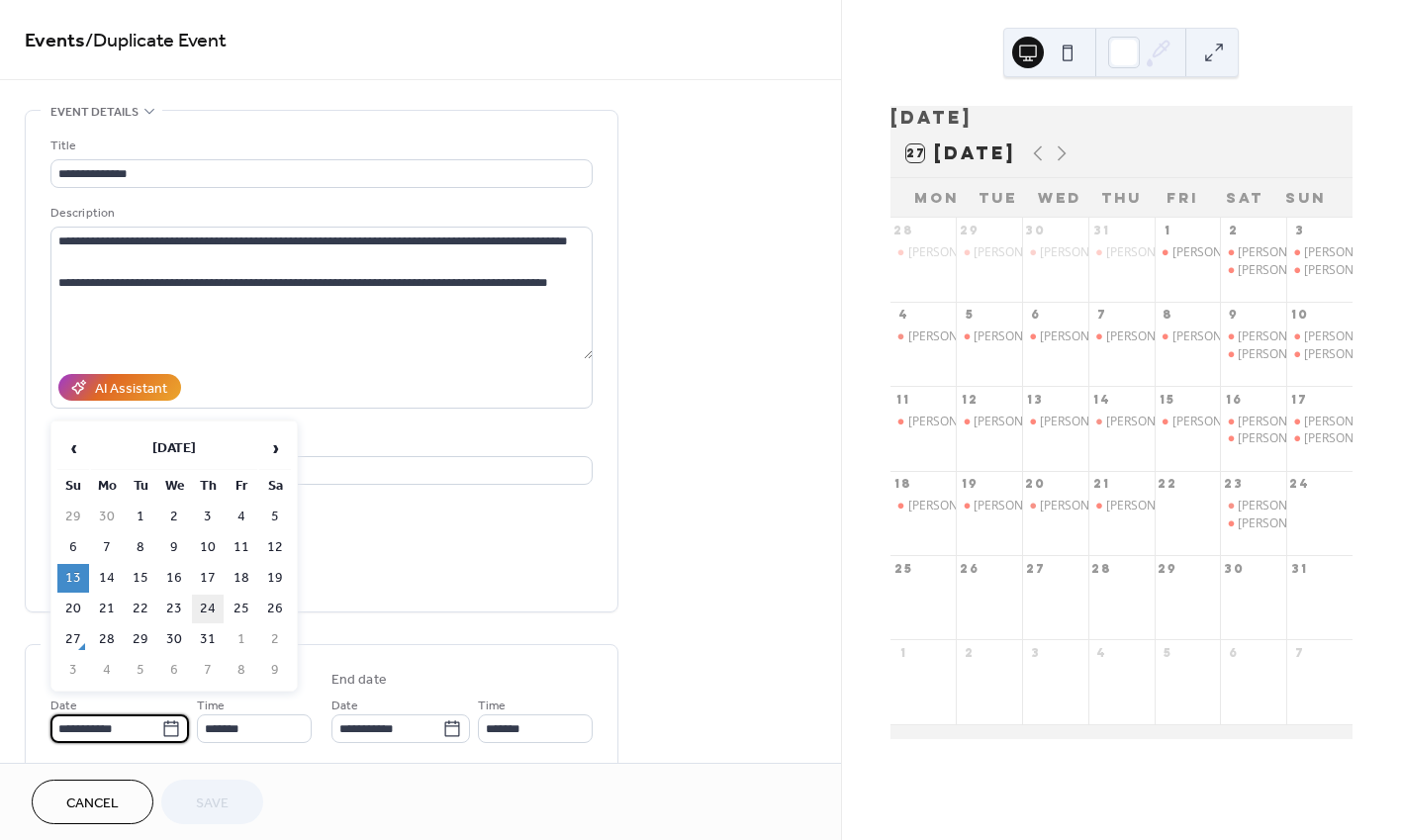 click on "24" at bounding box center [208, 608] 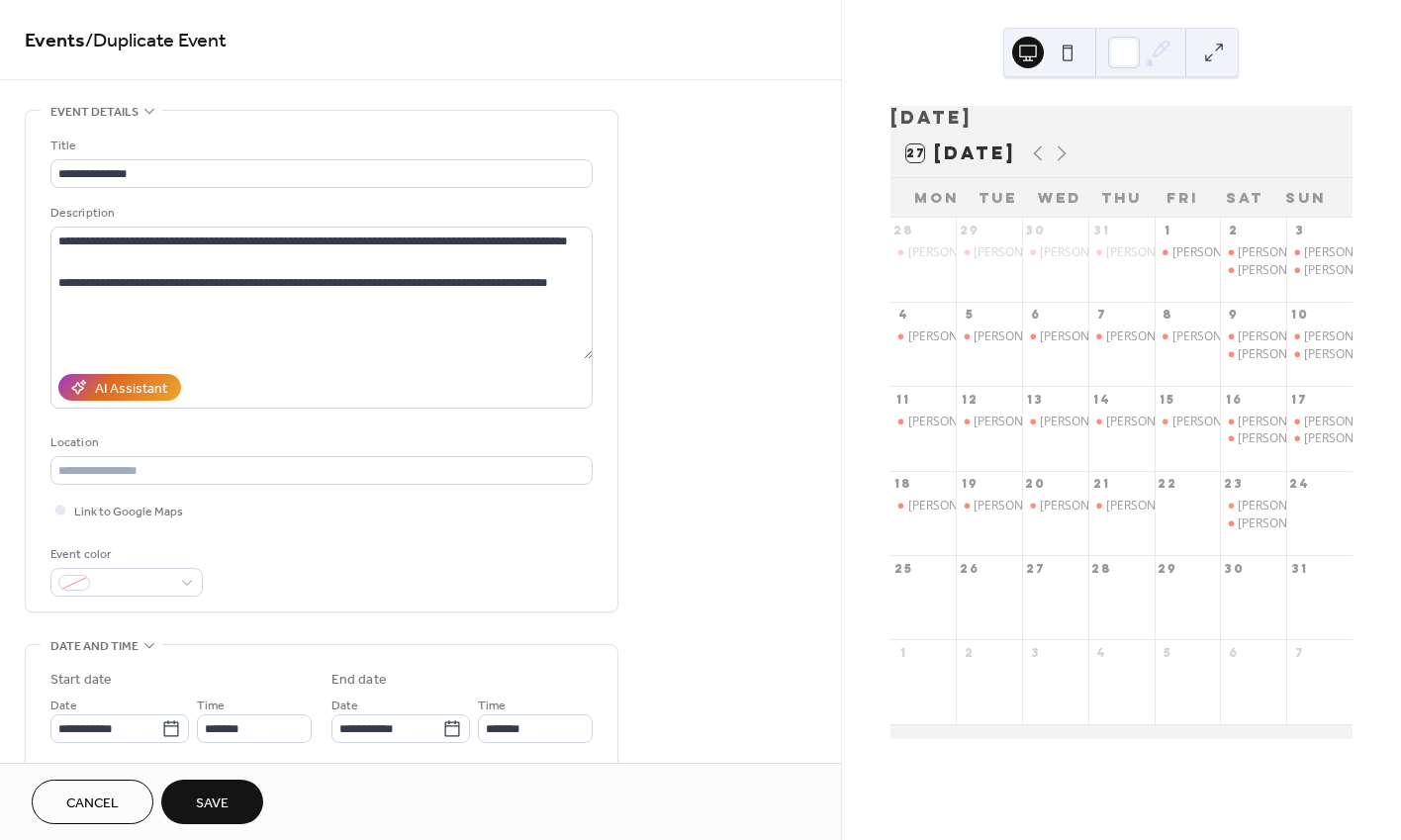 type on "**********" 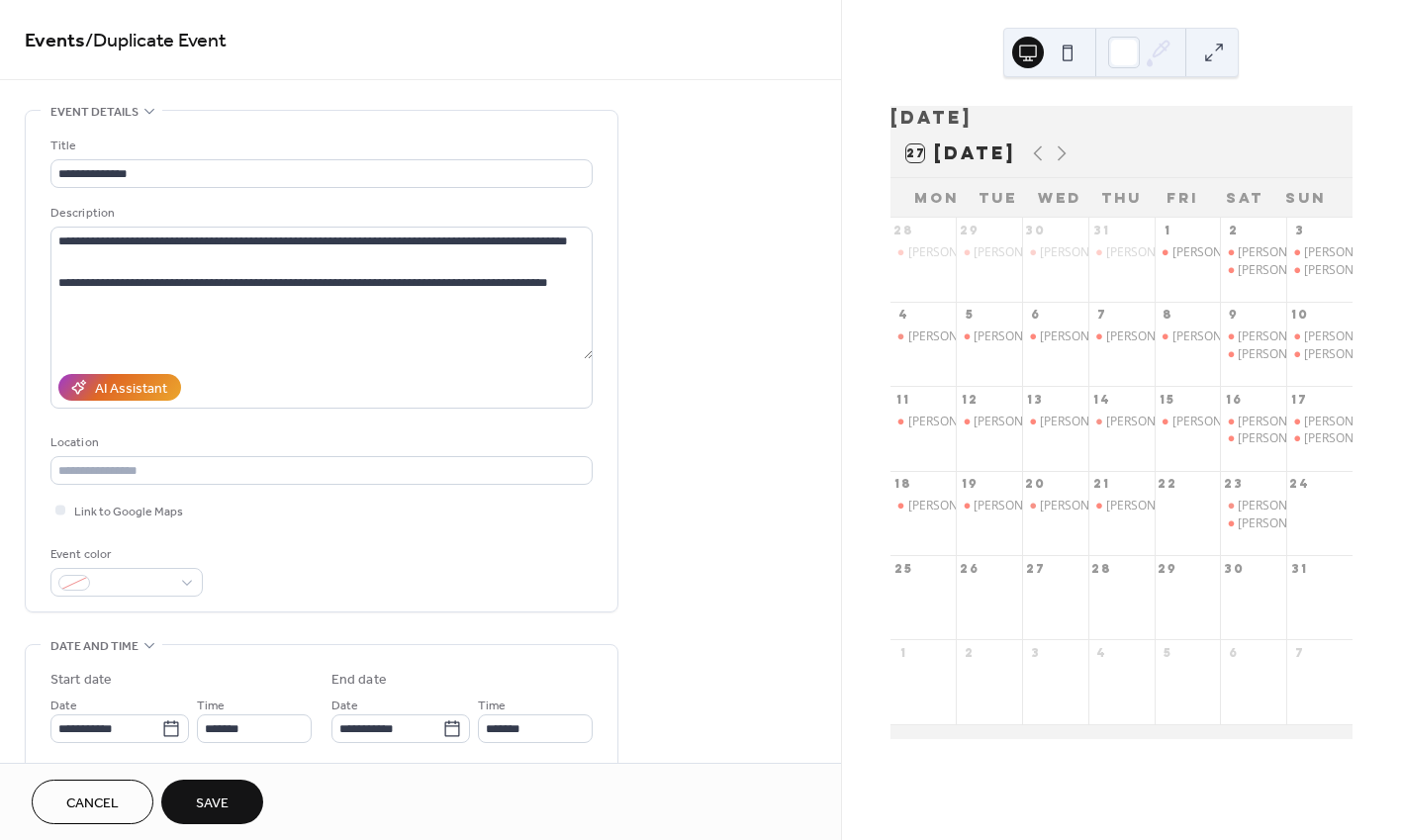 type on "**********" 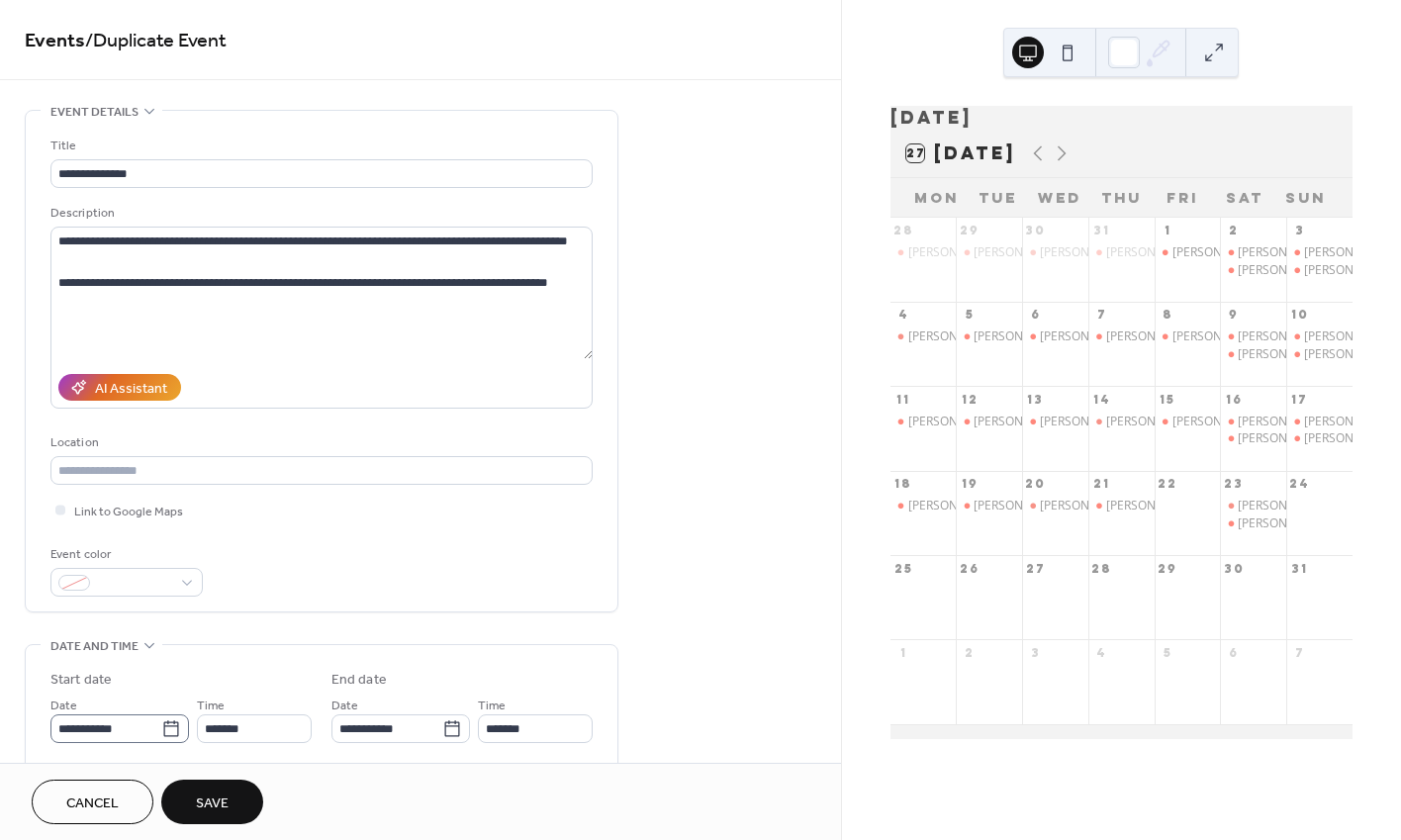 click on "**********" at bounding box center [120, 728] 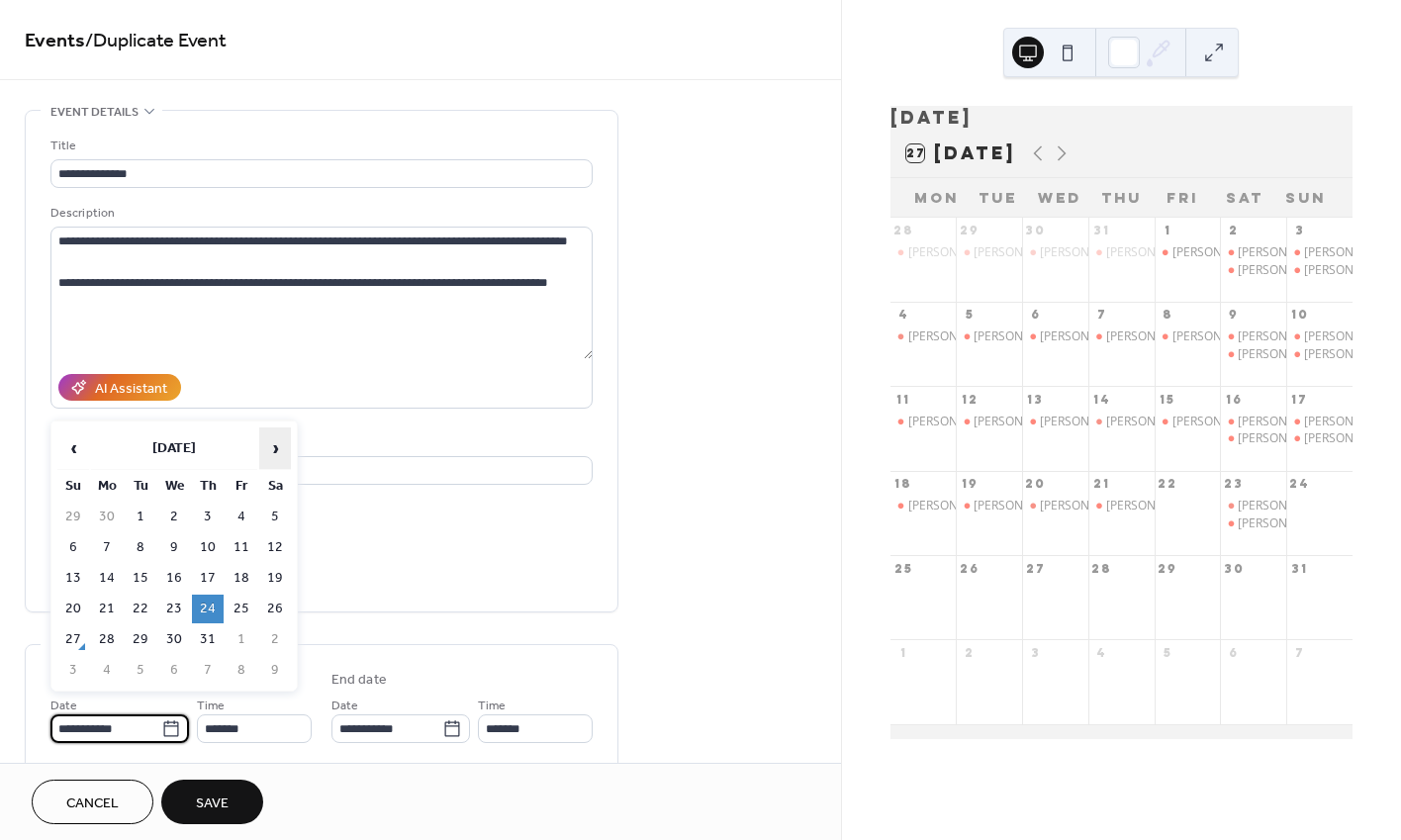 click on "›" at bounding box center [275, 448] 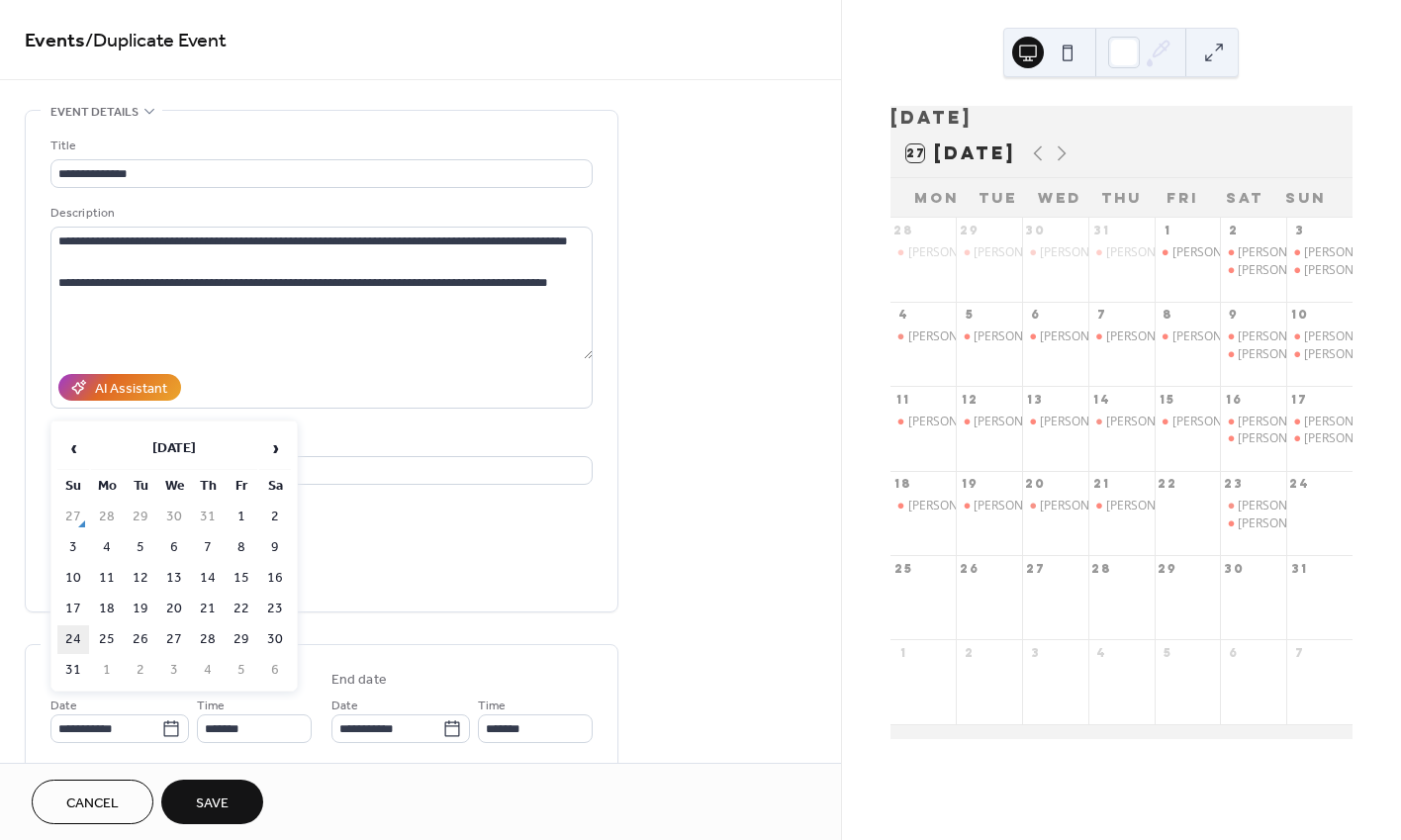 click on "24" at bounding box center (73, 639) 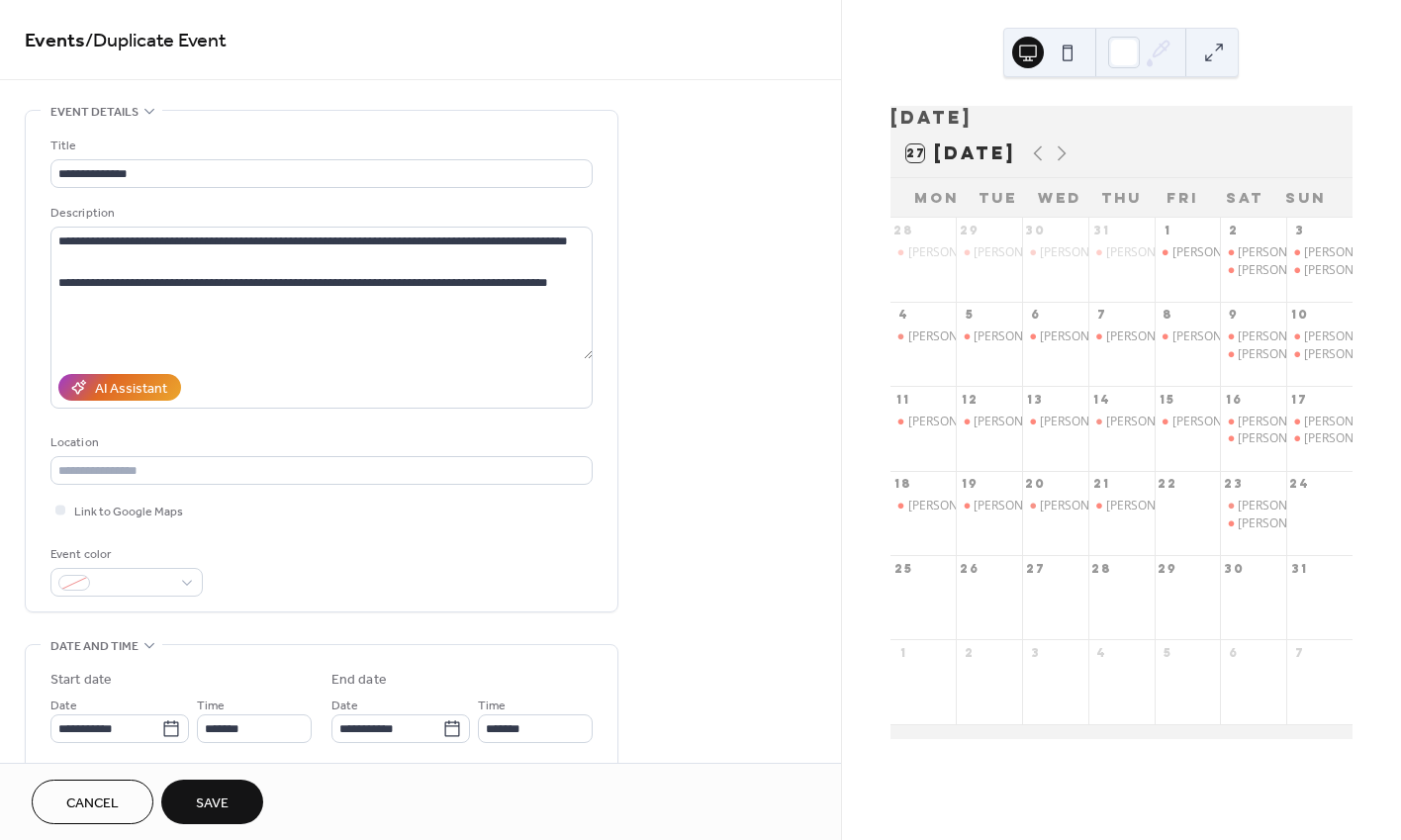 type on "**********" 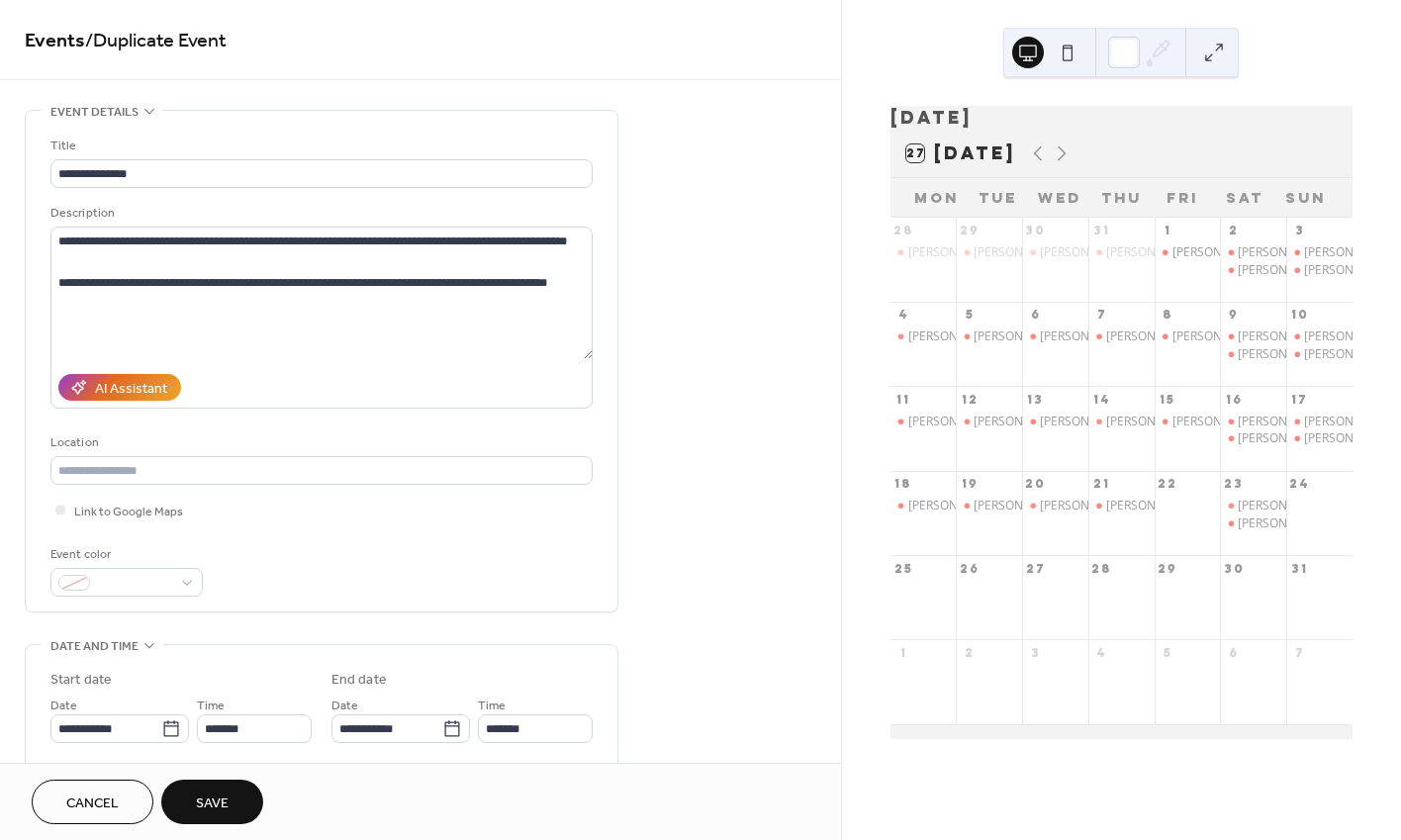 type on "**********" 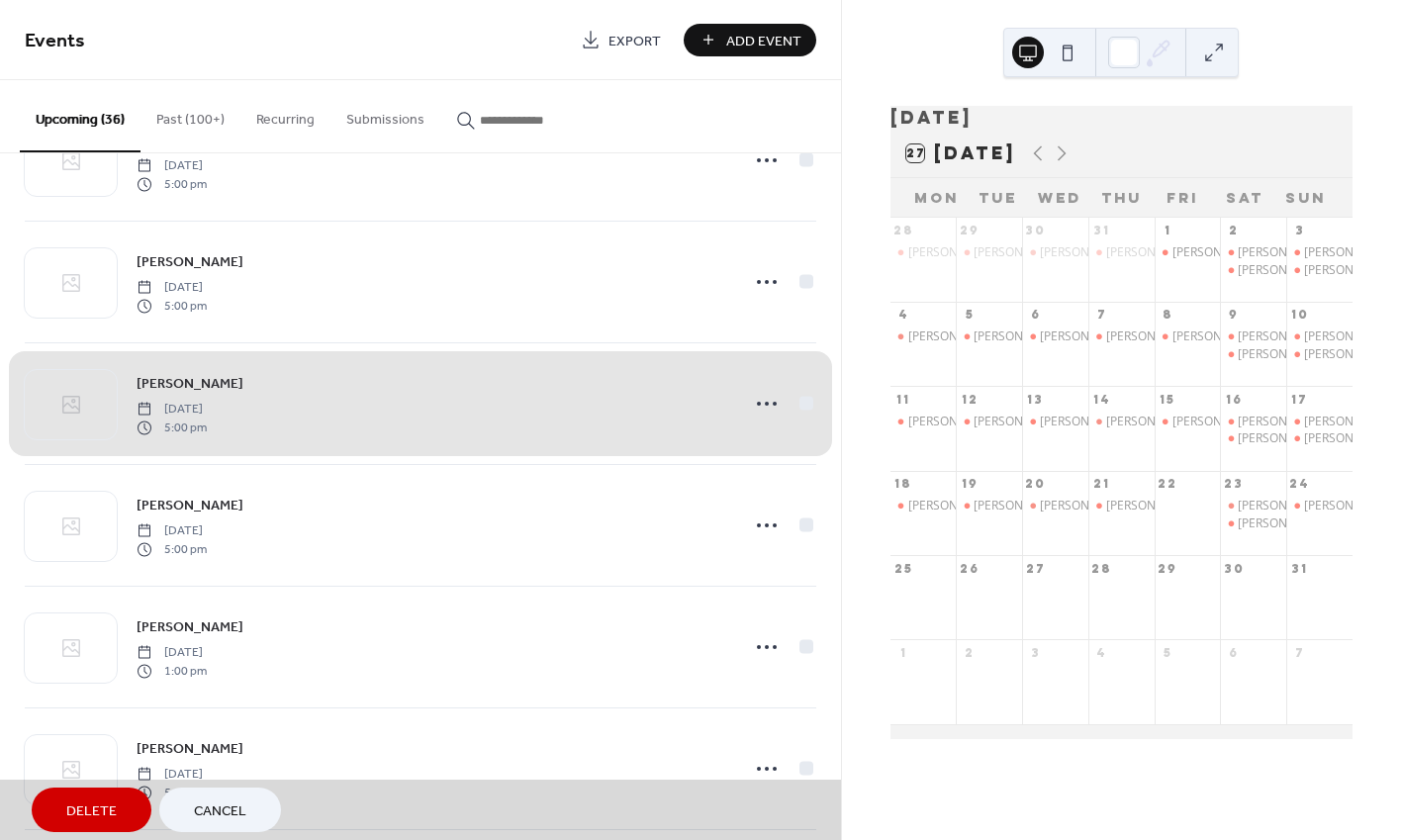 scroll, scrollTop: 539, scrollLeft: 0, axis: vertical 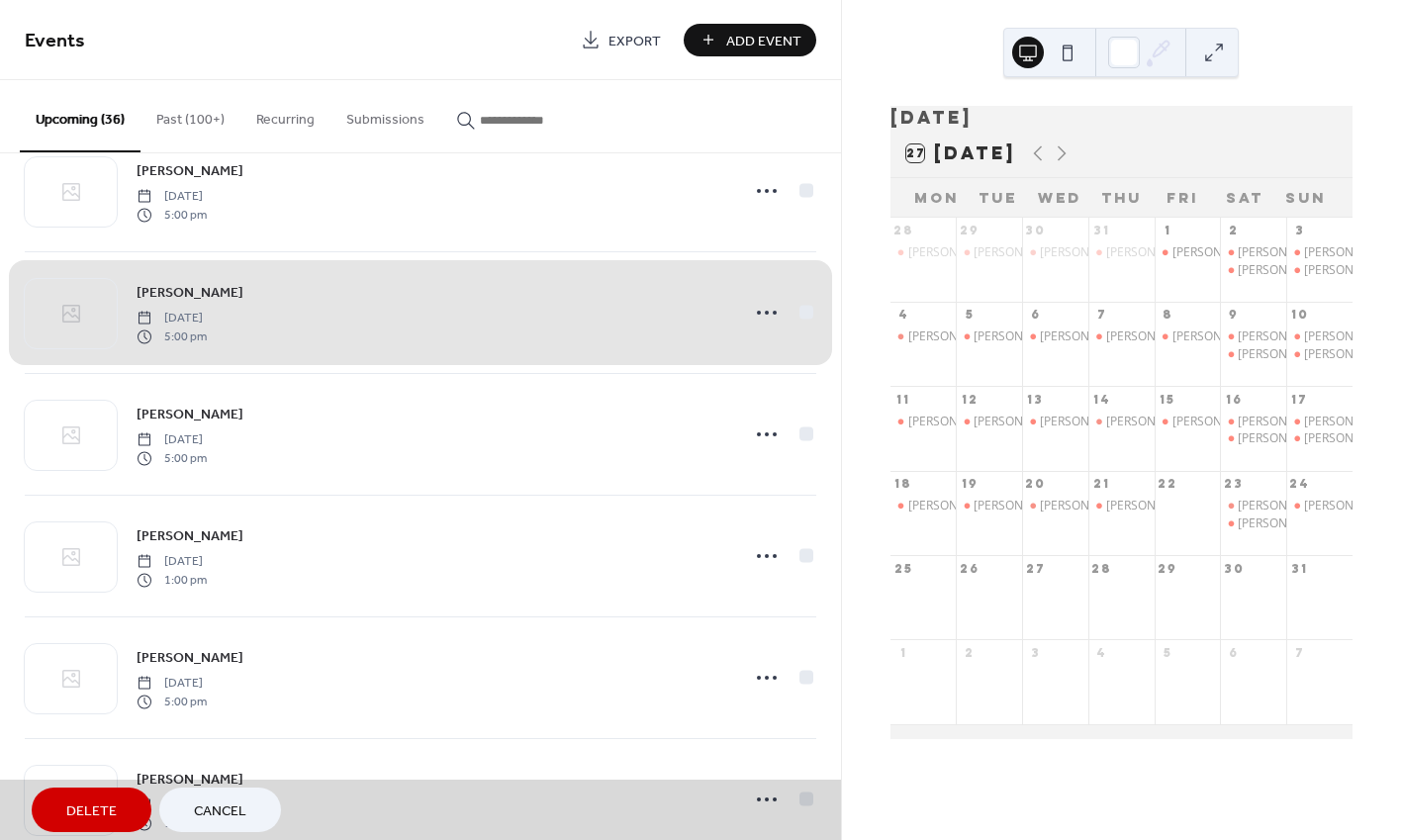 click on "[PERSON_NAME] [DATE] 5:00 pm" at bounding box center (420, 313) 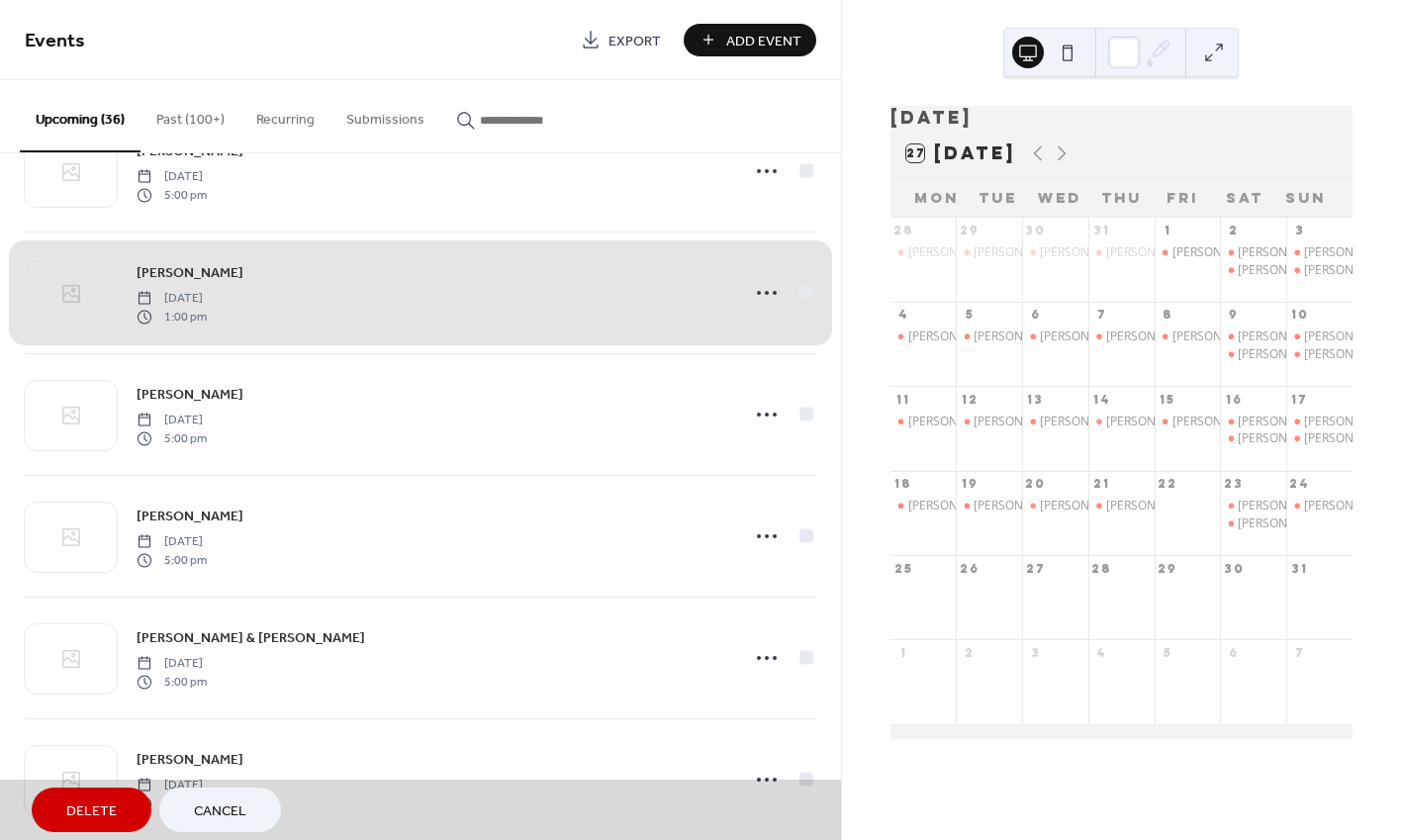 scroll, scrollTop: 1056, scrollLeft: 0, axis: vertical 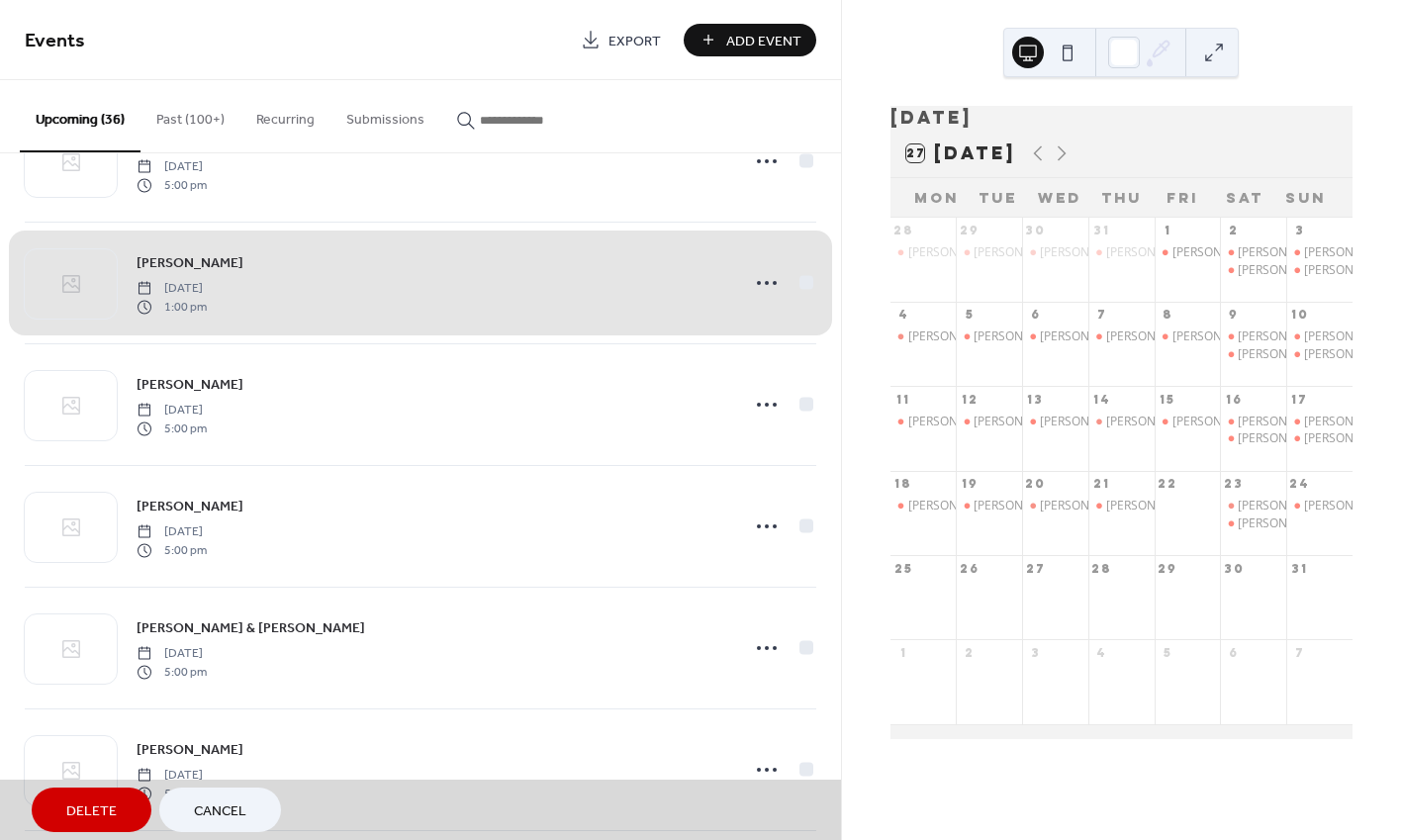 click on "[PERSON_NAME] [DATE] 1:00 pm" at bounding box center [420, 283] 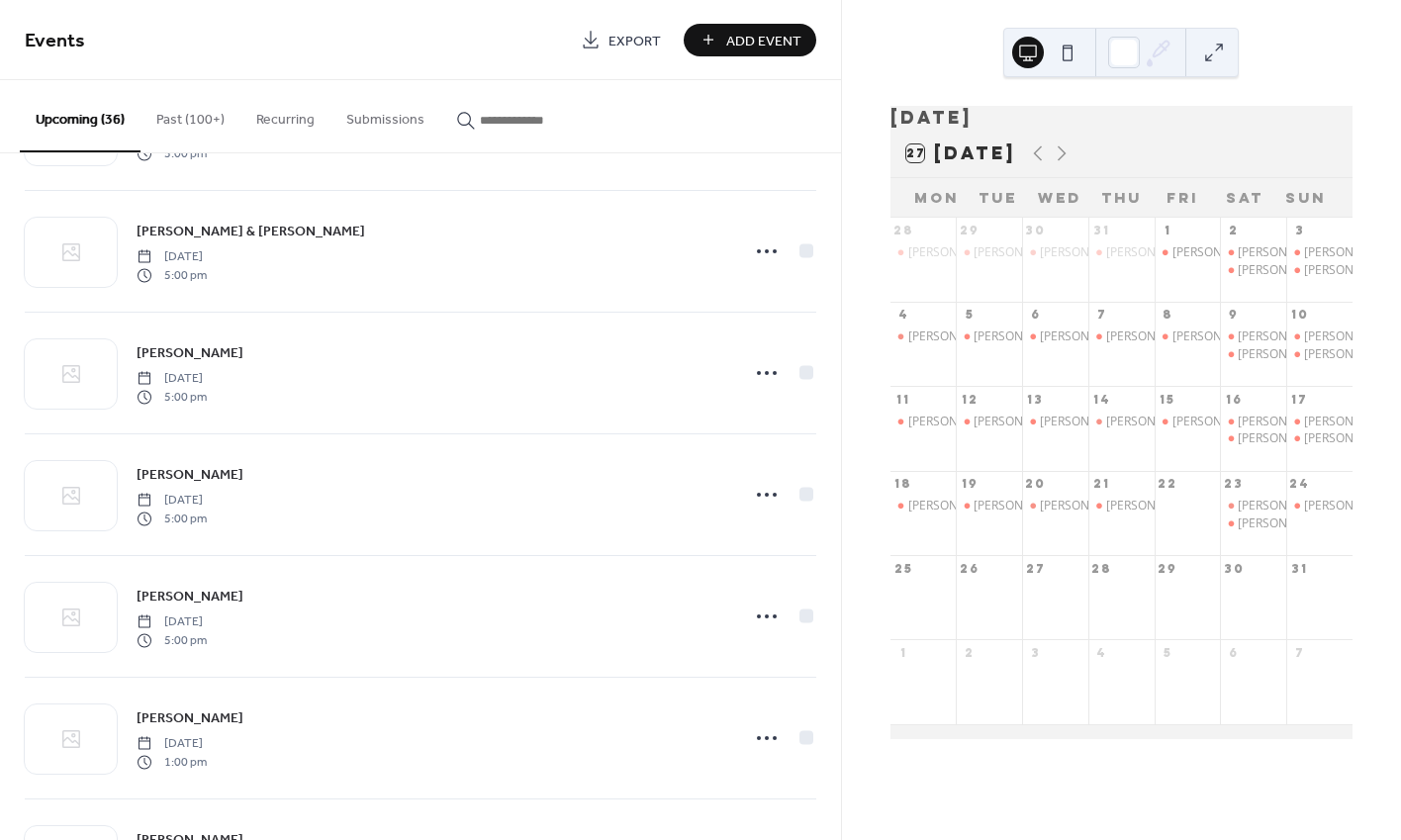 scroll, scrollTop: 1514, scrollLeft: 0, axis: vertical 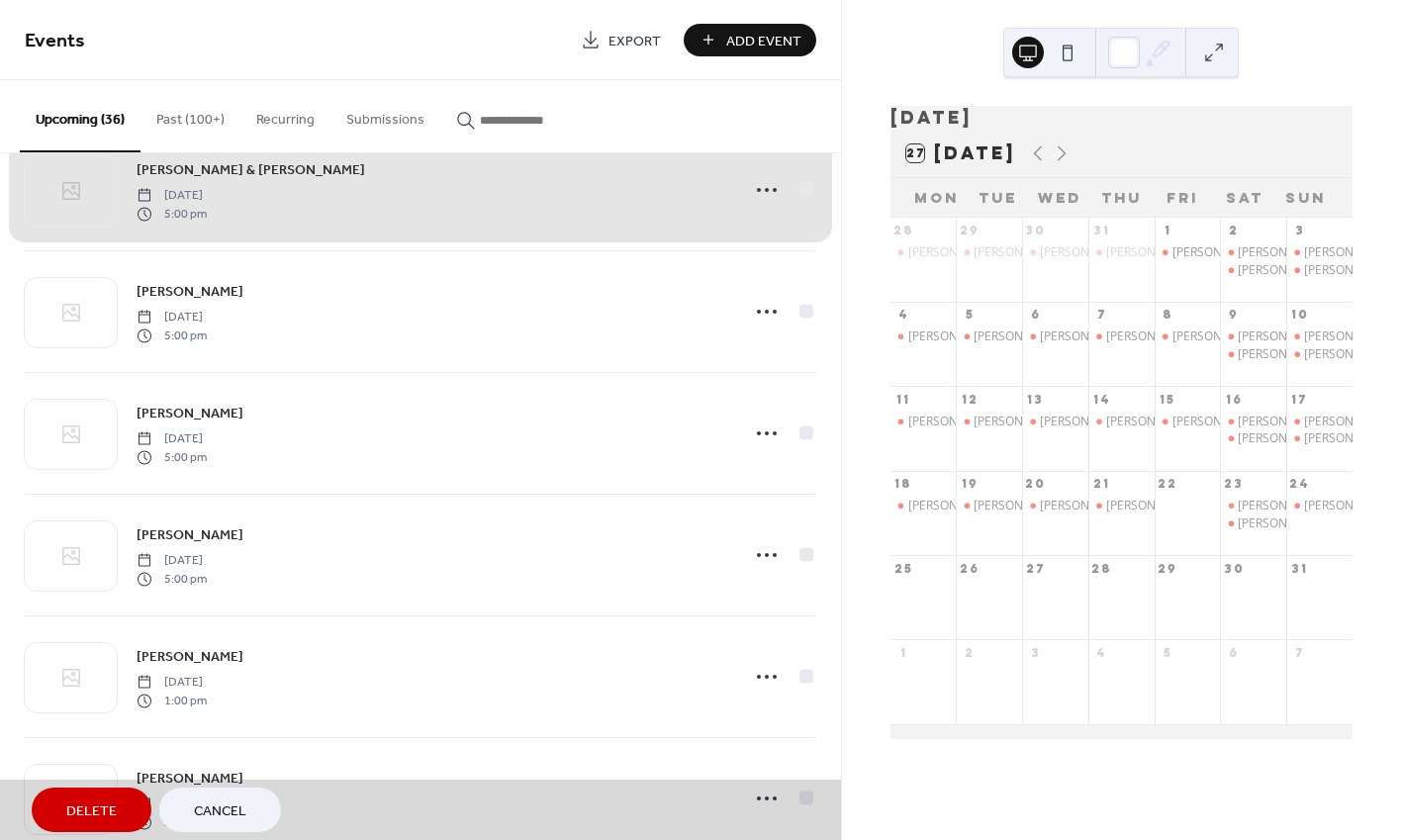 click on "[PERSON_NAME] & [PERSON_NAME] [DATE] 5:00 pm" at bounding box center [420, 190] 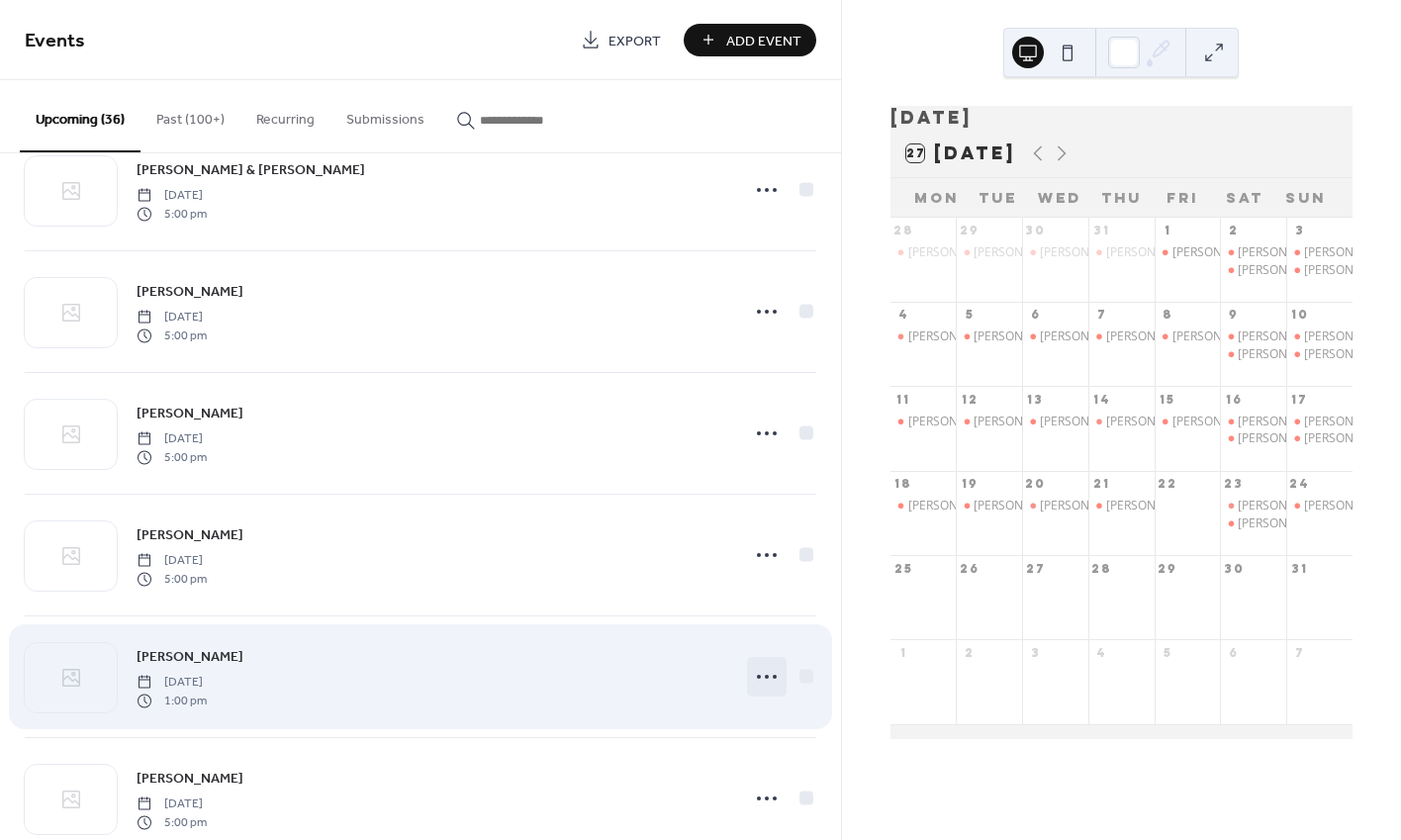 click 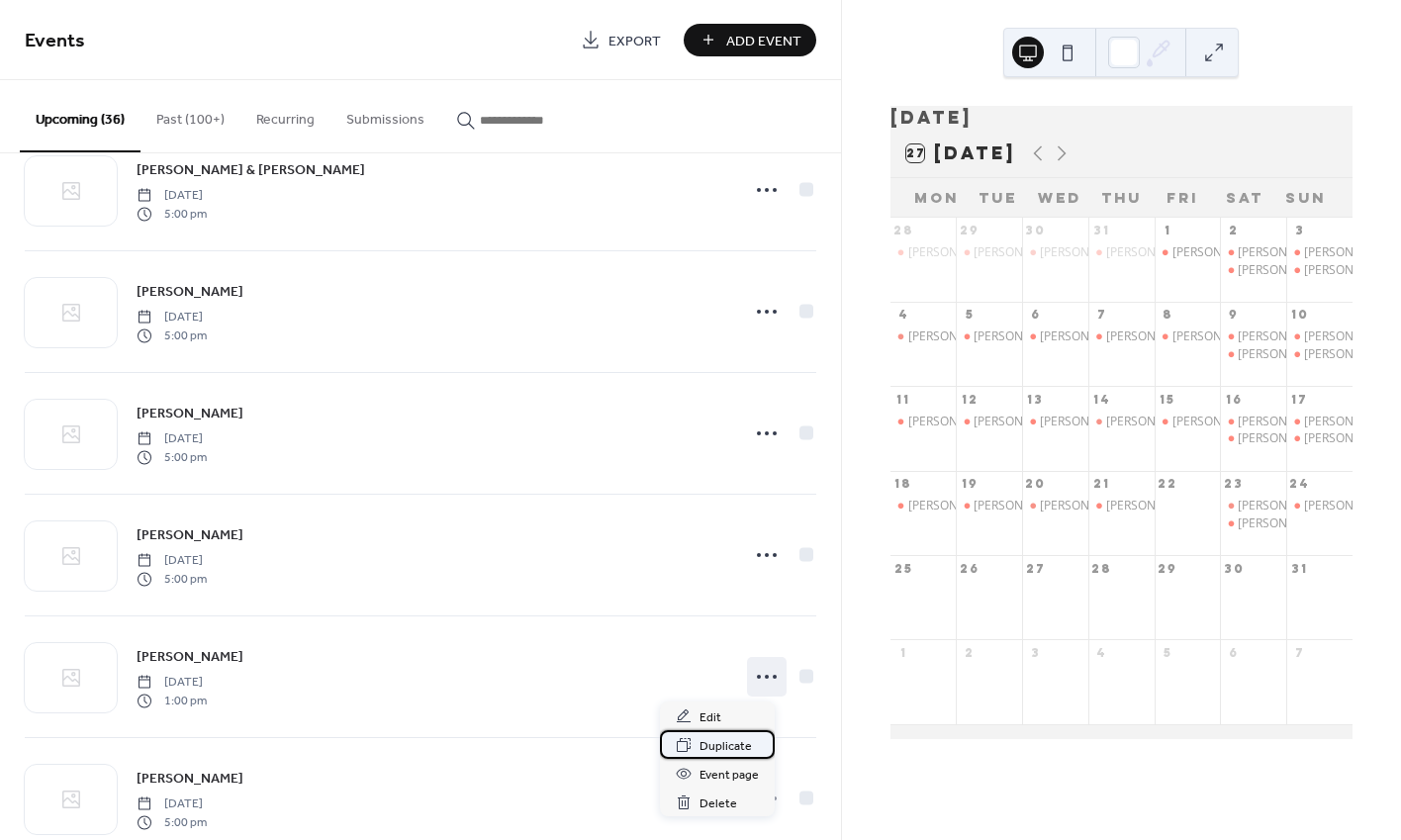 click on "Duplicate" at bounding box center (725, 746) 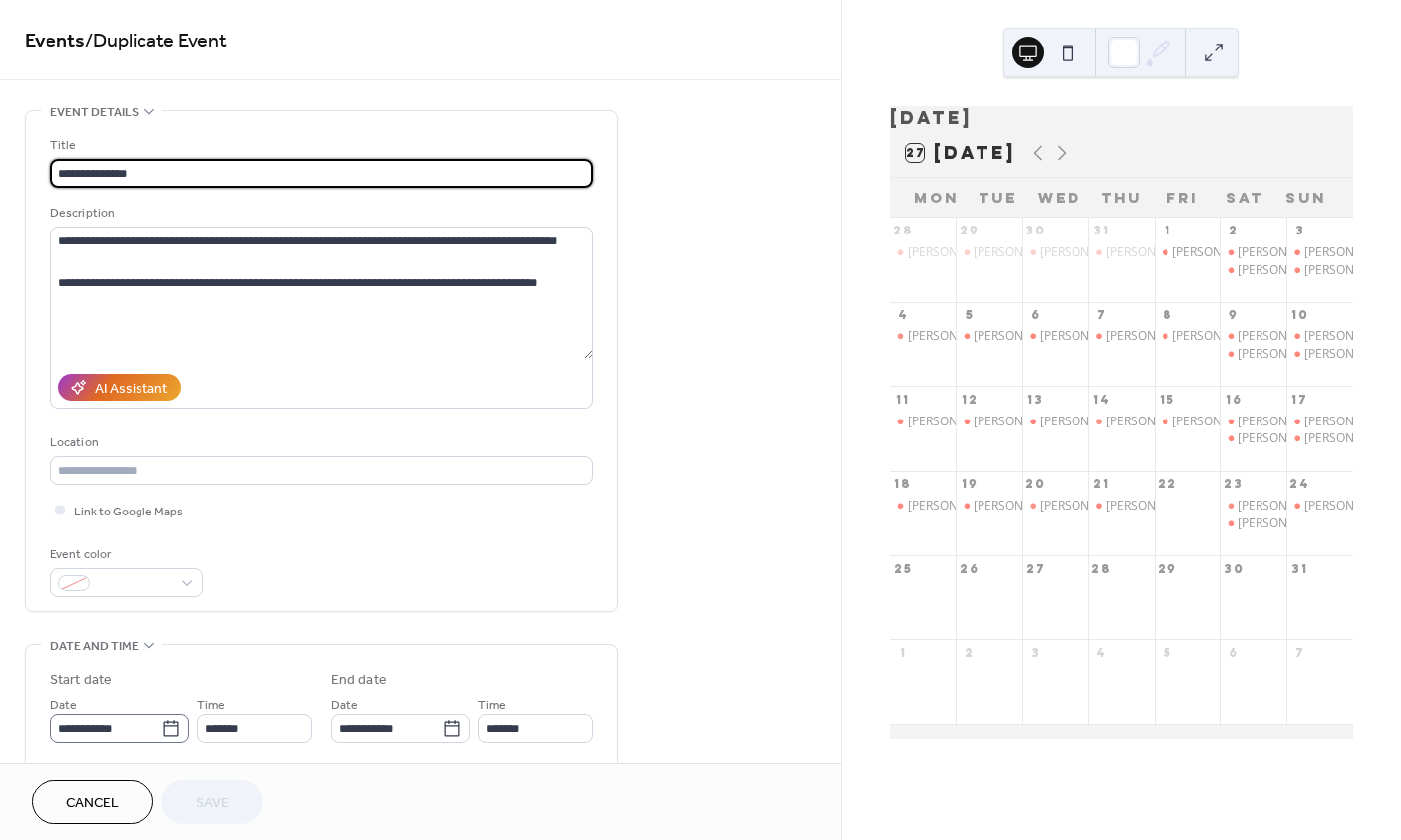 click 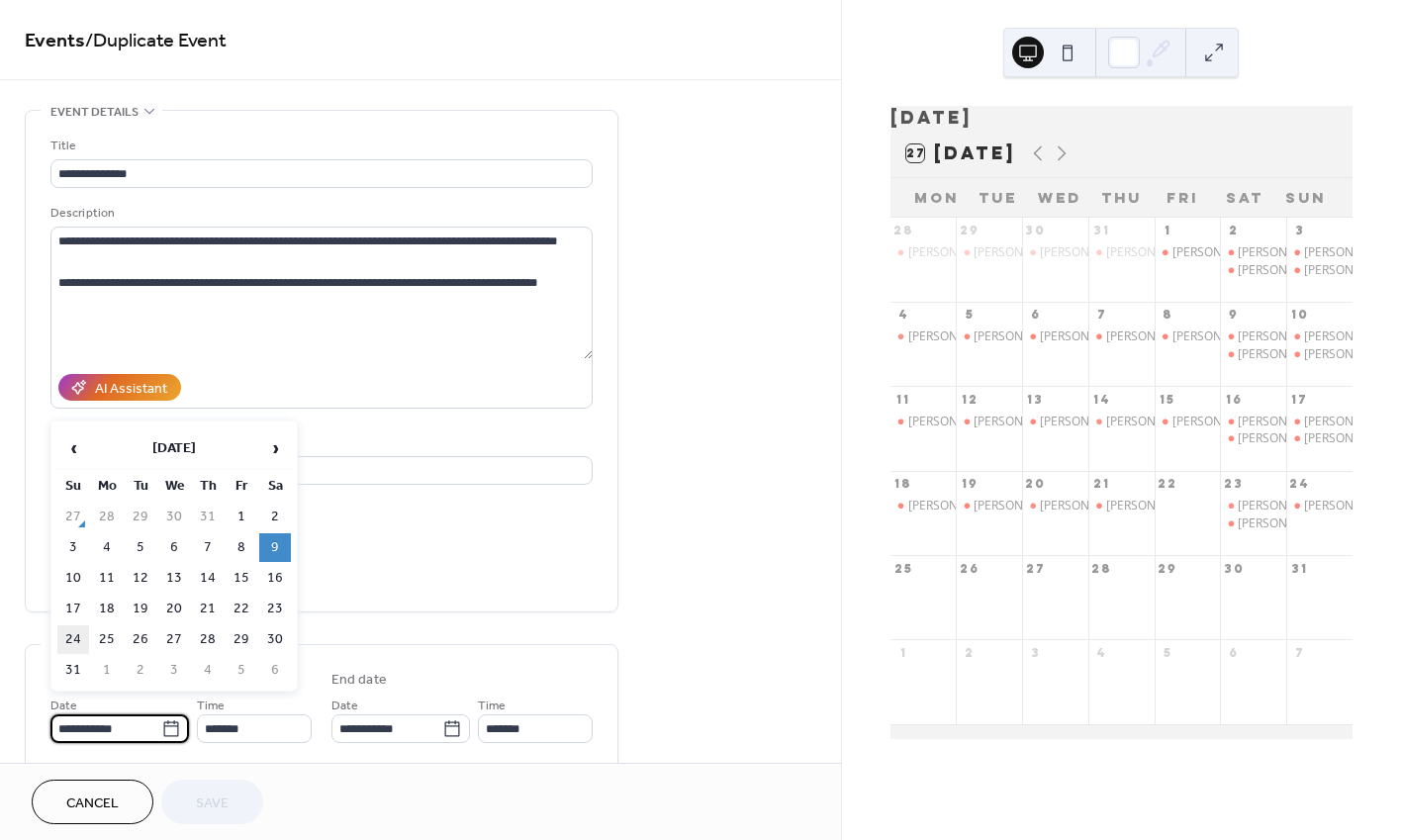 click on "24" at bounding box center (73, 639) 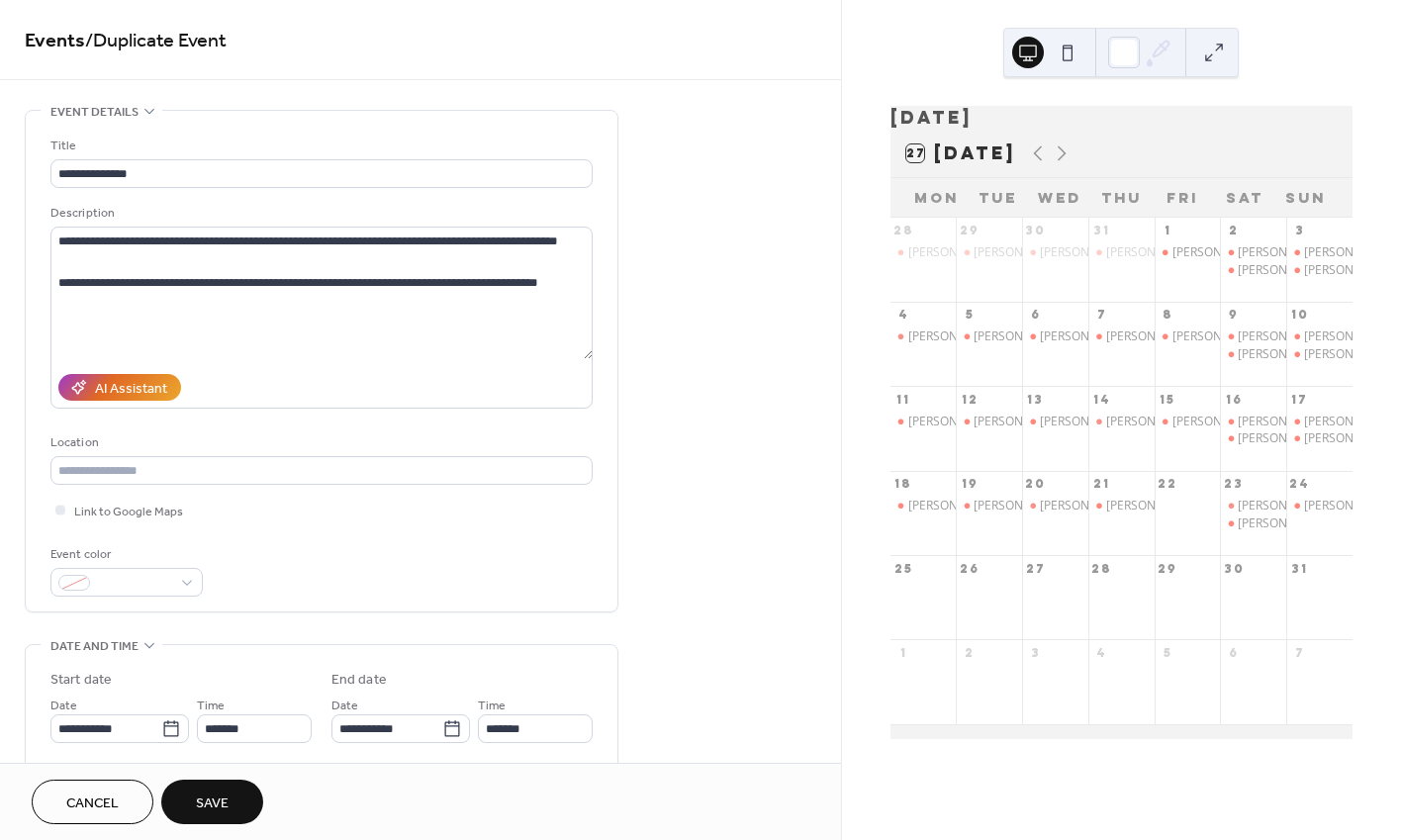type on "**********" 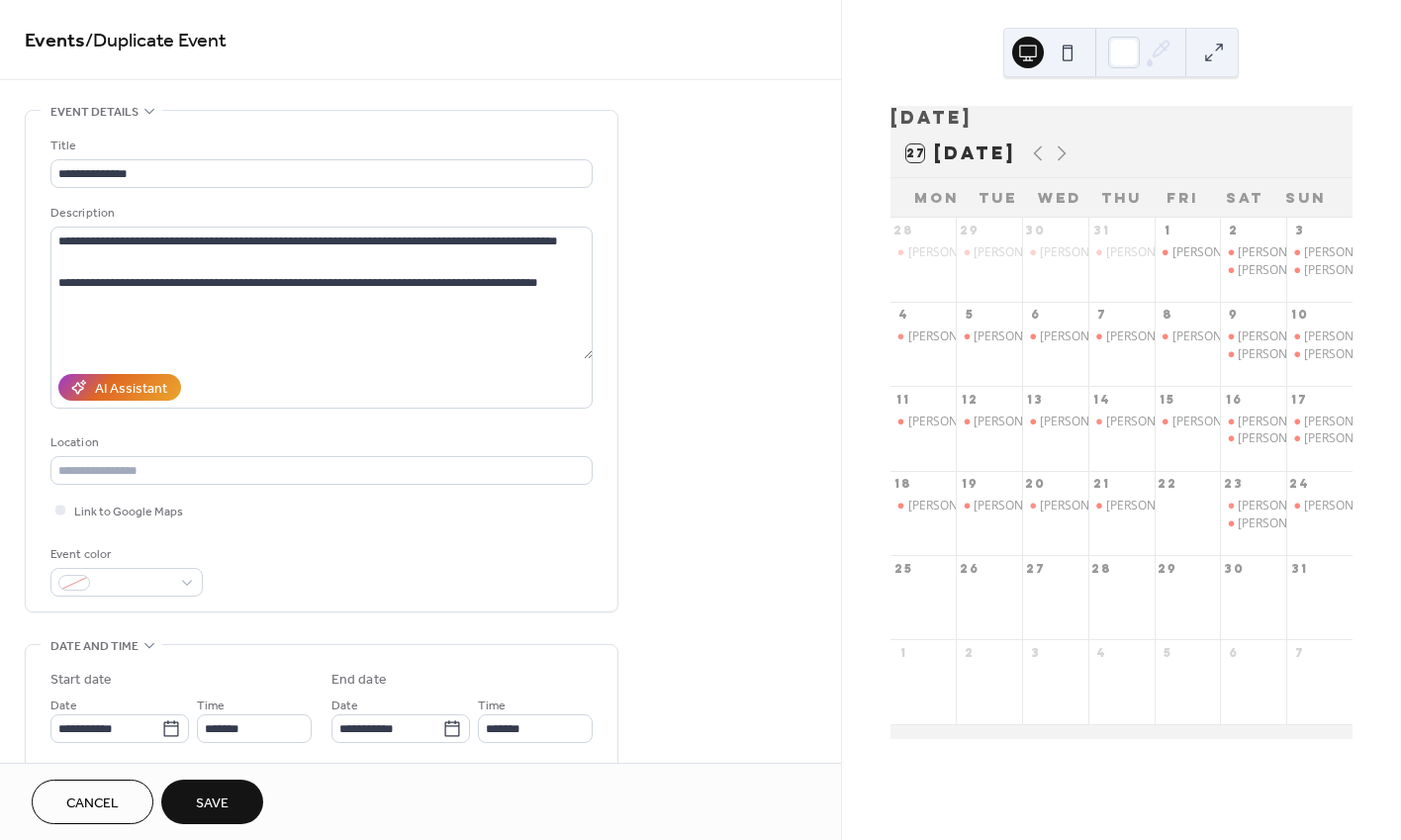 type on "**********" 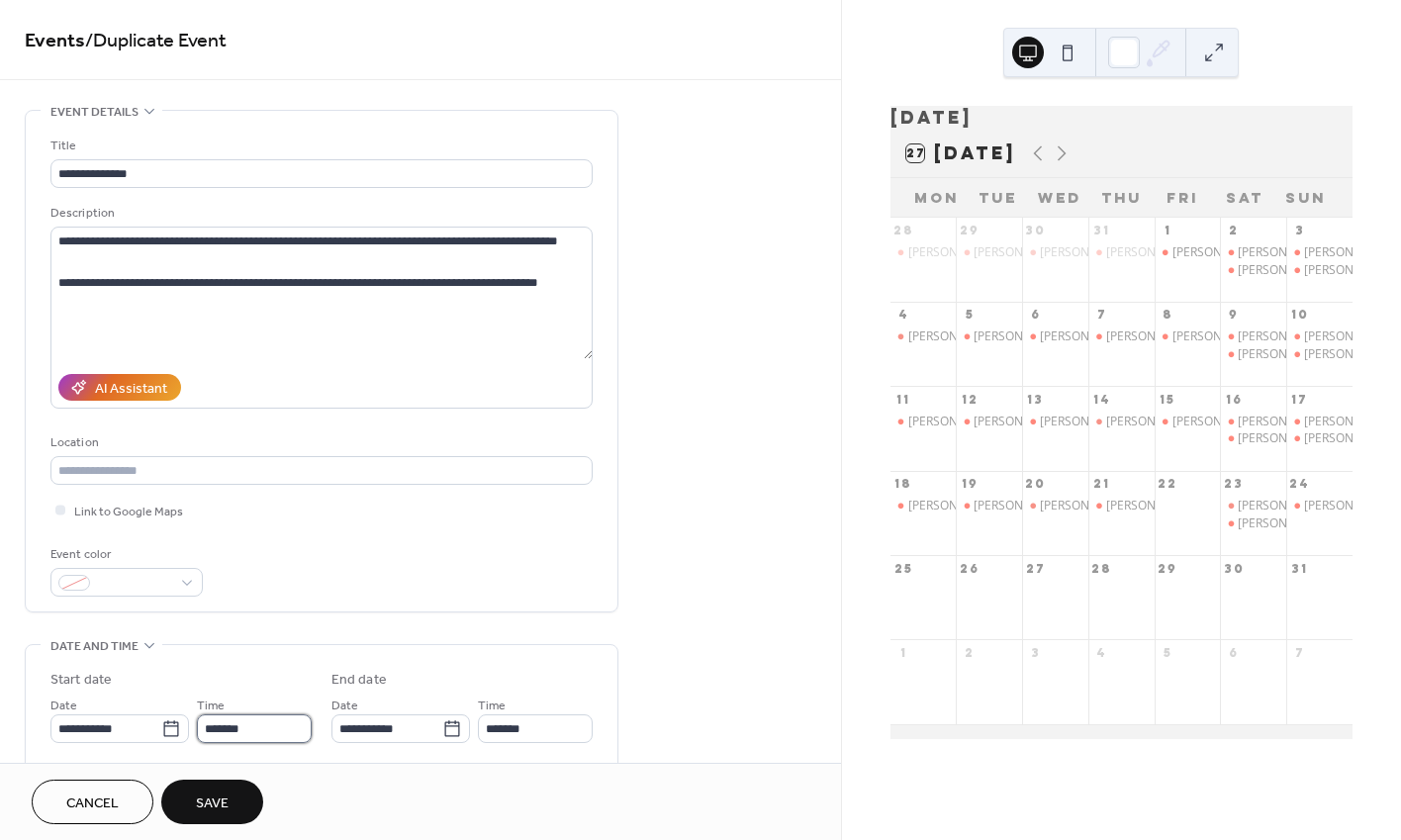 click on "*******" at bounding box center (254, 728) 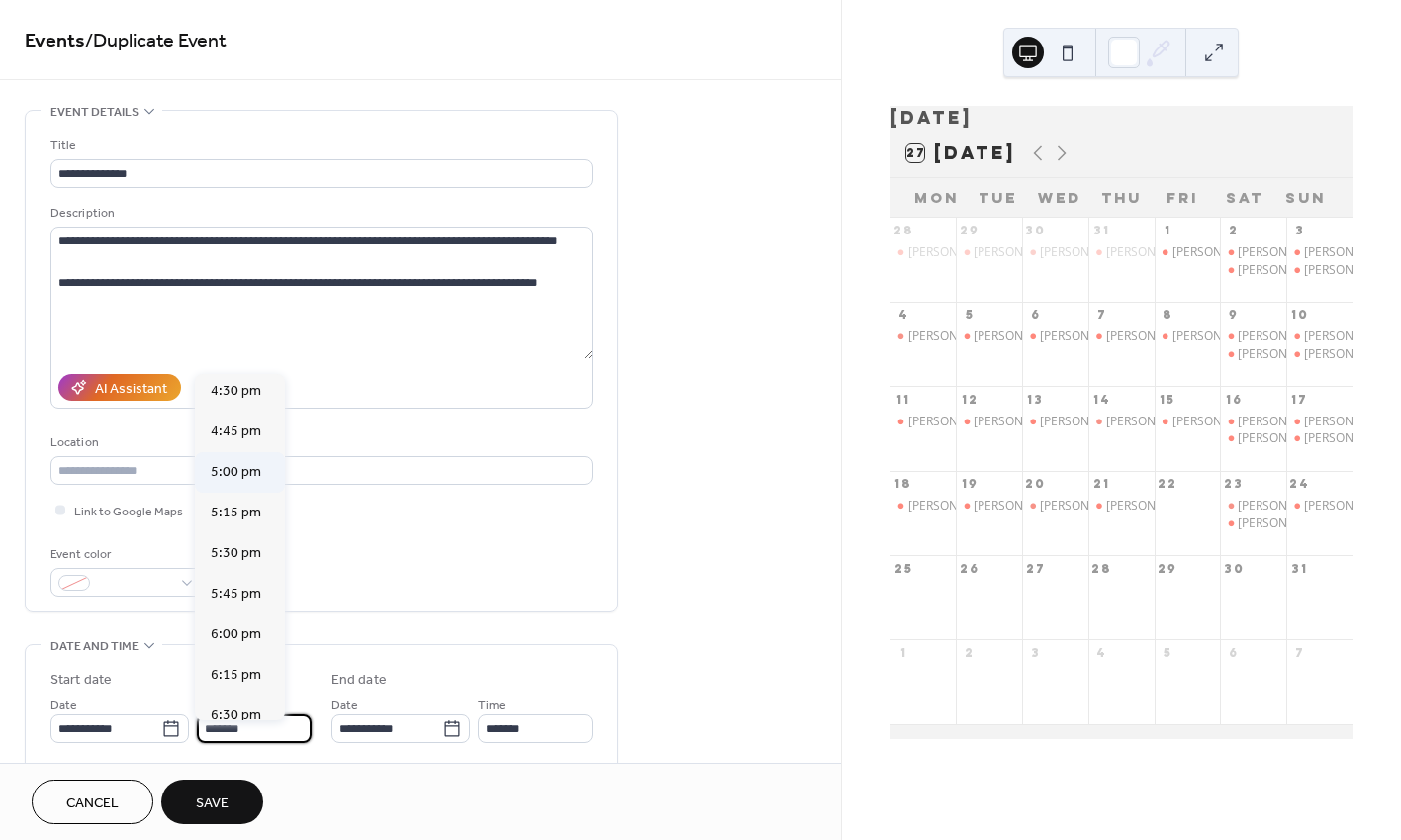 scroll, scrollTop: 2679, scrollLeft: 0, axis: vertical 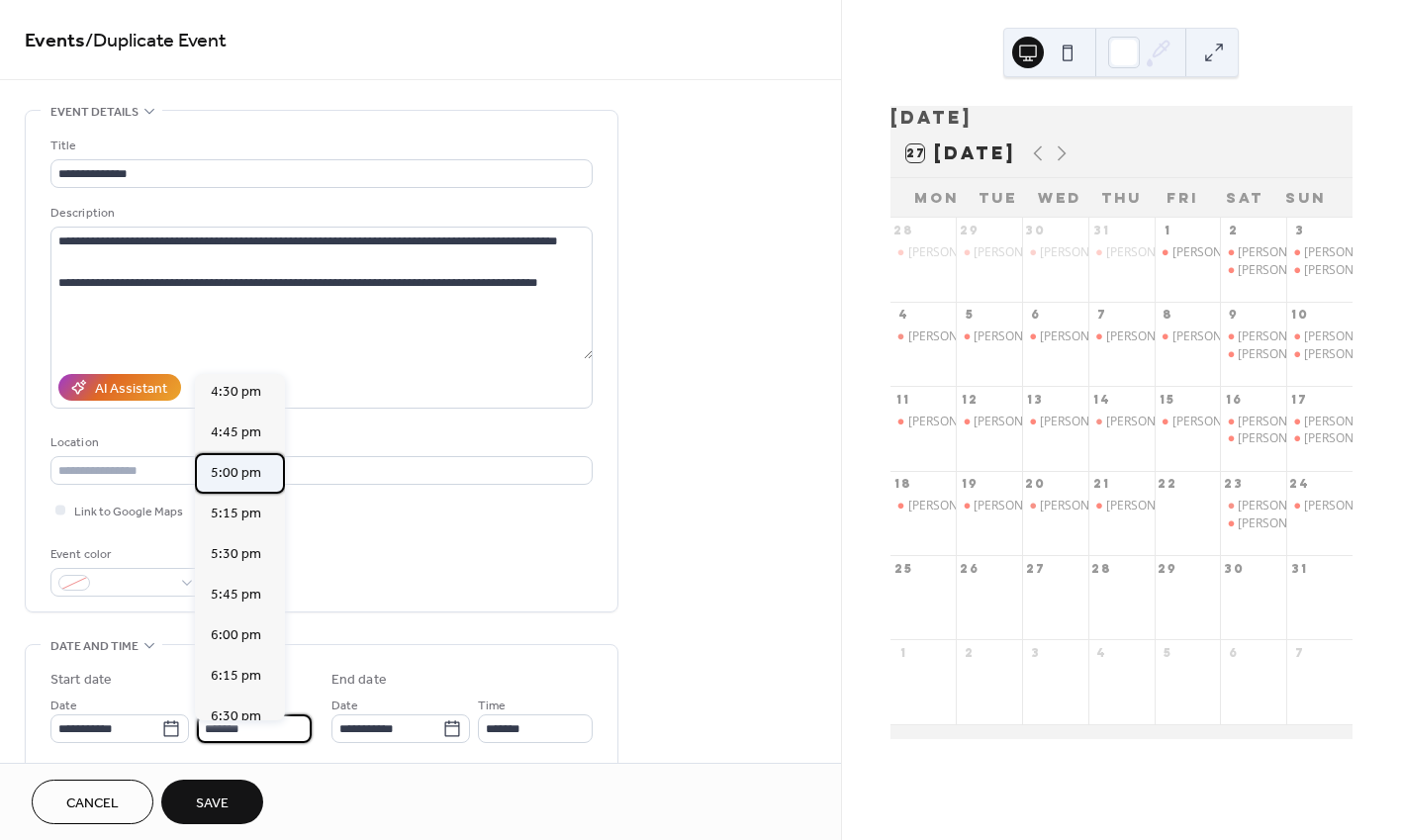click on "5:00 pm" at bounding box center [235, 473] 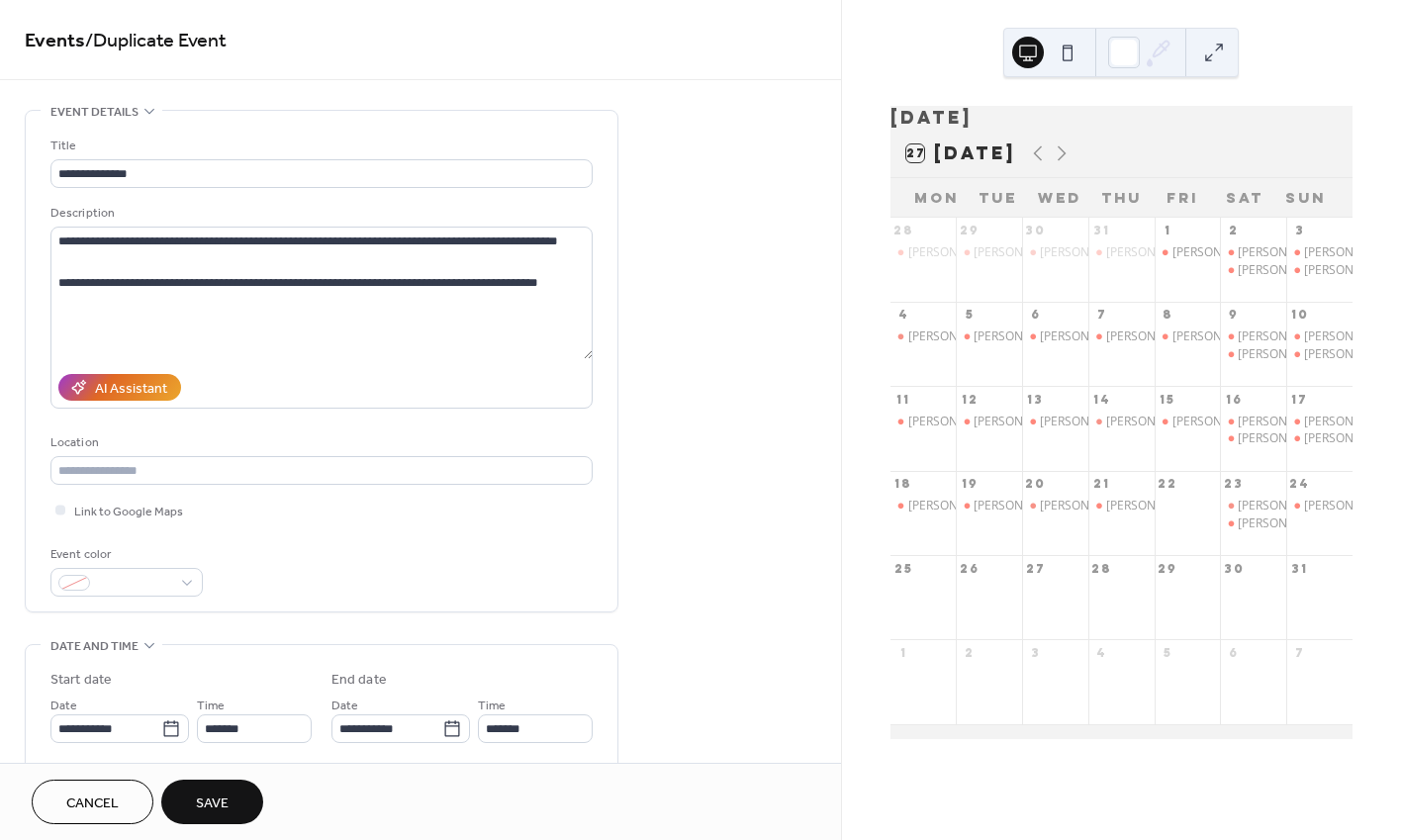 type on "*******" 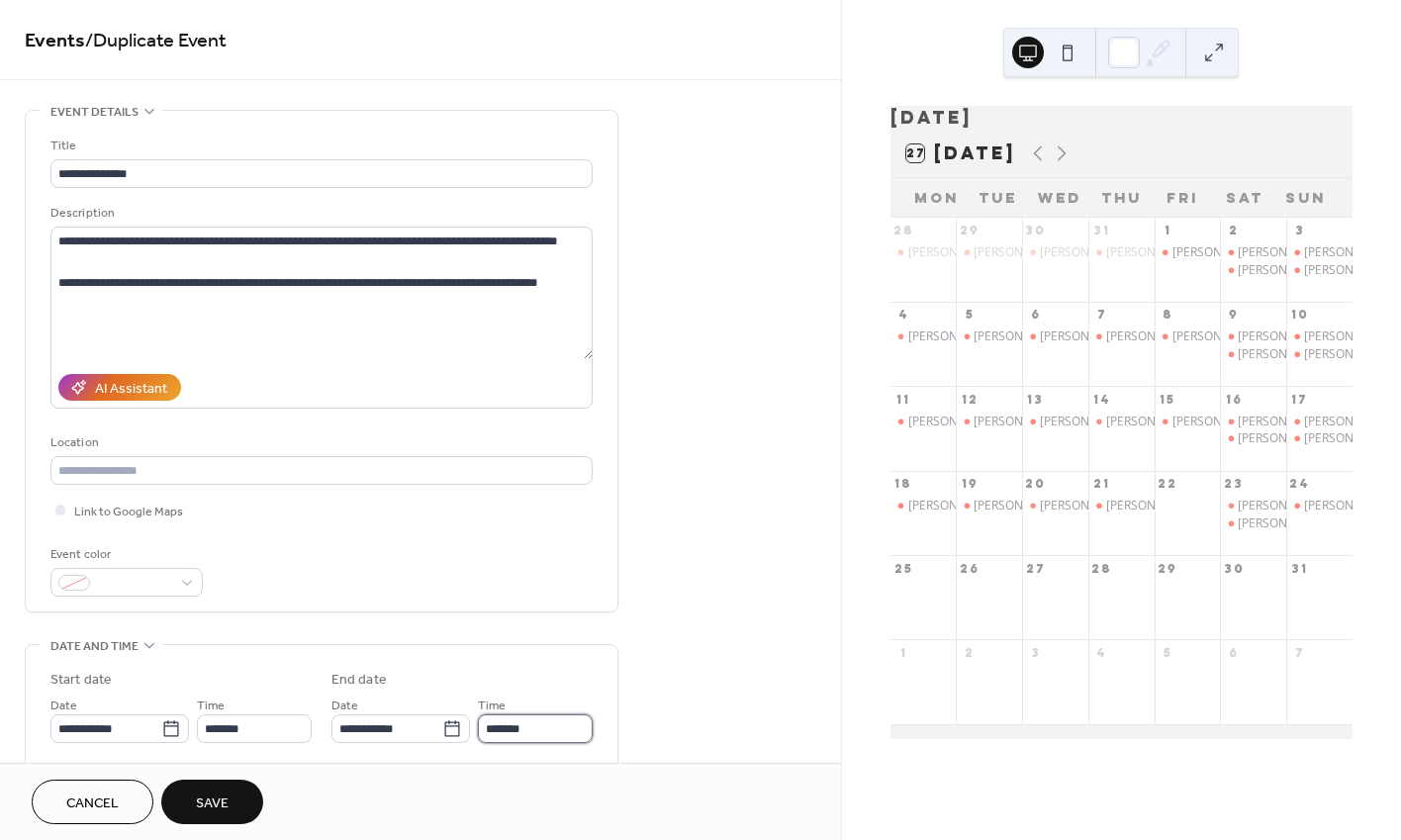 click on "*******" at bounding box center [535, 728] 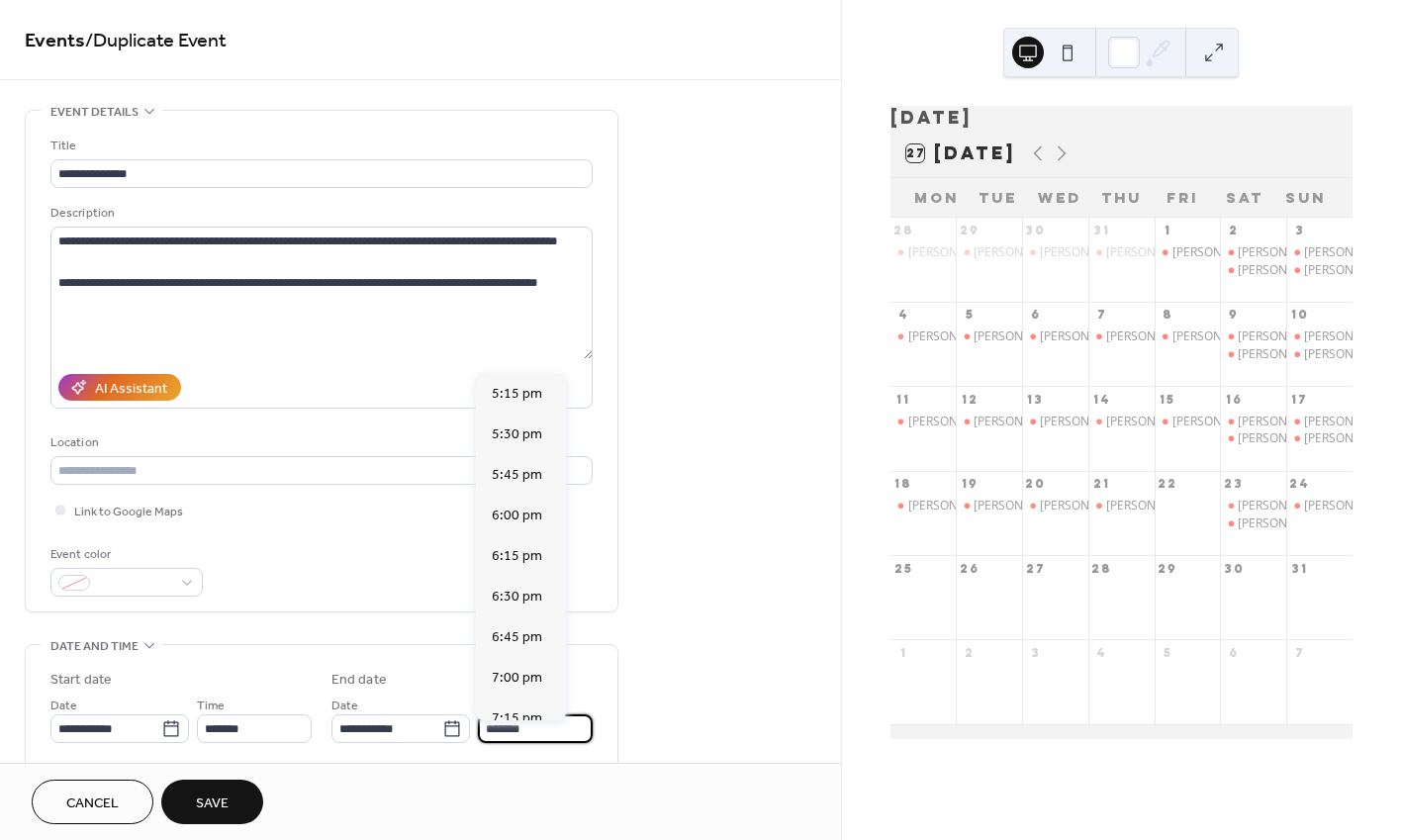 scroll, scrollTop: 457, scrollLeft: 0, axis: vertical 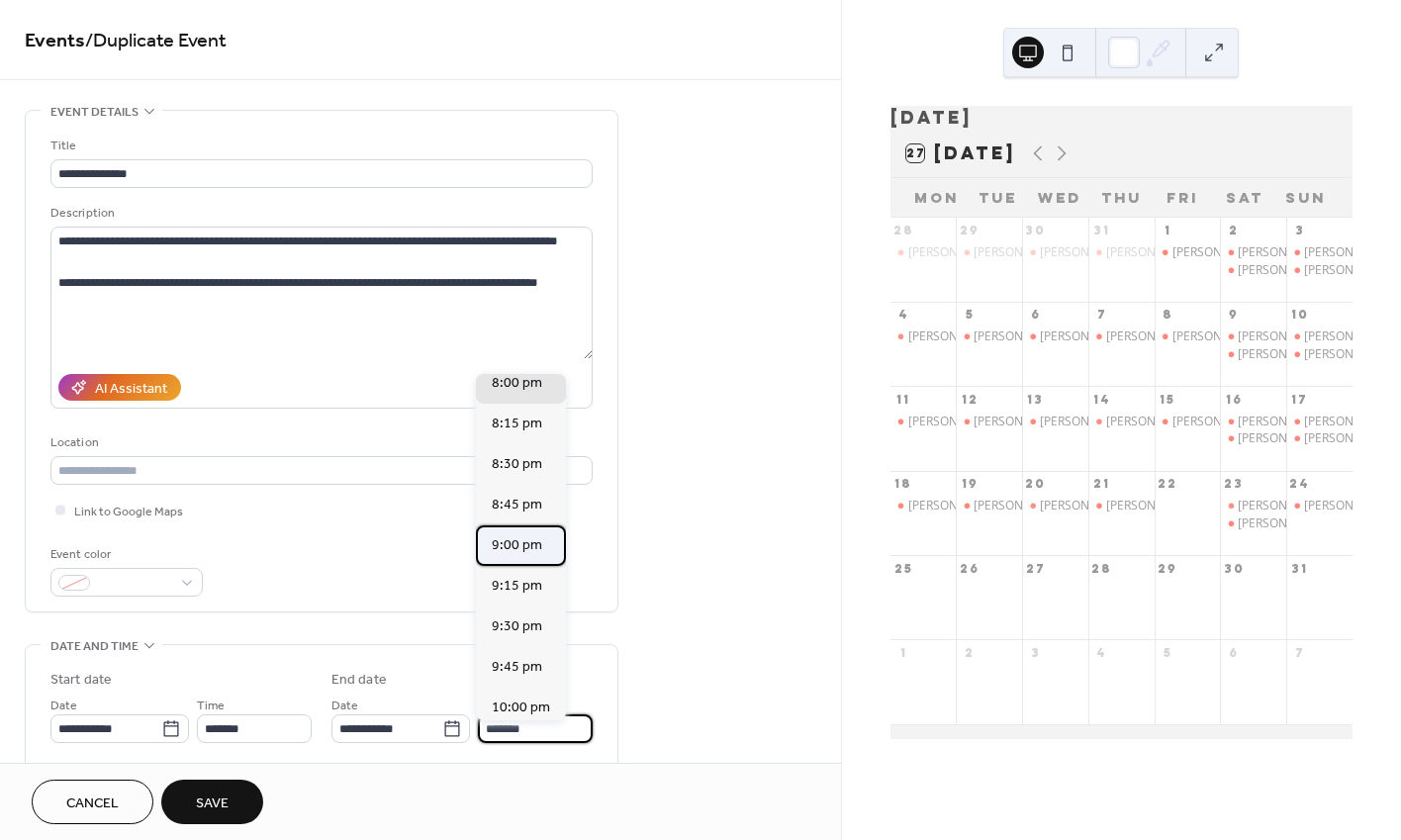 click on "9:00 pm" at bounding box center (516, 545) 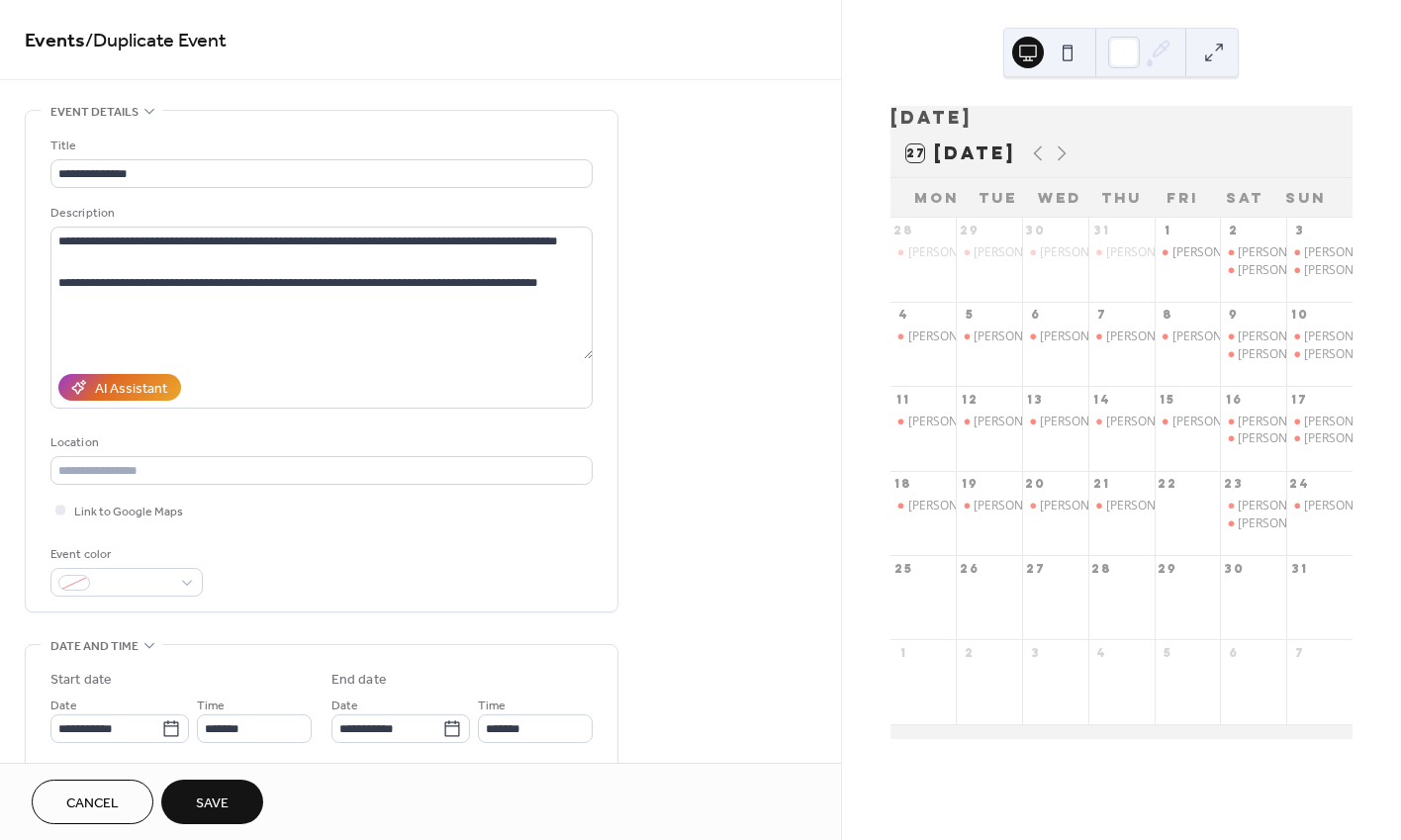 type on "*******" 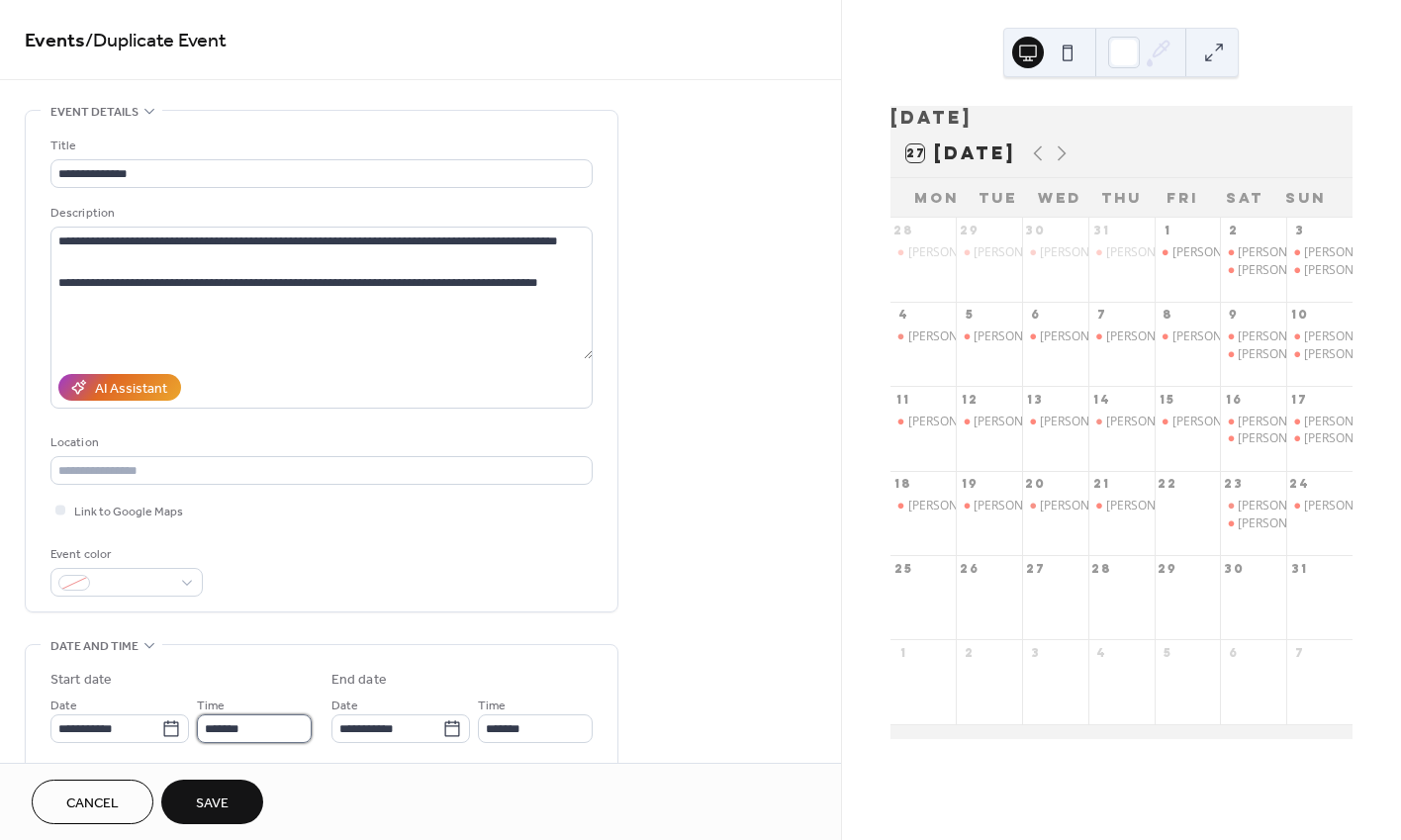 click on "*******" at bounding box center [254, 728] 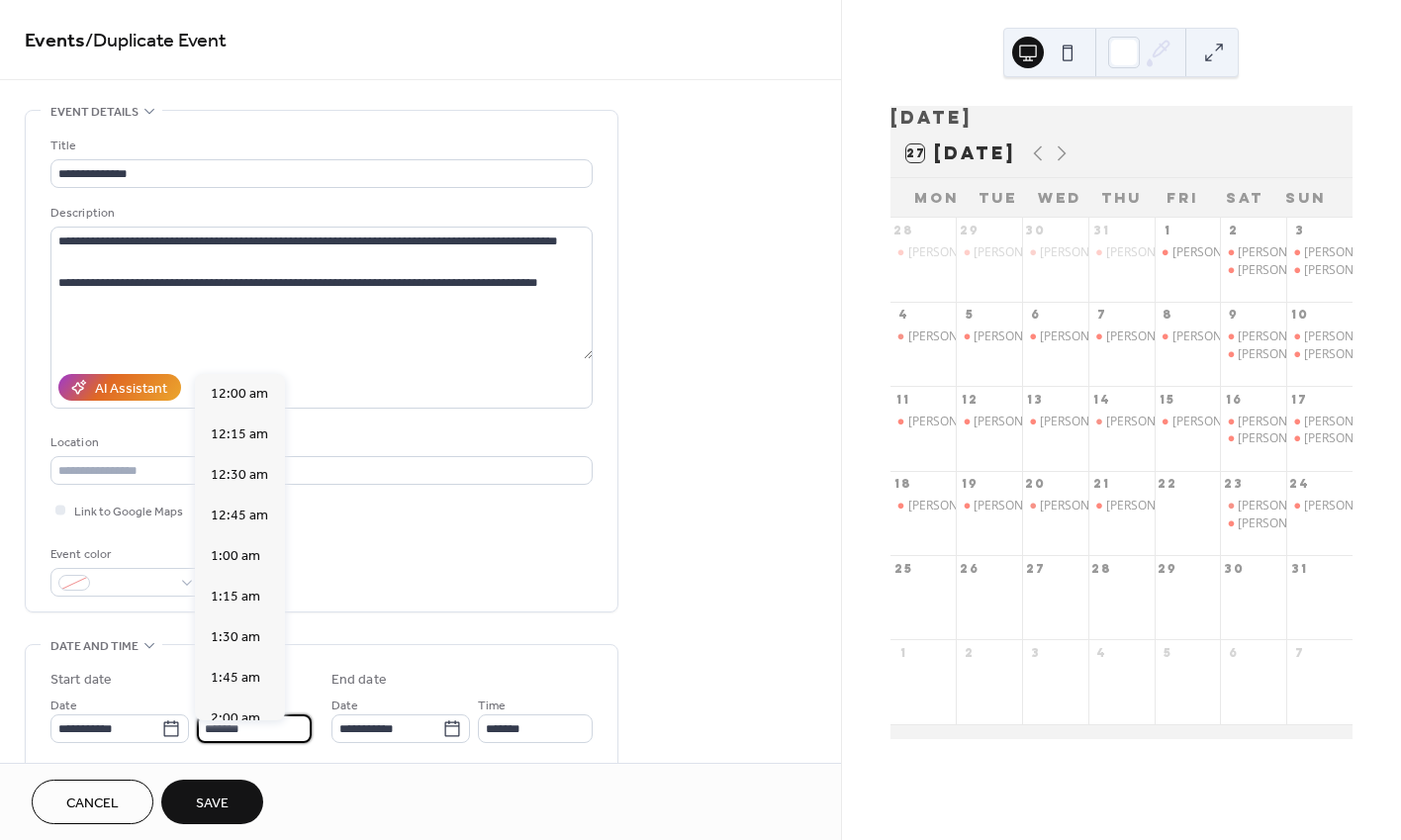 scroll, scrollTop: 2826, scrollLeft: 0, axis: vertical 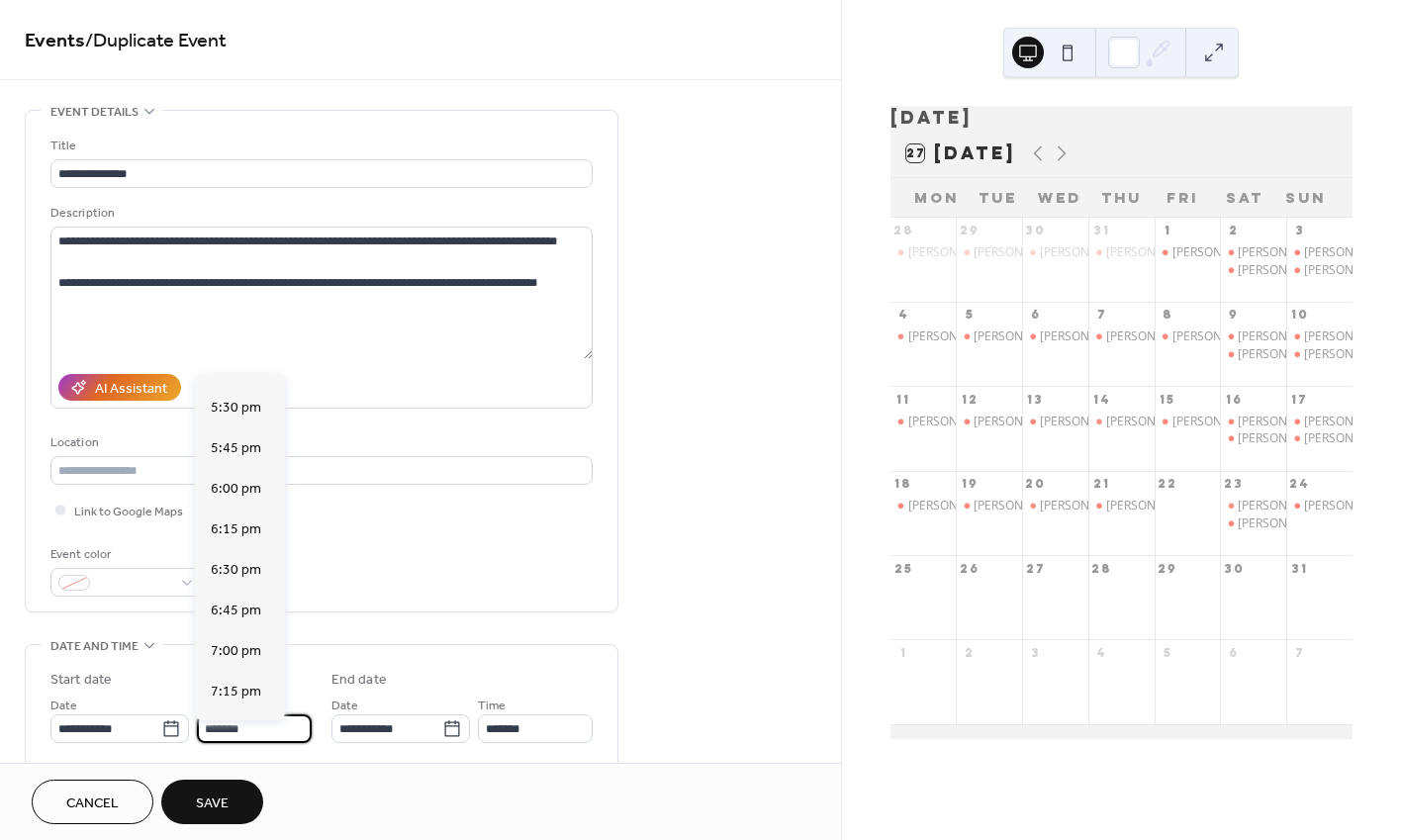 click on "Save" at bounding box center (212, 801) 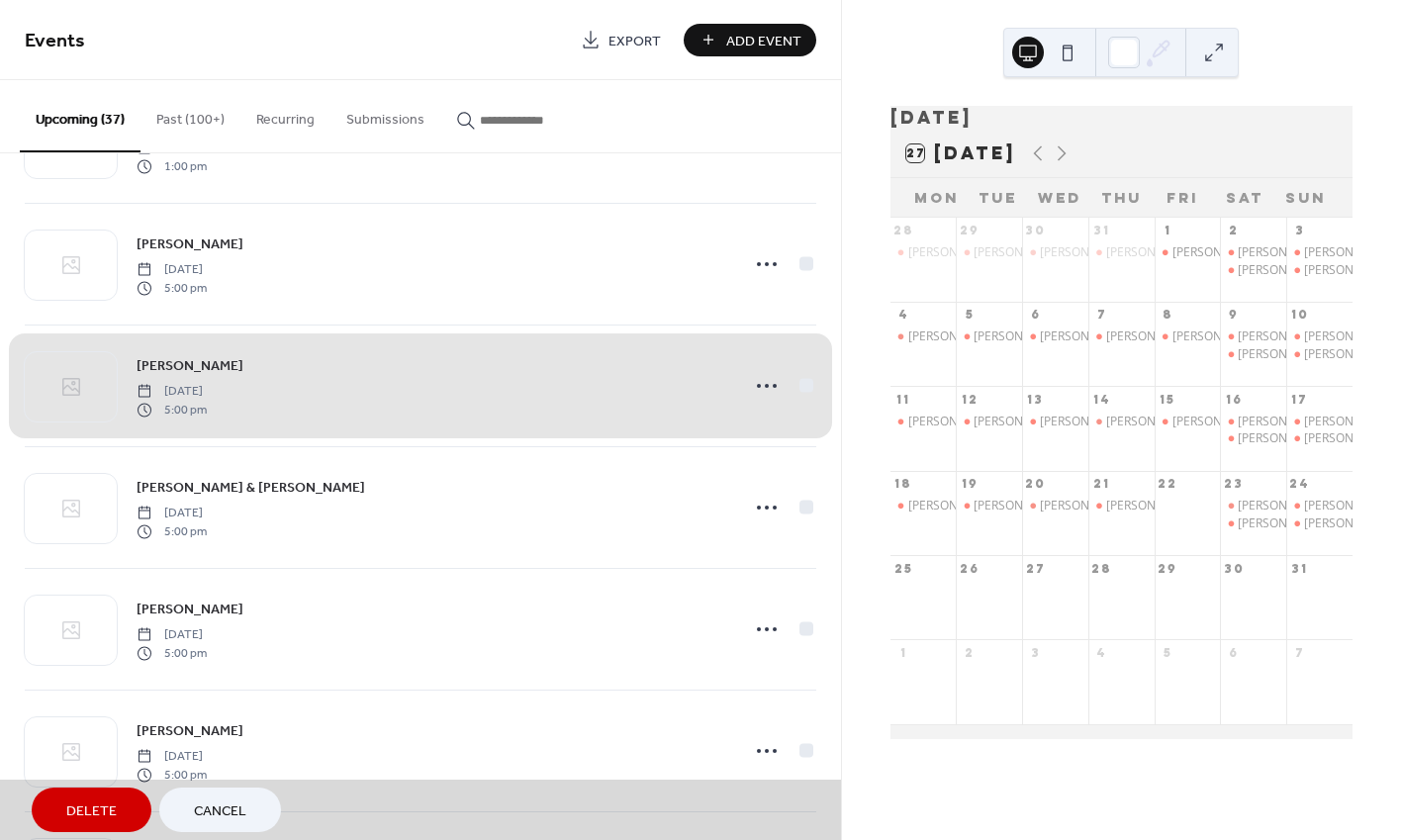 scroll, scrollTop: 283, scrollLeft: 0, axis: vertical 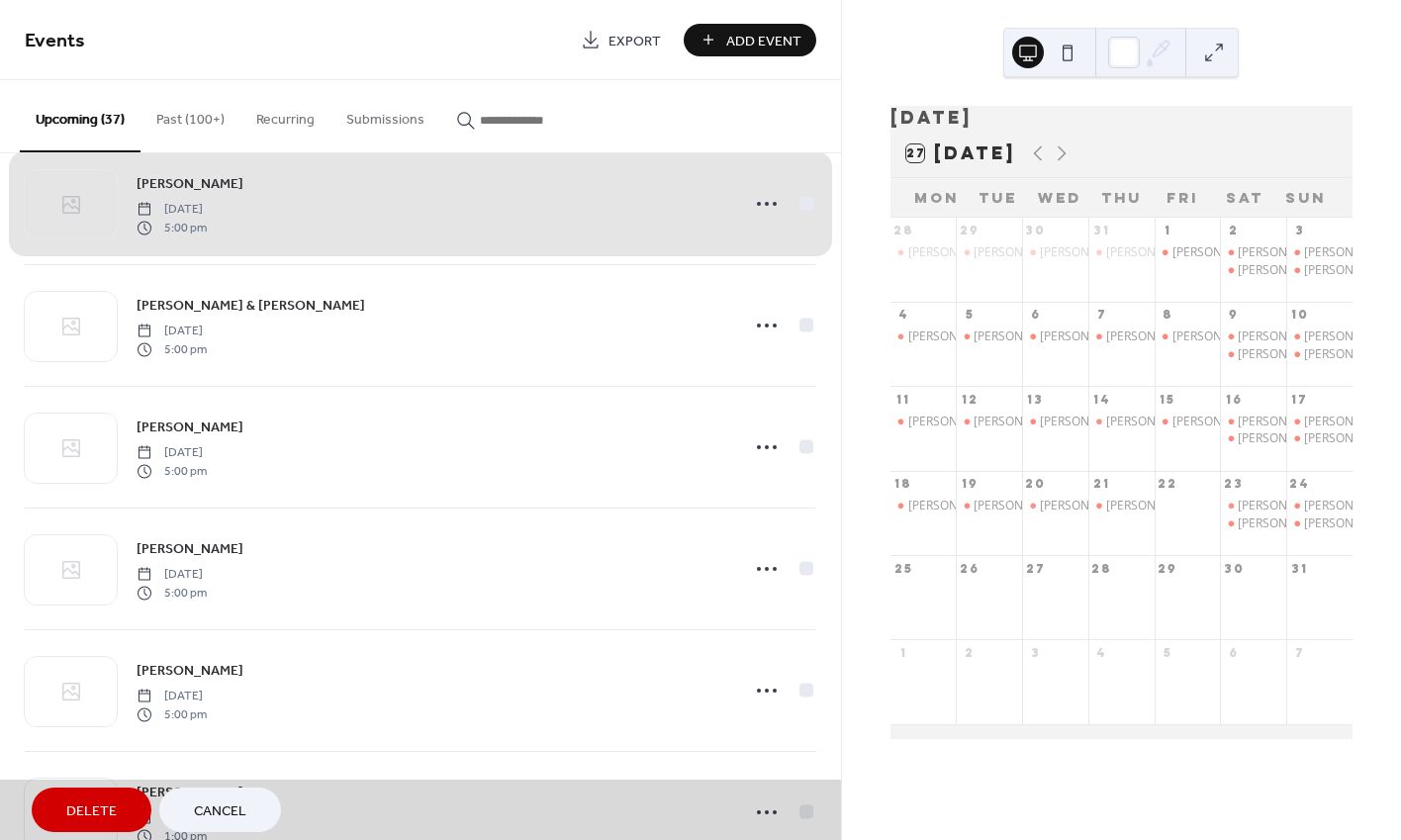 click on "[PERSON_NAME] [DATE] 5:00 pm" at bounding box center [420, 204] 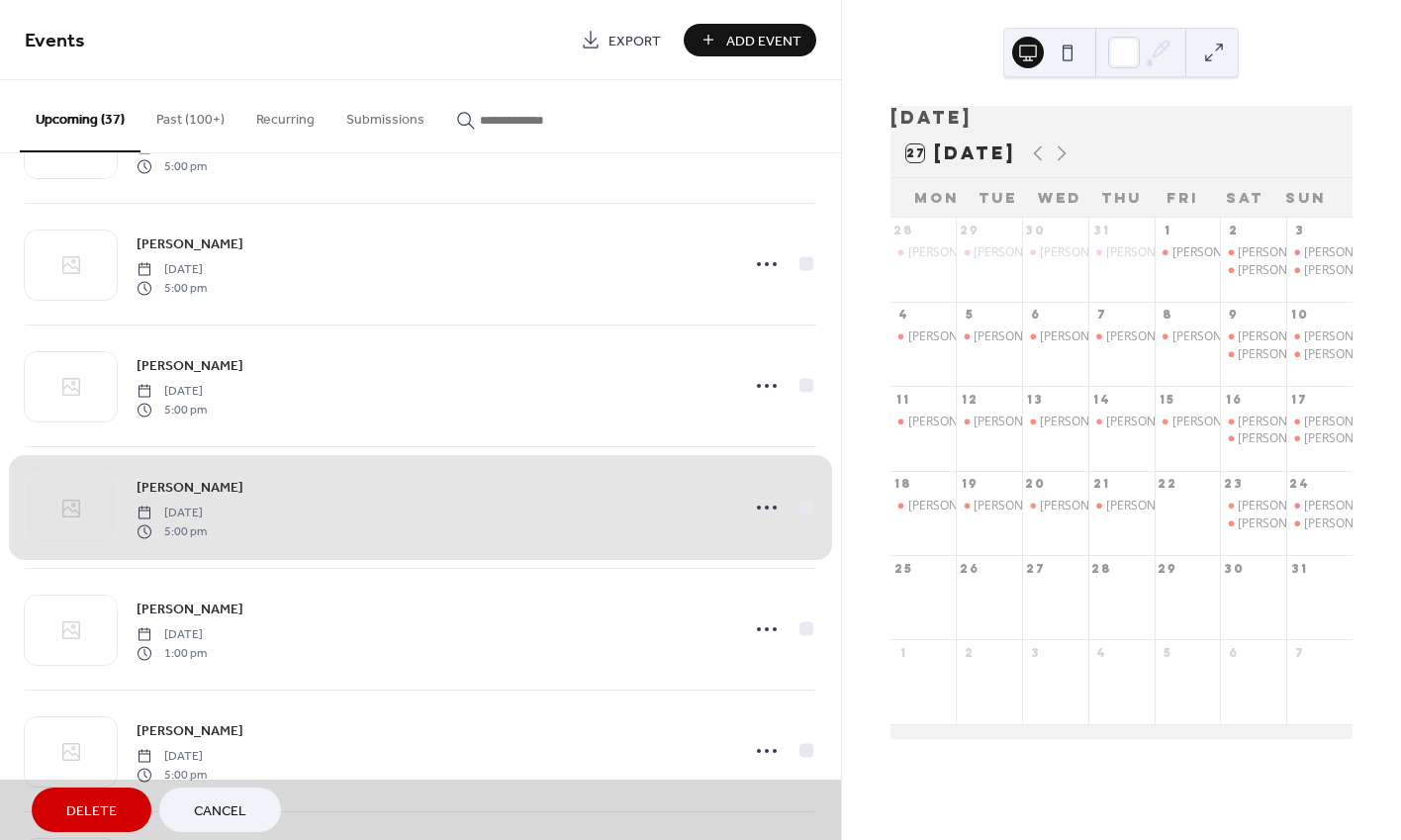 scroll, scrollTop: 776, scrollLeft: 0, axis: vertical 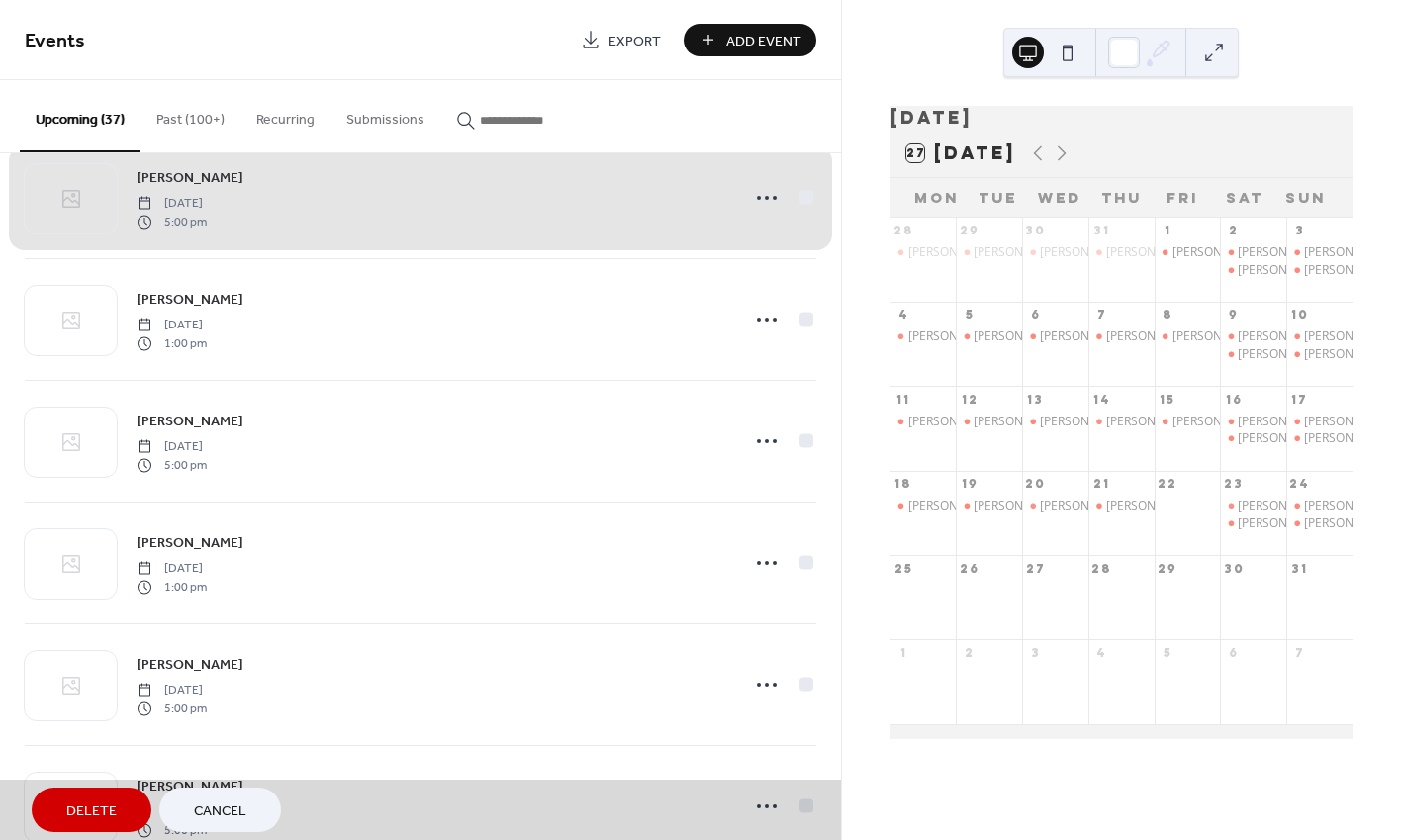 click on "[PERSON_NAME] [DATE] 5:00 pm" at bounding box center [420, 198] 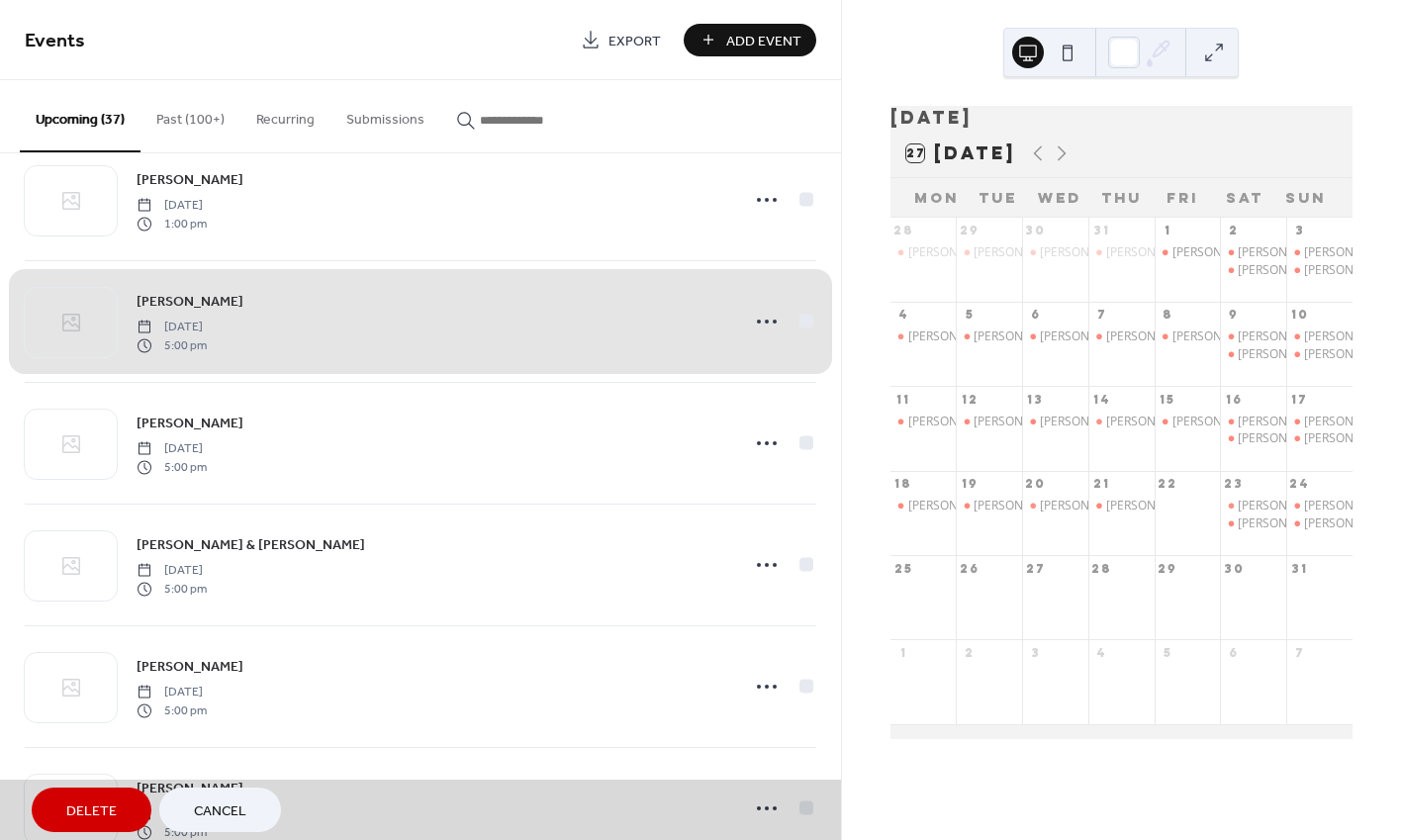 scroll, scrollTop: 1230, scrollLeft: 0, axis: vertical 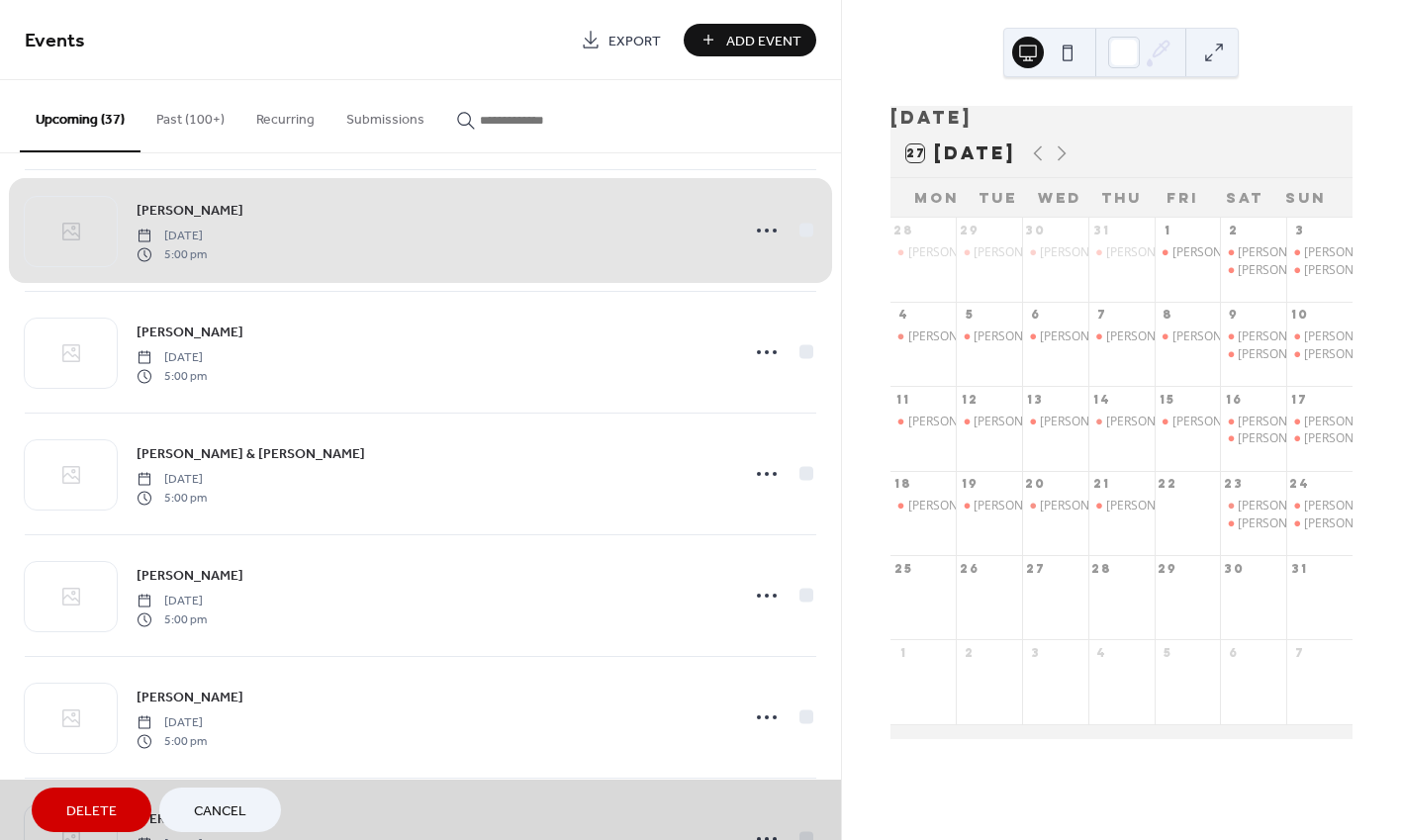 click on "[PERSON_NAME] [DATE] 5:00 pm" at bounding box center (420, 231) 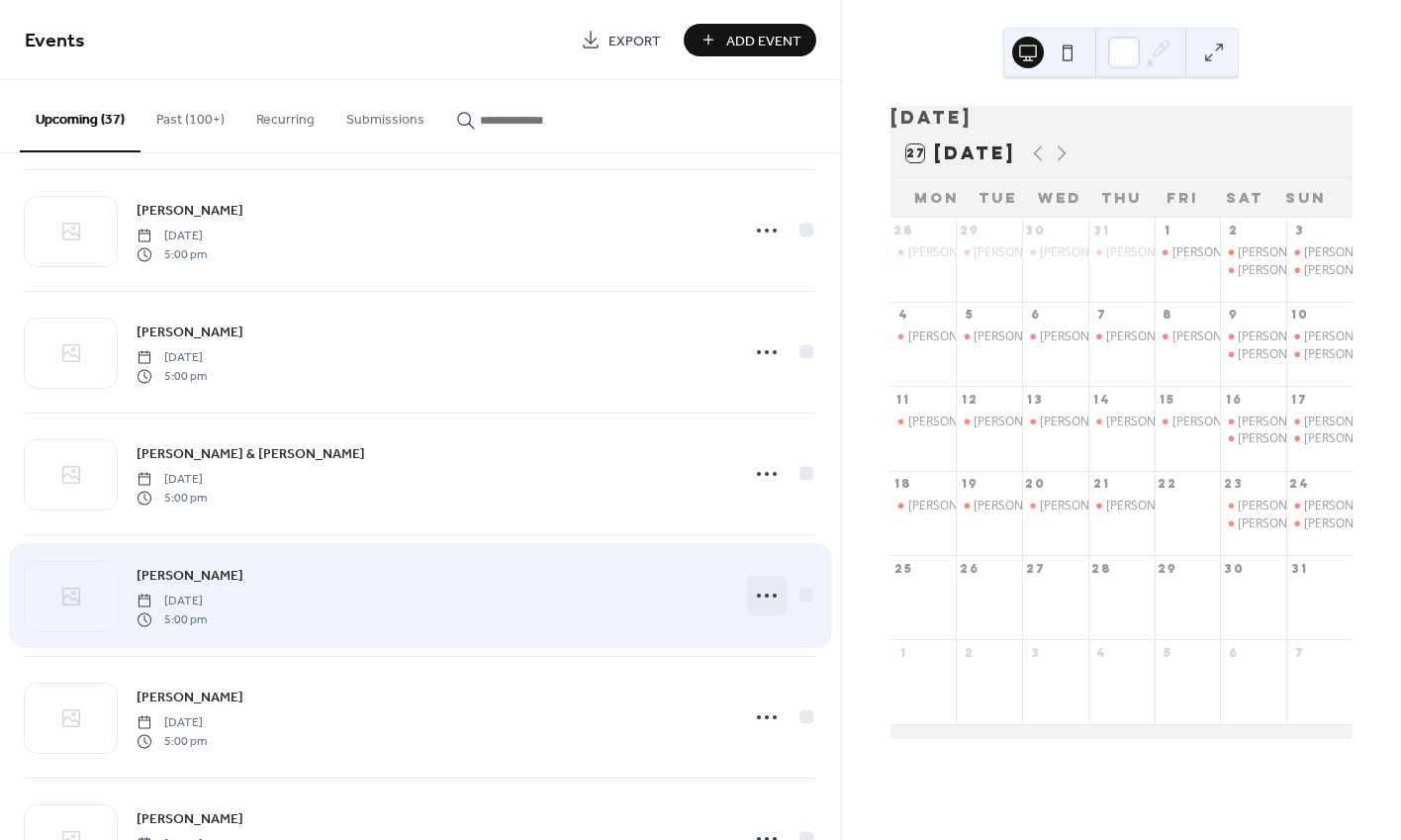 click 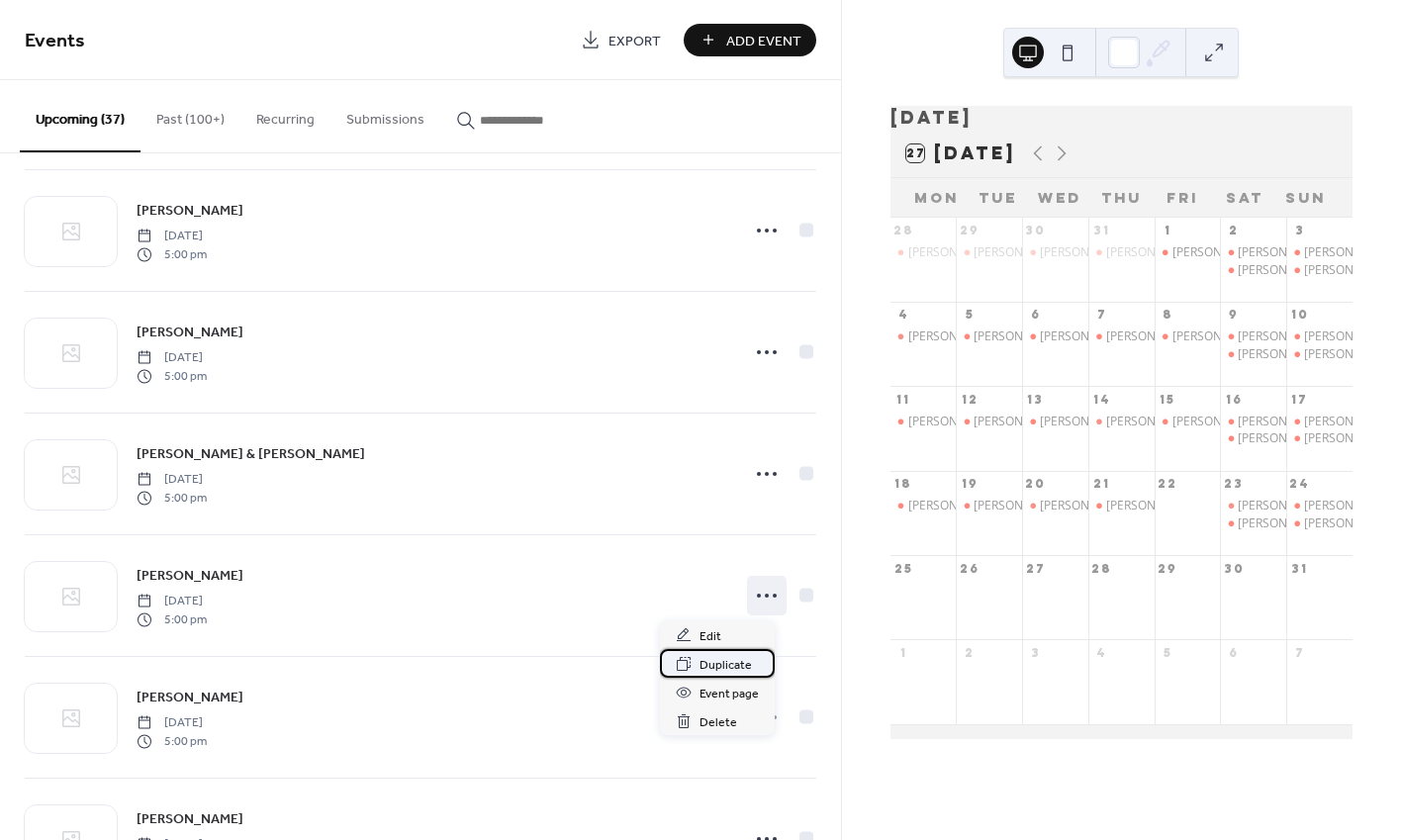 click on "Duplicate" at bounding box center [725, 665] 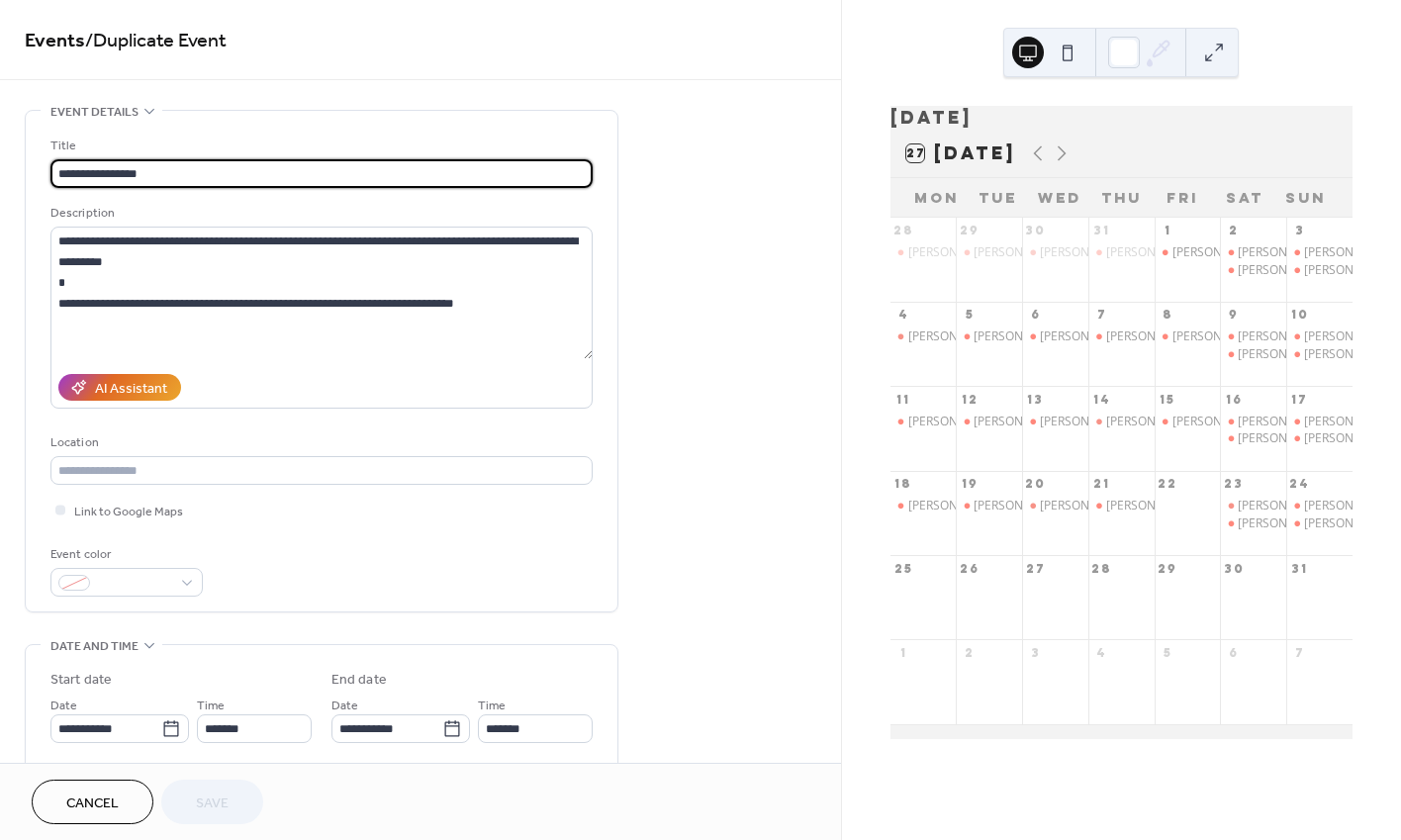 scroll, scrollTop: 119, scrollLeft: 0, axis: vertical 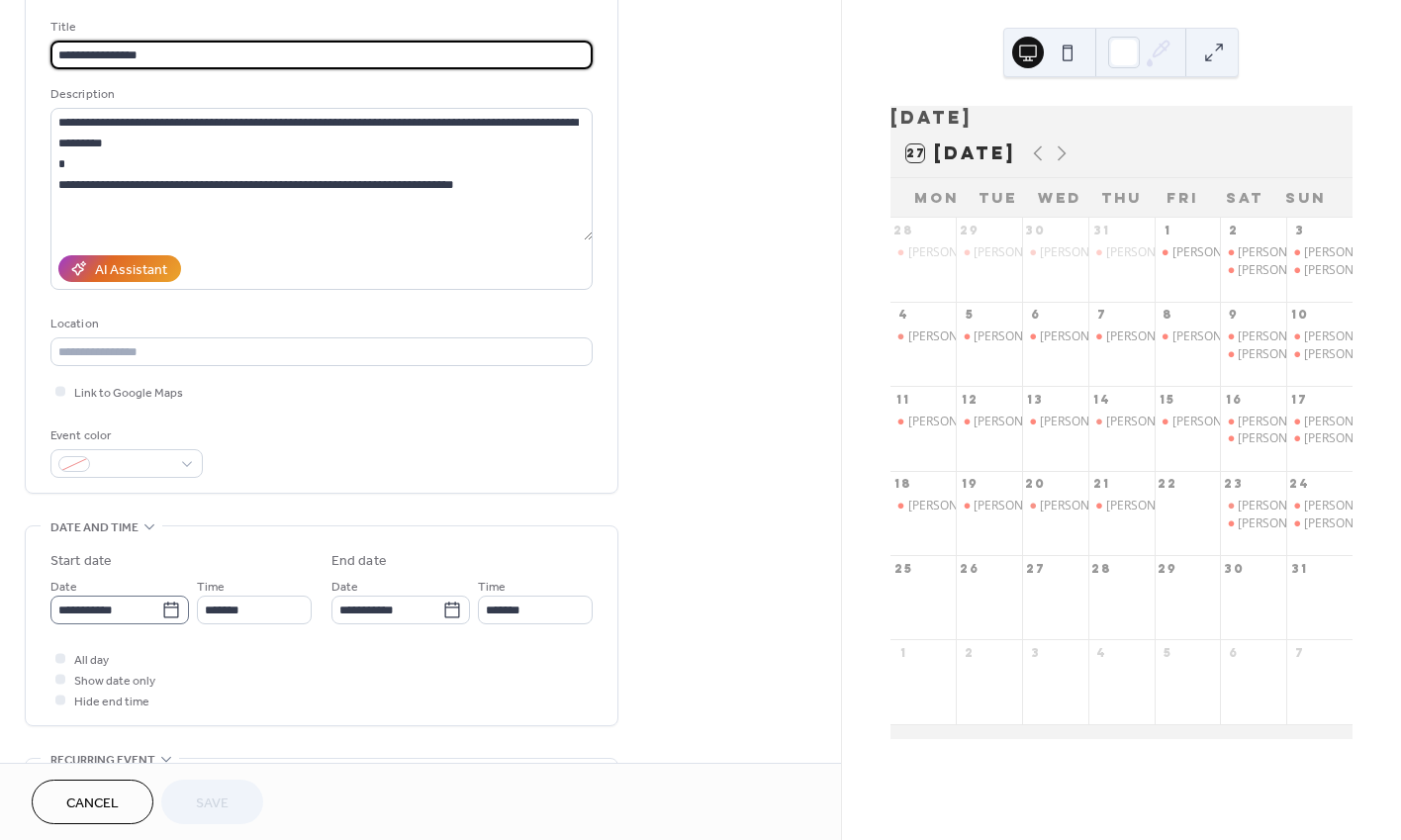 click 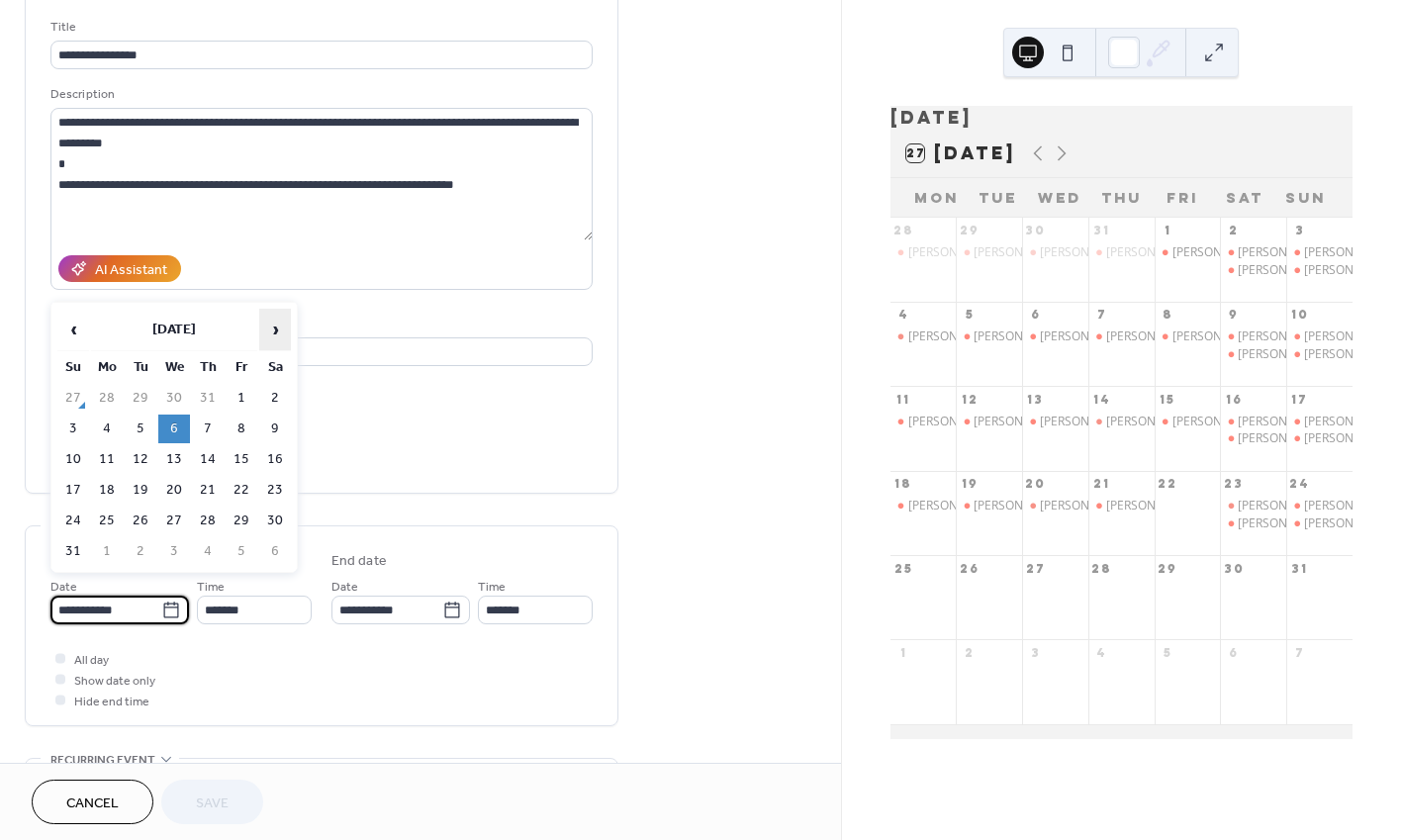 click on "›" at bounding box center (275, 329) 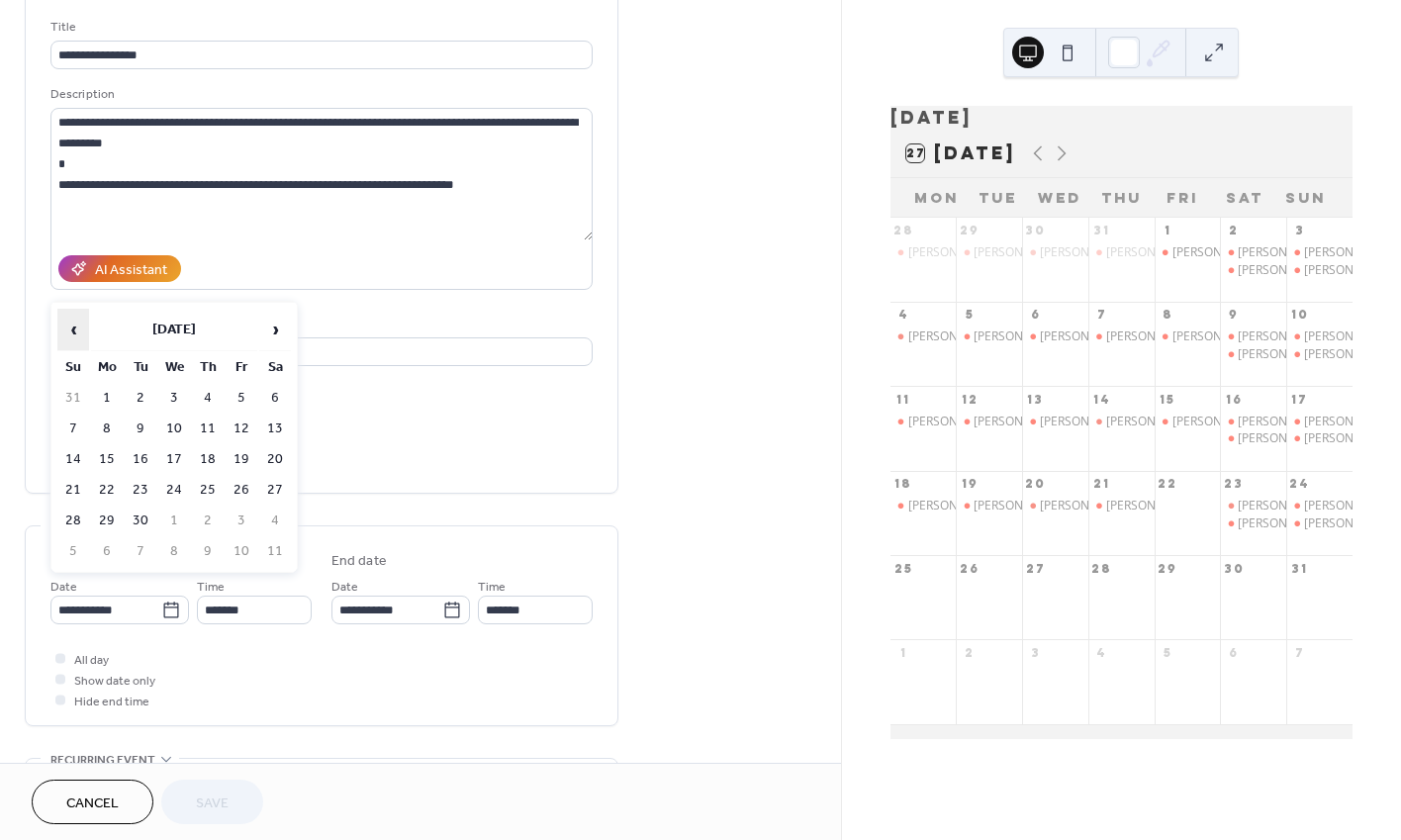 click on "‹" at bounding box center (73, 329) 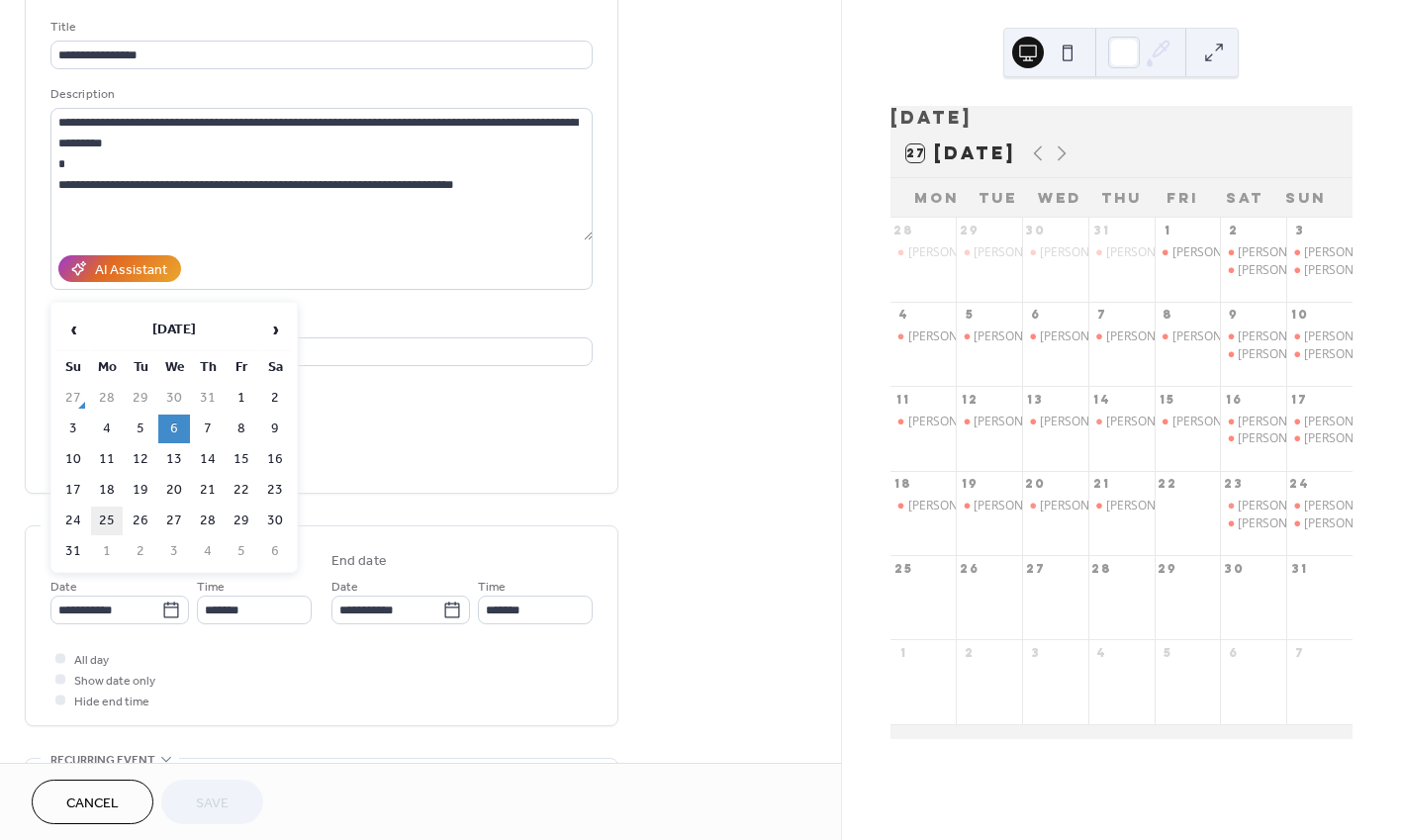 click on "25" at bounding box center [107, 520] 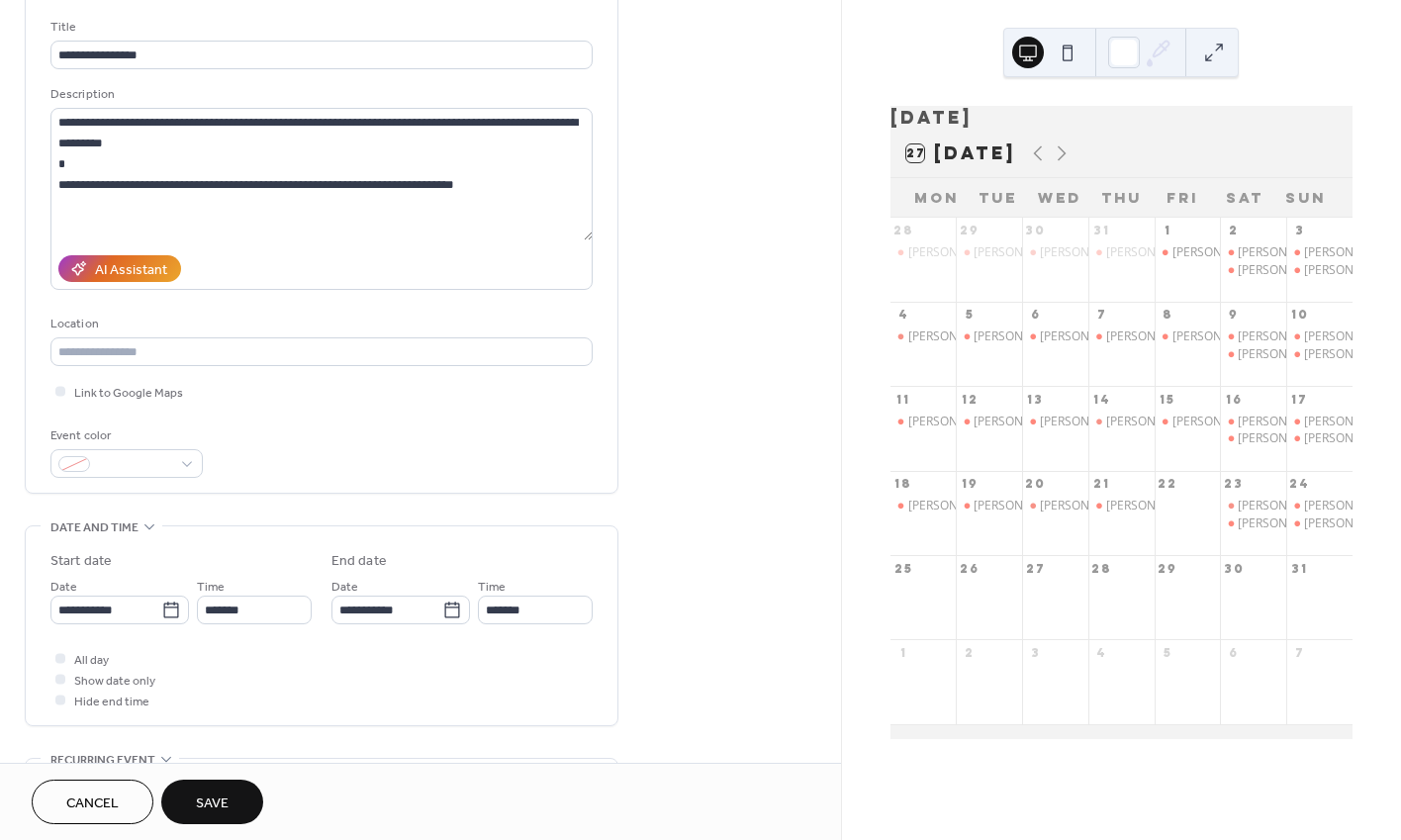 type on "**********" 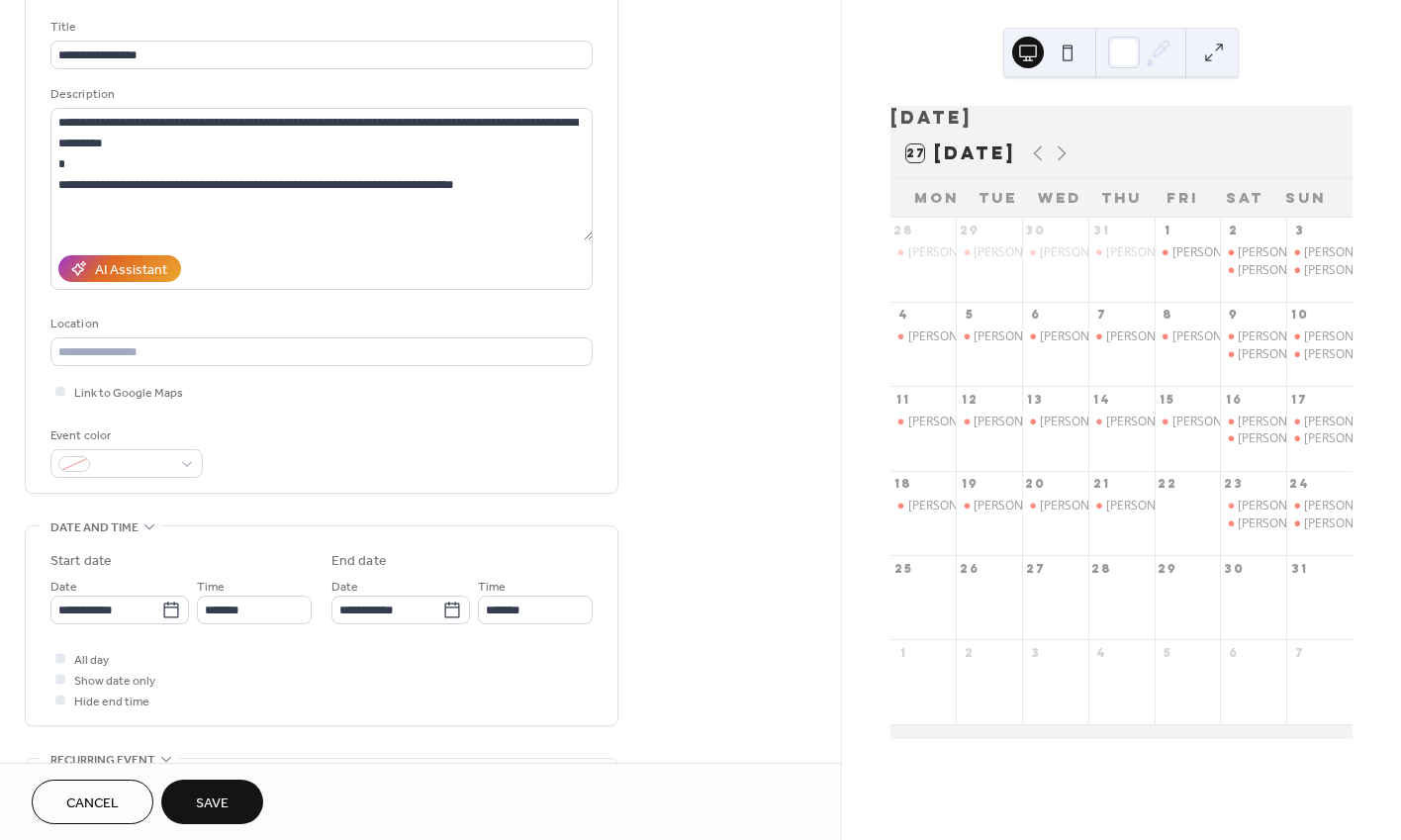 type on "**********" 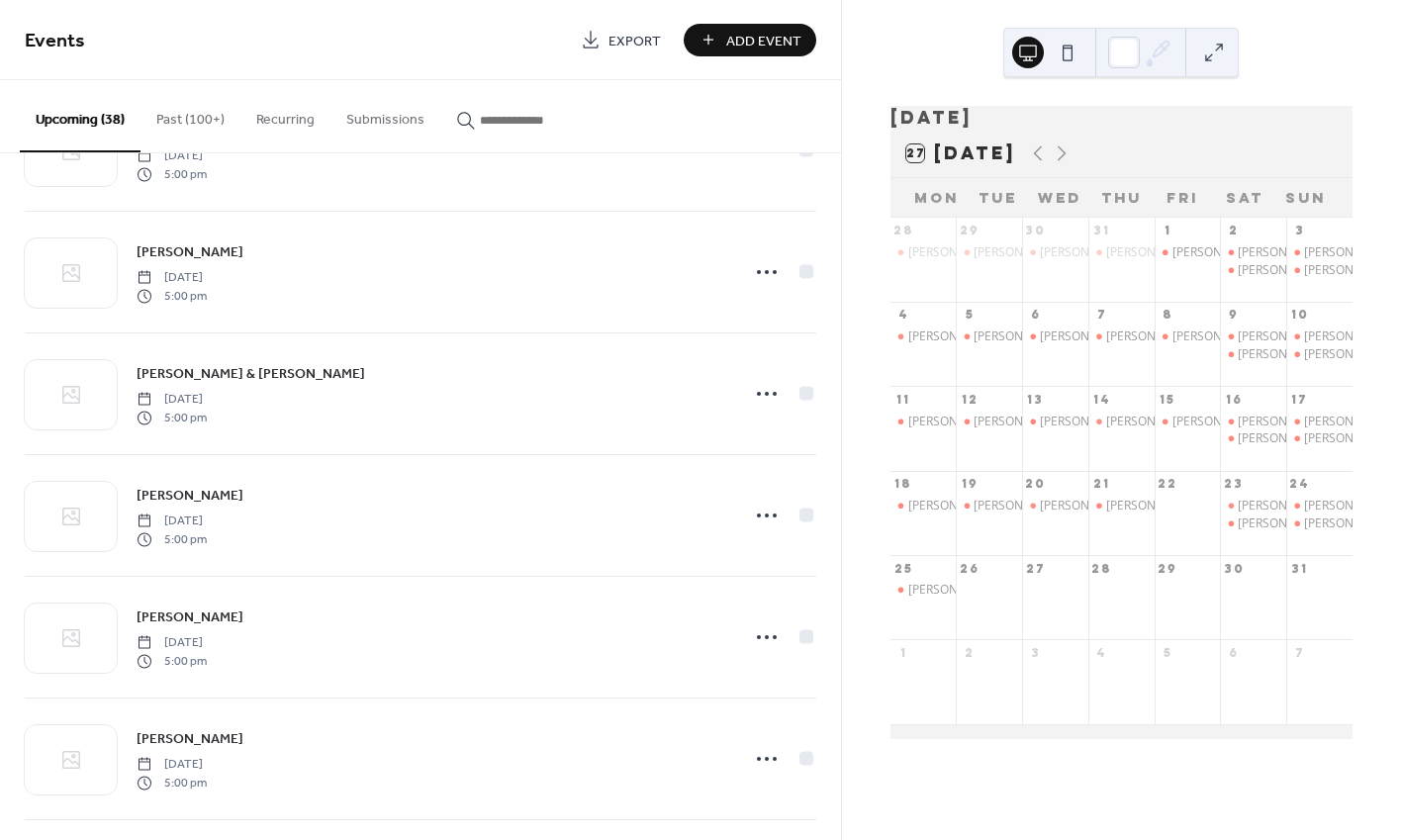 scroll, scrollTop: 1298, scrollLeft: 0, axis: vertical 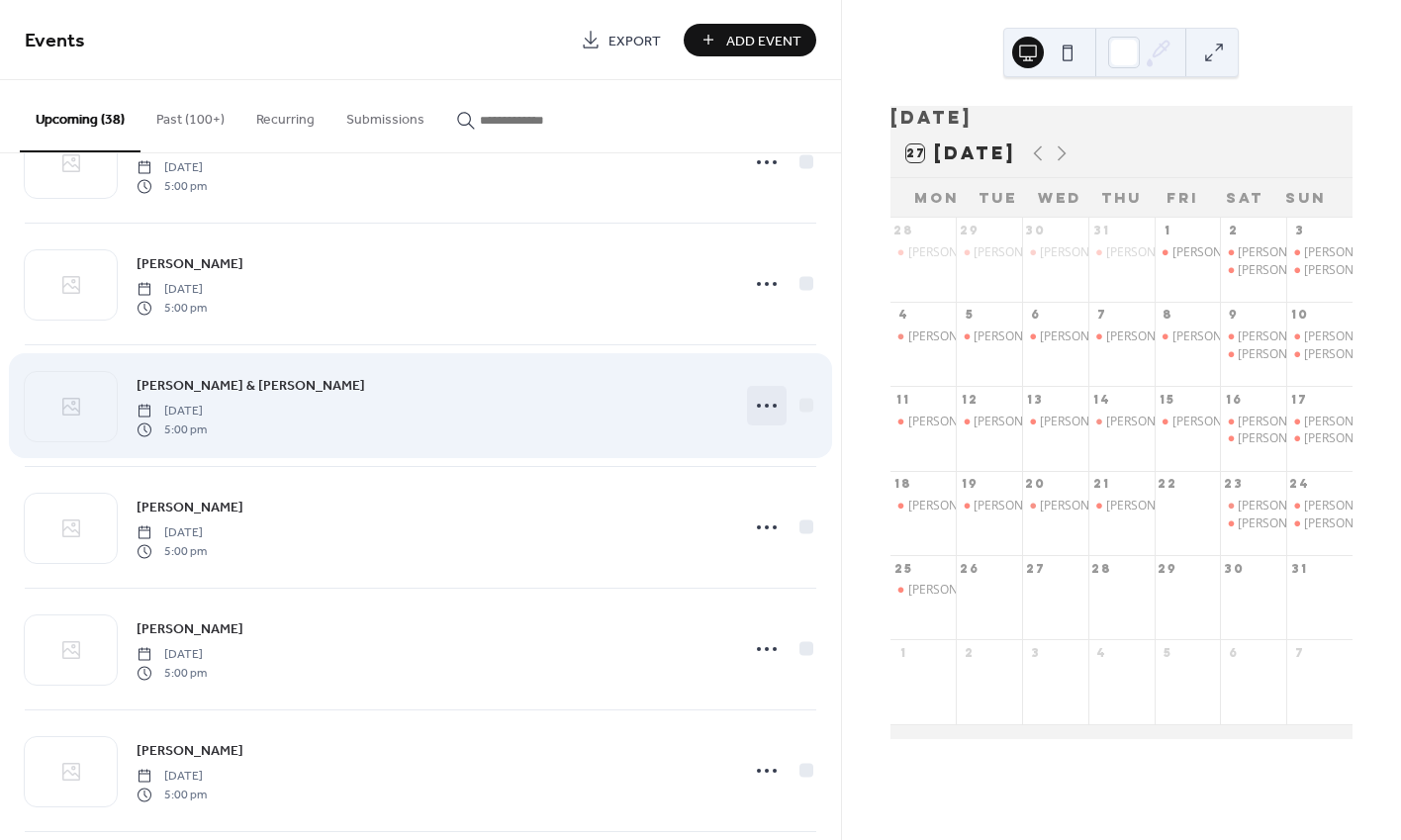 click 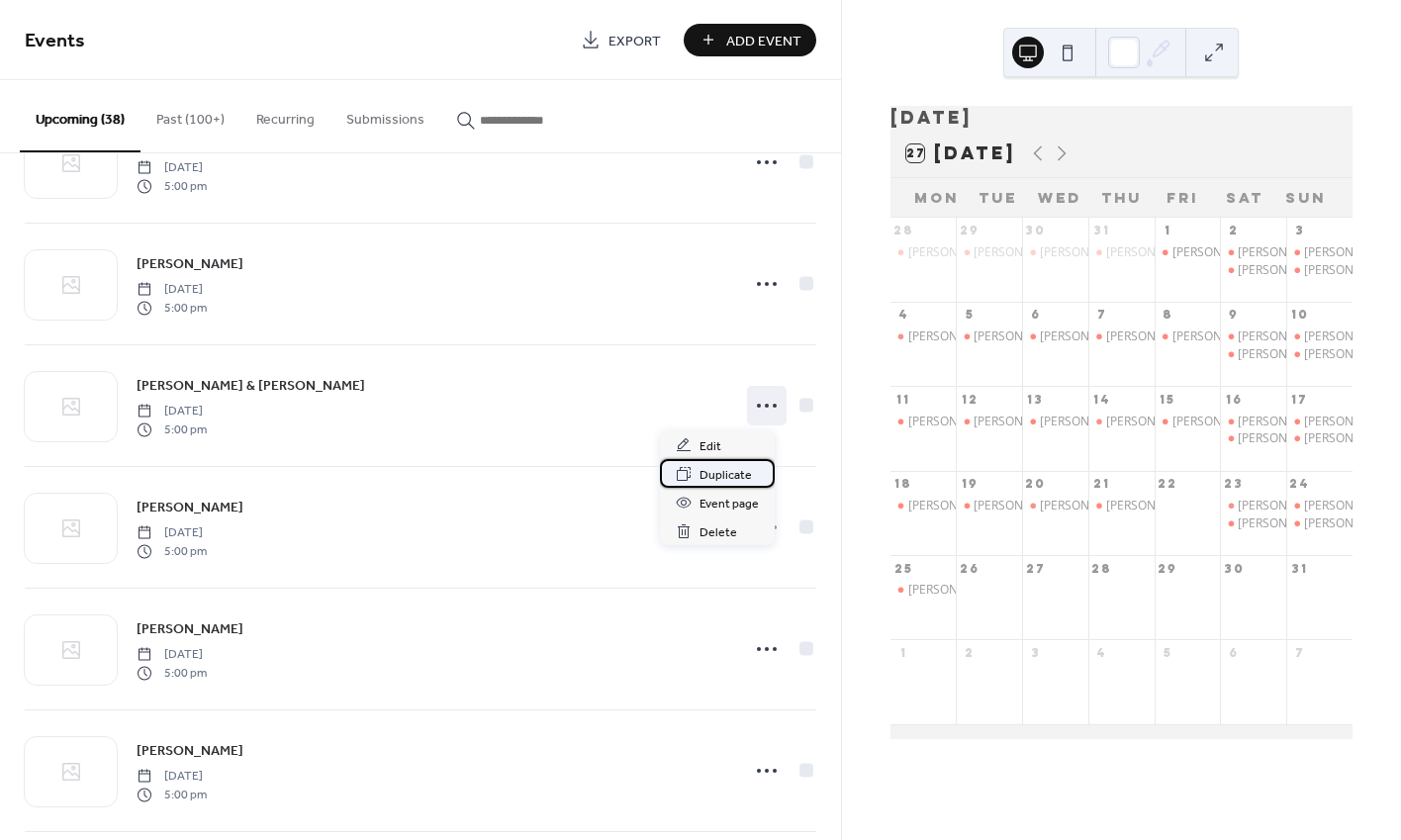 click on "Duplicate" at bounding box center [725, 475] 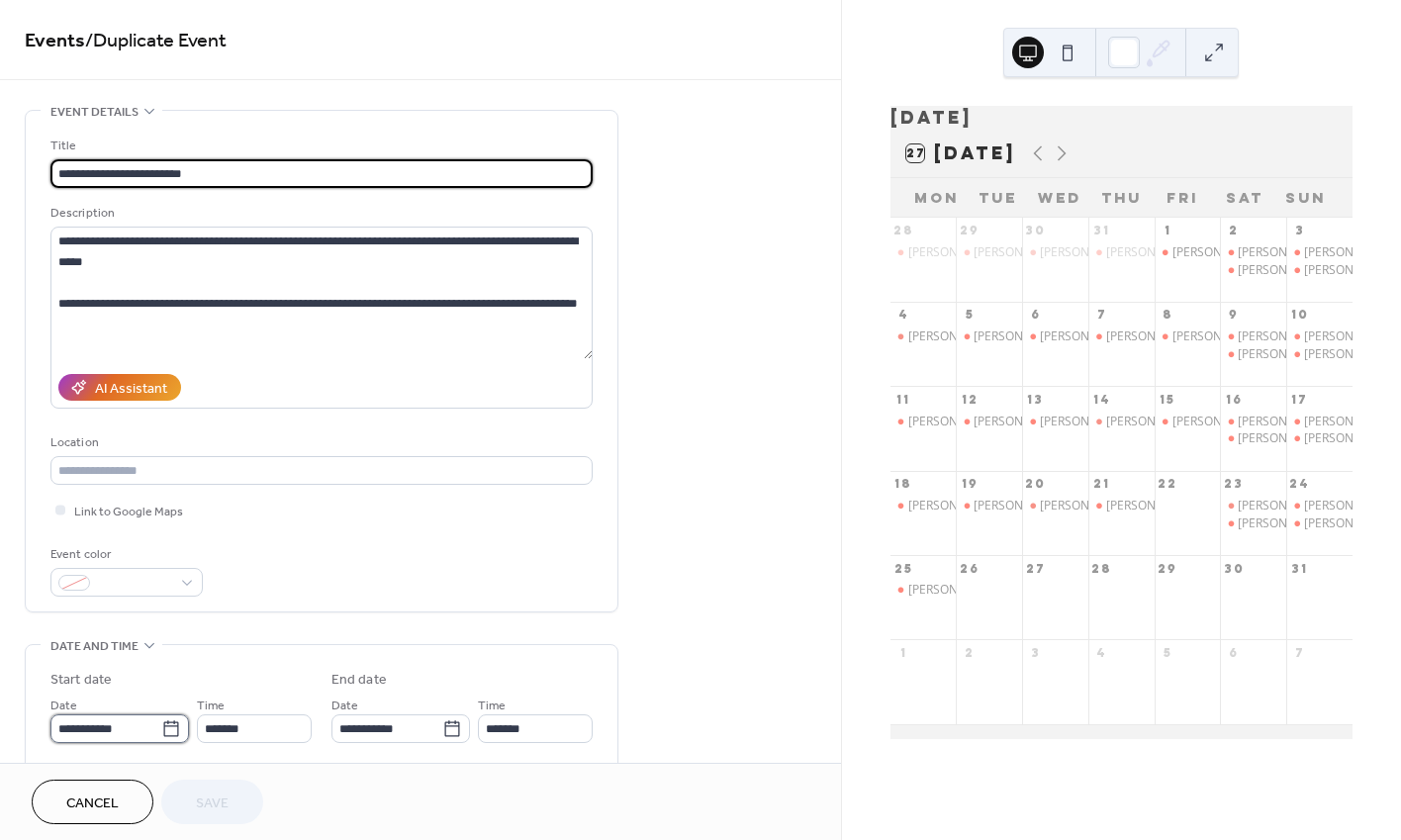click on "**********" at bounding box center [106, 728] 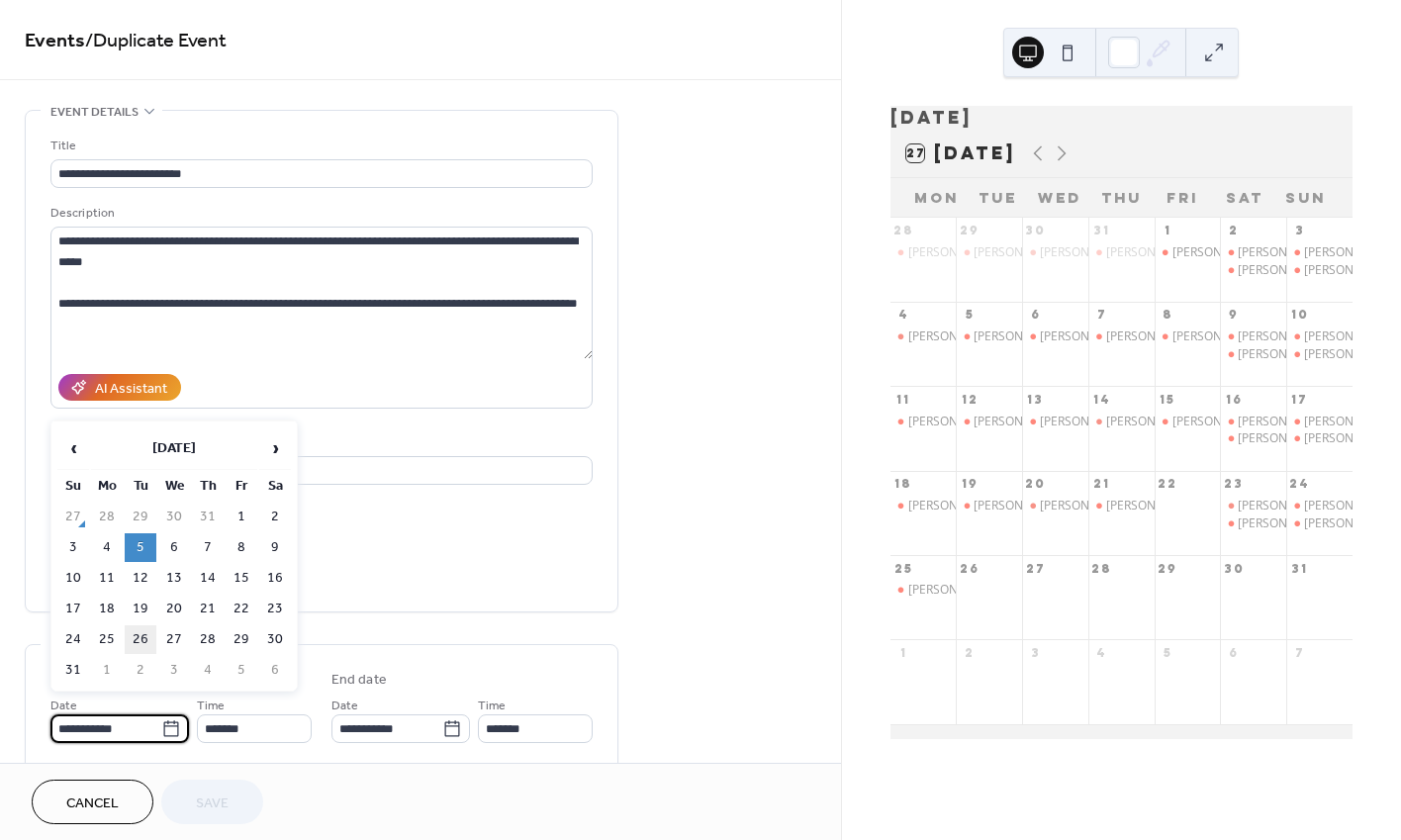 click on "26" at bounding box center (140, 639) 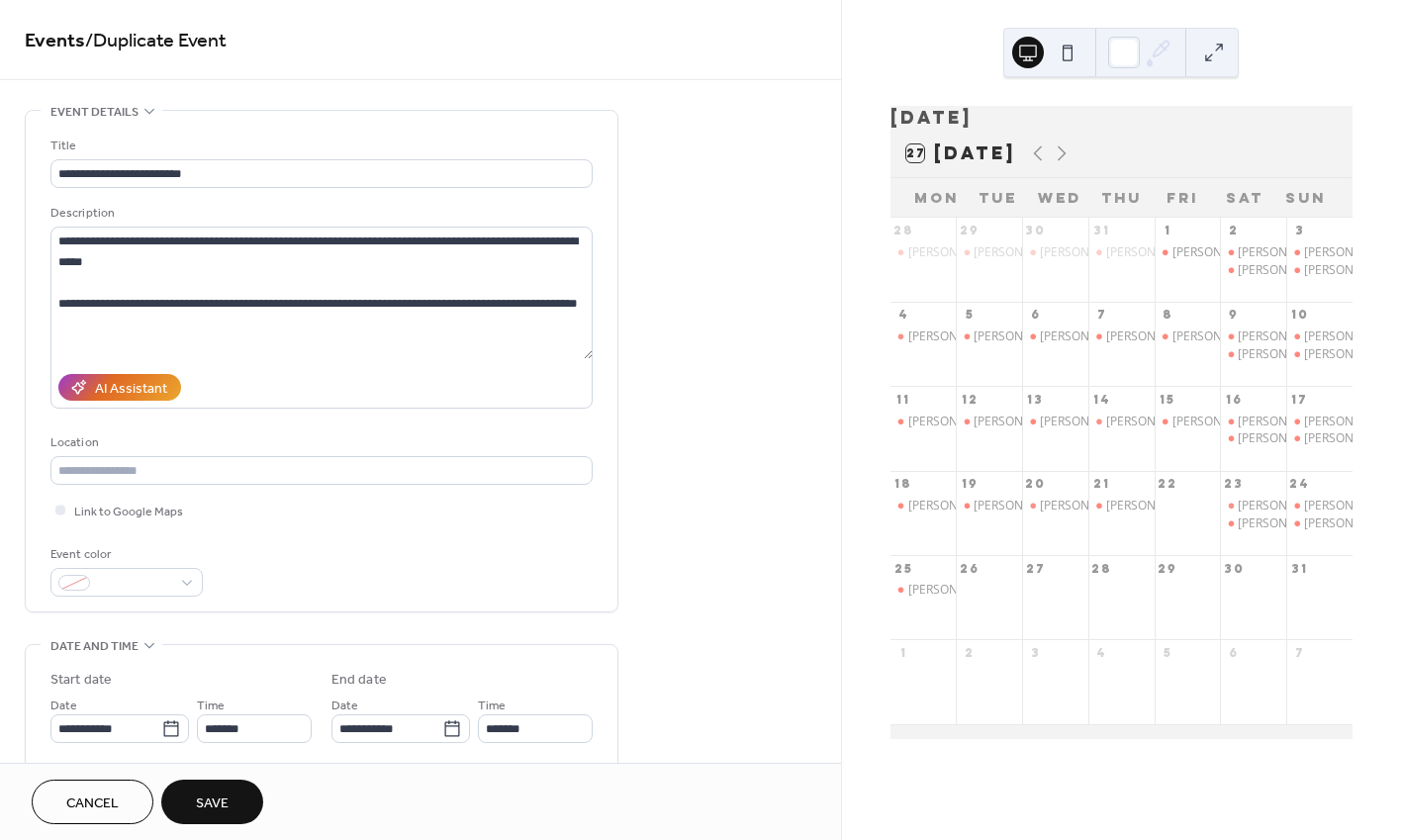 click on "Save" at bounding box center (212, 801) 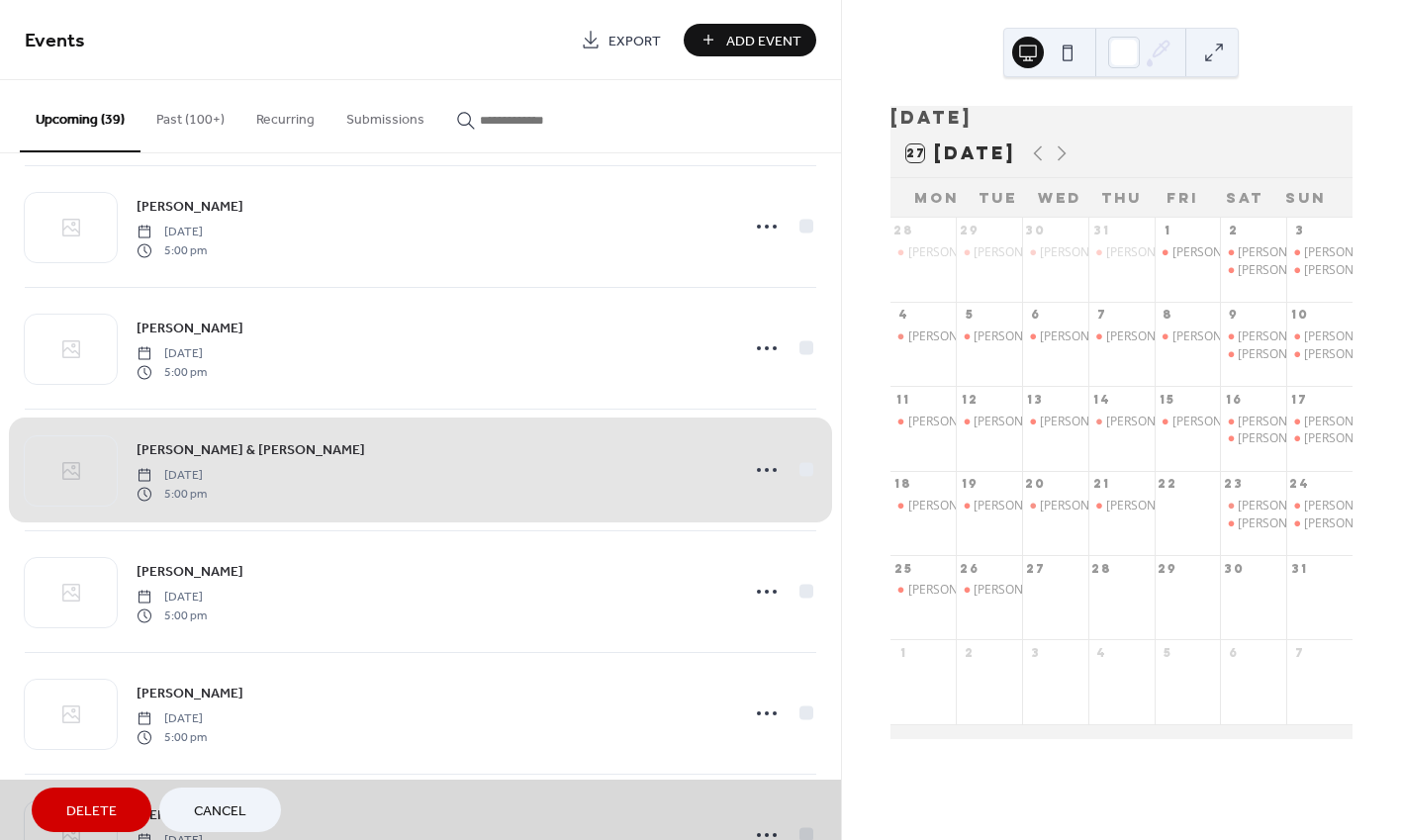 scroll, scrollTop: 170, scrollLeft: 0, axis: vertical 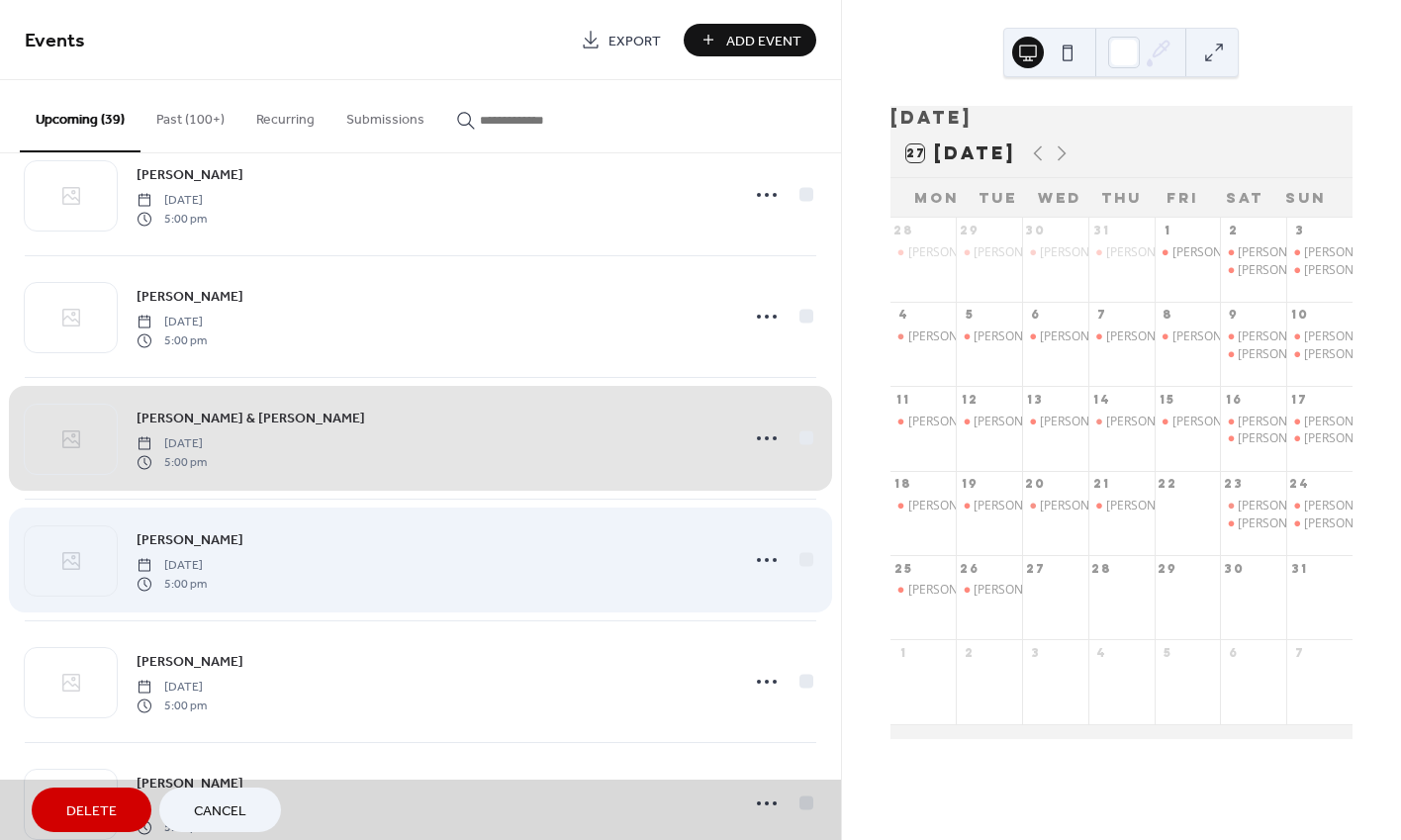 click on "[PERSON_NAME] [DATE] 5:00 pm" at bounding box center (420, 560) 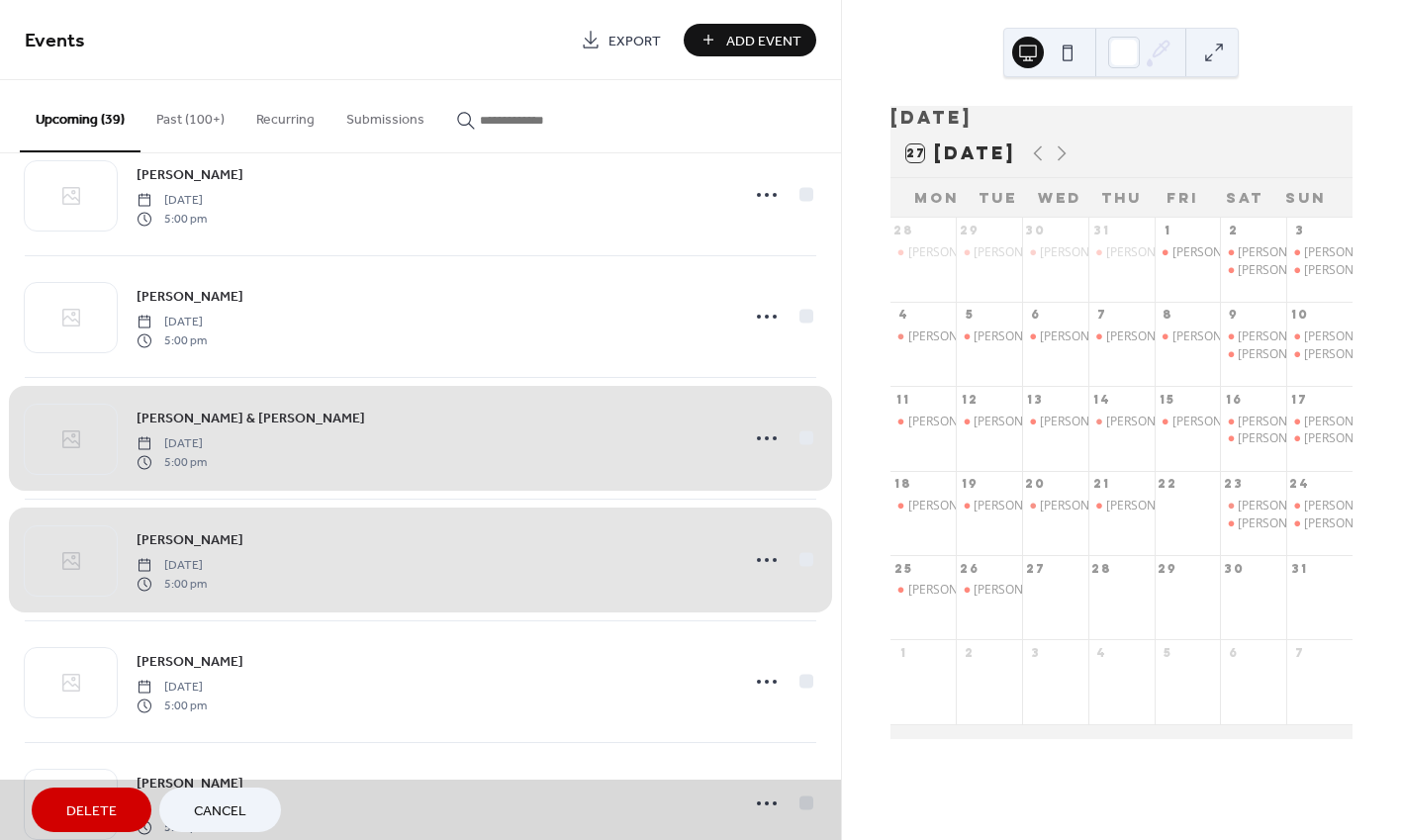 click on "[PERSON_NAME] & [PERSON_NAME] [DATE] 5:00 pm" at bounding box center [420, 438] 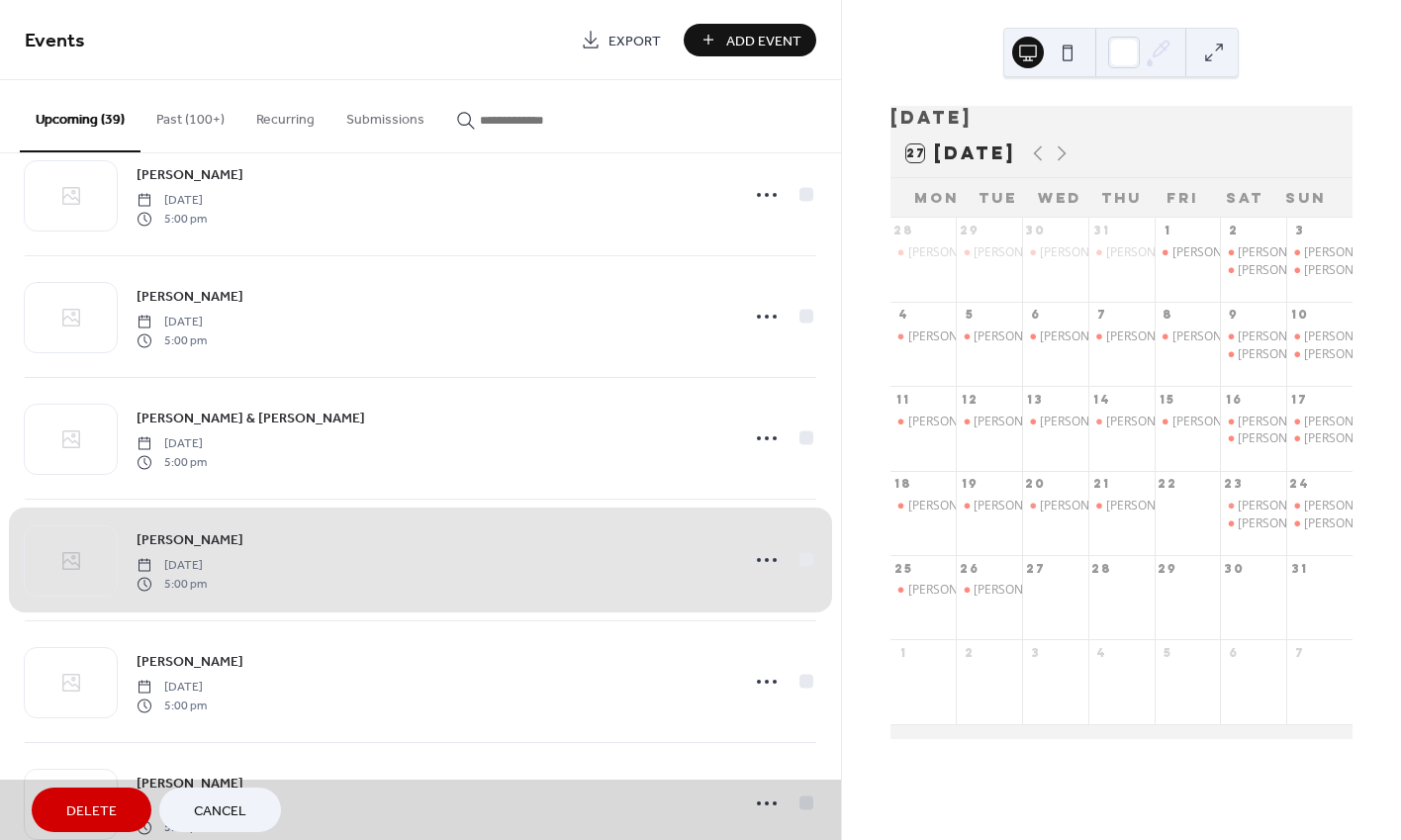 click on "[PERSON_NAME] [DATE] 5:00 pm" at bounding box center (420, 560) 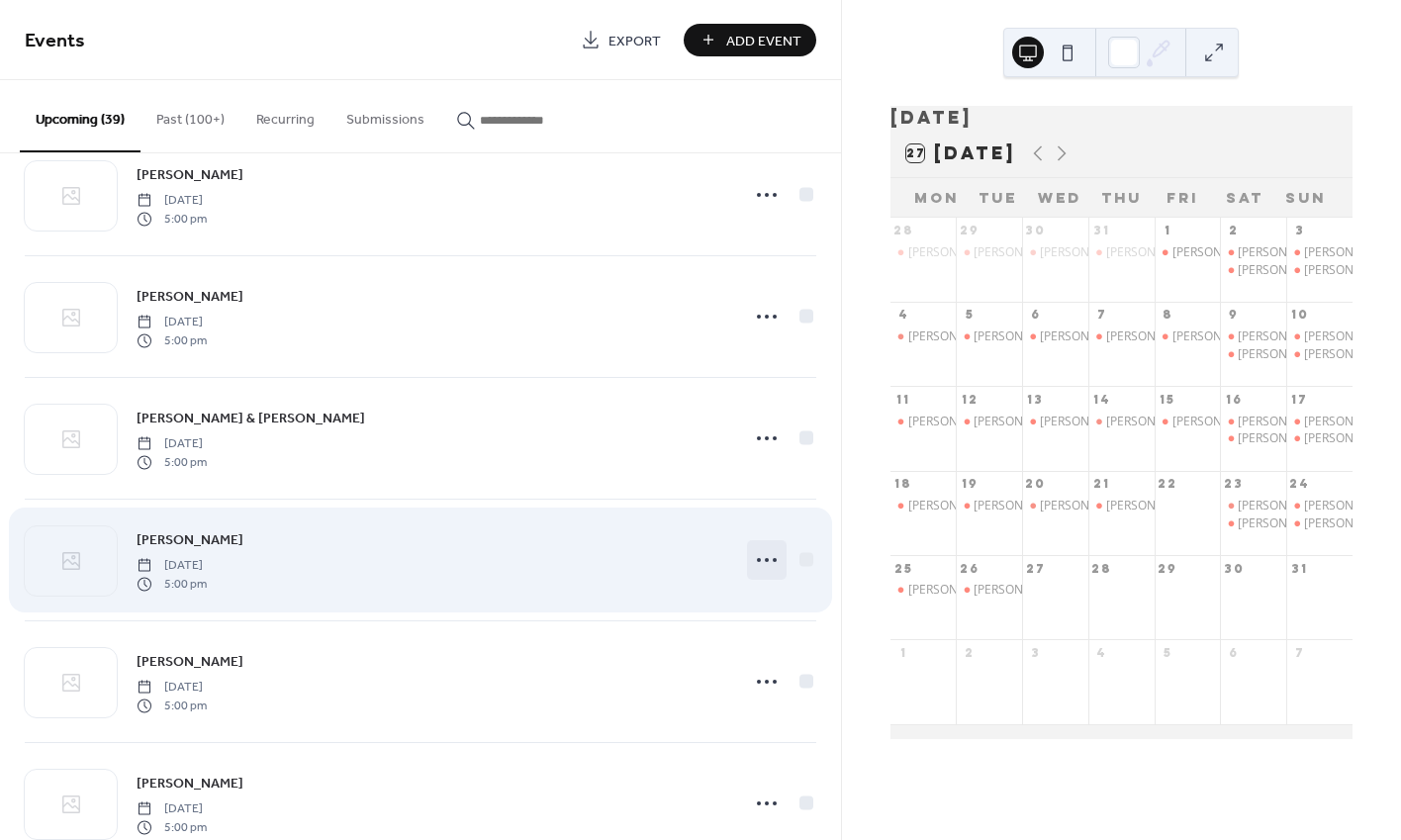 click 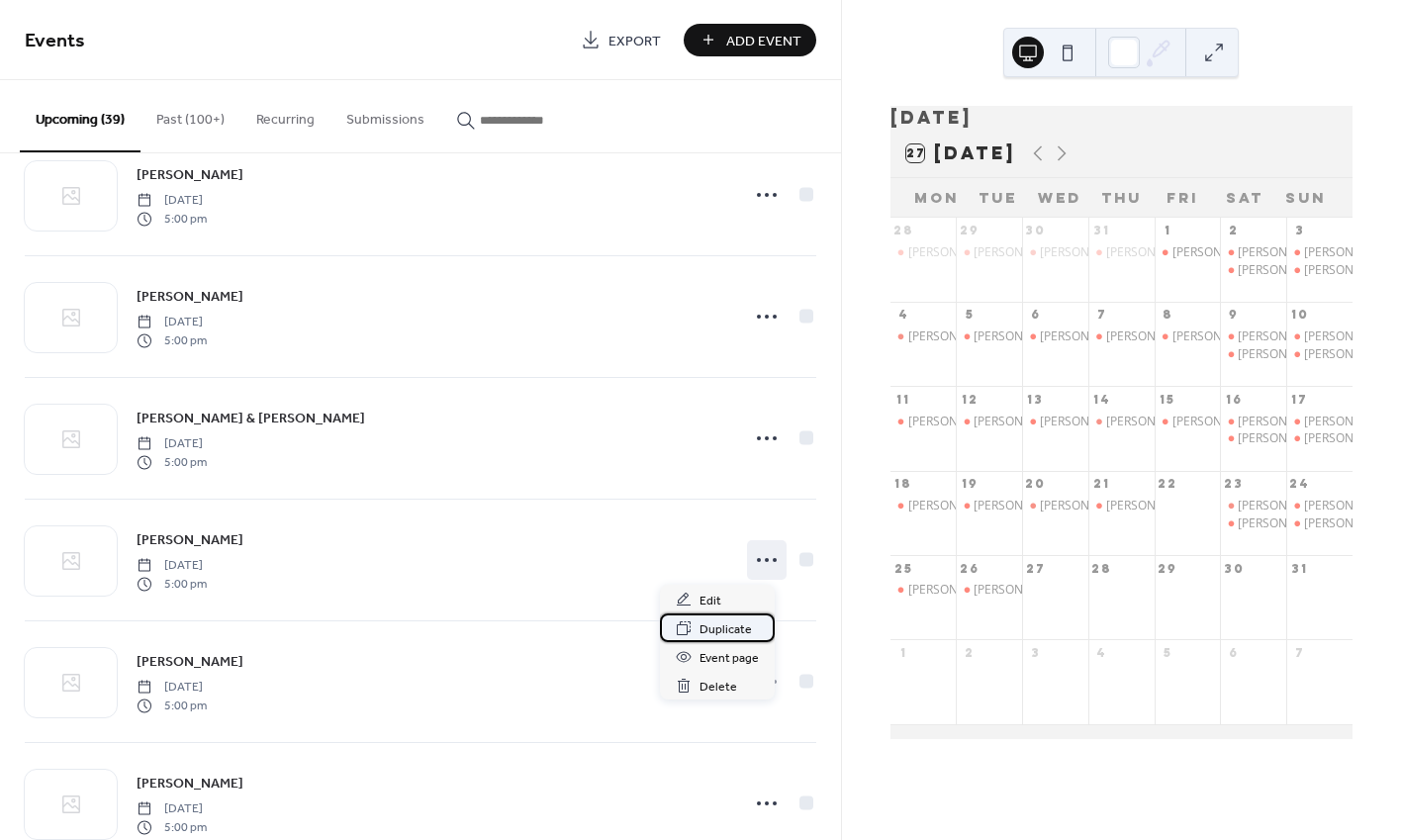 click on "Duplicate" at bounding box center (725, 629) 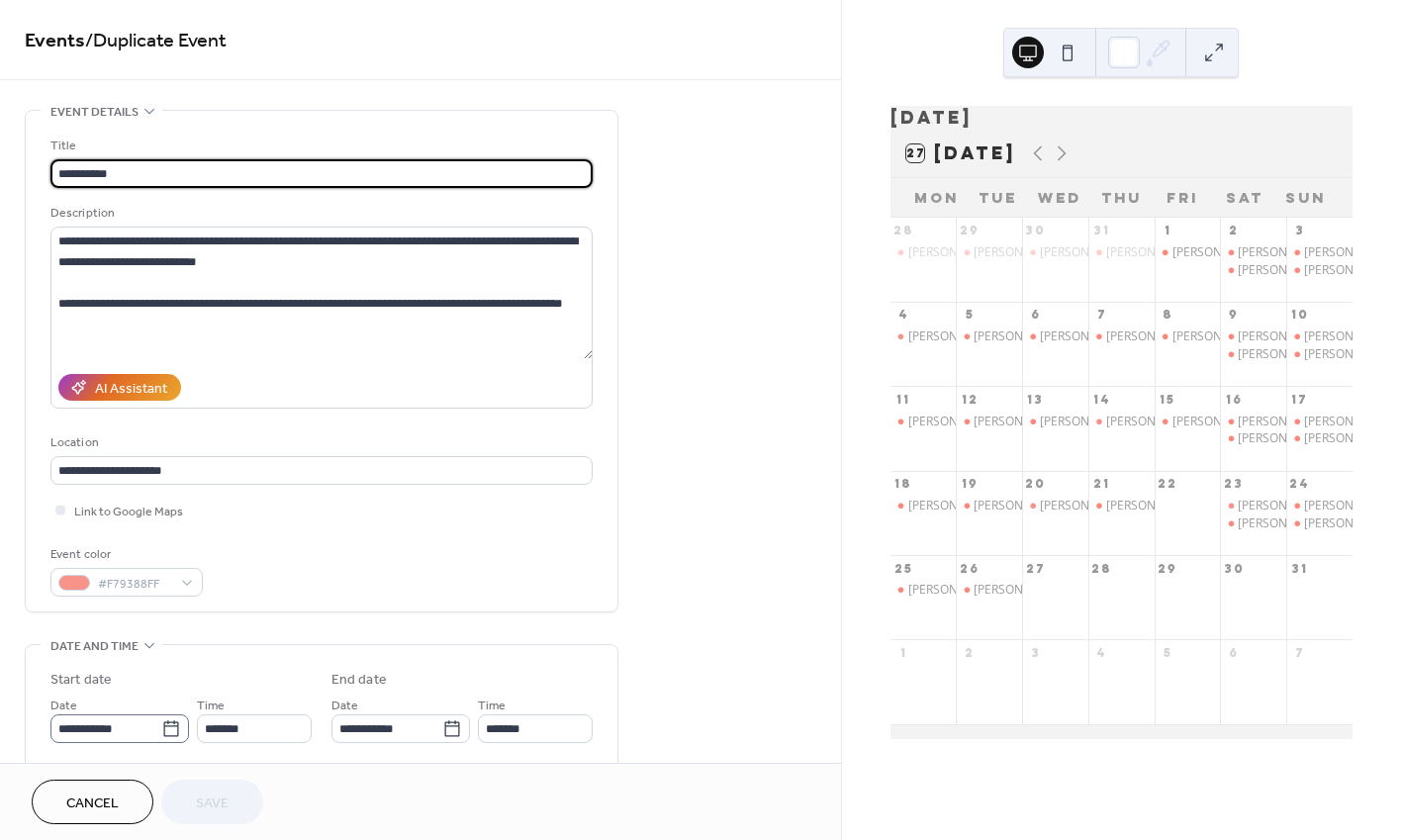click 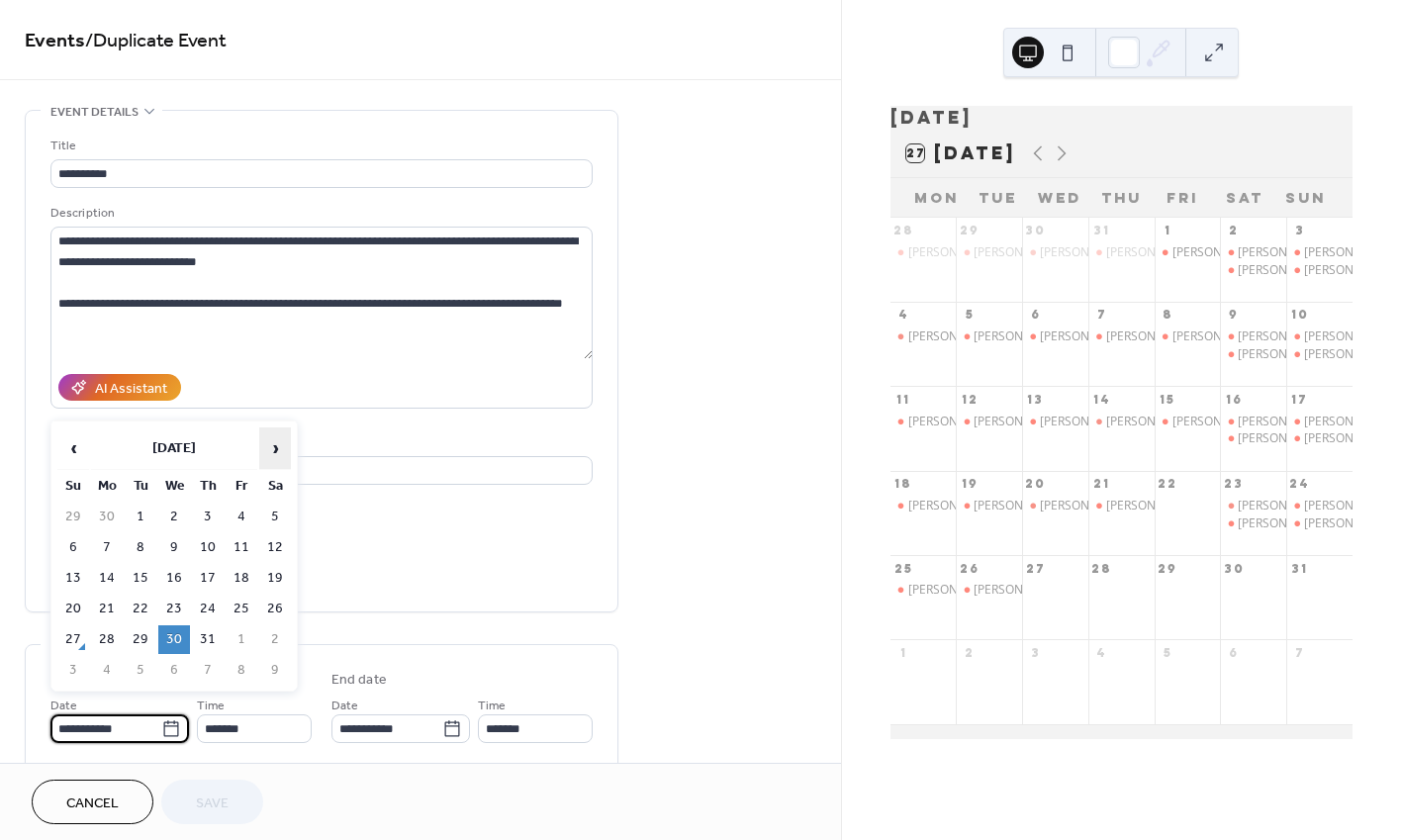 click on "›" at bounding box center [275, 448] 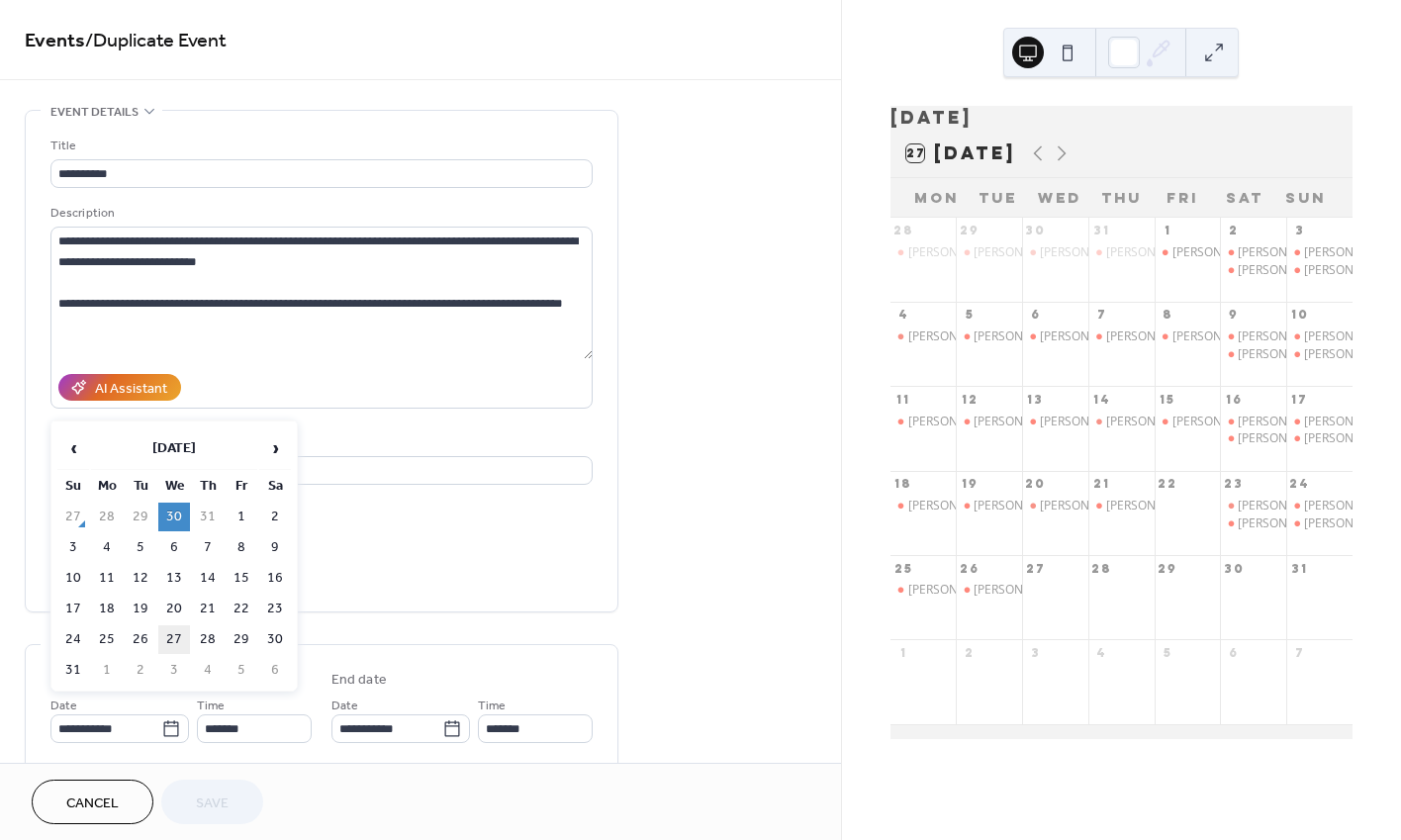 click on "27" at bounding box center [174, 639] 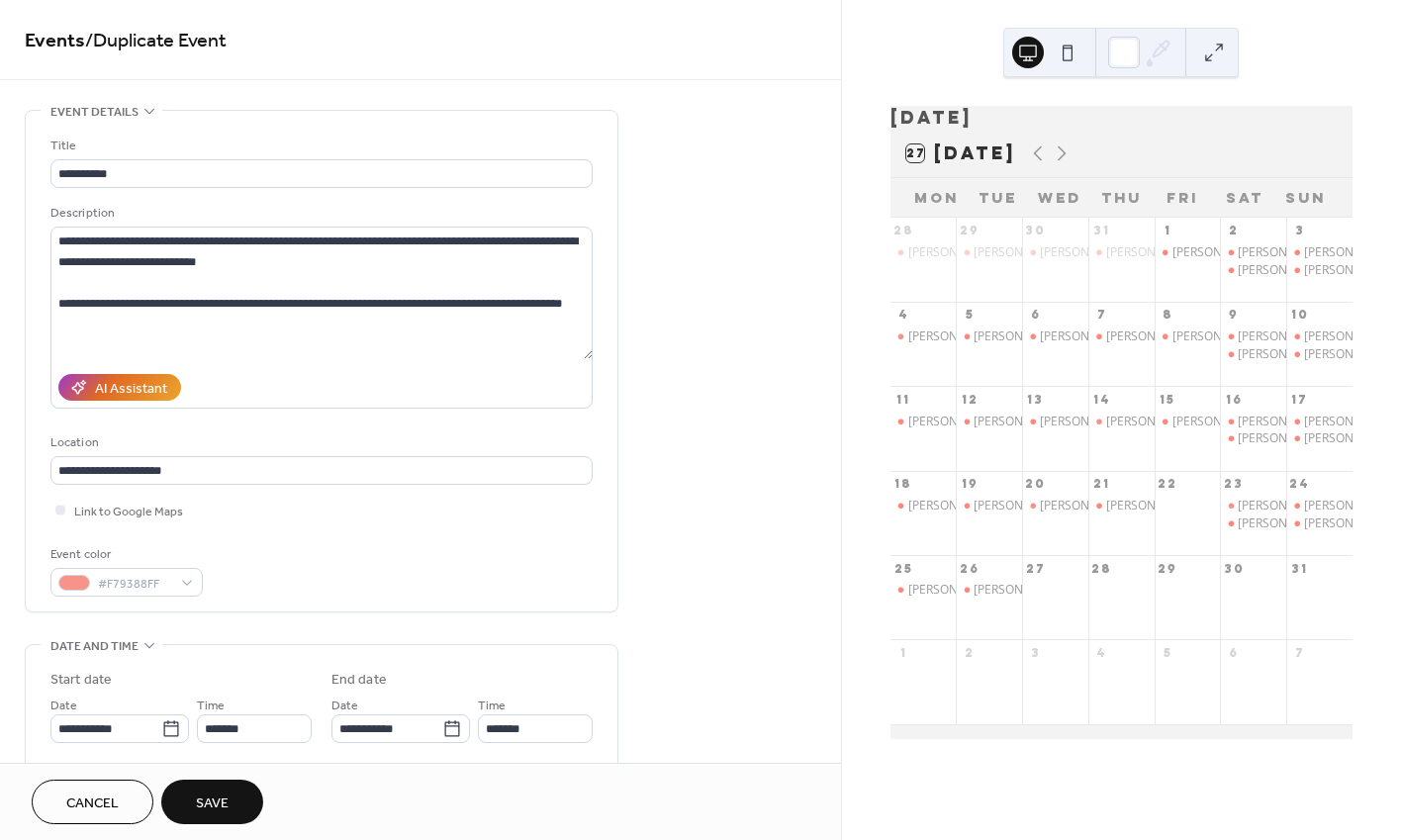 type on "**********" 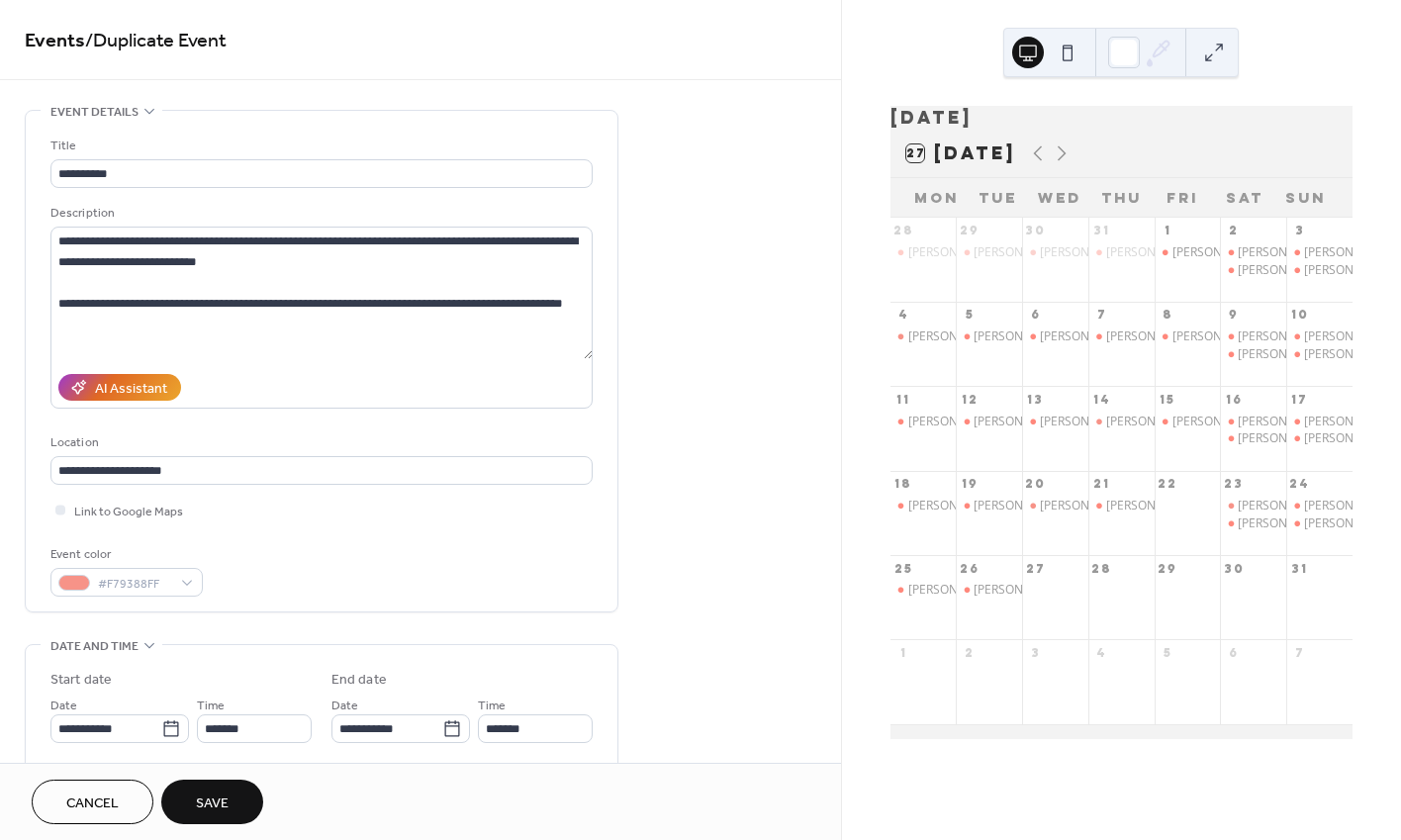 type on "**********" 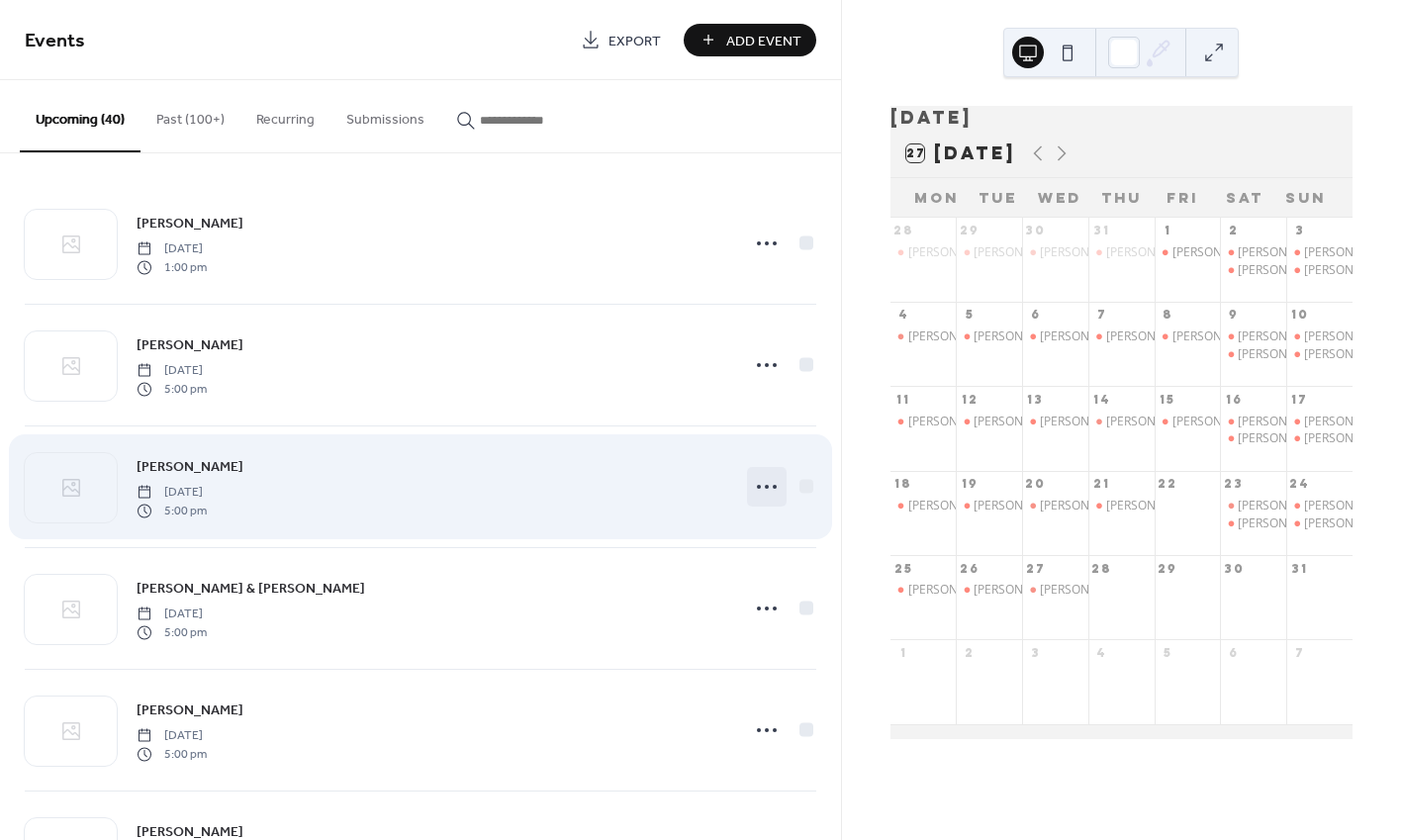 click 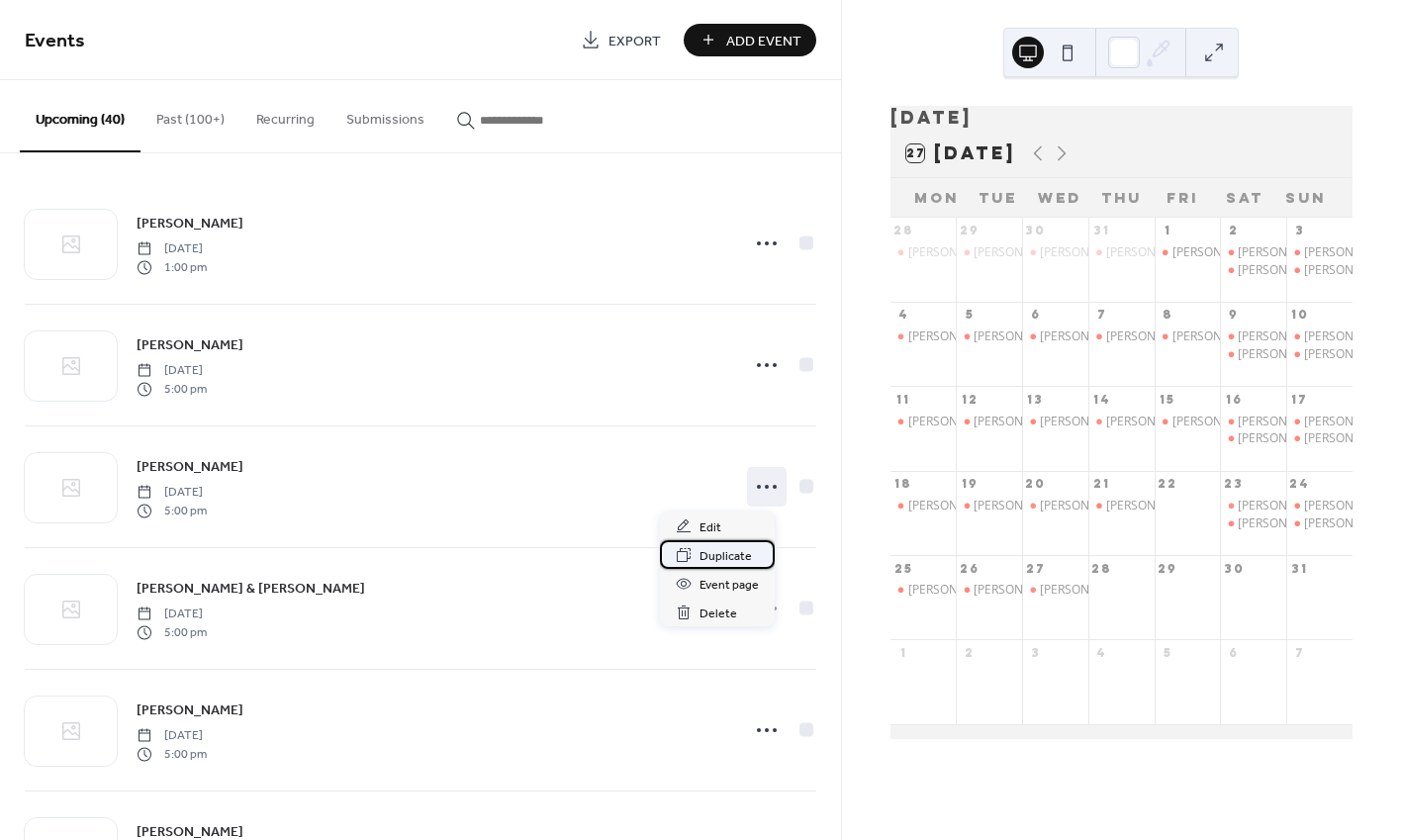 click on "Duplicate" at bounding box center (725, 556) 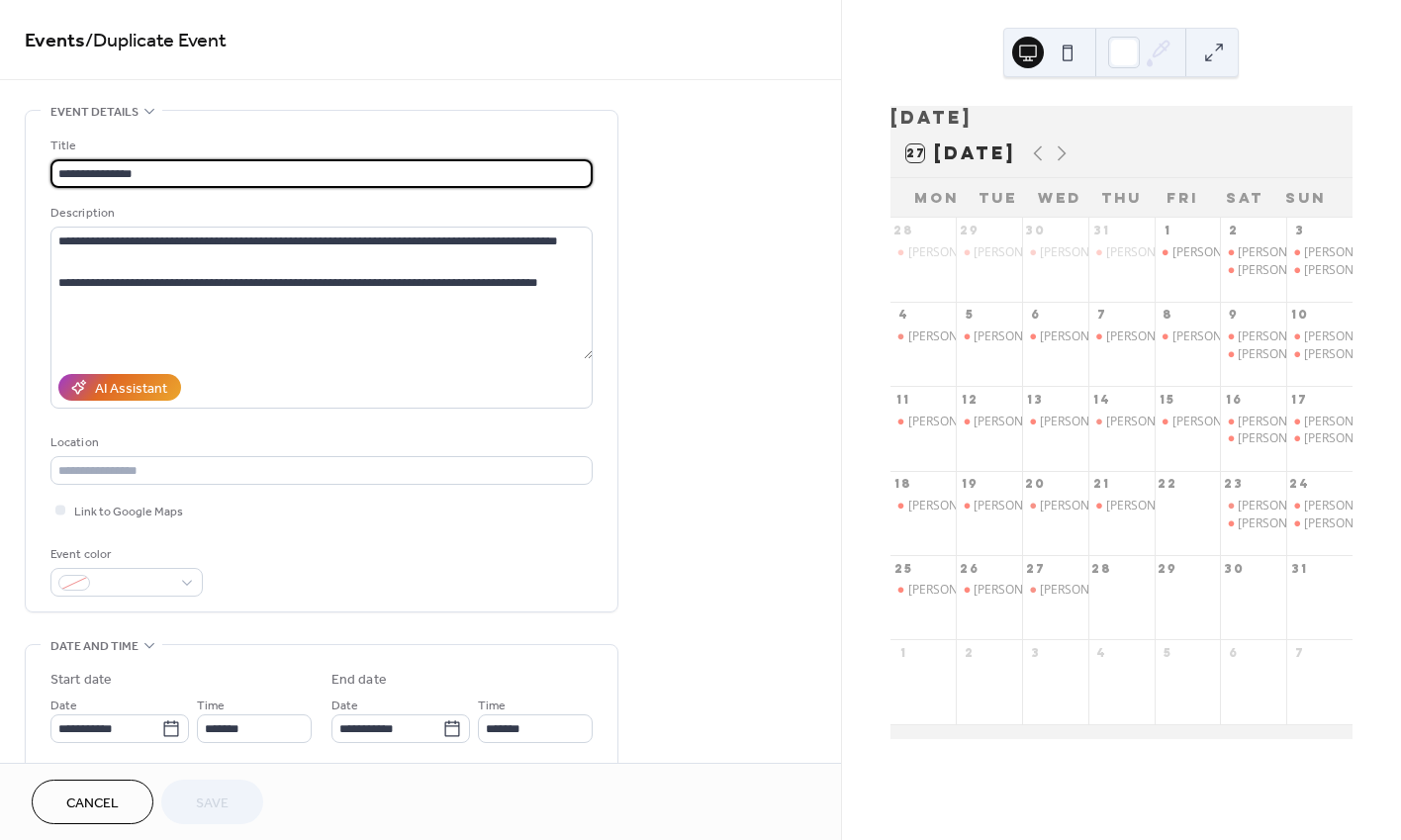 click on "**********" at bounding box center (120, 718) 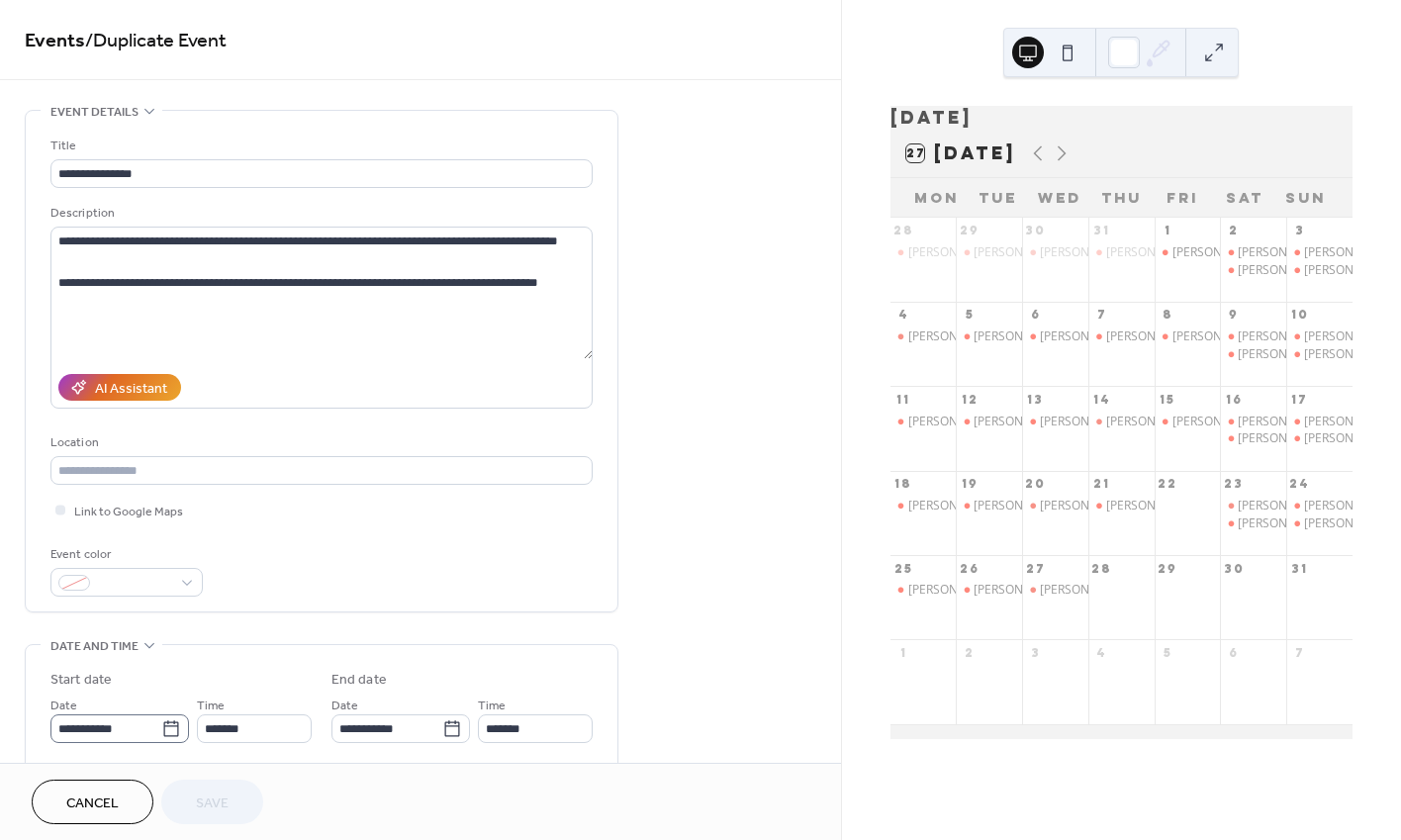 click 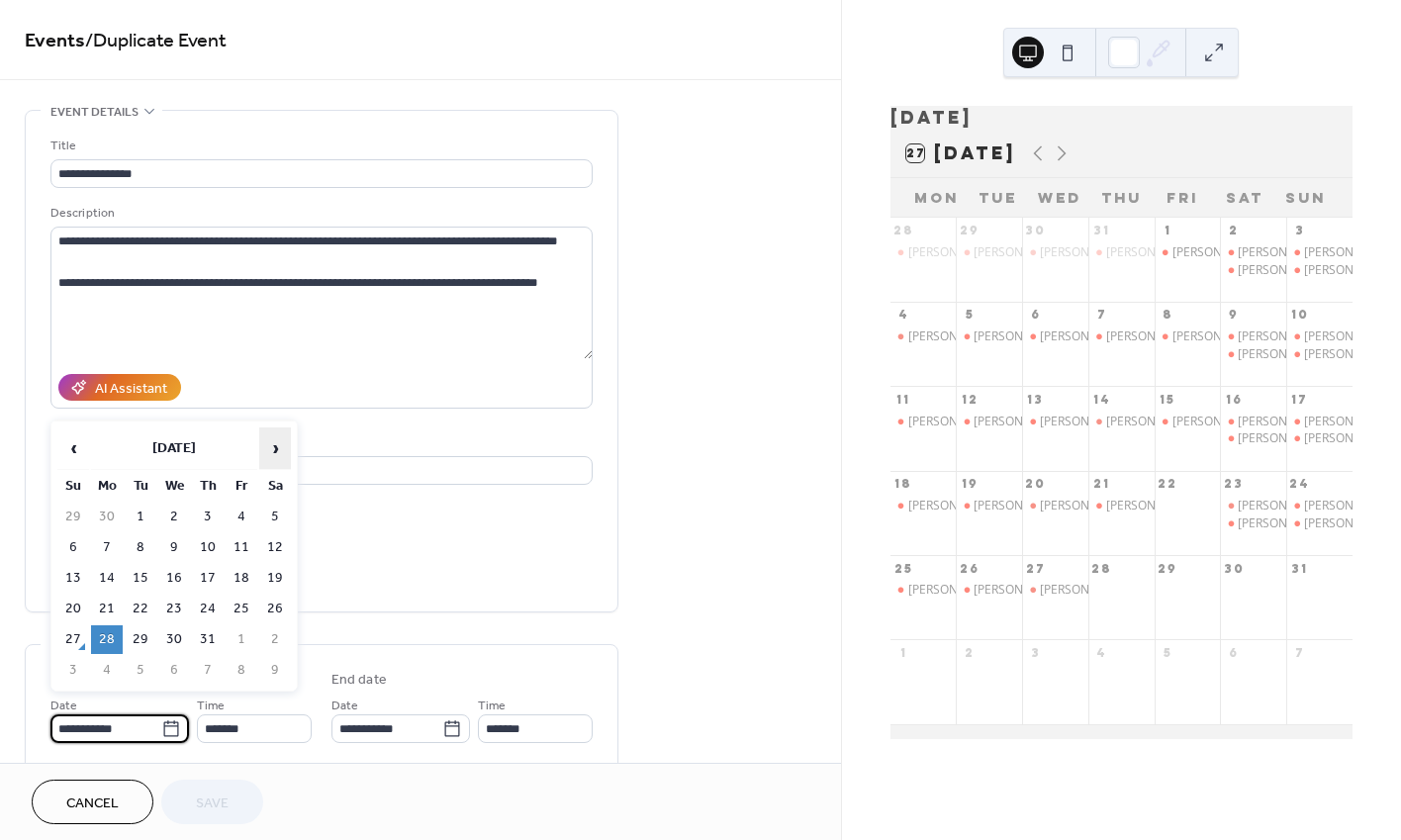 click on "›" at bounding box center (275, 448) 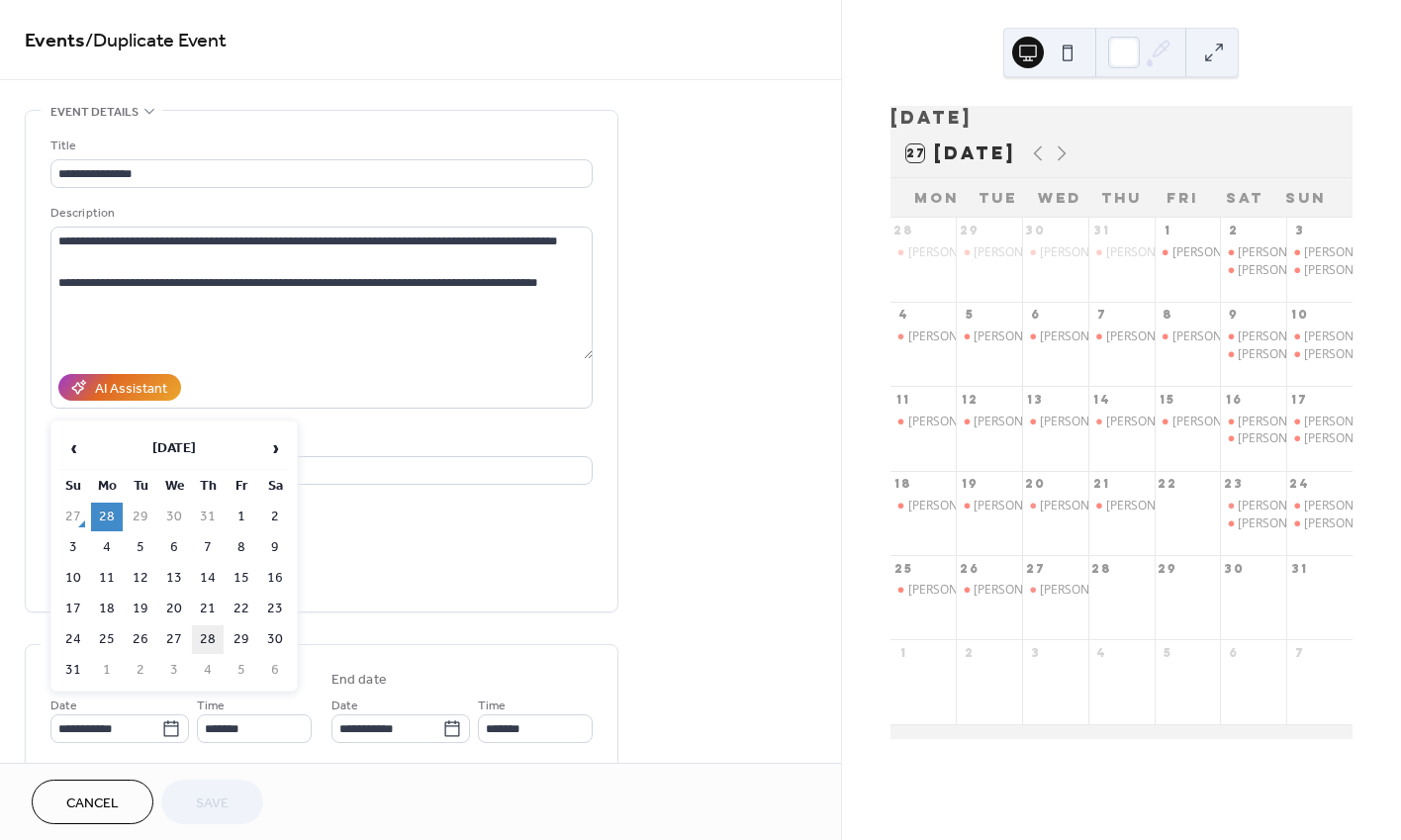 click on "28" at bounding box center (208, 639) 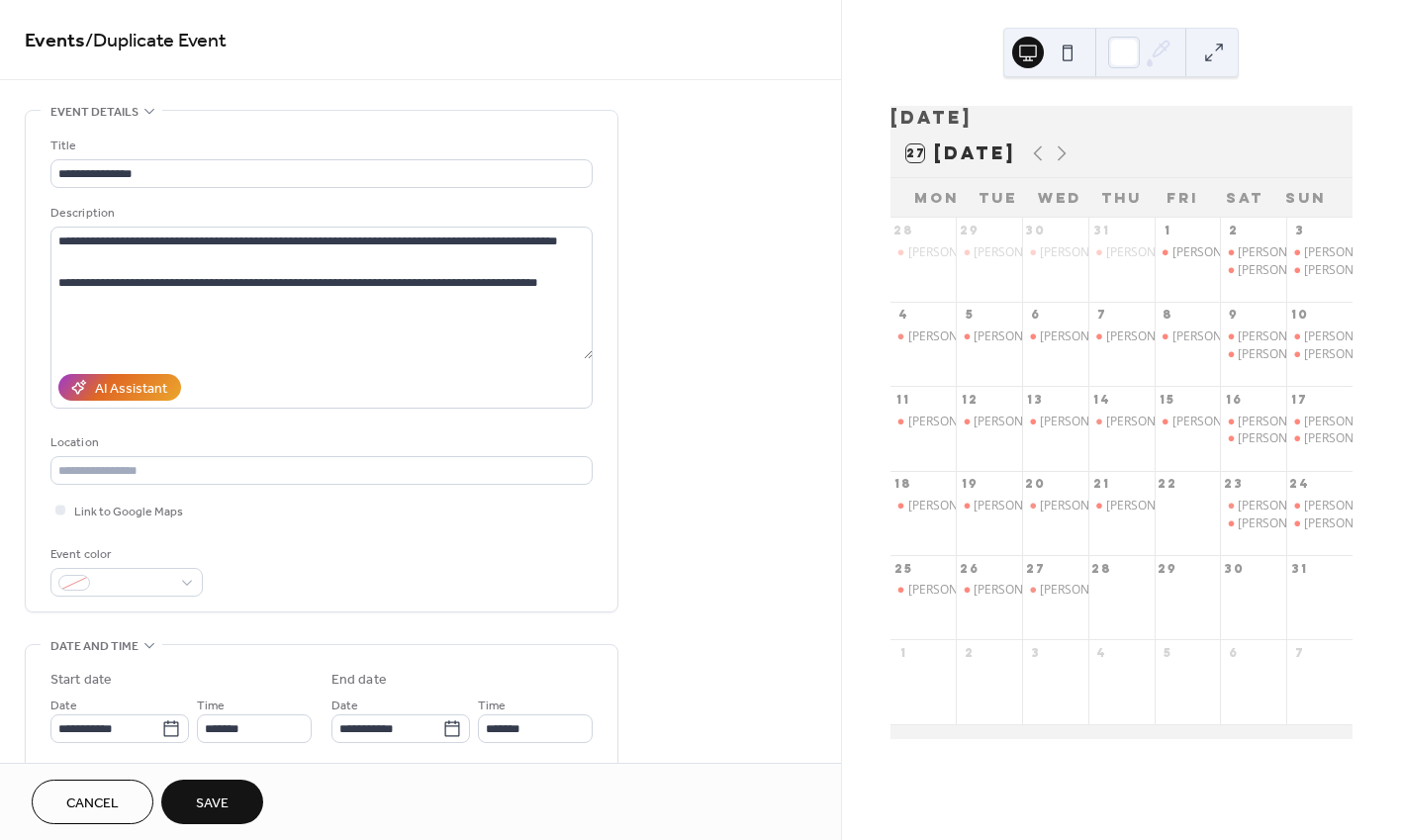 type on "**********" 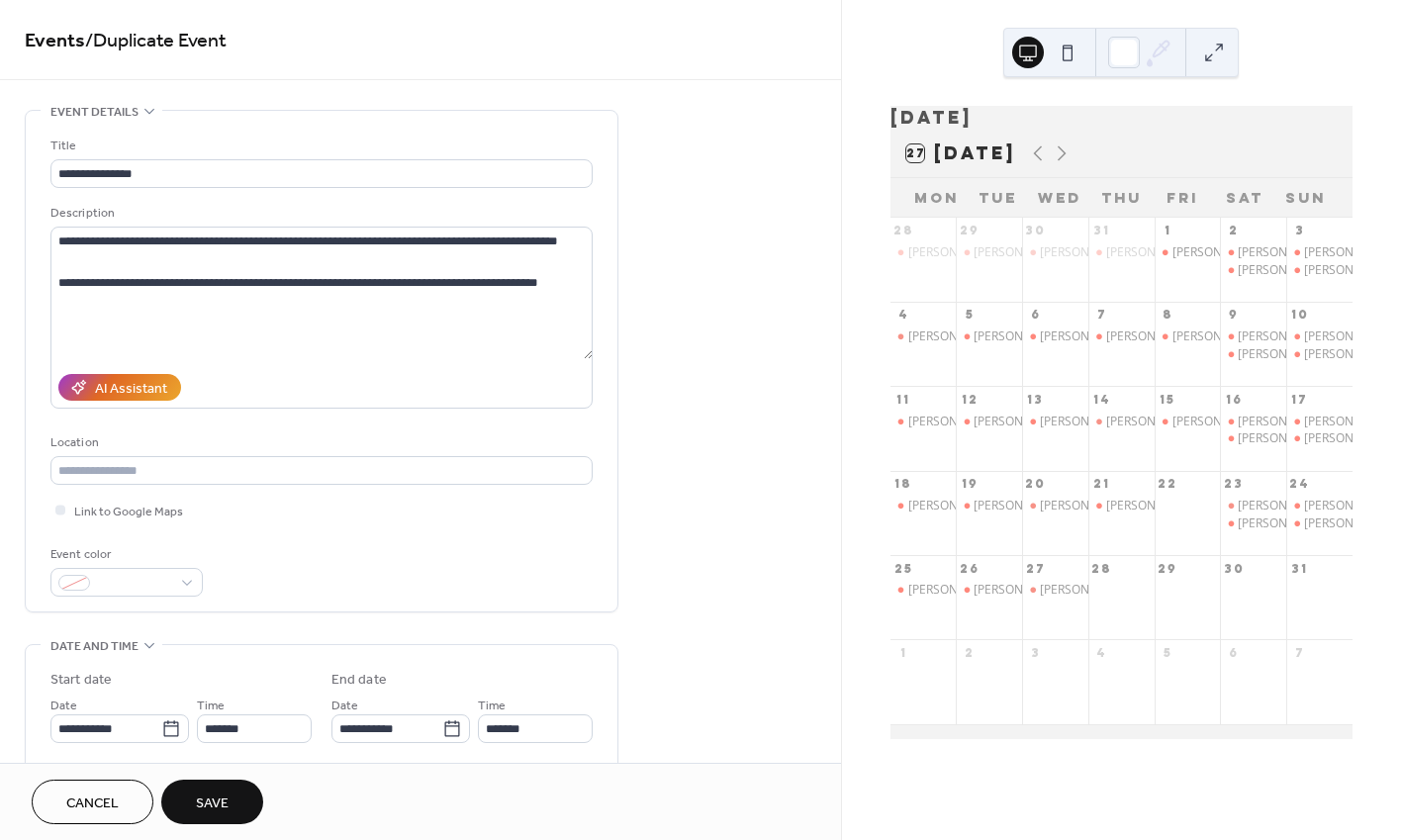 type on "**********" 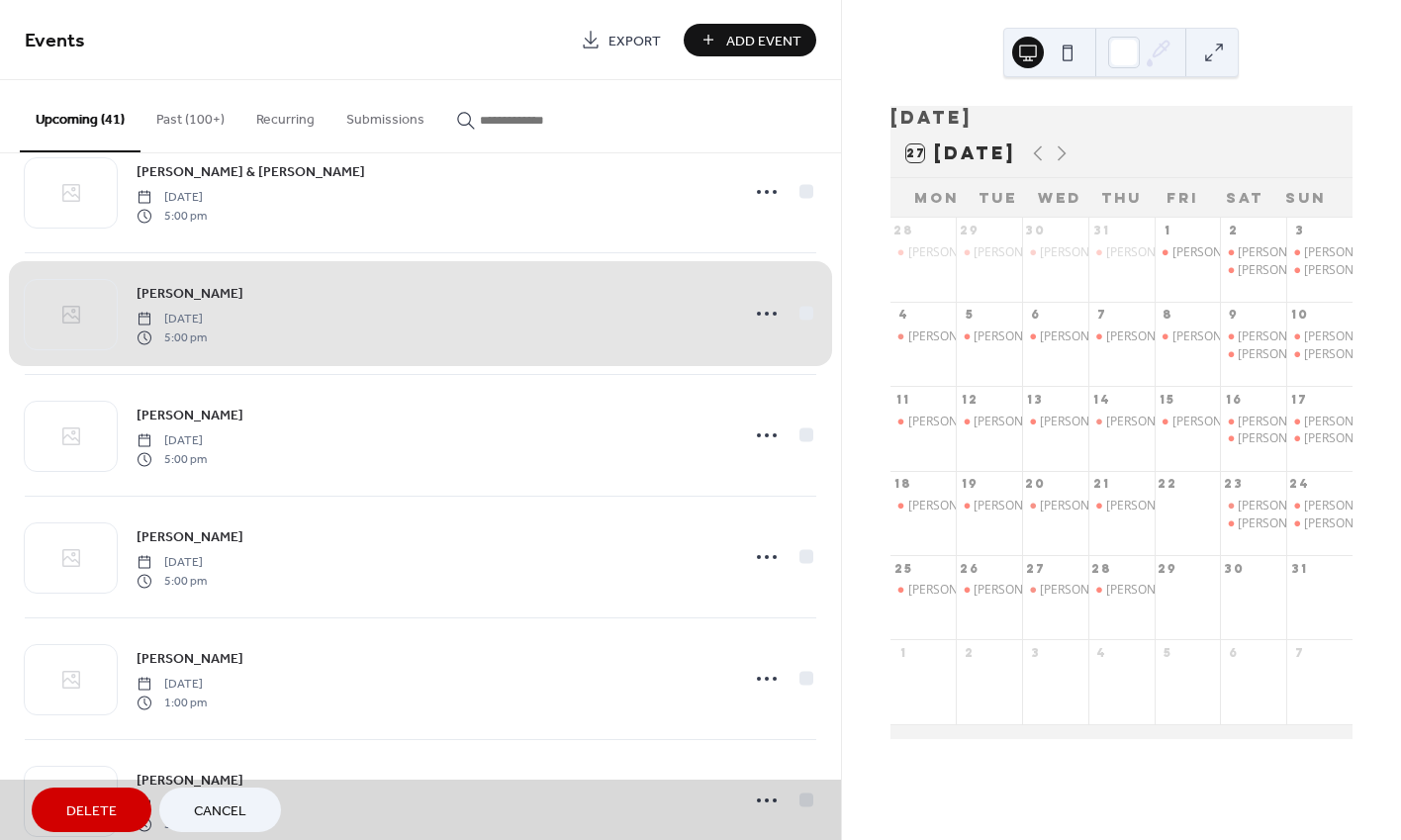 scroll, scrollTop: 463, scrollLeft: 0, axis: vertical 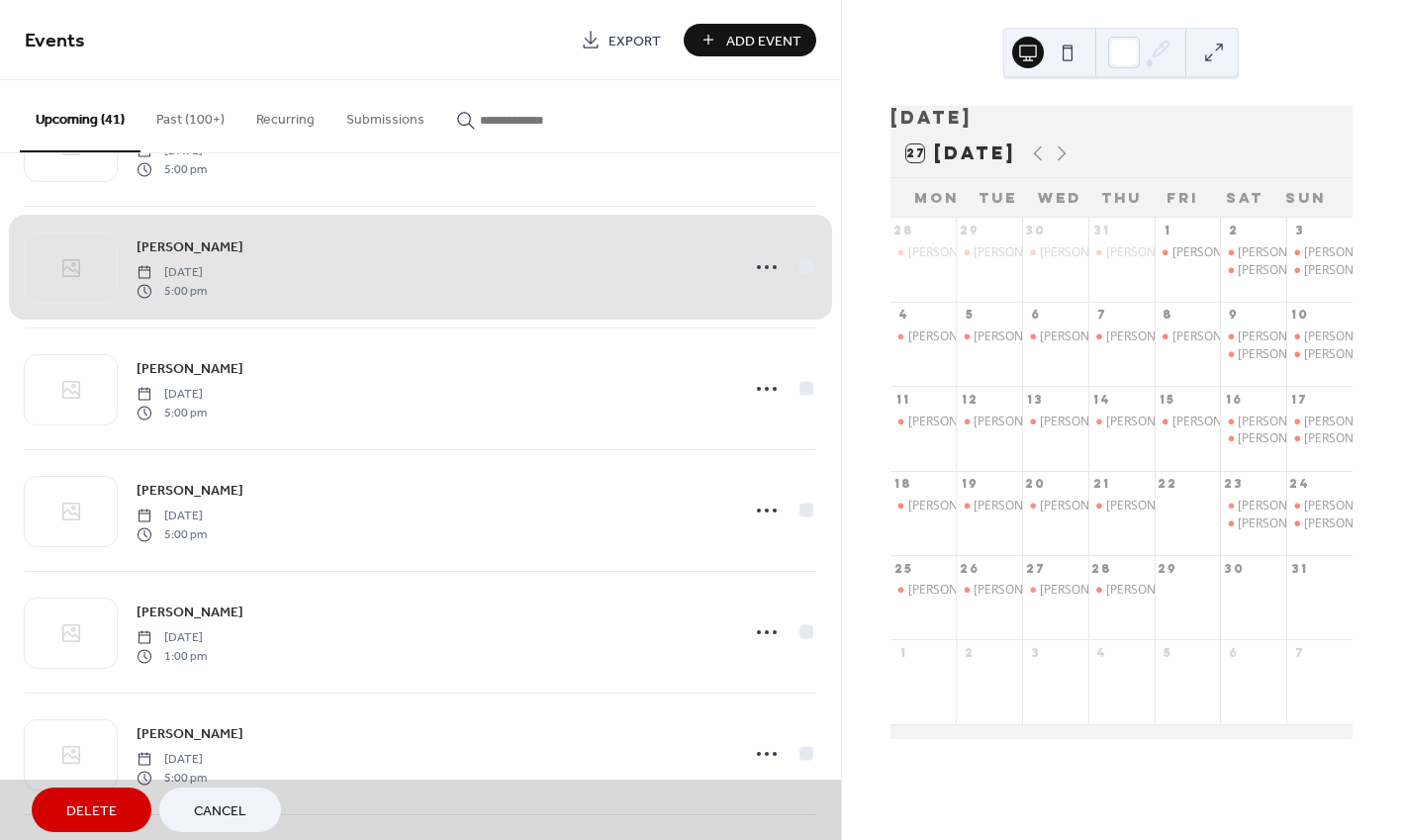 click on "[PERSON_NAME] [DATE] 5:00 pm" at bounding box center [420, 267] 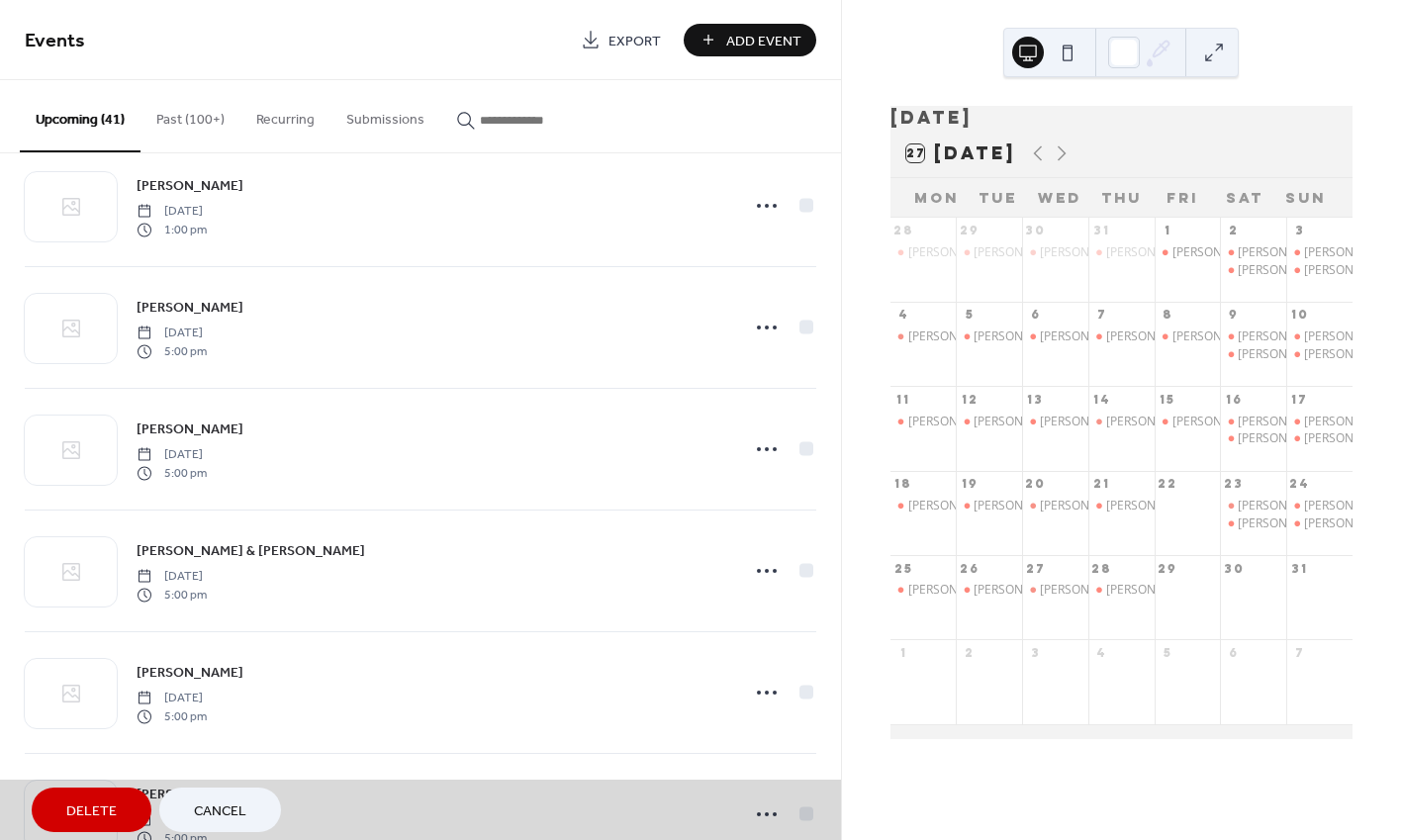 scroll, scrollTop: 1034, scrollLeft: 0, axis: vertical 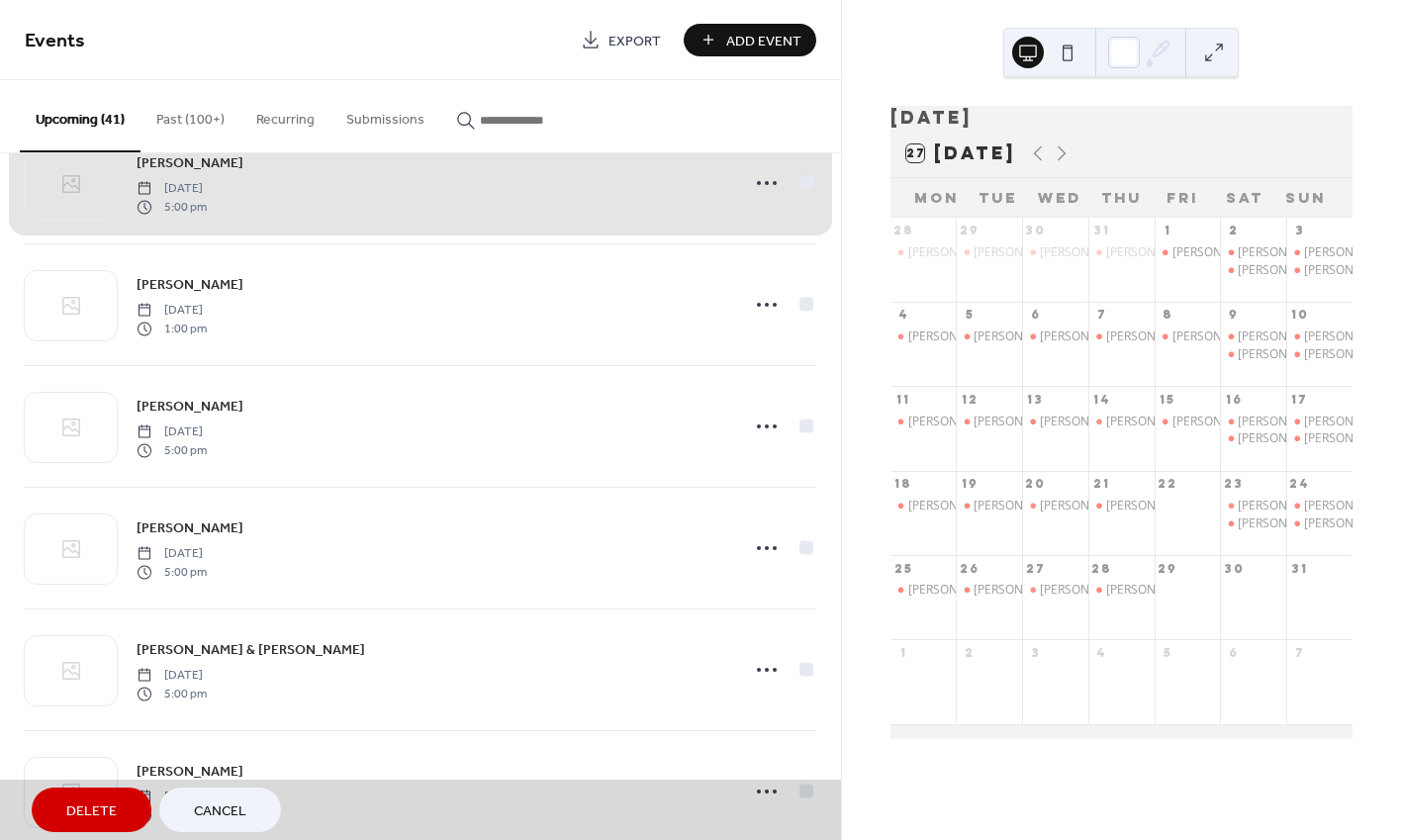 click on "[PERSON_NAME] [DATE] 5:00 pm" at bounding box center (420, 183) 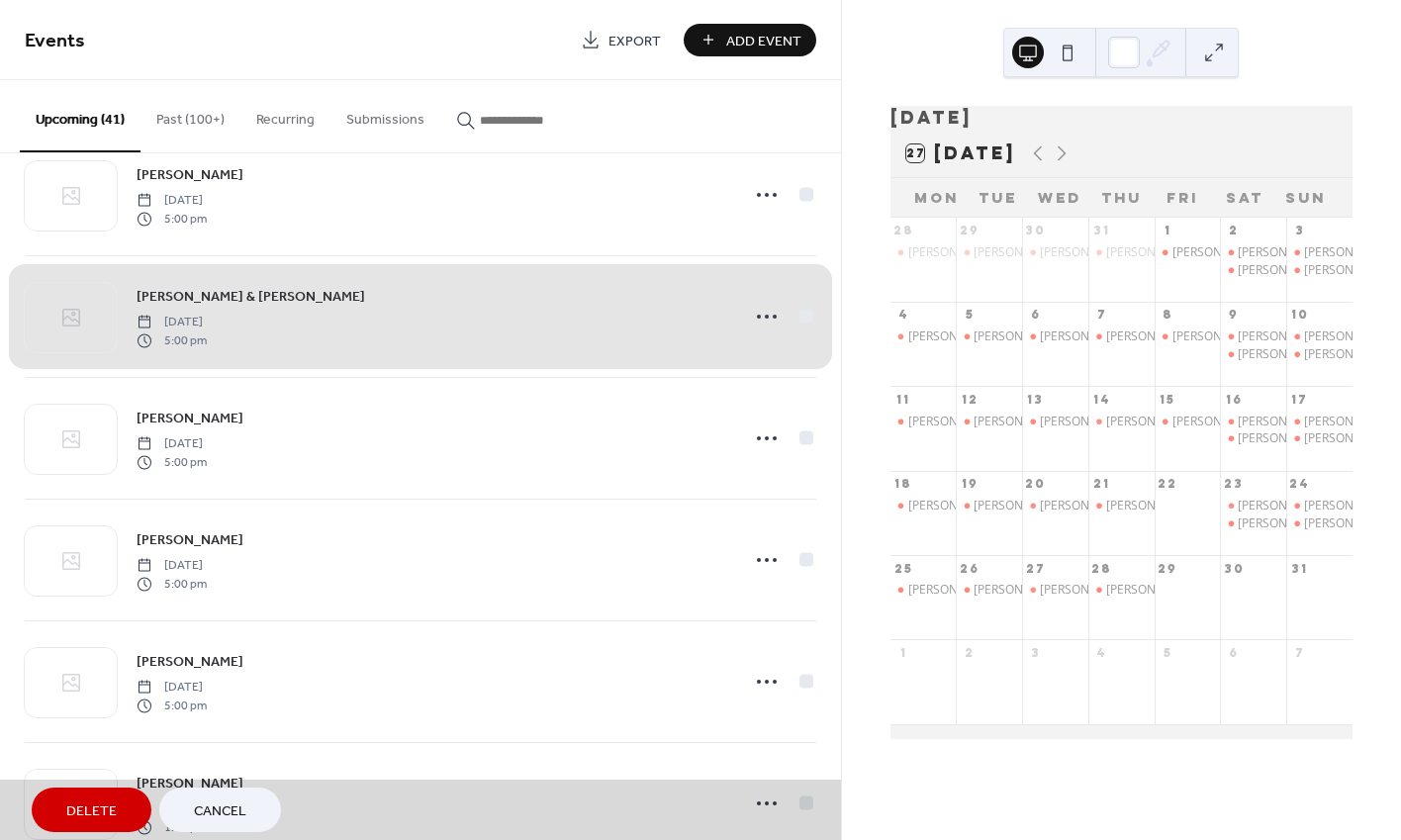 scroll, scrollTop: 1434, scrollLeft: 0, axis: vertical 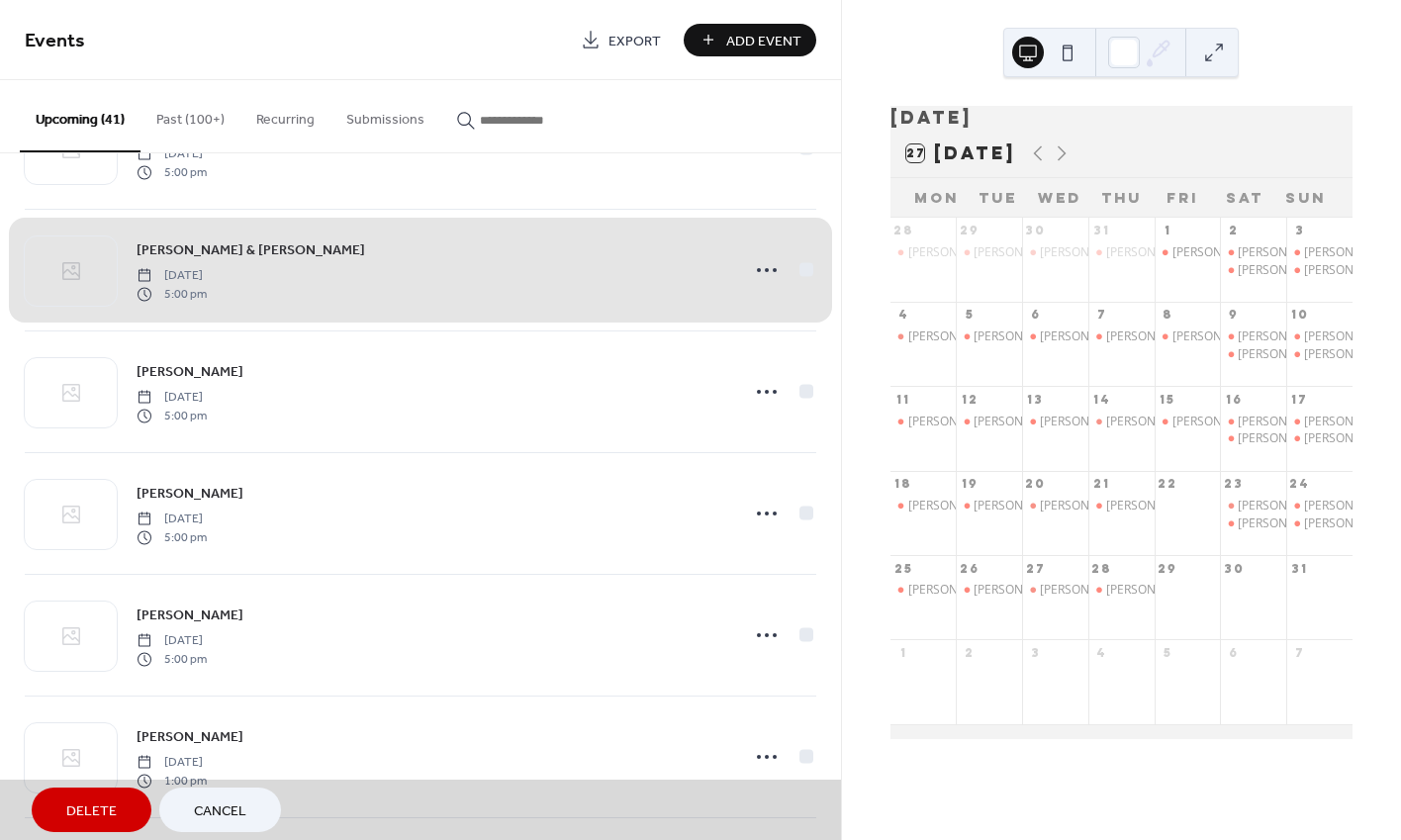click on "[PERSON_NAME] & [PERSON_NAME] [DATE] 5:00 pm" at bounding box center [420, 270] 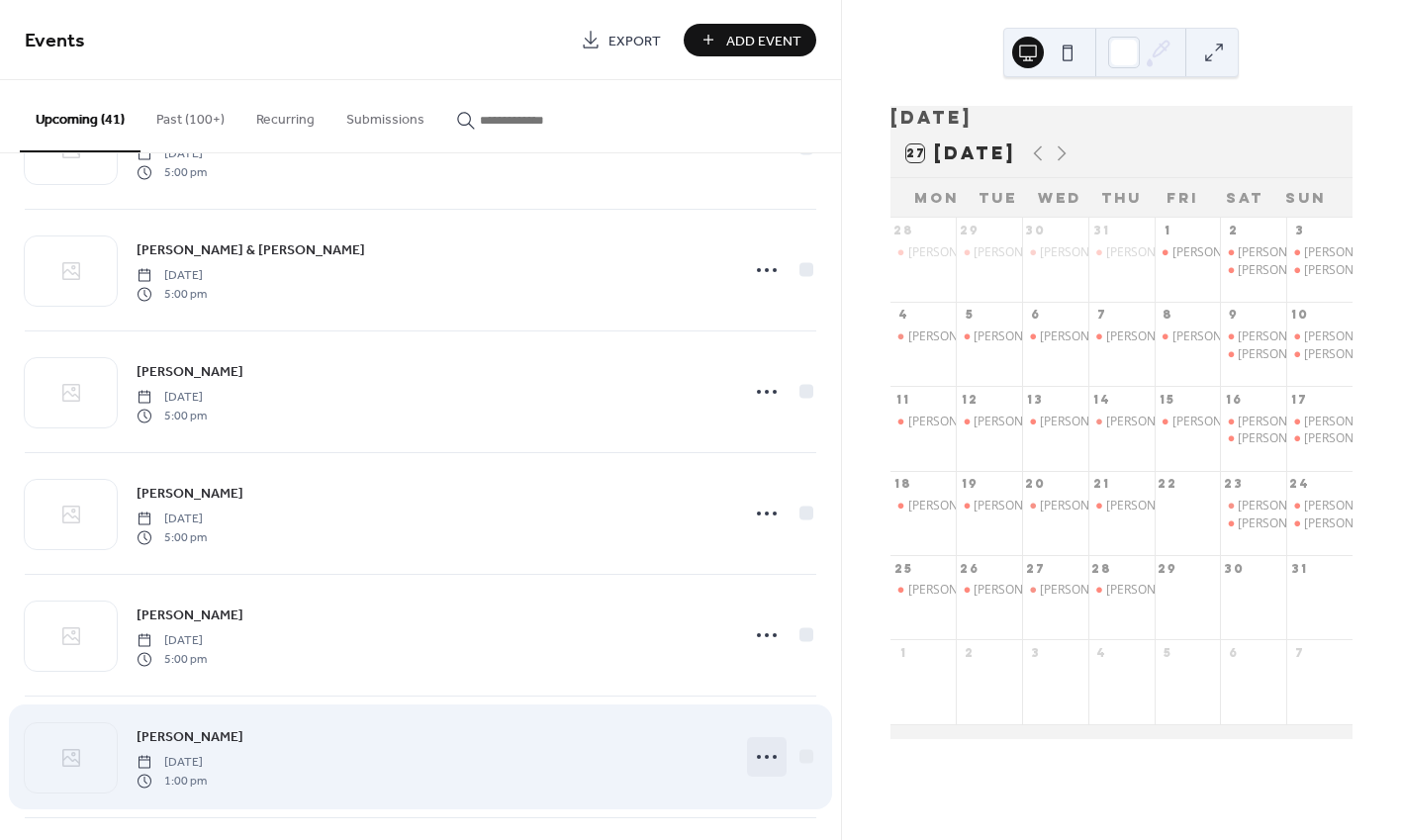 click 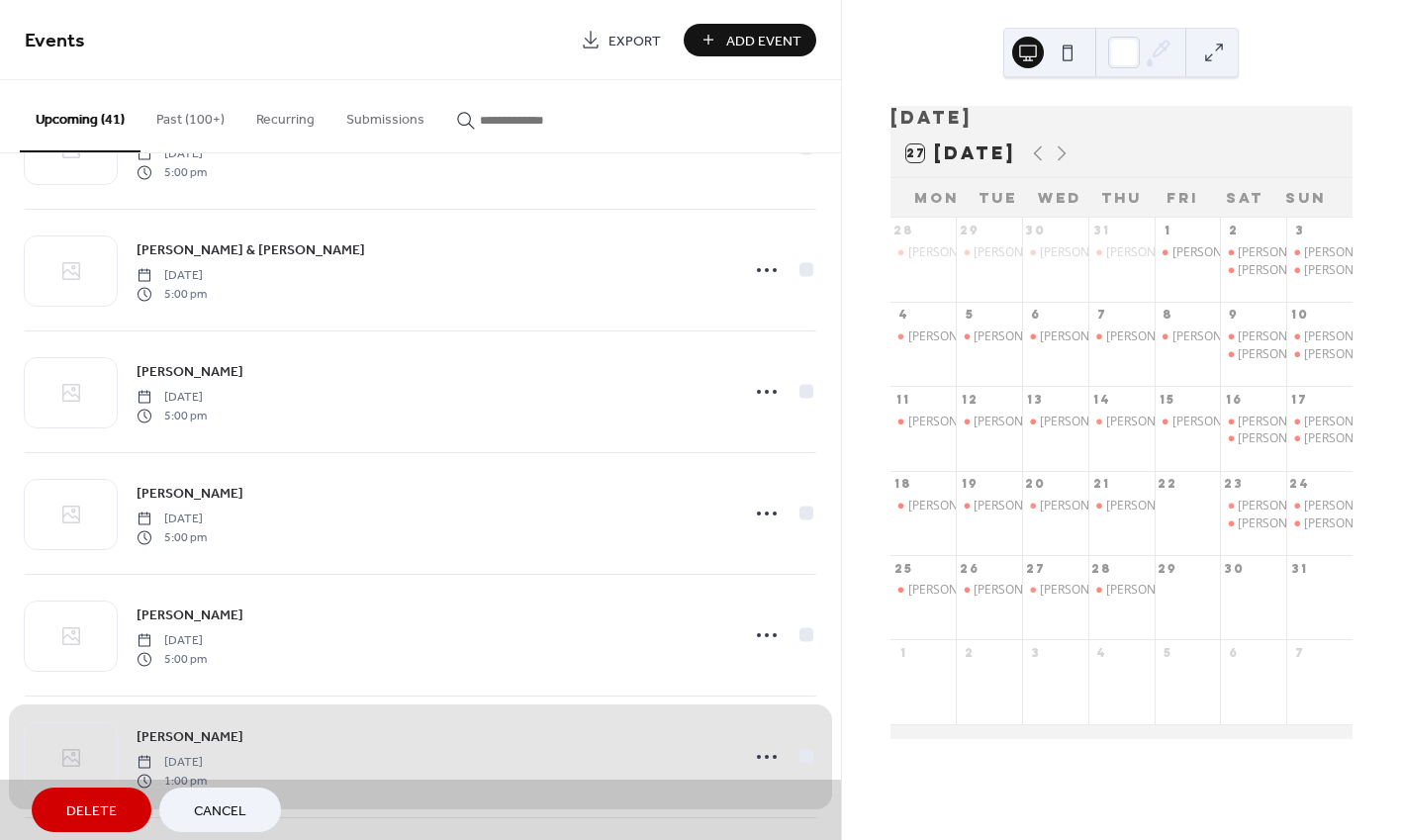 click on "[PERSON_NAME] [DATE] 5:00 pm" at bounding box center (420, 879) 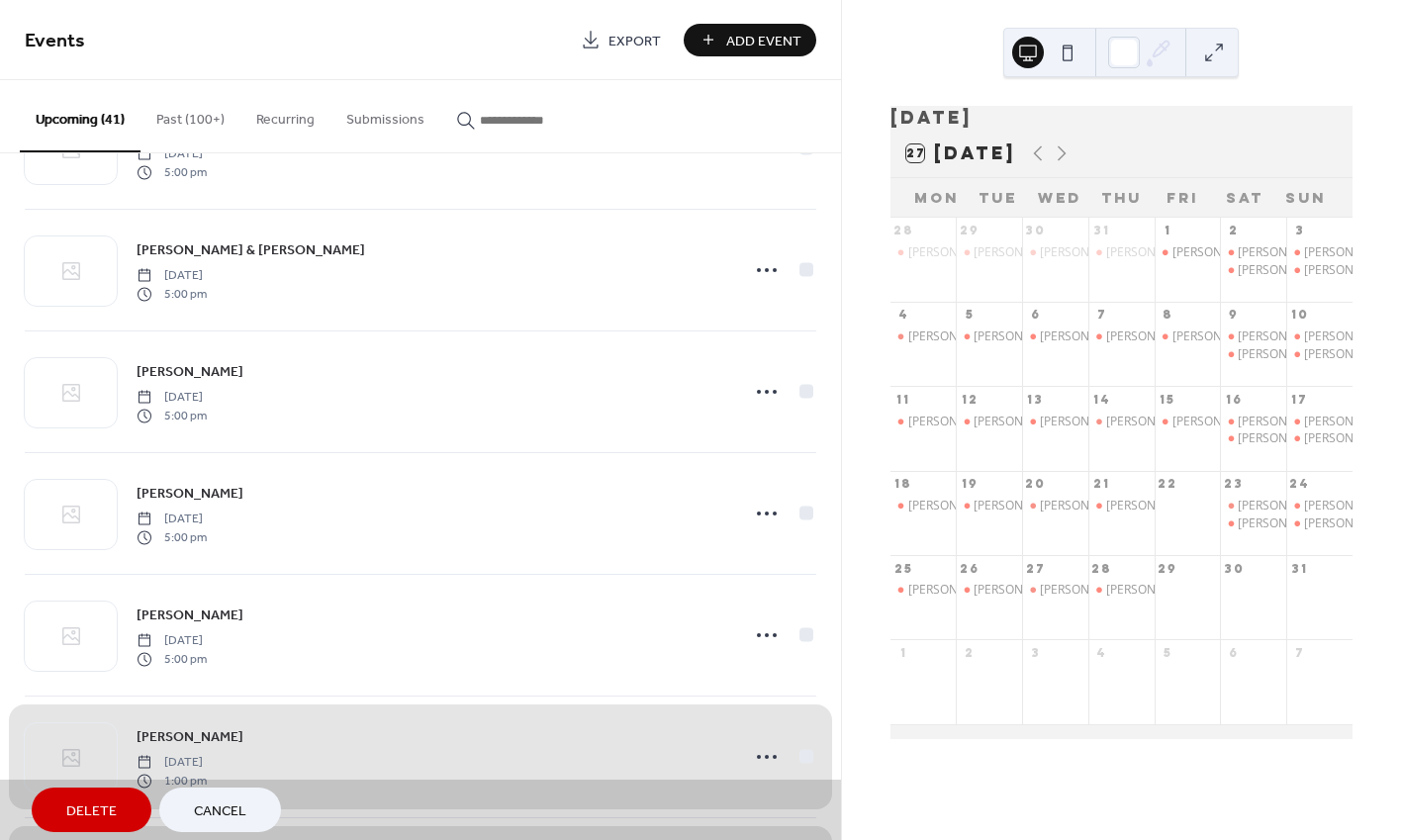 scroll, scrollTop: 1834, scrollLeft: 0, axis: vertical 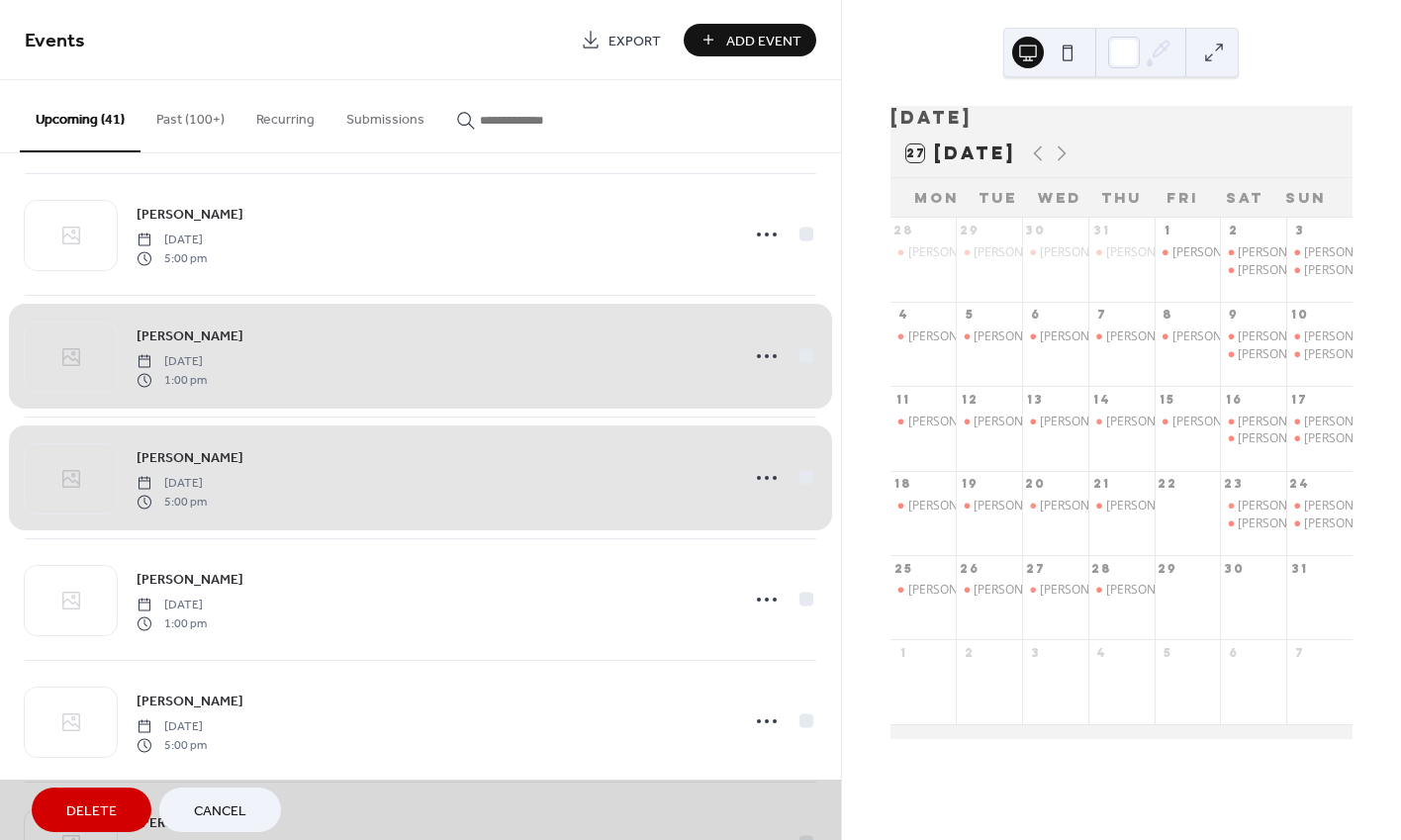 click on "[PERSON_NAME] [DATE] 5:00 pm" at bounding box center [420, 478] 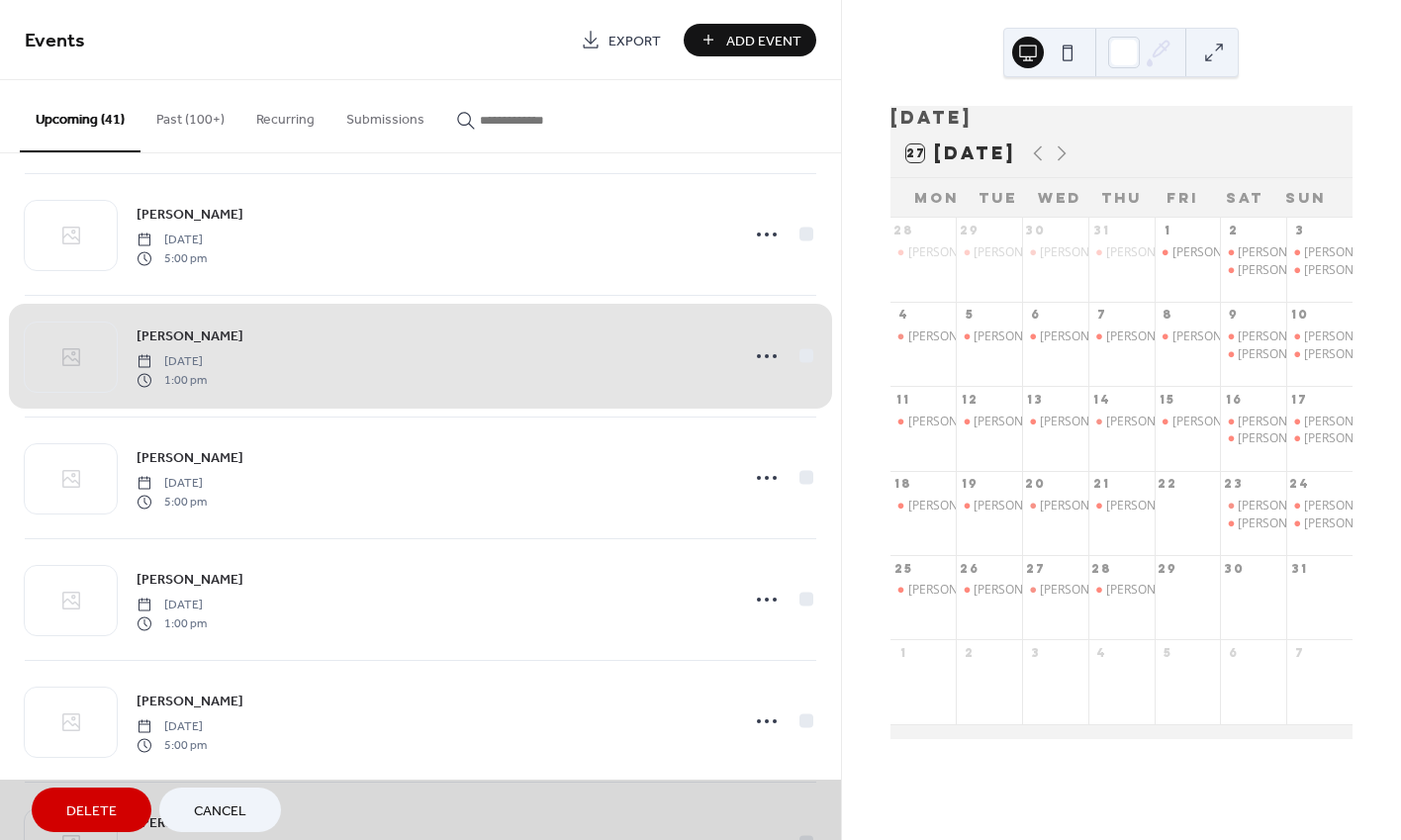 click on "[PERSON_NAME] [DATE] 1:00 pm" at bounding box center (420, 356) 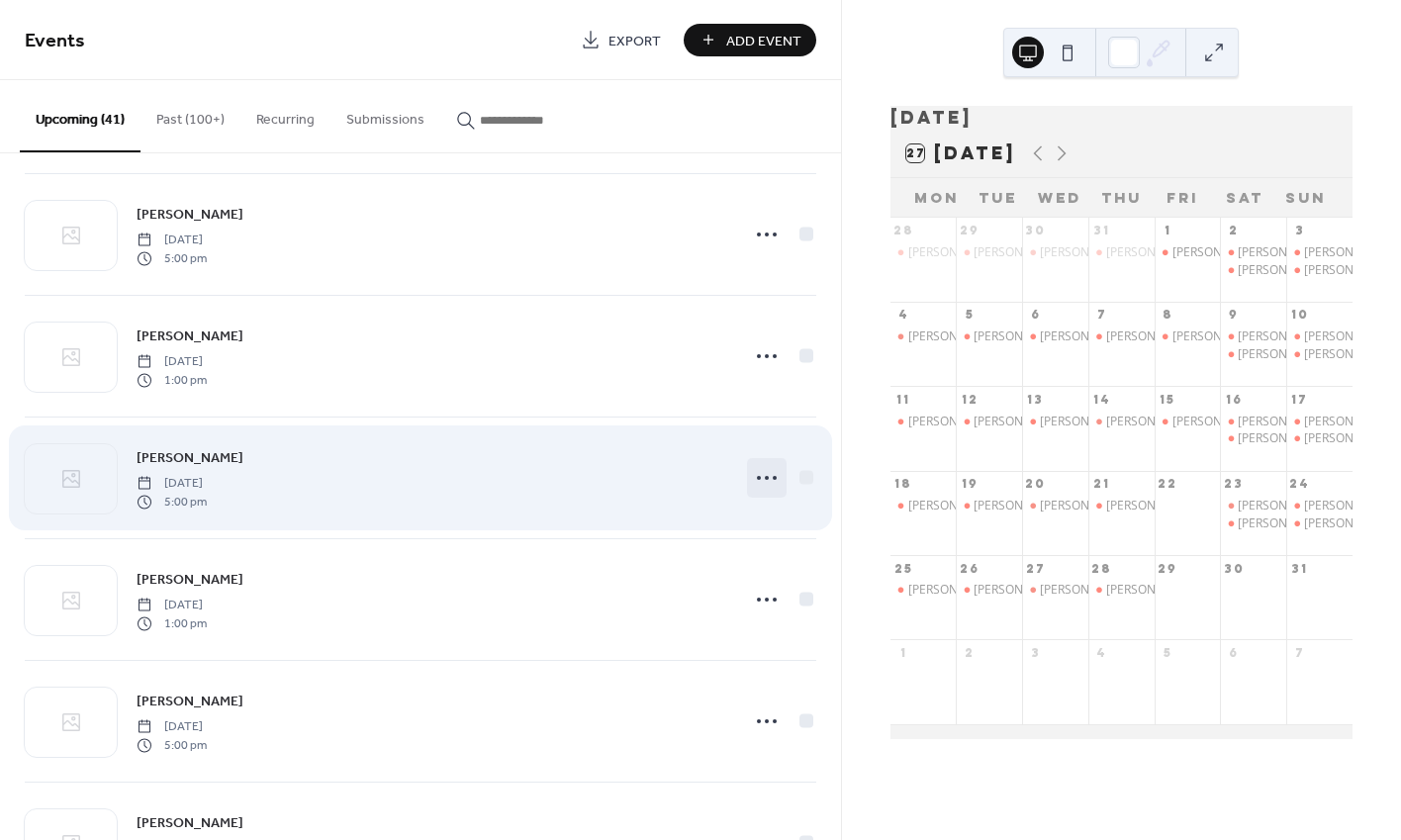 click 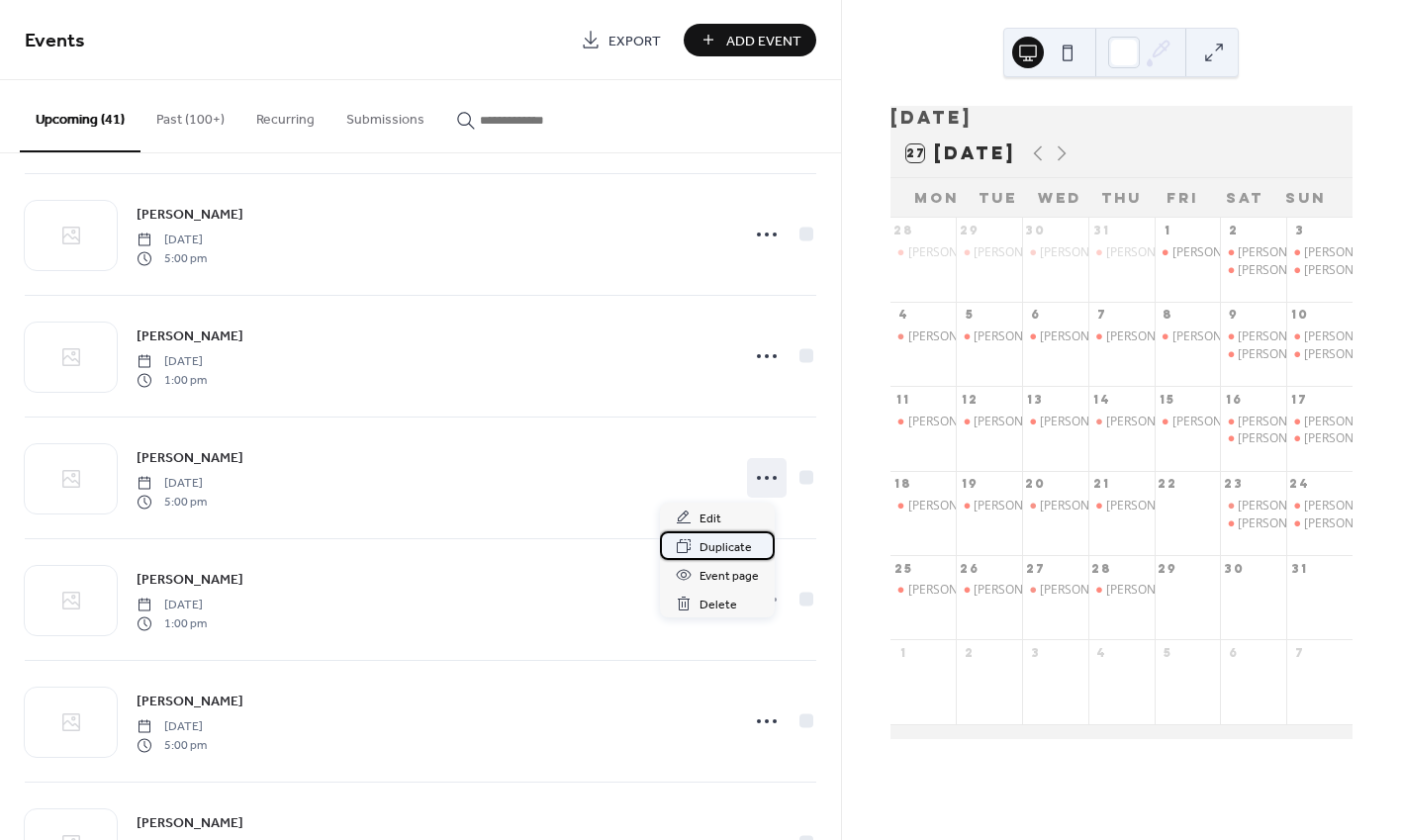 click on "Duplicate" at bounding box center (725, 547) 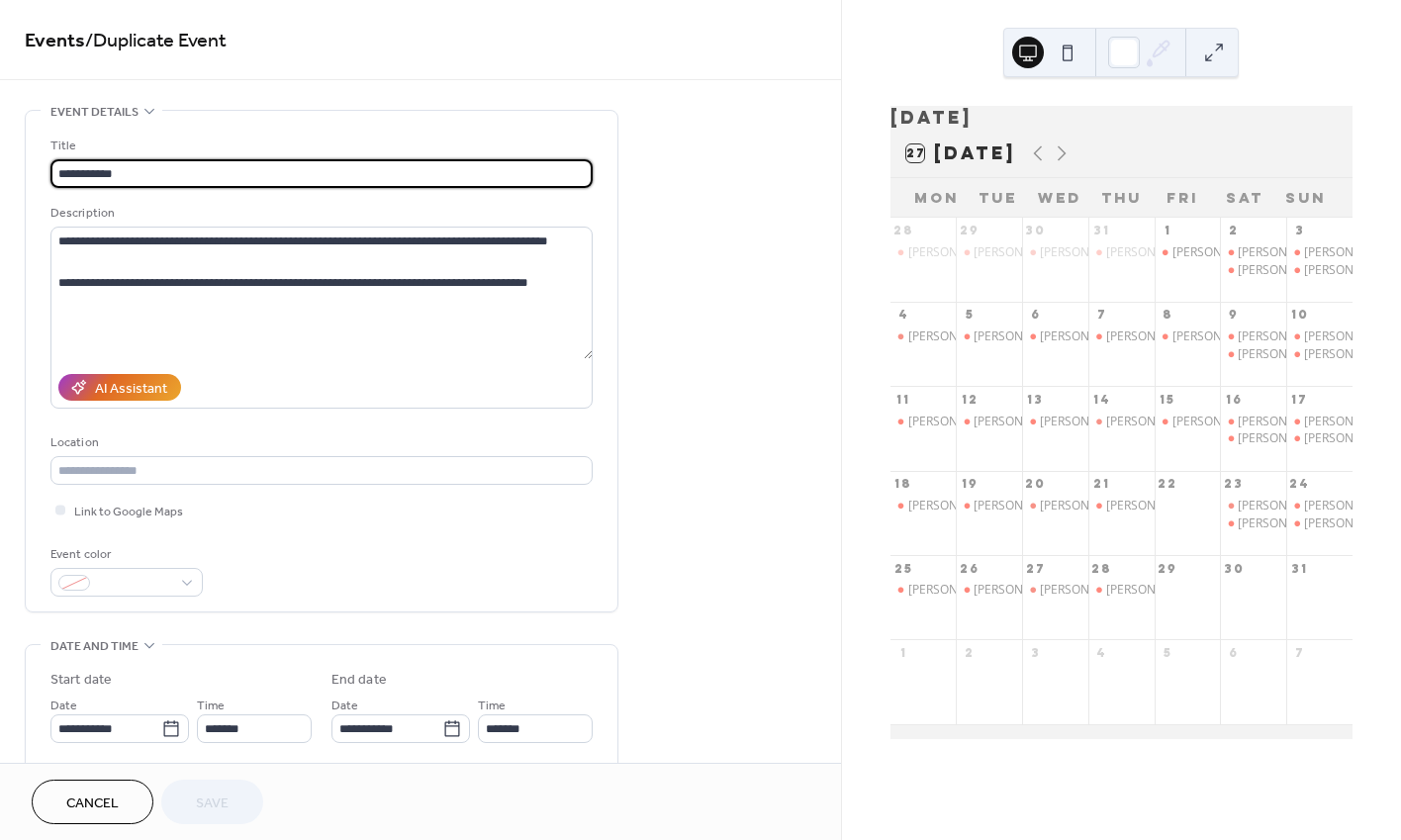 scroll, scrollTop: 26, scrollLeft: 0, axis: vertical 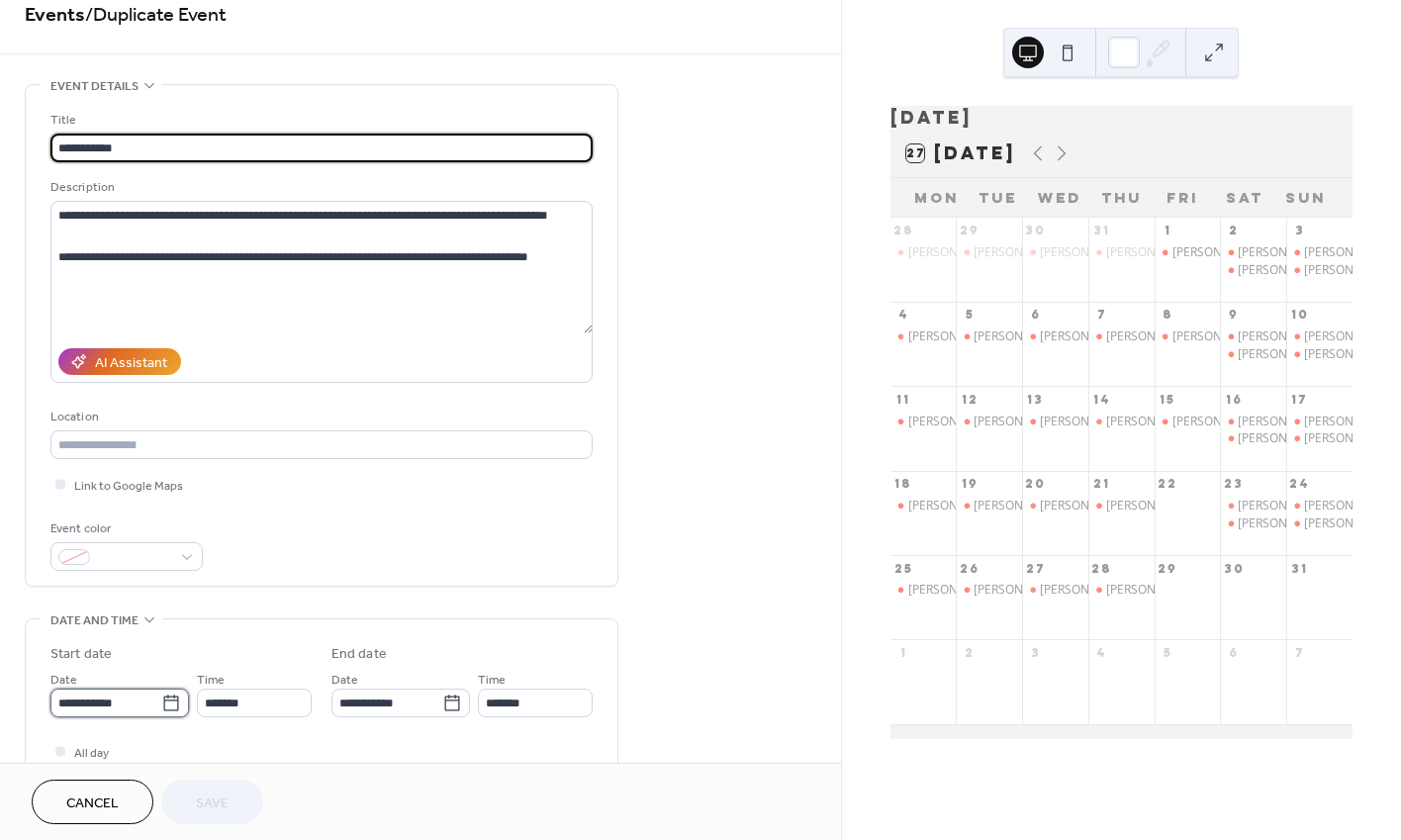 click on "**********" at bounding box center [106, 702] 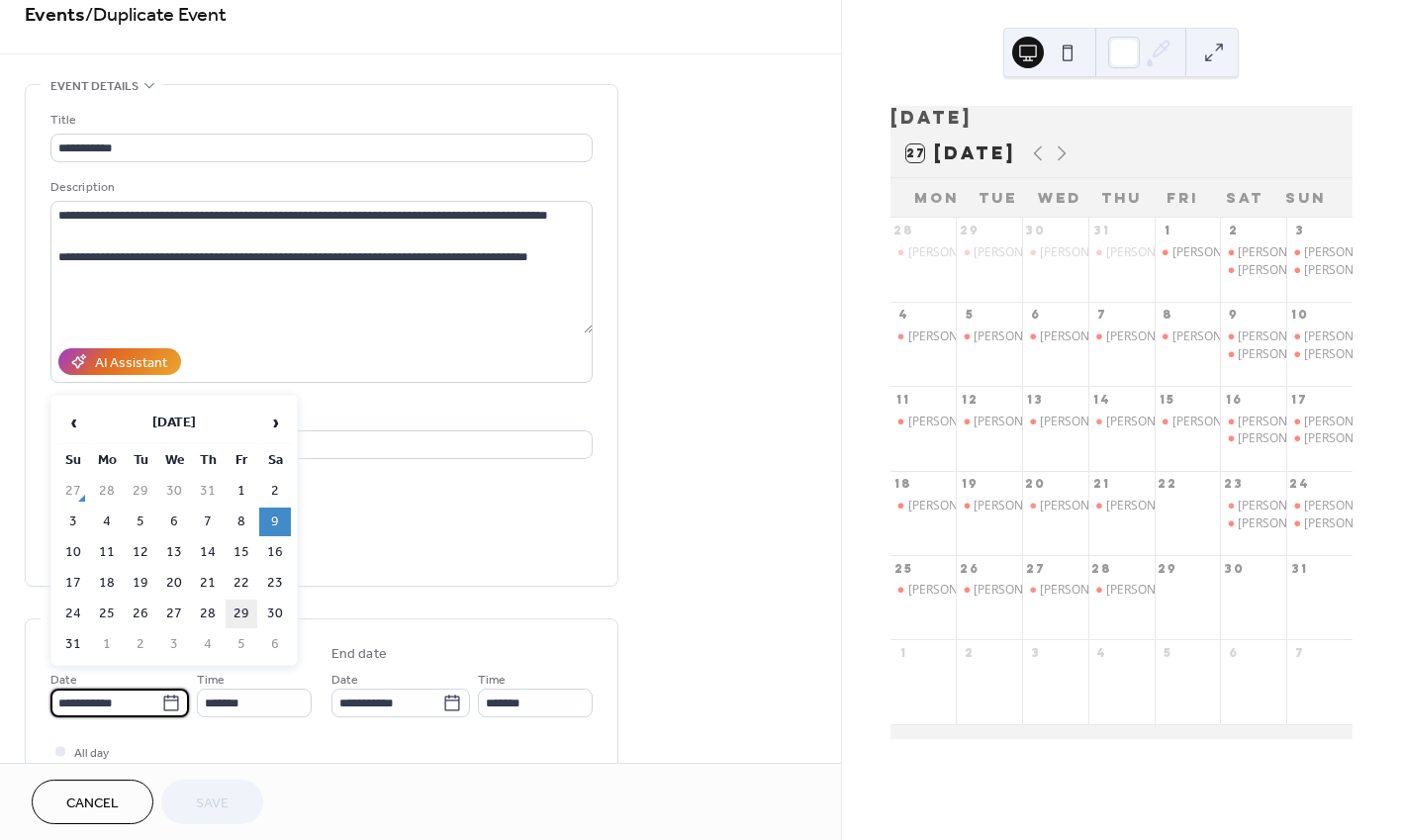 click on "29" at bounding box center (241, 613) 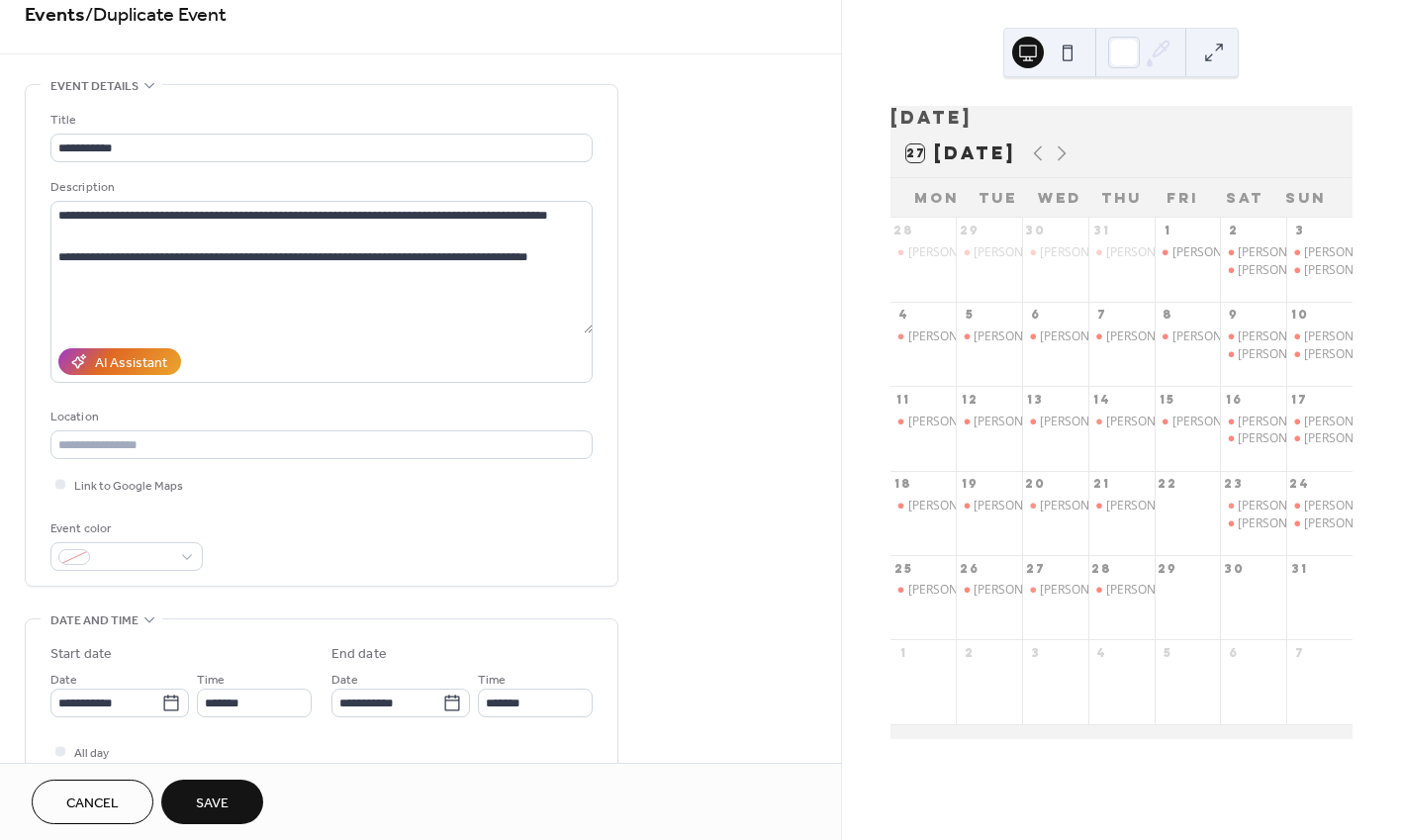 type on "**********" 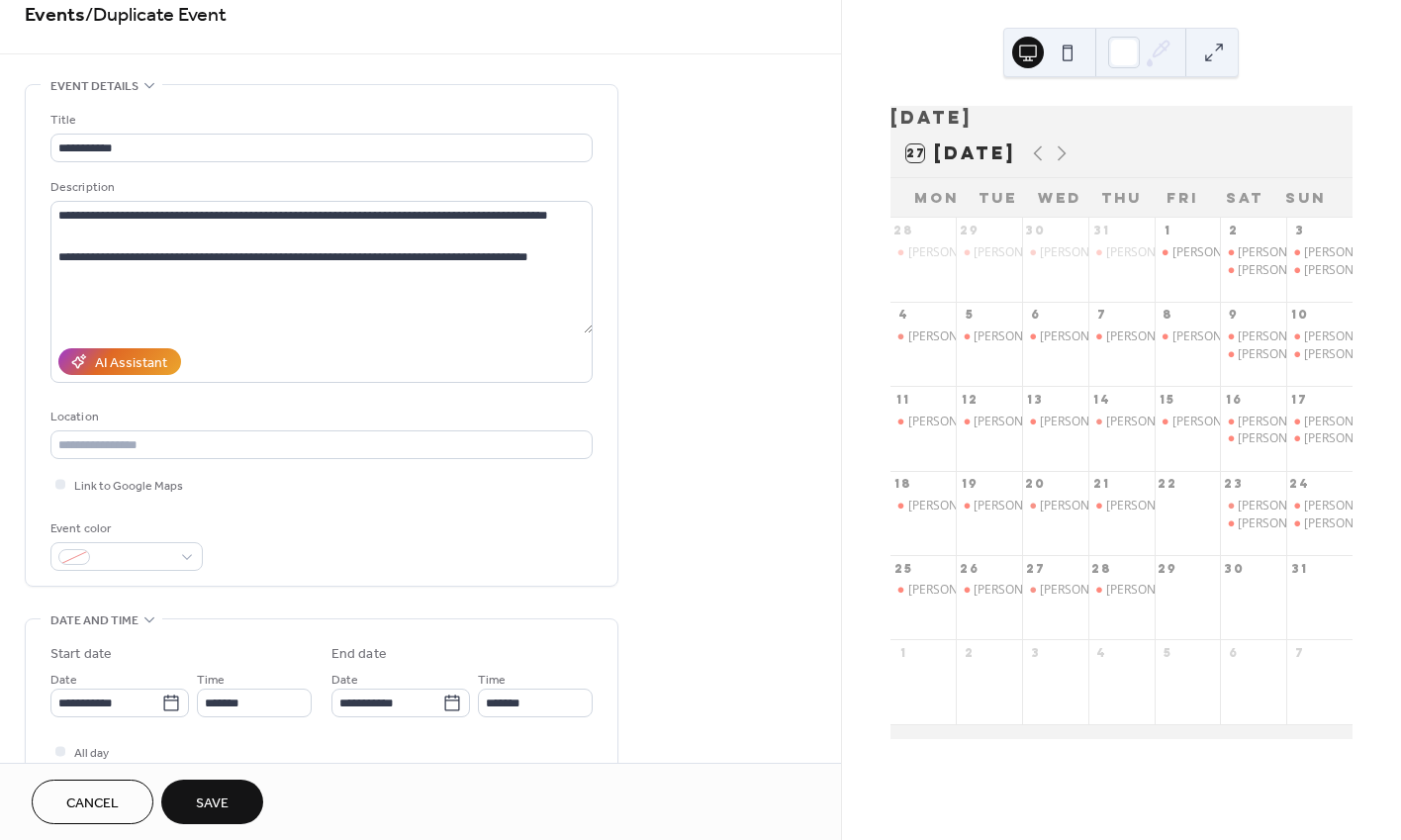 type on "**********" 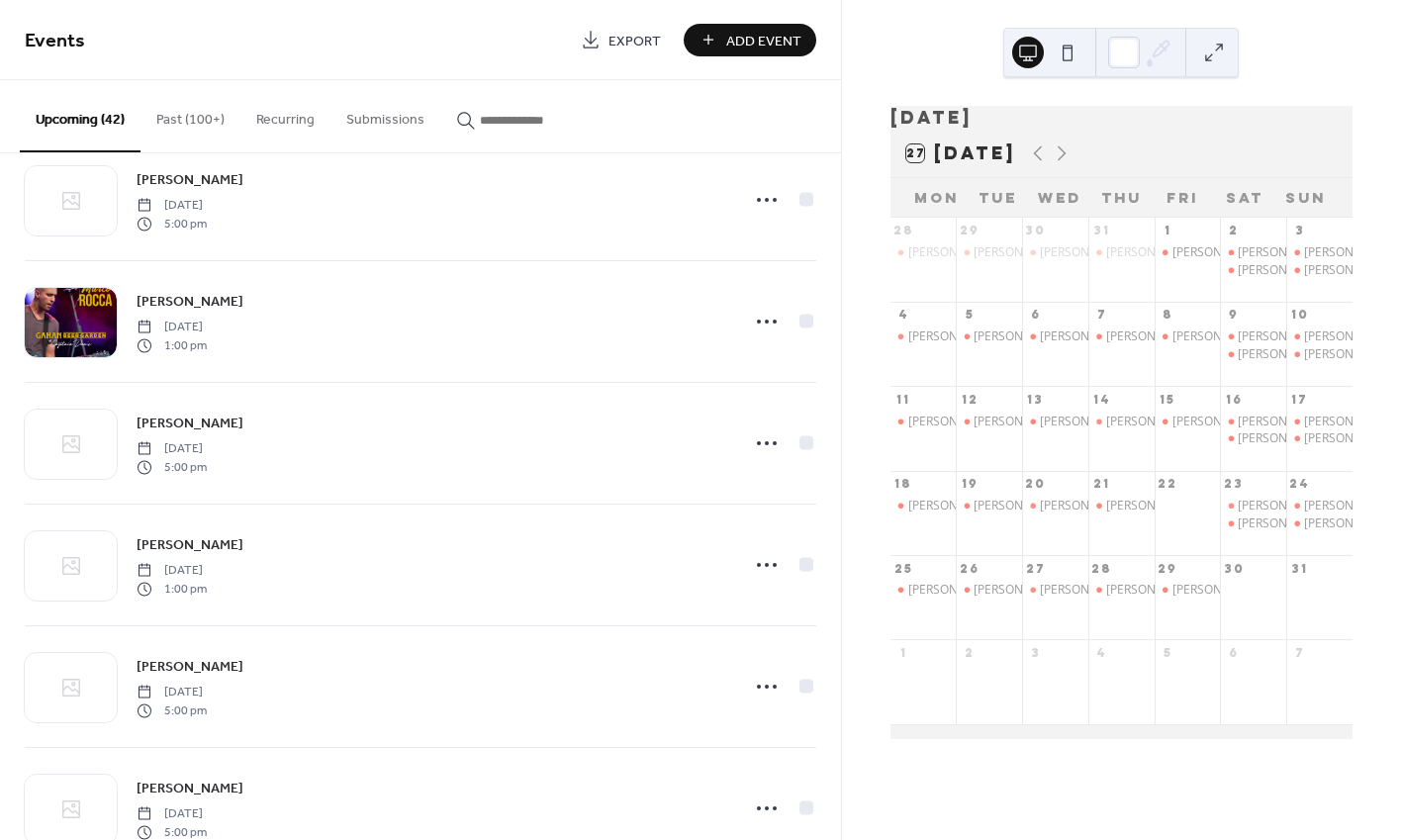 scroll, scrollTop: 3938, scrollLeft: 0, axis: vertical 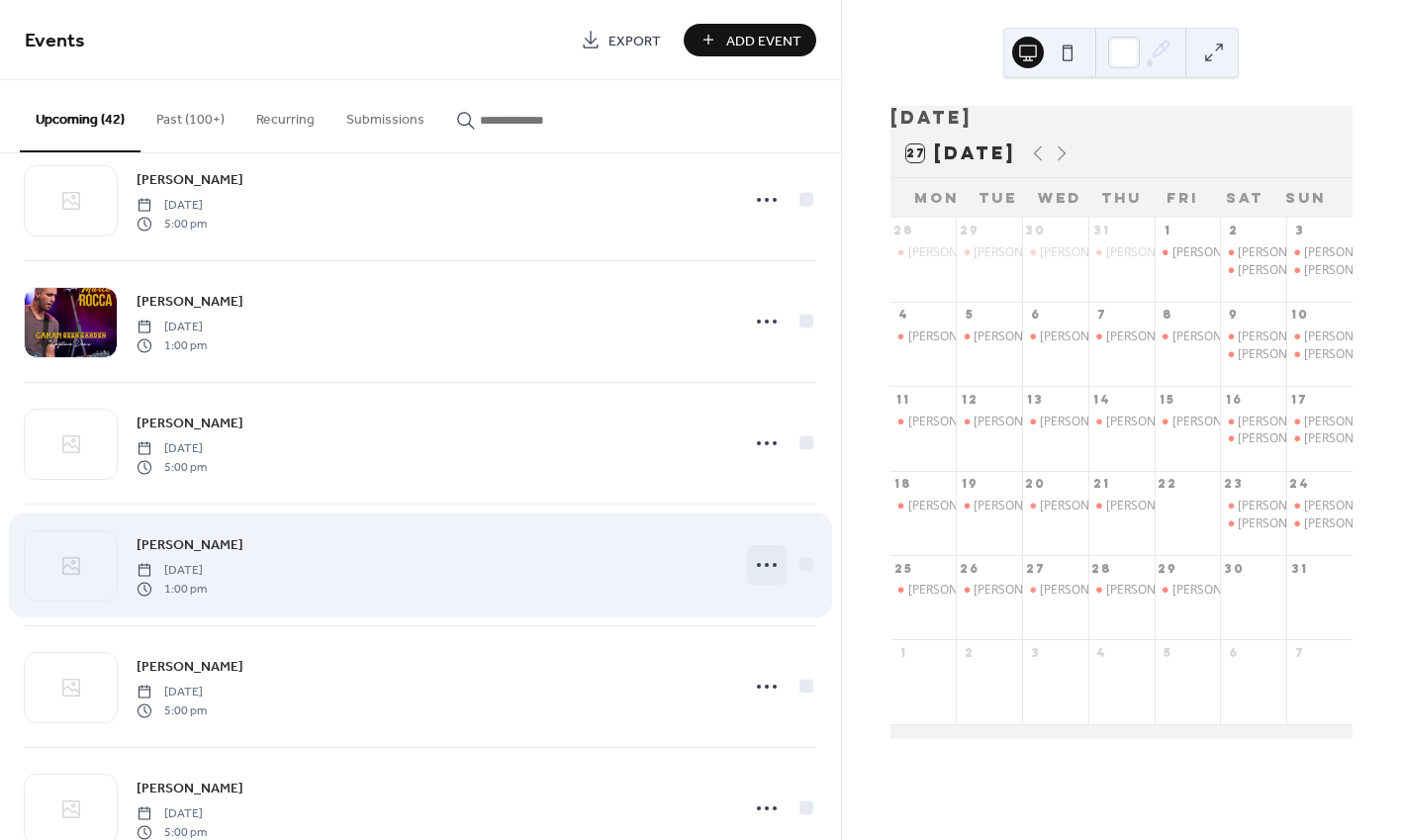 click 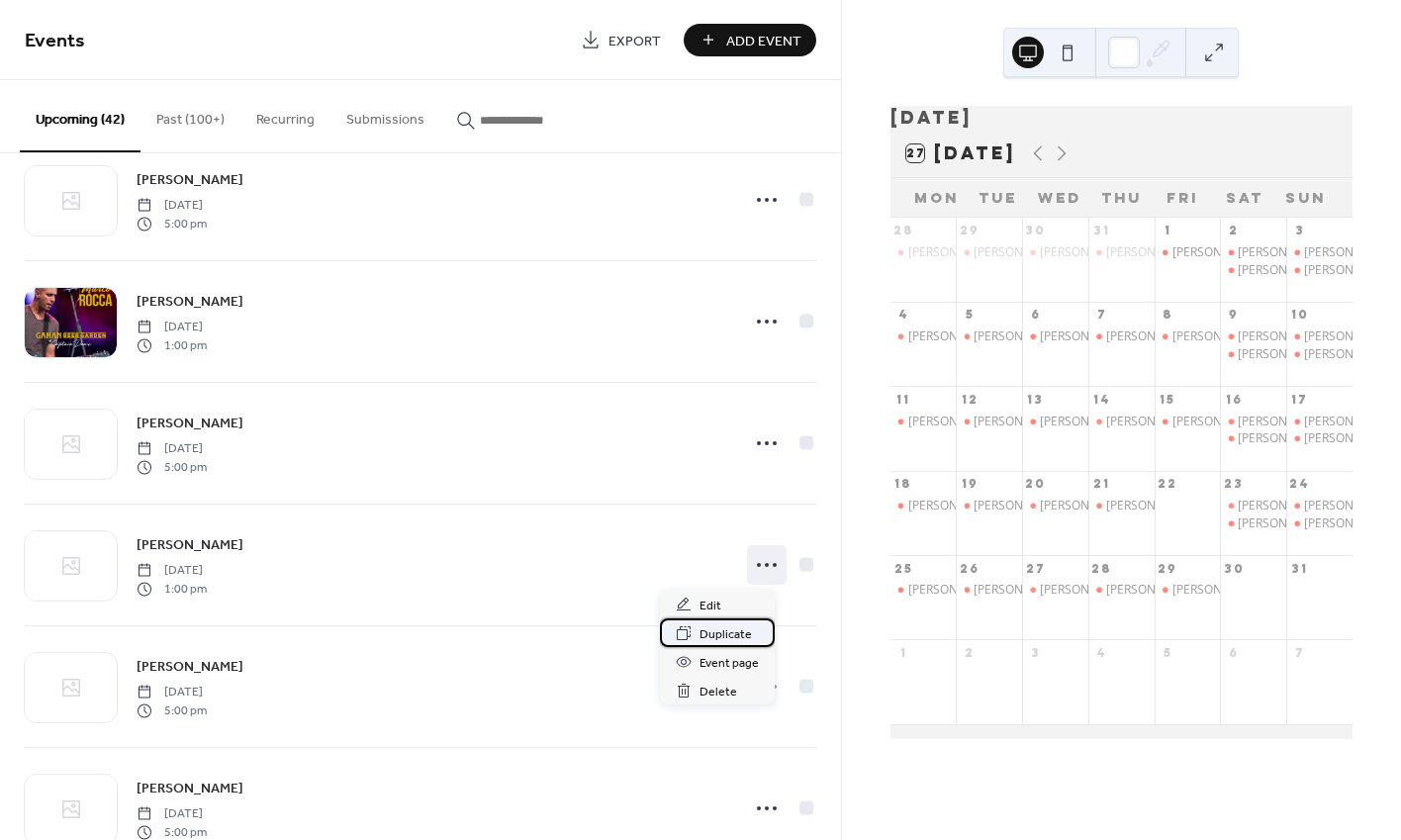 click on "Duplicate" at bounding box center [725, 634] 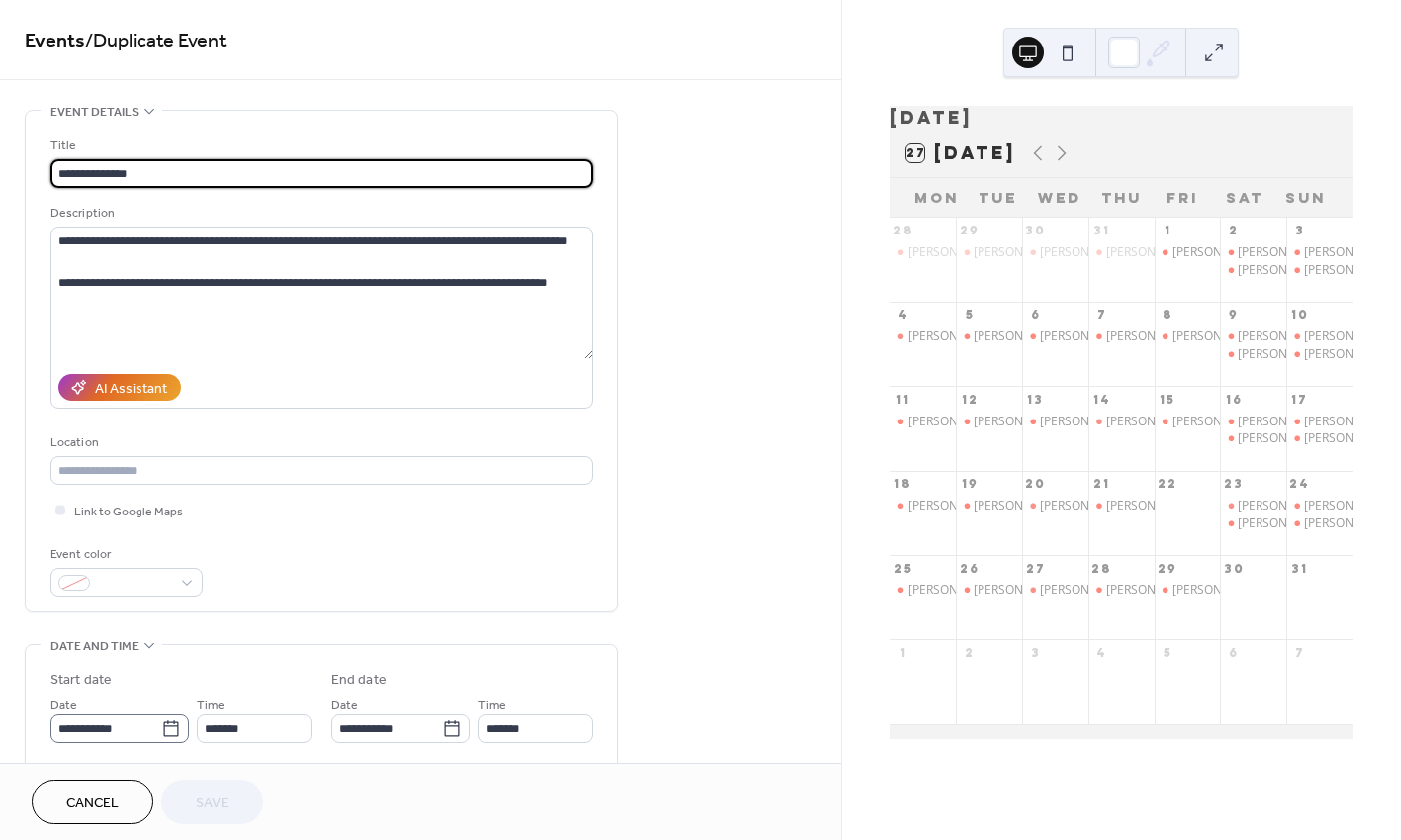 click 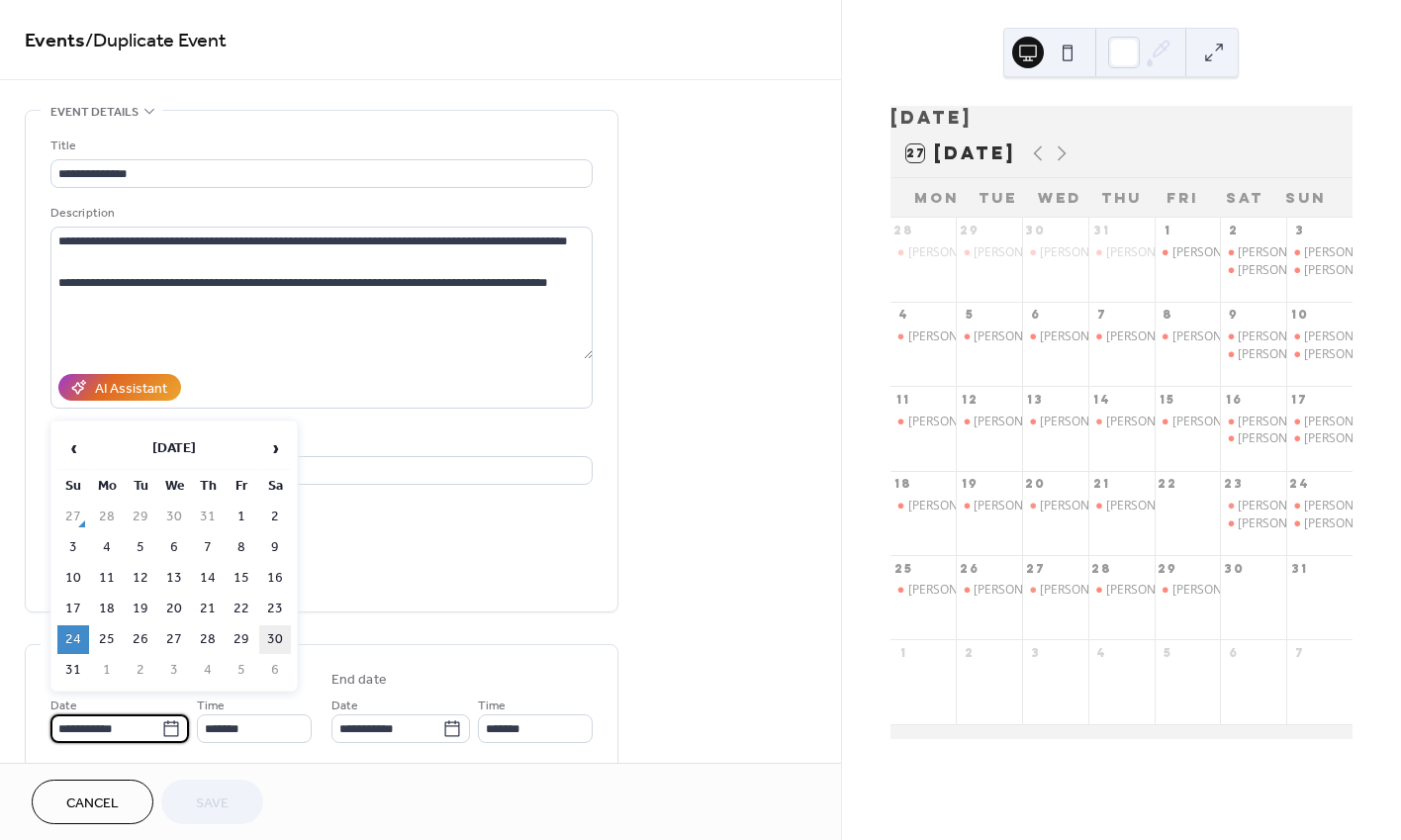 click on "30" at bounding box center [275, 639] 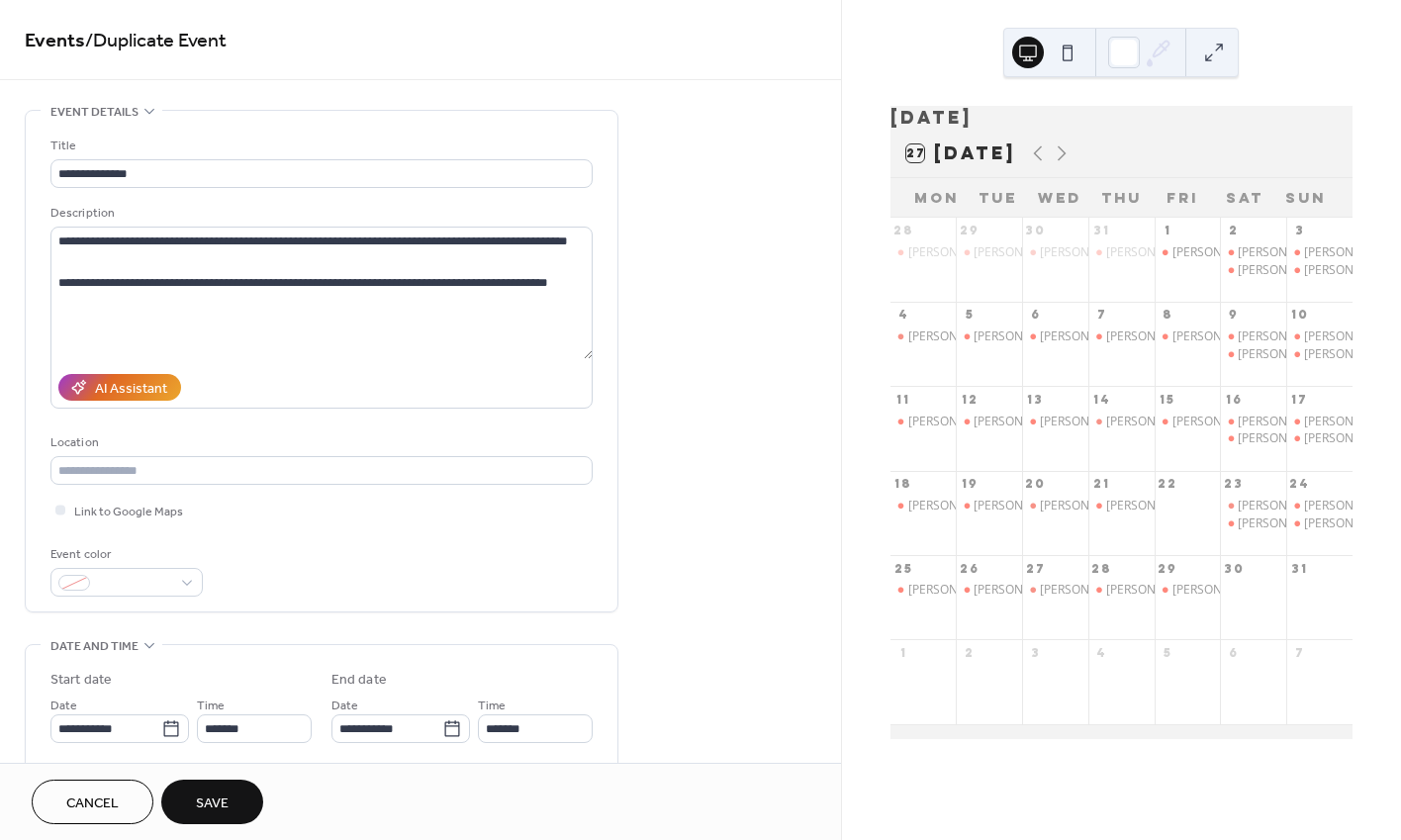 type on "**********" 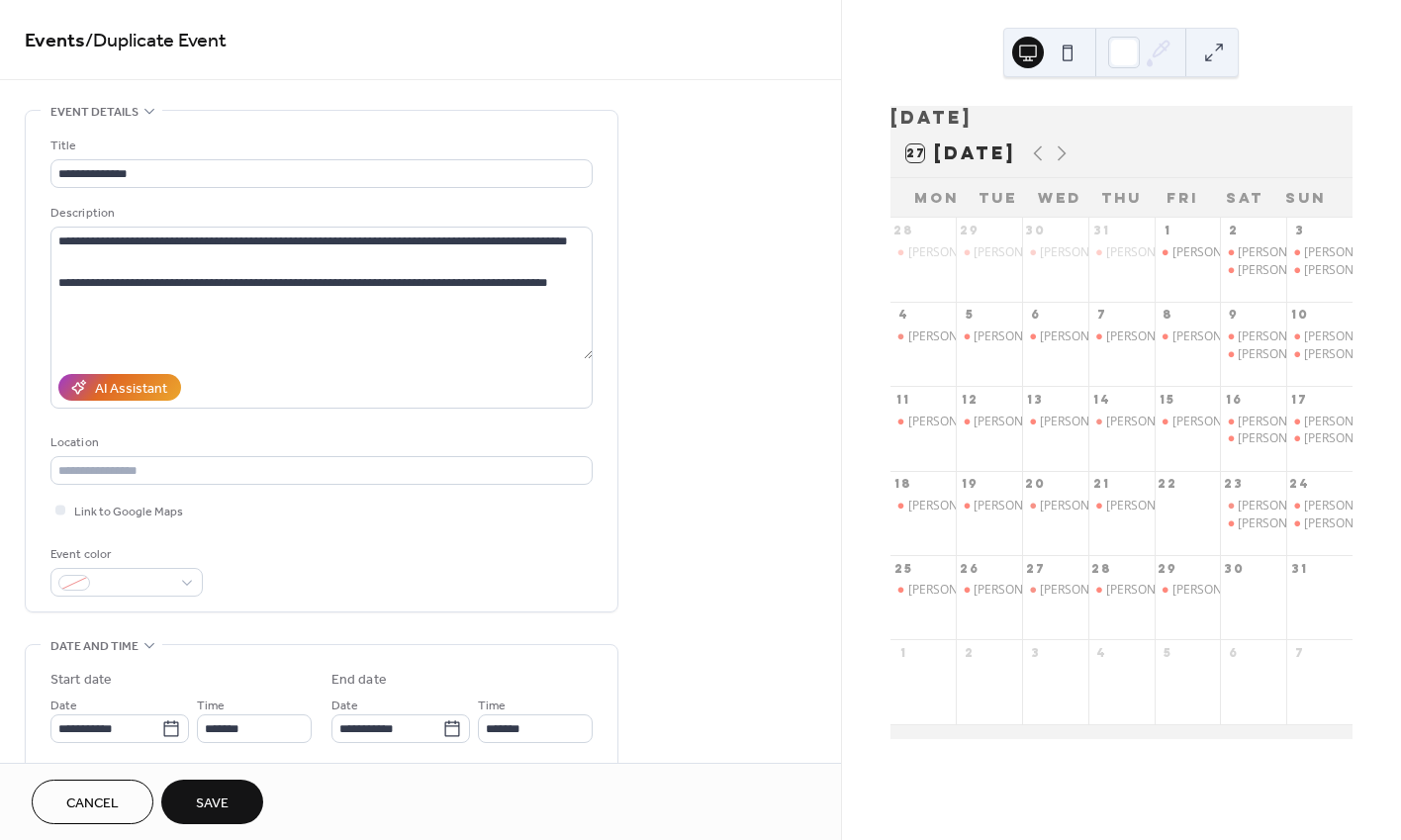 type on "**********" 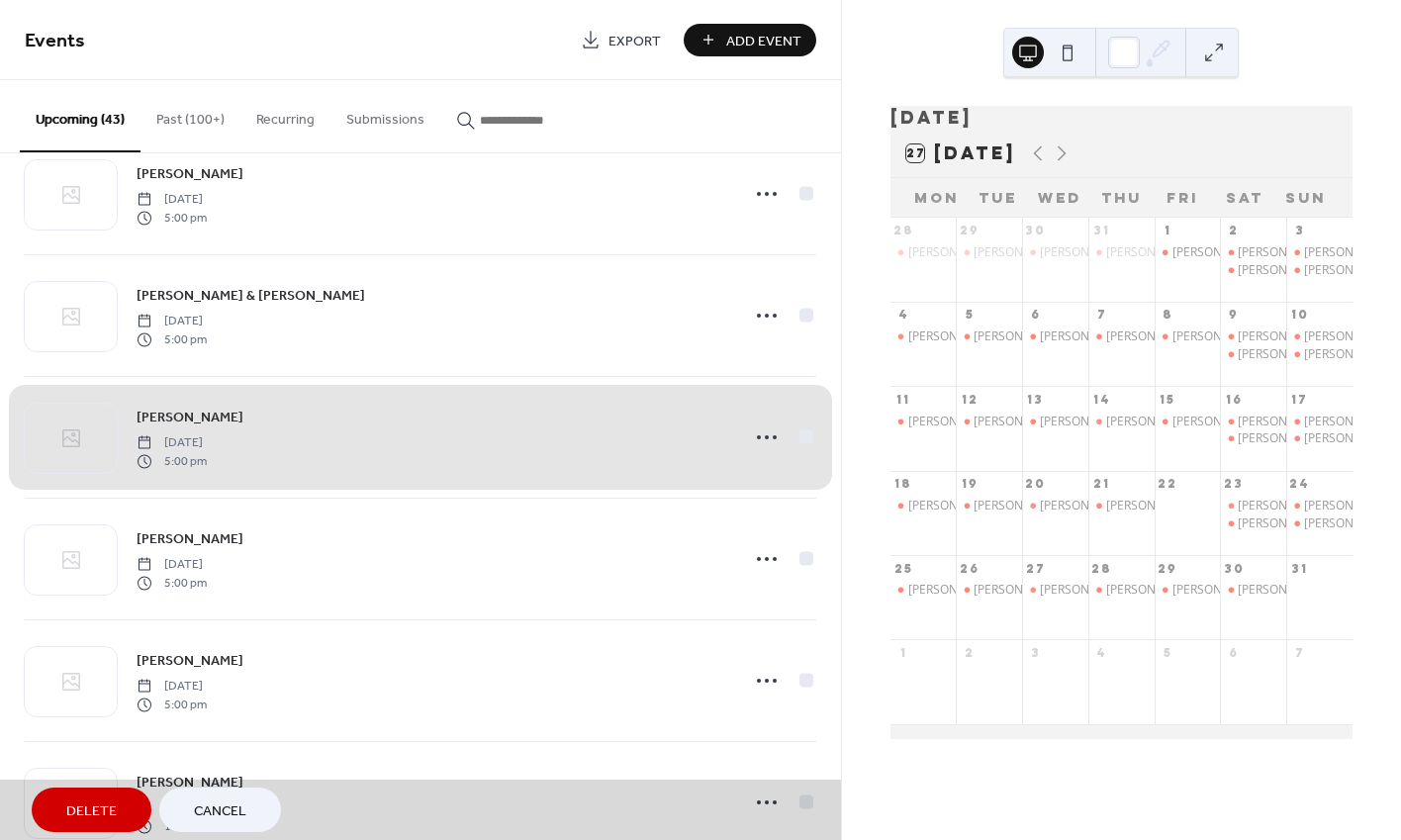 scroll, scrollTop: 1545, scrollLeft: 0, axis: vertical 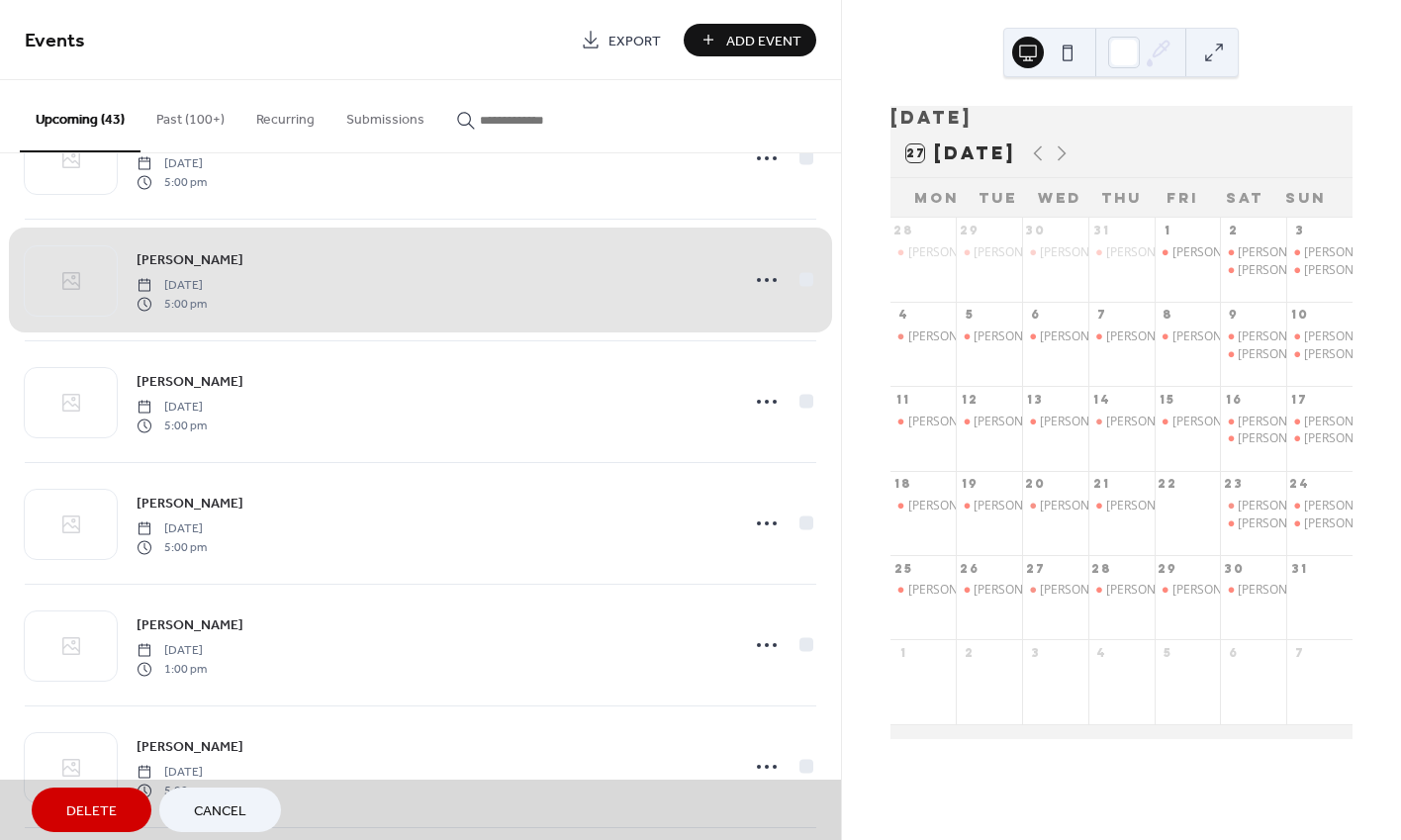 click on "[PERSON_NAME] [DATE] 5:00 pm" at bounding box center [420, 280] 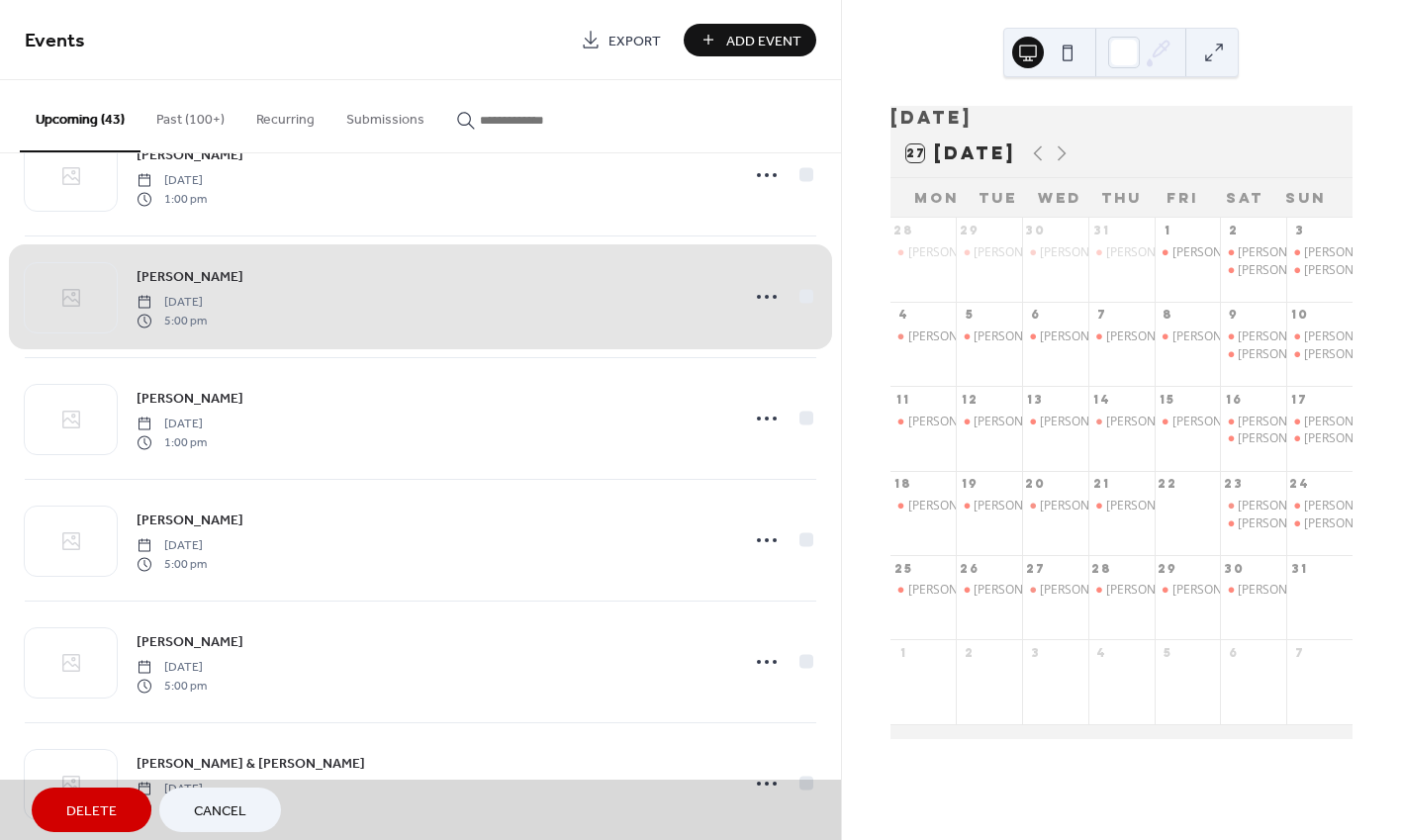 scroll, scrollTop: 2039, scrollLeft: 0, axis: vertical 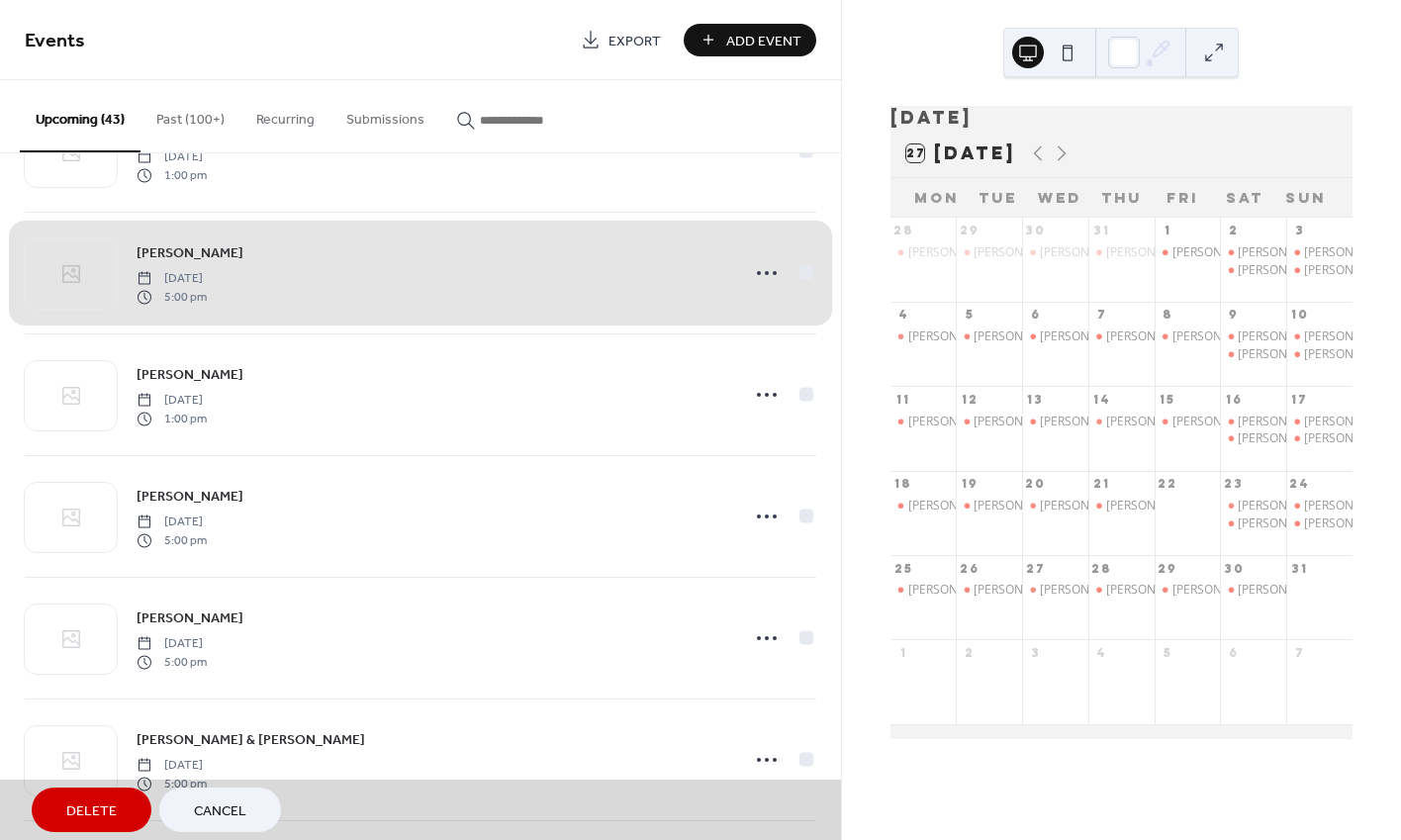 click on "[PERSON_NAME] [DATE] 5:00 pm" at bounding box center (420, 273) 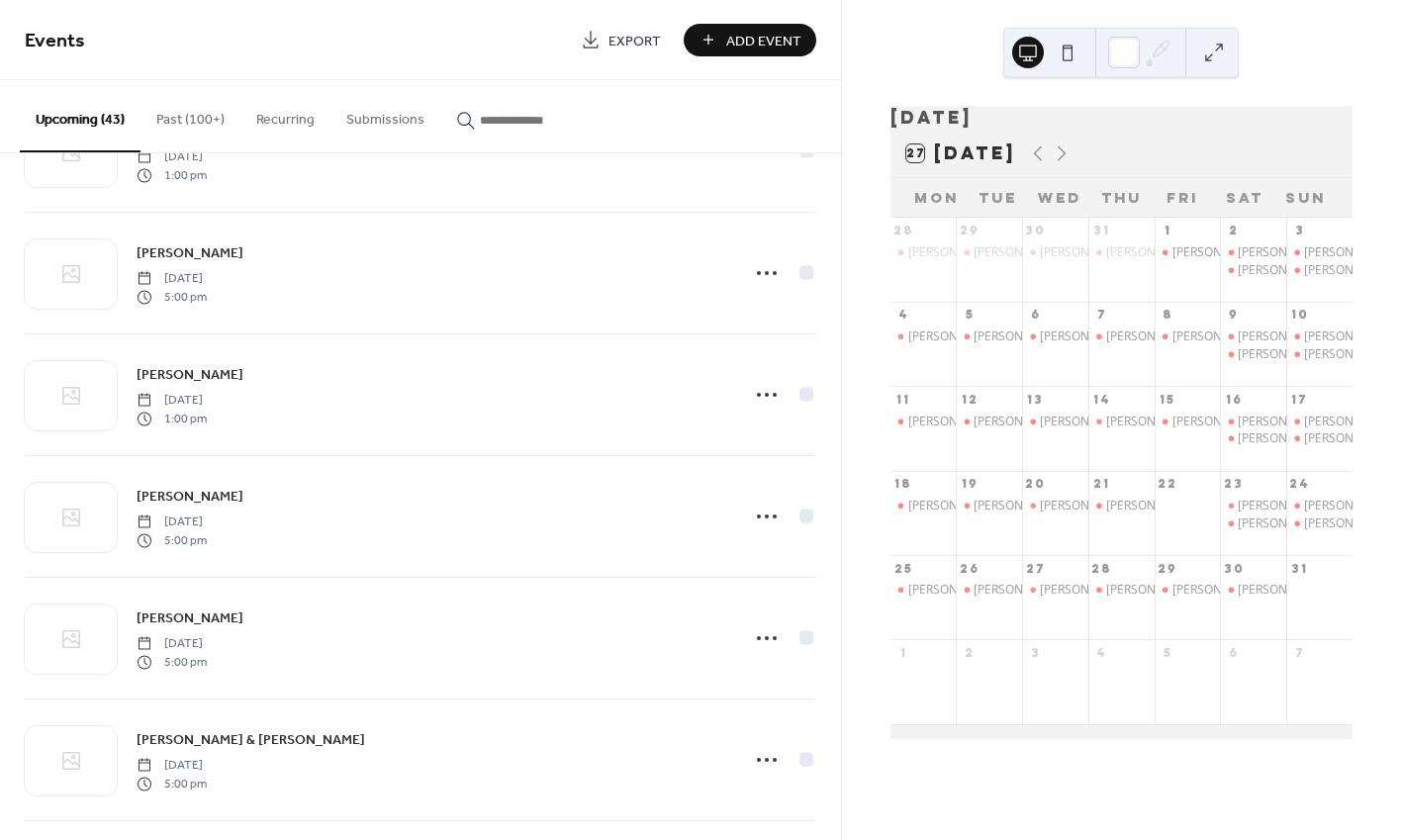 click at bounding box center (527, 115) 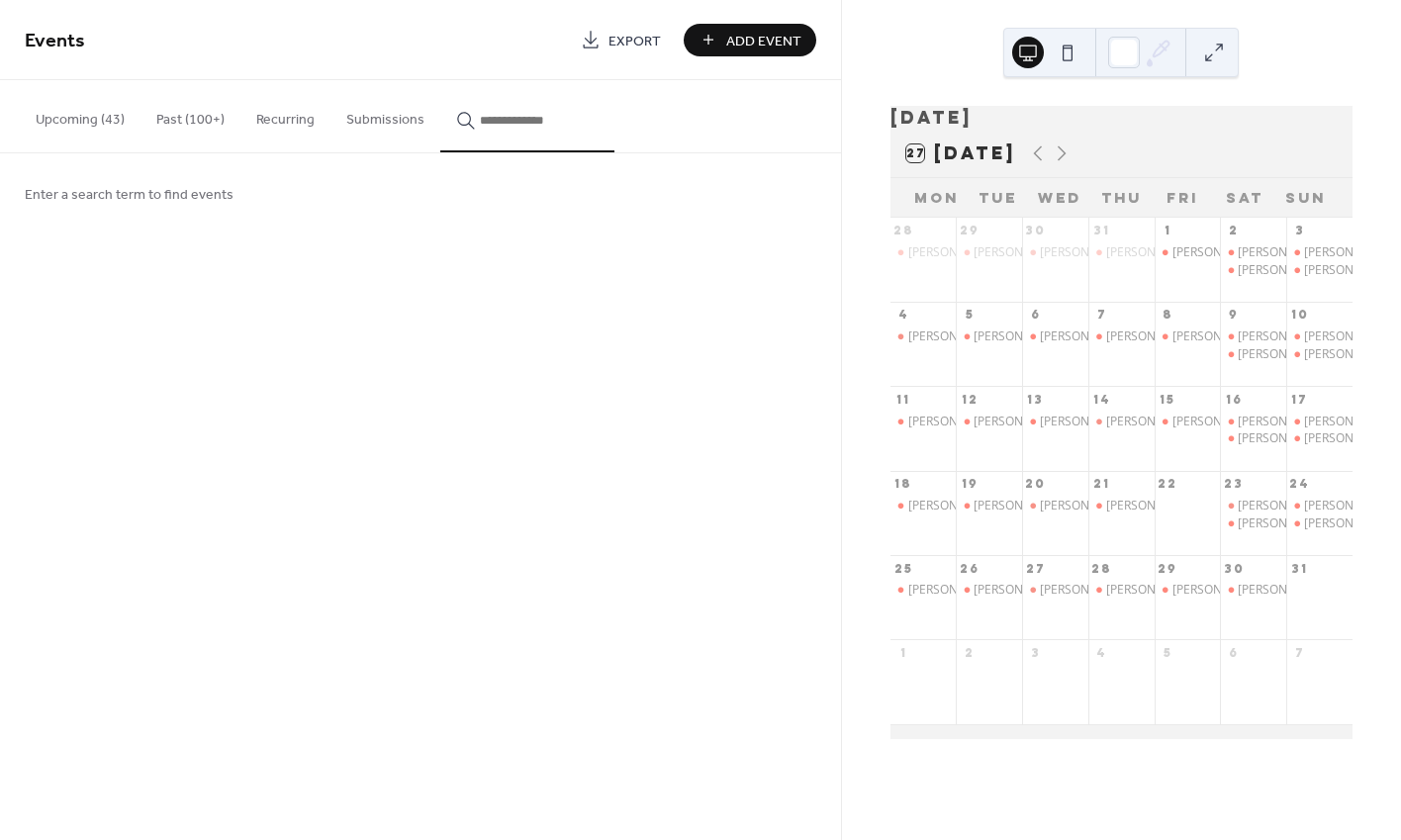 click at bounding box center [539, 120] 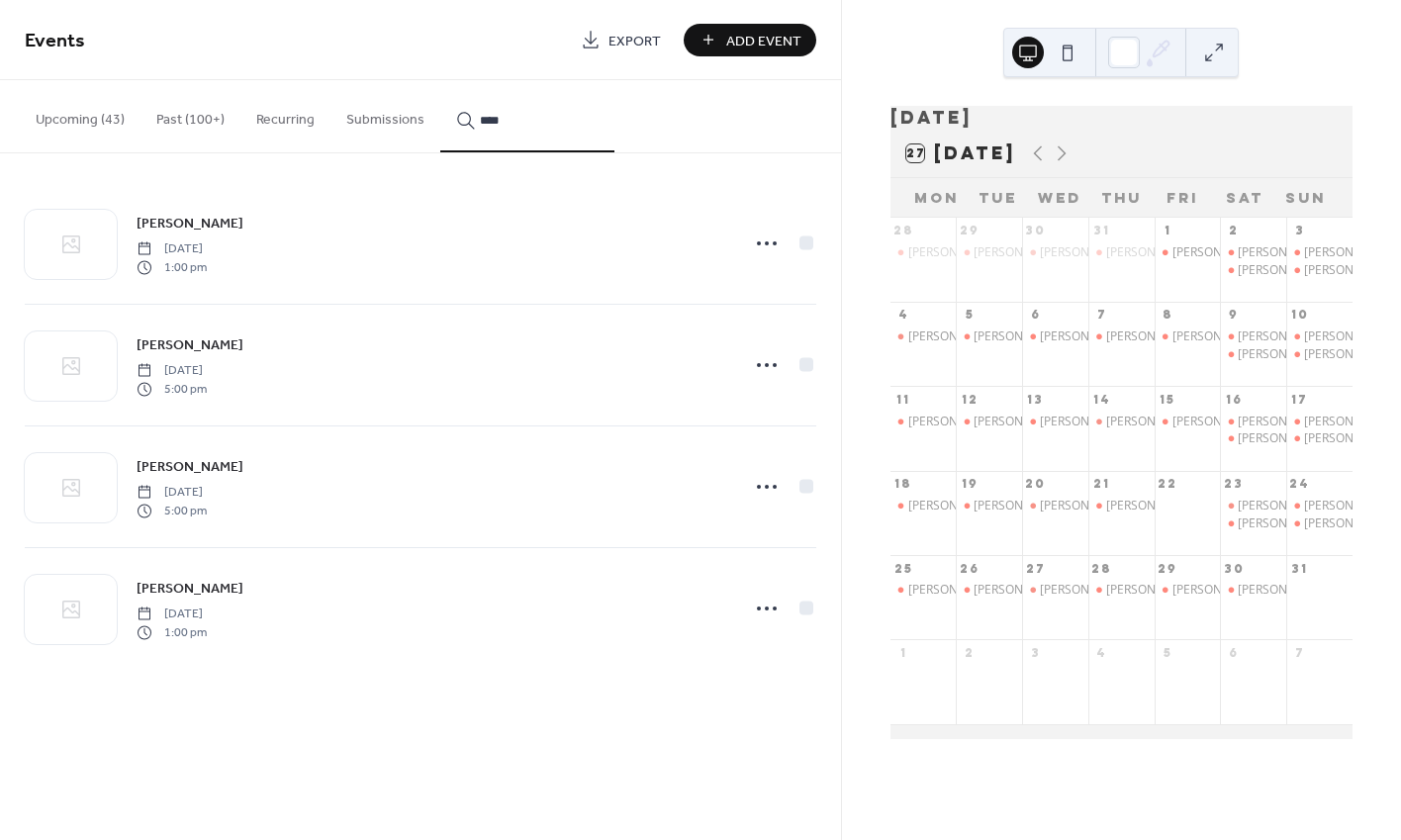 type on "****" 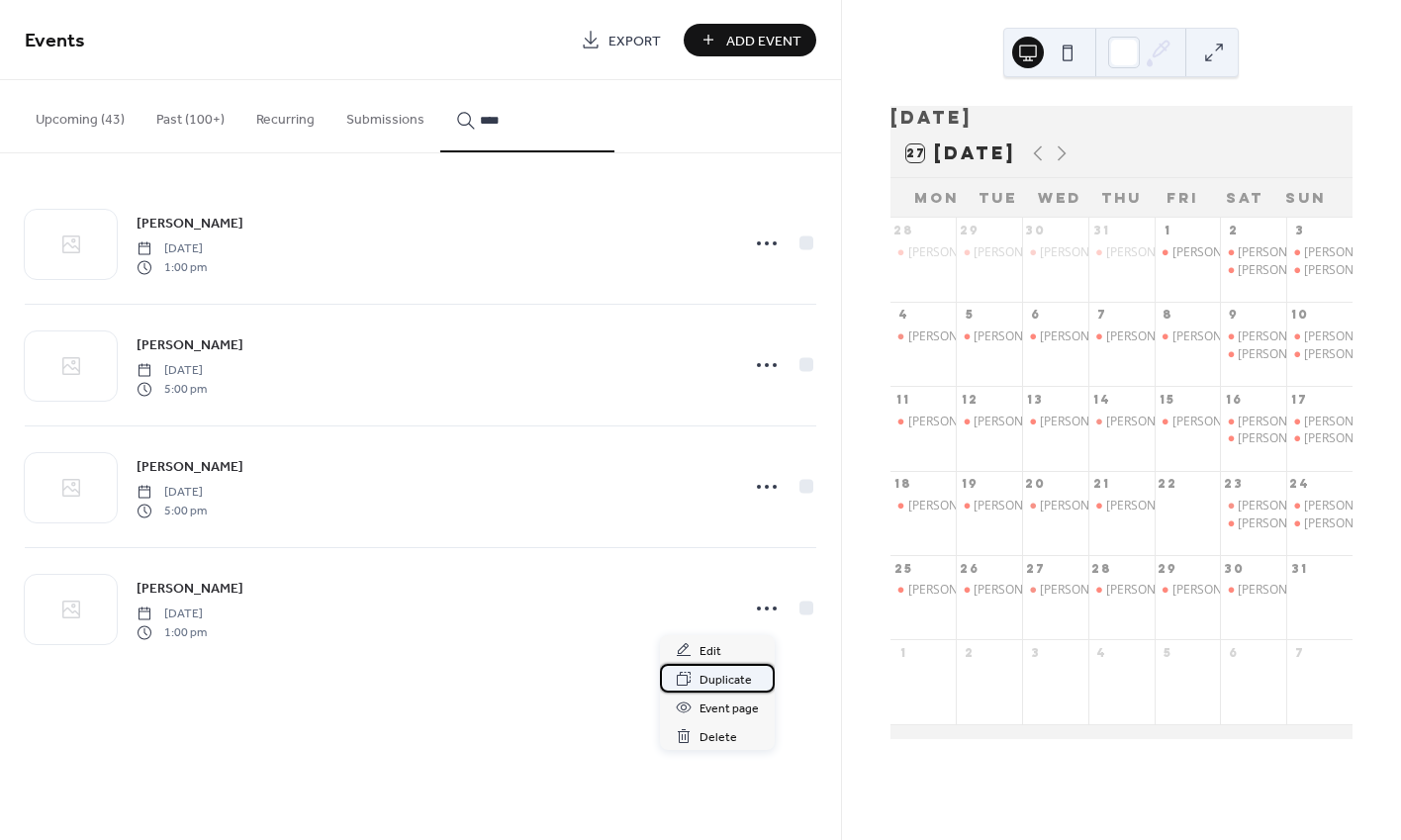 click on "Duplicate" at bounding box center [725, 680] 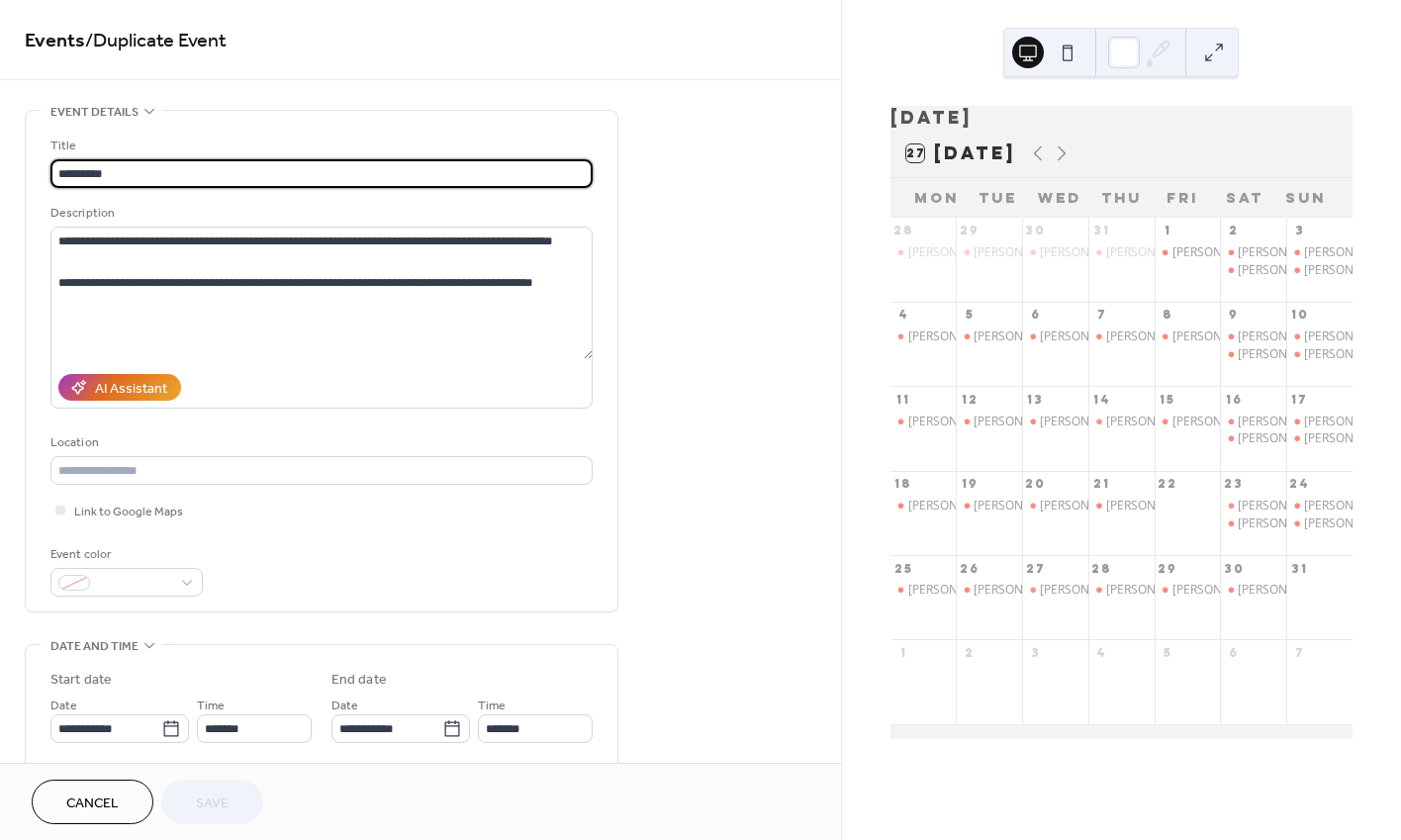 scroll, scrollTop: 43, scrollLeft: 0, axis: vertical 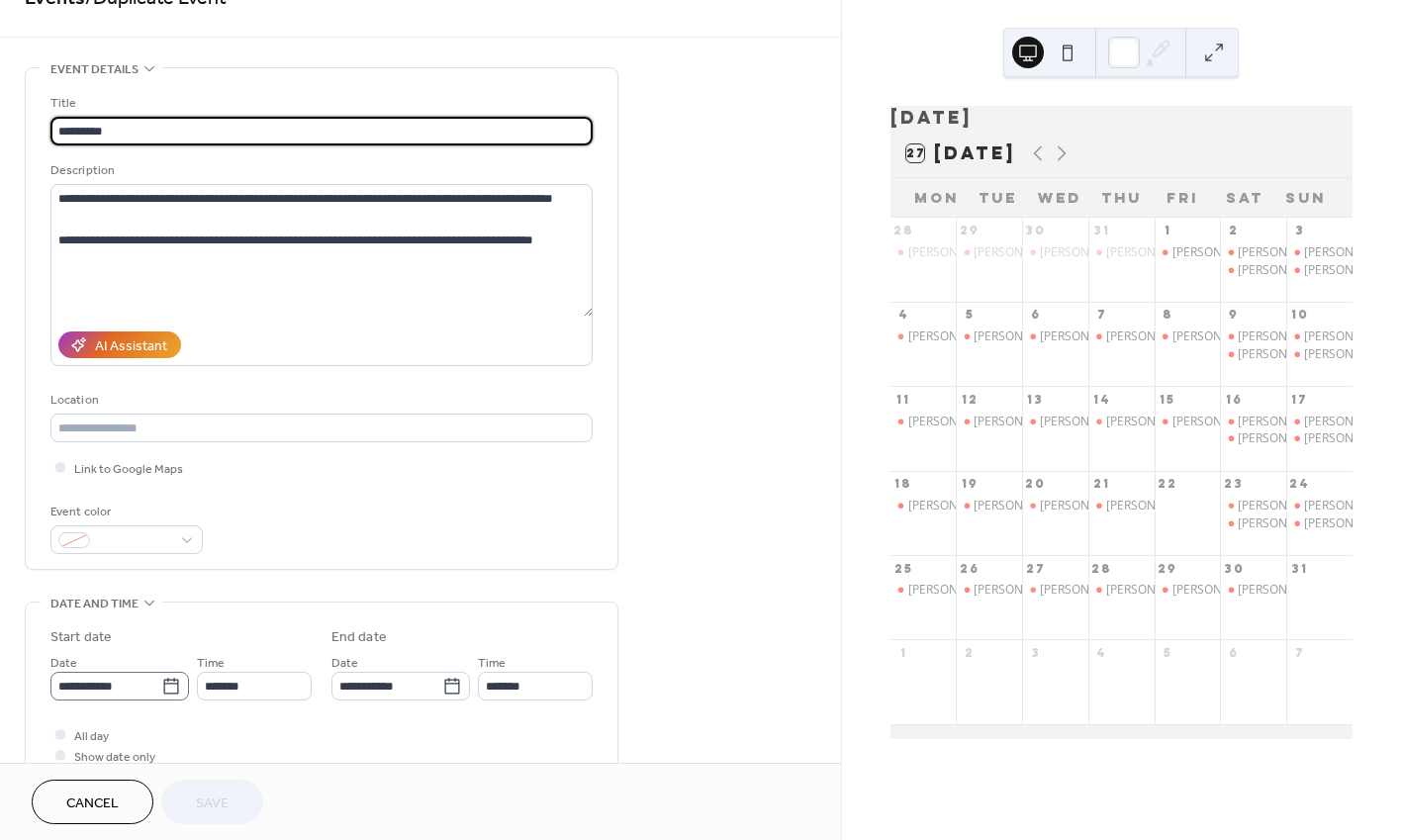 click 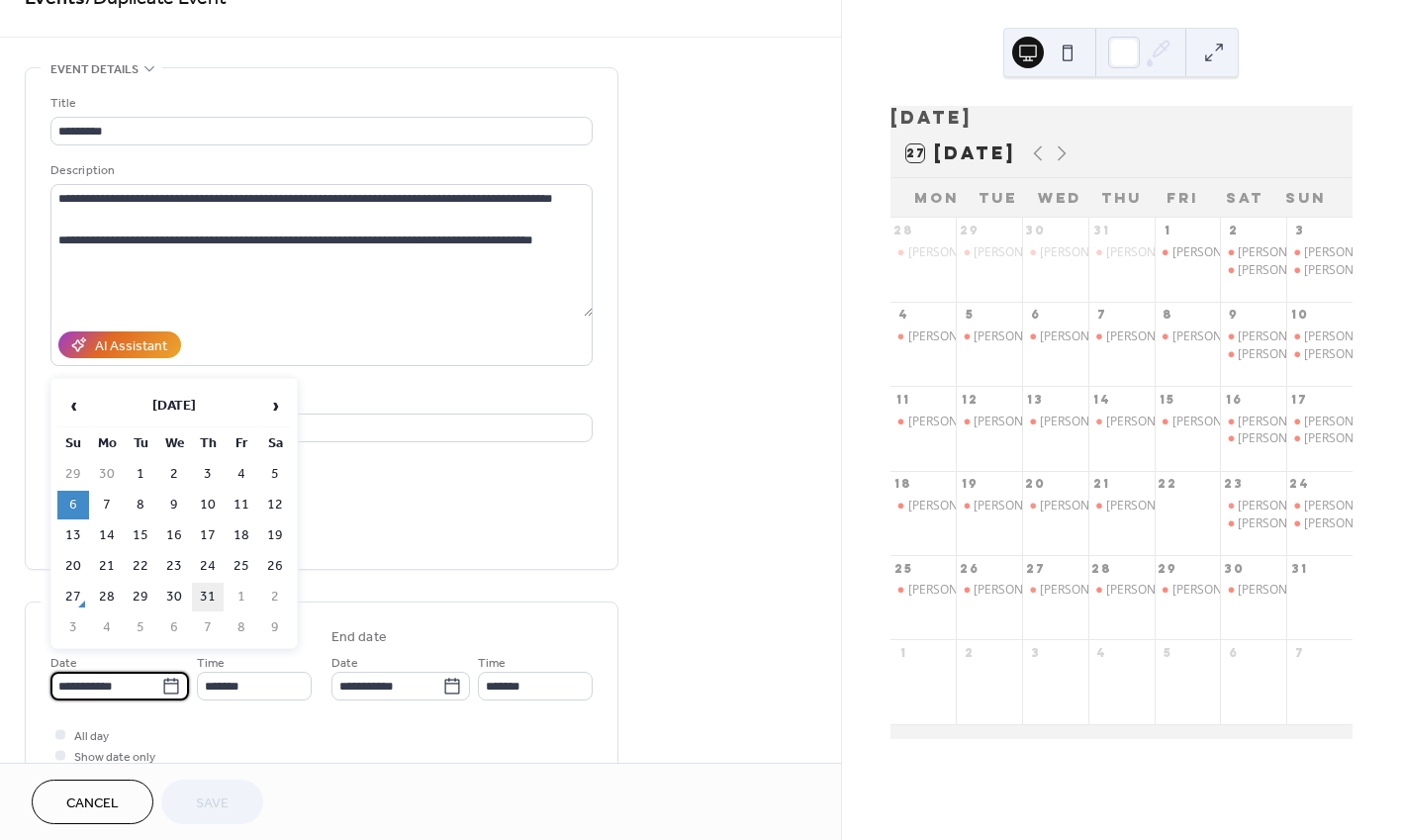 click on "31" at bounding box center [208, 597] 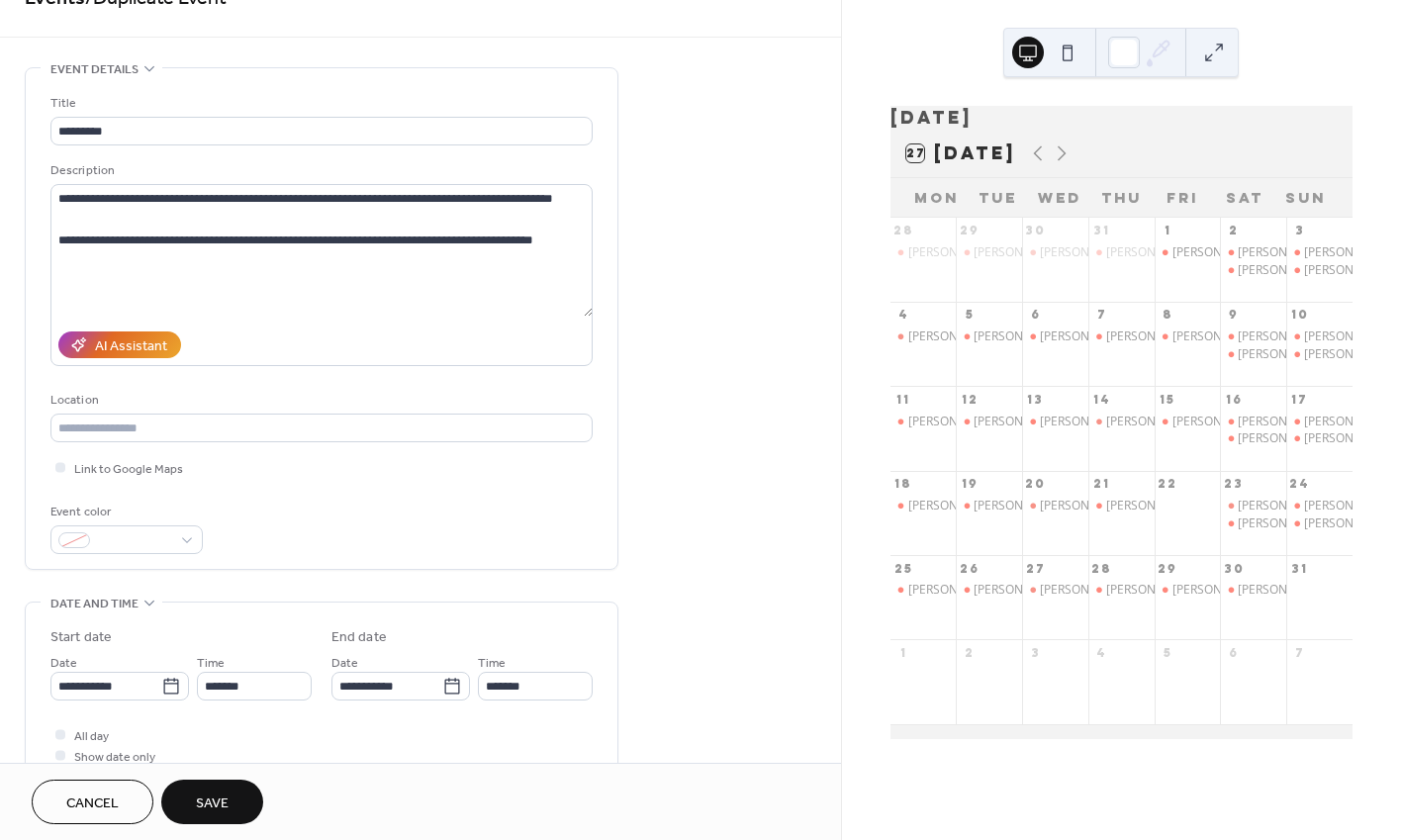 type on "**********" 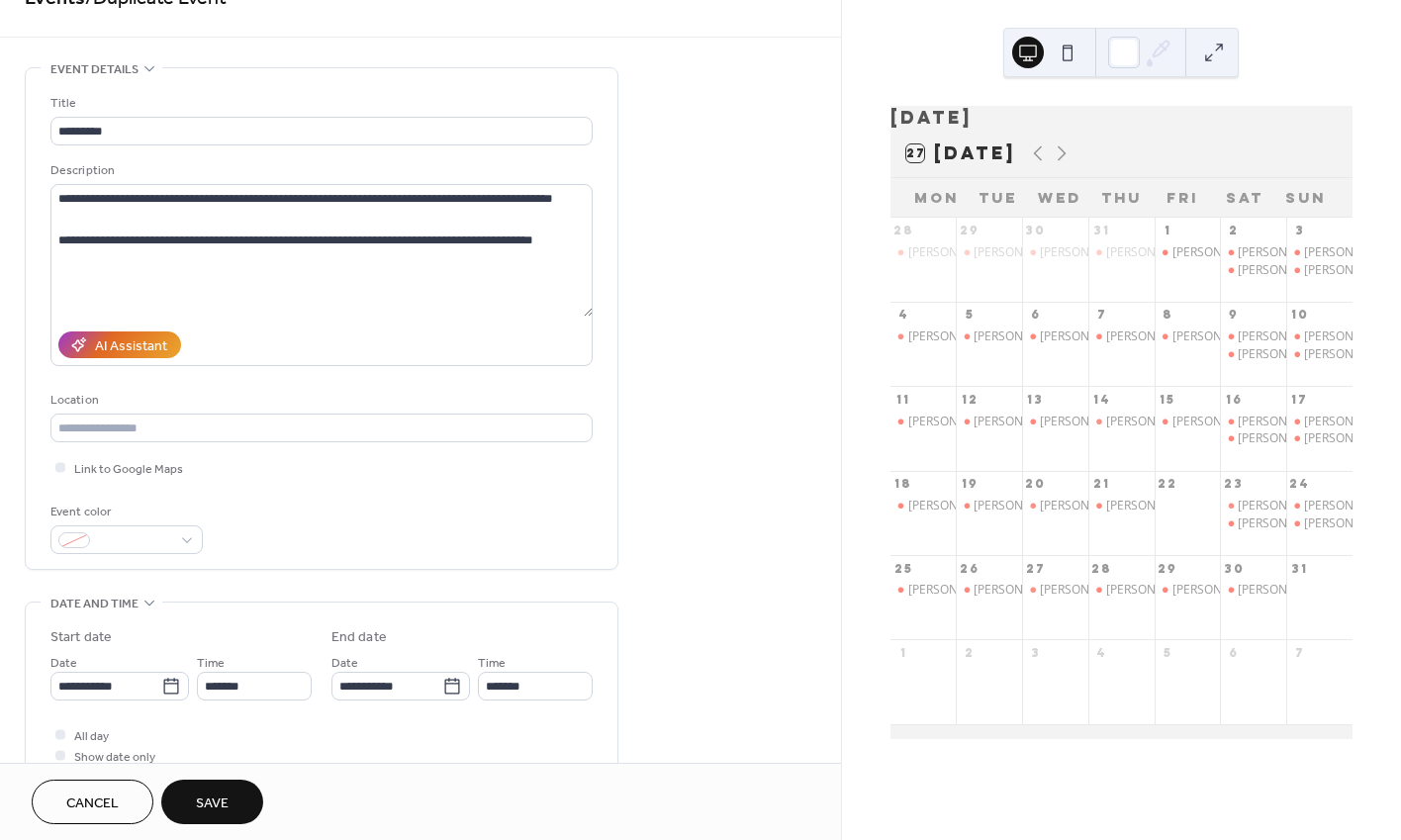 type on "**********" 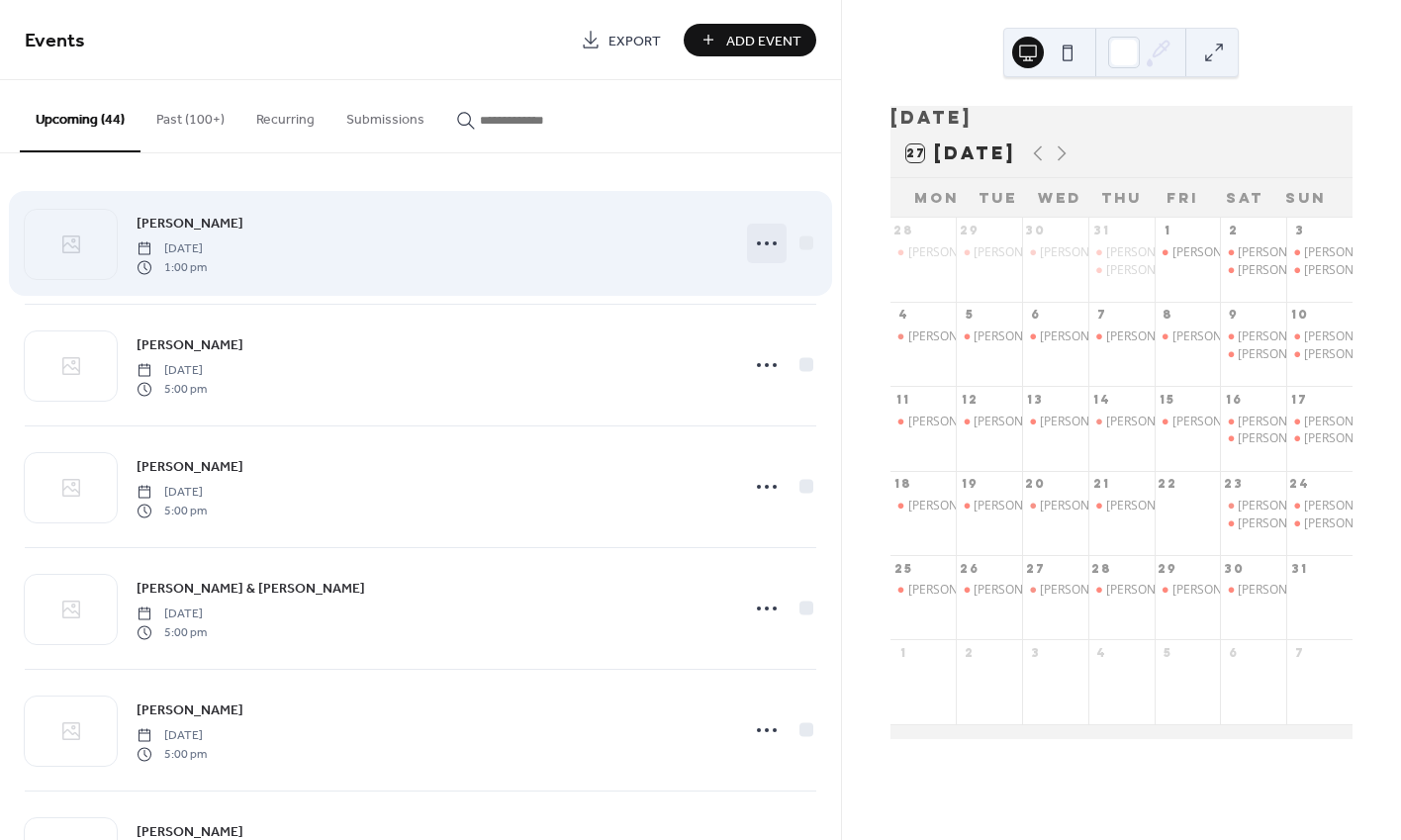 click 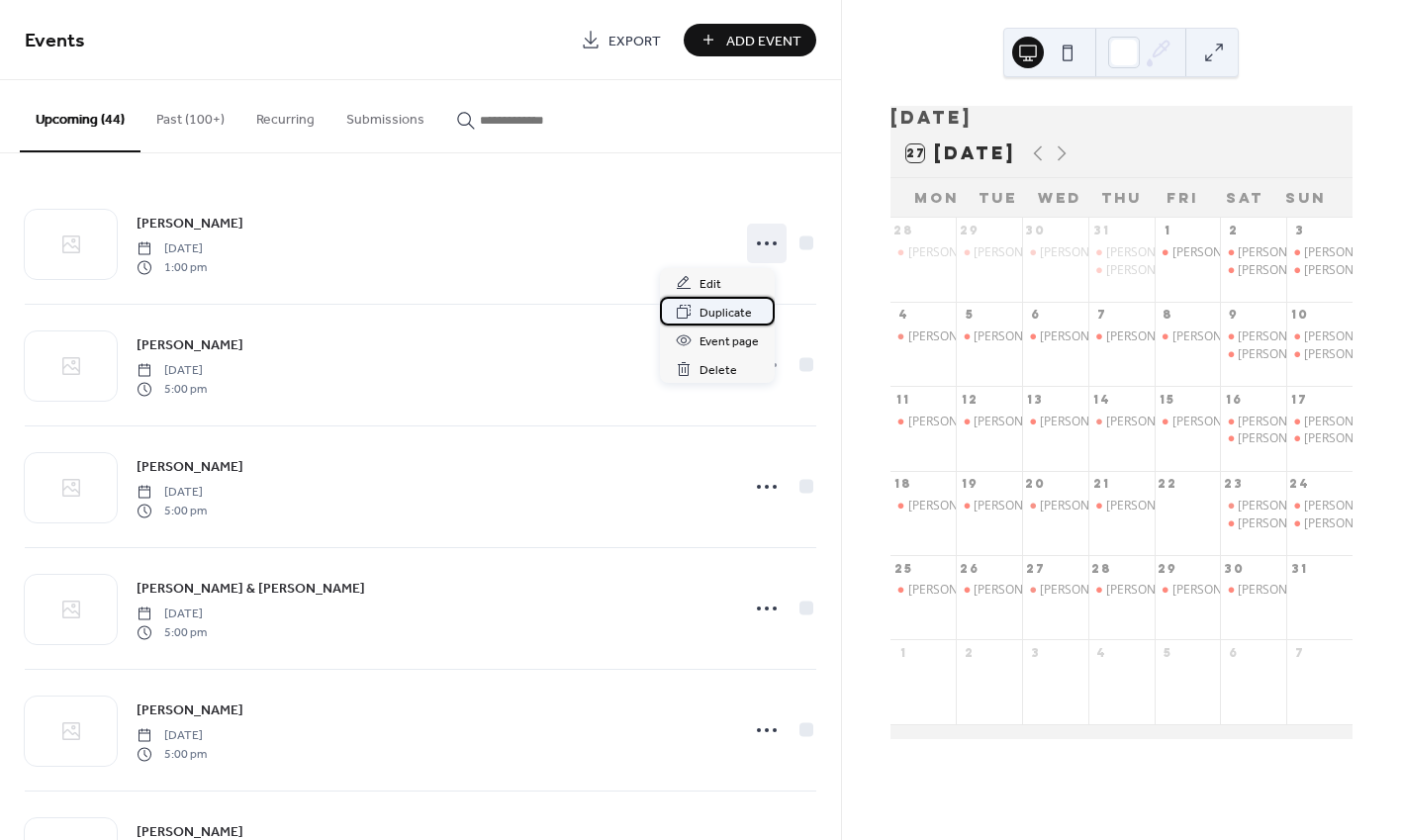 click on "Duplicate" at bounding box center (717, 311) 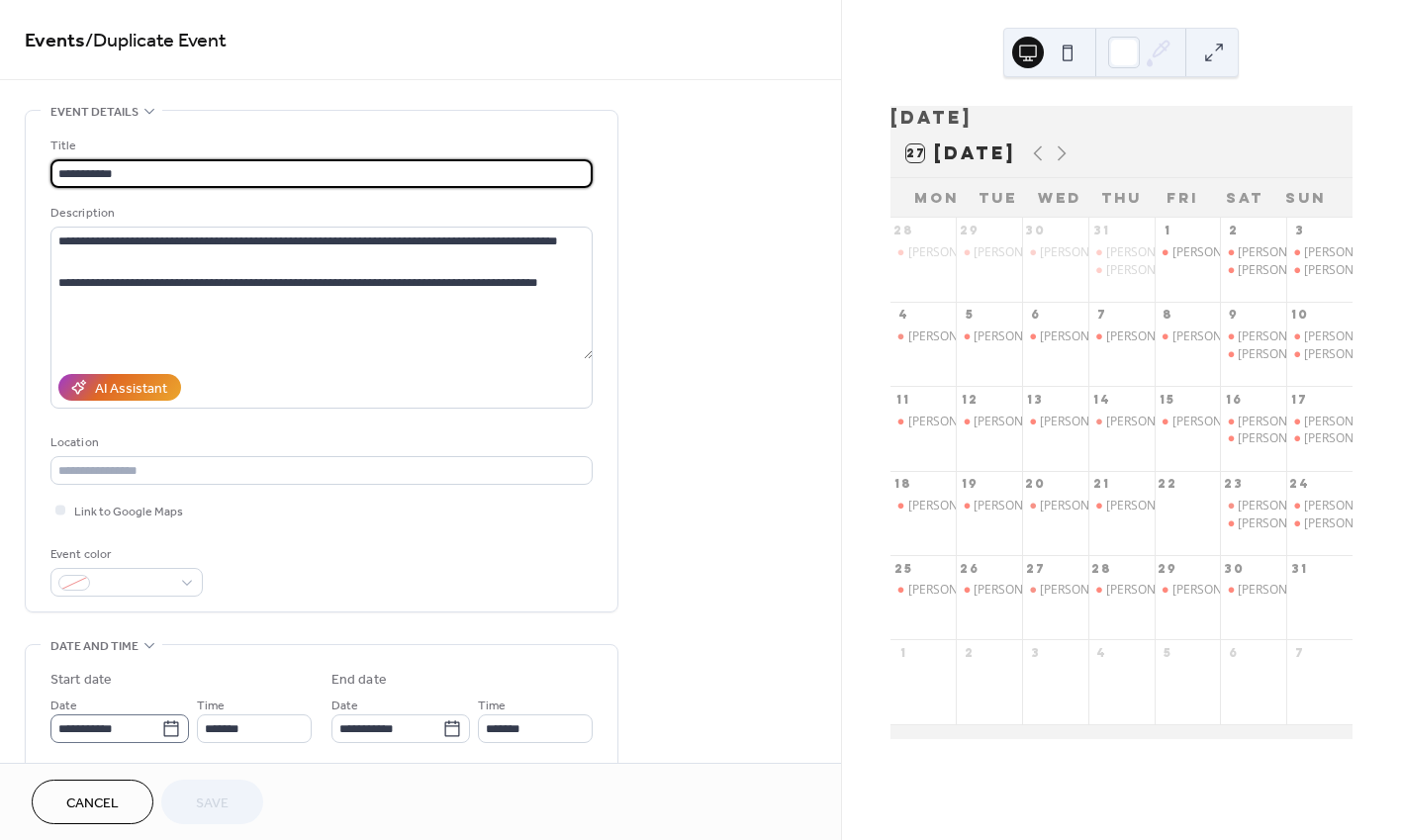 click 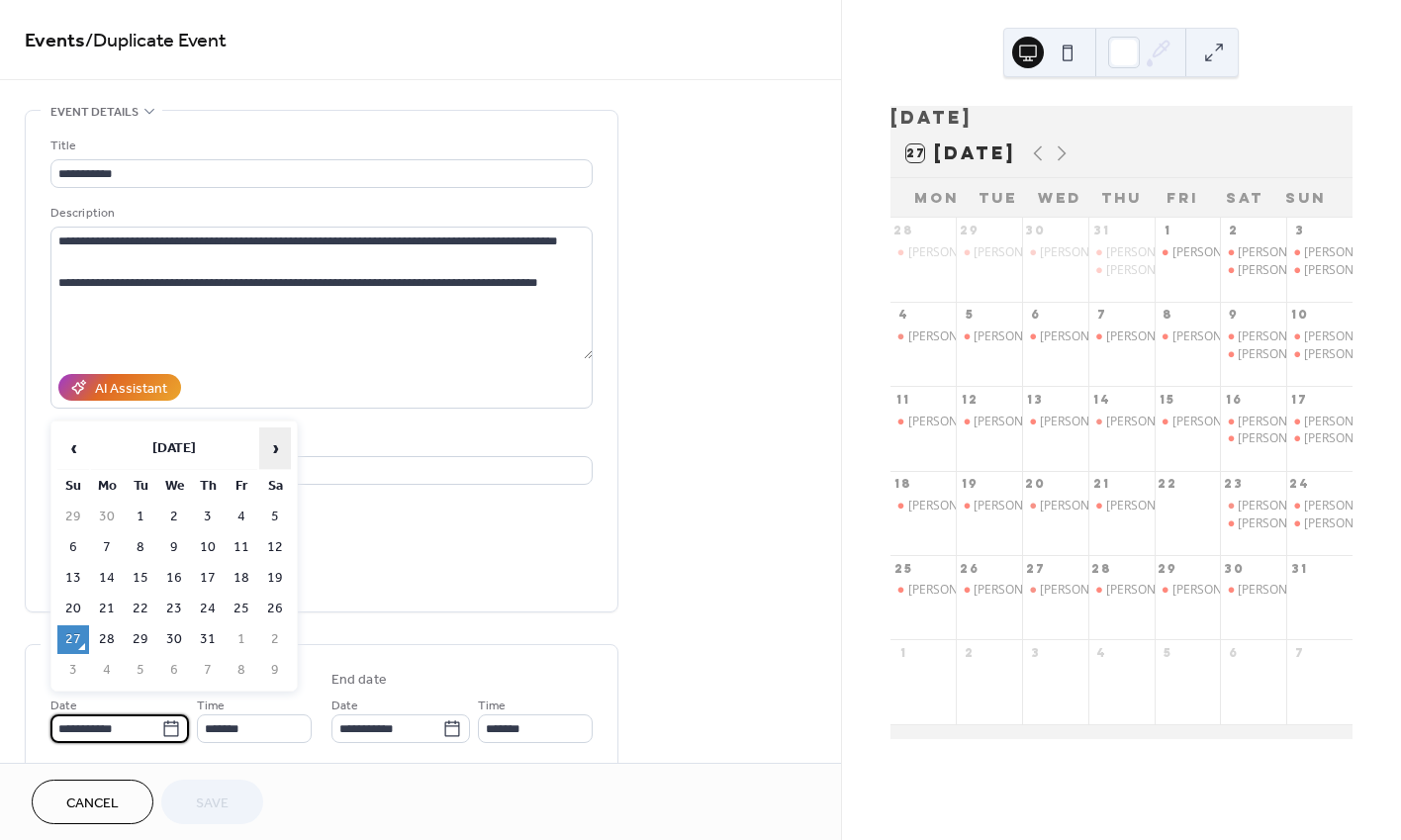 click on "›" at bounding box center (275, 448) 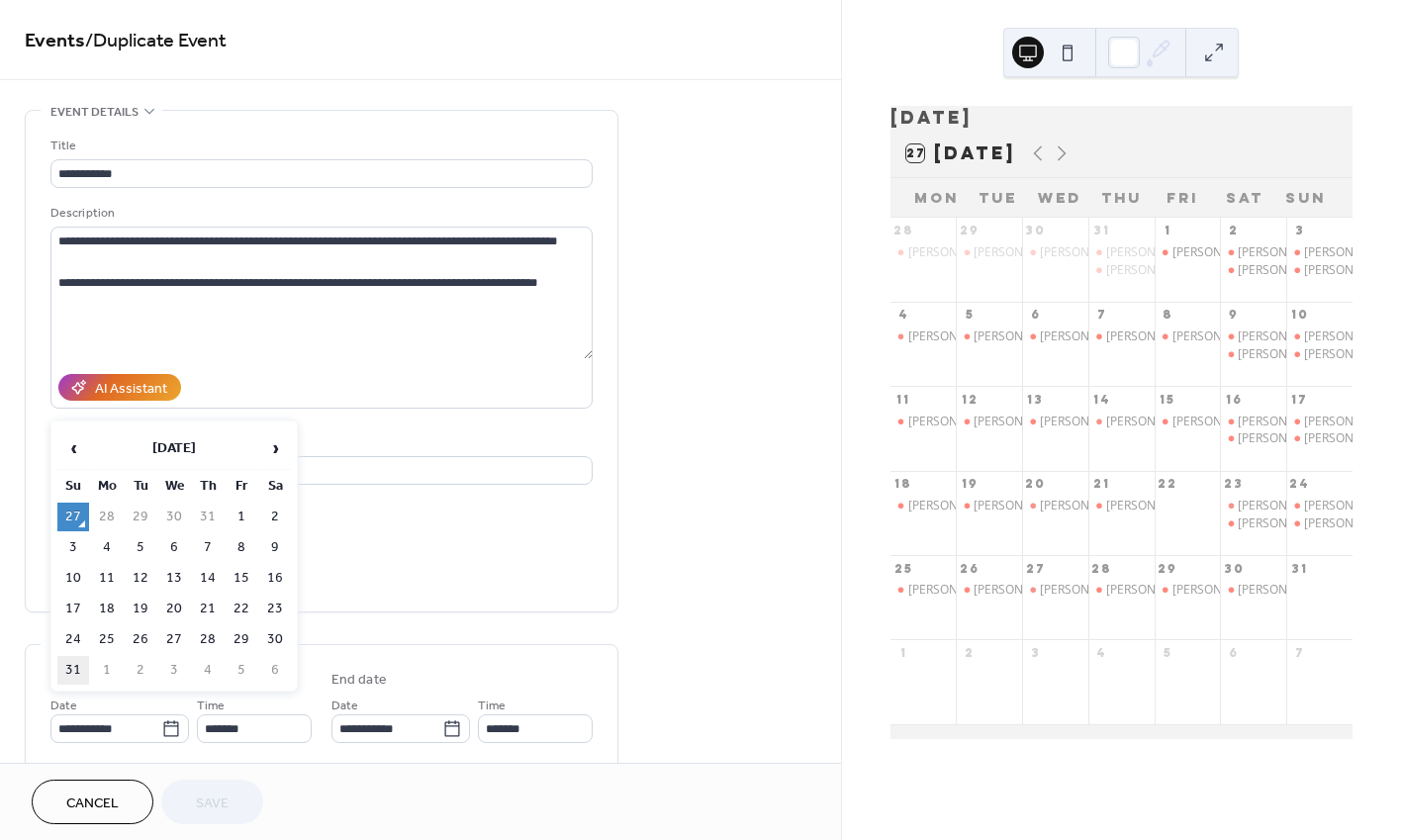click on "31" at bounding box center [73, 670] 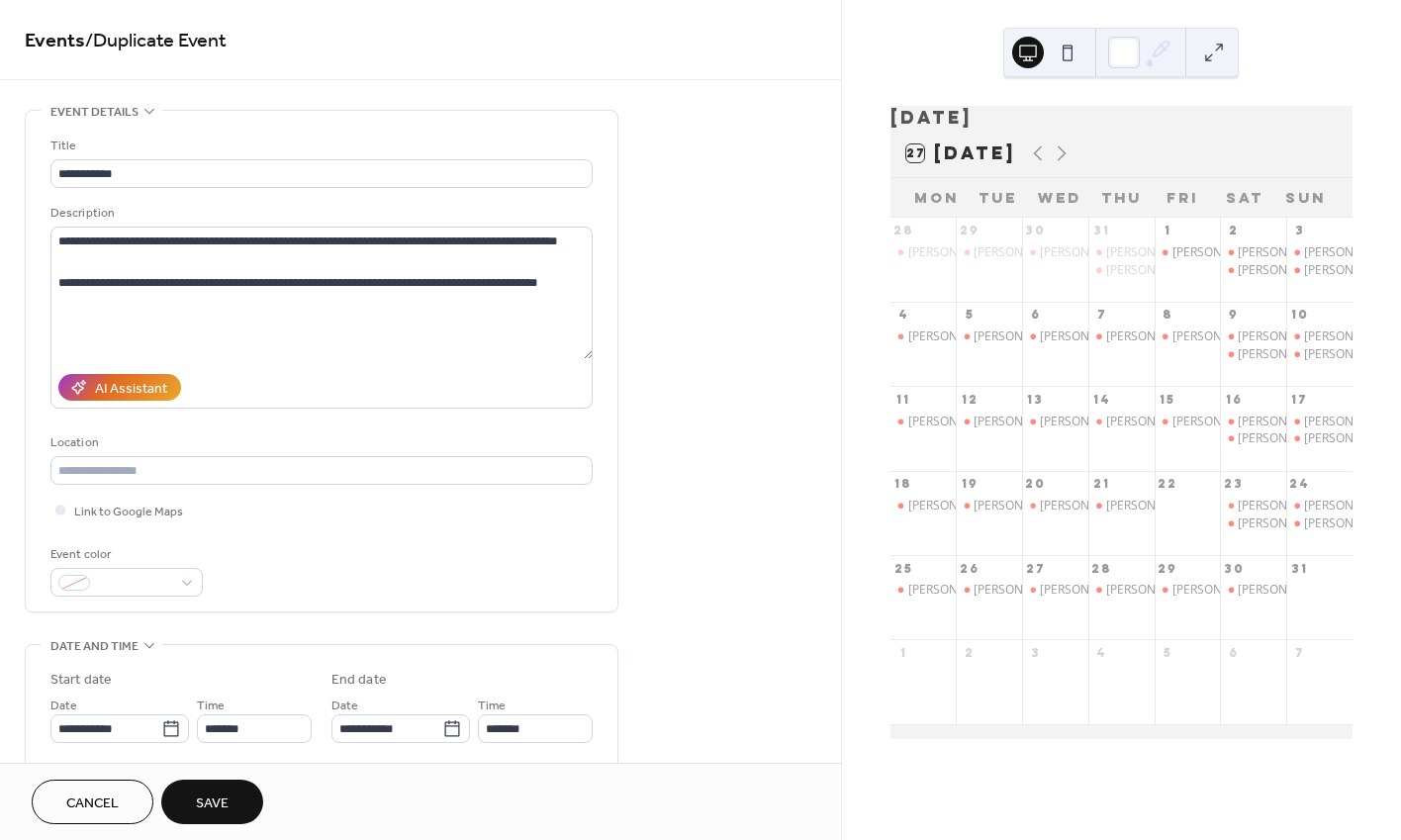 type on "**********" 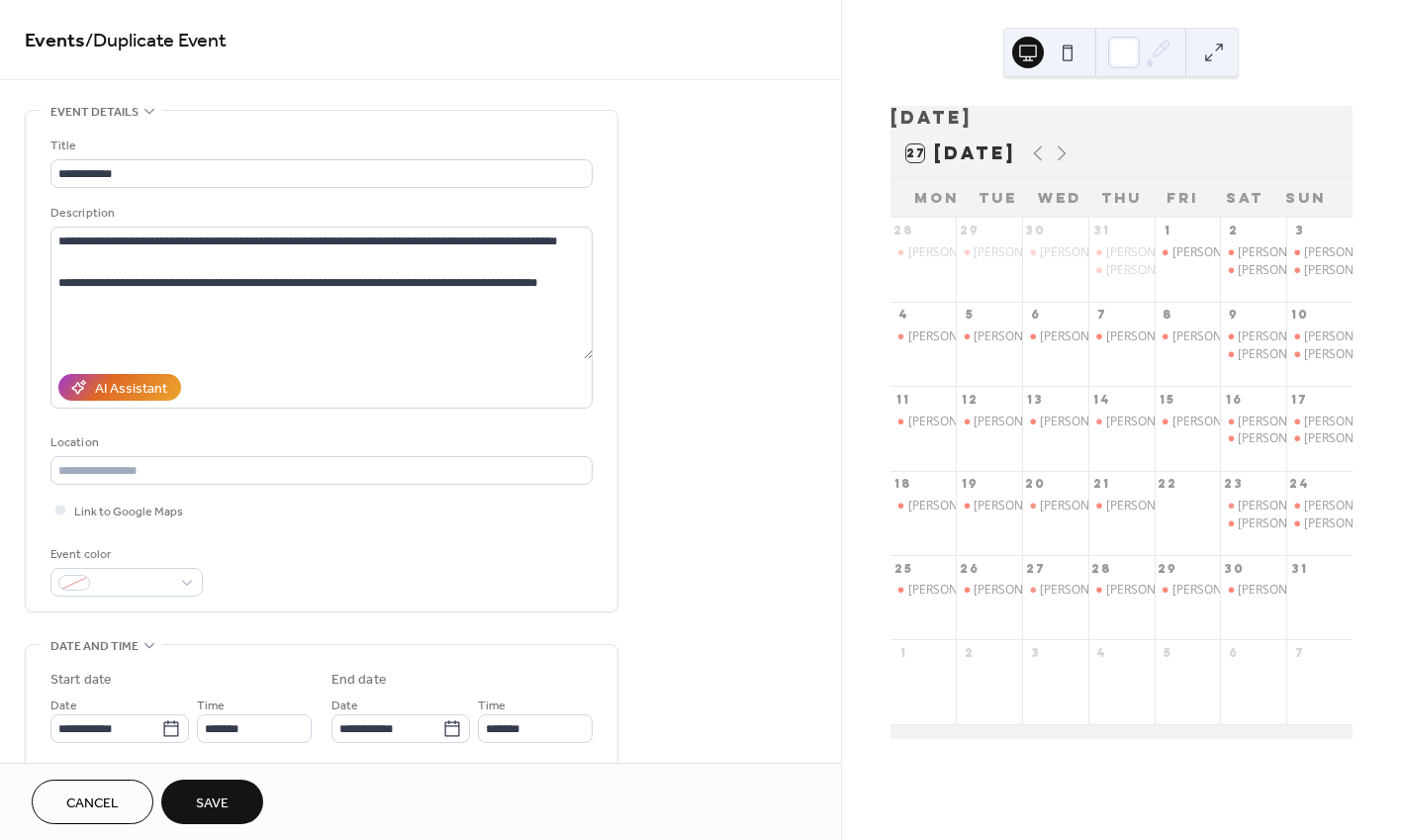 type on "**********" 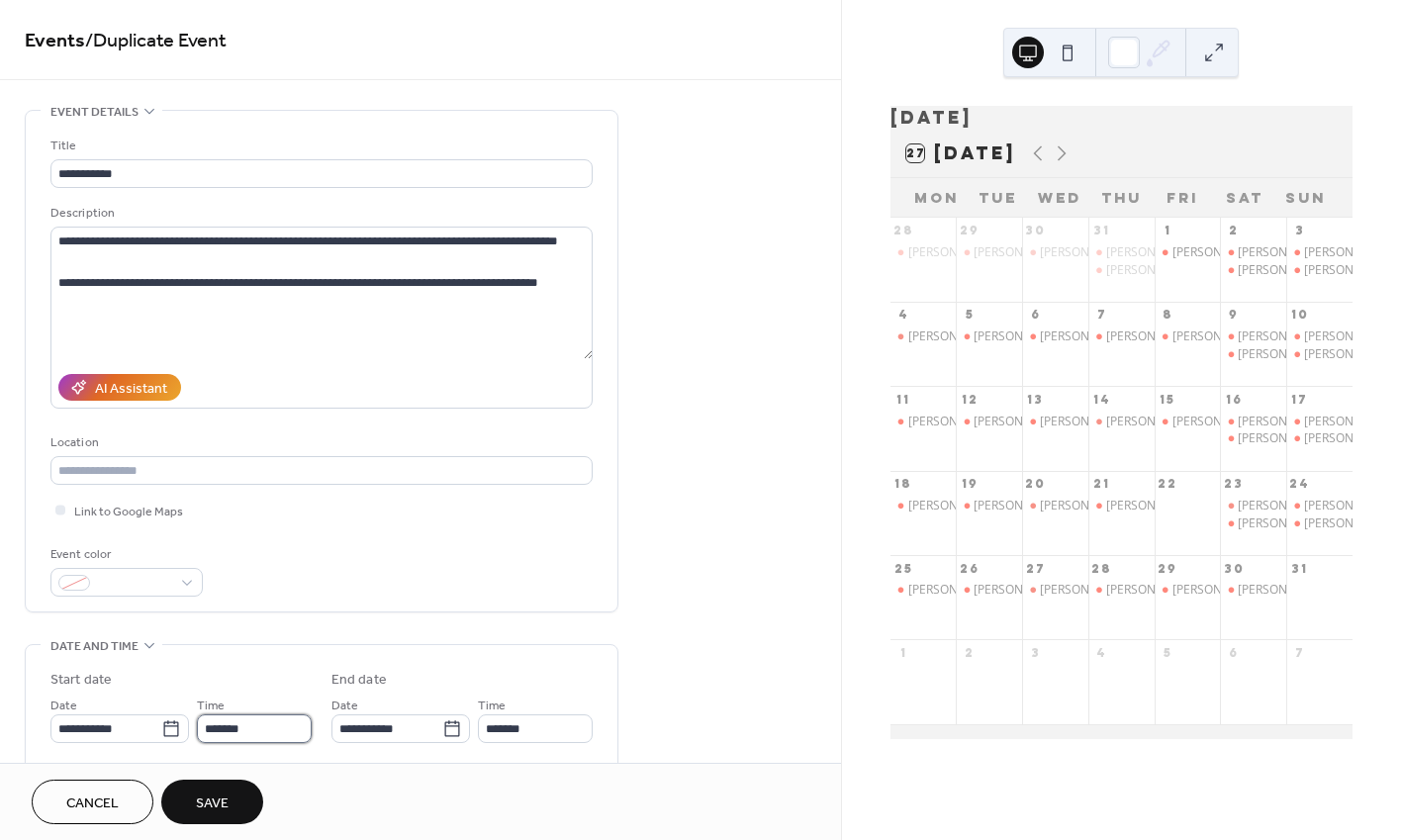 click on "*******" at bounding box center [254, 728] 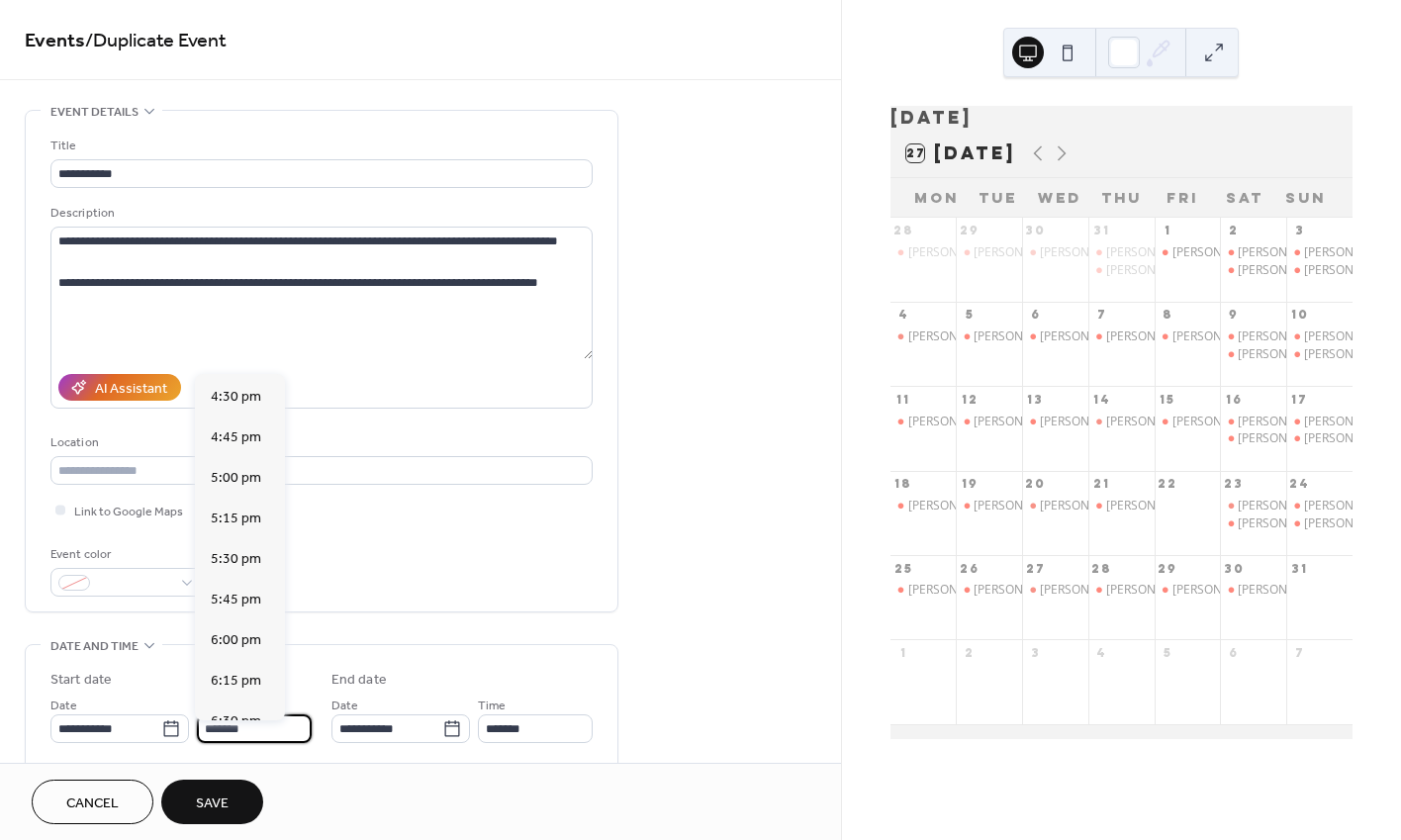 scroll, scrollTop: 2675, scrollLeft: 0, axis: vertical 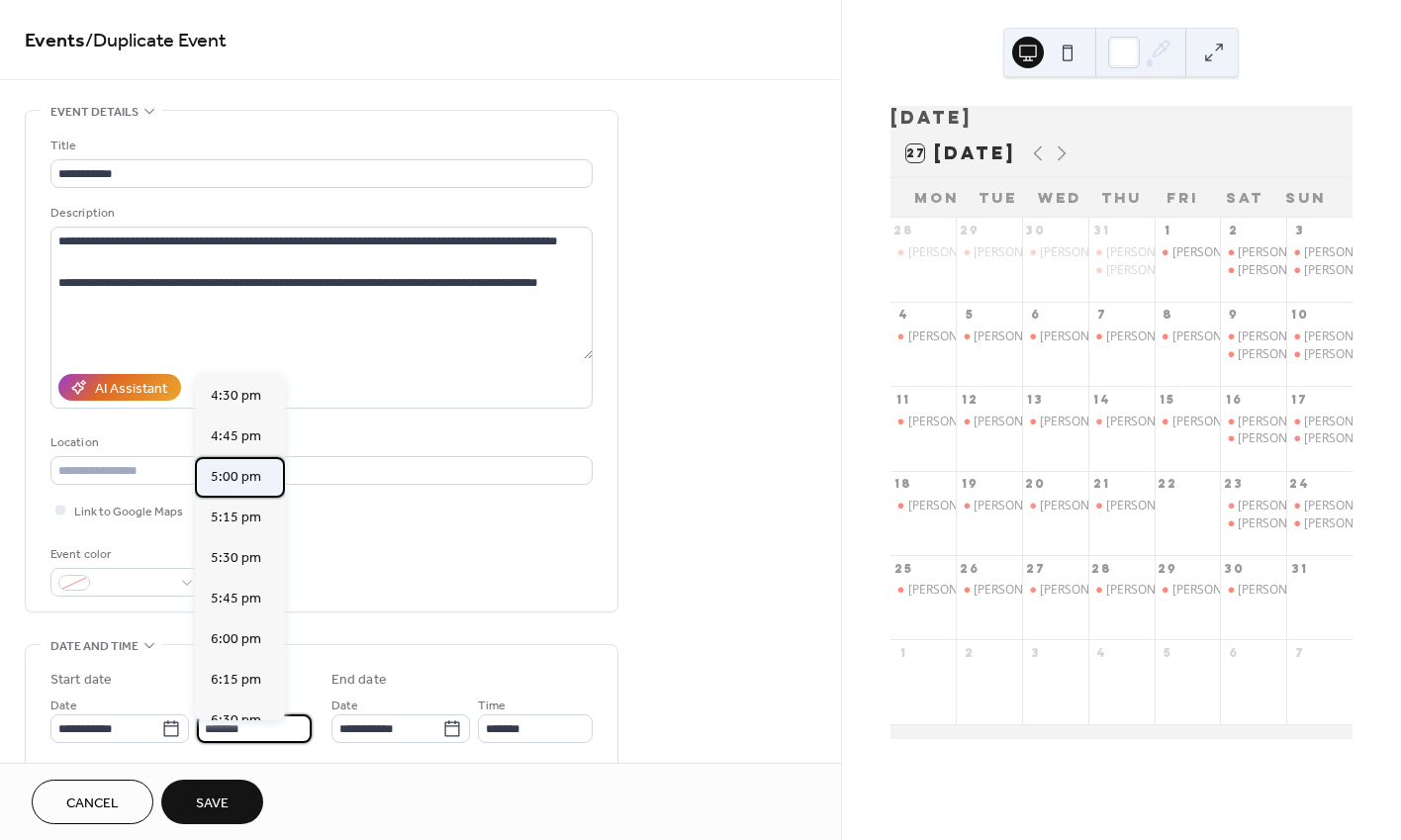 click on "5:00 pm" at bounding box center (239, 477) 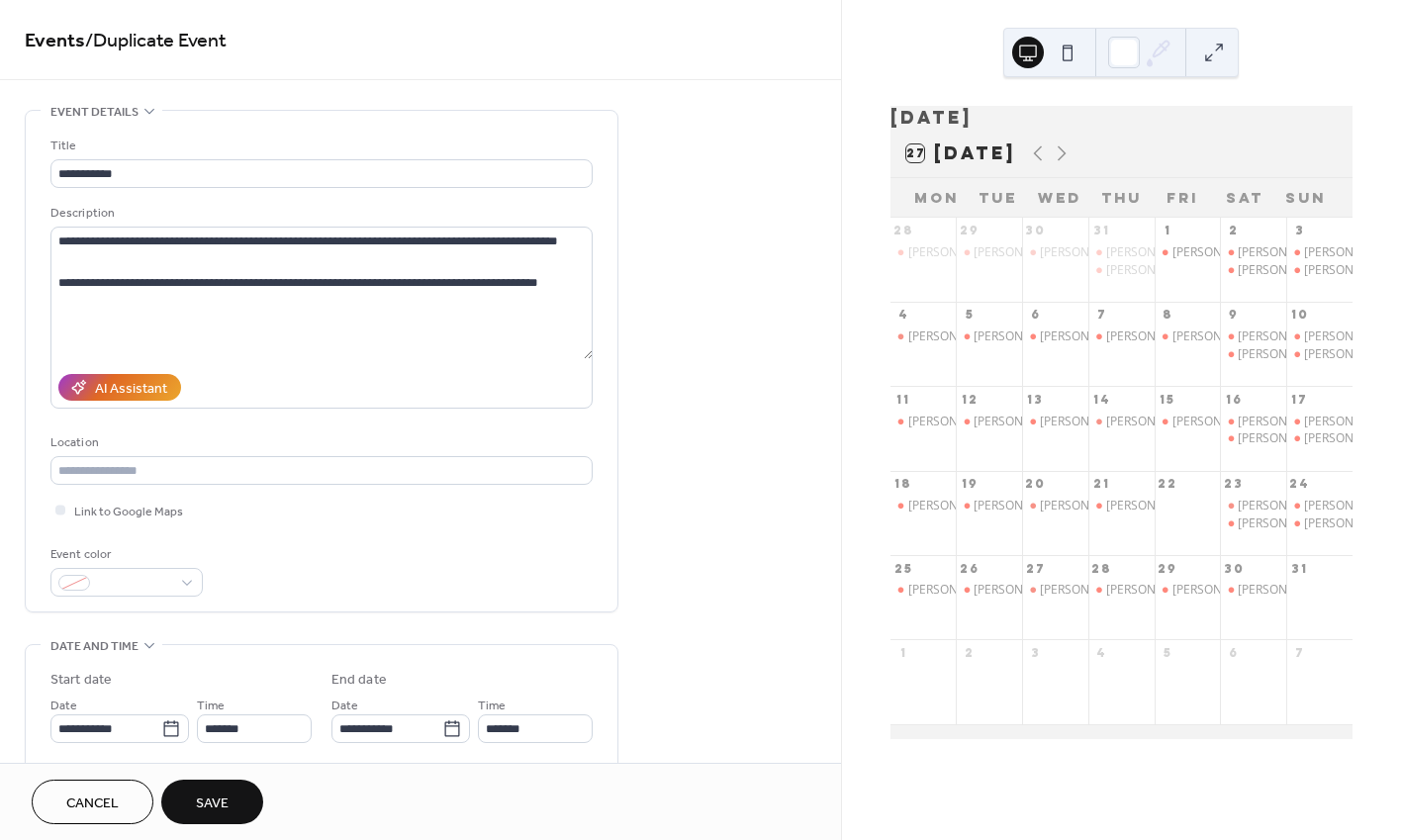 type on "*******" 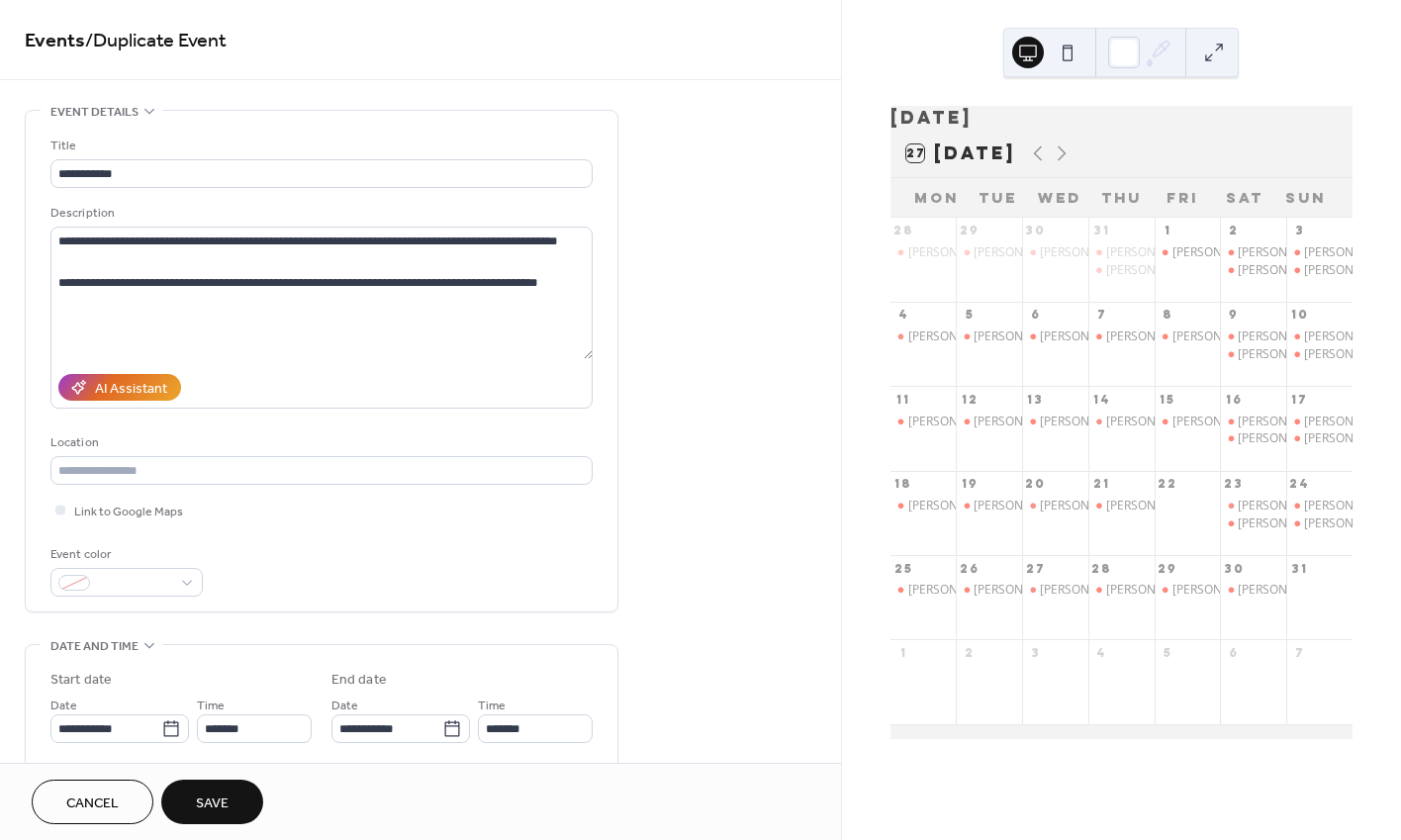 click on "**********" at bounding box center [322, 702] 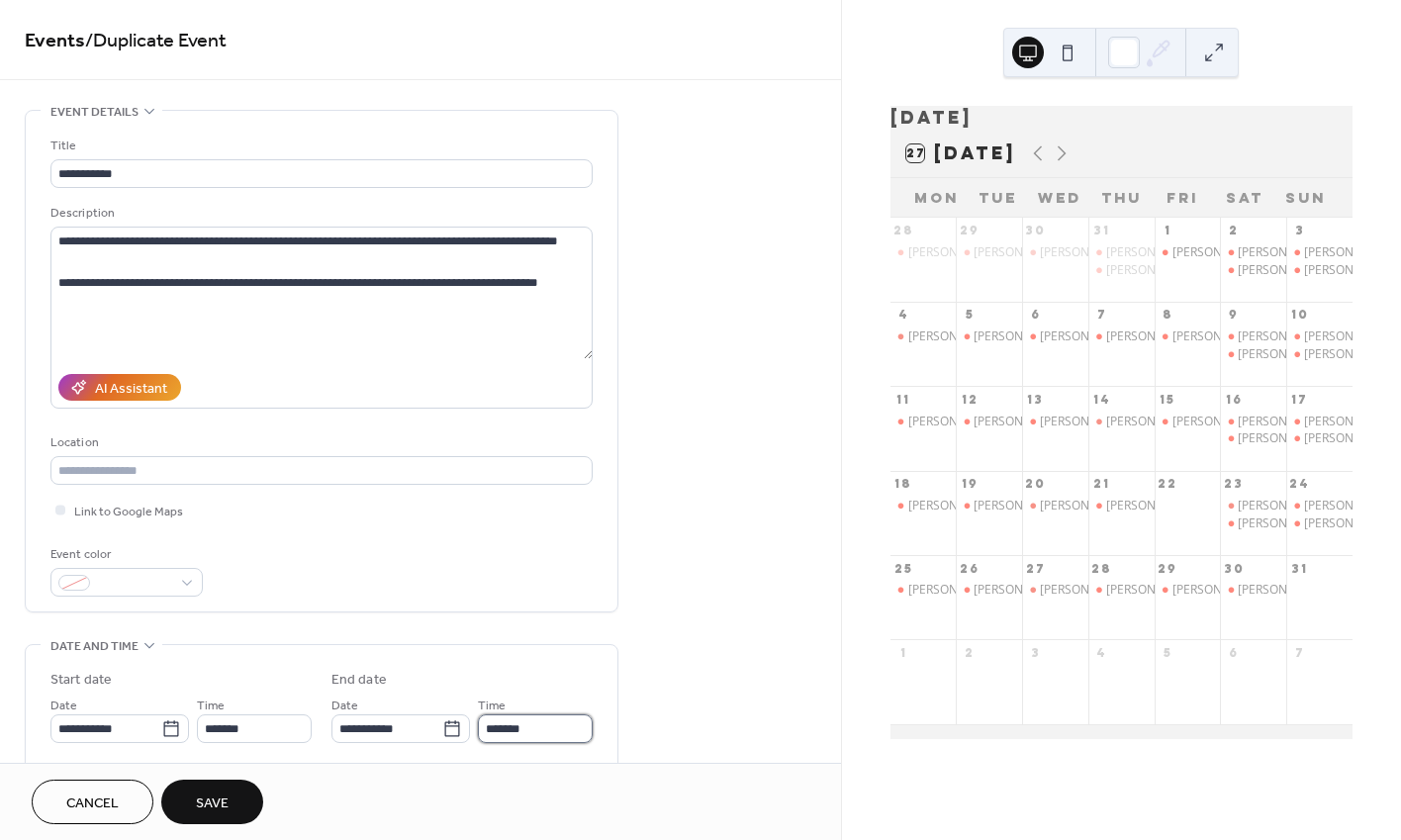 click on "*******" at bounding box center [535, 728] 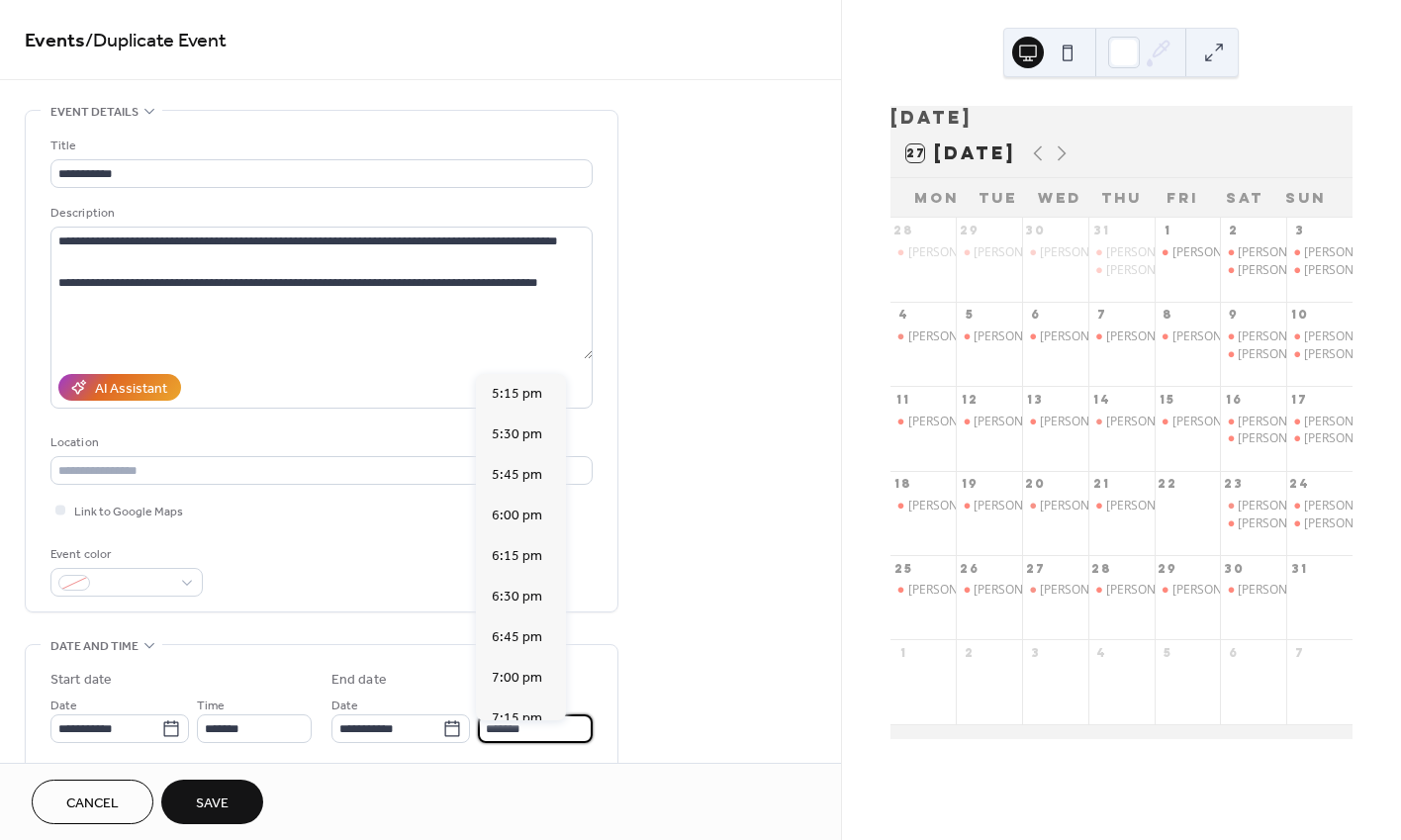 scroll, scrollTop: 457, scrollLeft: 0, axis: vertical 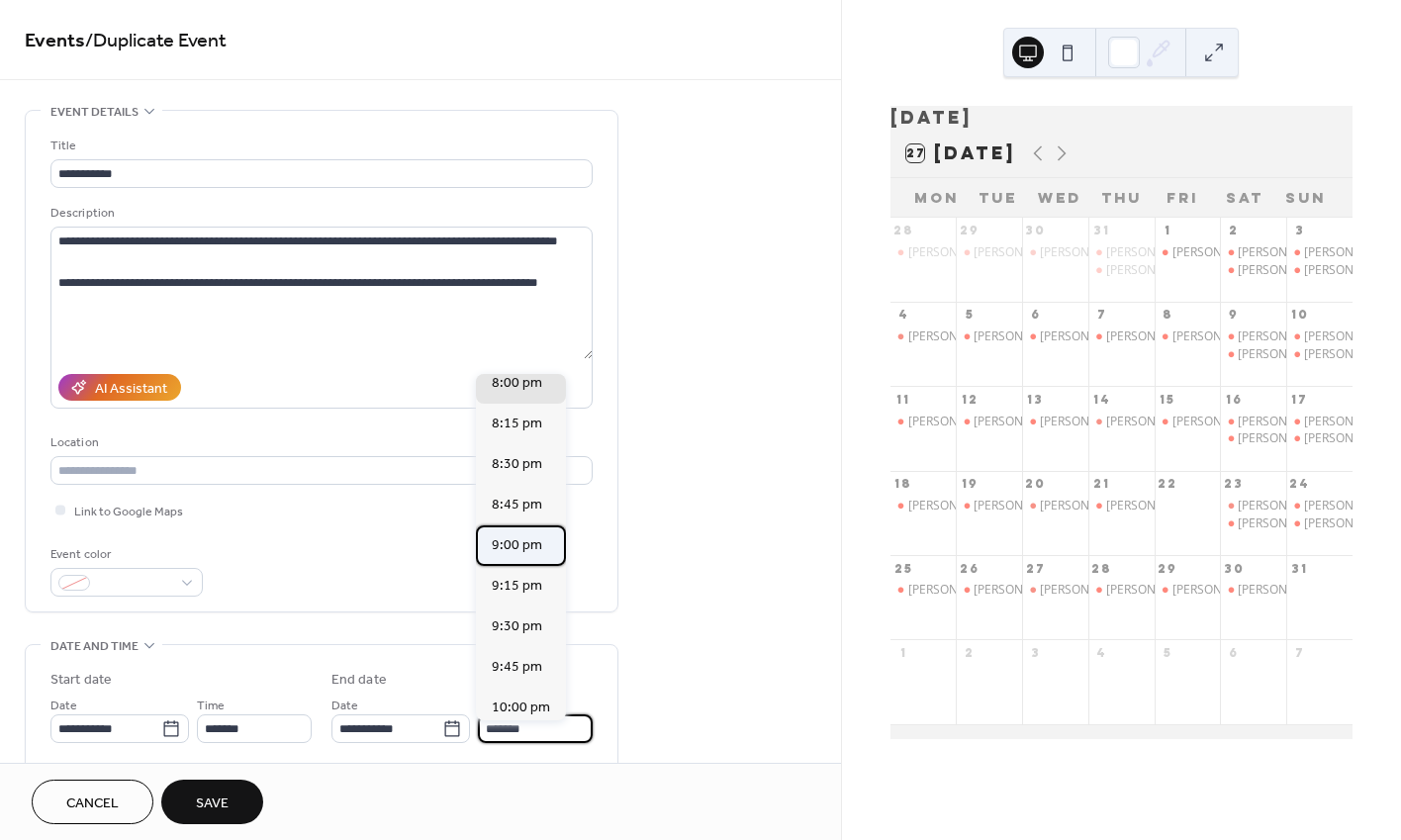 click on "9:00 pm" at bounding box center (516, 545) 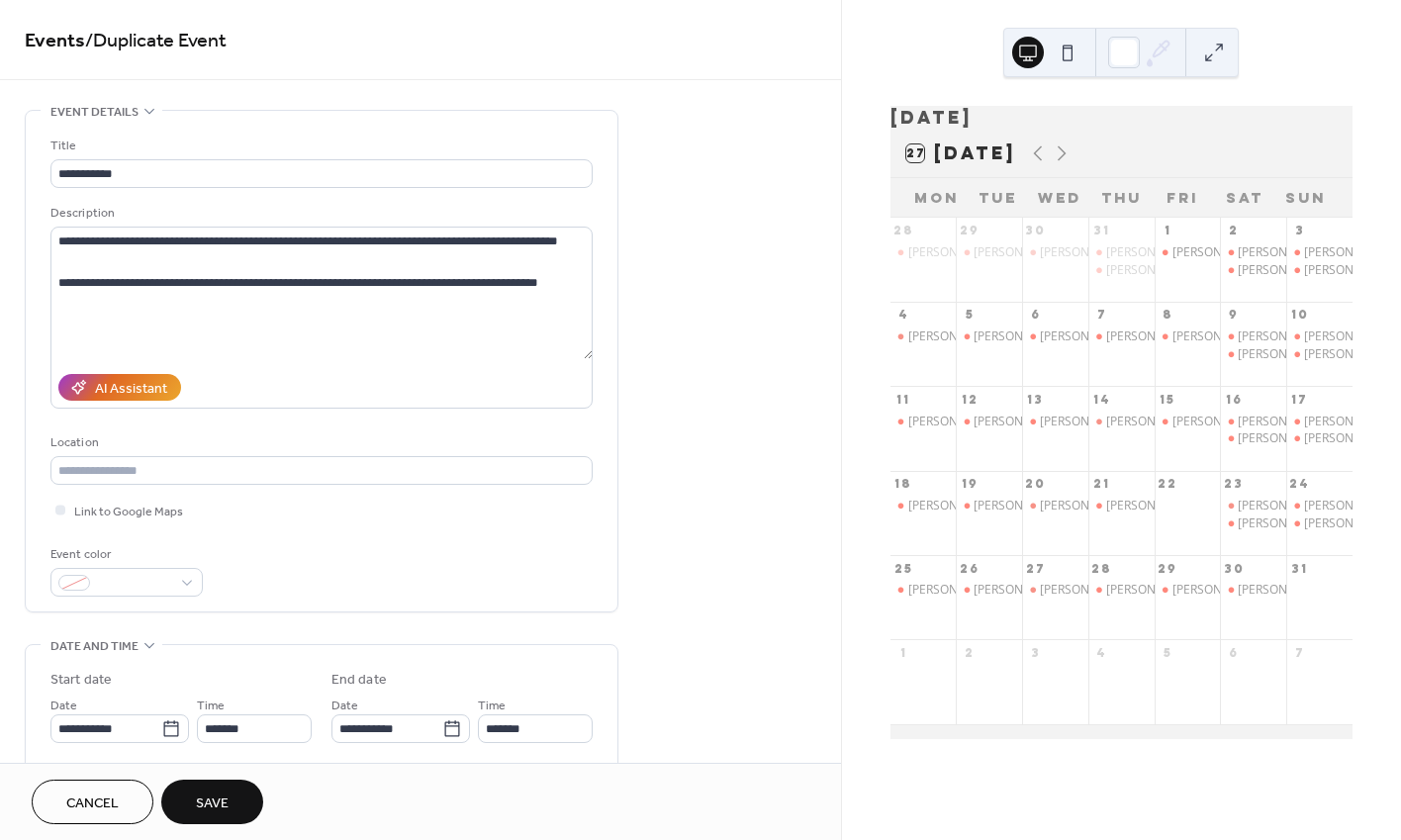 type on "*******" 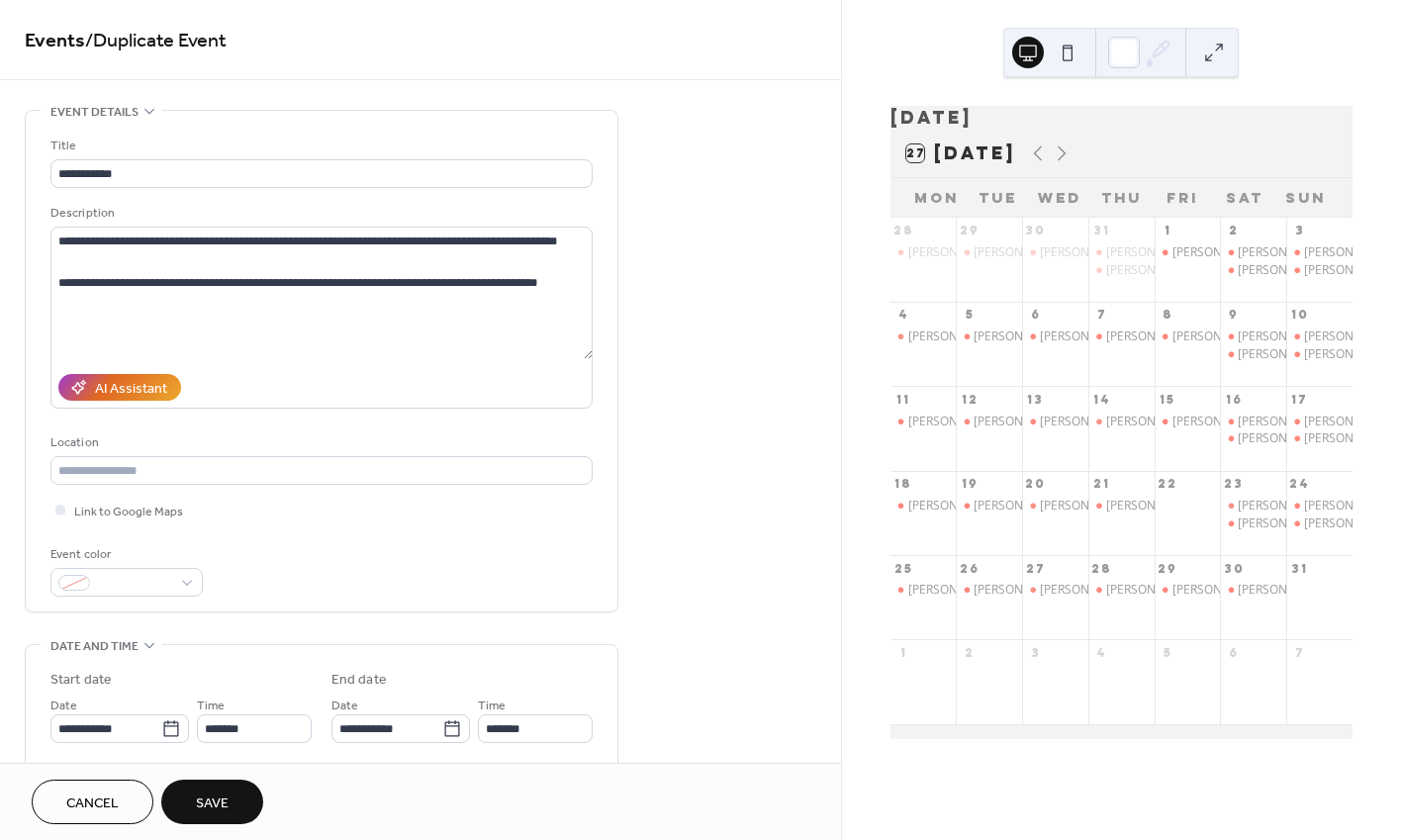 click on "Save" at bounding box center (212, 803) 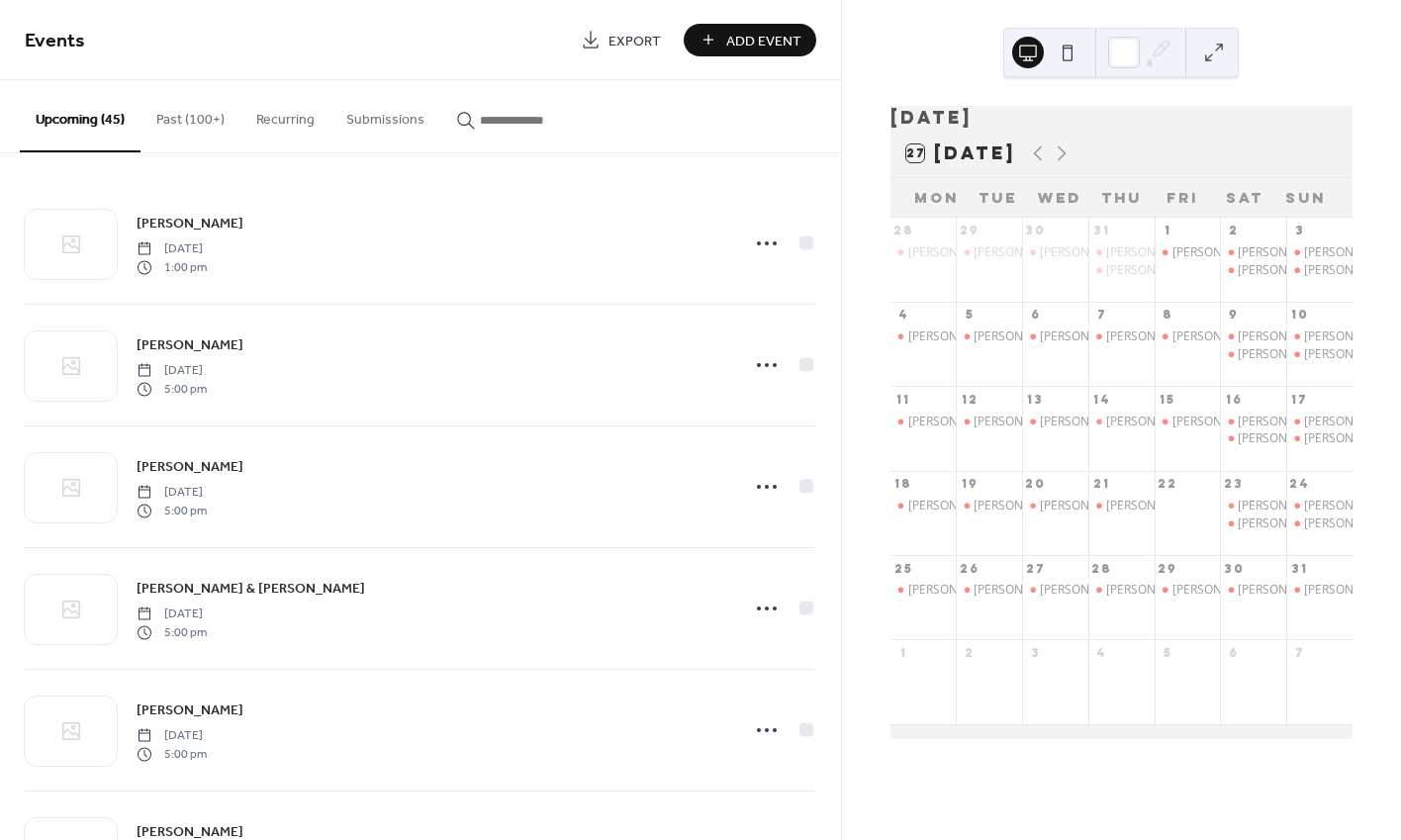 click at bounding box center (527, 115) 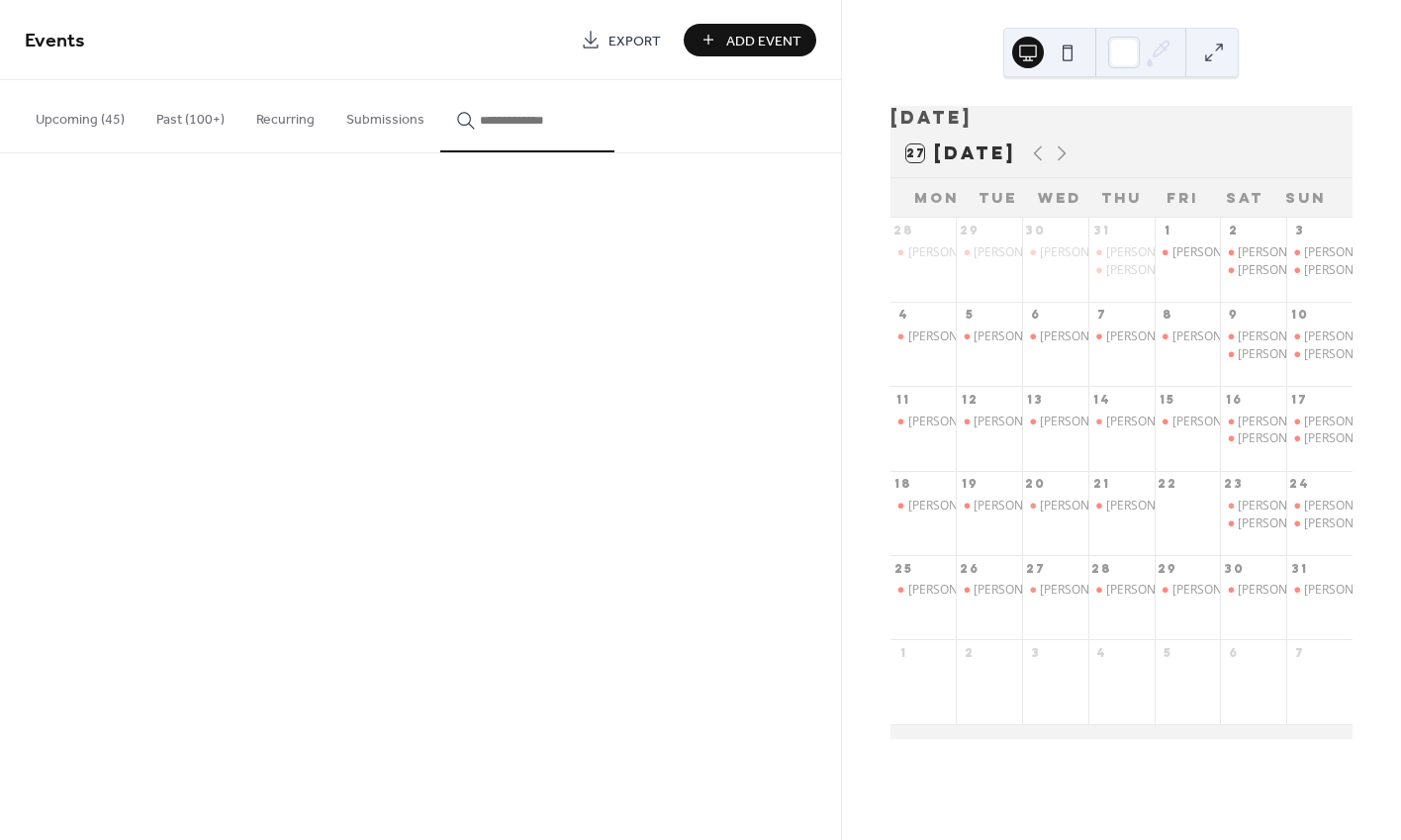 click at bounding box center [539, 120] 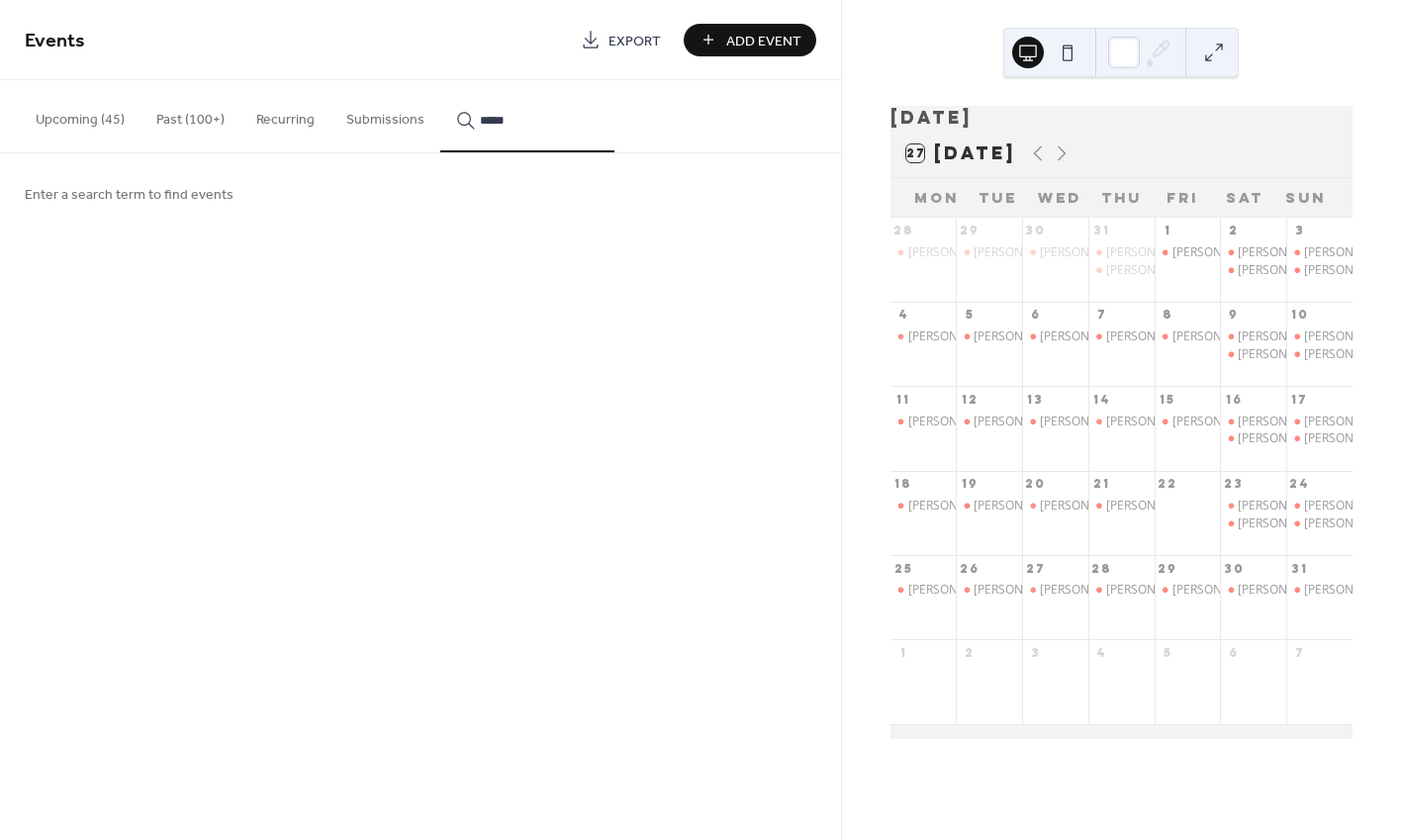 click on "****" at bounding box center [527, 116] 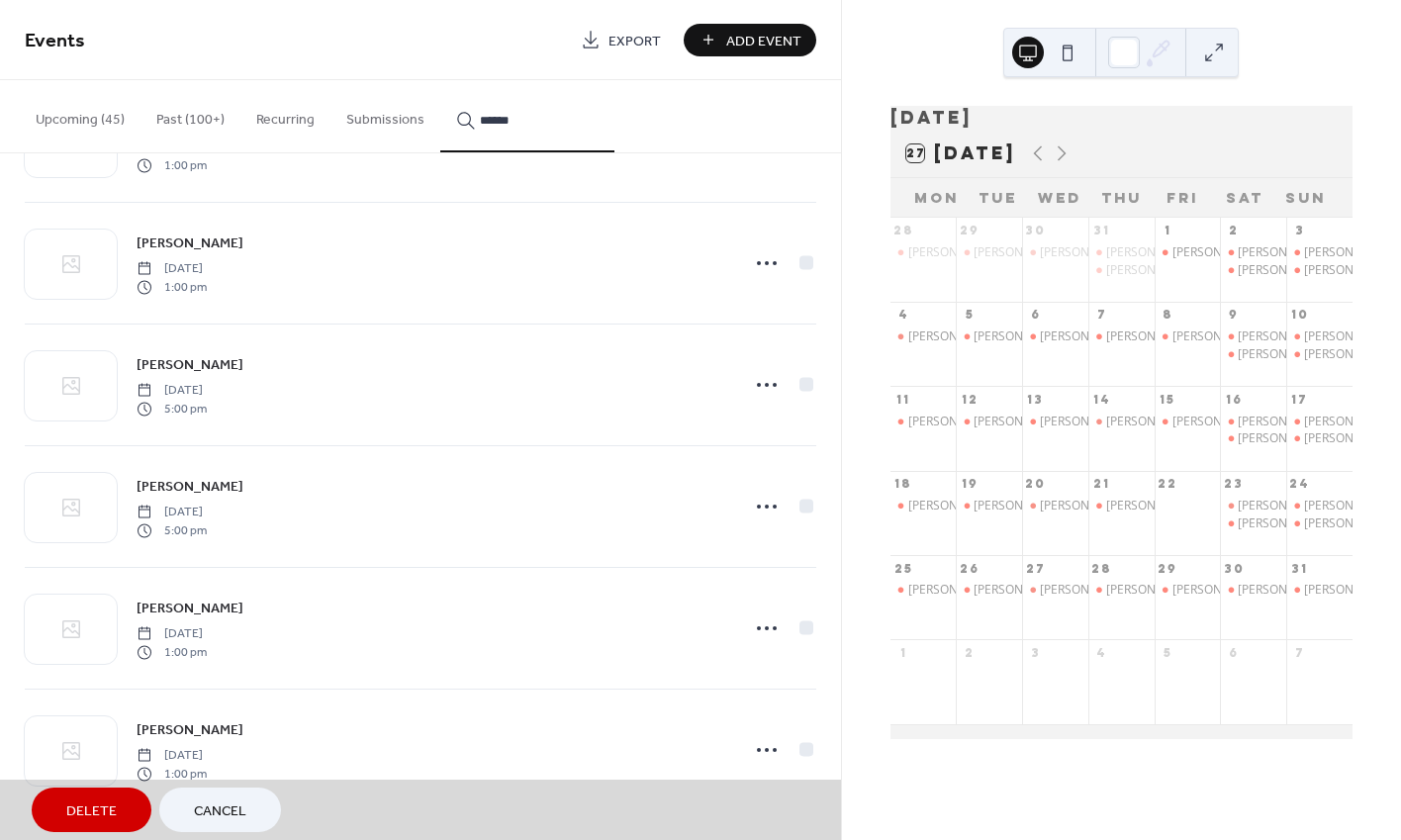 scroll, scrollTop: 592, scrollLeft: 0, axis: vertical 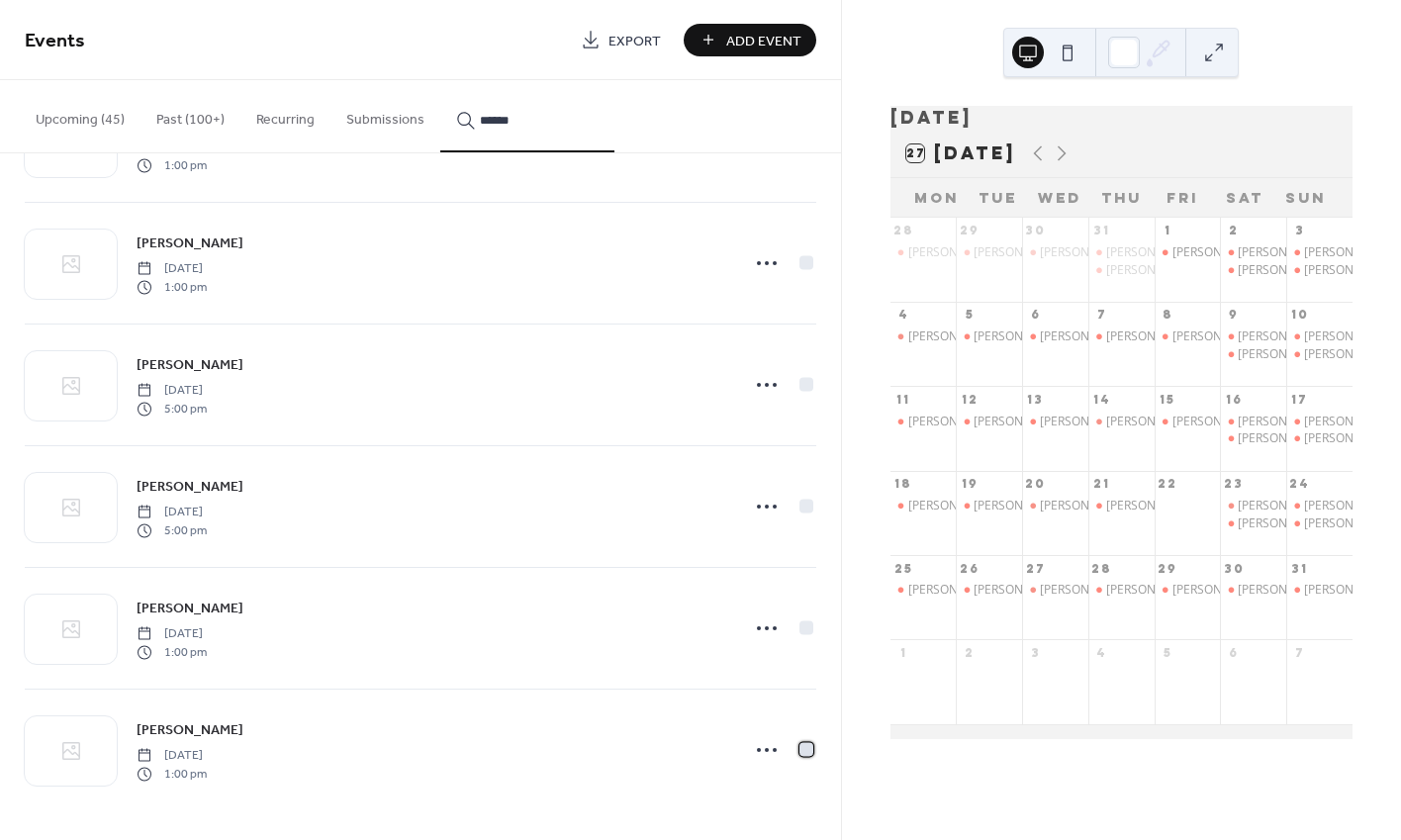click at bounding box center [806, 749] 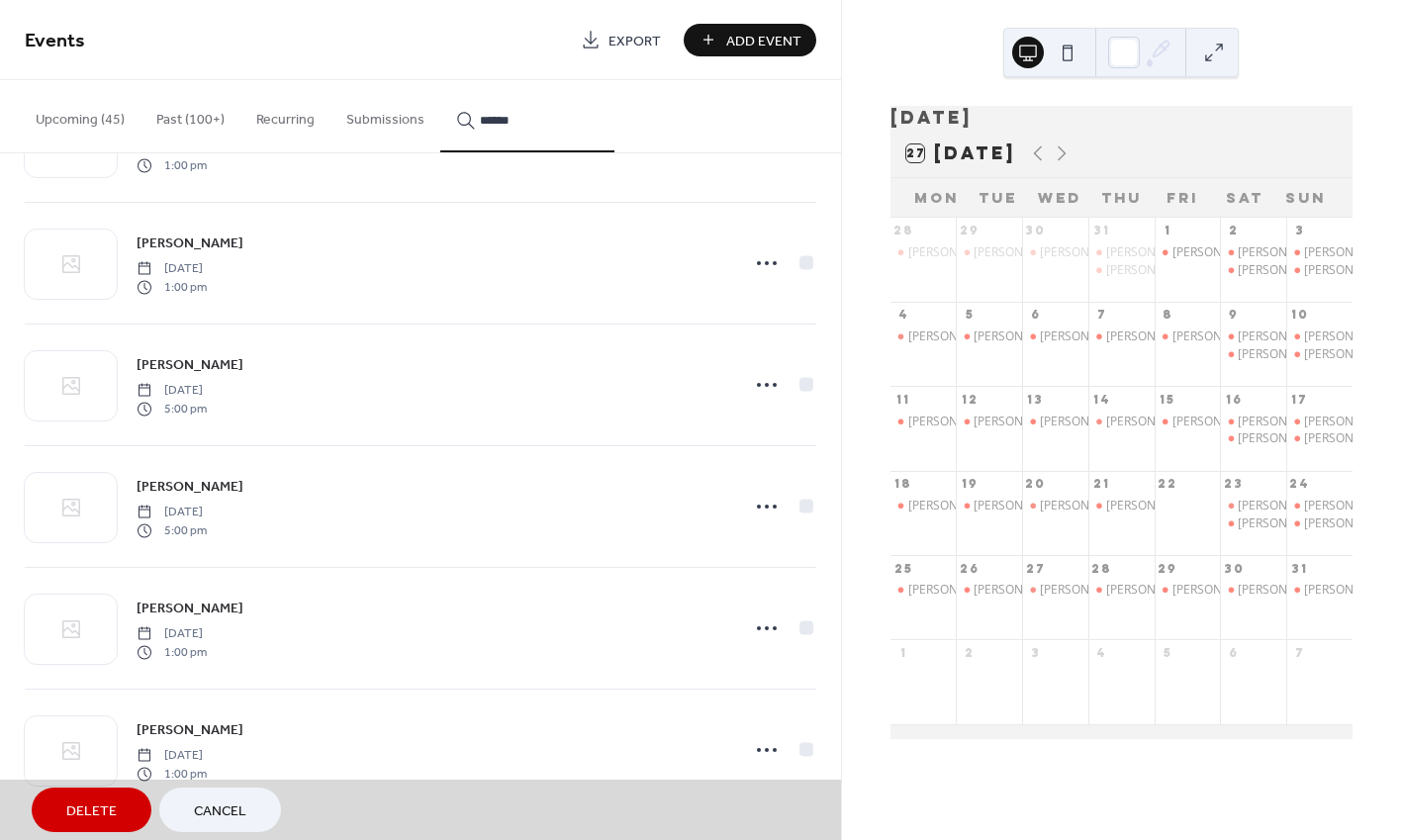 click on "[PERSON_NAME] [DATE] 1:00 pm" at bounding box center [420, 750] 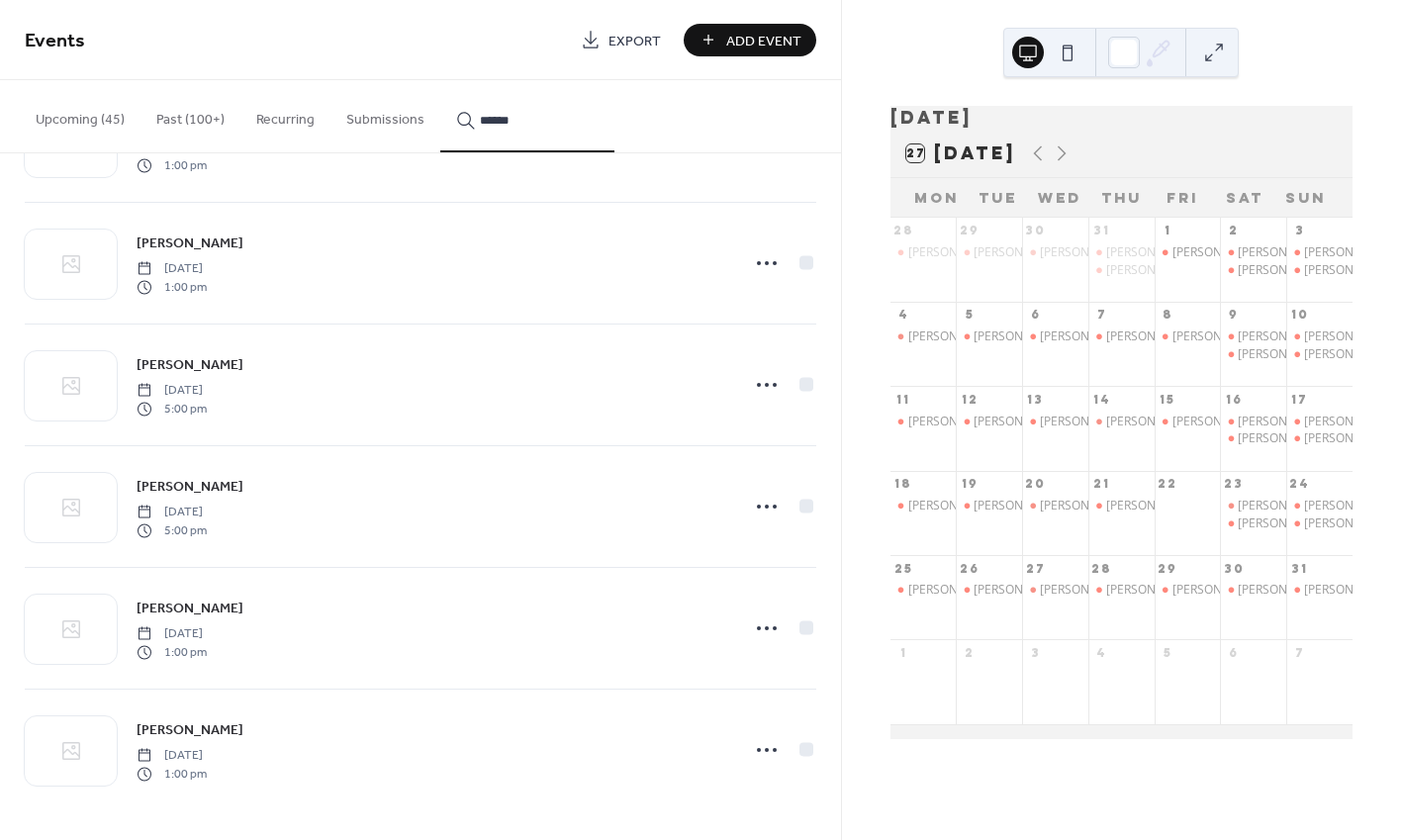 click 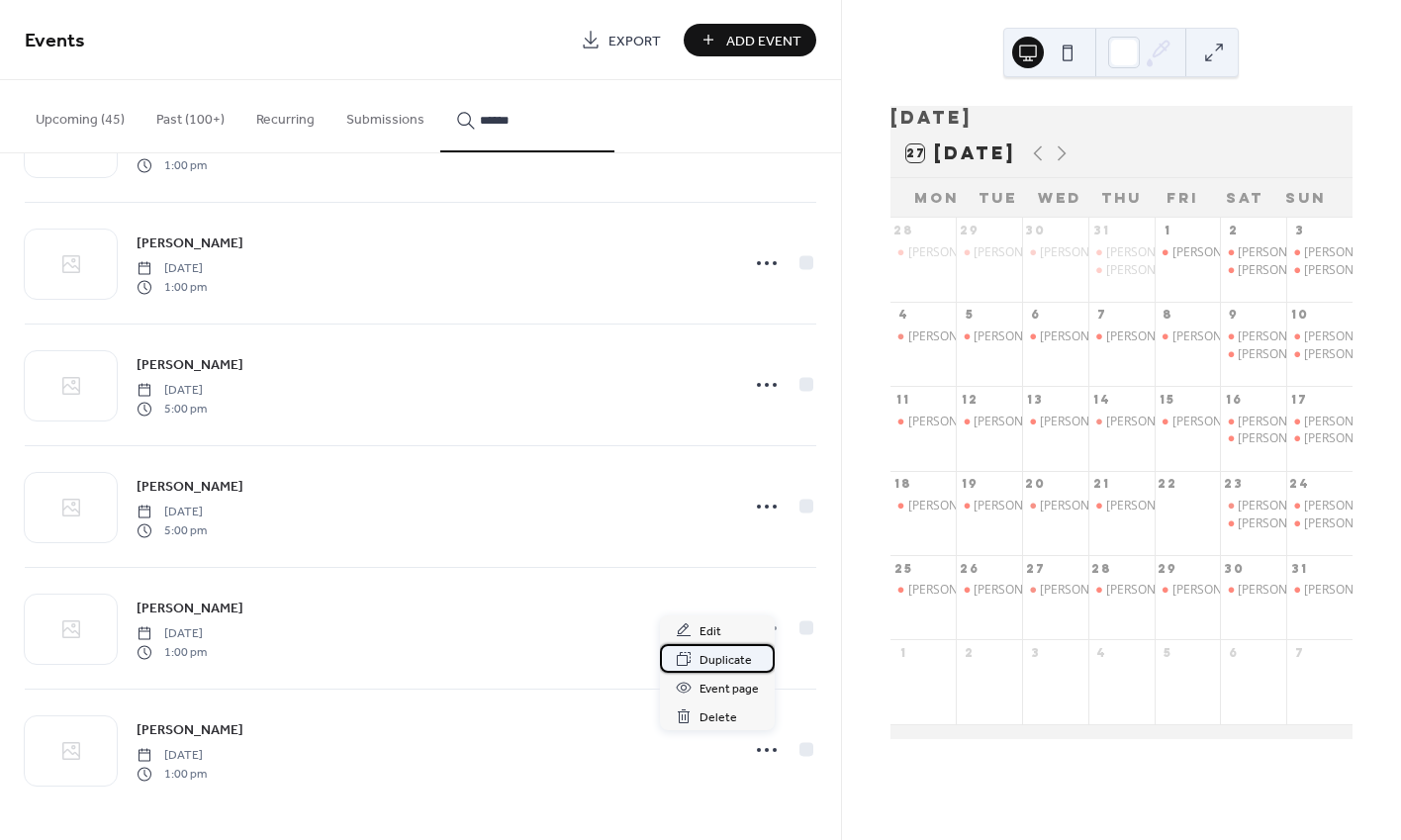 click on "Duplicate" at bounding box center (725, 660) 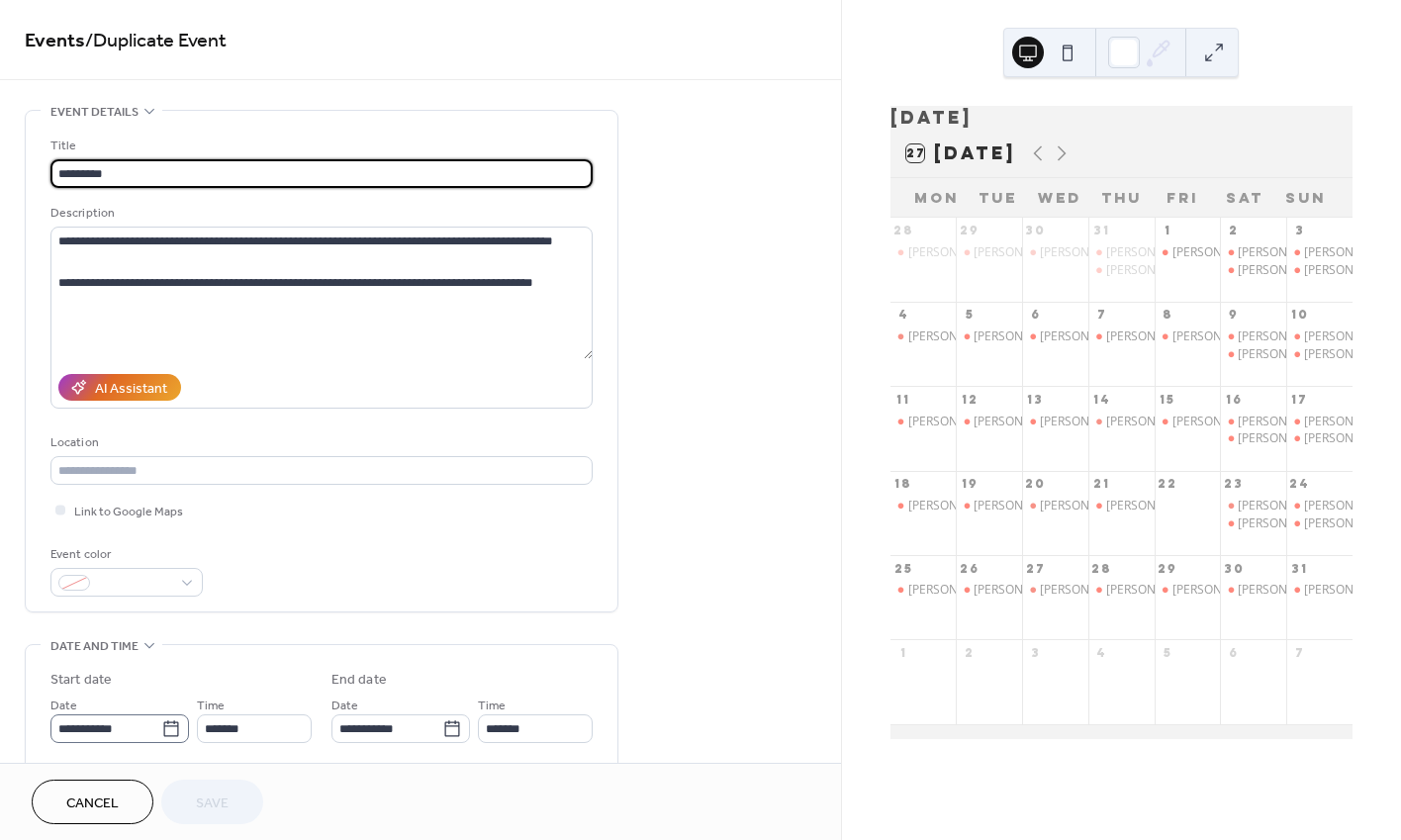 click 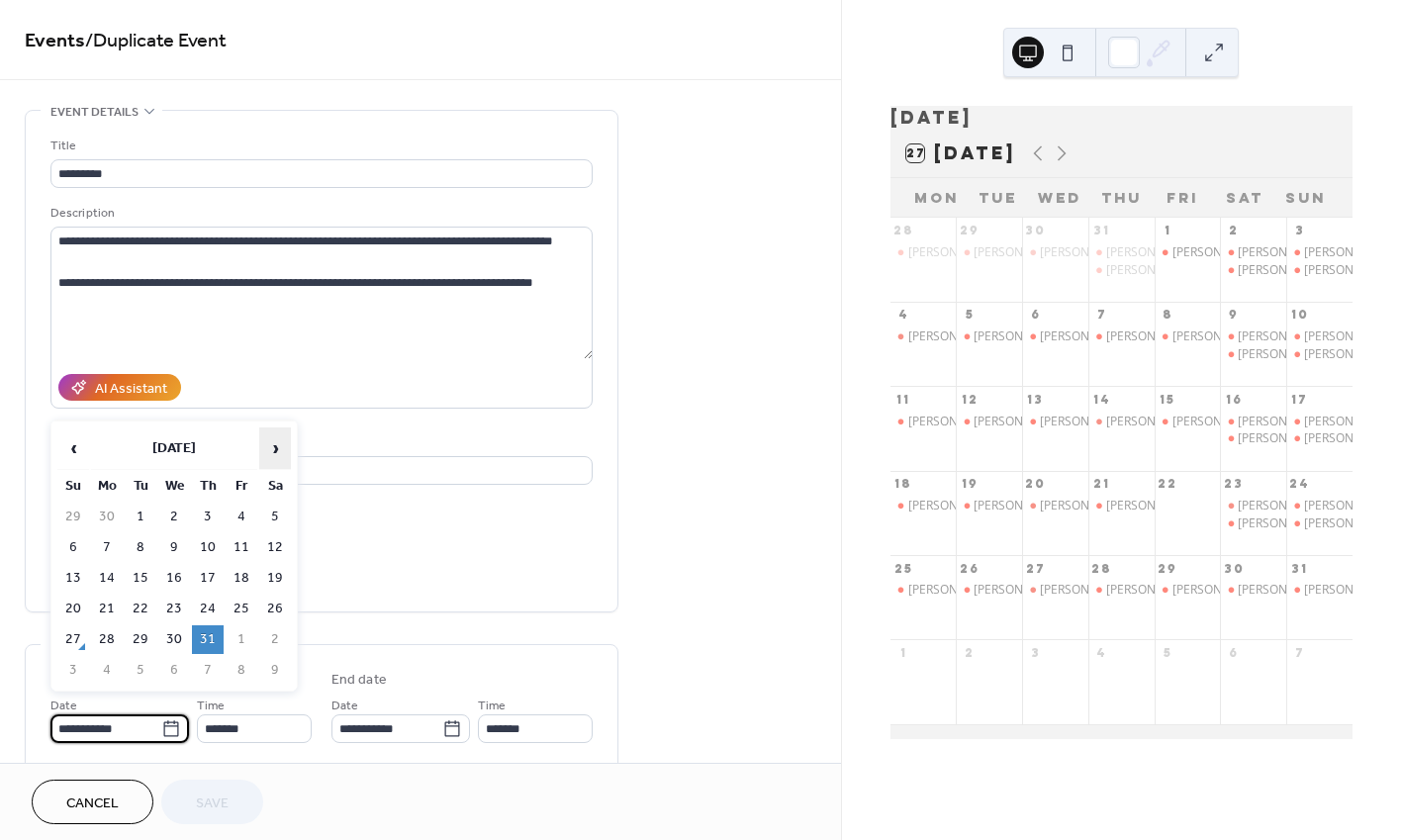click on "›" at bounding box center [275, 448] 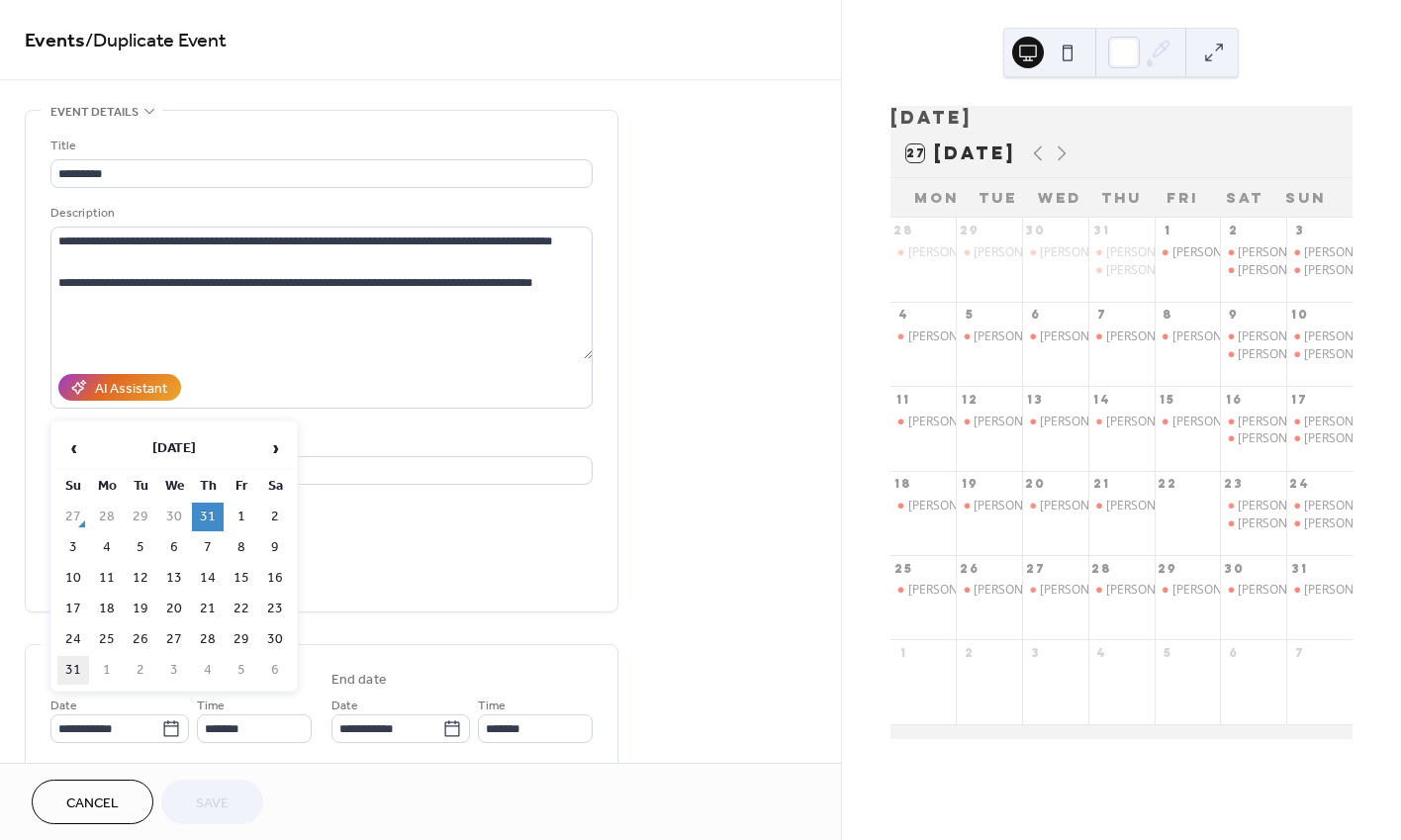 click on "31" at bounding box center [73, 670] 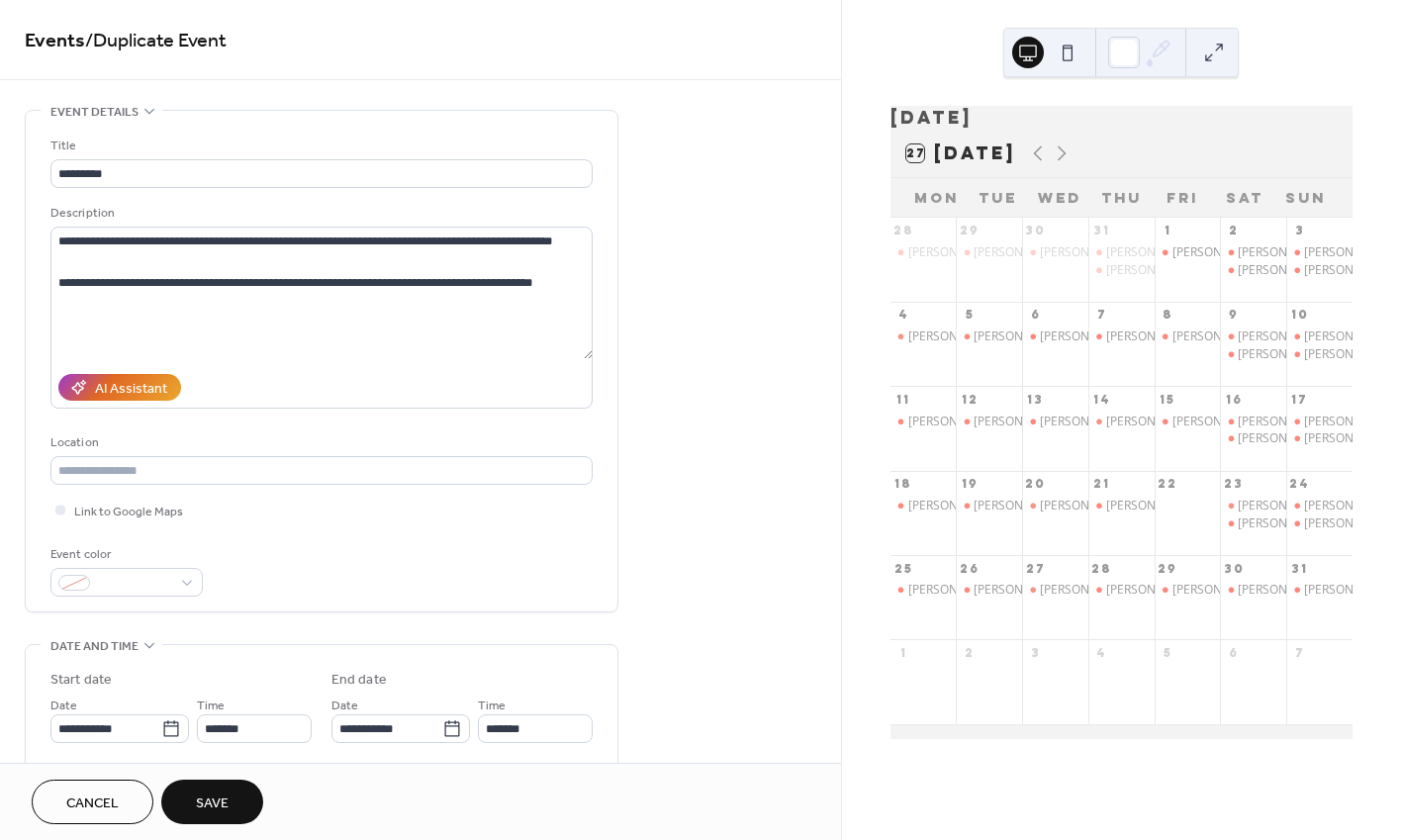 type on "**********" 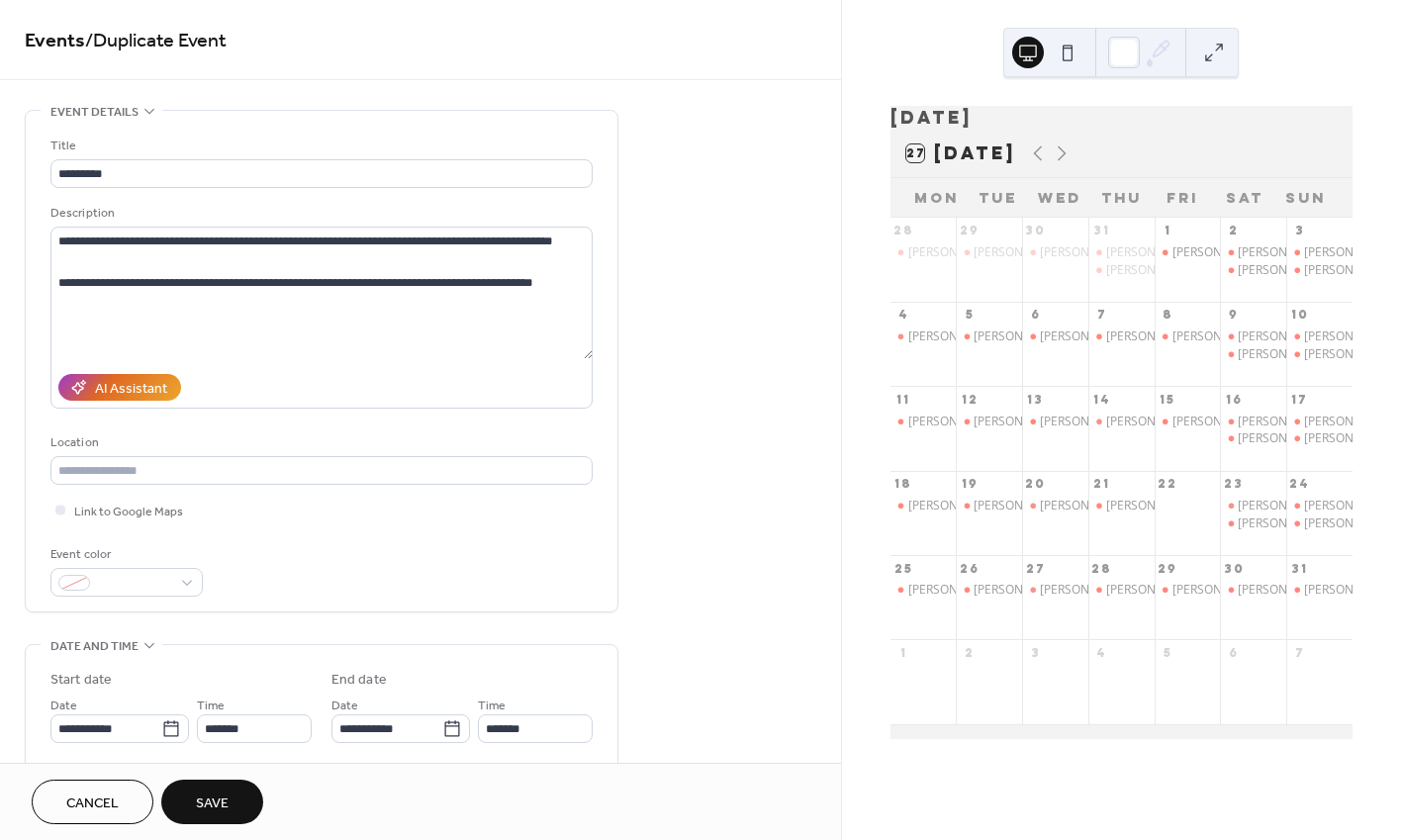 type on "**********" 